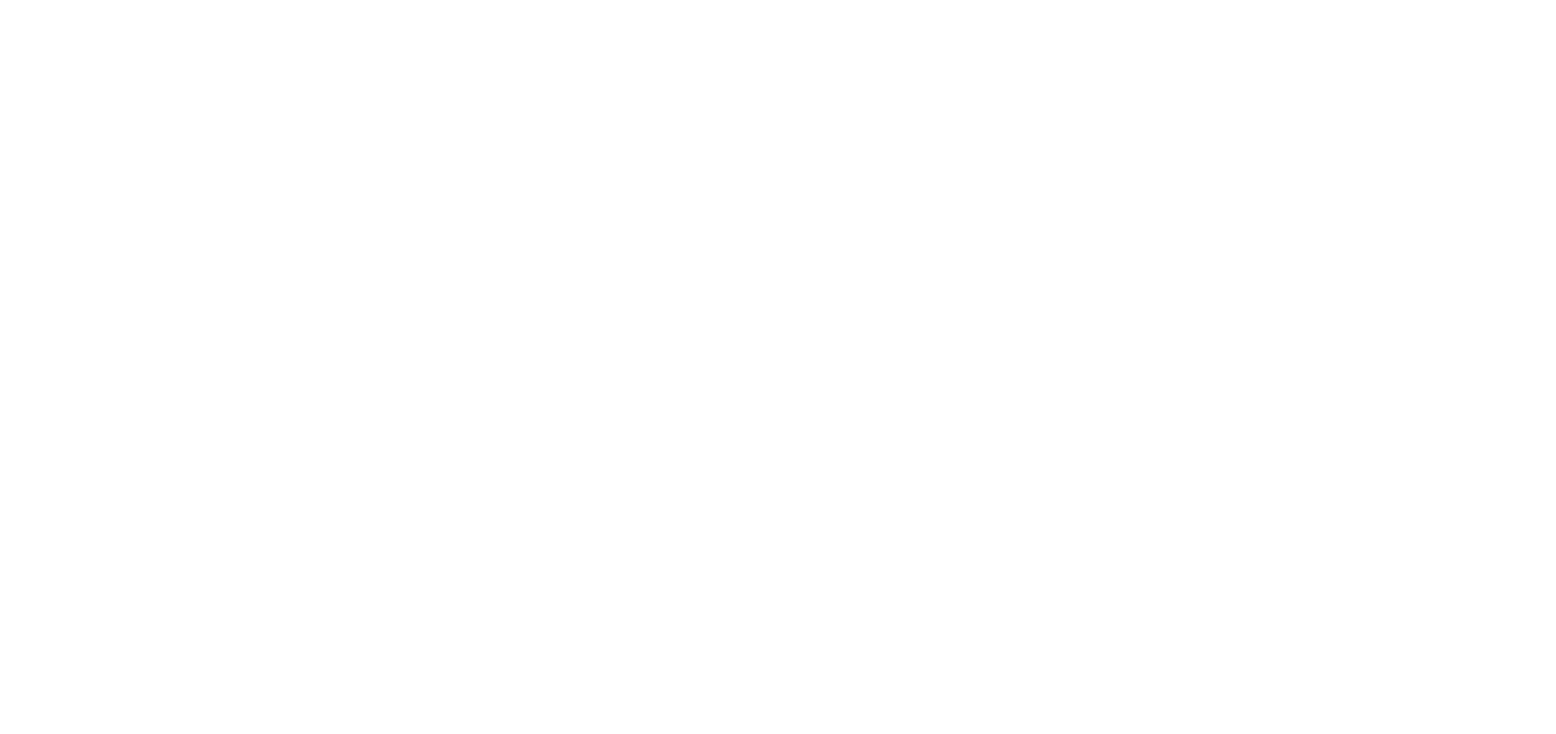 scroll, scrollTop: 0, scrollLeft: 0, axis: both 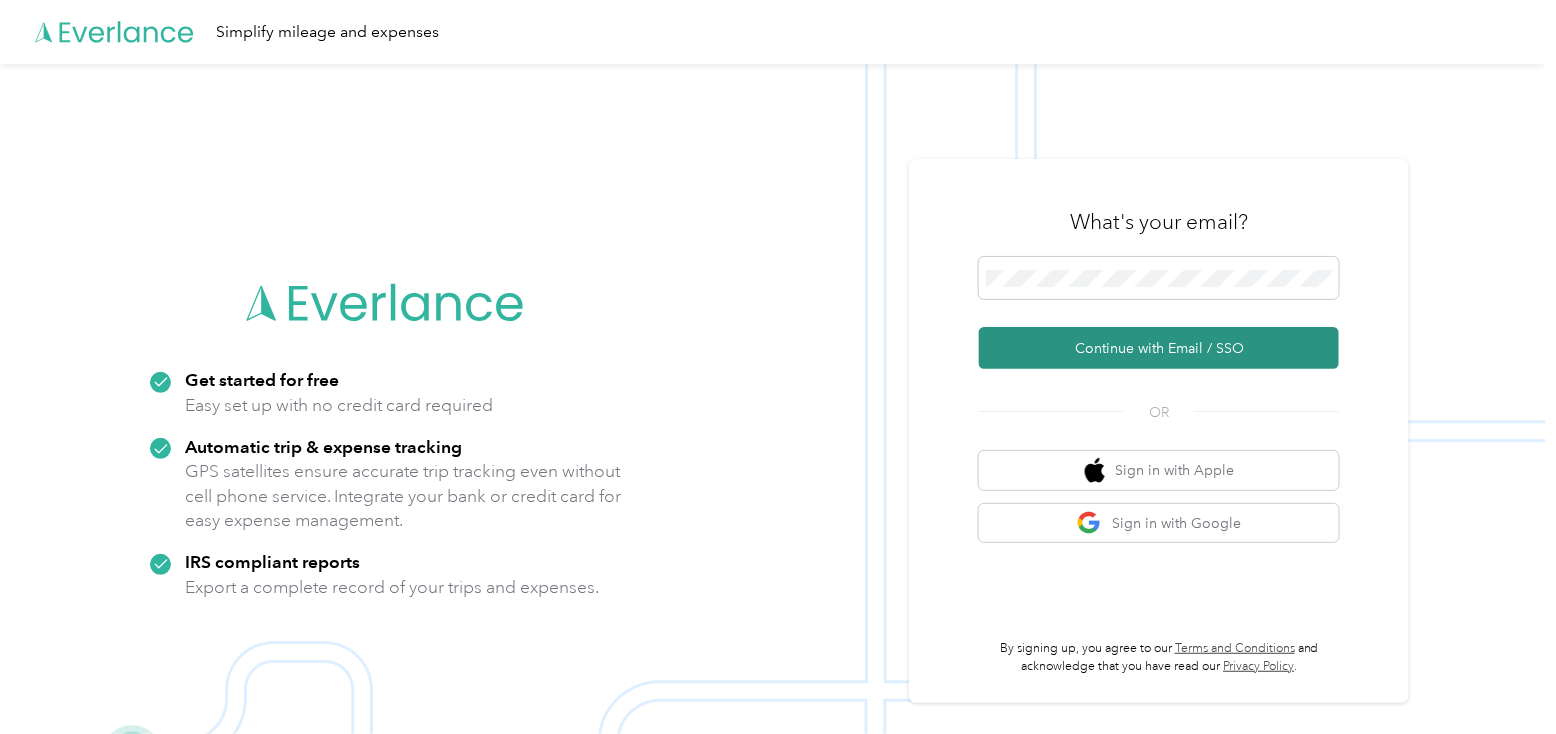click on "Continue with Email / SSO" at bounding box center [1159, 348] 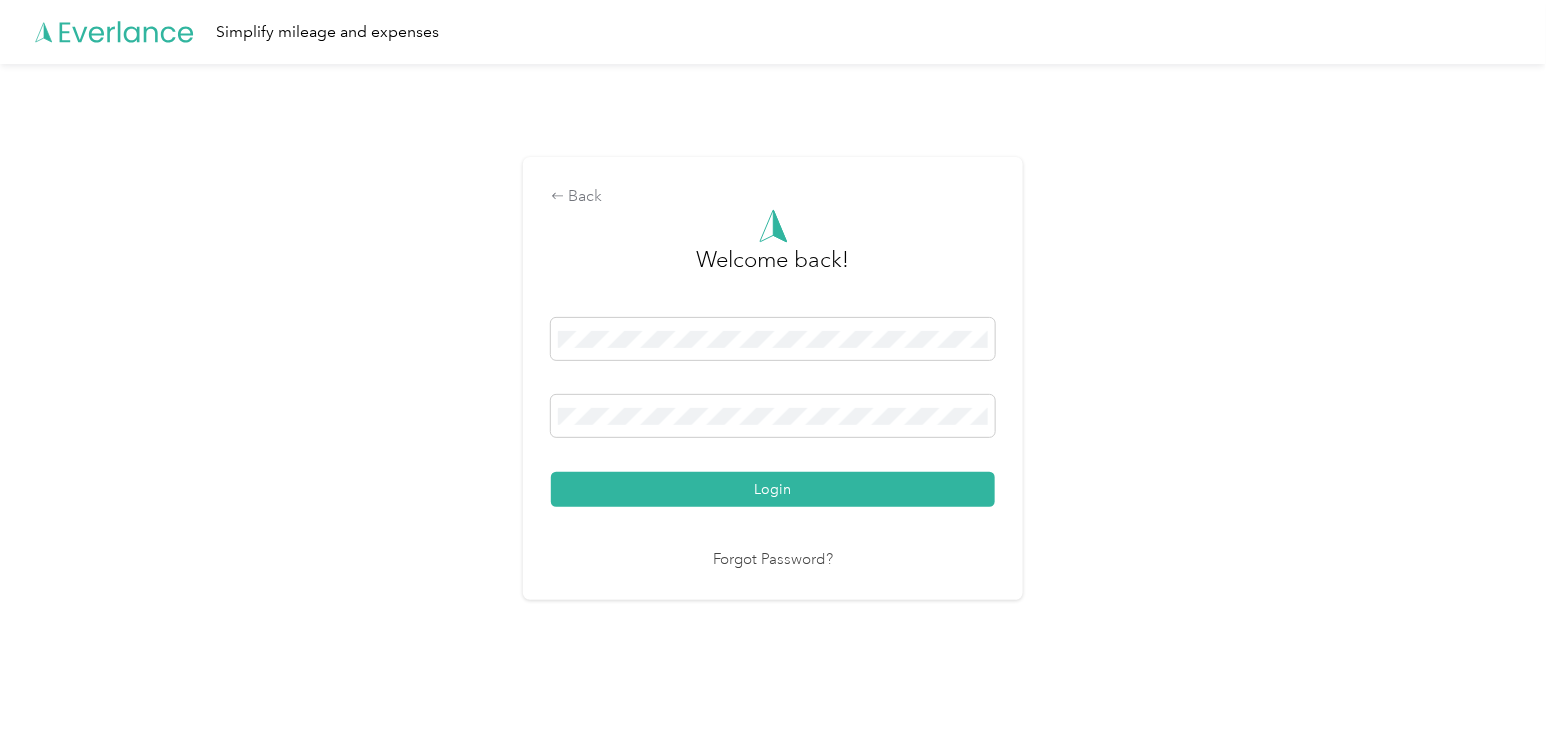 click on "Login" at bounding box center [773, 489] 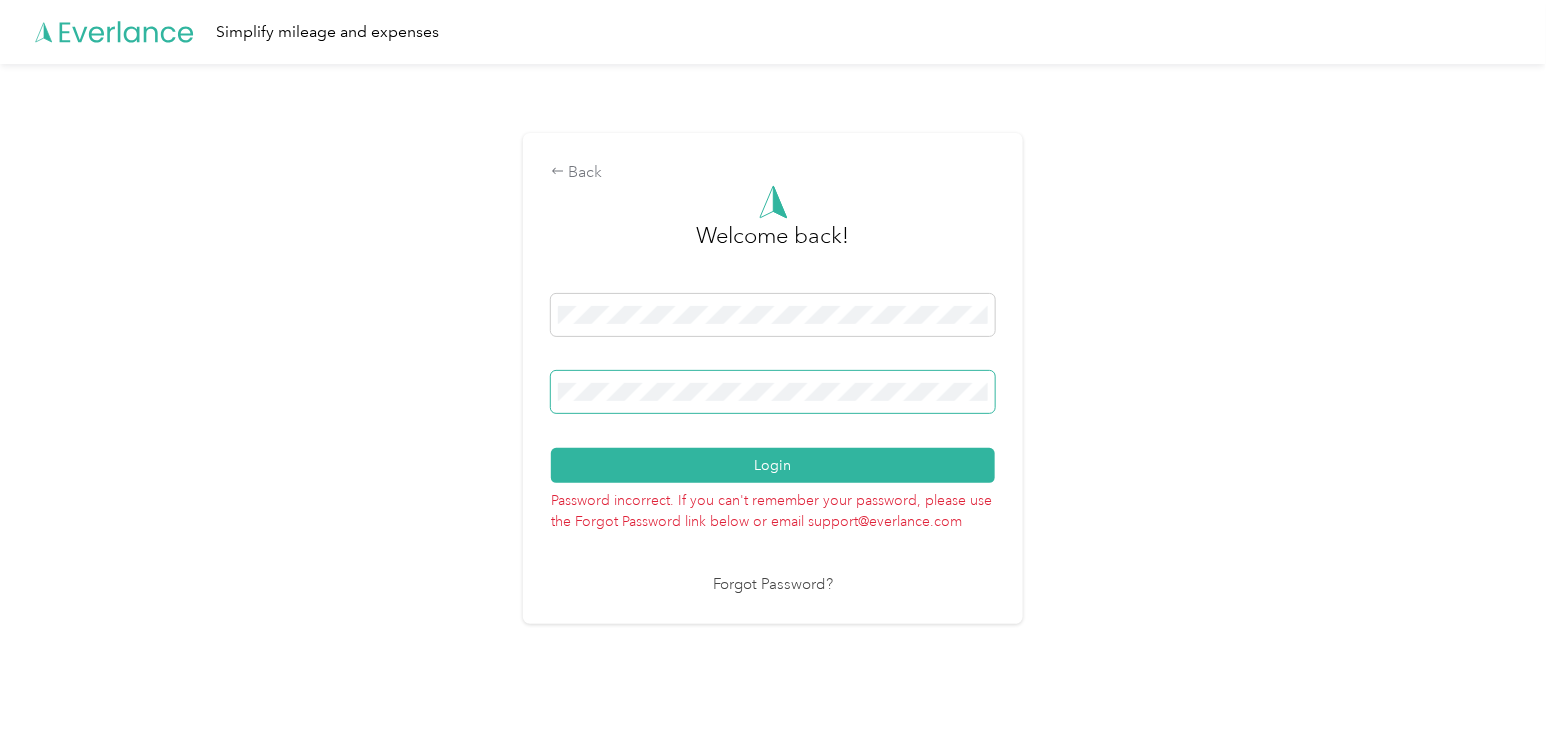 click on "Login" at bounding box center [773, 465] 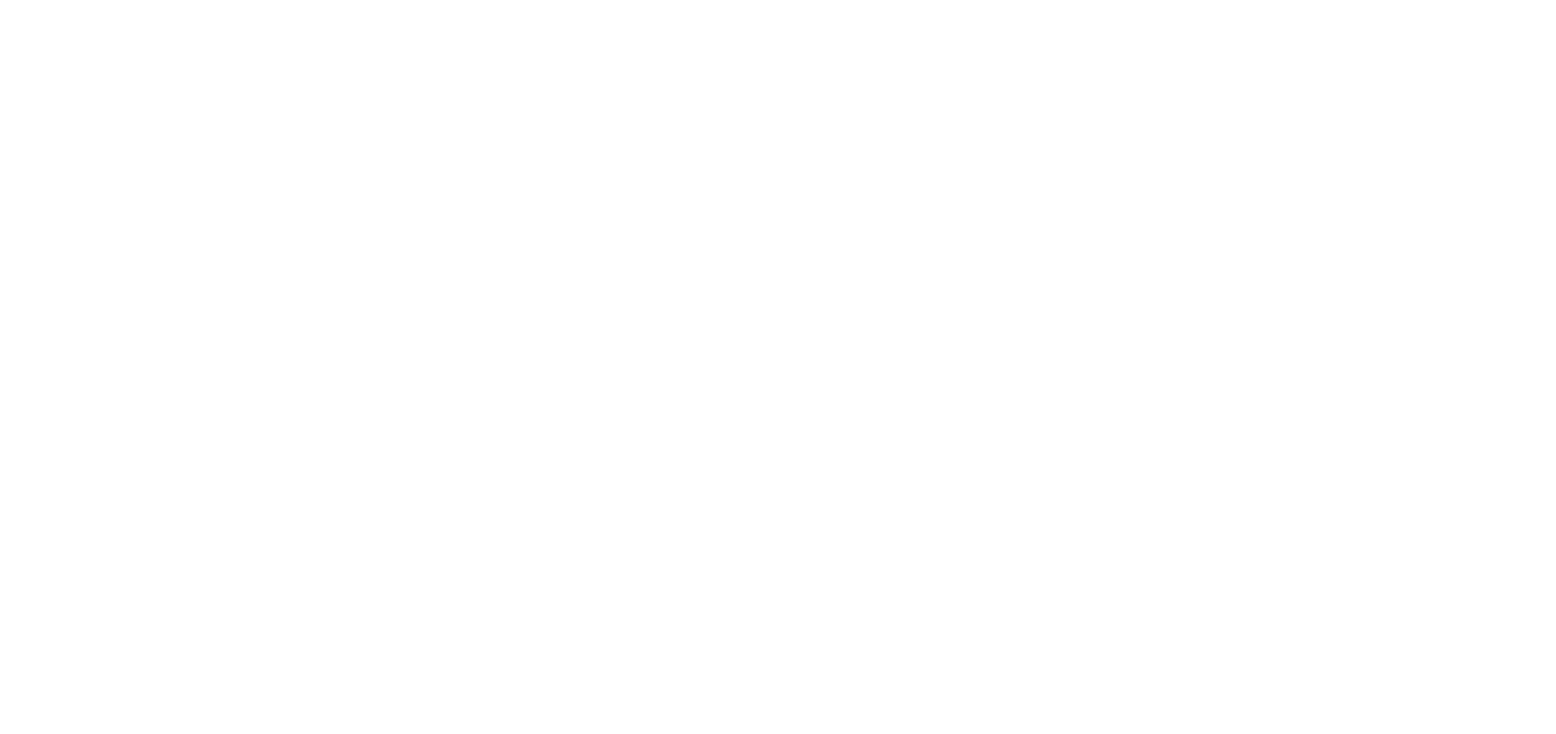 scroll, scrollTop: 0, scrollLeft: 0, axis: both 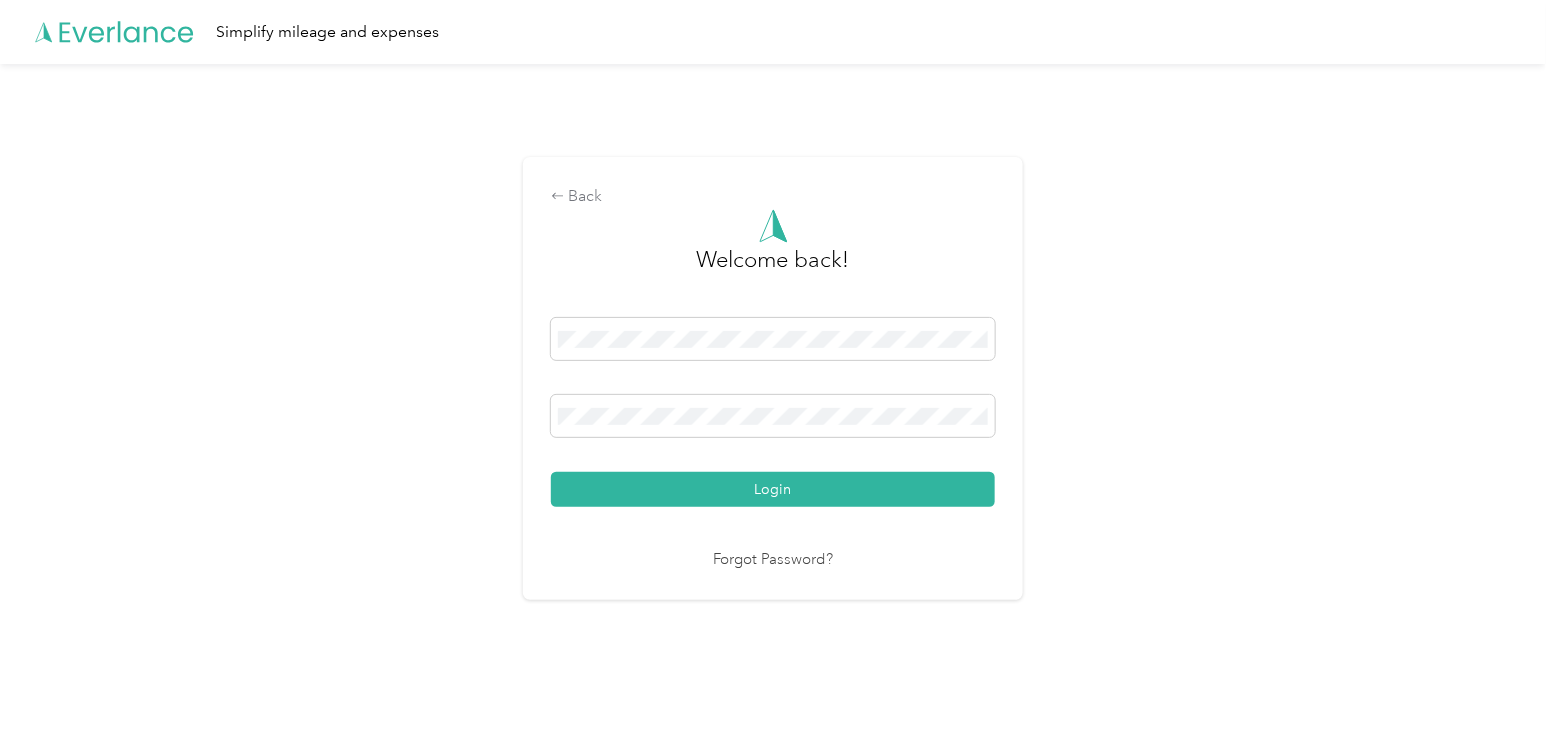 click on "Login" at bounding box center (773, 489) 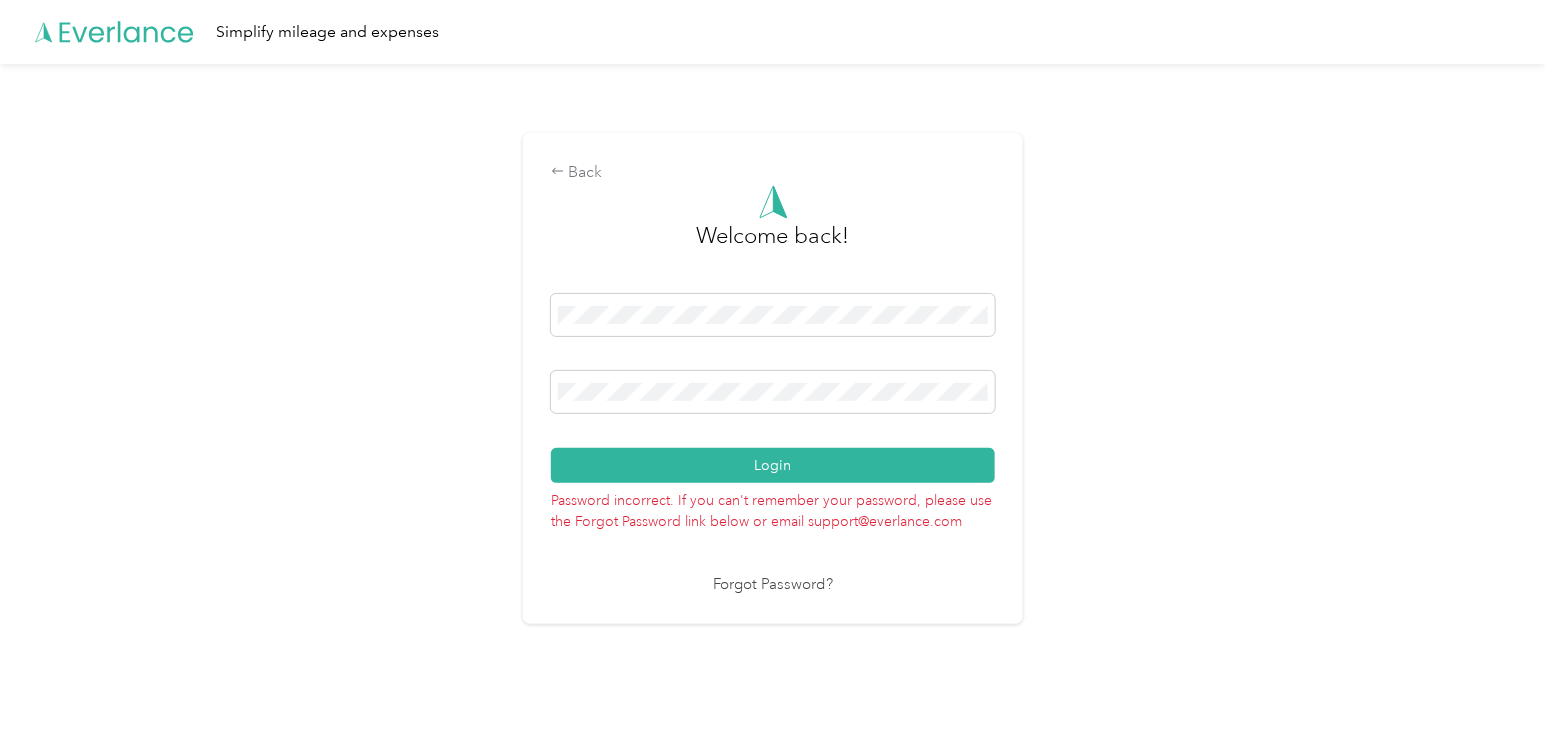 click on "Forgot Password?" at bounding box center [773, 585] 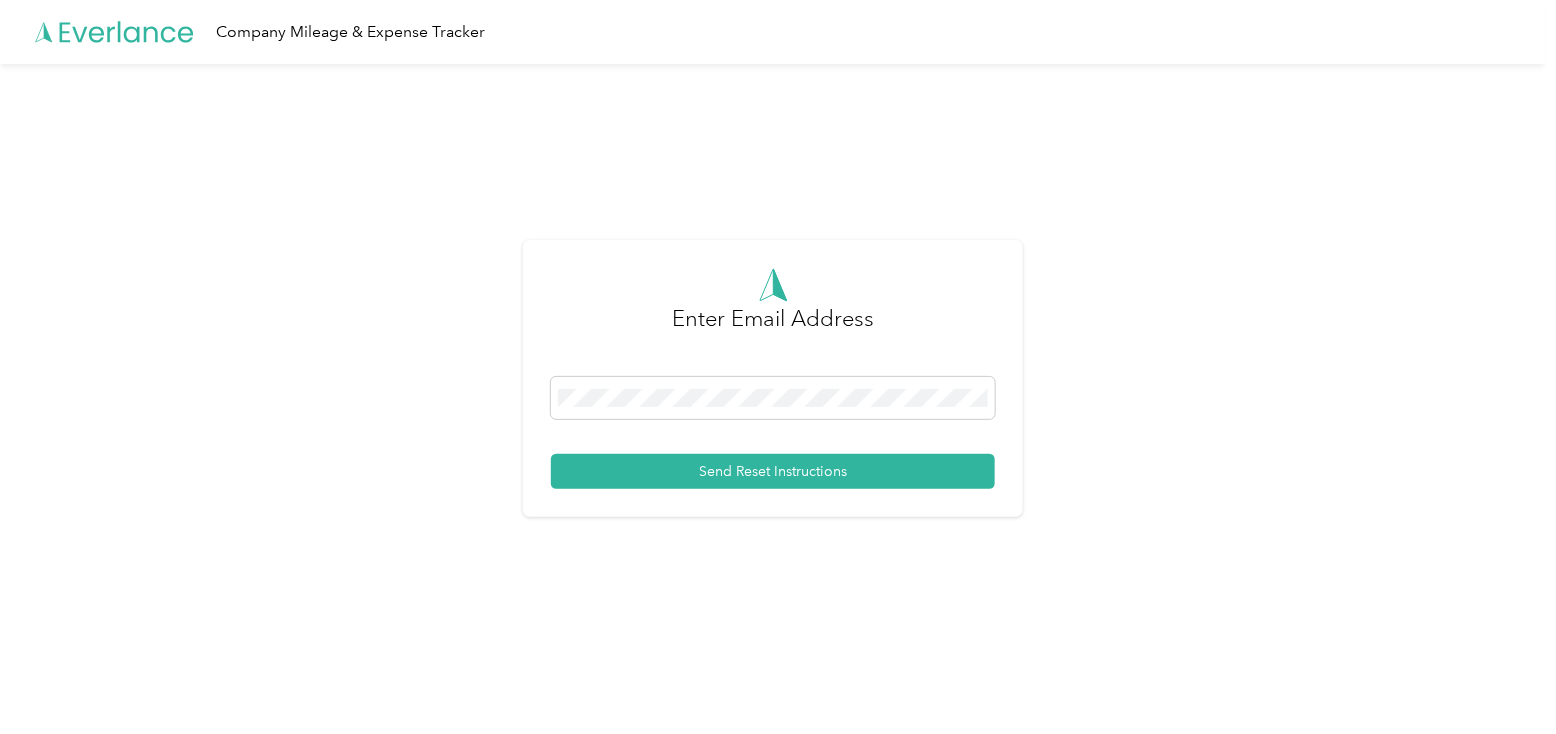 click on "Enter Email Address Send Reset Instructions" at bounding box center (773, 387) 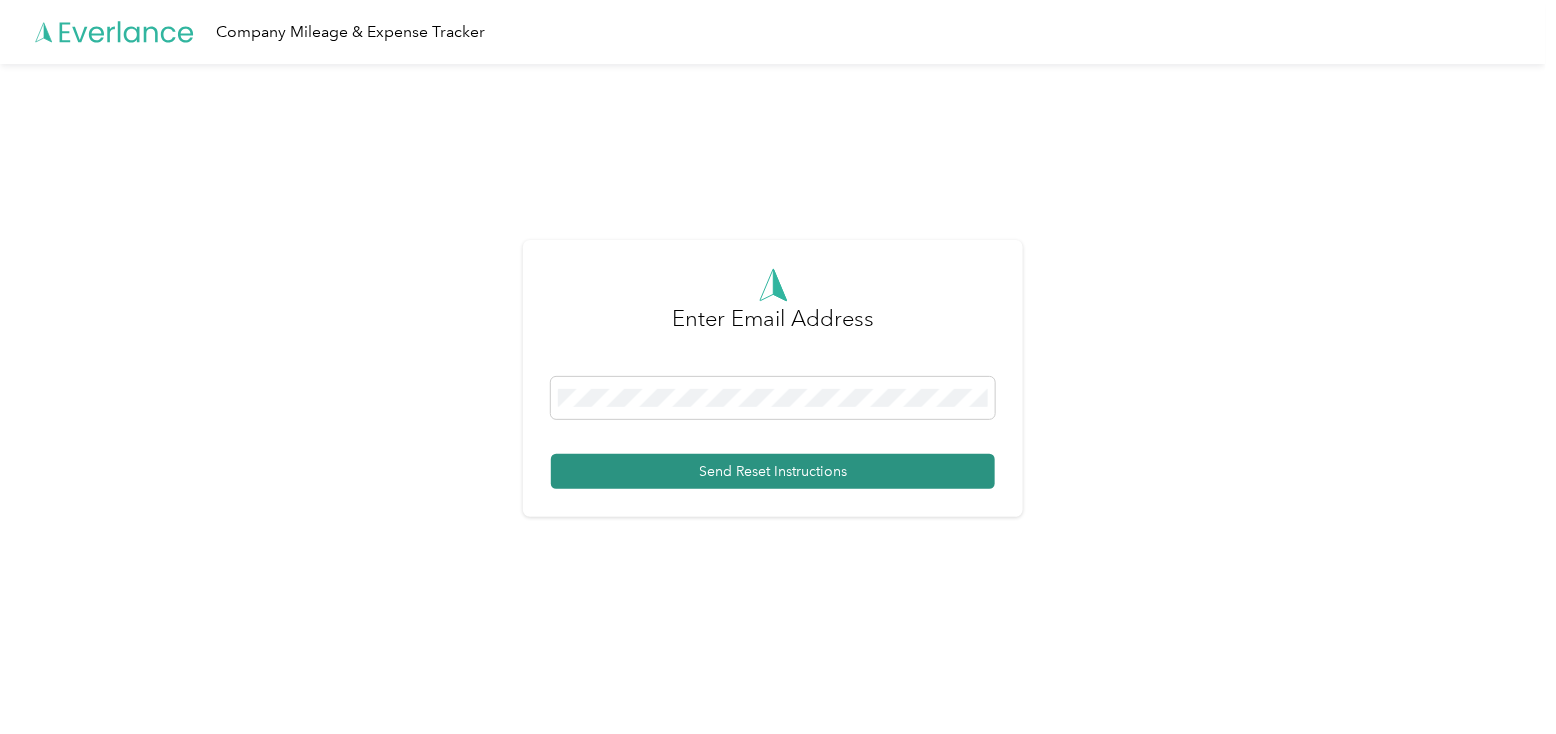 click on "Send Reset Instructions" at bounding box center [773, 471] 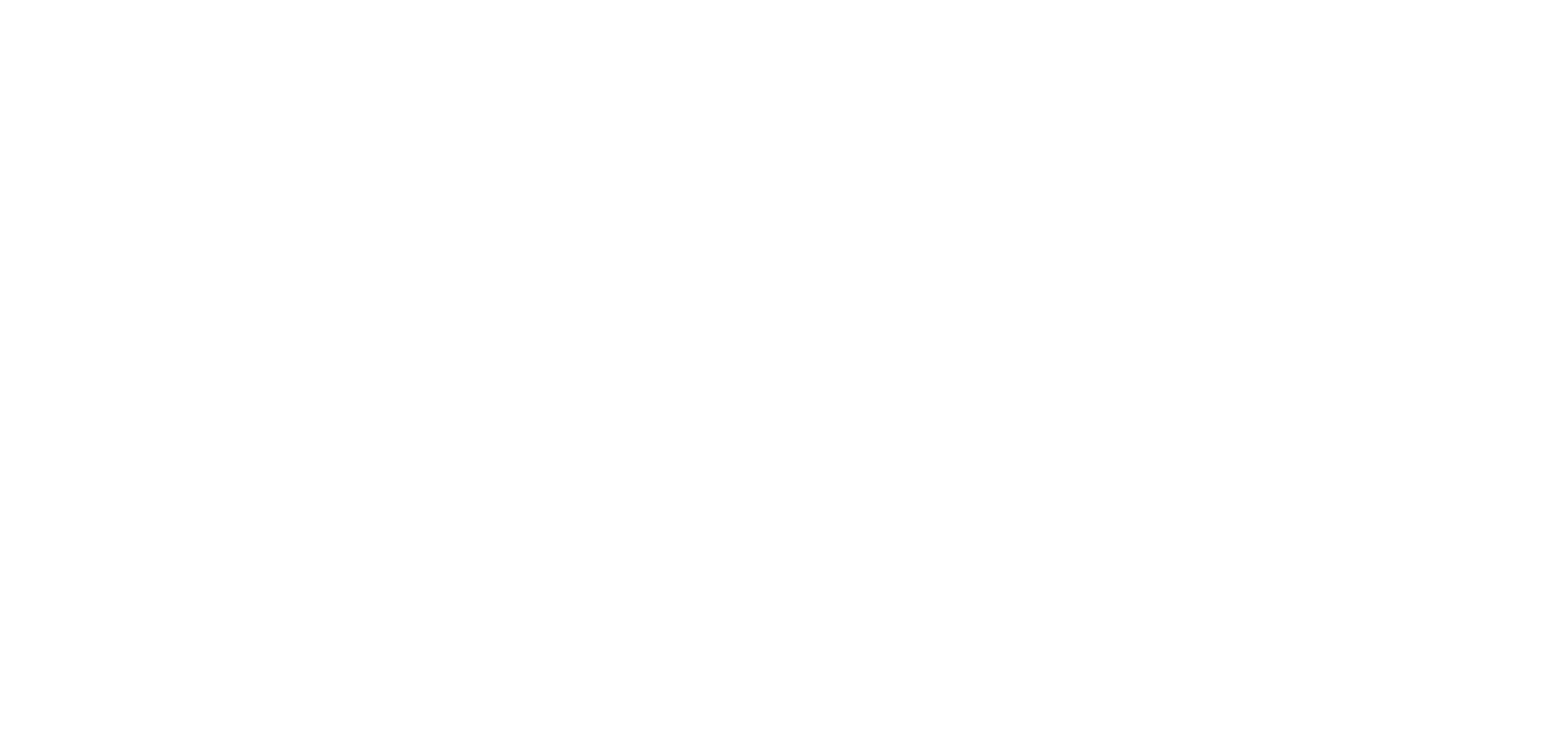 scroll, scrollTop: 0, scrollLeft: 0, axis: both 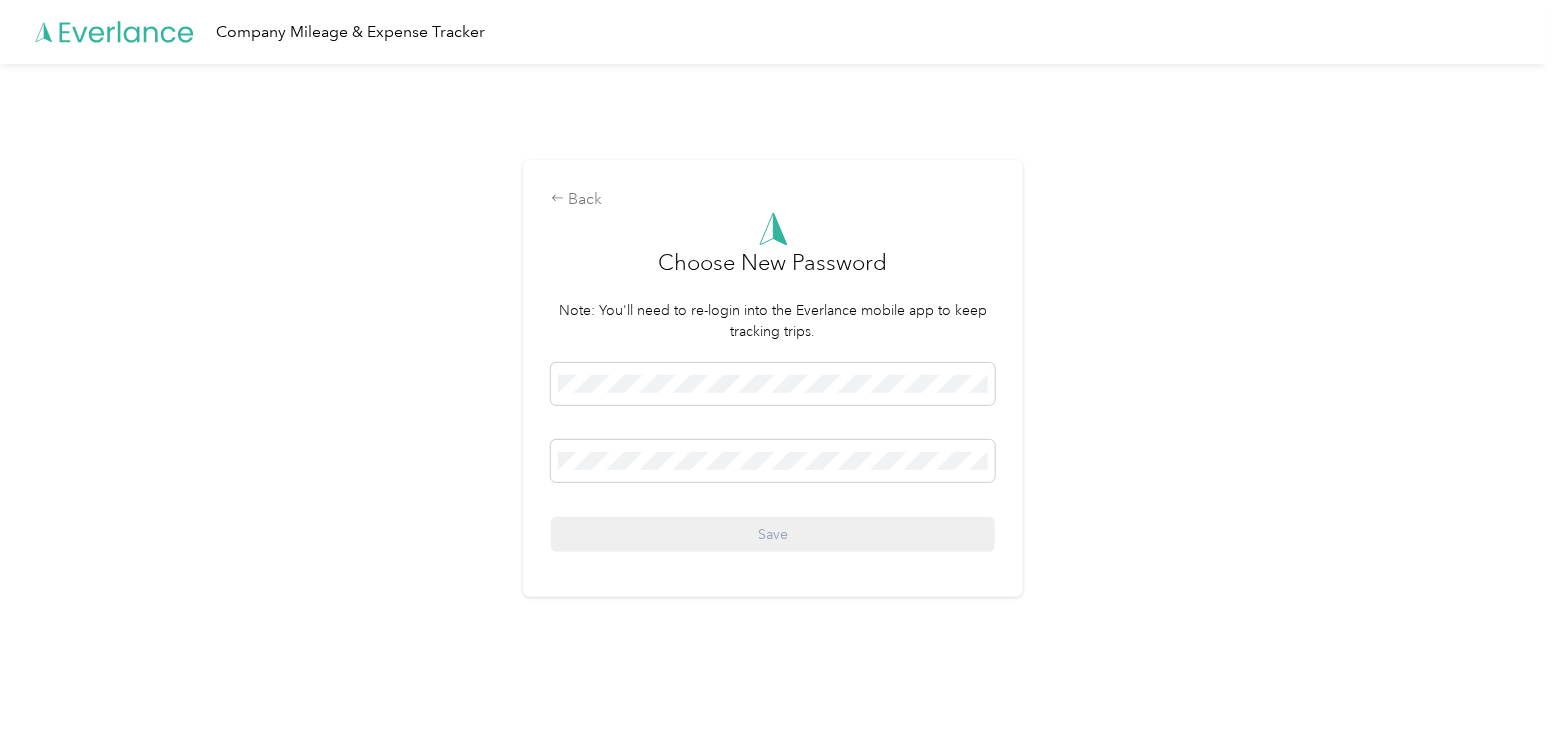 click on "Back Choose New Password Note: You'll need to re-login into the Everlance mobile app to keep tracking trips. Save" at bounding box center [773, 387] 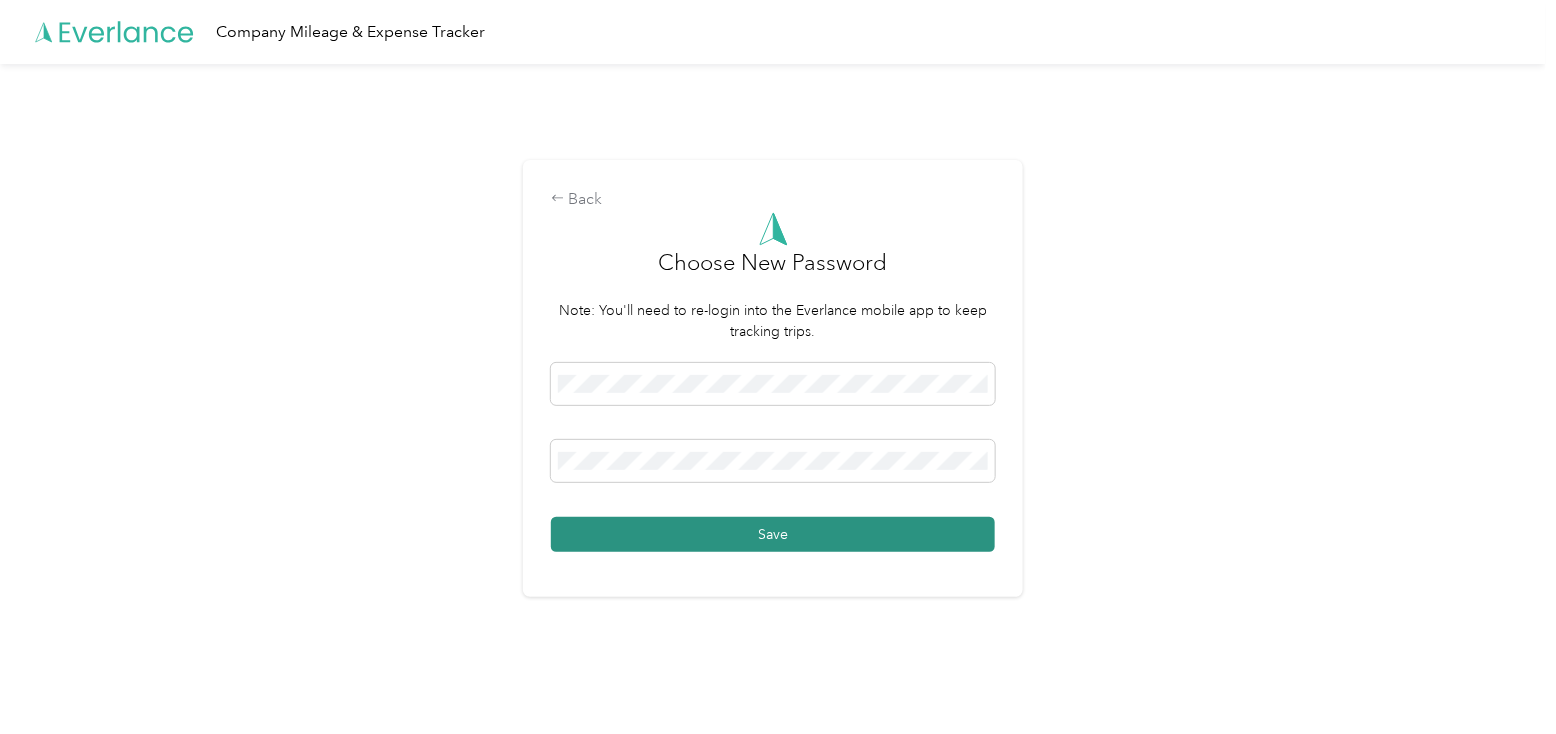click on "Save" at bounding box center (773, 534) 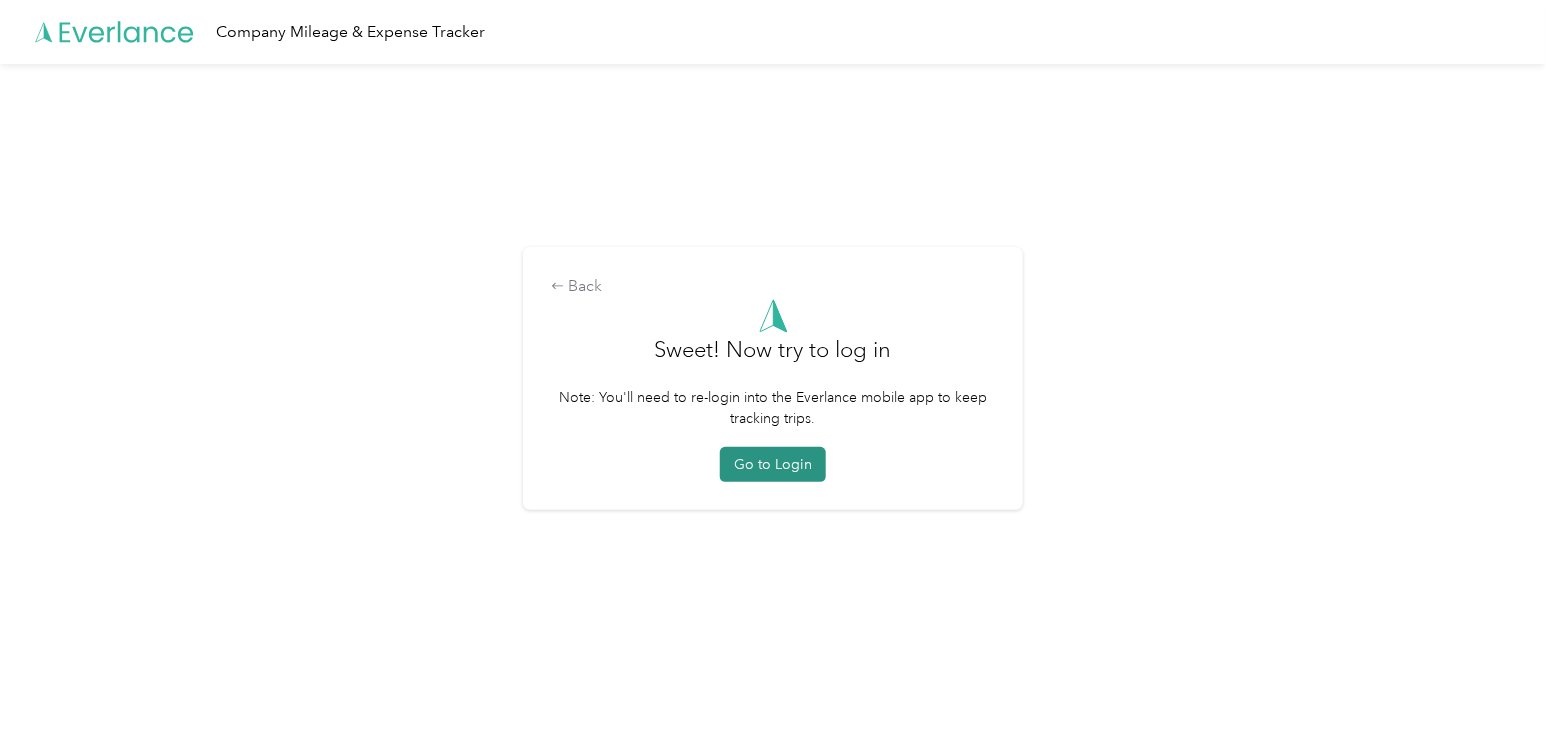 click on "Go to Login" at bounding box center [773, 464] 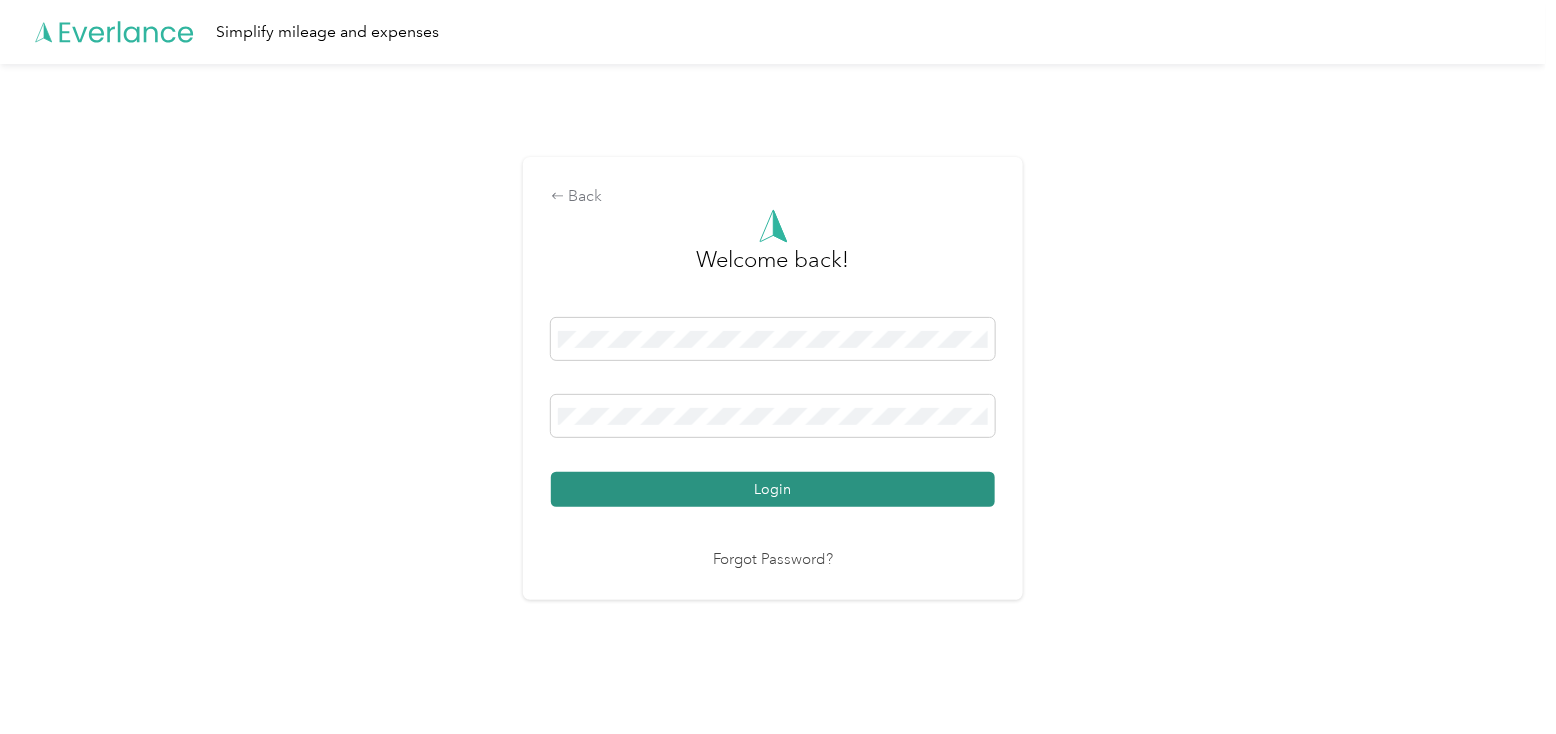 click on "Login" at bounding box center (773, 489) 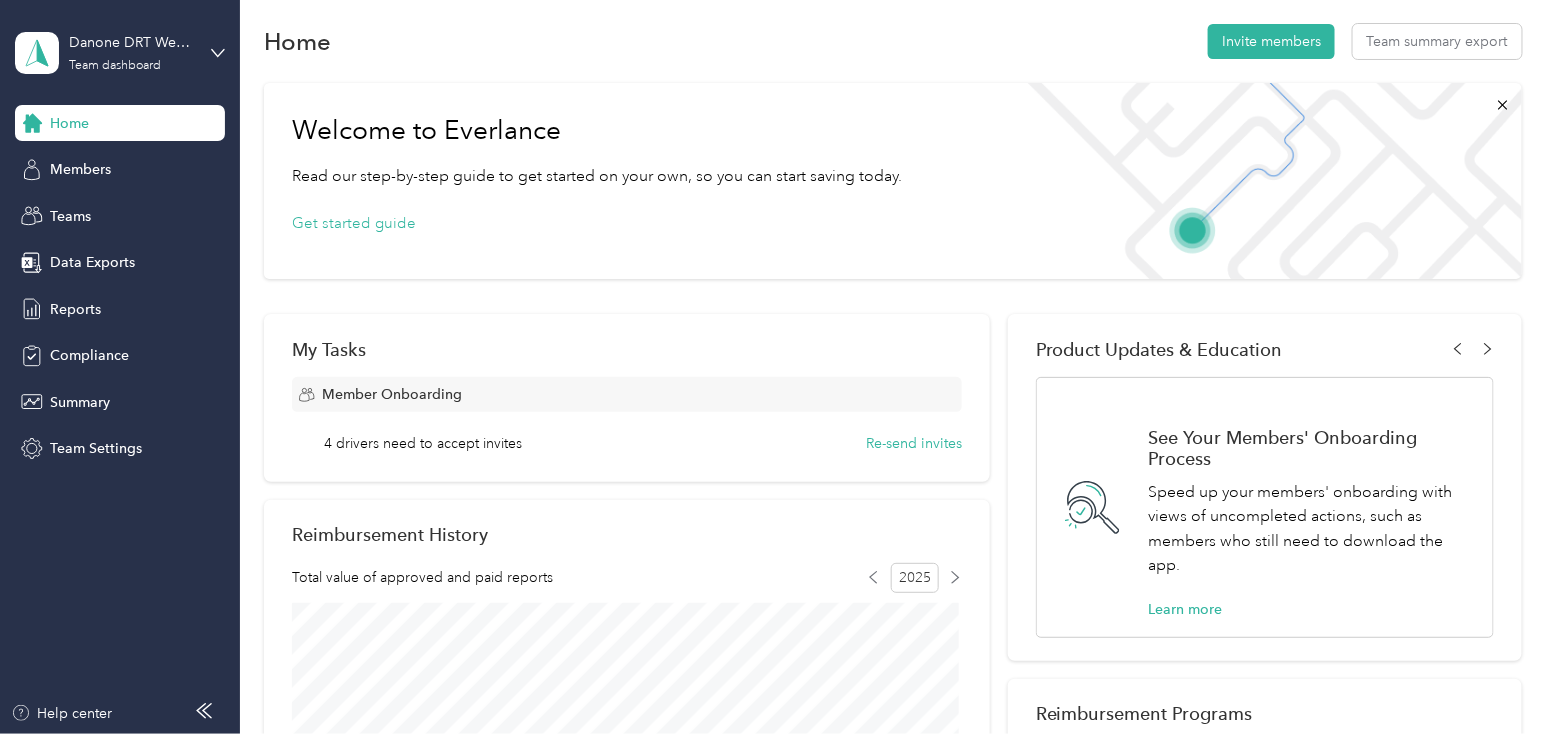 scroll, scrollTop: 0, scrollLeft: 0, axis: both 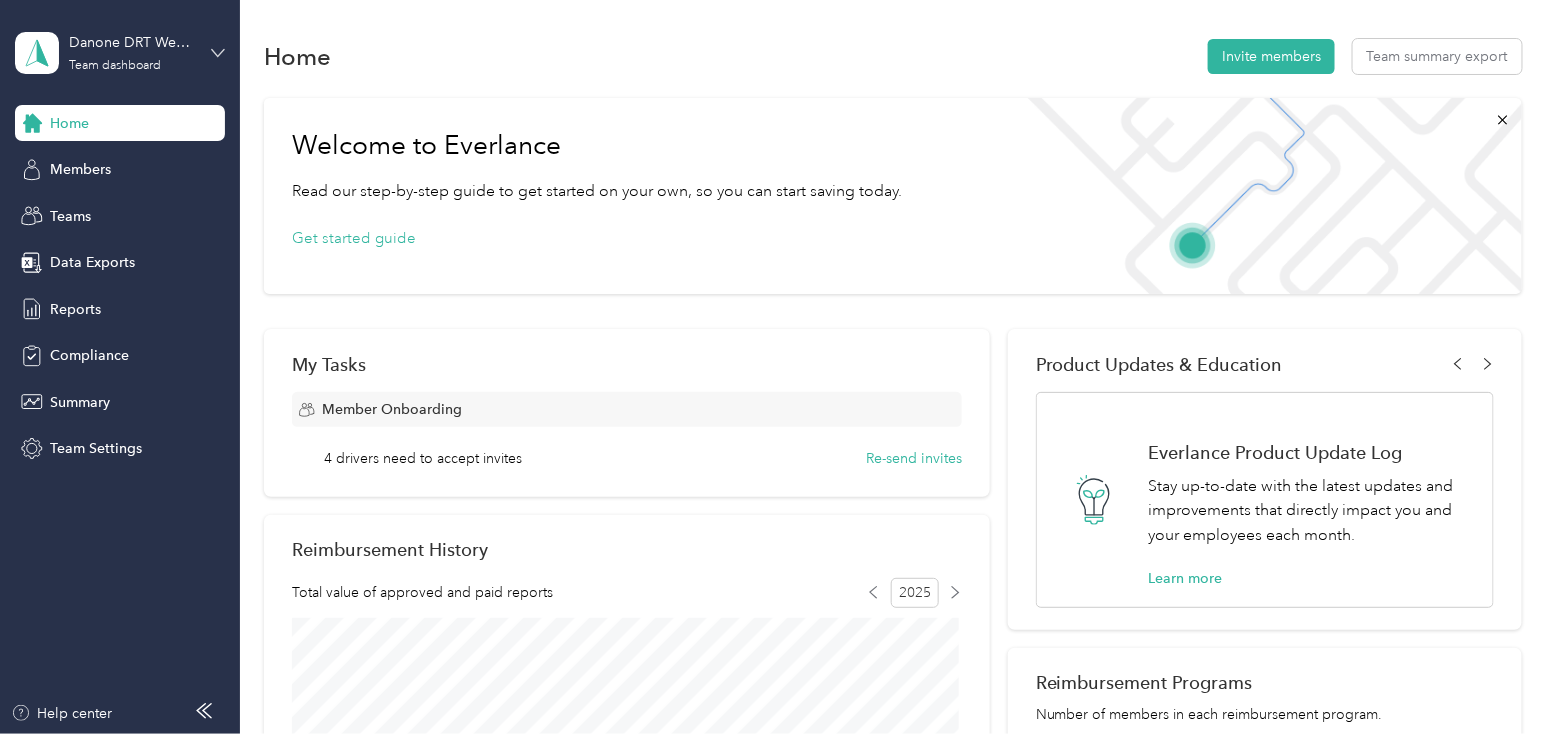 click 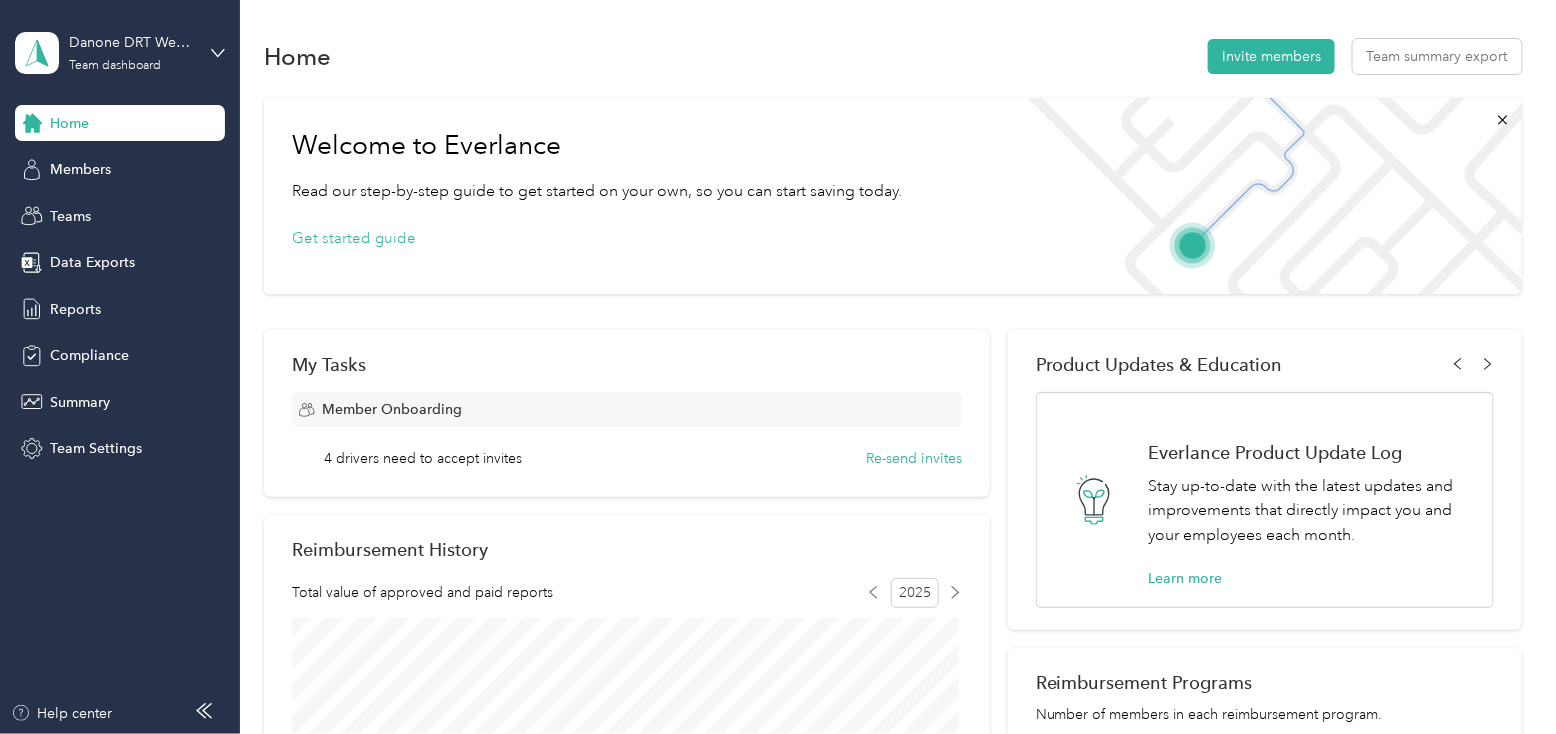 click on "Personal dashboard" at bounding box center (167, 201) 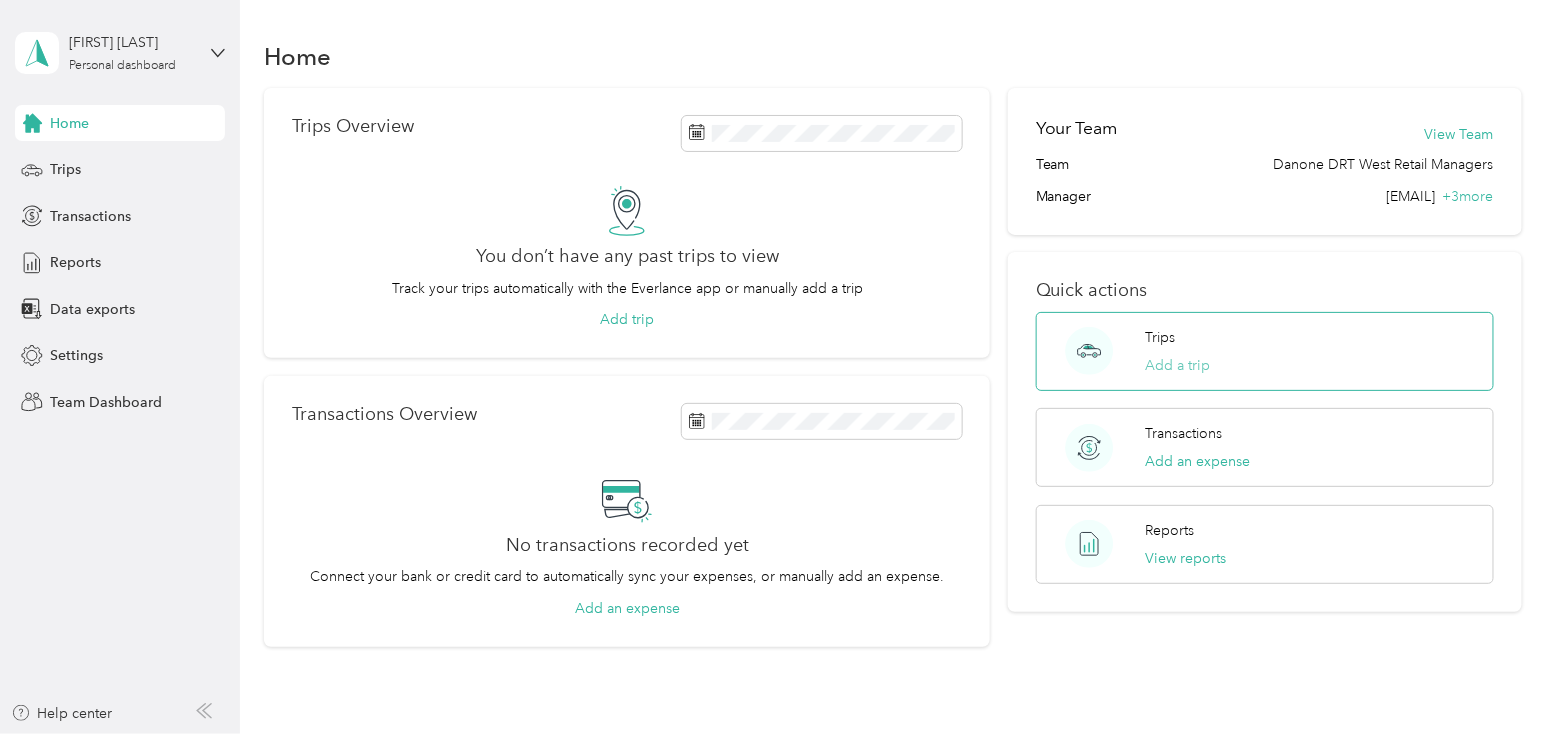 click on "Add a trip" at bounding box center [1177, 365] 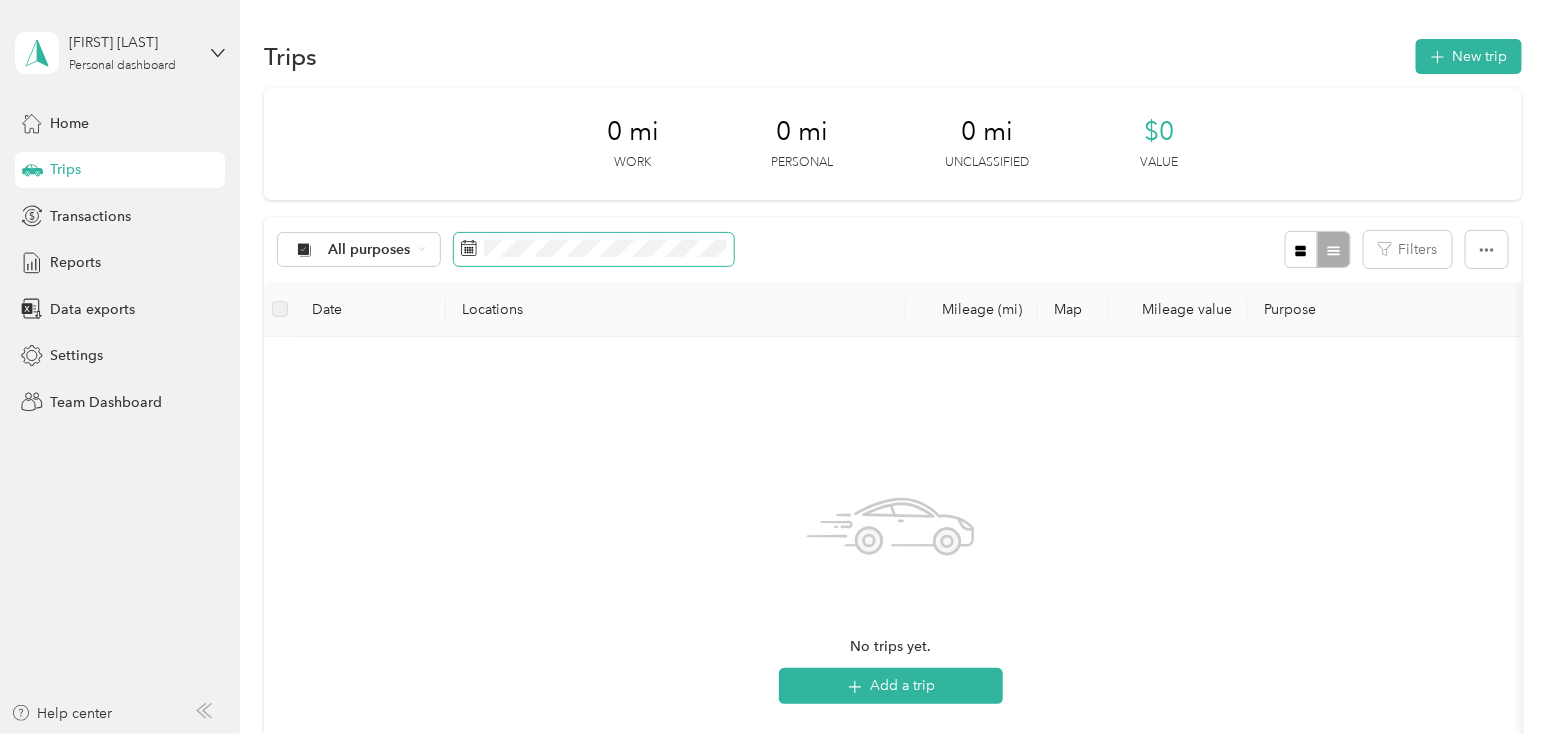 click 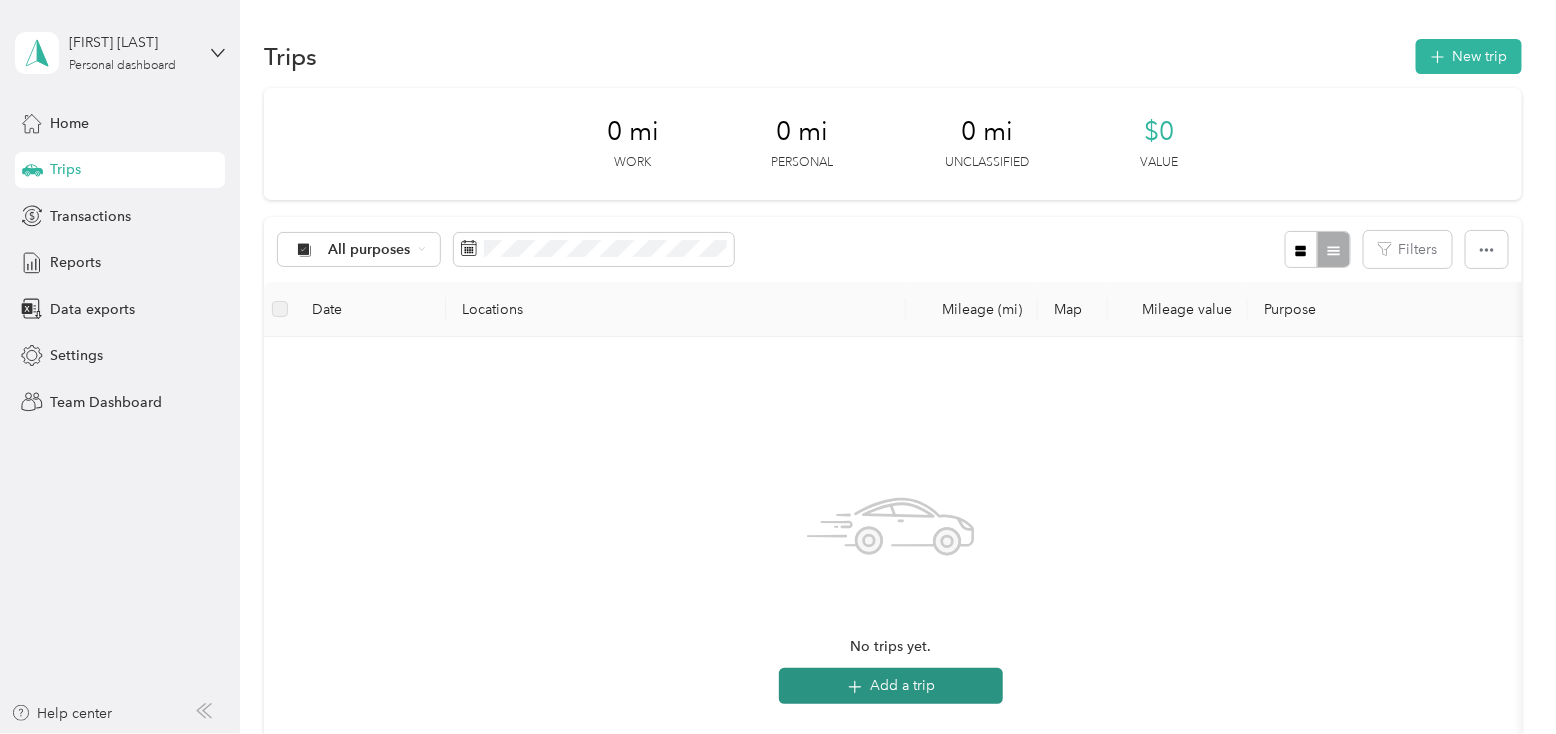 click on "Add a trip" at bounding box center (891, 686) 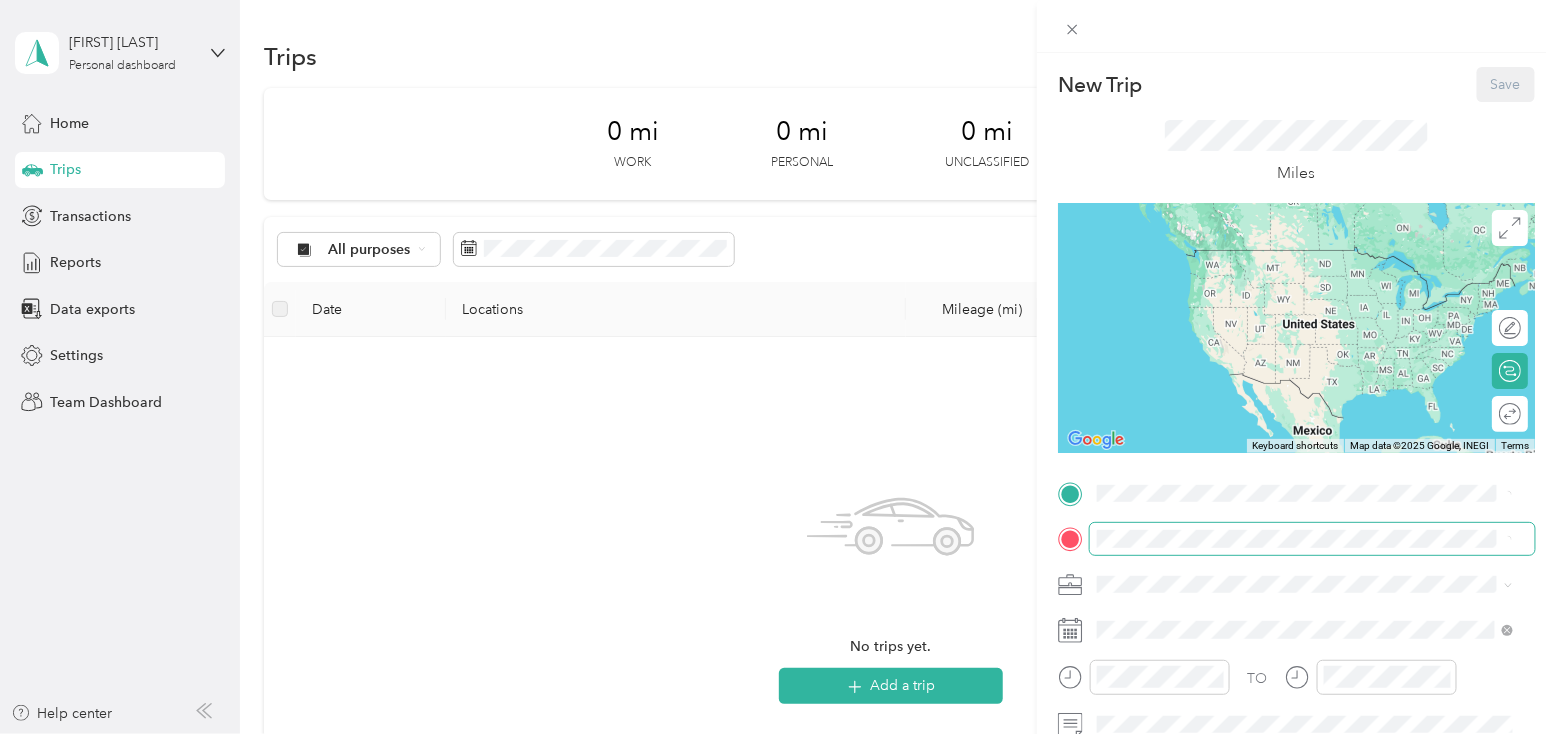 scroll, scrollTop: 100, scrollLeft: 0, axis: vertical 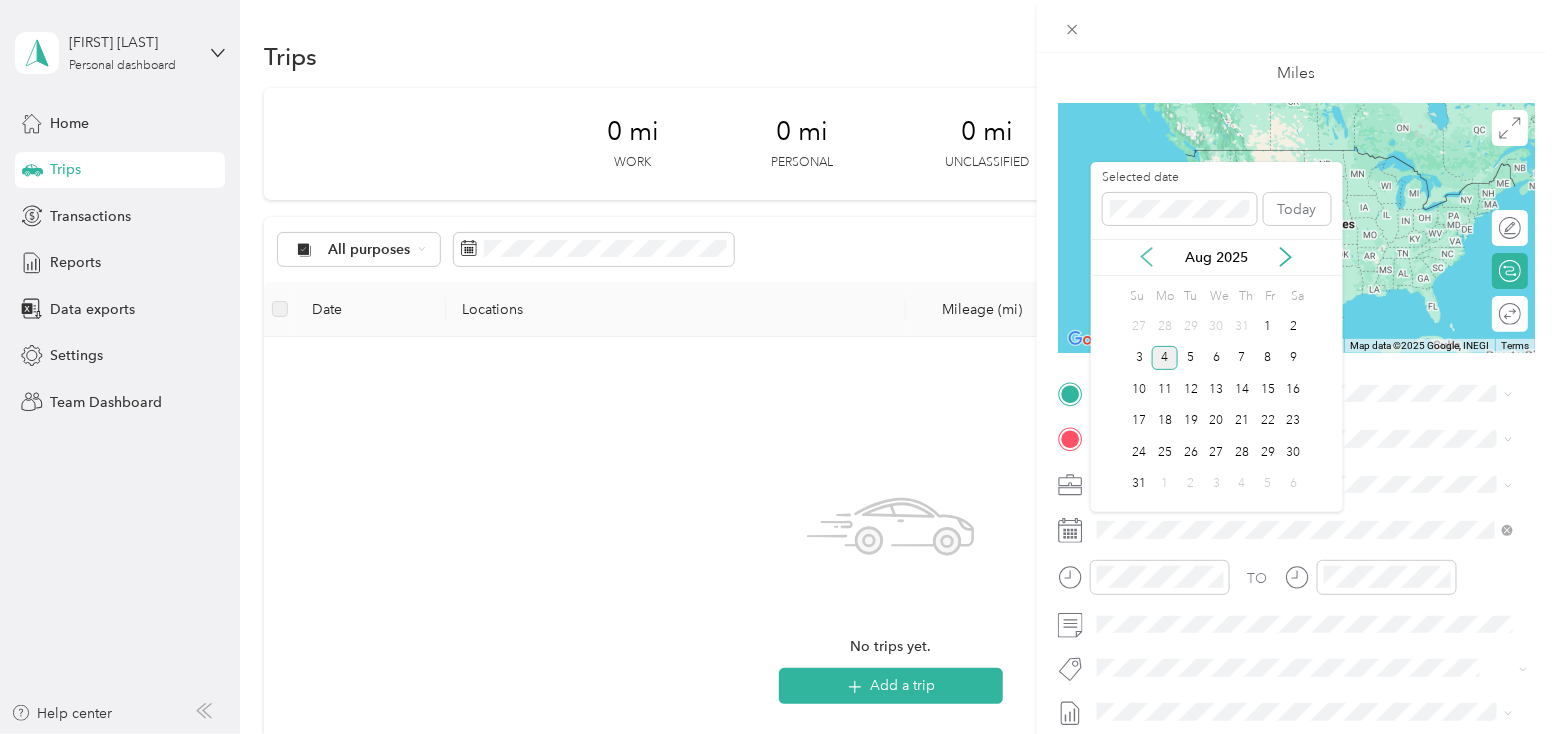 click 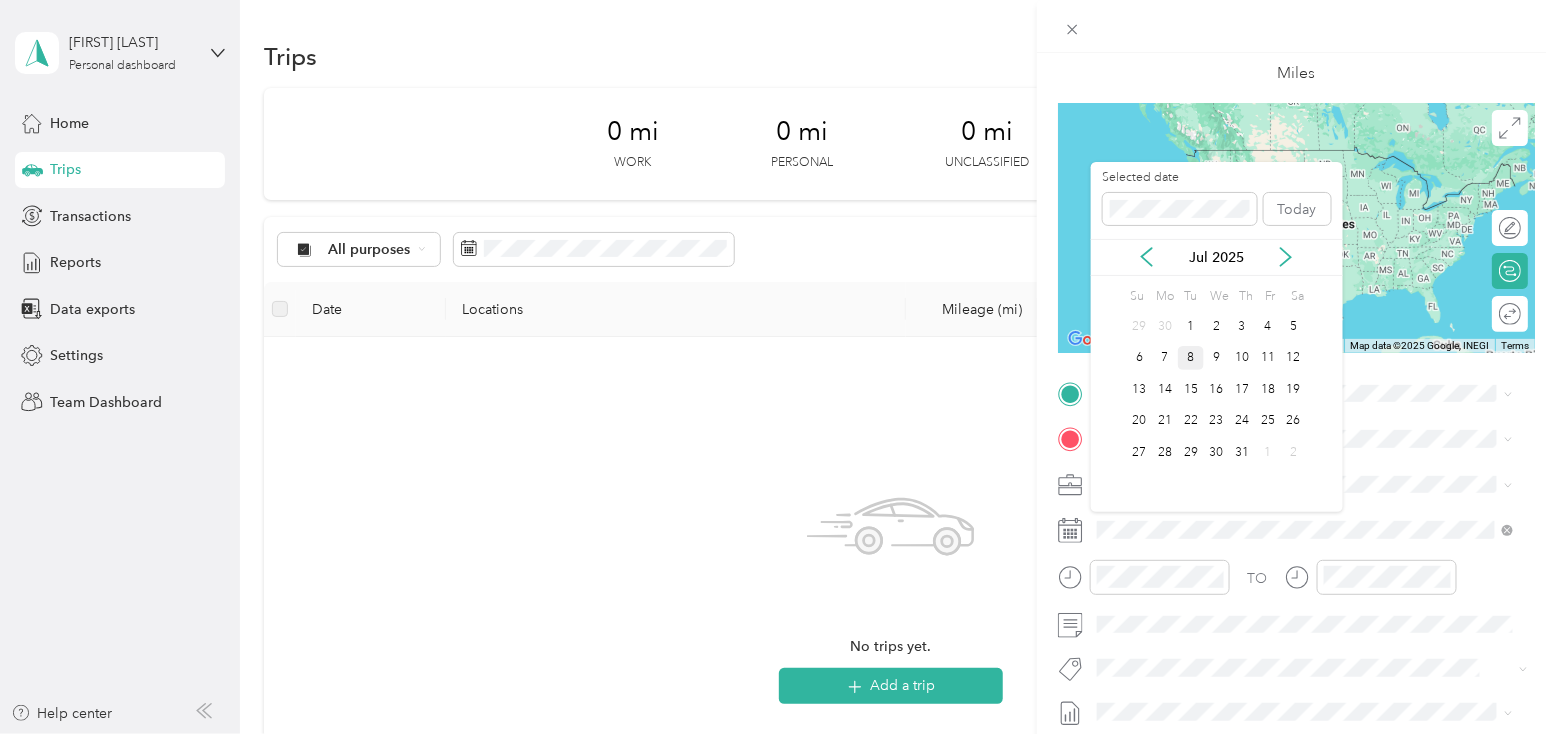 click on "8" at bounding box center [1191, 358] 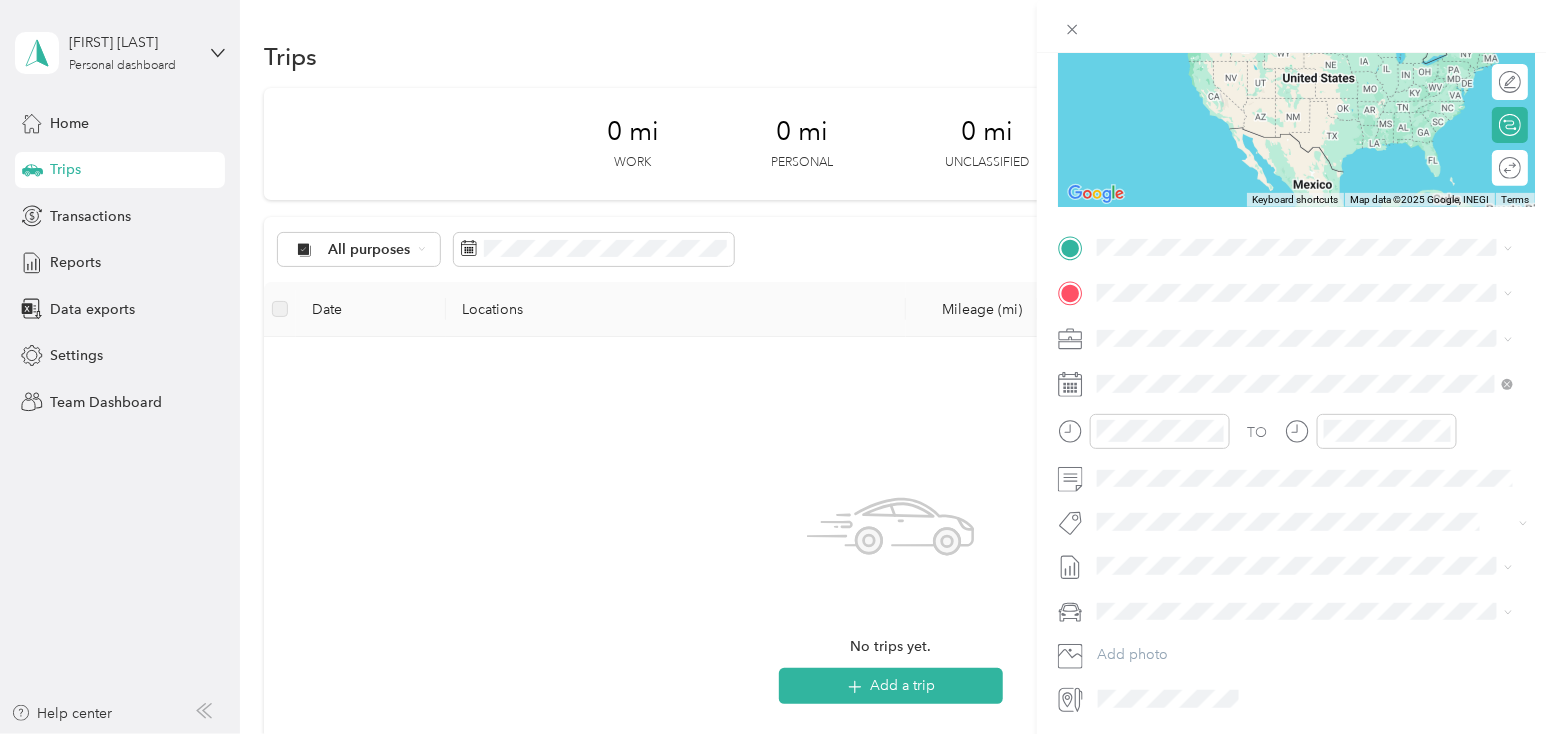 scroll, scrollTop: 300, scrollLeft: 0, axis: vertical 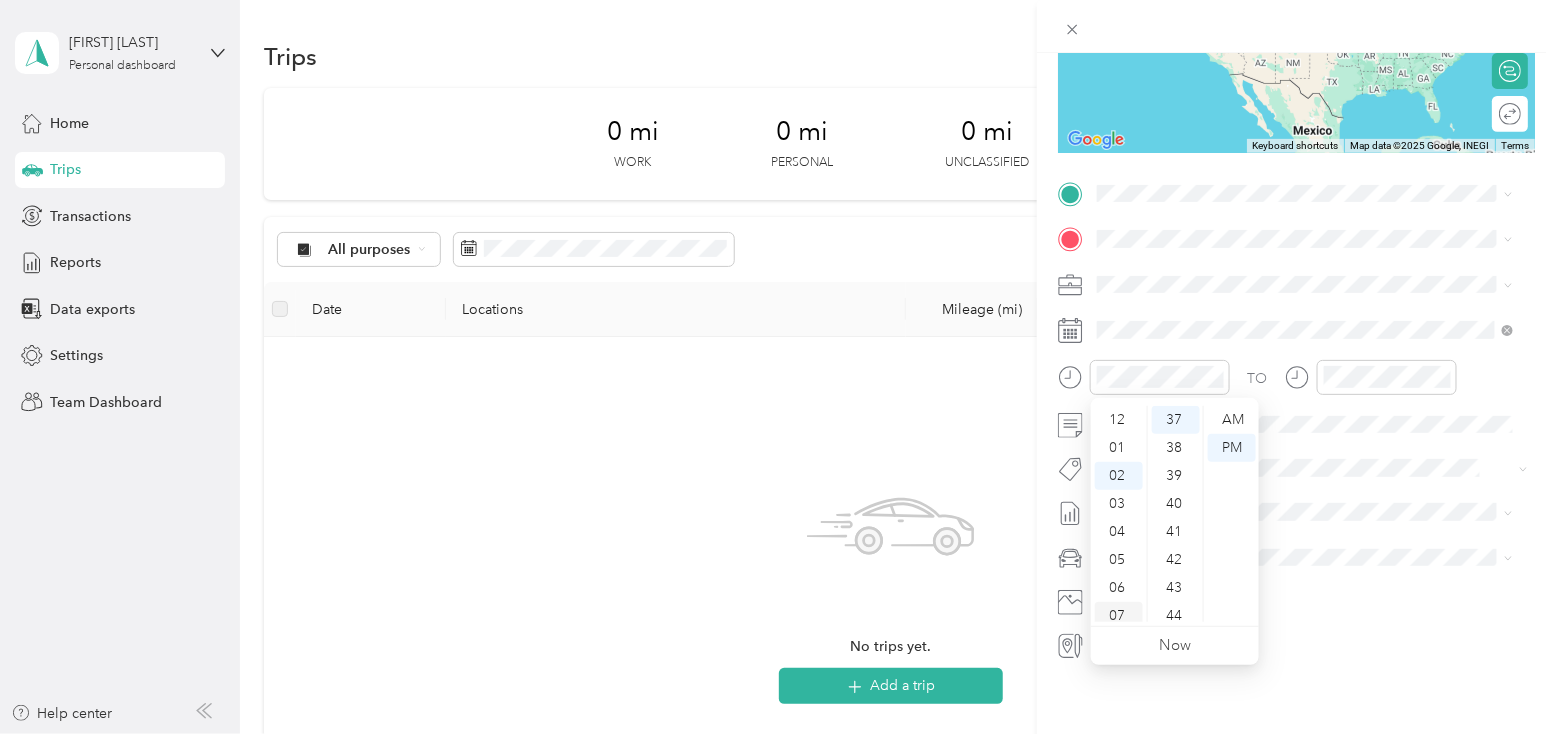 click on "05" at bounding box center (1119, 560) 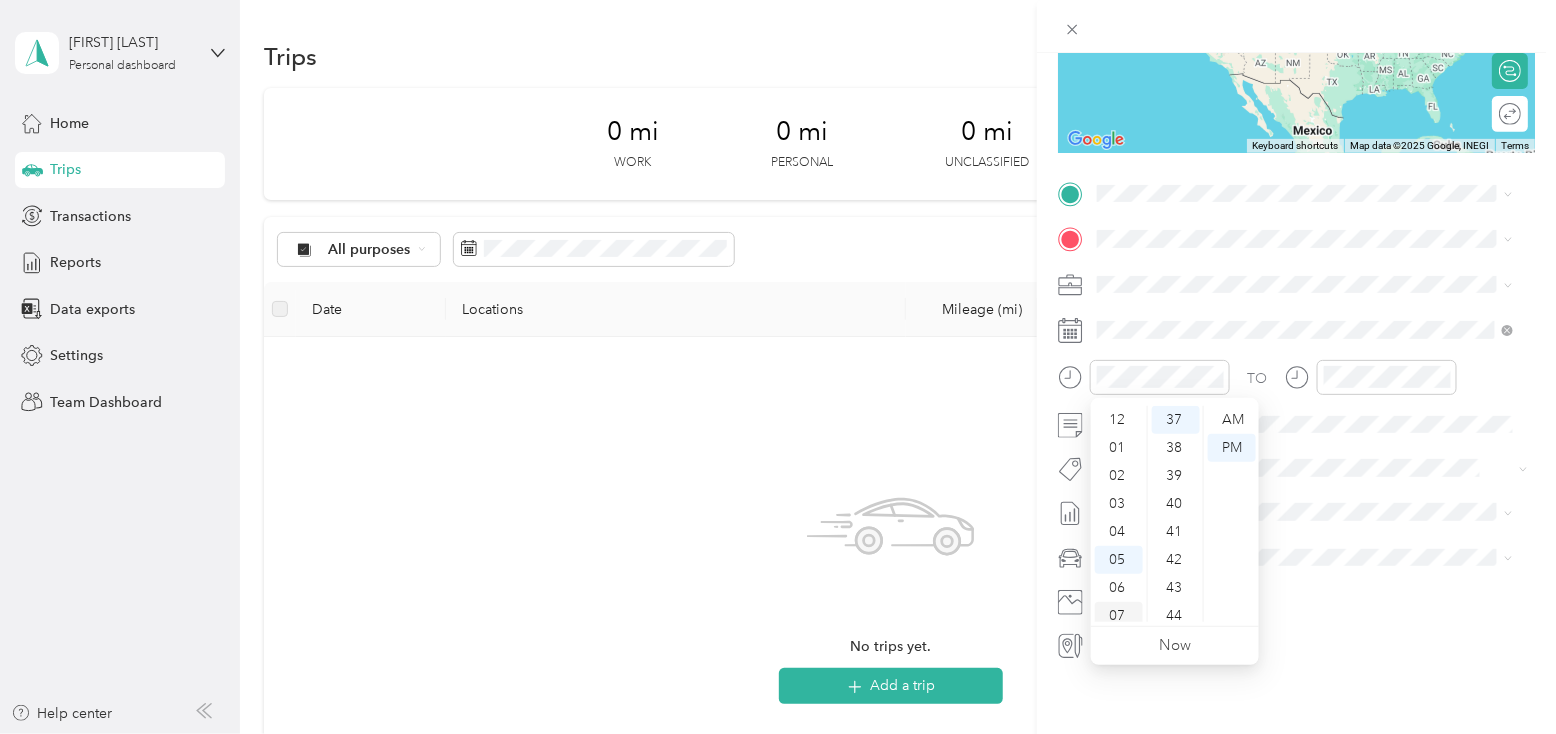 scroll, scrollTop: 119, scrollLeft: 0, axis: vertical 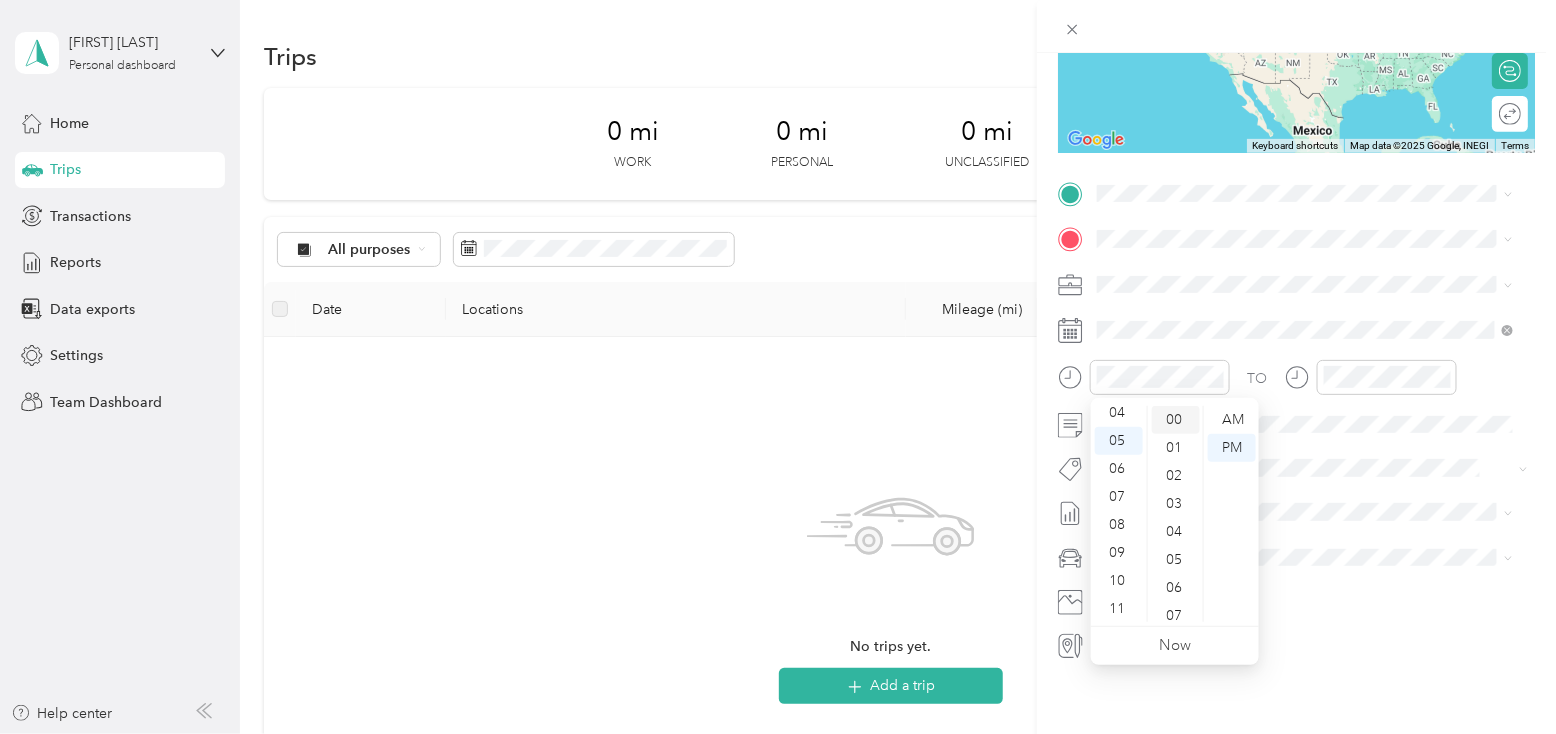 click on "00" at bounding box center (1176, 420) 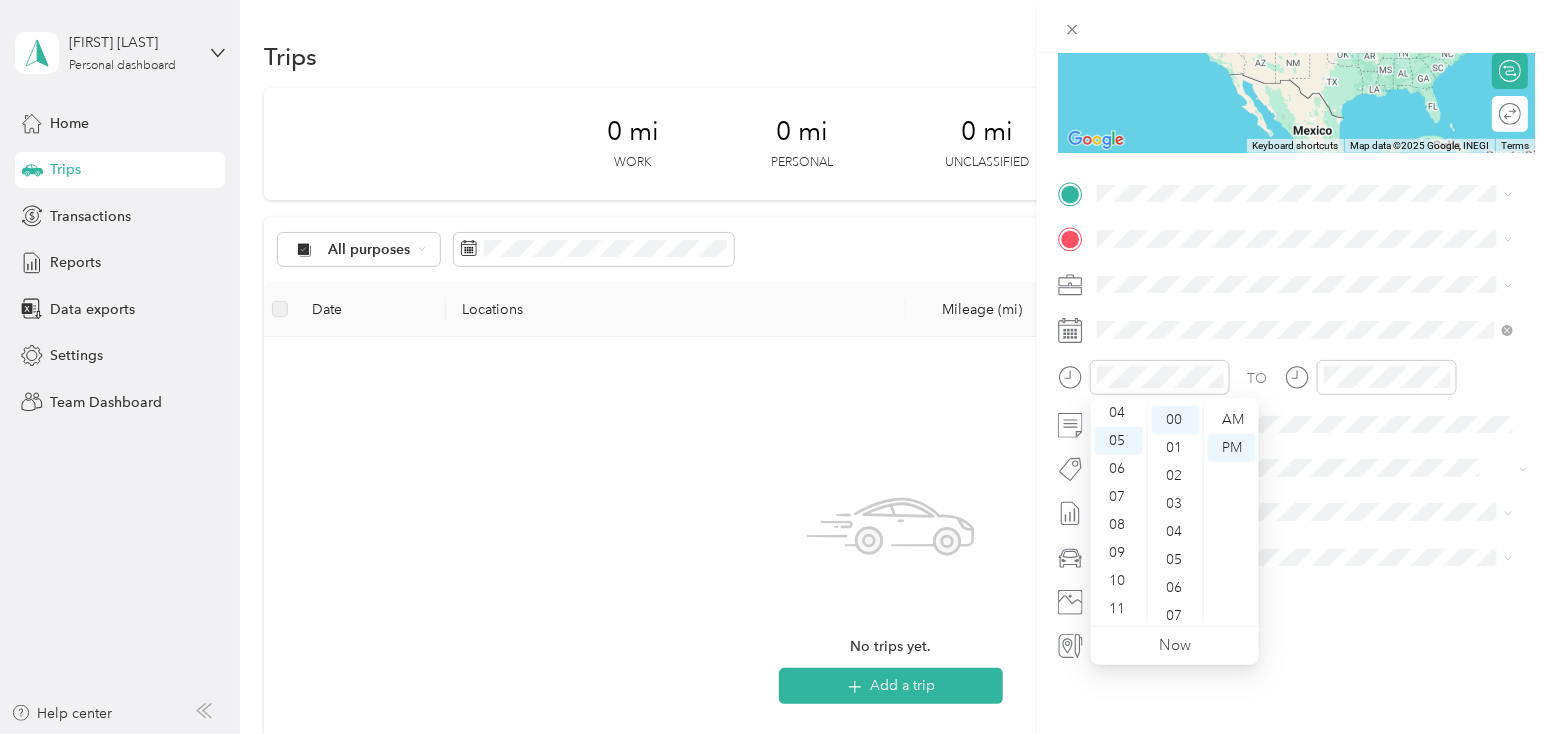click on "TO Add photo" at bounding box center [1296, 419] 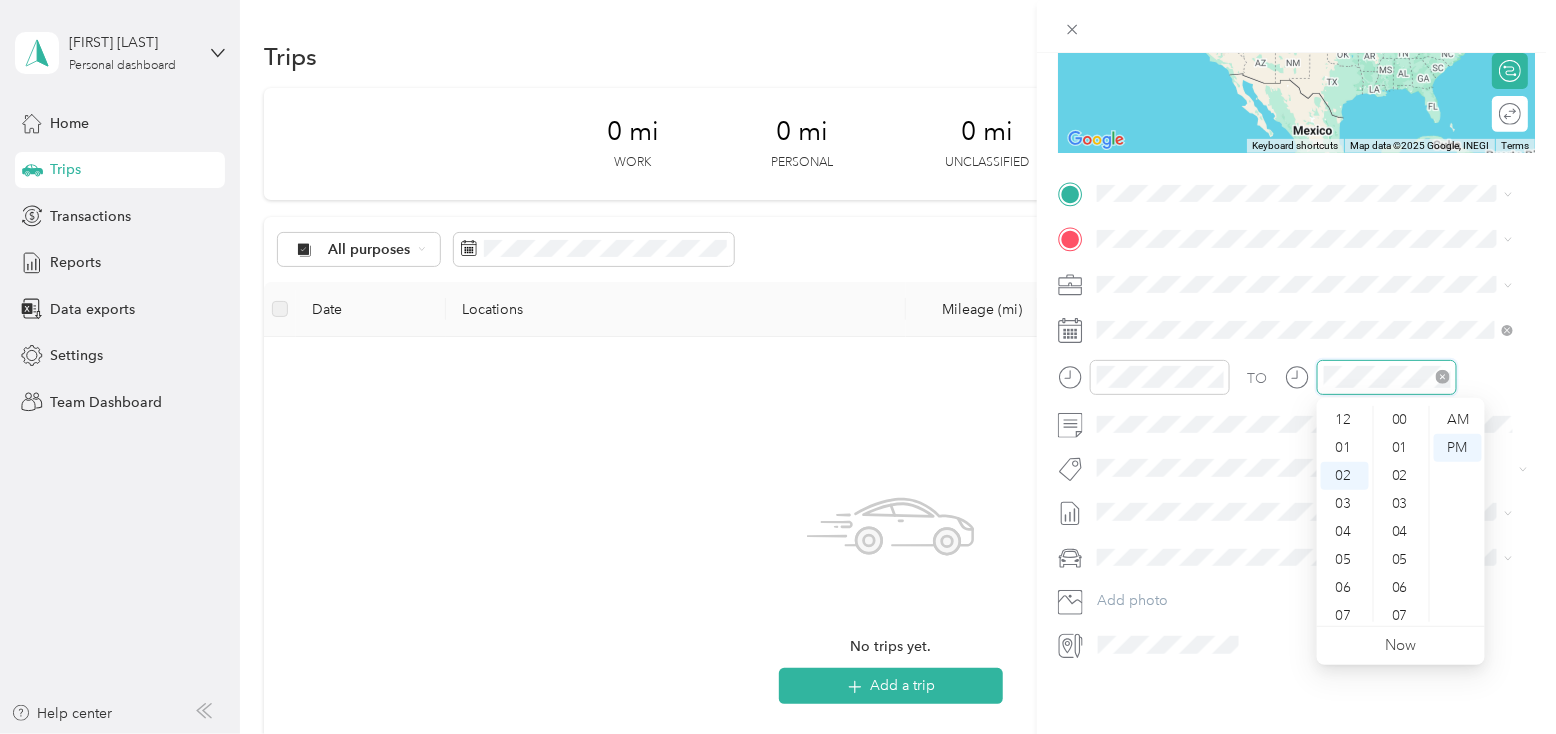 scroll, scrollTop: 1036, scrollLeft: 0, axis: vertical 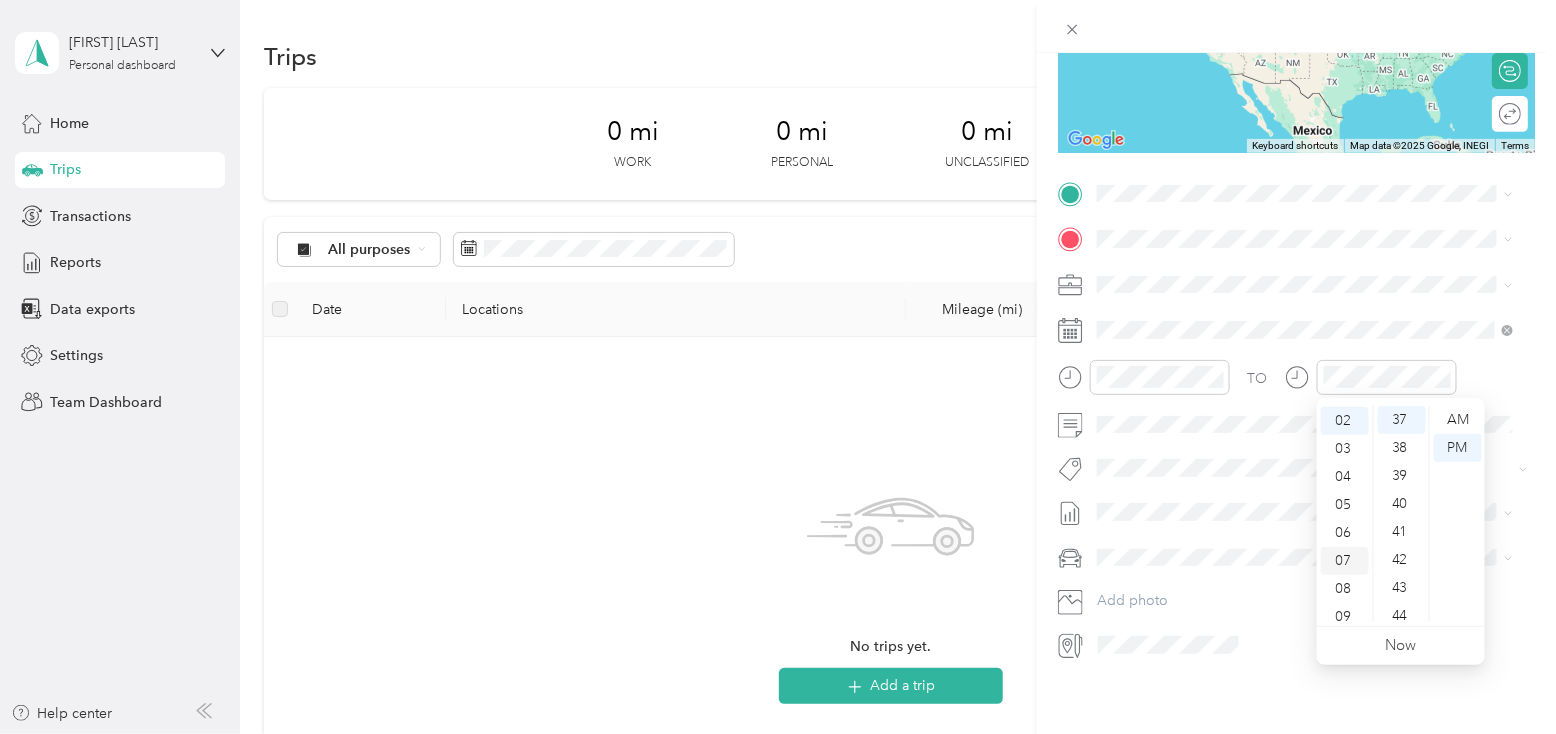 click on "05" at bounding box center (1345, 505) 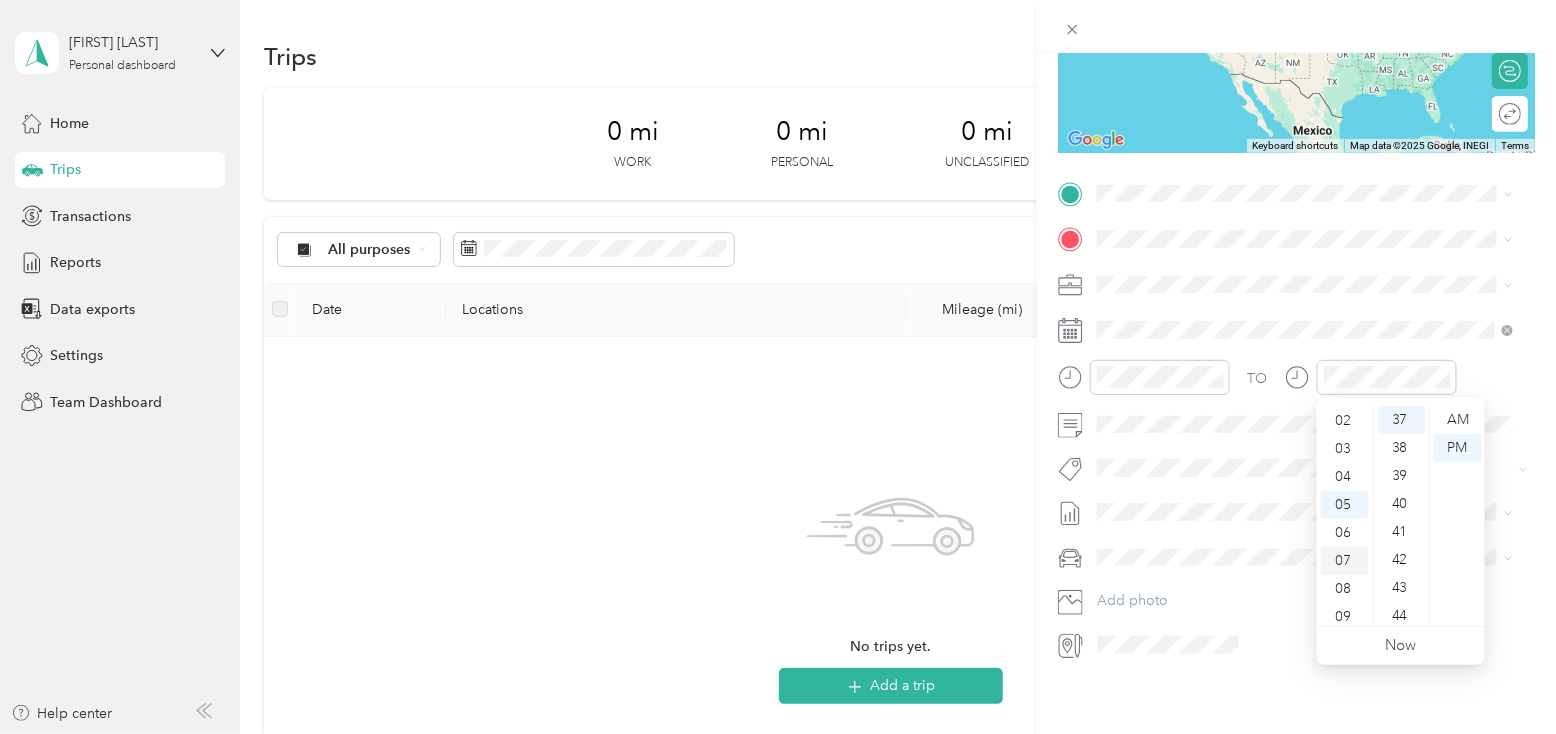 scroll, scrollTop: 119, scrollLeft: 0, axis: vertical 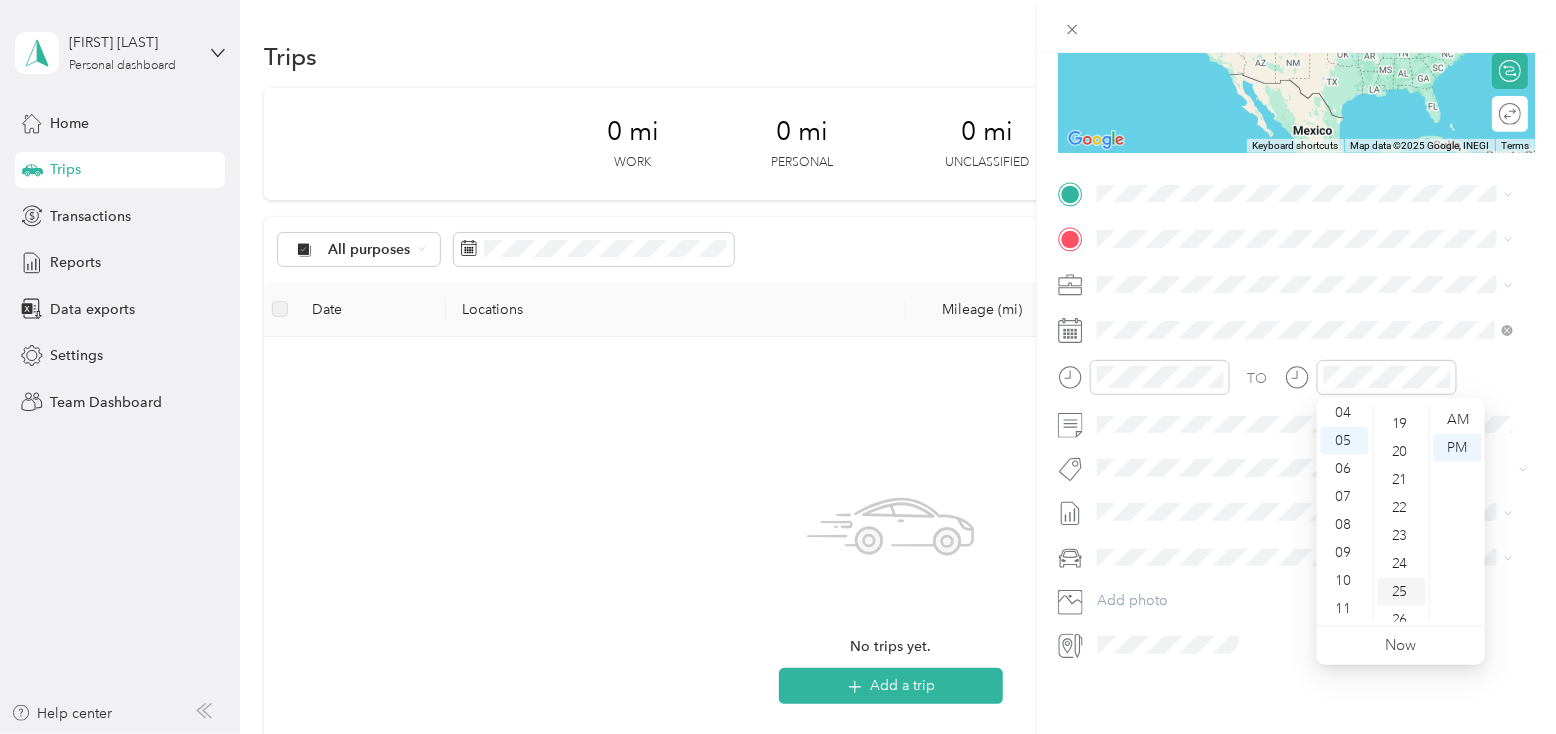 click on "25" at bounding box center [1402, 592] 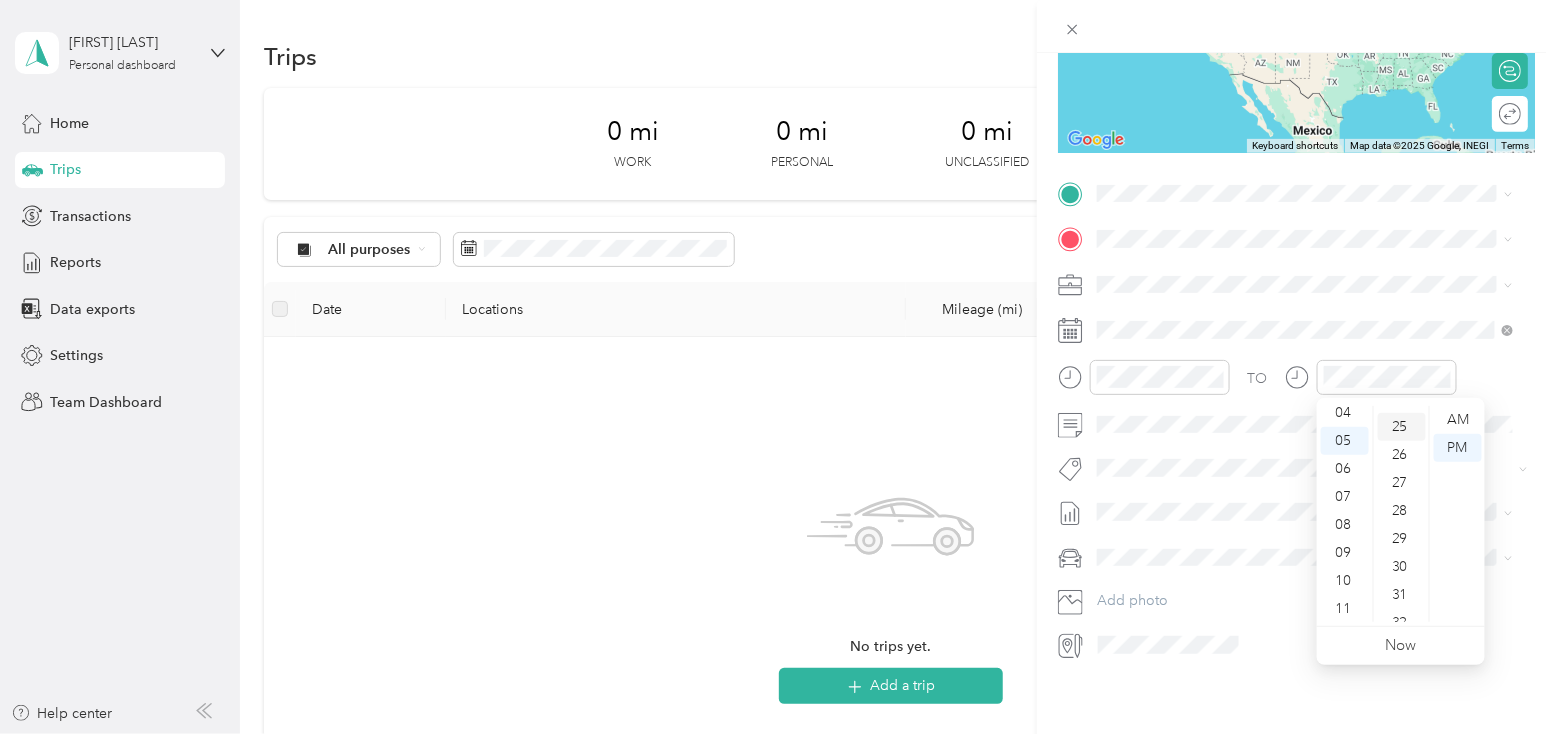 scroll, scrollTop: 700, scrollLeft: 0, axis: vertical 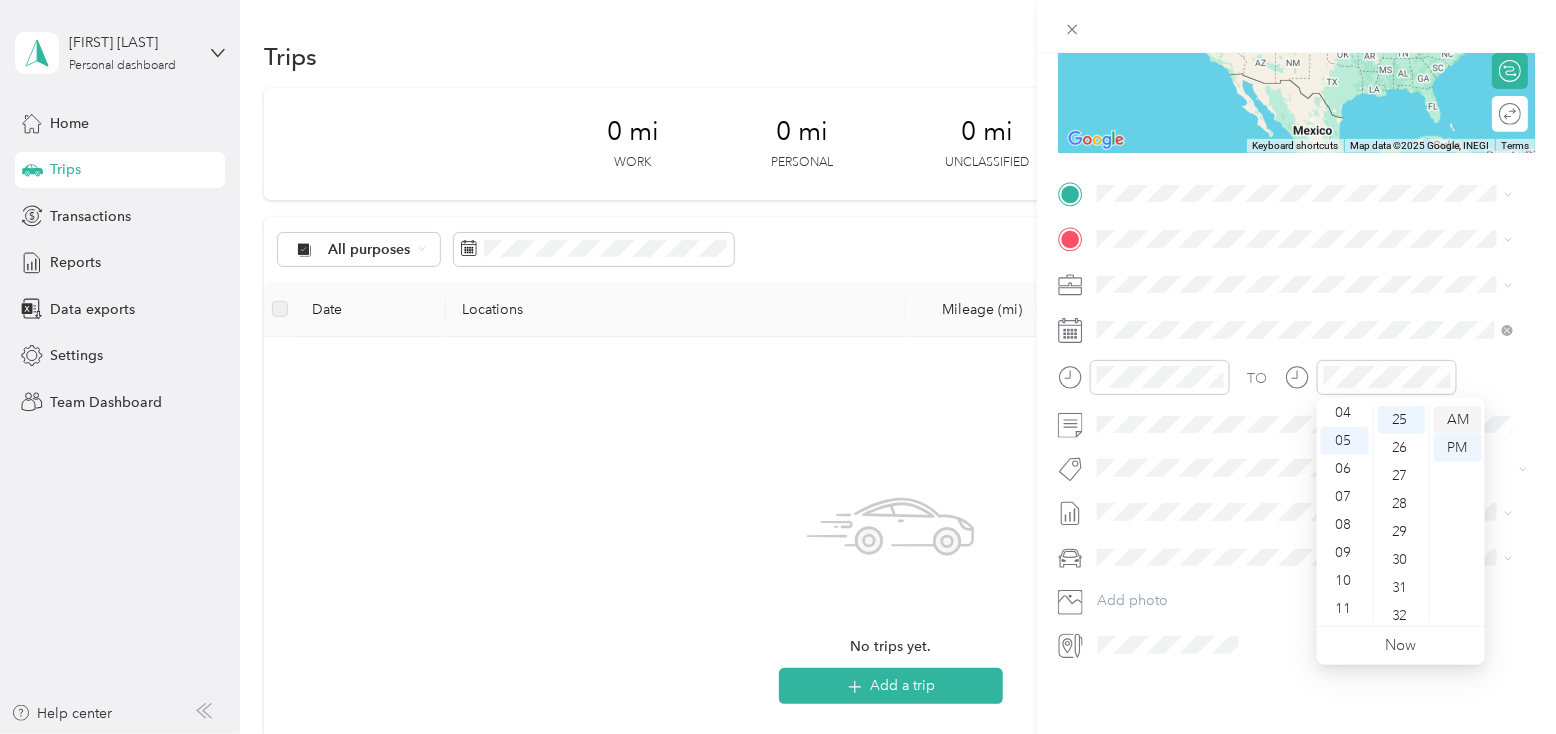 click on "AM" at bounding box center [1458, 420] 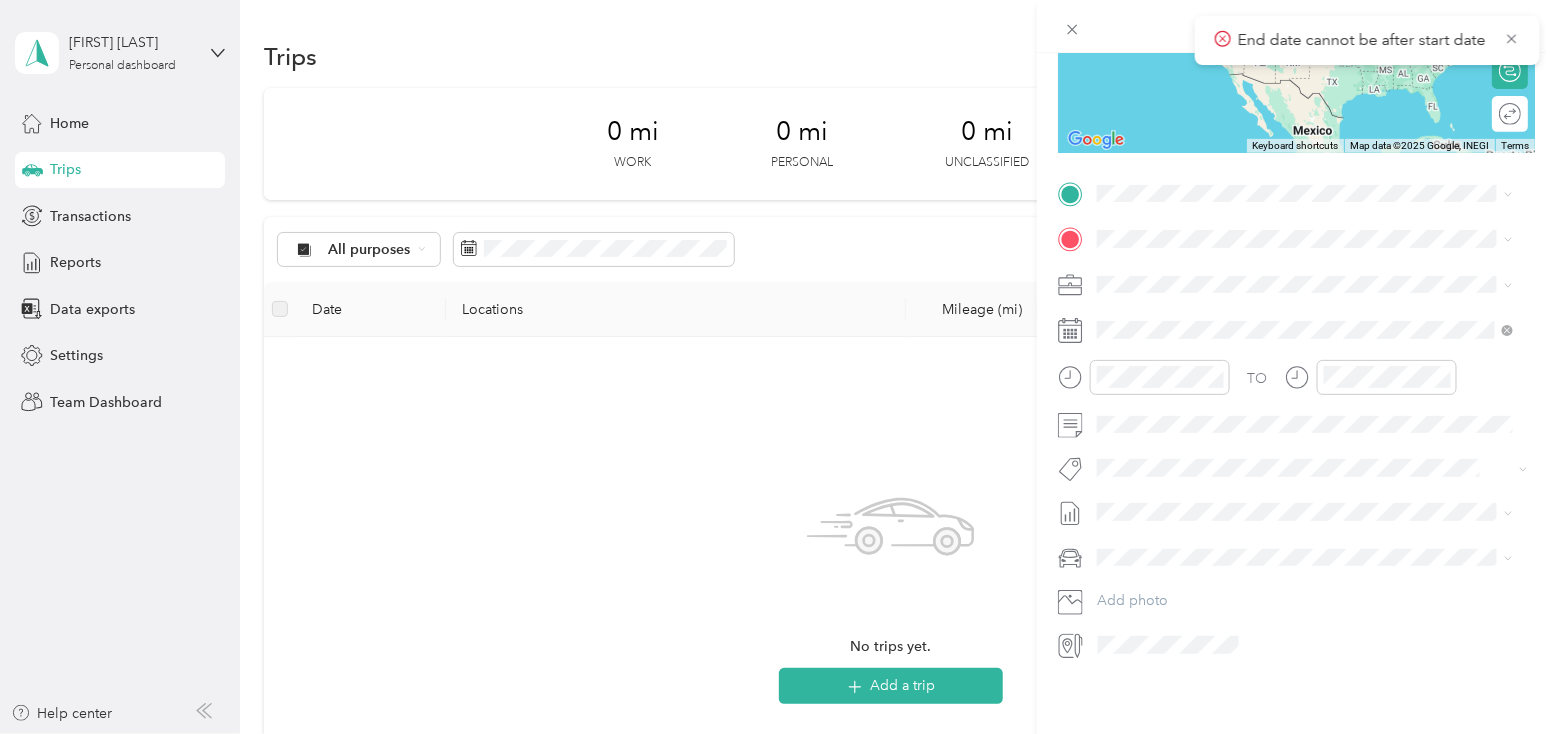 click on "TO" at bounding box center (1296, 384) 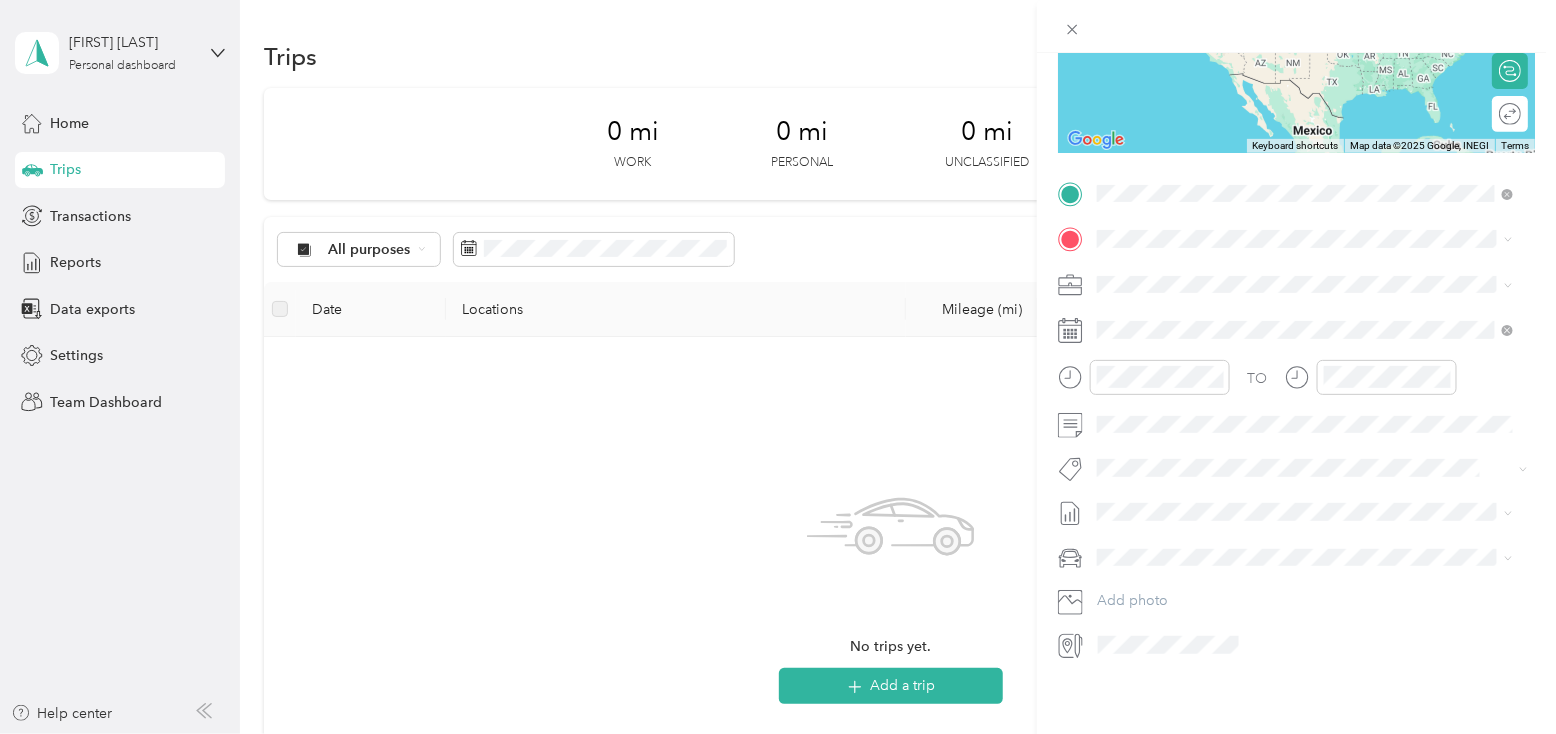 click on "[NUMBER] [STREET]
[CITY], [STATE] [POSTAL_CODE], [COUNTRY]" at bounding box center (1279, 273) 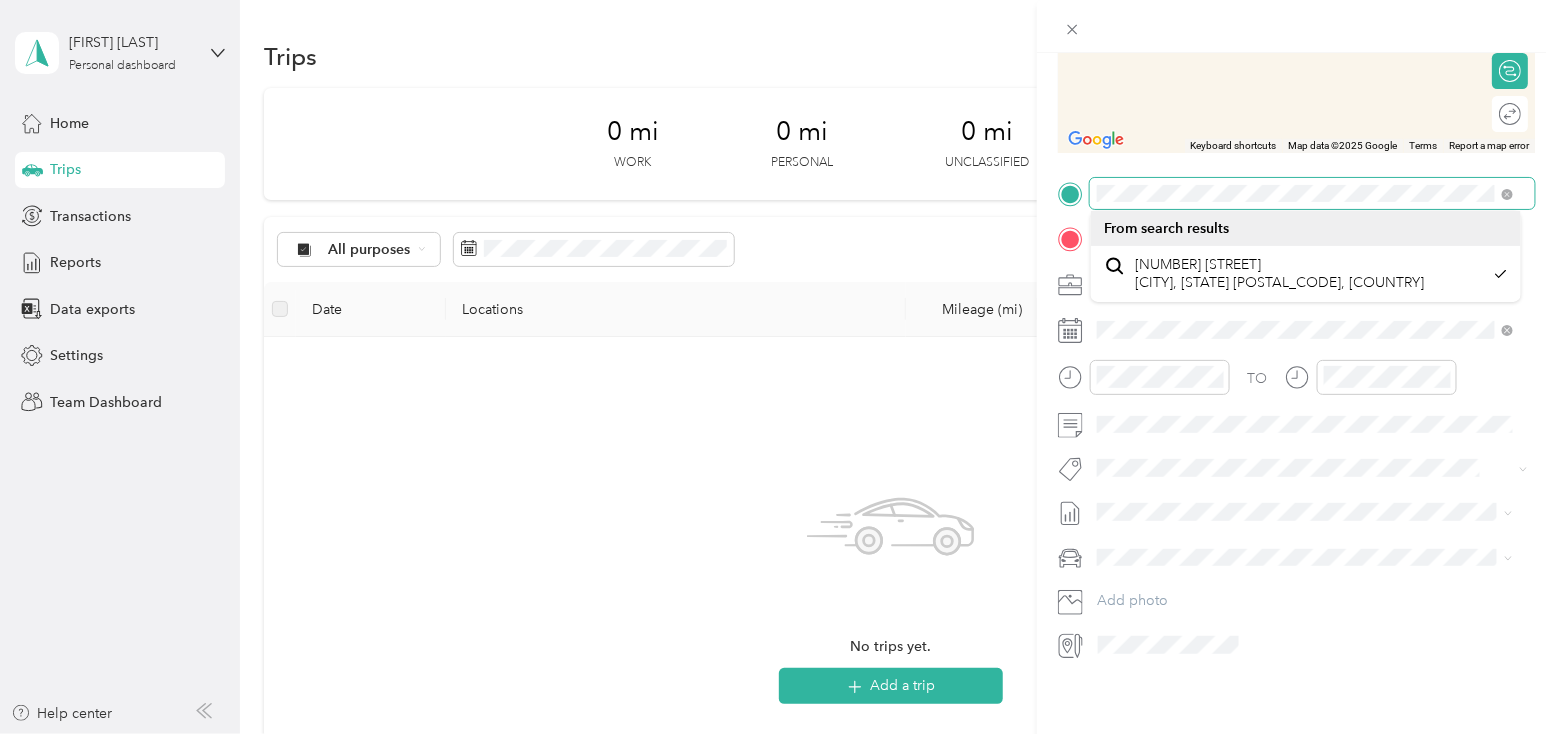 click on "New Trip Save This trip cannot be edited because it is either under review, approved, or paid. Contact your Team Manager to edit it. Miles ← Move left → Move right ↑ Move up ↓ Move down + Zoom in - Zoom out Home Jump left by 75% End Jump right by 75% Page Up Jump up by 75% Page Down Jump down by 75% Keyboard shortcuts Map Data Map data ©2025 Google Map data ©2025 Google 2 m  Click to toggle between metric and imperial units Terms Report a map error Edit route Calculate route Round trip TO Add photo" at bounding box center [1296, 214] 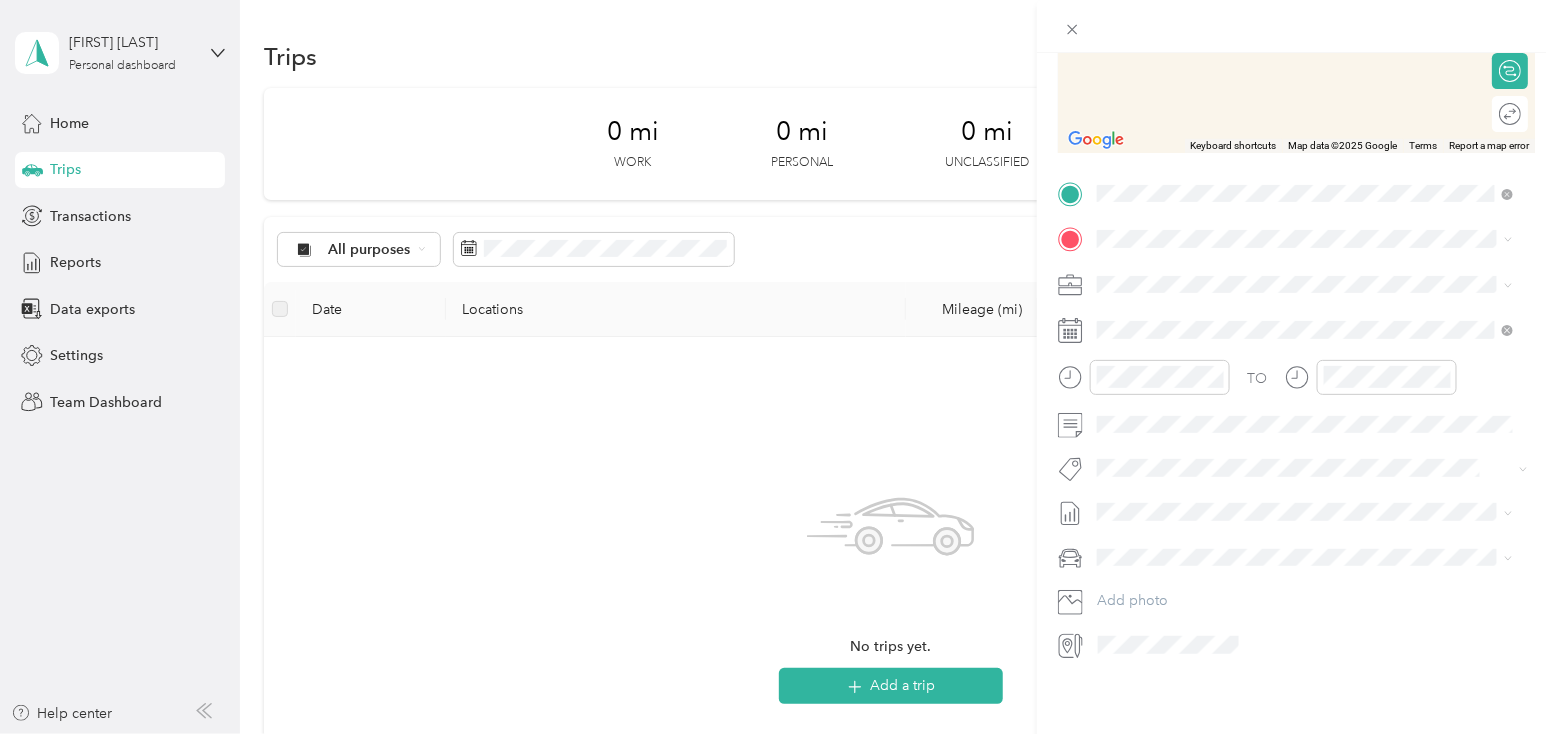 click on "New Trip Save This trip cannot be edited because it is either under review, approved, or paid. Contact your Team Manager to edit it. Miles ← Move left → Move right ↑ Move up ↓ Move down + Zoom in - Zoom out Home Jump left by 75% End Jump right by 75% Page Up Jump up by 75% Page Down Jump down by 75% Keyboard shortcuts Map Data Map data ©2025 Google Map data ©2025 Google 2 m  Click to toggle between metric and imperial units Terms Report a map error Edit route Calculate route Round trip TO Add photo" at bounding box center [1296, 214] 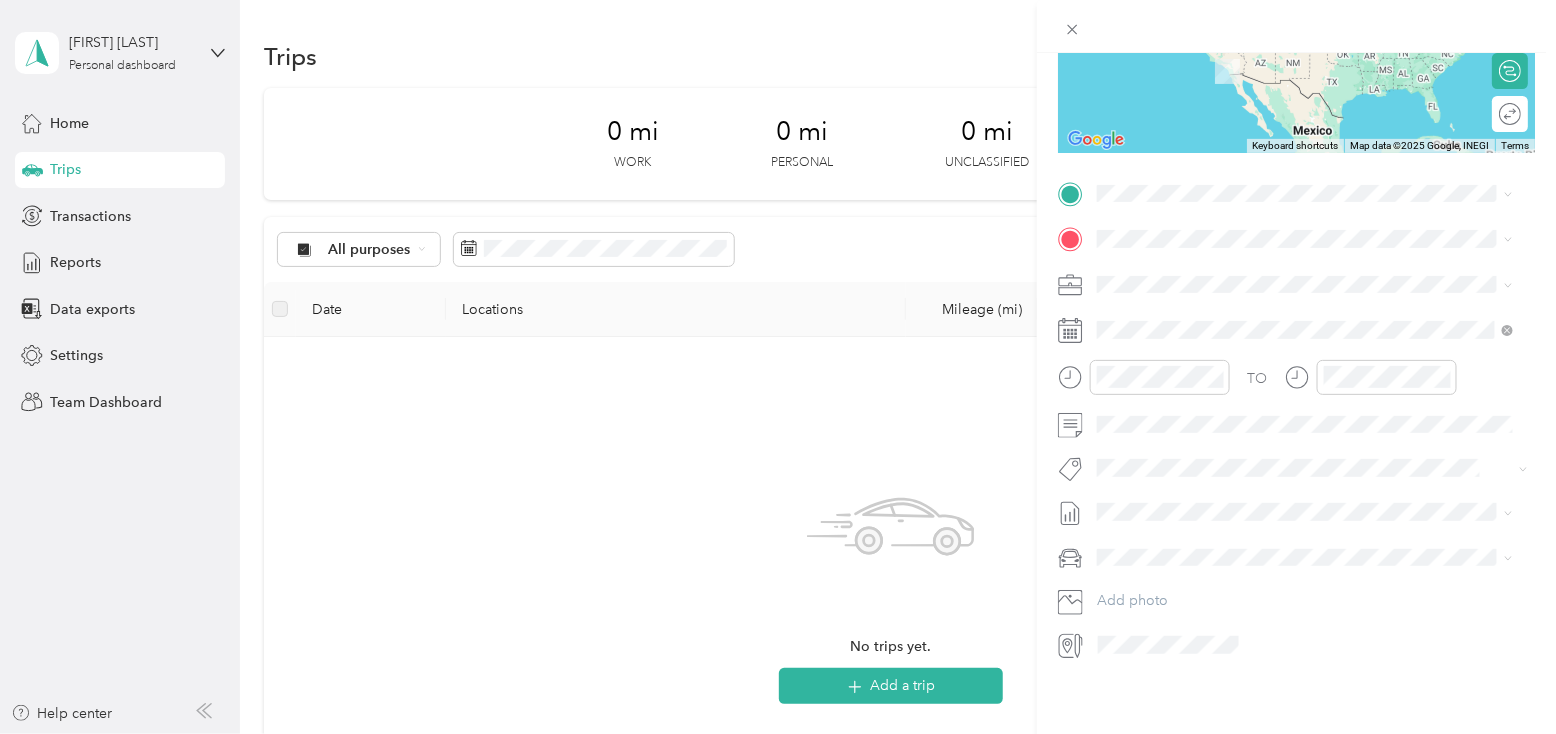 click on "home [NUMBER] [STREET], [CITY], [STATE], [COUNTRY]" at bounding box center (1290, 282) 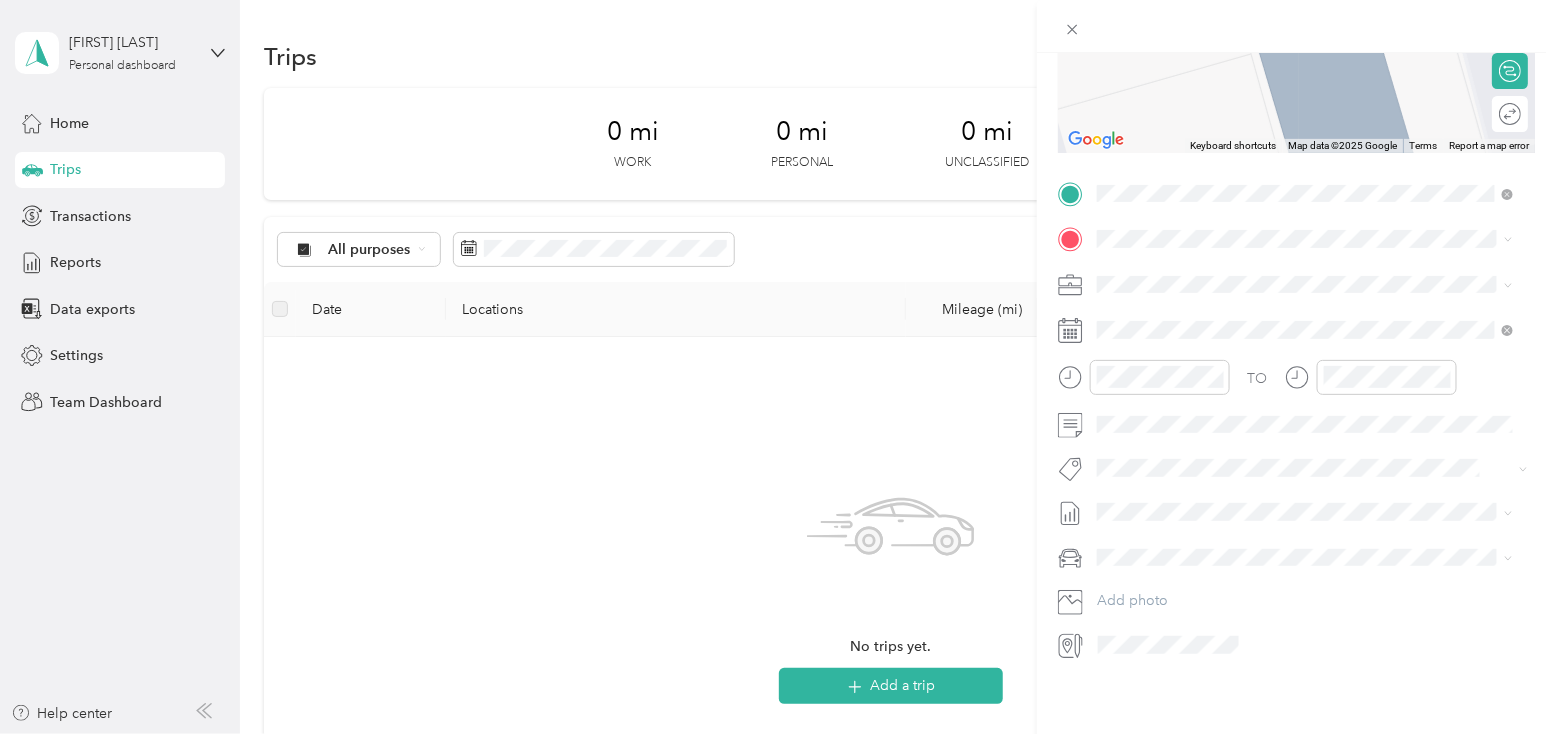 click on "[NUMBER] [STREET]
[CITY], [STATE] [POSTAL_CODE], [COUNTRY]" at bounding box center [1279, 318] 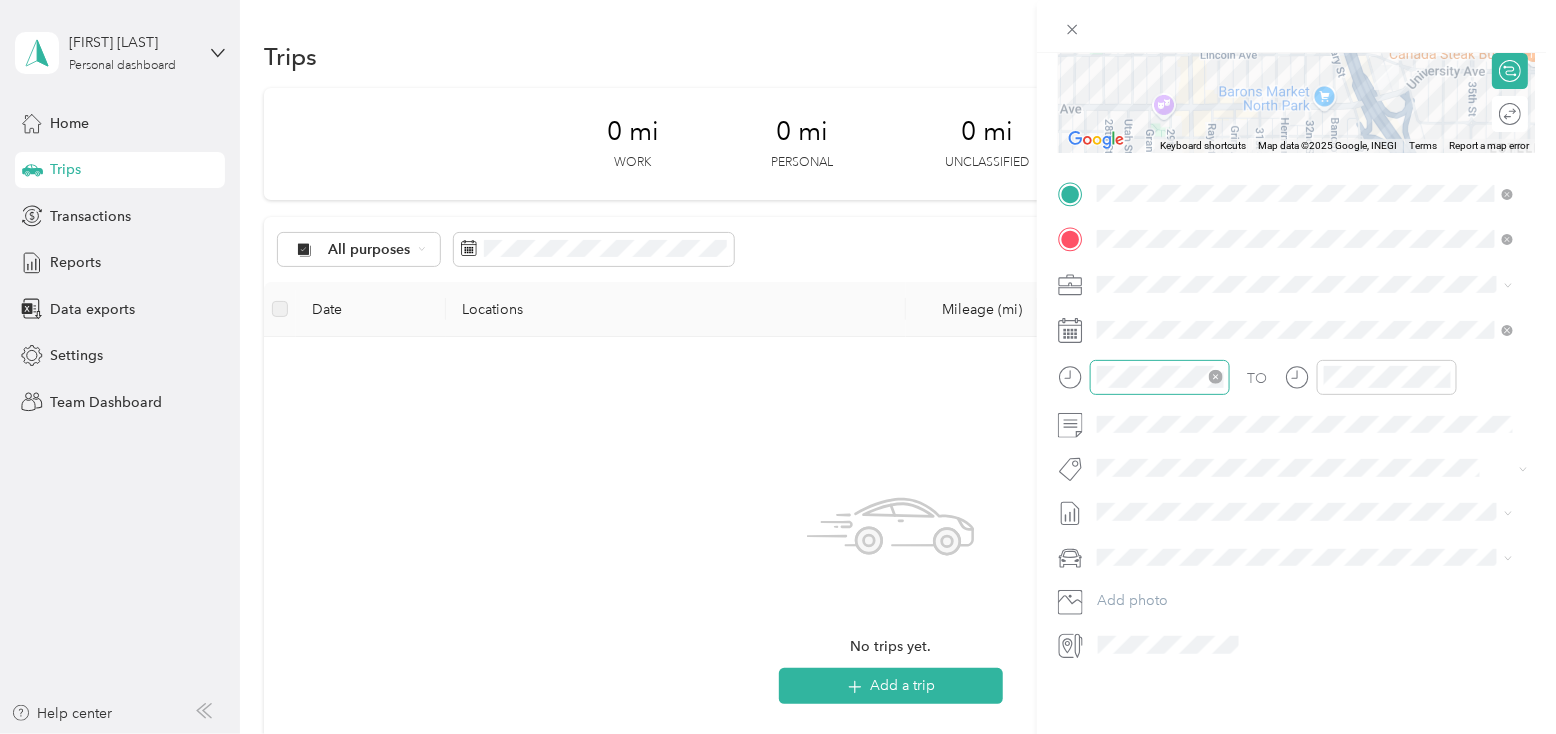 click 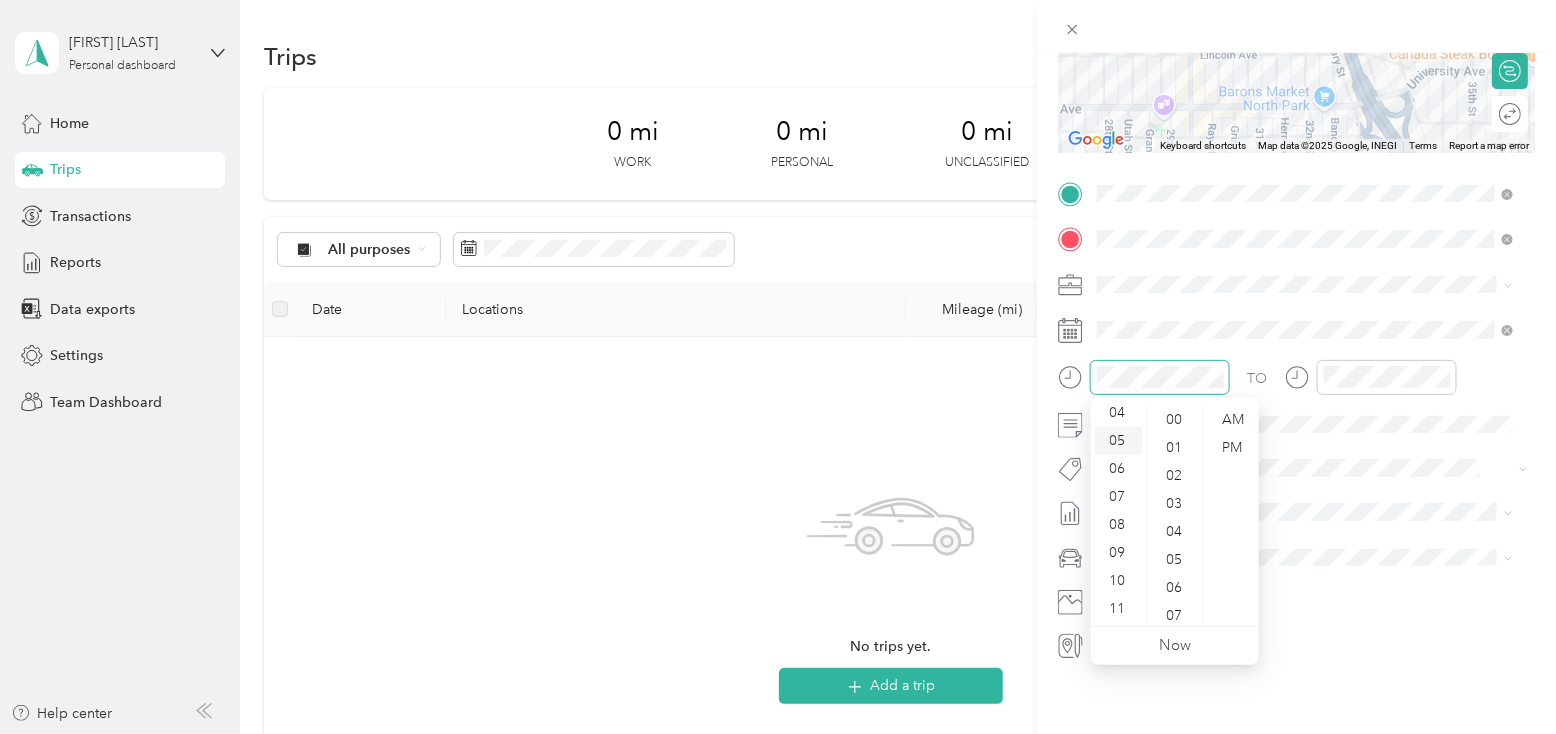 click on "05" at bounding box center [1119, 441] 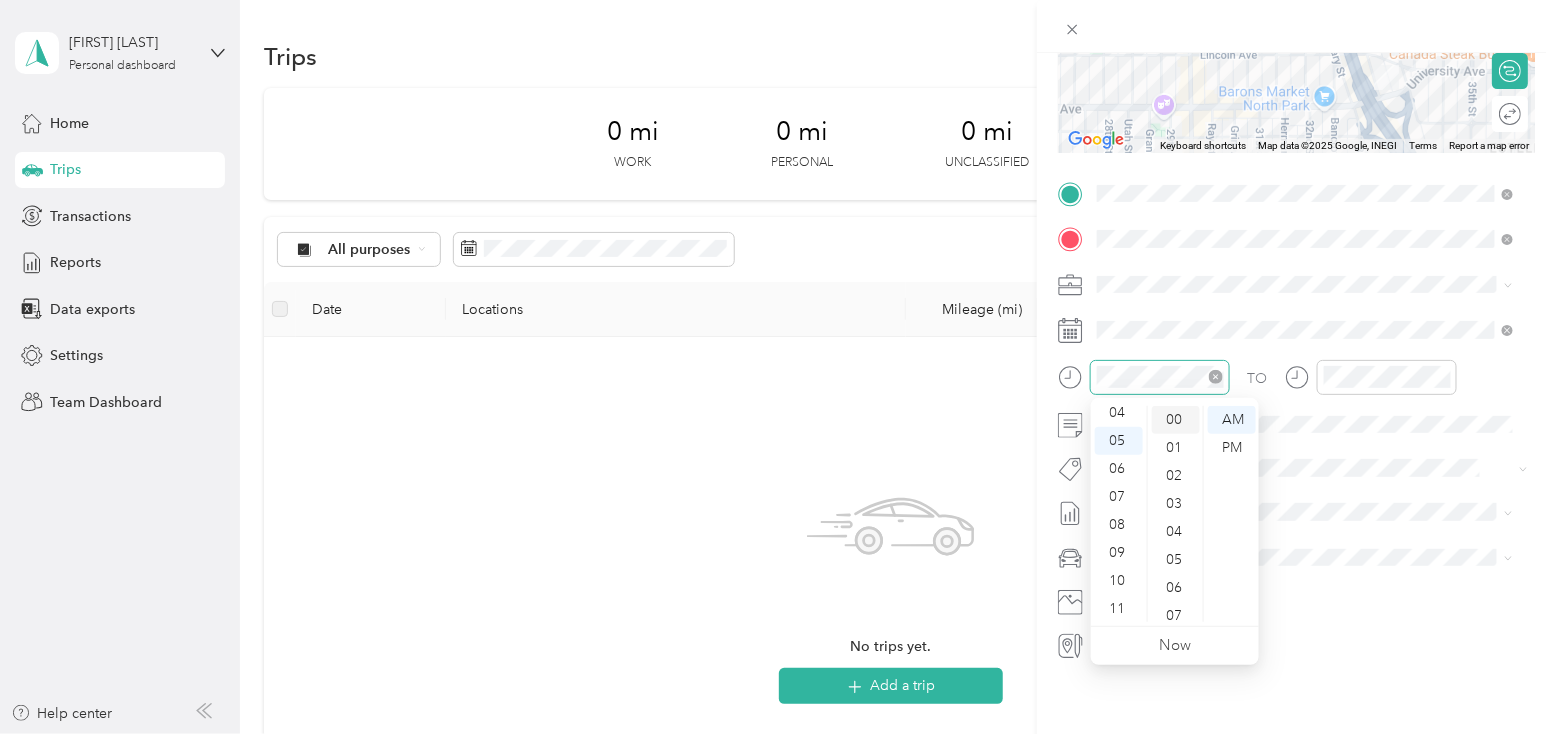 click on "00" at bounding box center [1176, 420] 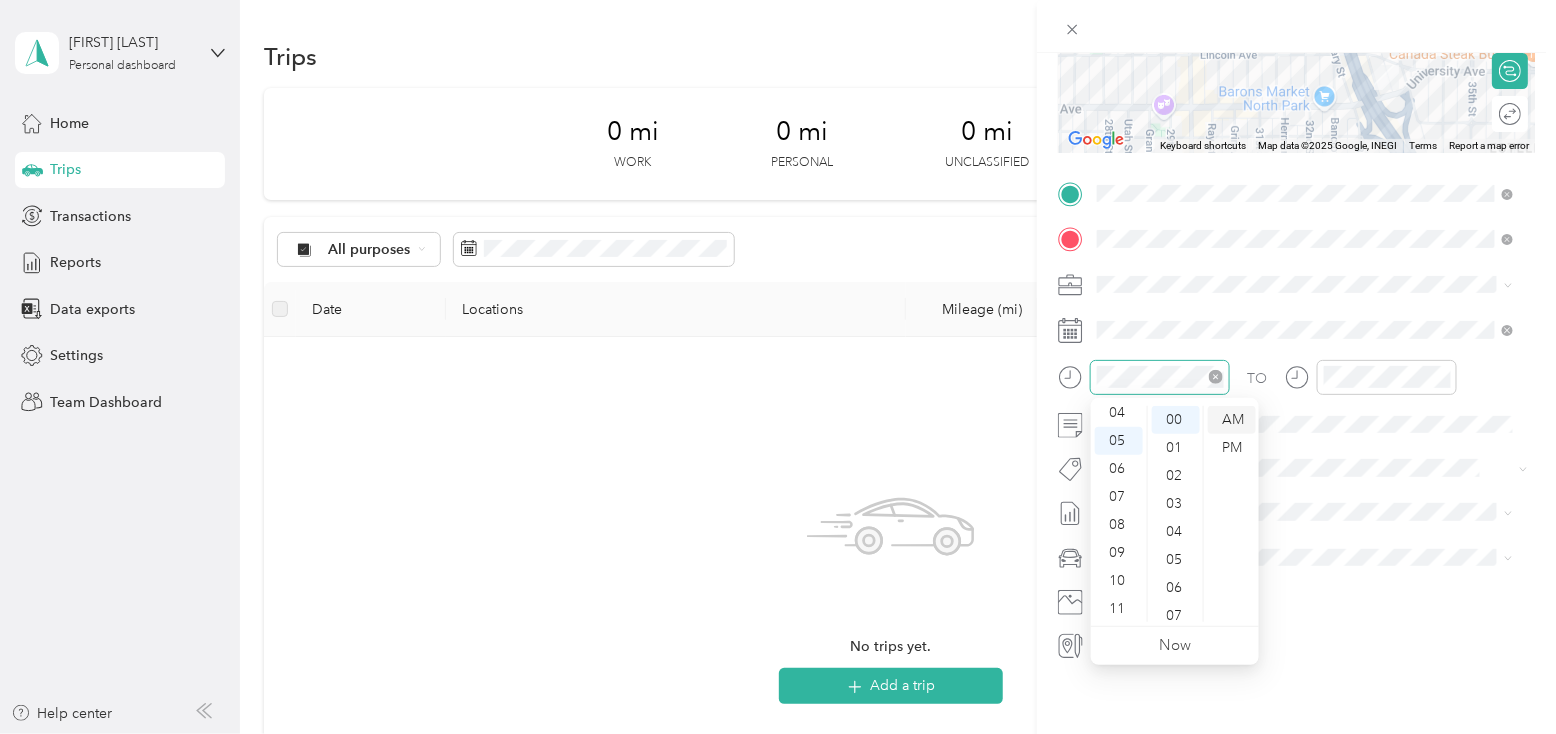 click on "AM" at bounding box center [1232, 420] 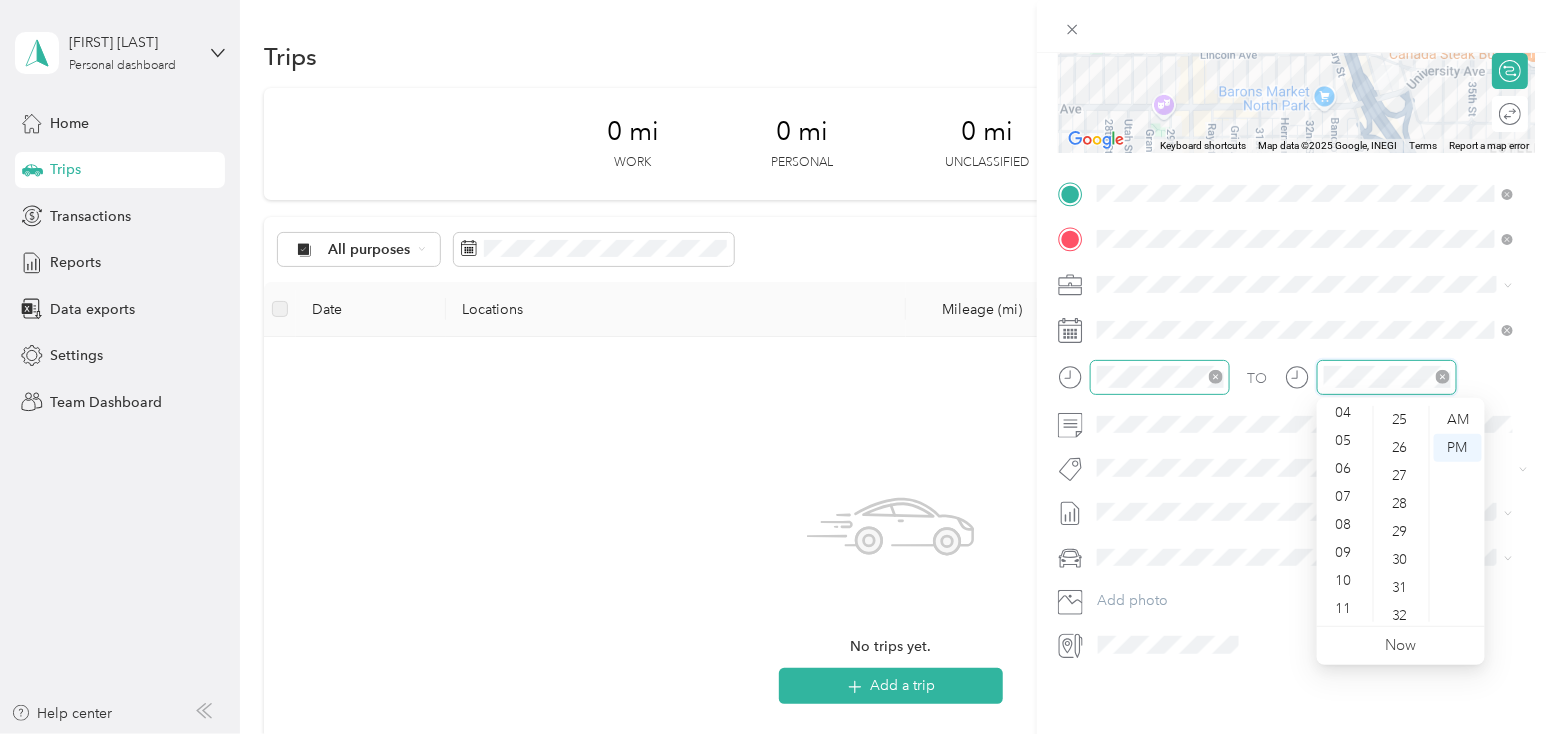 scroll, scrollTop: 55, scrollLeft: 0, axis: vertical 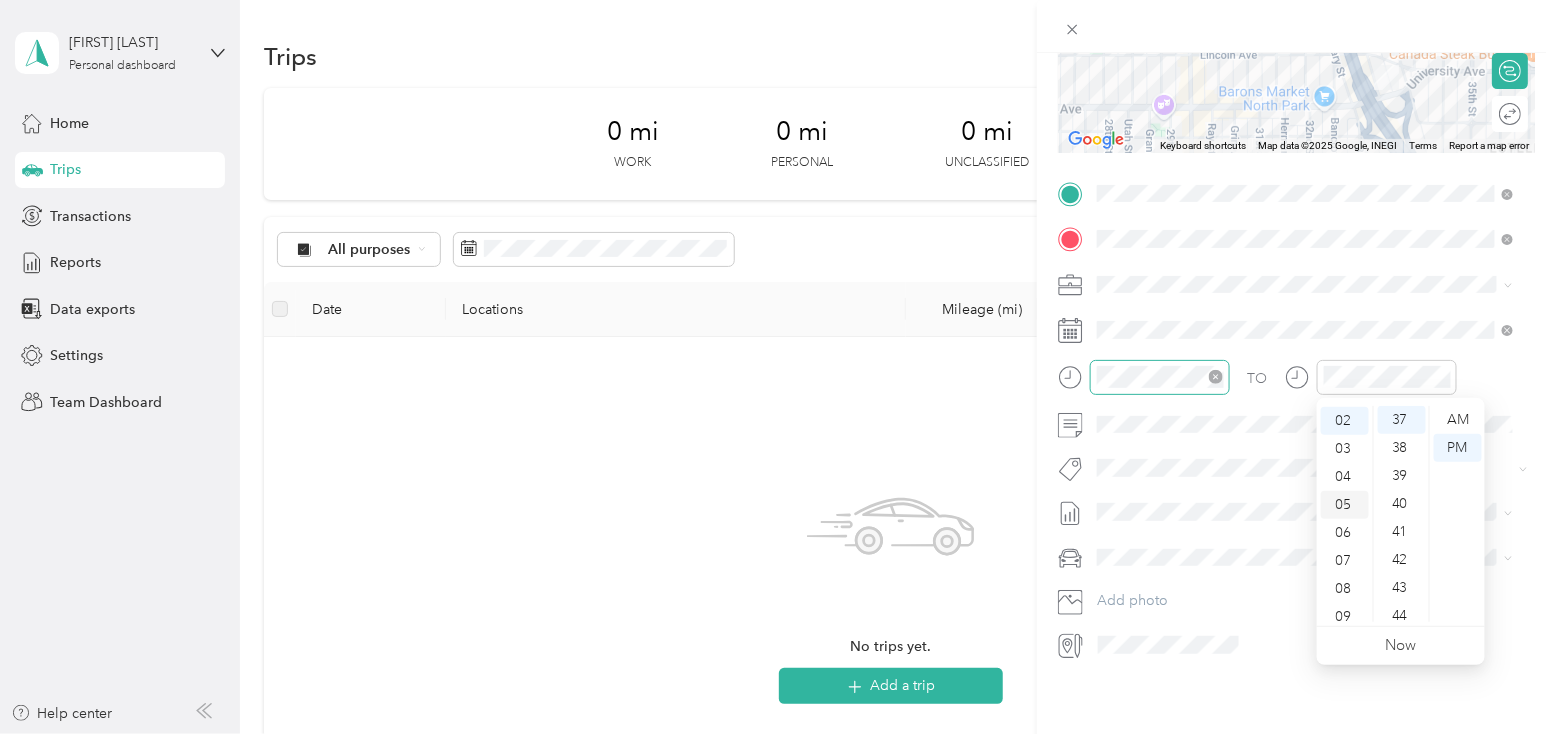 click on "05" at bounding box center [1345, 505] 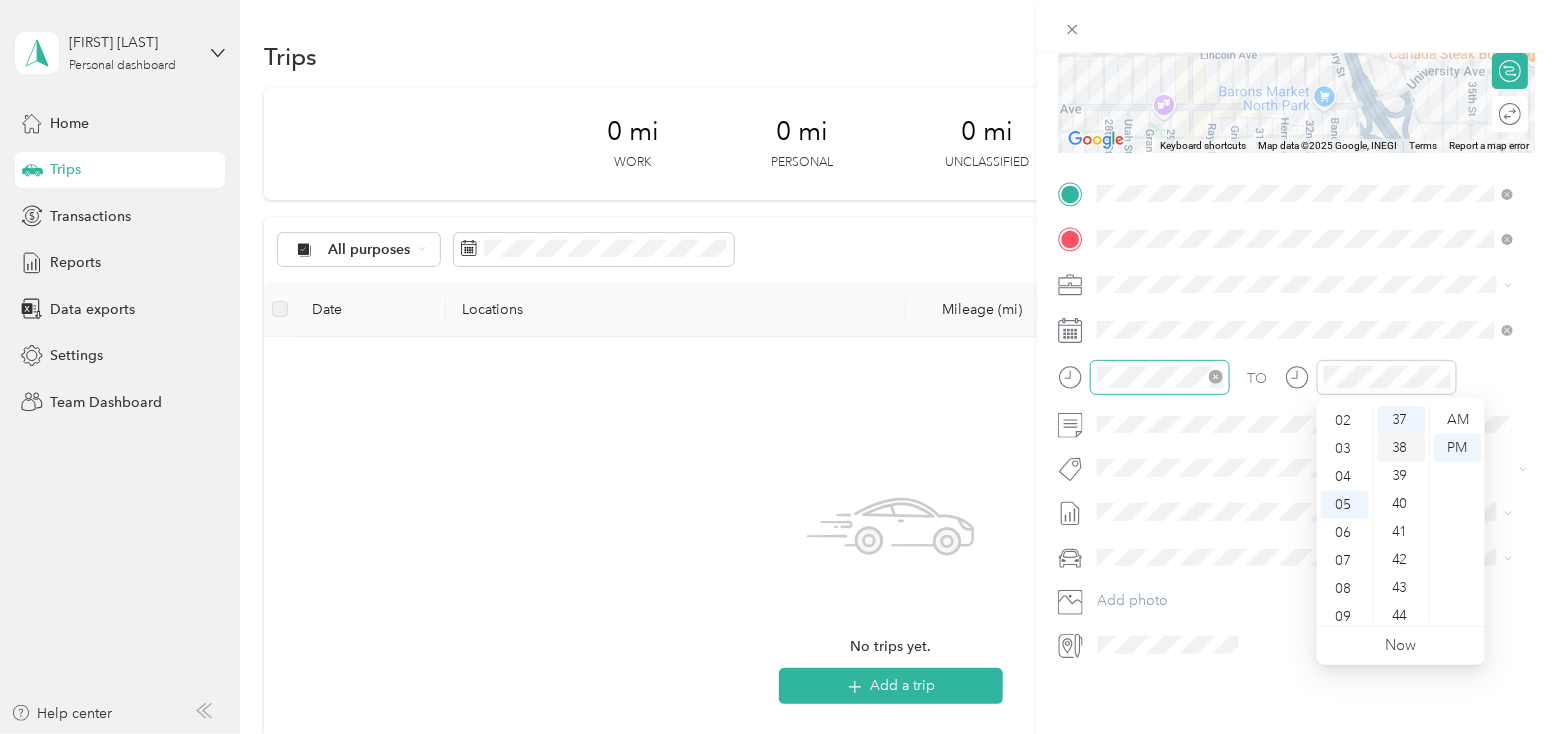 scroll, scrollTop: 119, scrollLeft: 0, axis: vertical 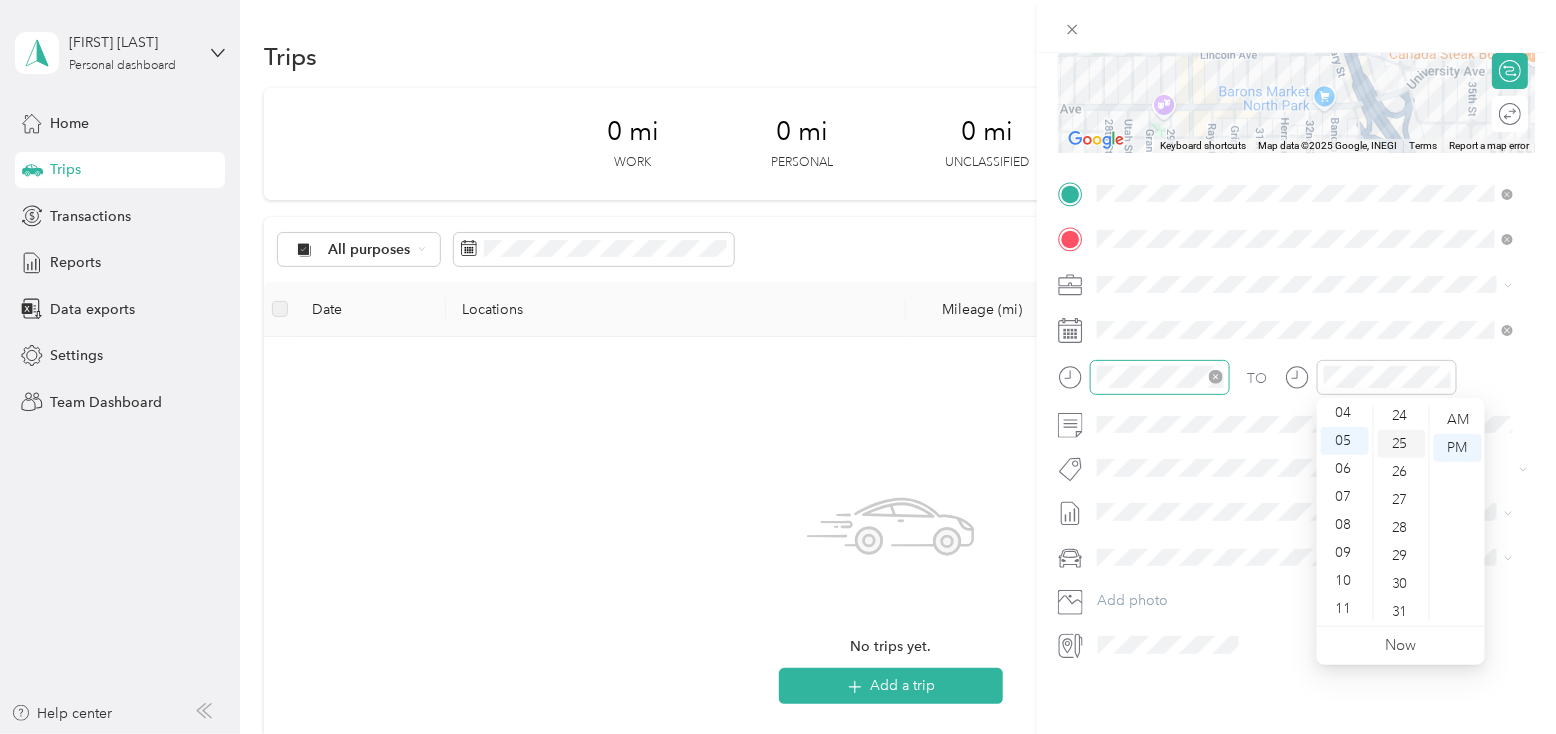 click on "25" at bounding box center (1402, 444) 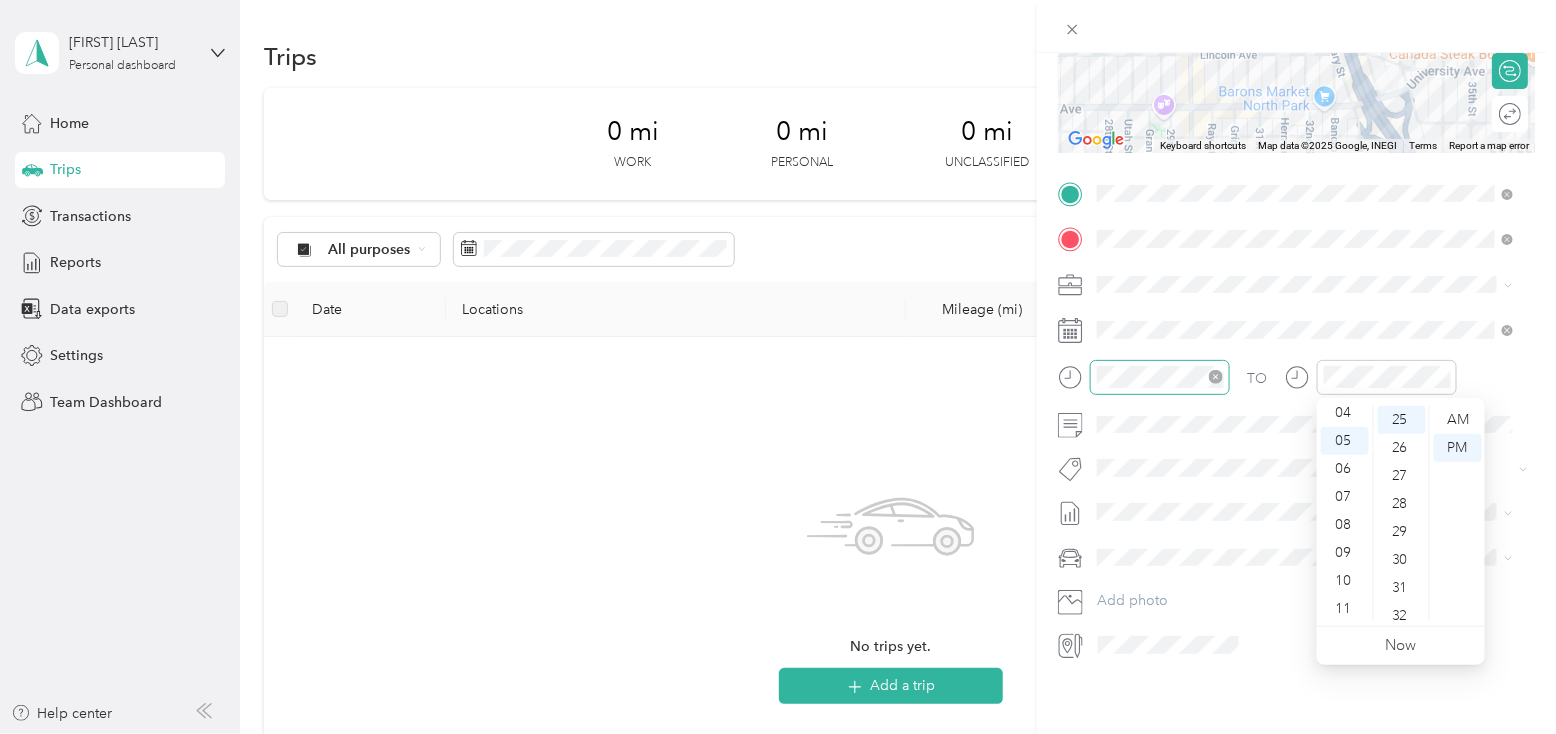 scroll, scrollTop: 700, scrollLeft: 0, axis: vertical 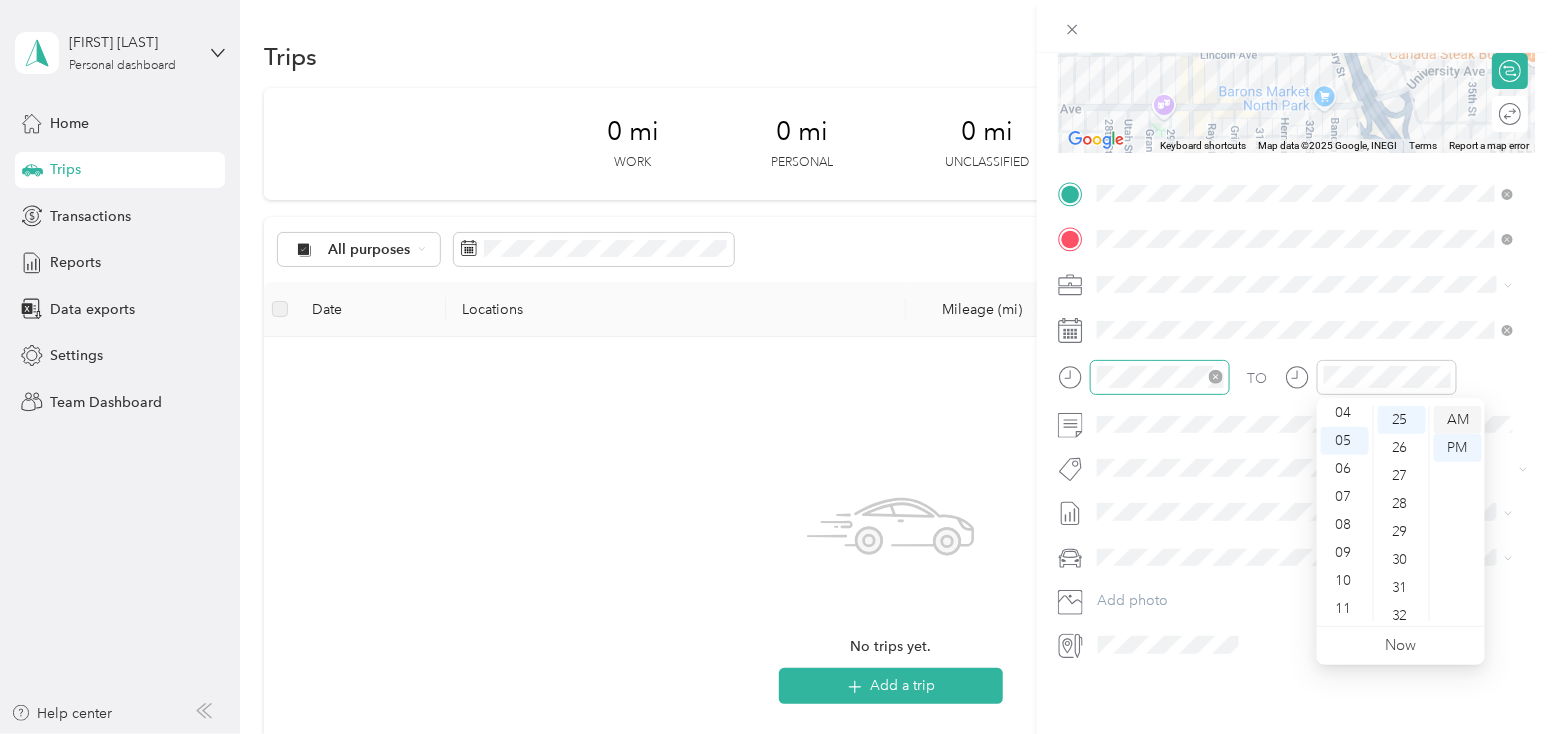 click on "AM" at bounding box center [1458, 420] 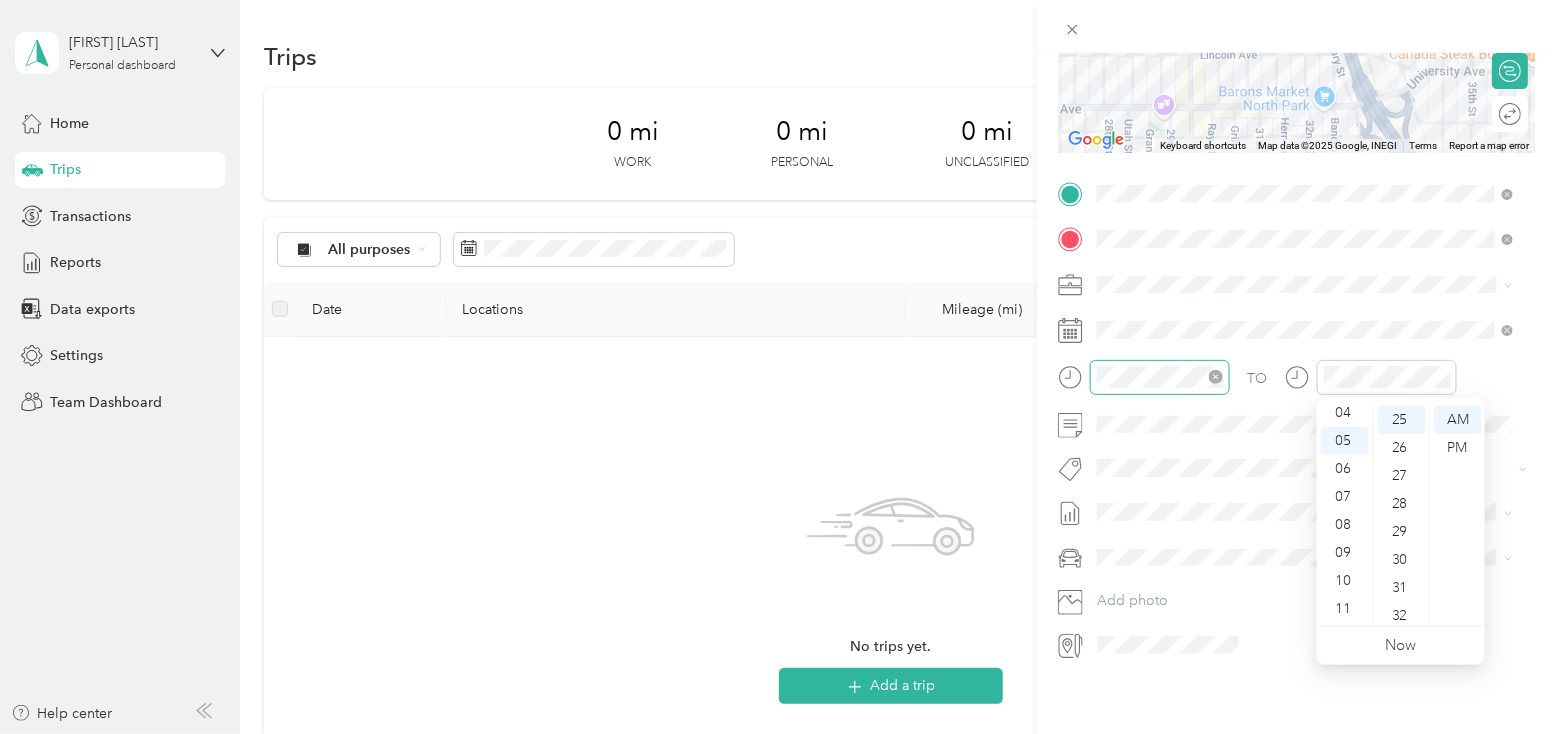 click on "TO" at bounding box center [1296, 384] 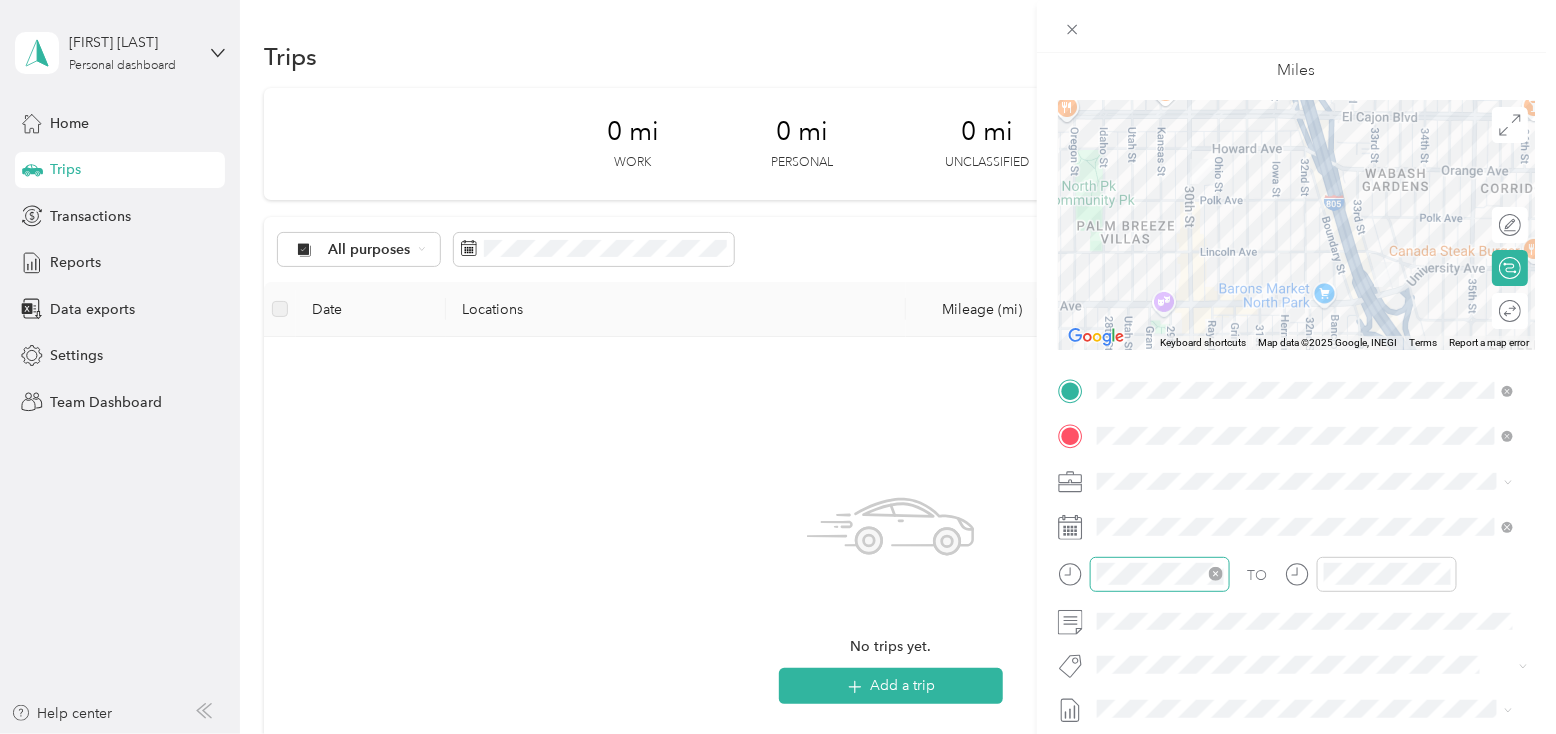 scroll, scrollTop: 0, scrollLeft: 0, axis: both 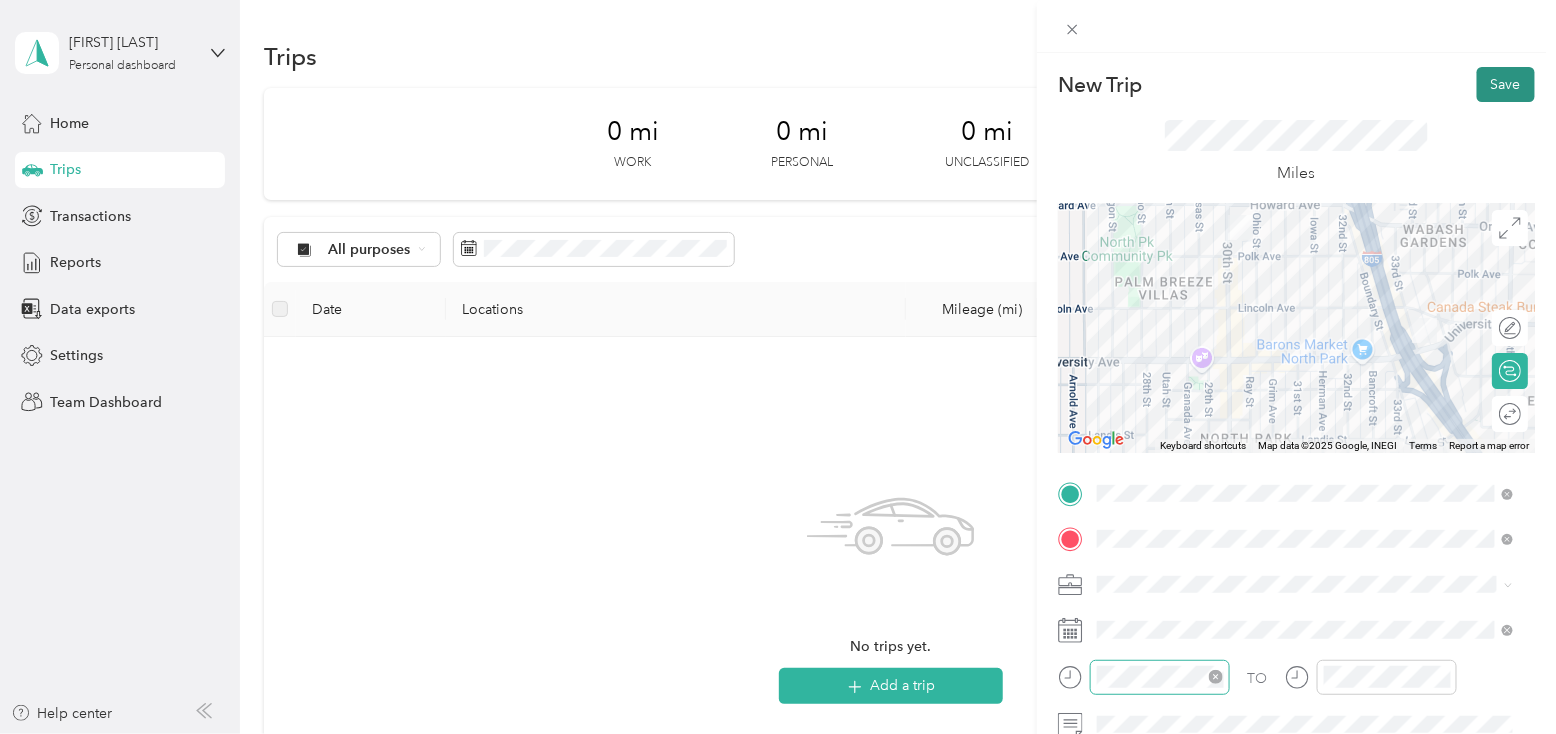click on "Save" at bounding box center [1506, 84] 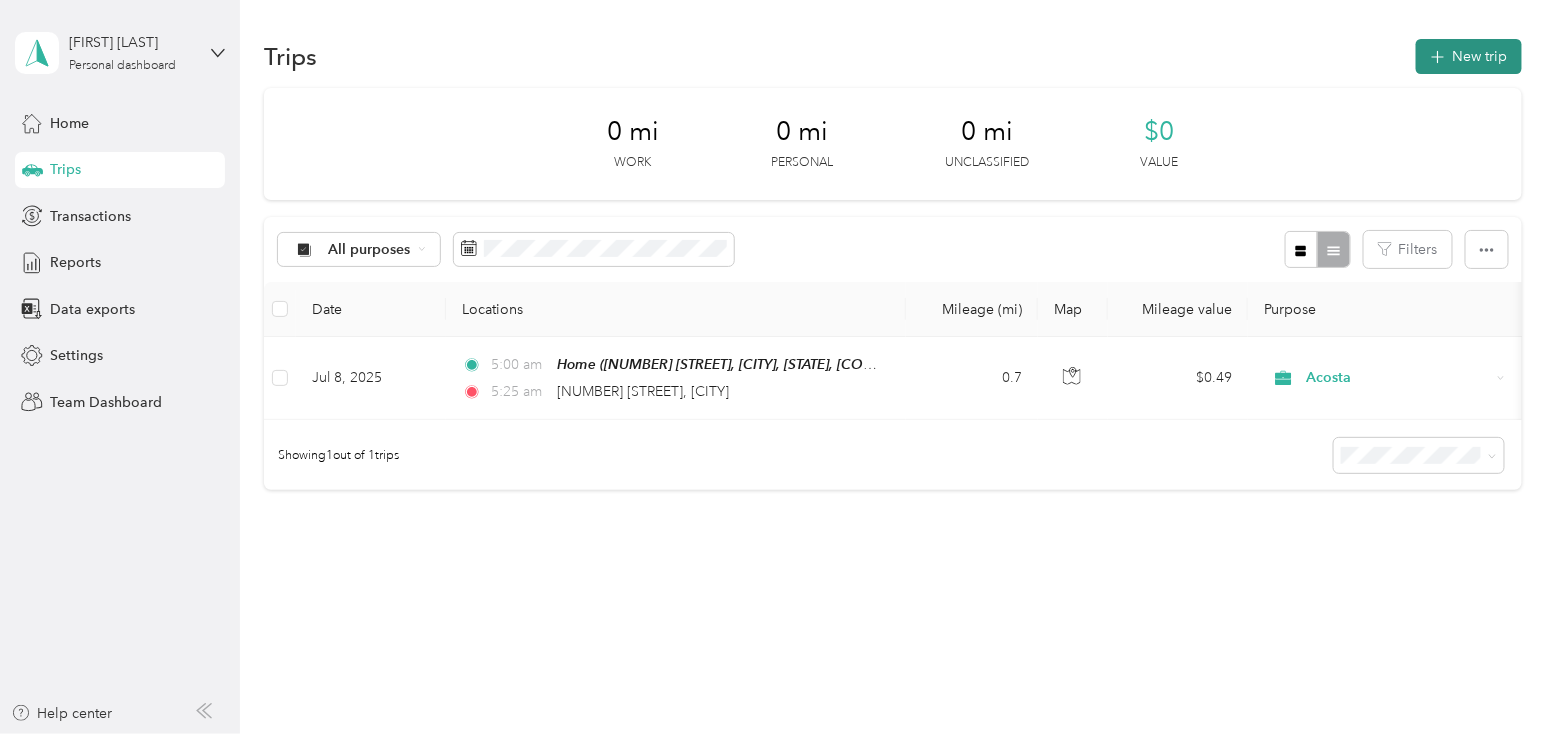 click on "New trip" at bounding box center (1469, 56) 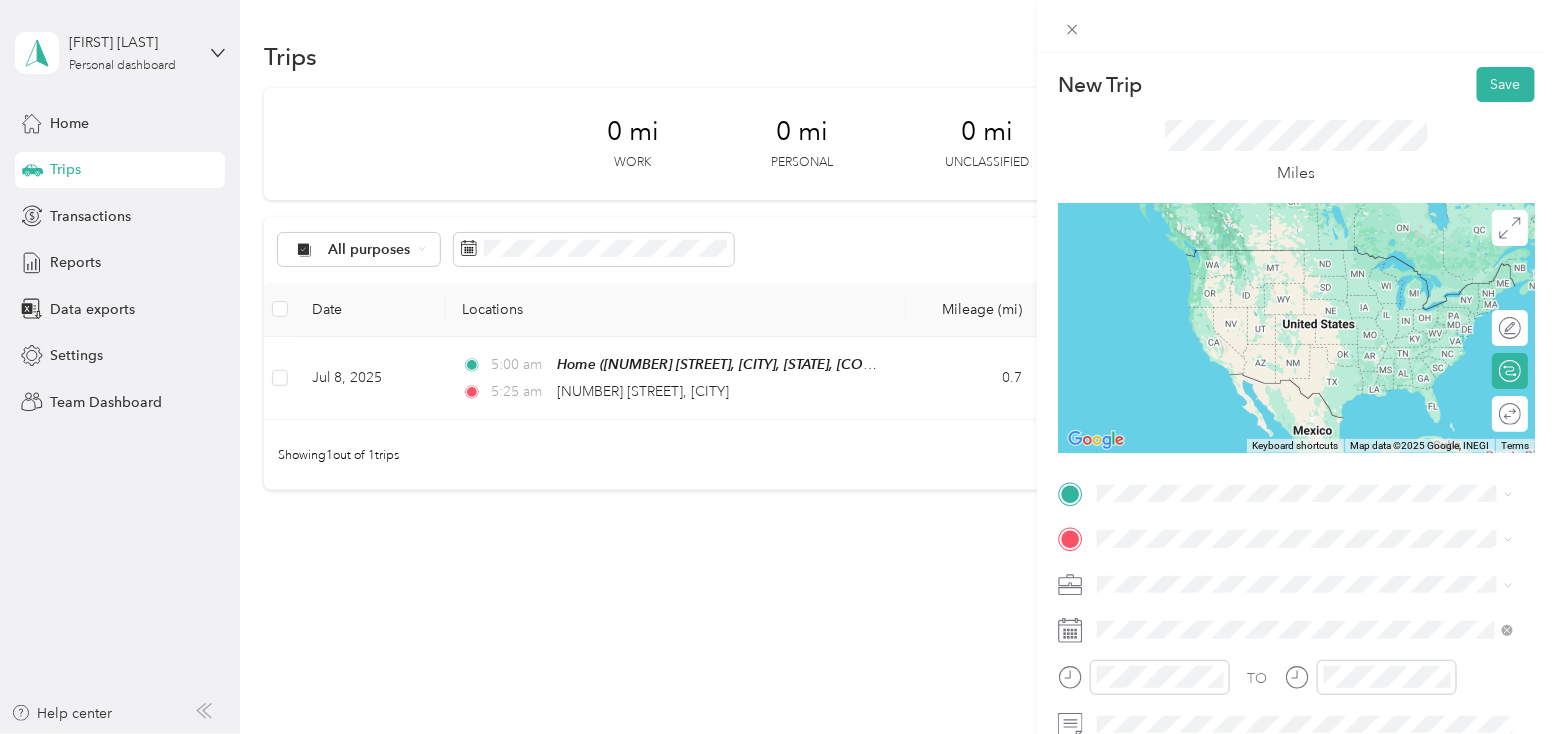 click on "TEAM [BRAND] Food & Drug [NUMBER] [STREET], [POSTAL_CODE], [CITY], [STATE], [COUNTRY]" at bounding box center [1321, 279] 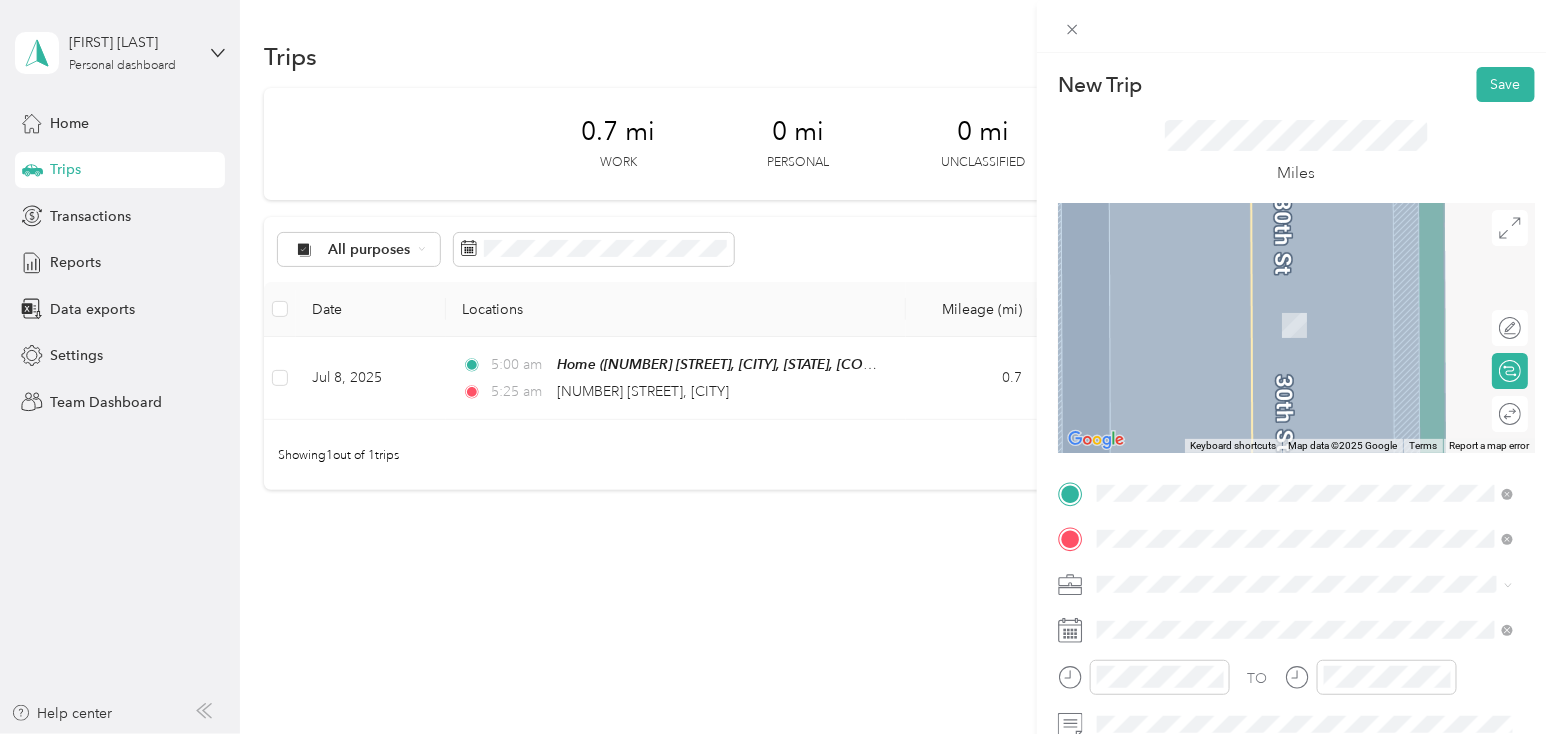 click on "[NUMBER] [STREET]
[CITY], [STATE] [POSTAL_CODE], [COUNTRY]" at bounding box center [1279, 303] 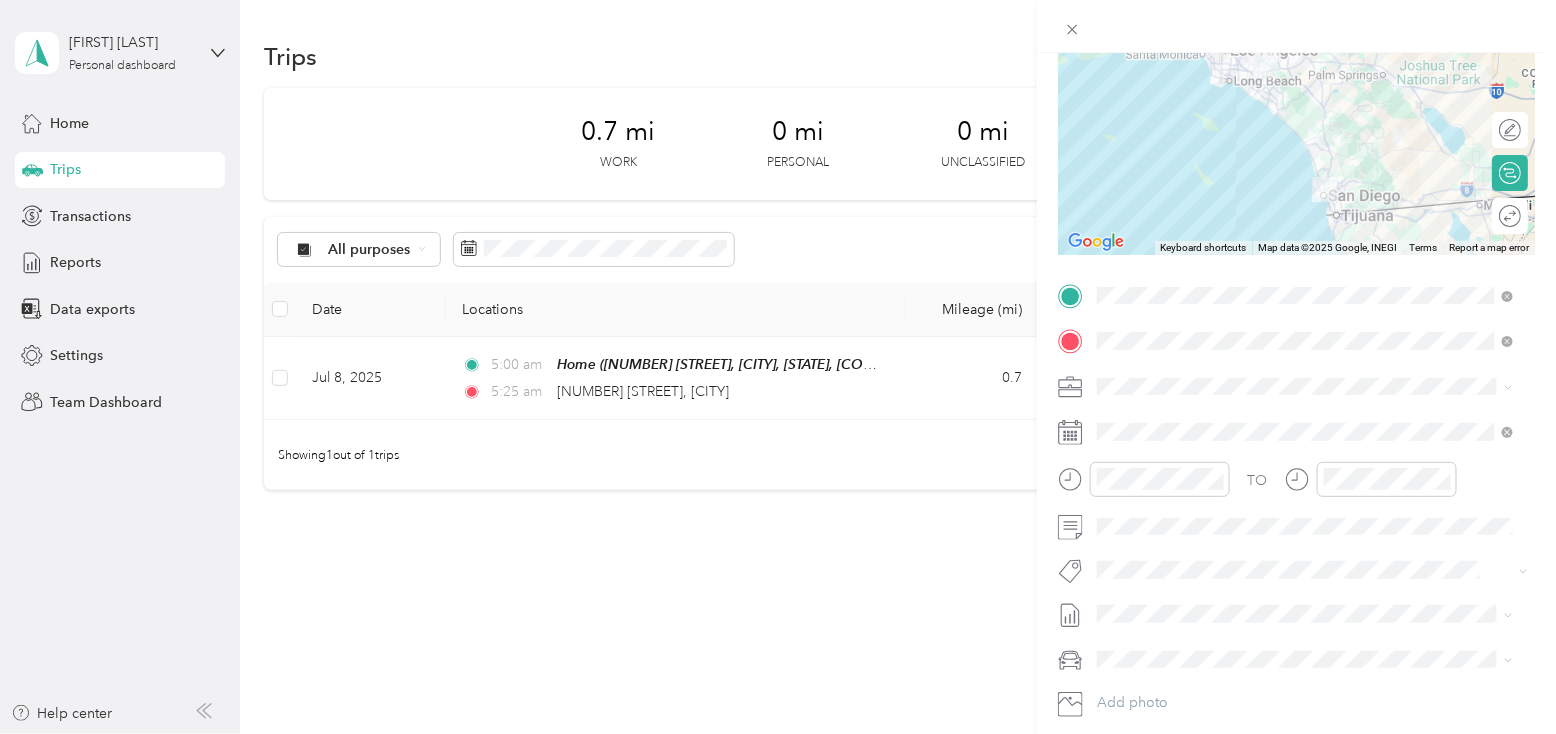 scroll, scrollTop: 200, scrollLeft: 0, axis: vertical 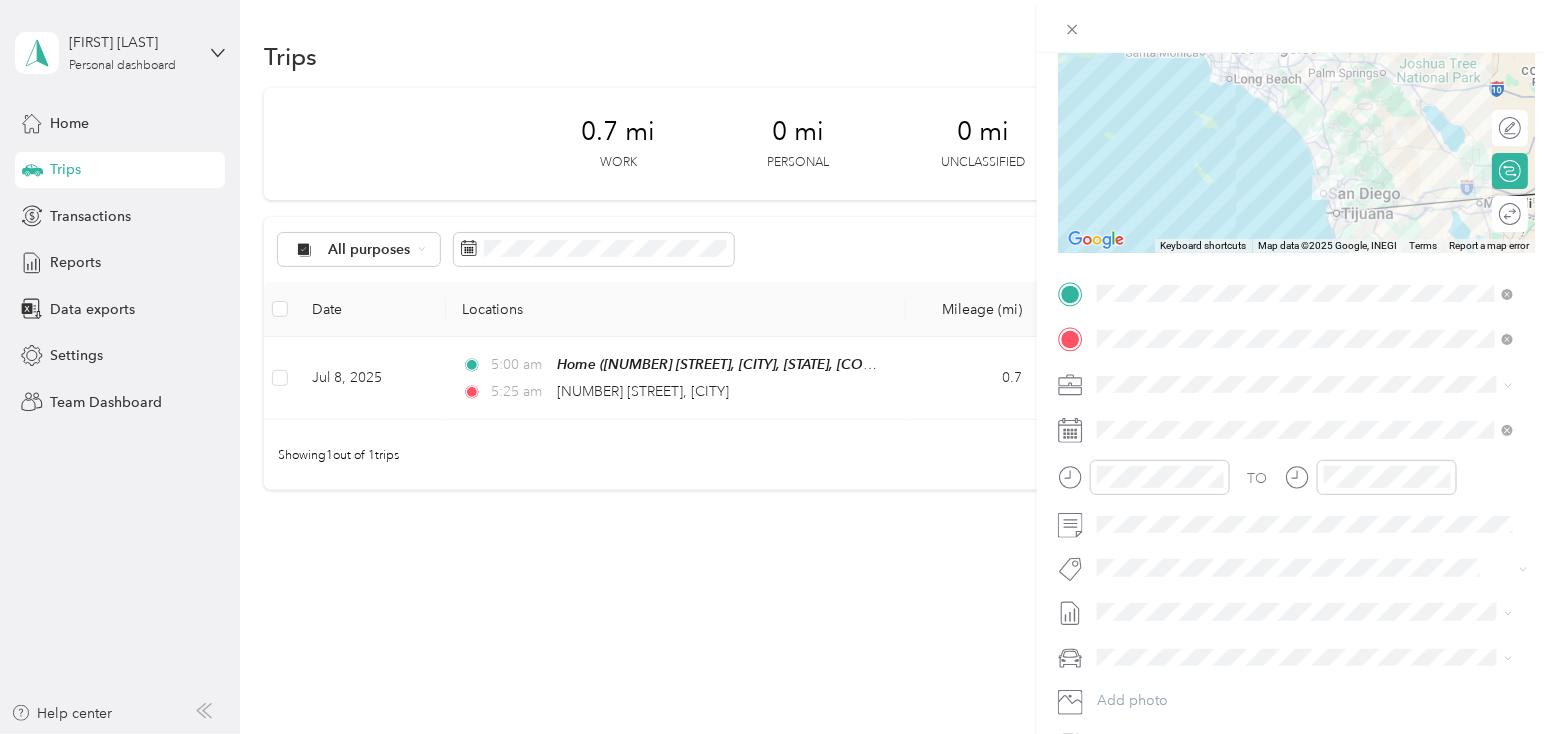 click 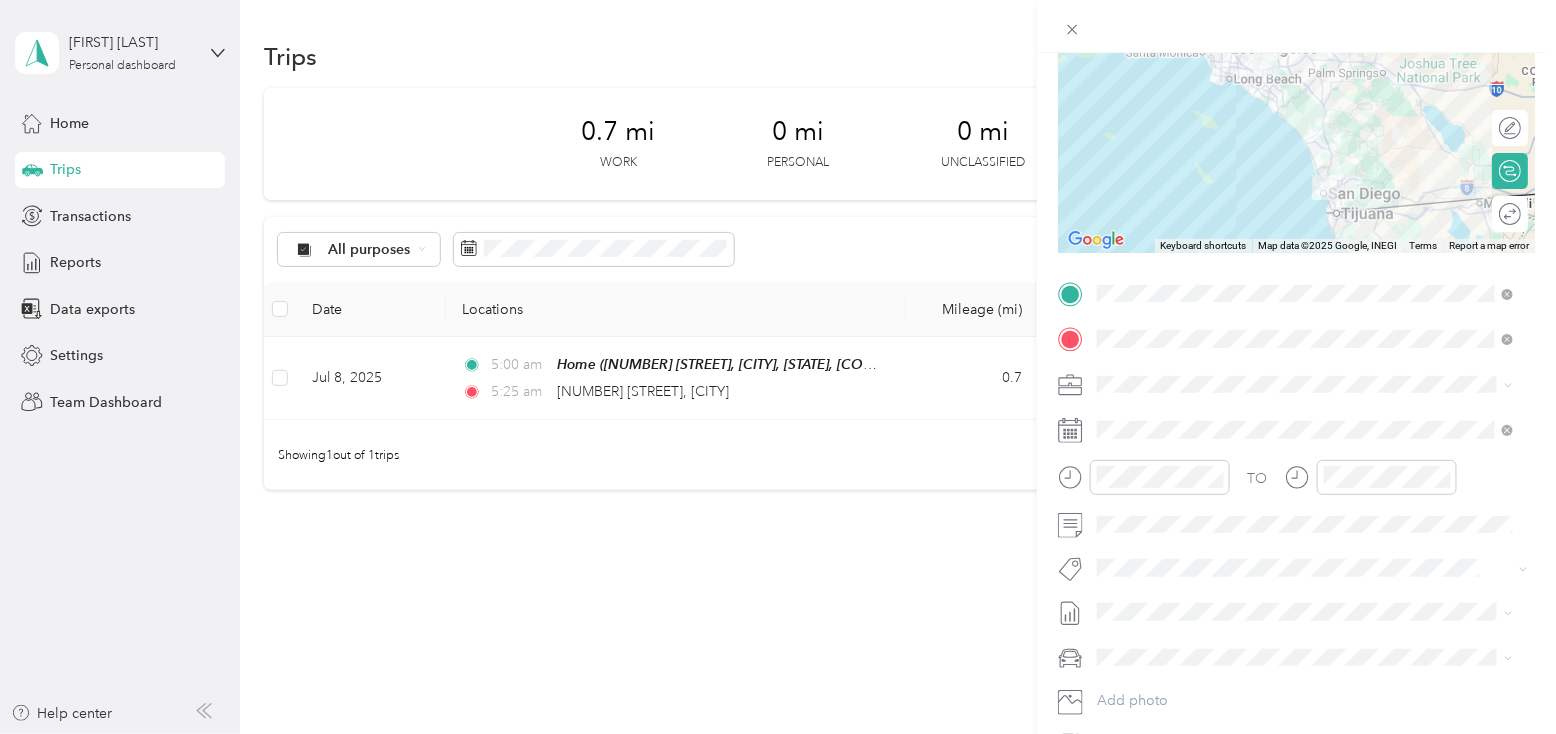 click 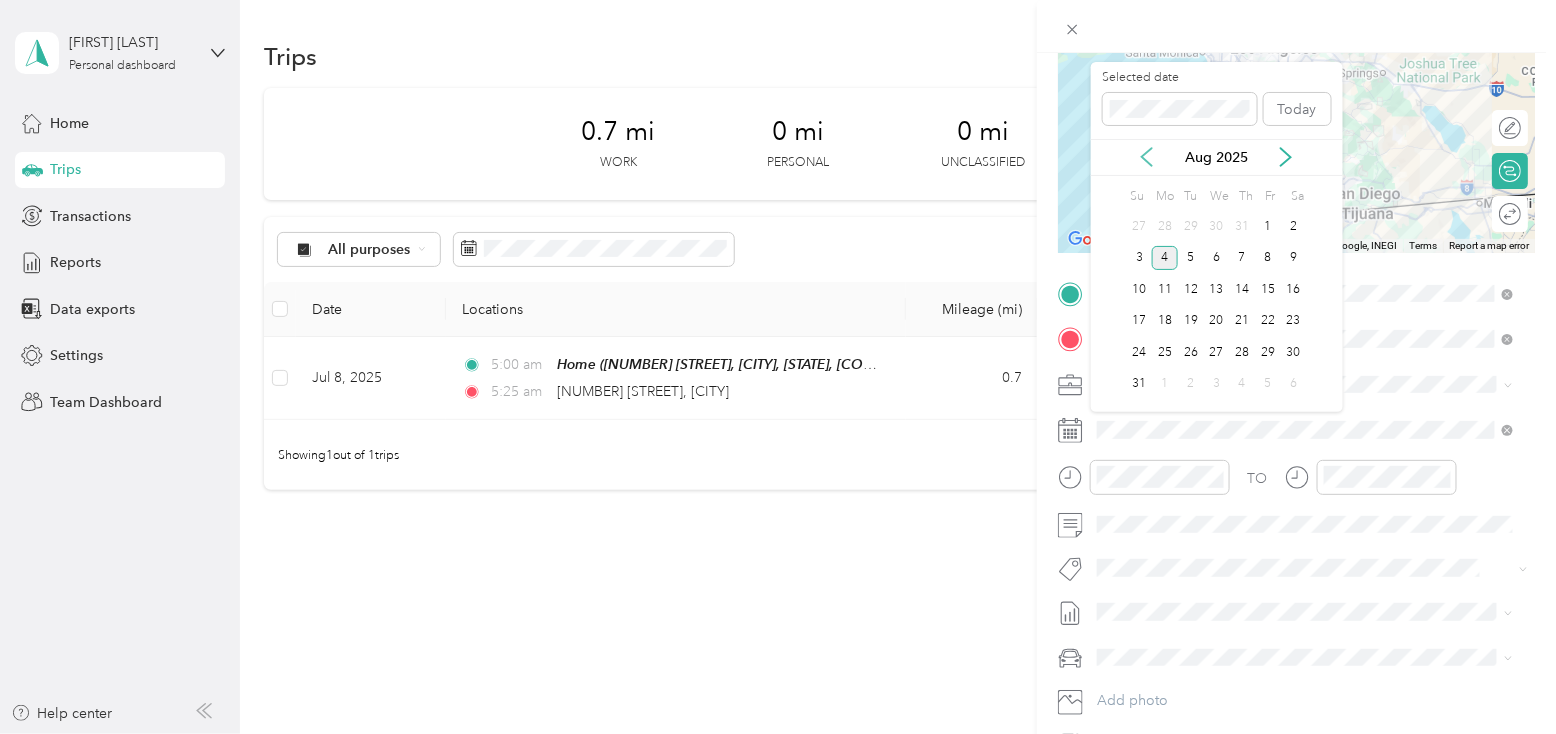 click 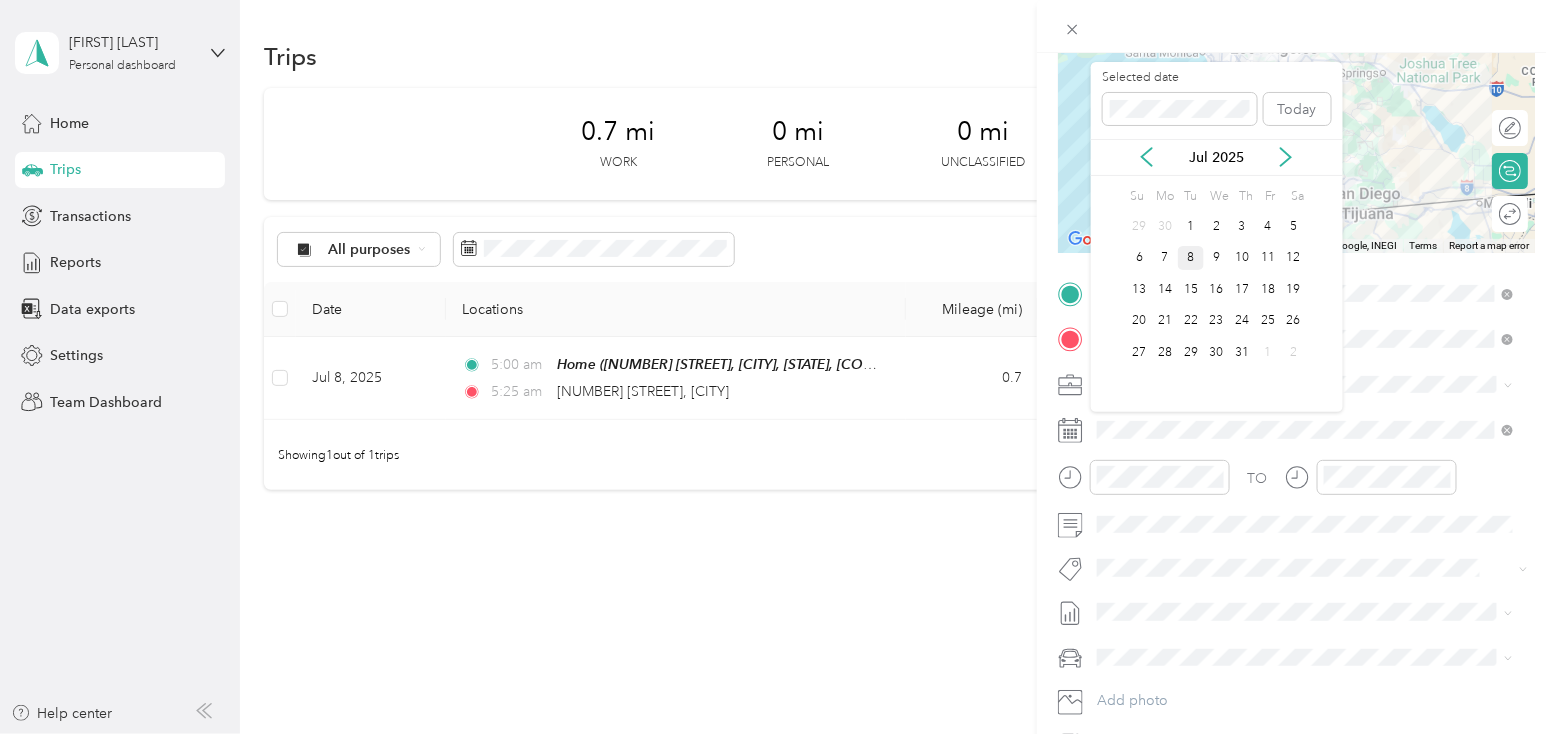 click on "8" at bounding box center (1191, 258) 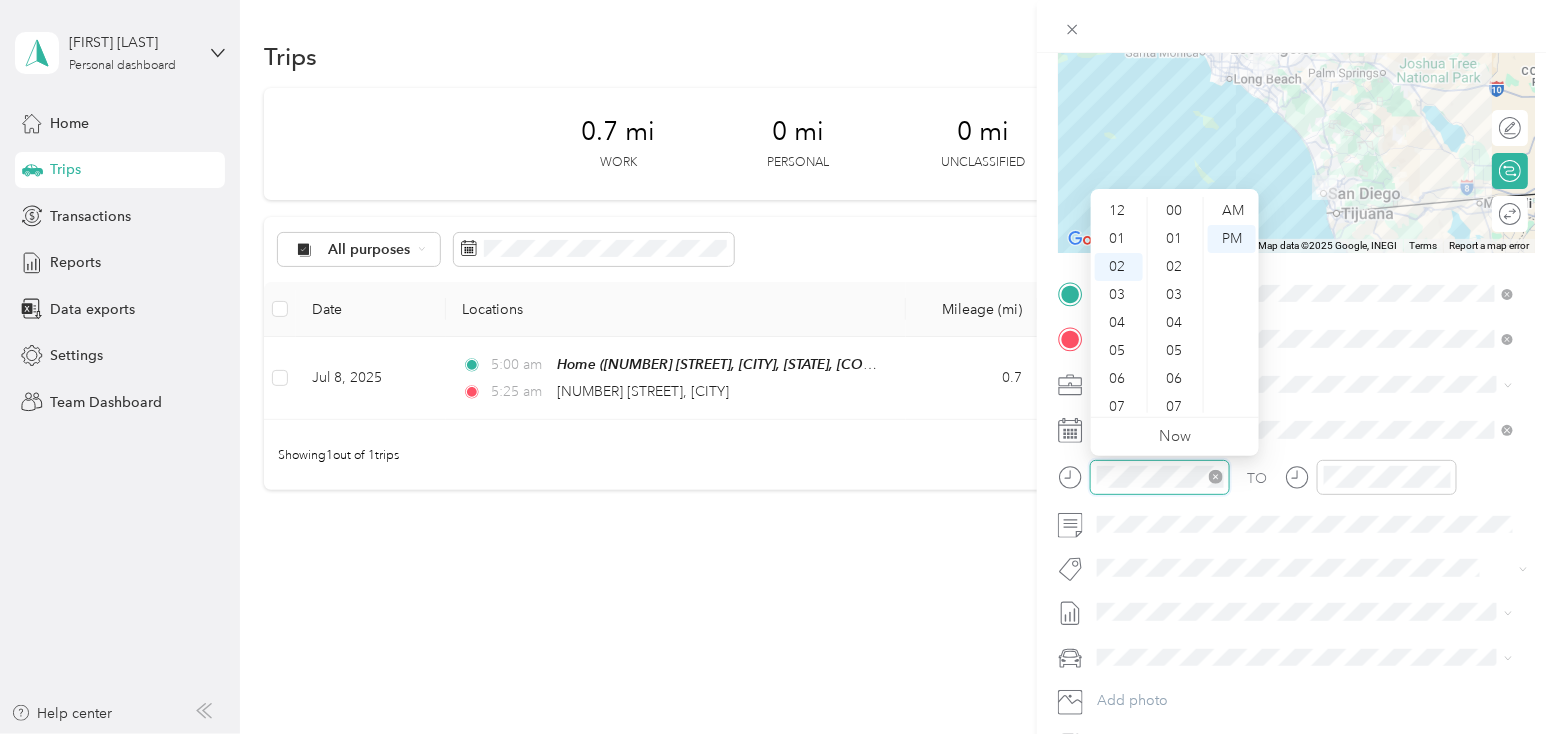 scroll, scrollTop: 1287, scrollLeft: 0, axis: vertical 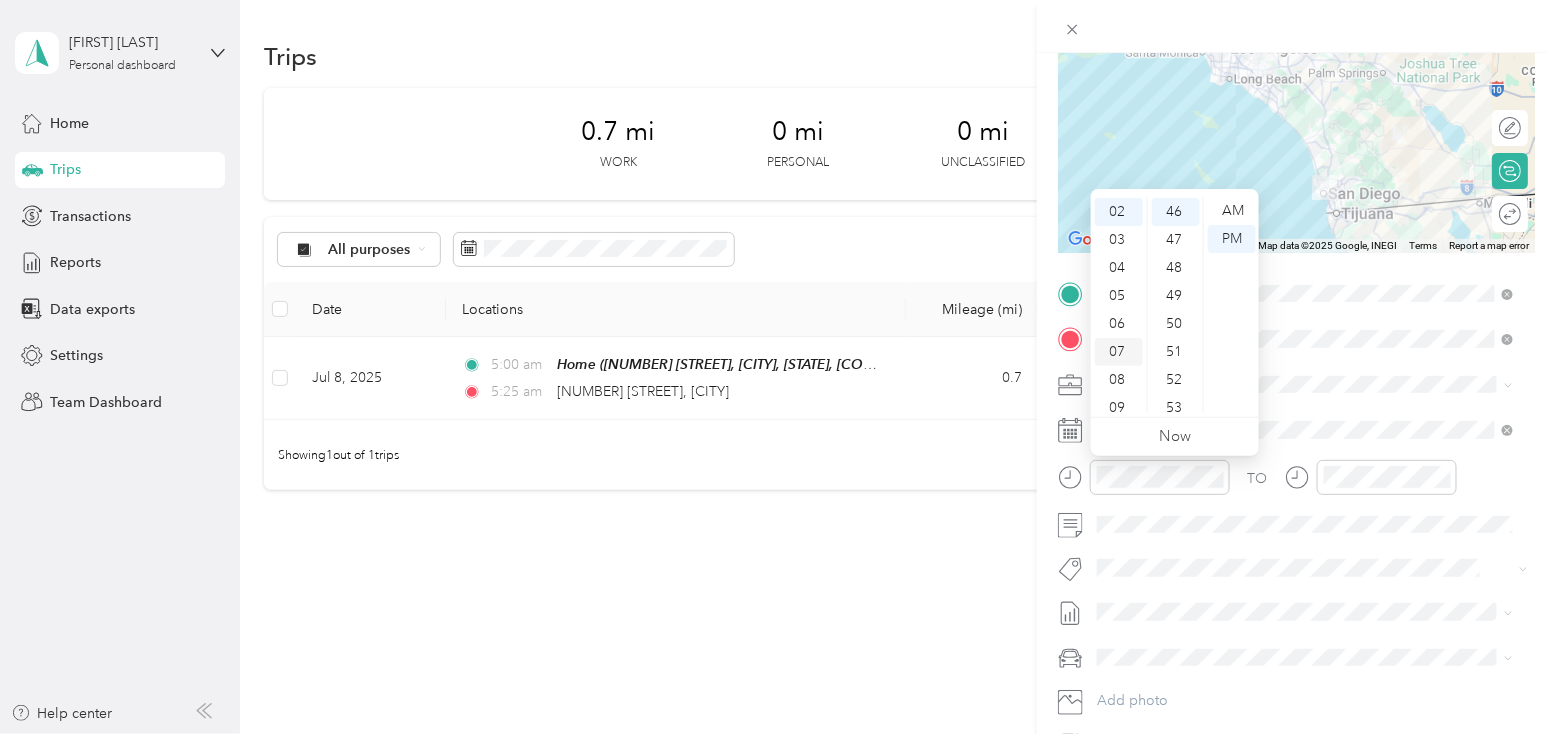 click on "07" at bounding box center [1119, 352] 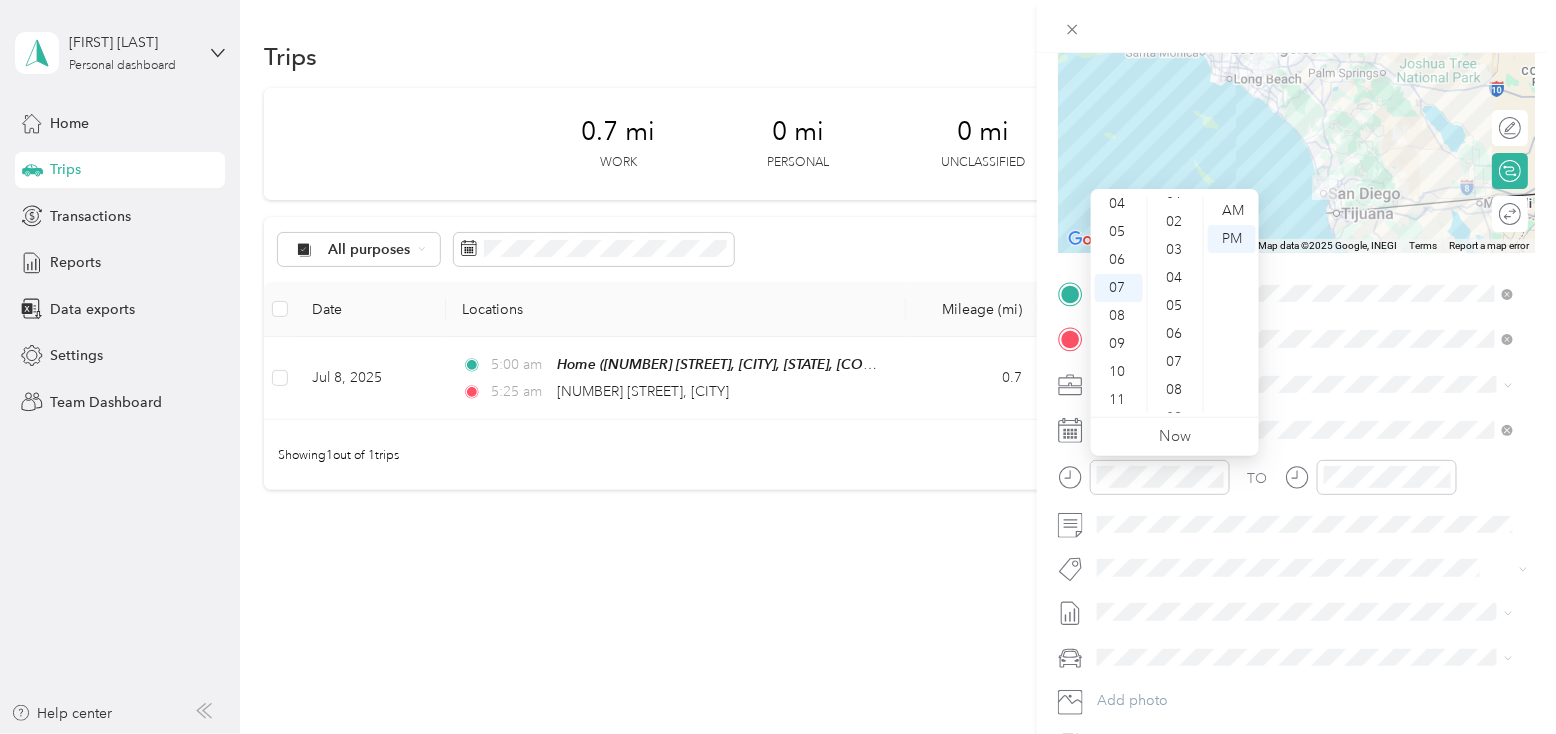 scroll, scrollTop: 0, scrollLeft: 0, axis: both 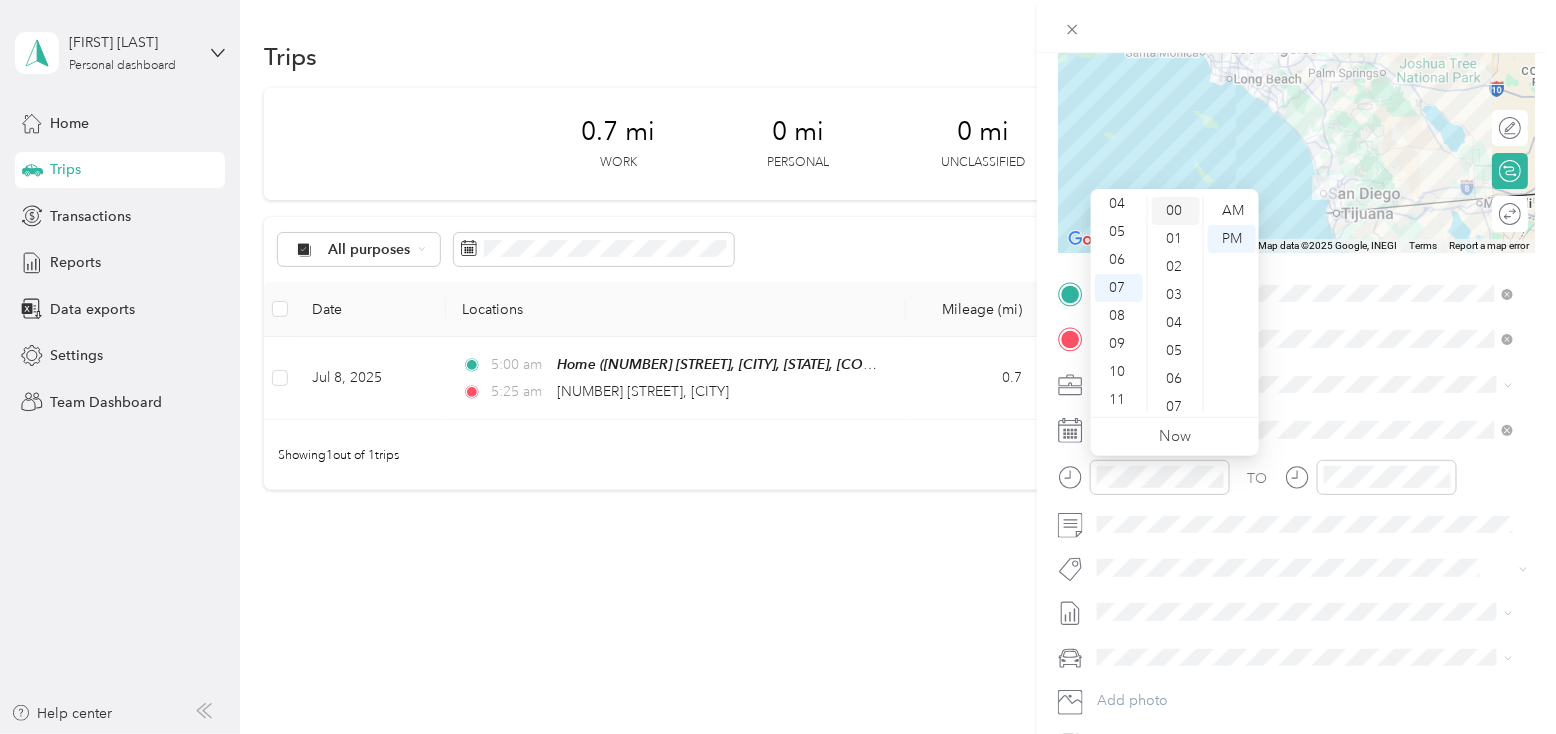 click on "00" at bounding box center (1176, 211) 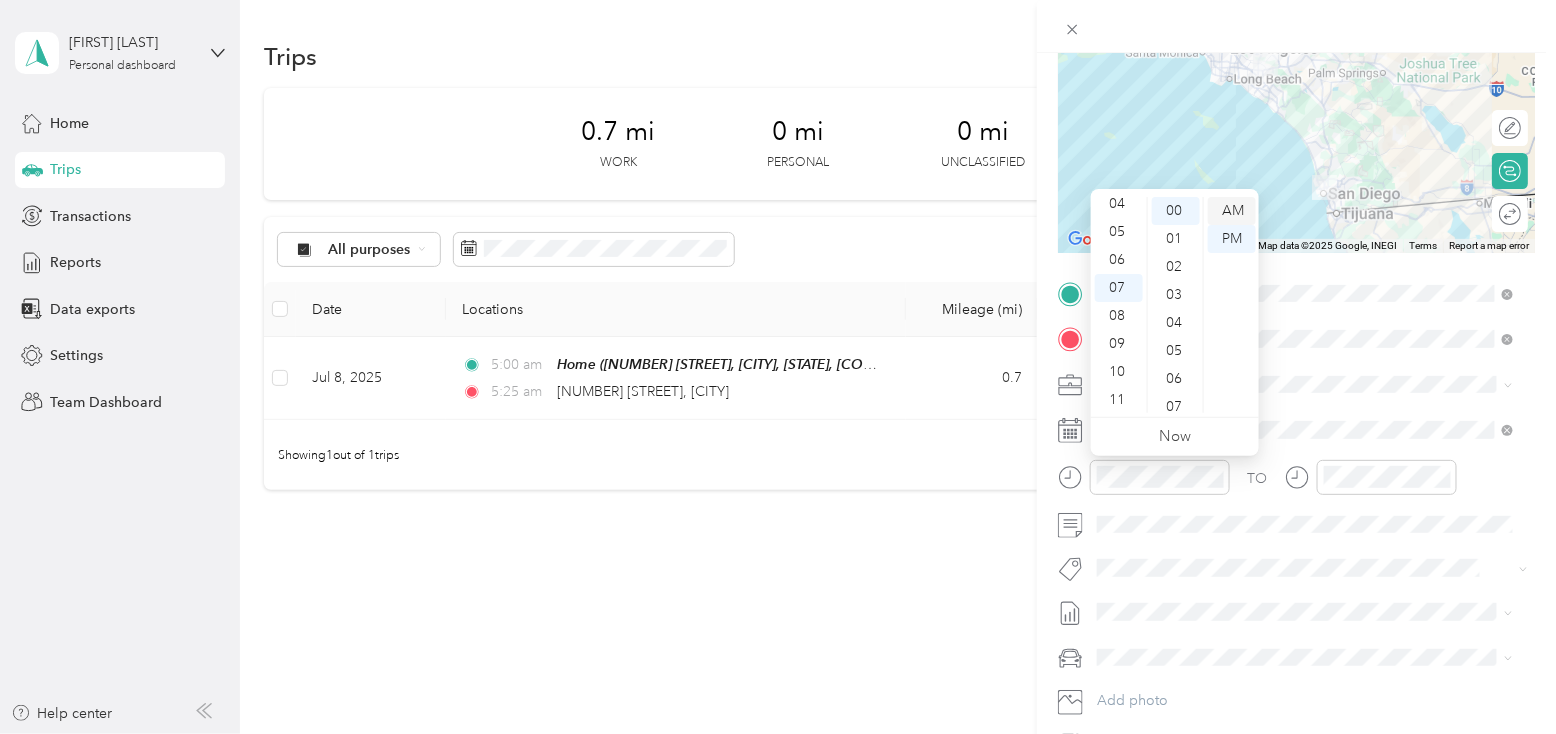 click on "AM" at bounding box center (1232, 211) 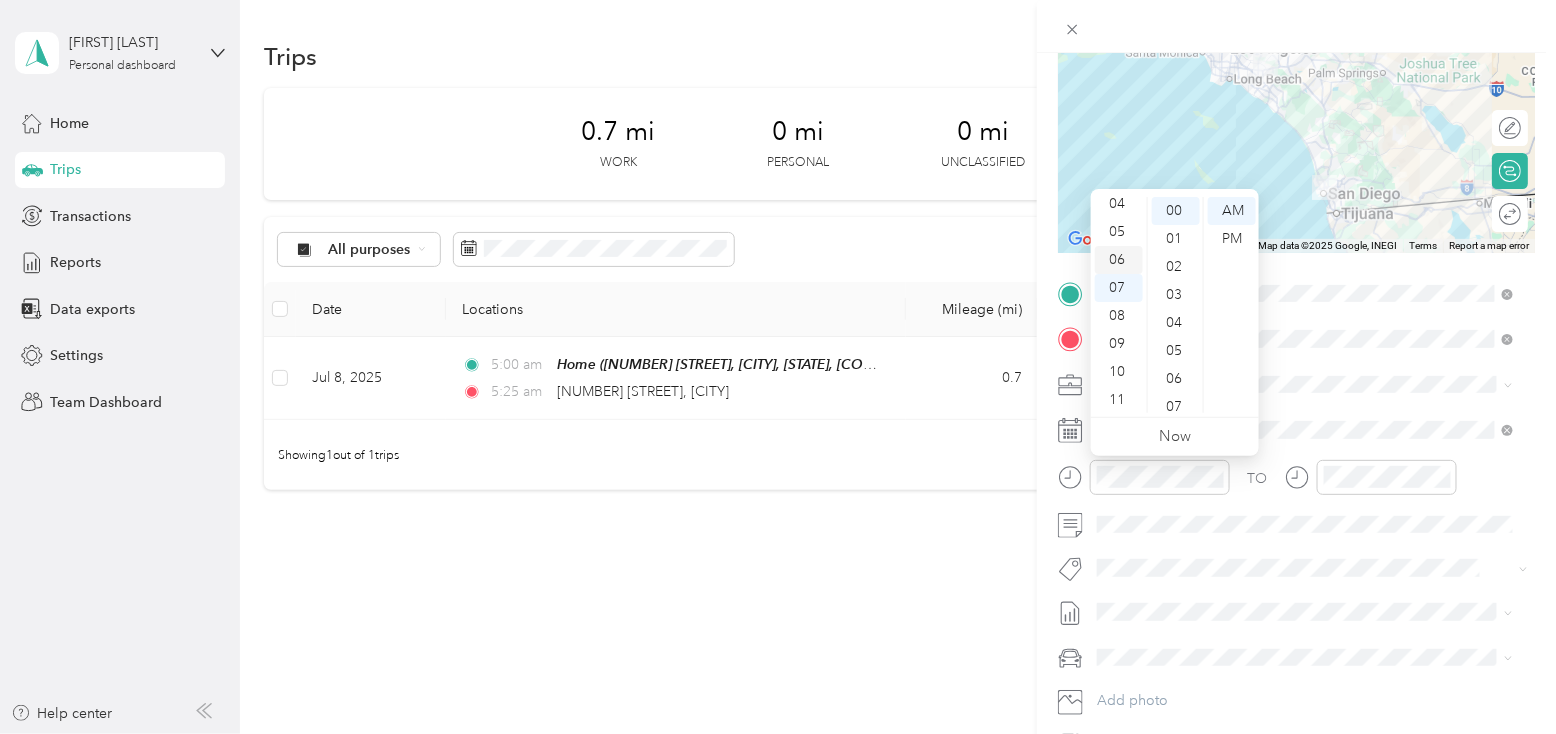 click on "06" at bounding box center [1119, 260] 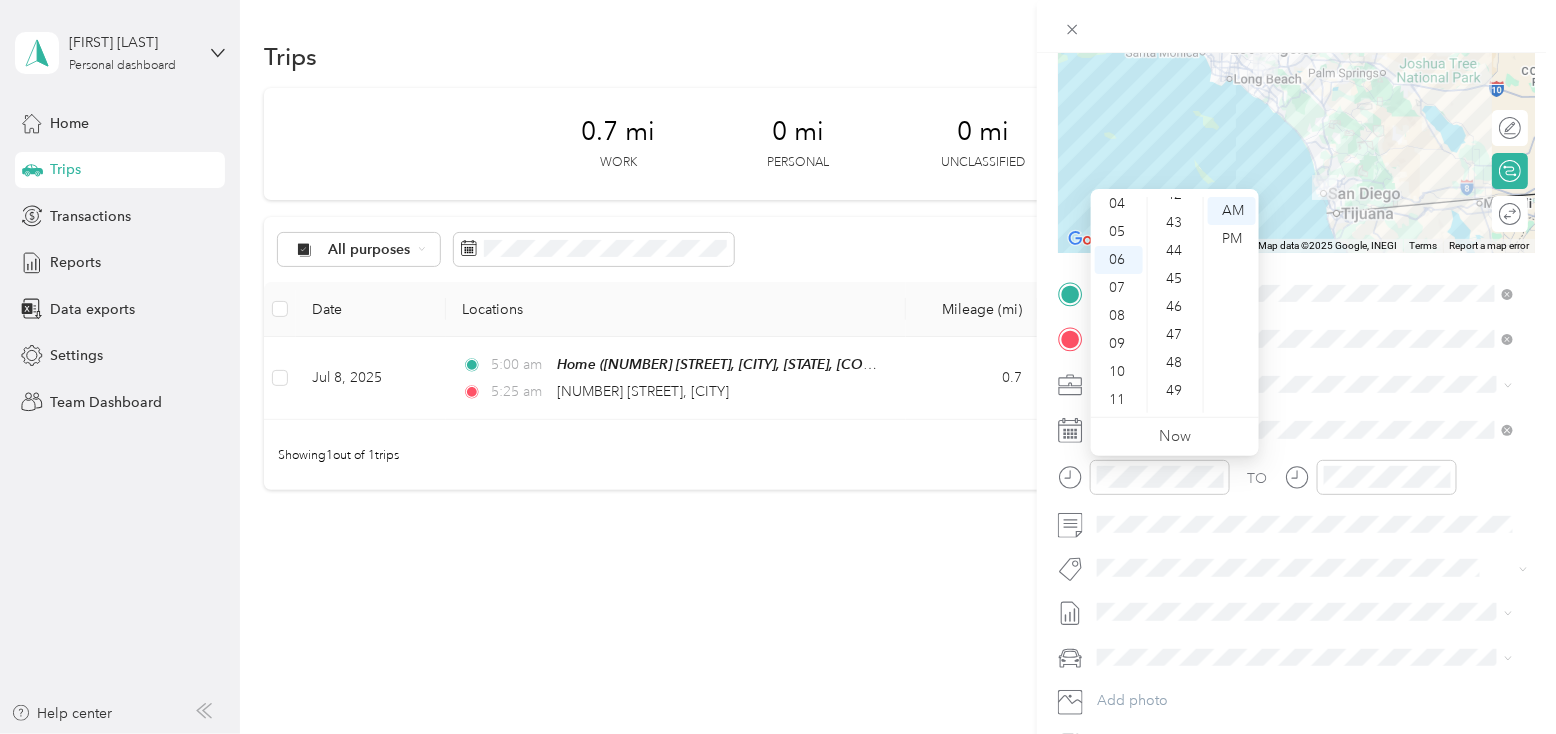 scroll, scrollTop: 1300, scrollLeft: 0, axis: vertical 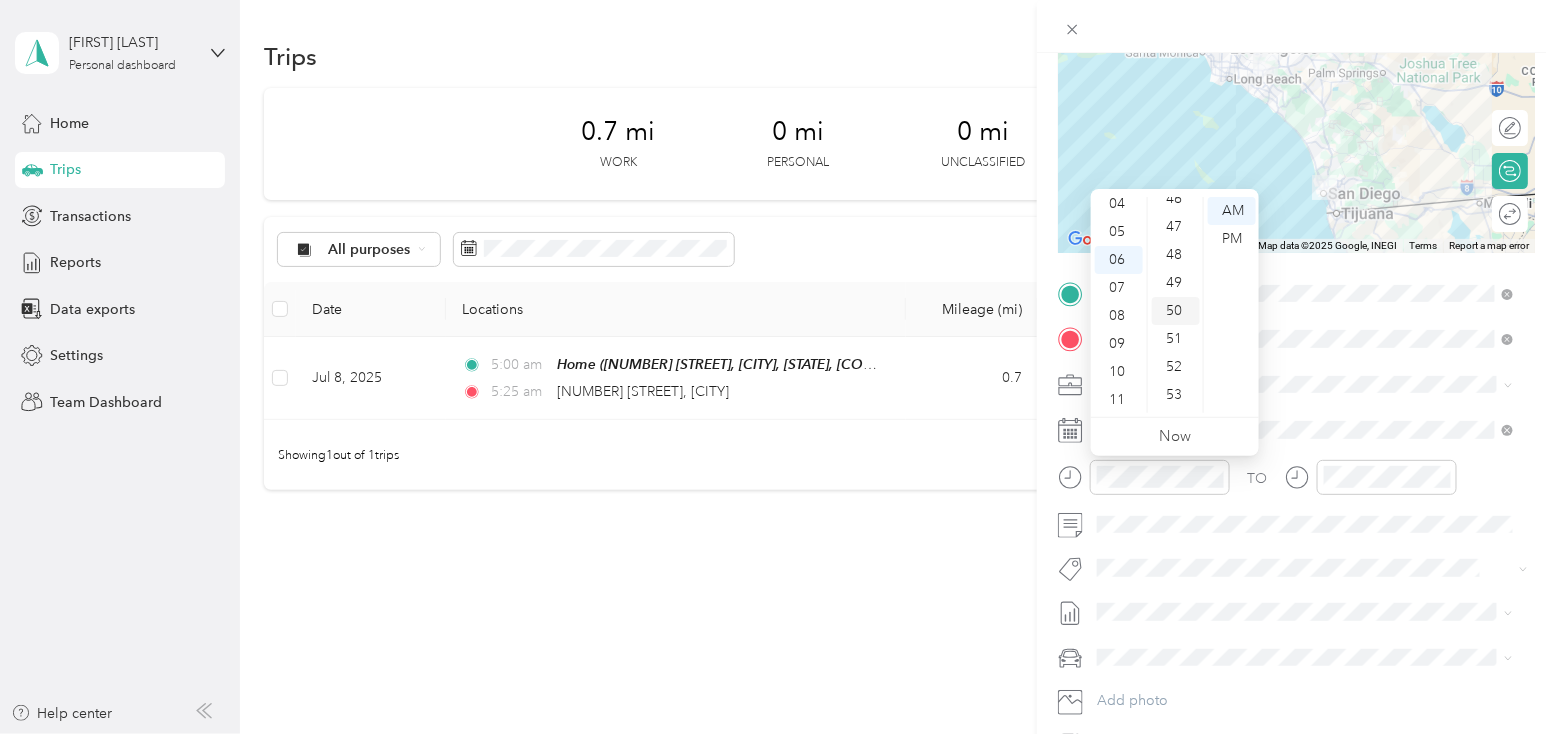 click on "50" at bounding box center [1176, 311] 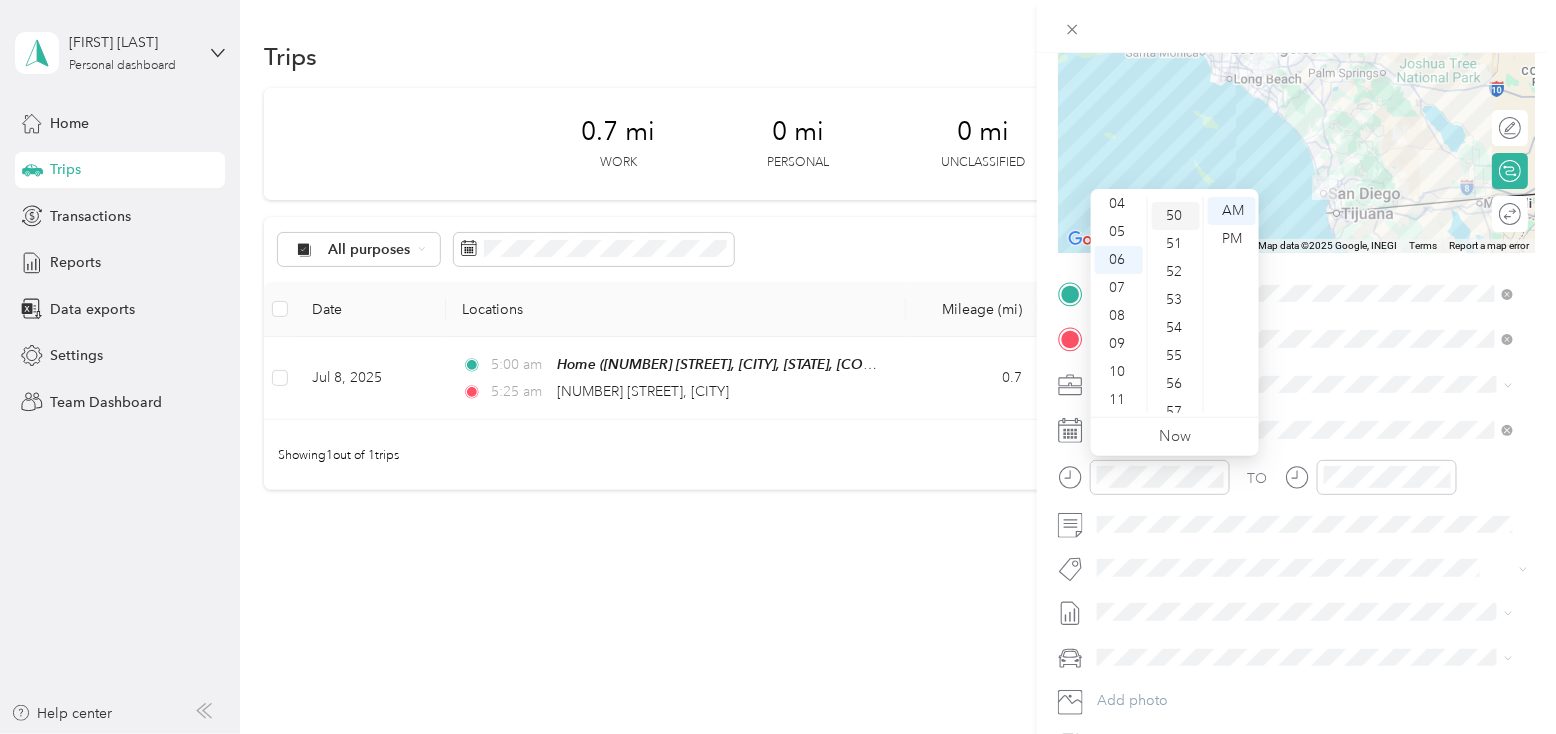 scroll, scrollTop: 1400, scrollLeft: 0, axis: vertical 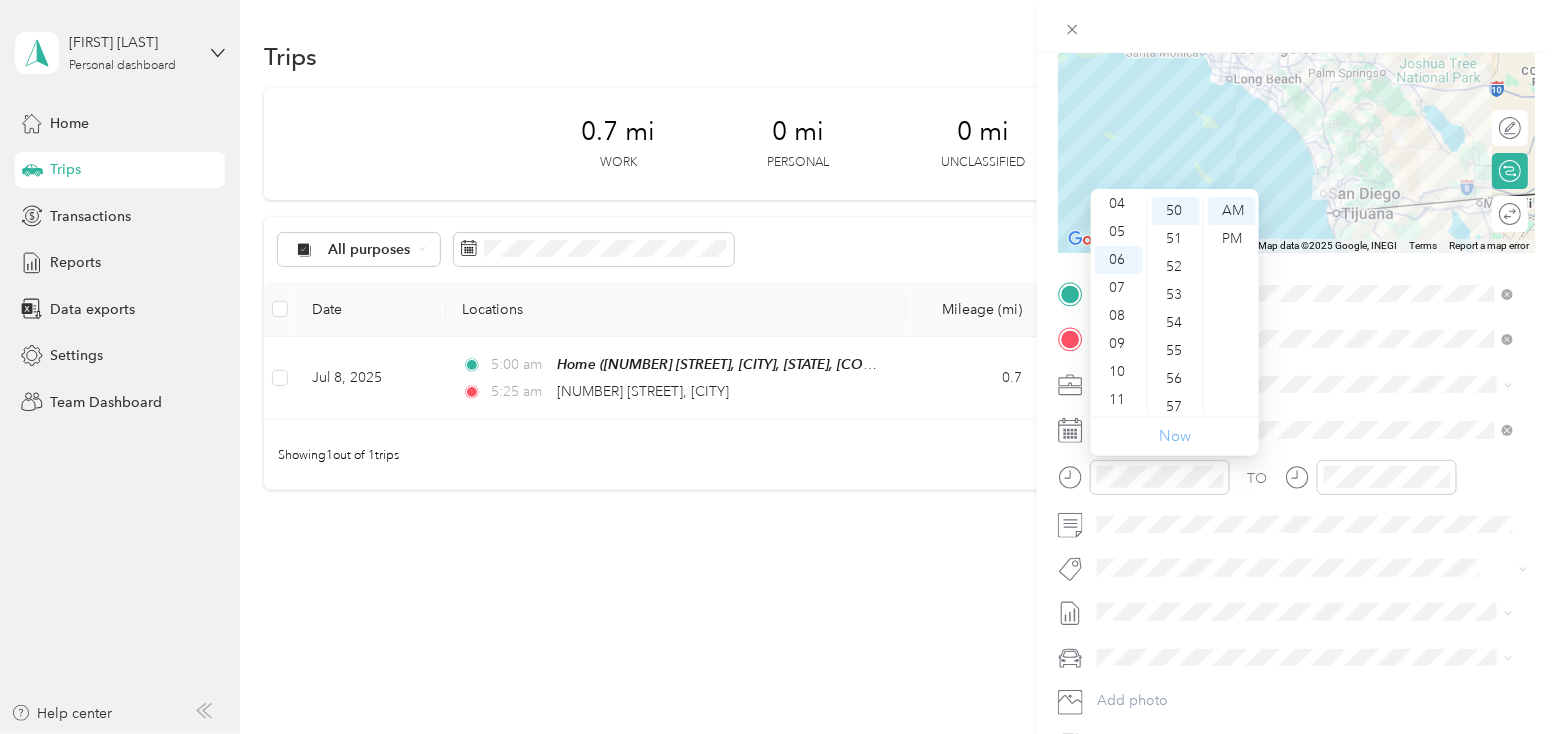 click on "Now" at bounding box center [1175, 436] 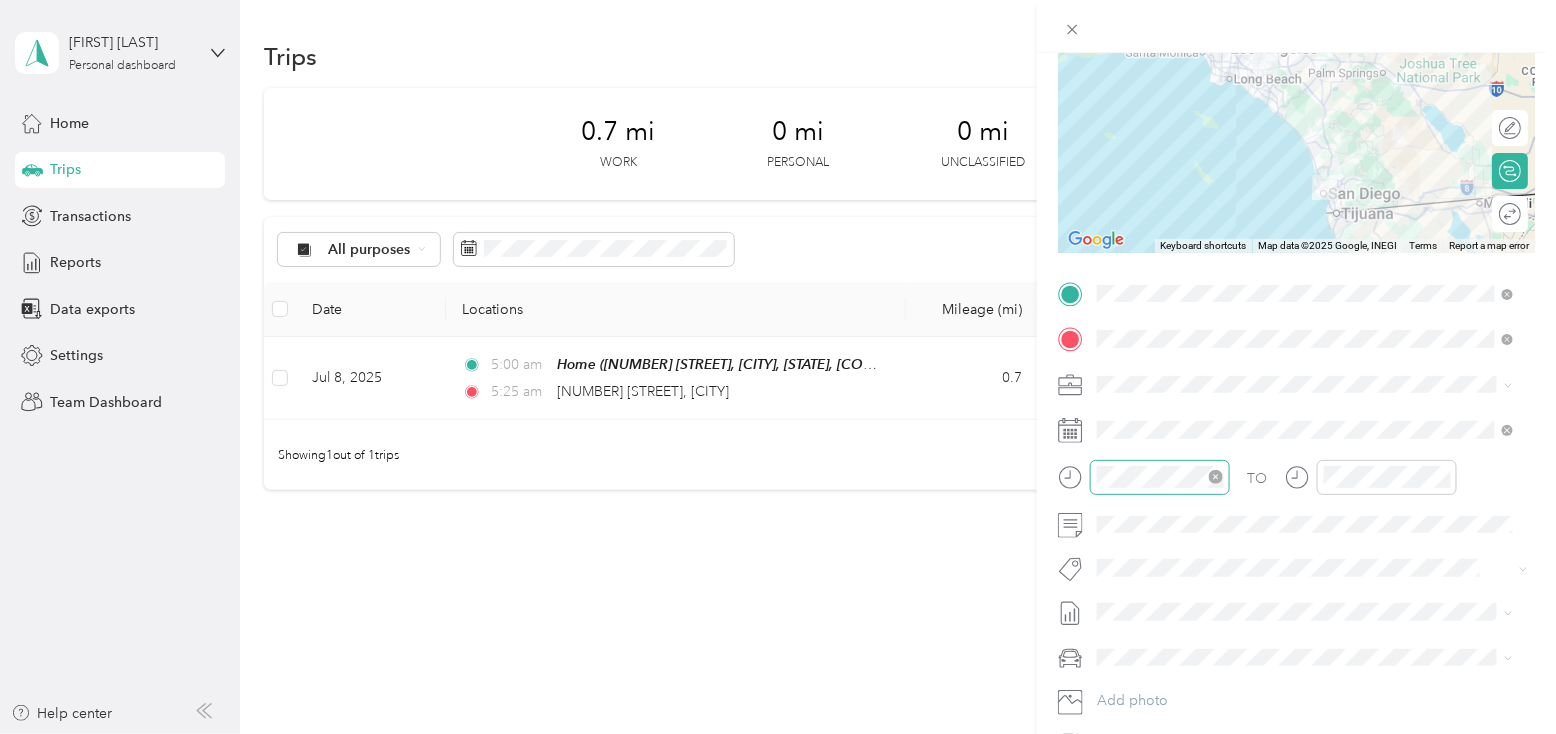 click 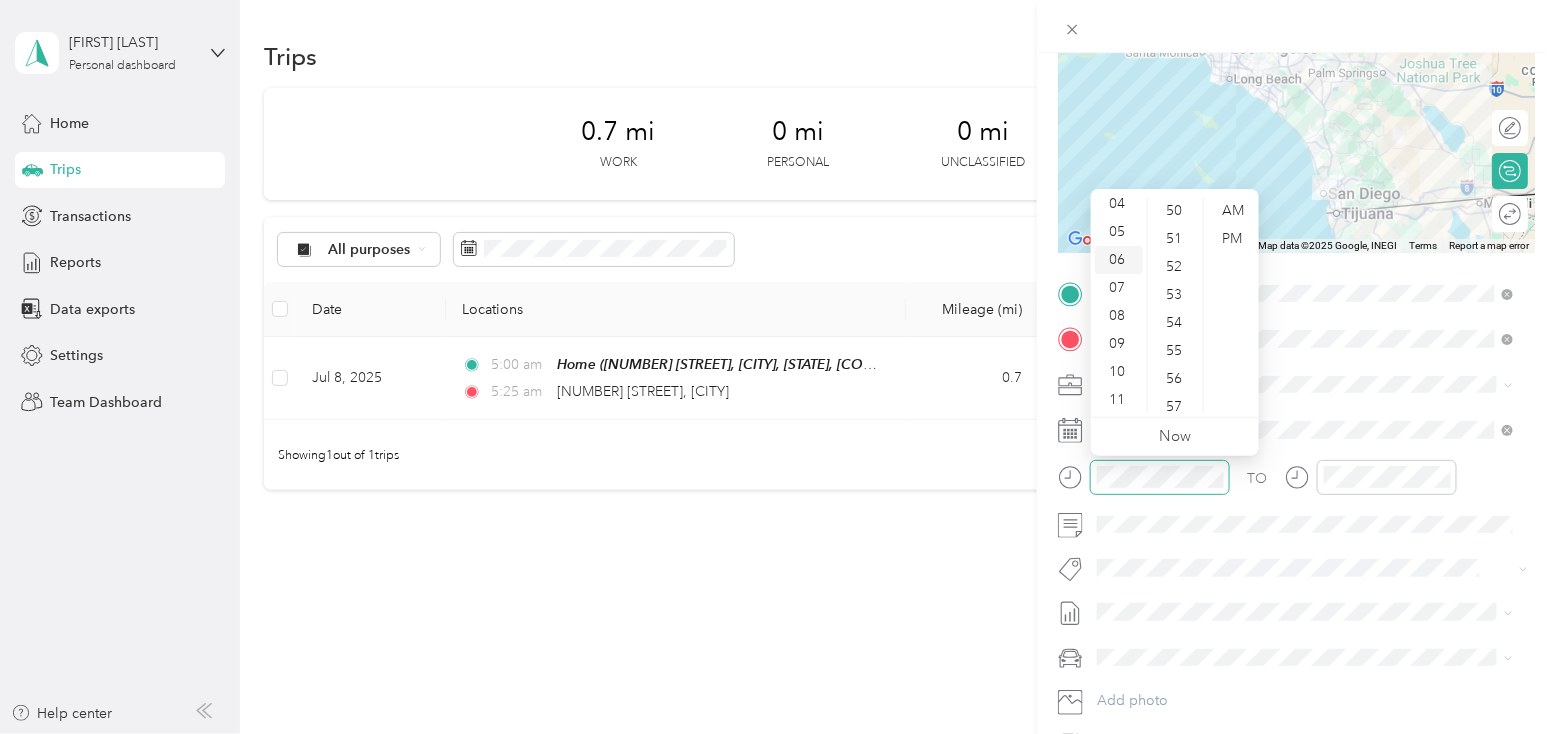 click on "06" at bounding box center [1119, 260] 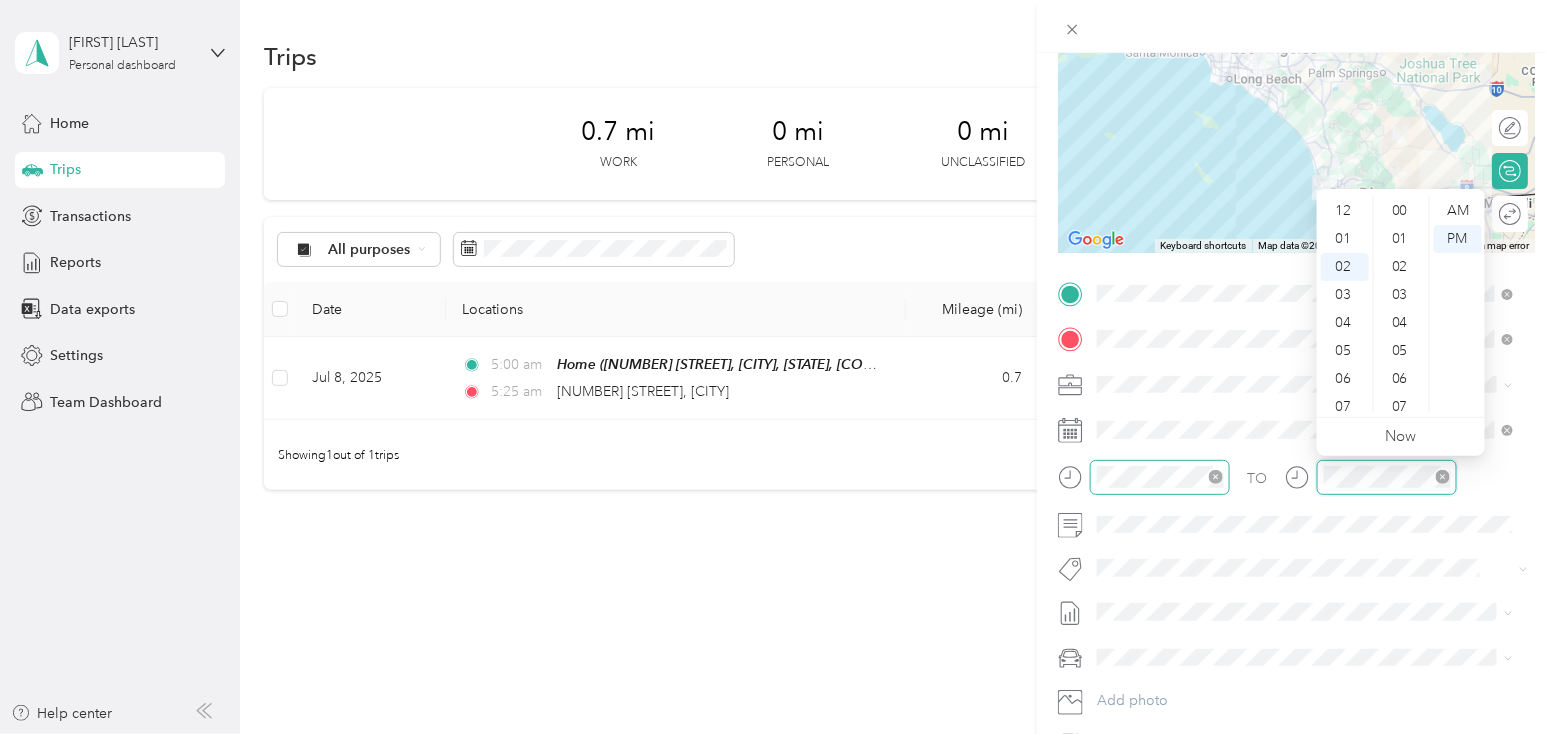 scroll, scrollTop: 1287, scrollLeft: 0, axis: vertical 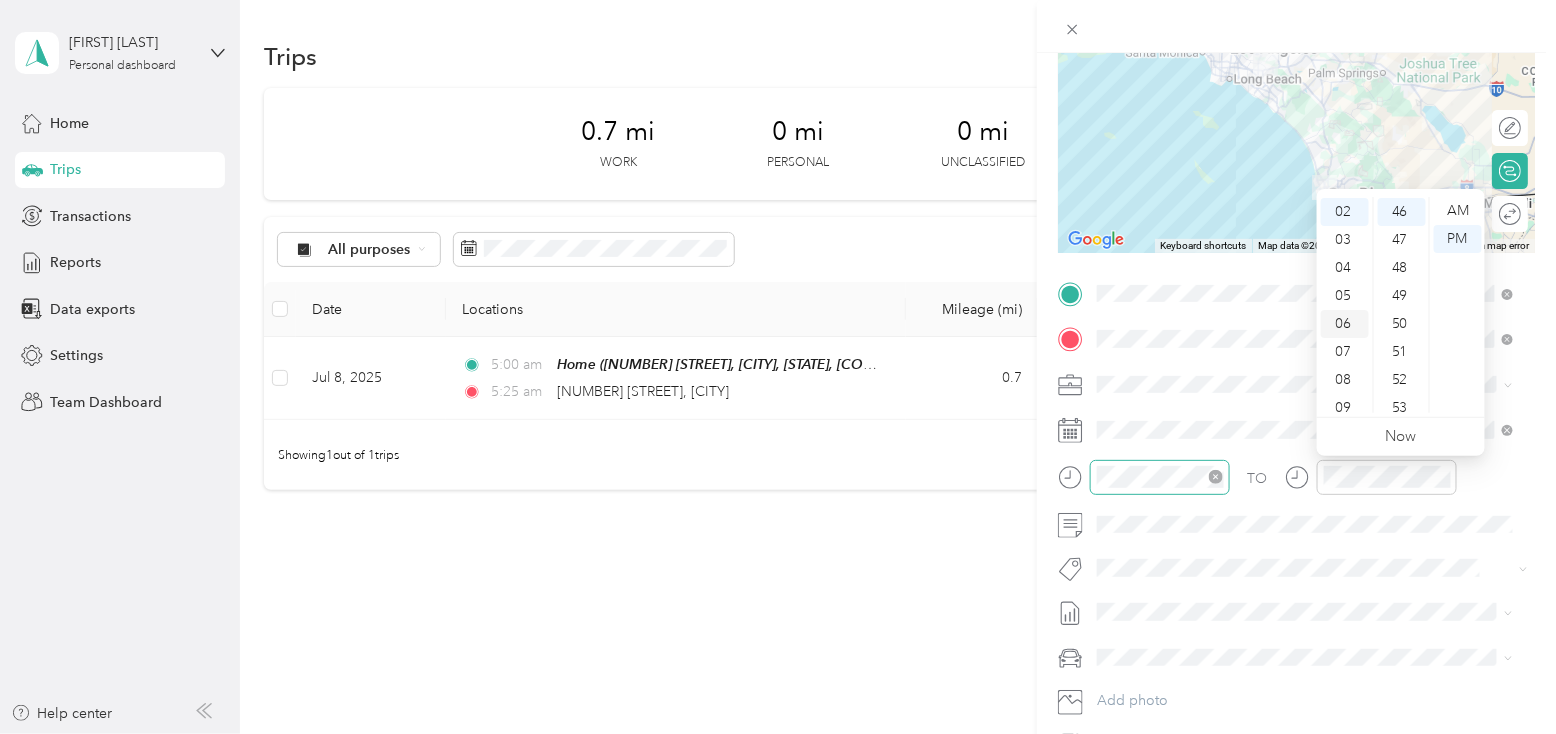 click on "06" at bounding box center (1345, 324) 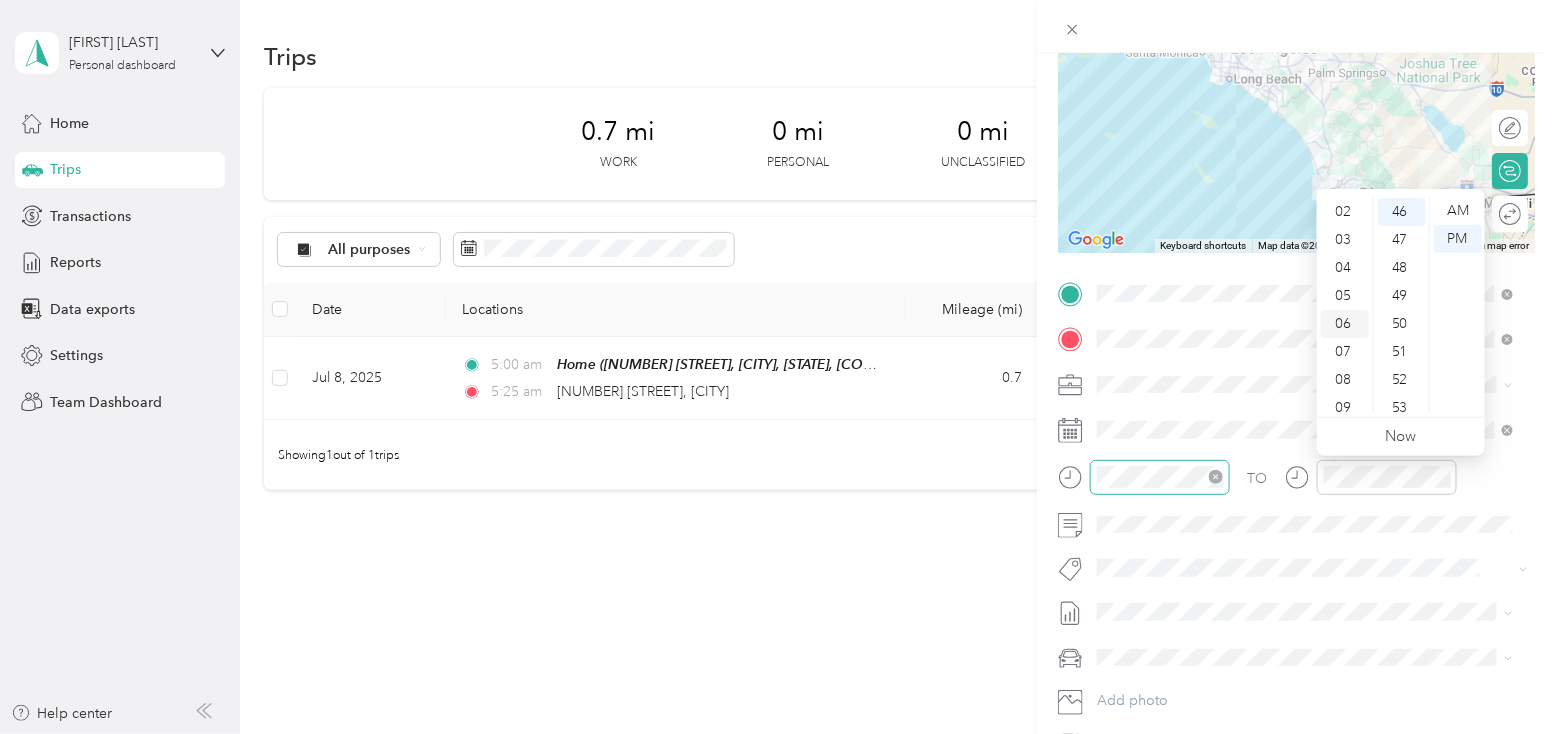 scroll, scrollTop: 119, scrollLeft: 0, axis: vertical 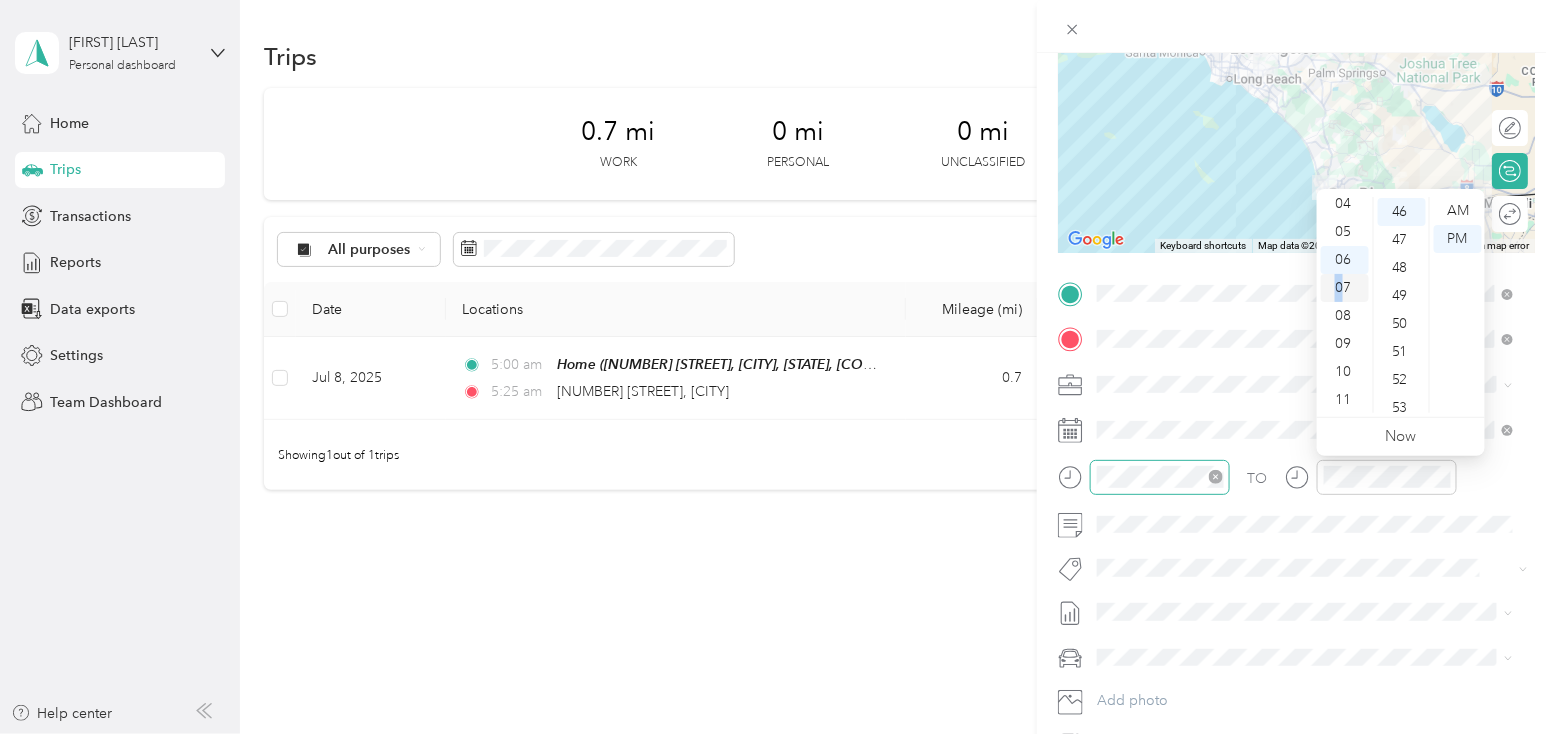 click on "07" at bounding box center (1345, 288) 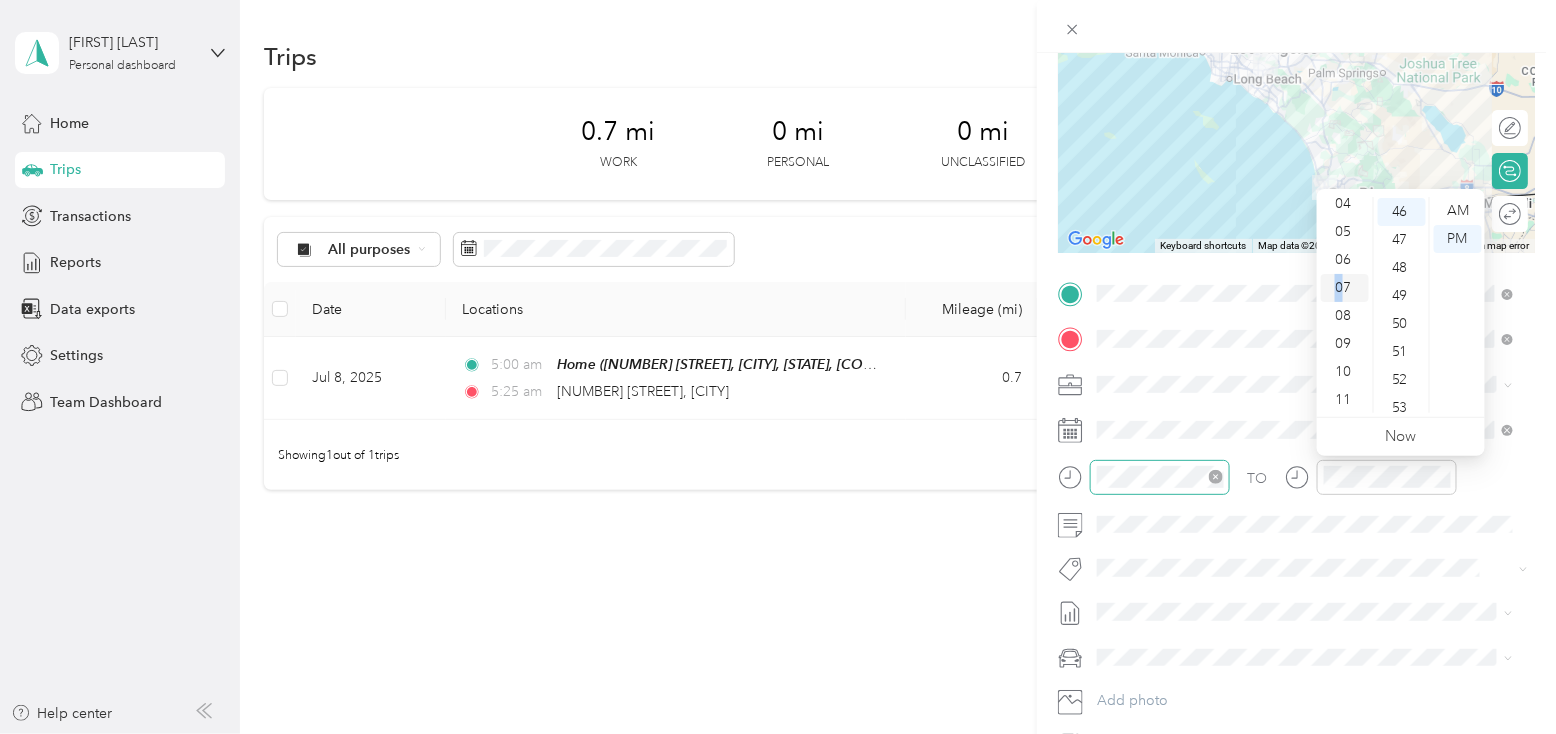 click on "07" at bounding box center [1345, 288] 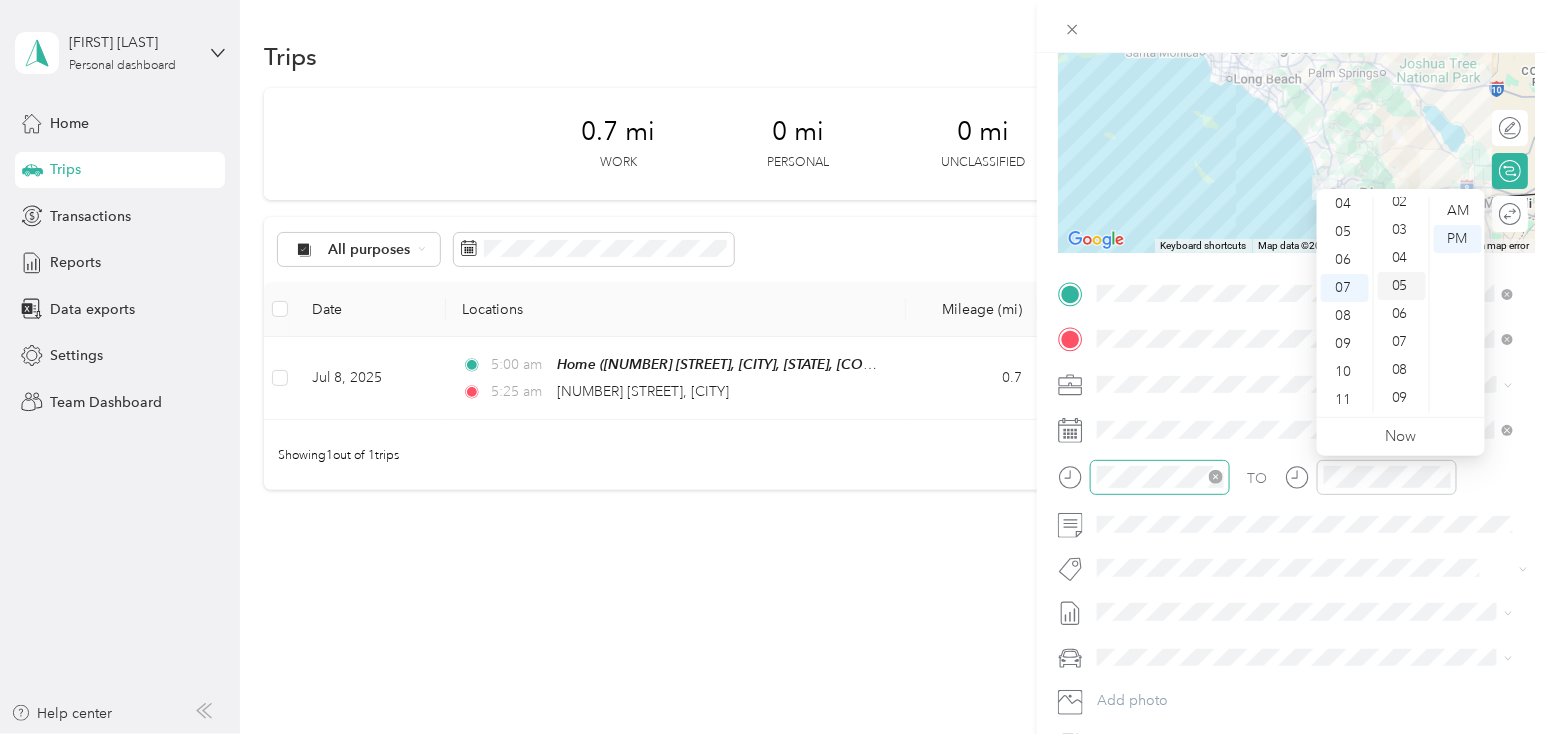 scroll, scrollTop: 100, scrollLeft: 0, axis: vertical 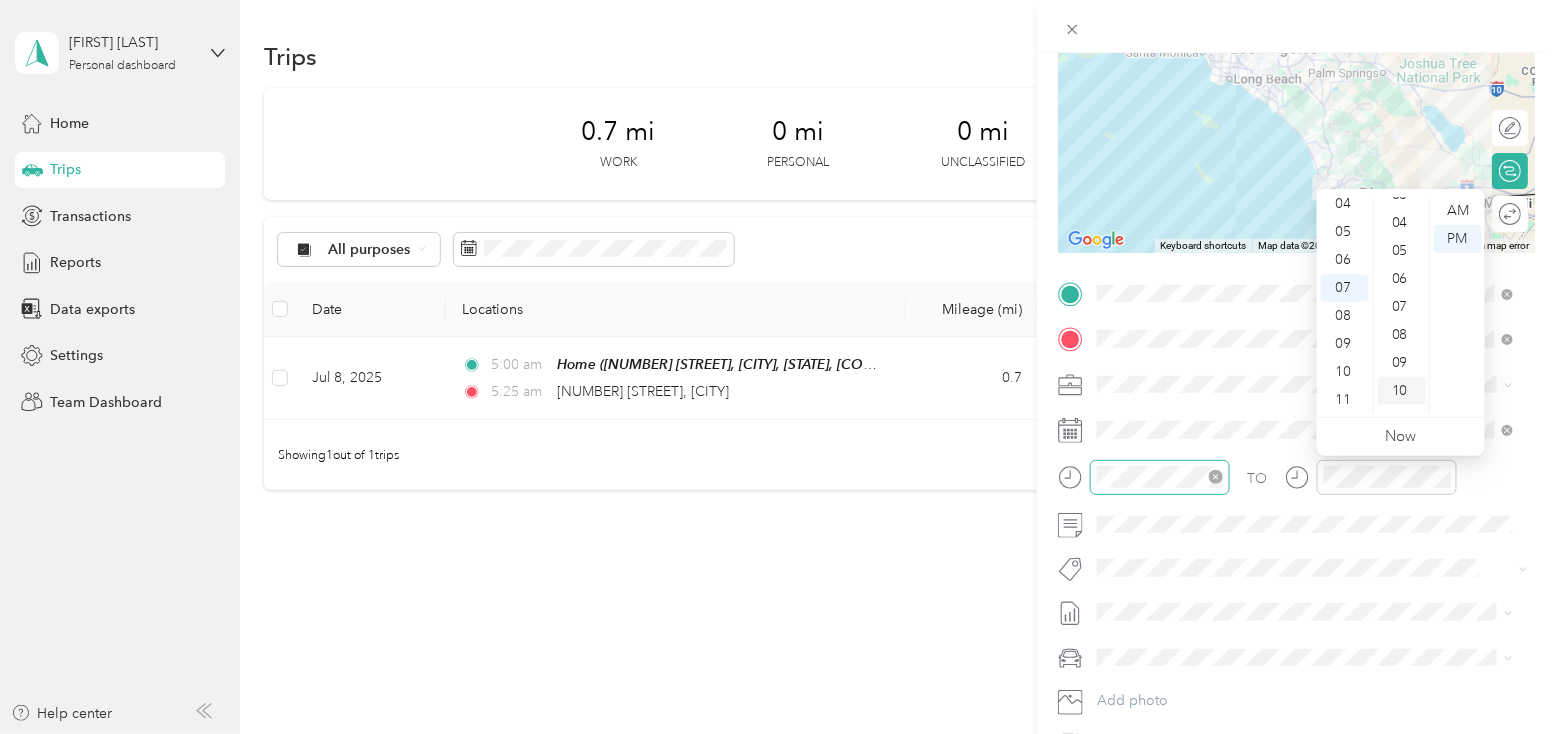 click on "10" at bounding box center [1402, 391] 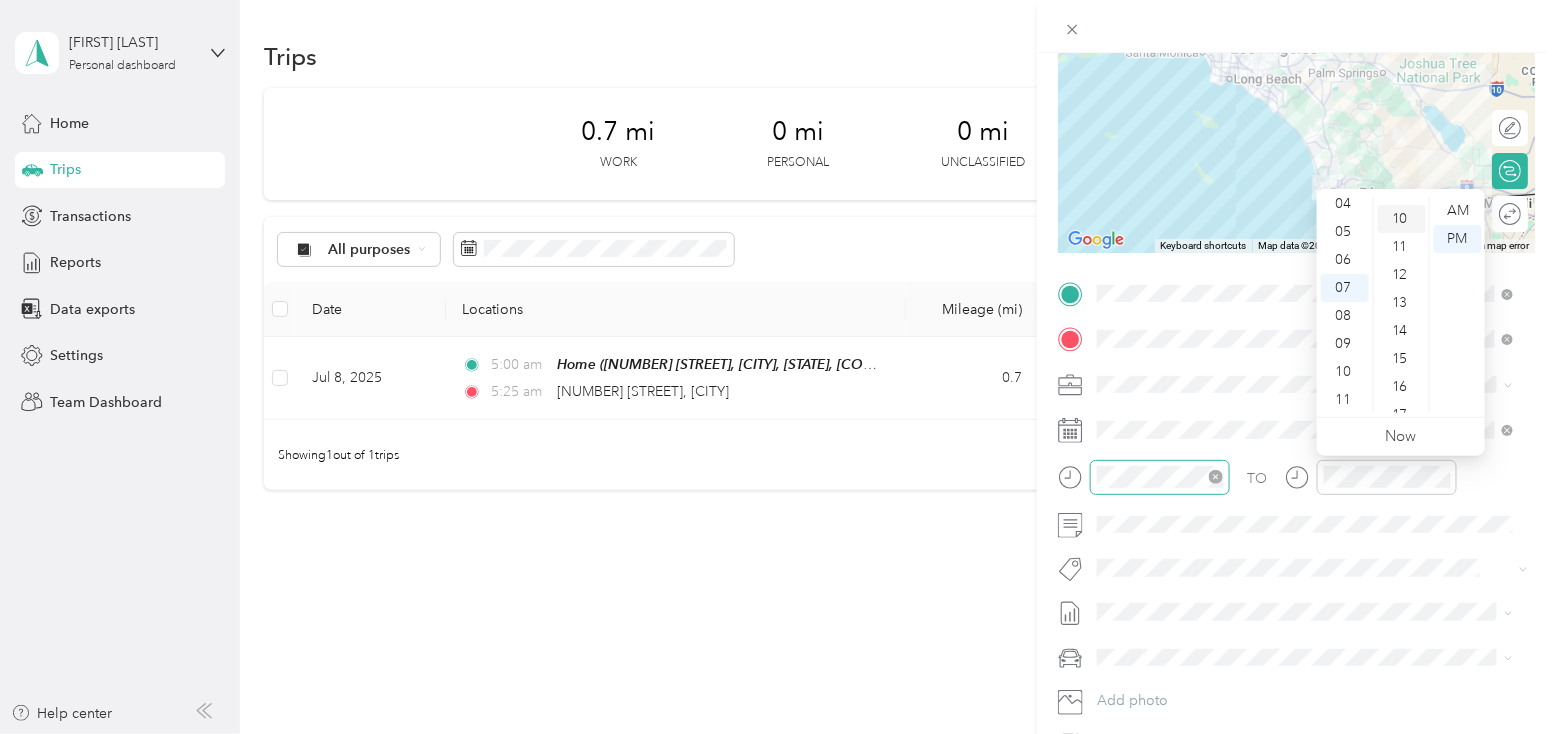 scroll, scrollTop: 280, scrollLeft: 0, axis: vertical 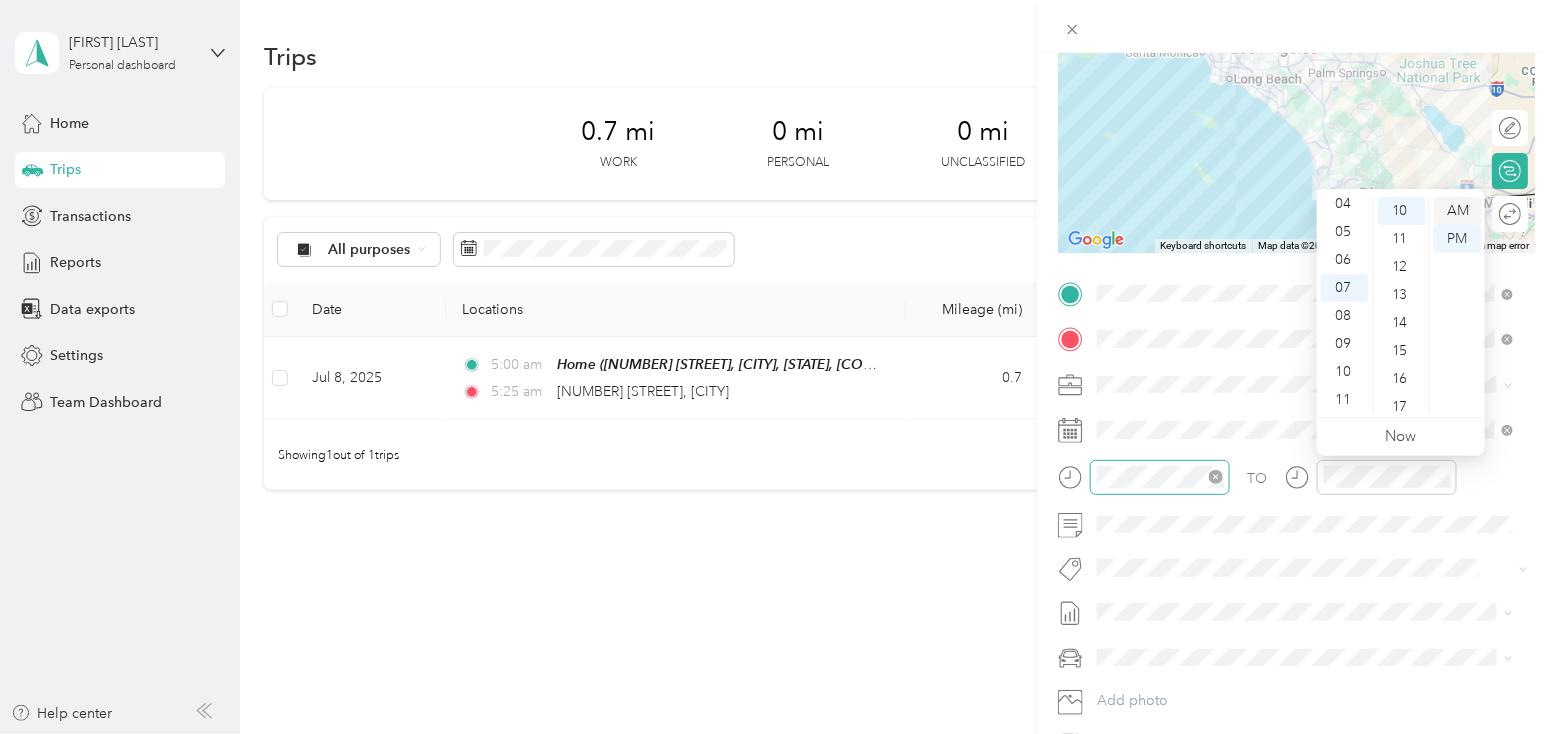 click on "AM" at bounding box center (1458, 211) 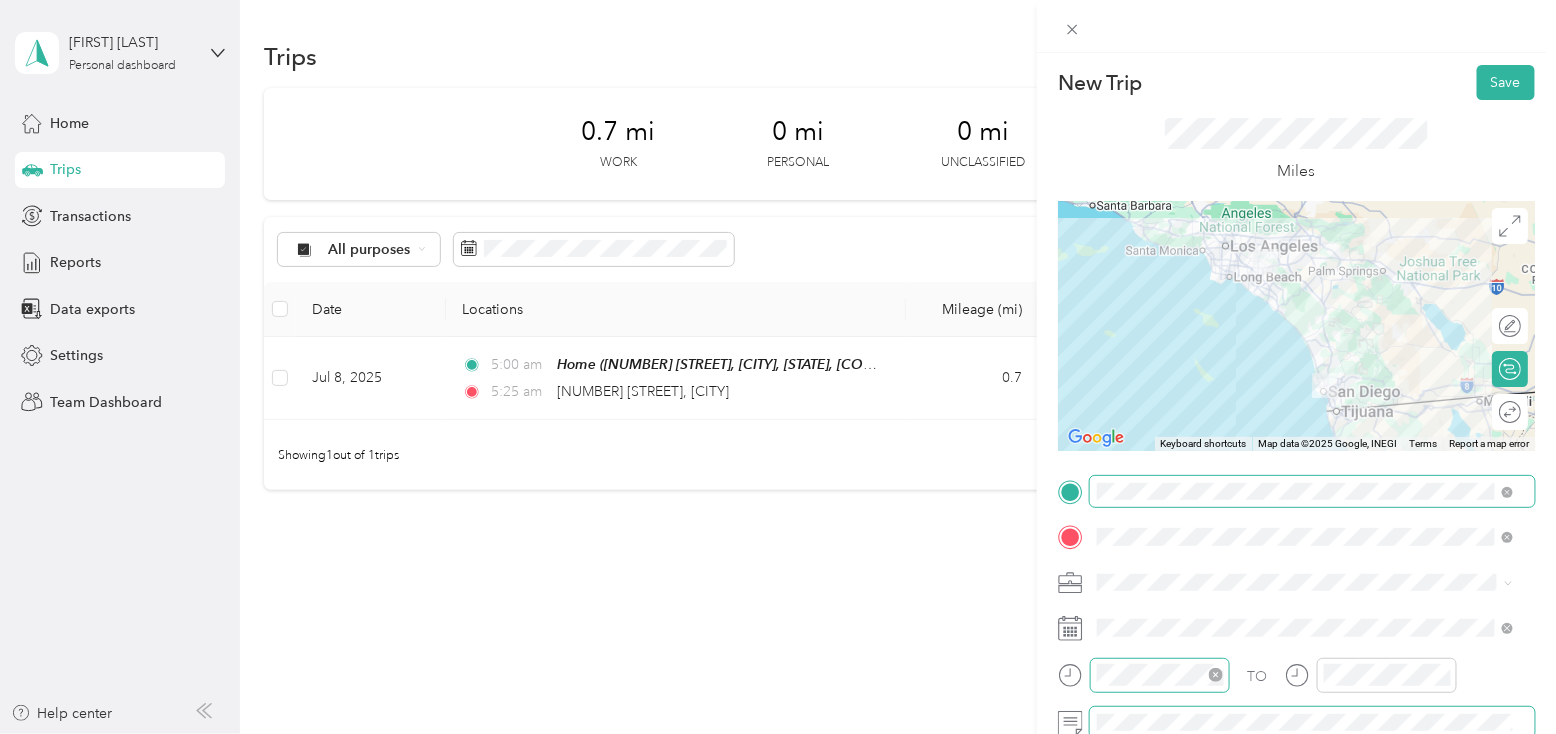 scroll, scrollTop: 0, scrollLeft: 0, axis: both 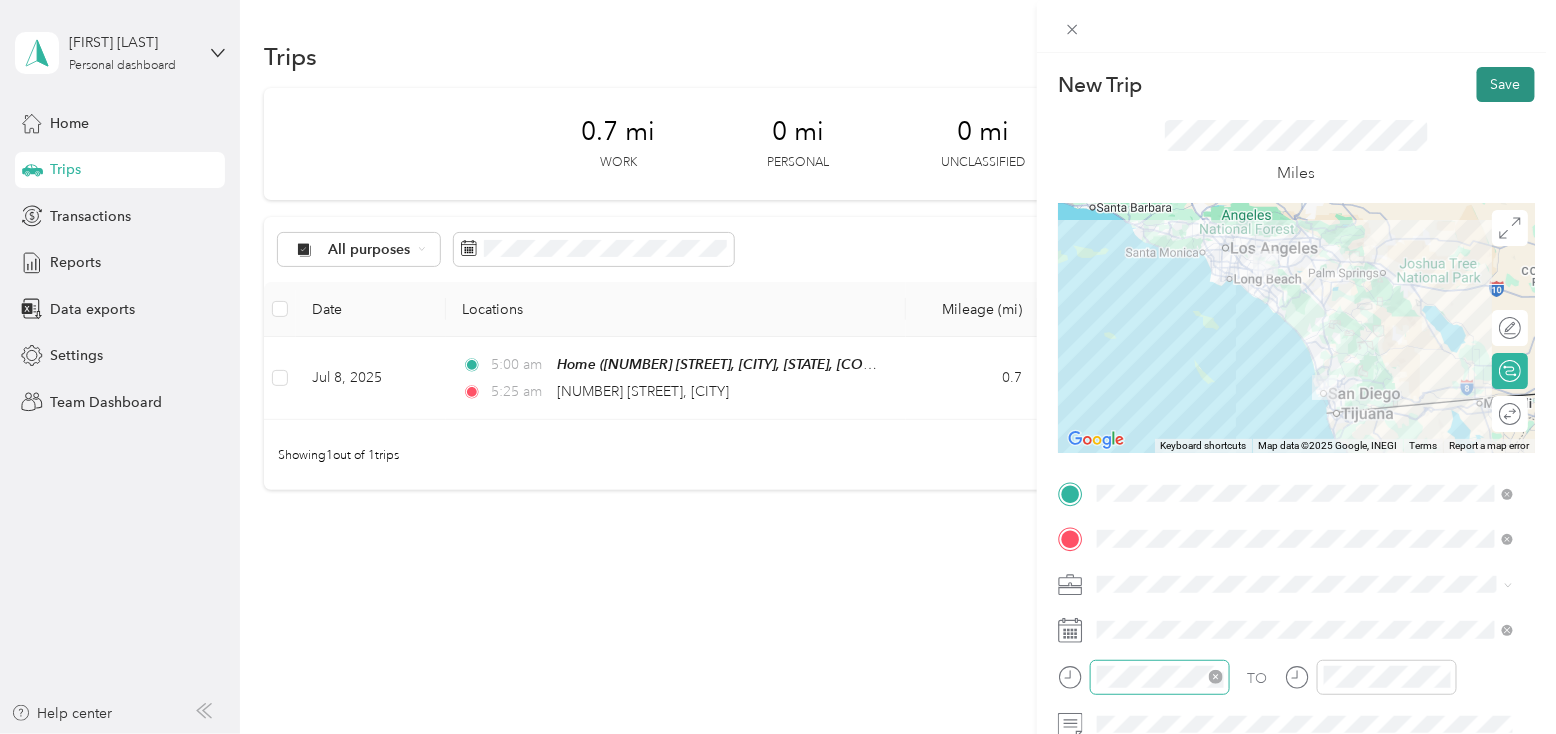 click on "Save" at bounding box center [1506, 84] 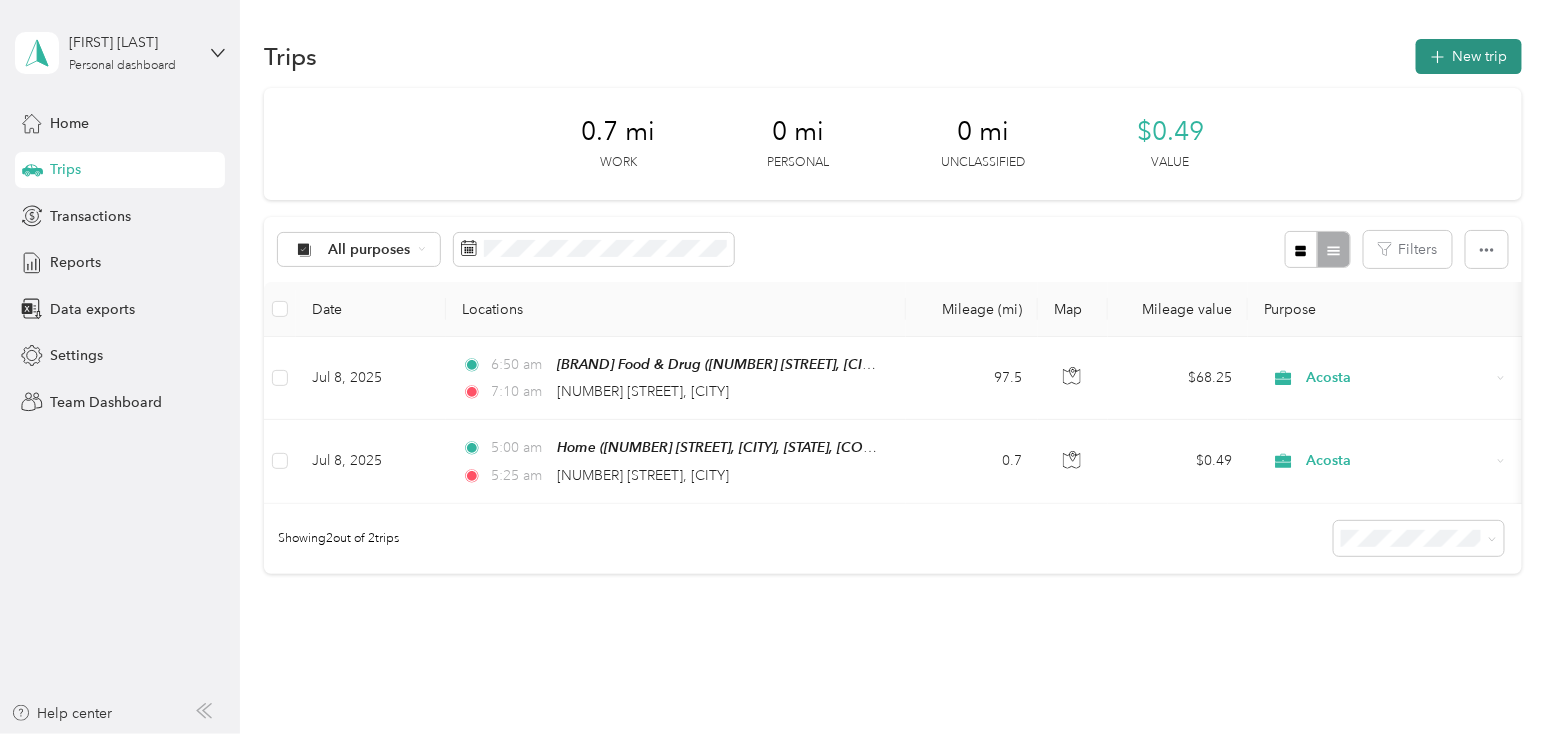 click on "New trip" at bounding box center (1469, 56) 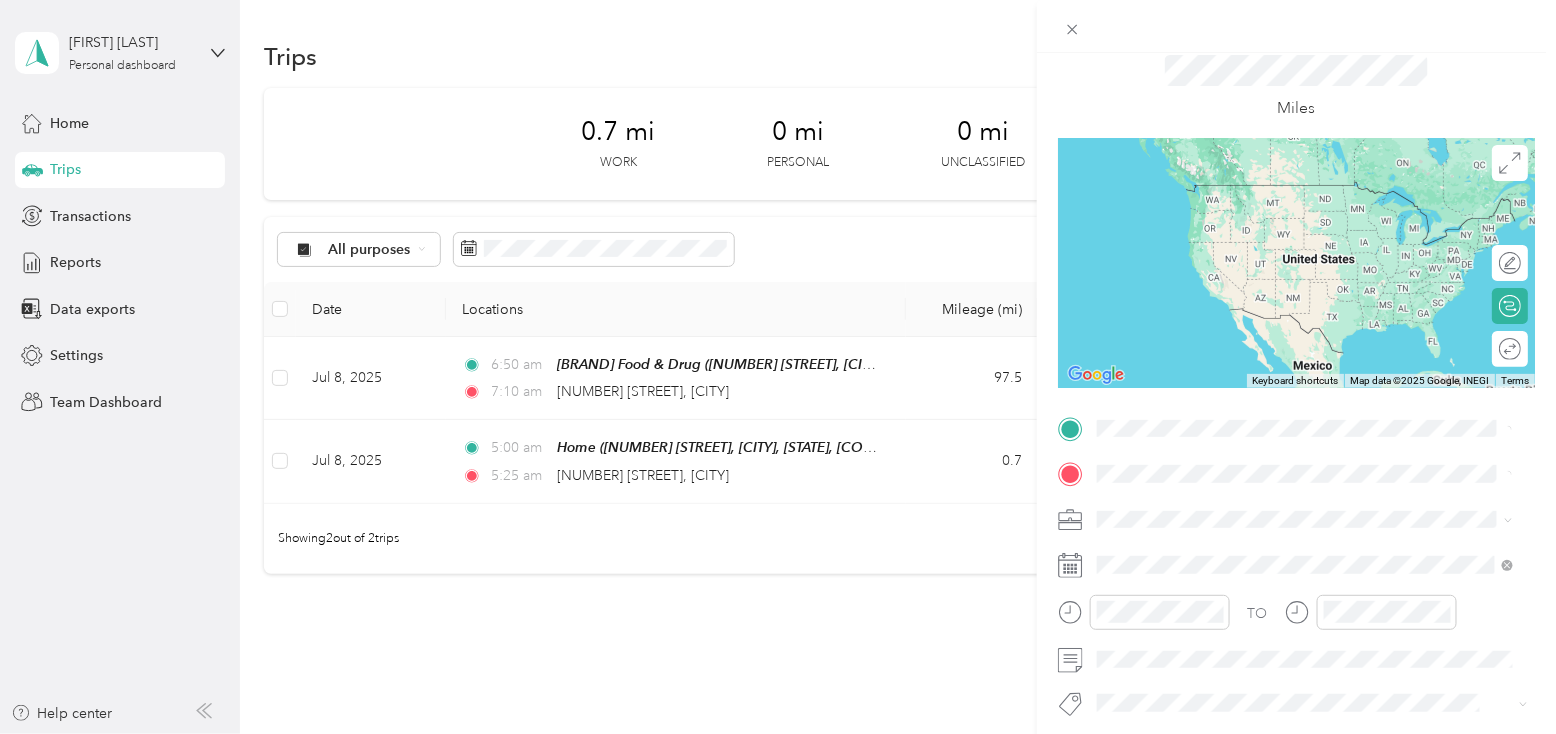 scroll, scrollTop: 100, scrollLeft: 0, axis: vertical 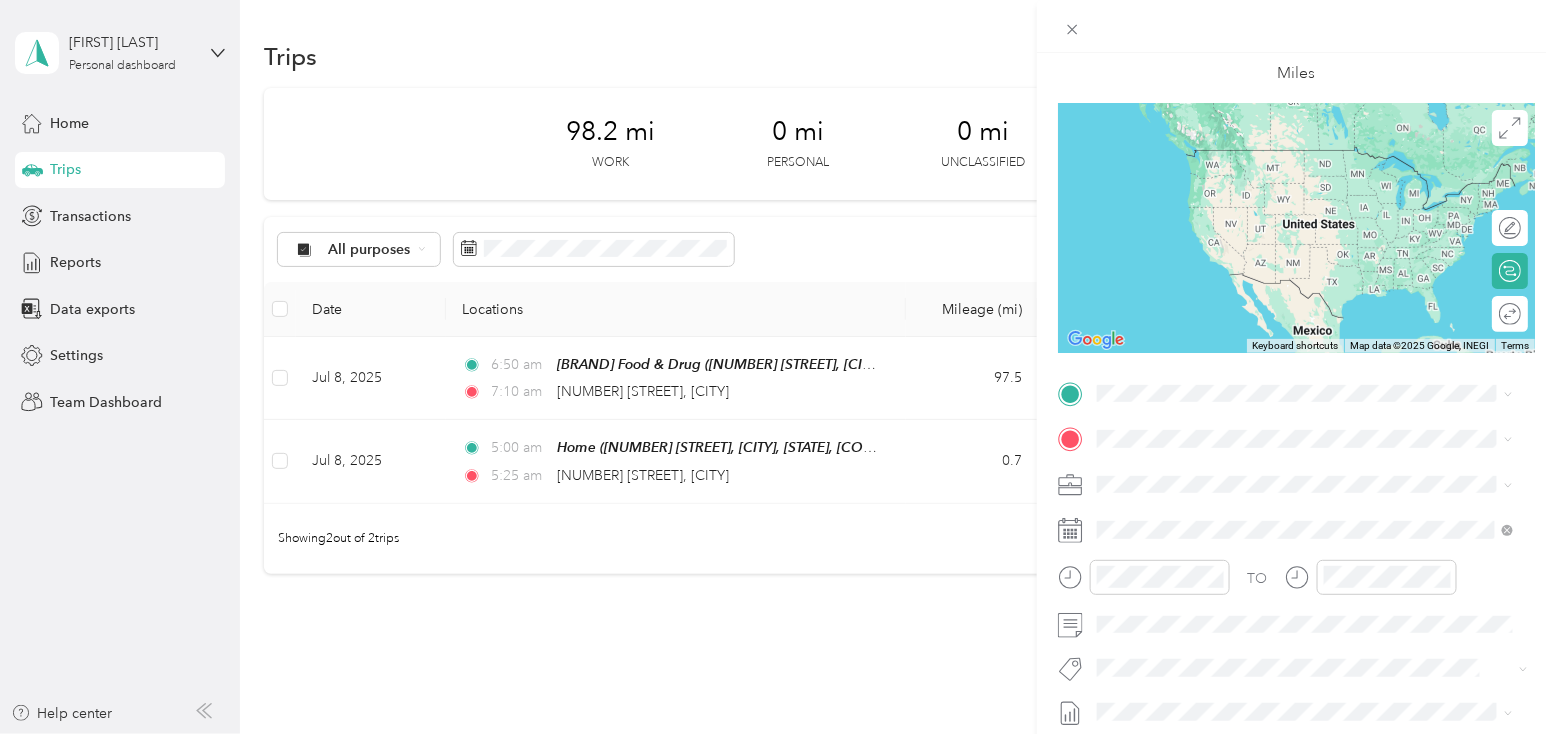 click on "[NUMBER] [STREET]
[CITY], [STATE] [POSTAL_CODE], [COUNTRY]" at bounding box center (1306, 509) 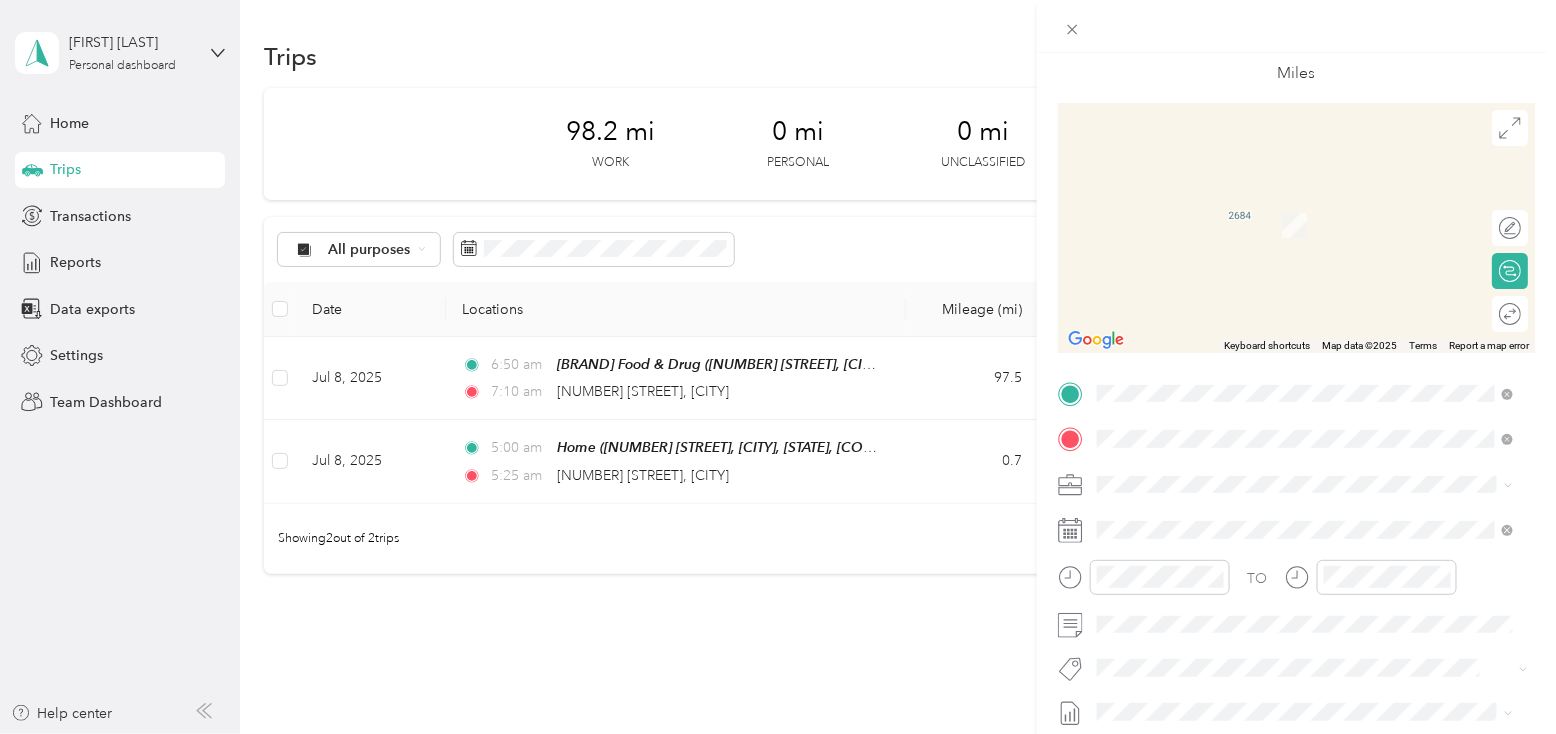 click on "New Trip Save This trip cannot be edited because it is either under review, approved, or paid. Contact your Team Manager to edit it. Miles ← Move left → Move right ↑ Move up ↓ Move down + Zoom in - Zoom out Home Jump left by 75% End Jump right by 75% Page Up Jump up by 75% Page Down Jump down by 75% Keyboard shortcuts Map Data Map data ©2025 Map data ©2025 2 m  Click to toggle between metric and imperial units Terms Report a map error Edit route Calculate route Round trip TO Add photo" at bounding box center (1296, 414) 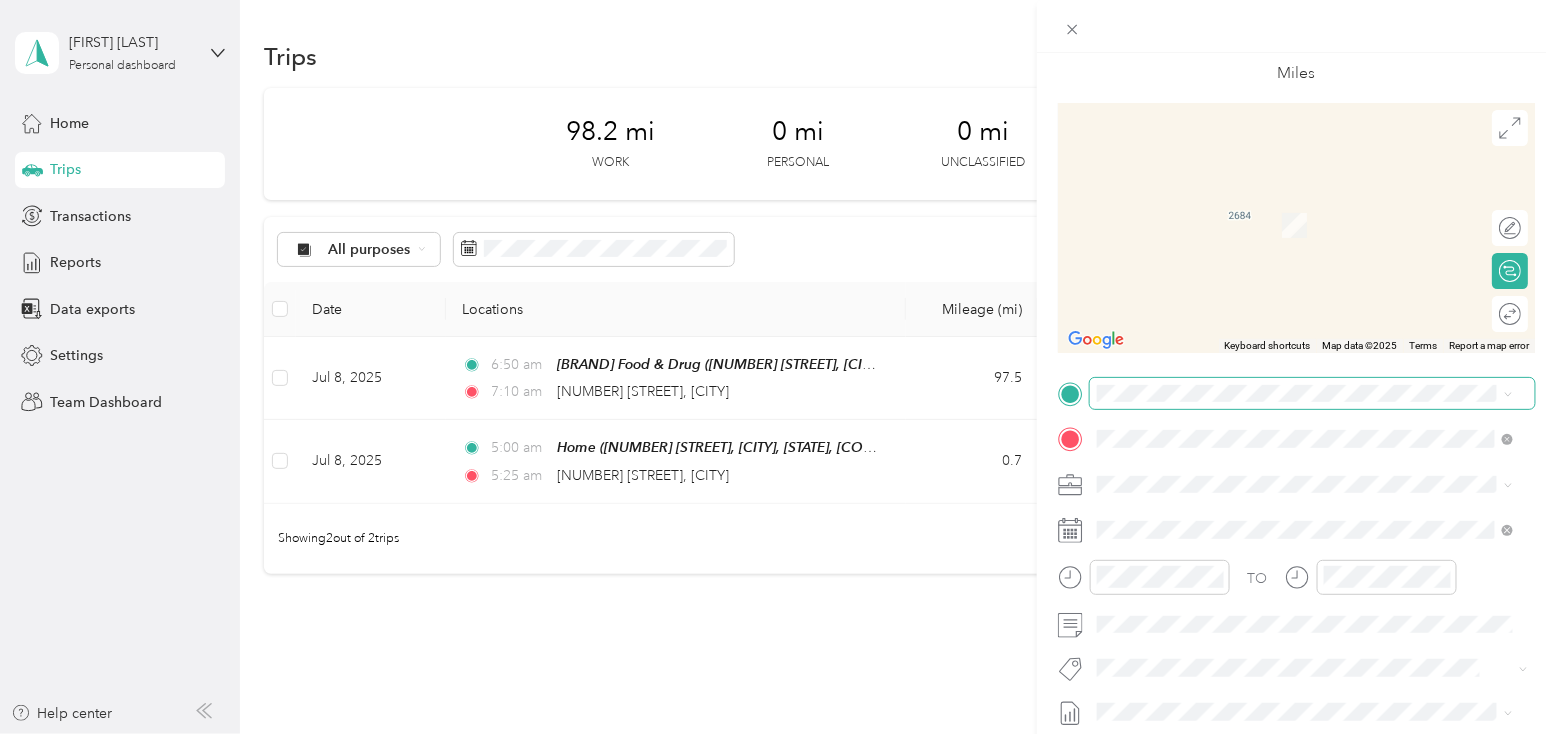 click at bounding box center (1312, 393) 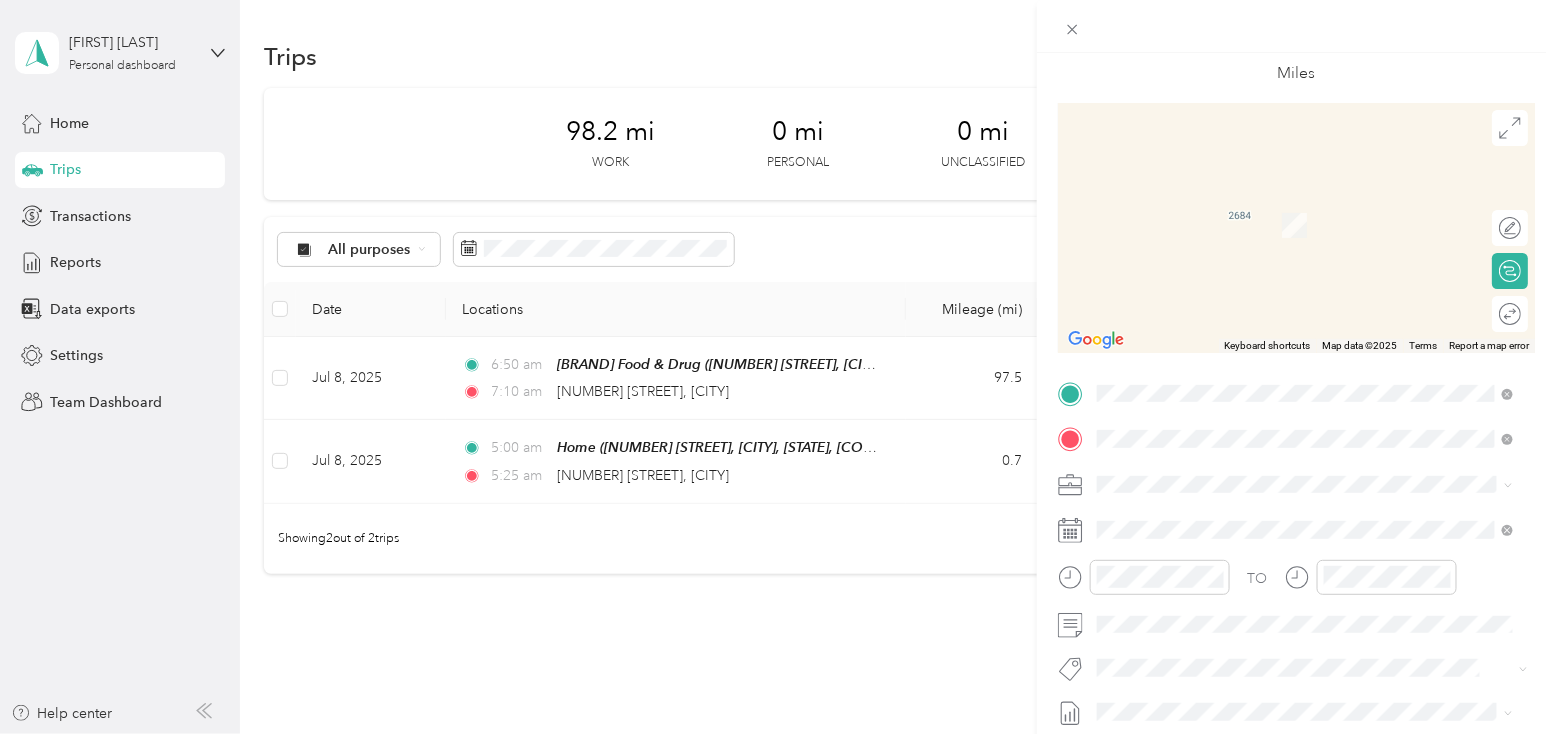 click on "[NUMBER] [STREET]
[CITY], [STATE] [POSTAL_CODE], [COUNTRY]" at bounding box center [1279, 473] 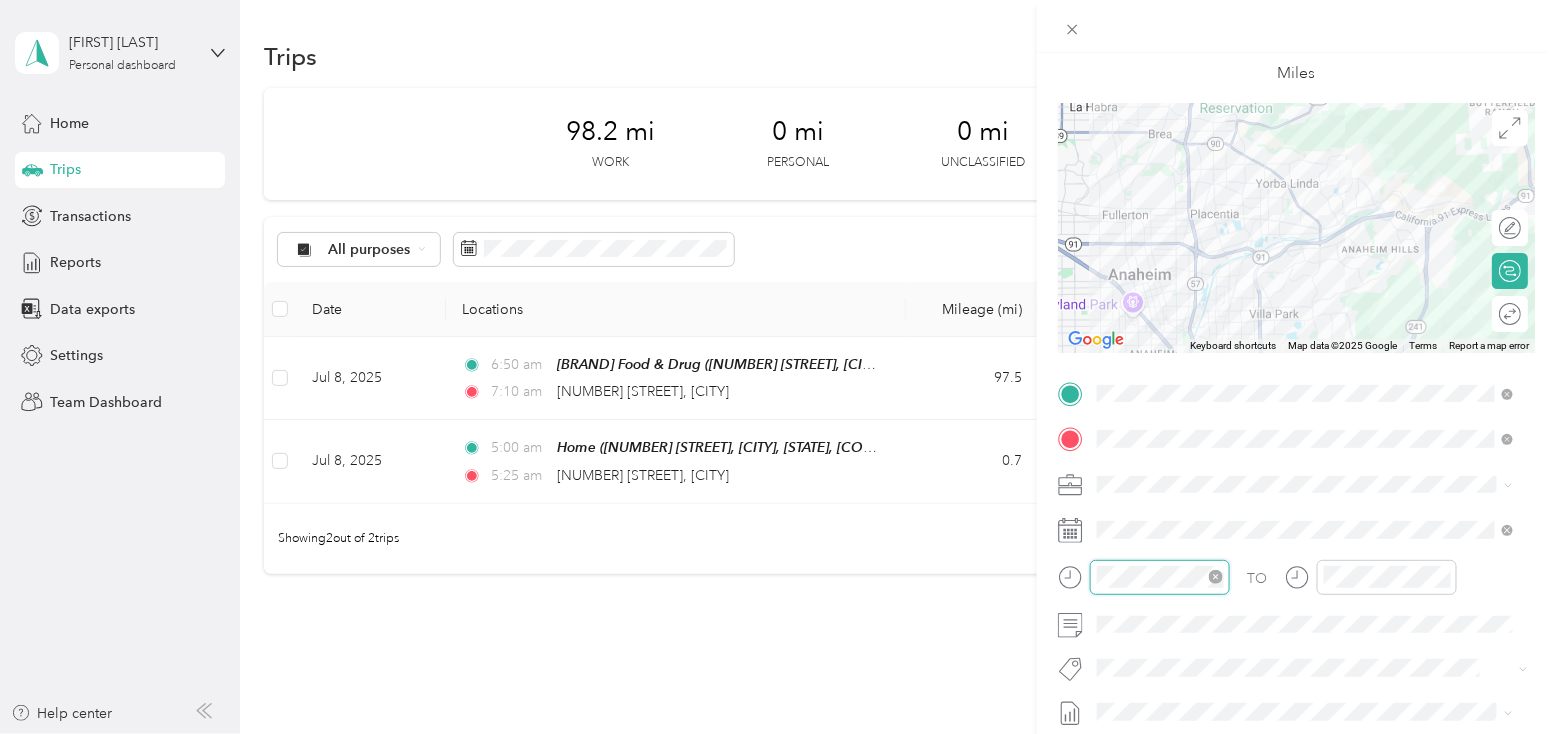scroll, scrollTop: 54, scrollLeft: 0, axis: vertical 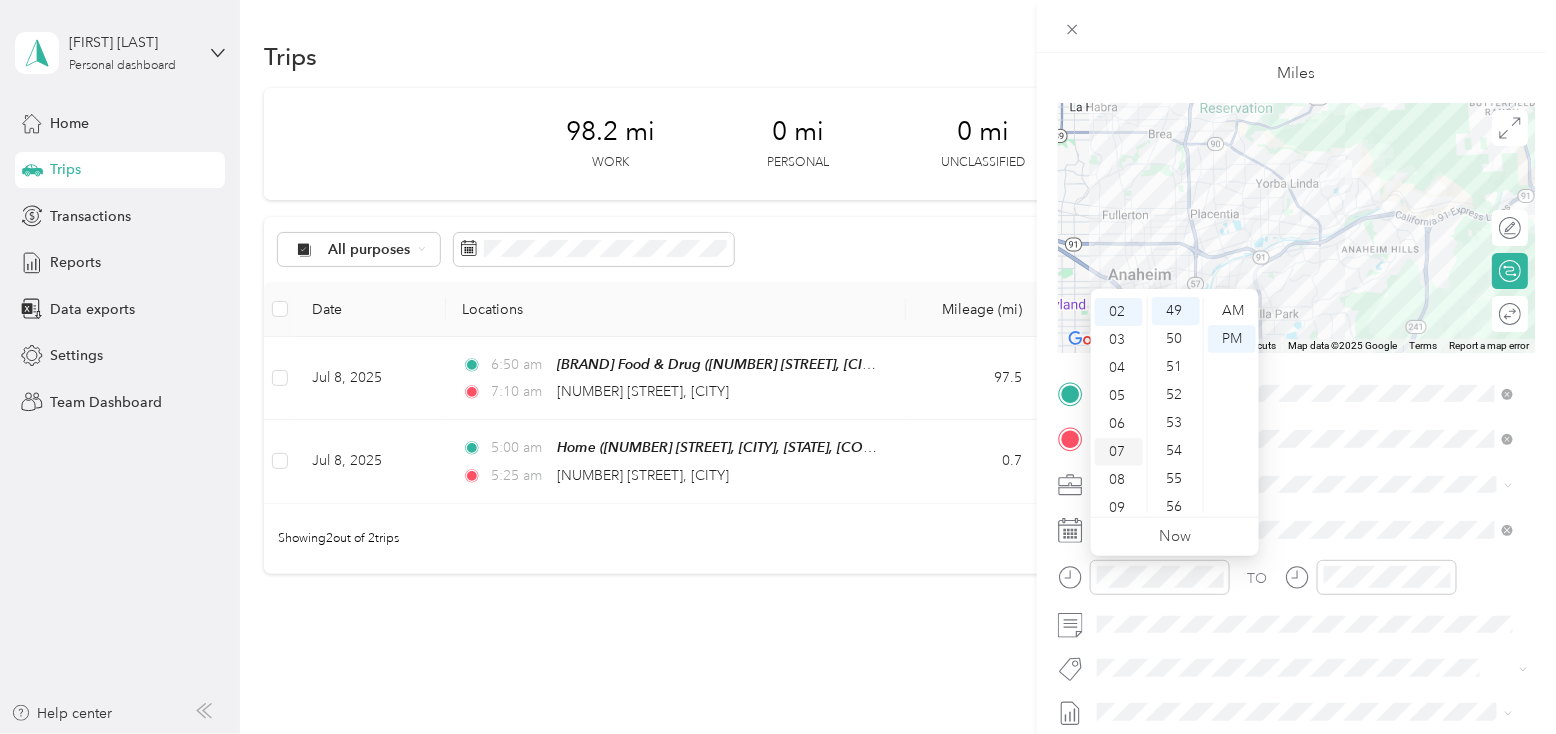 click on "07" at bounding box center (1119, 452) 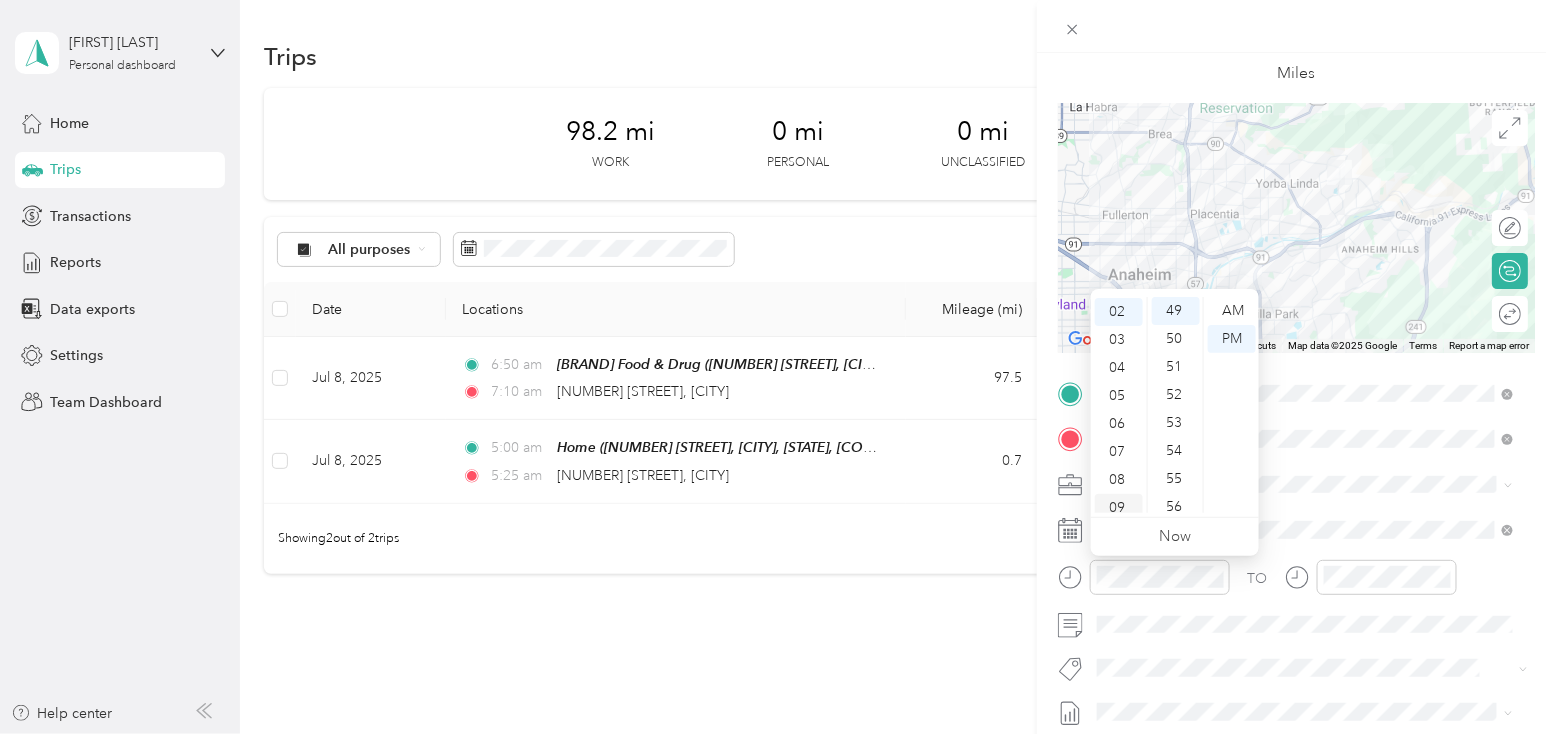 scroll, scrollTop: 119, scrollLeft: 0, axis: vertical 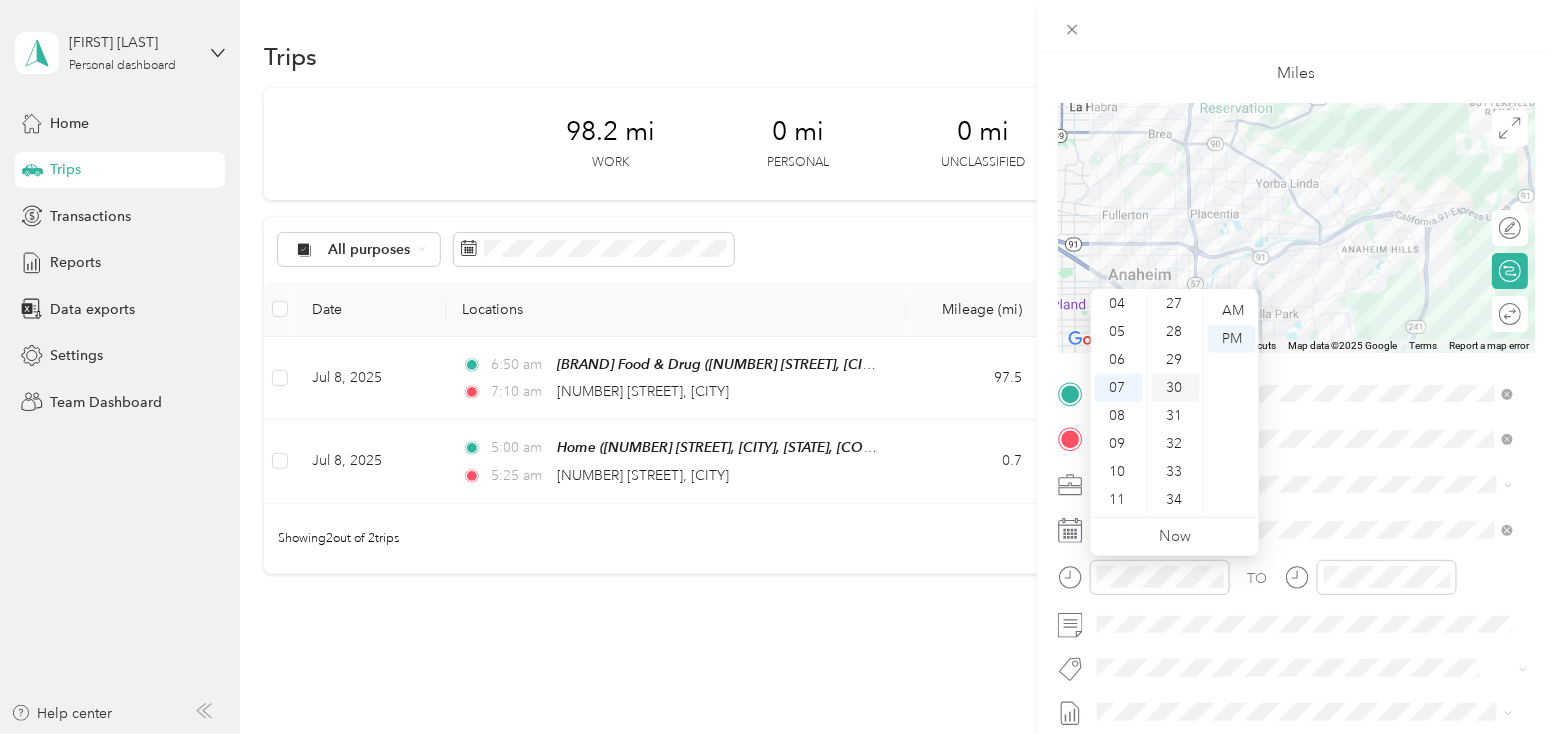 click on "30" at bounding box center (1176, 388) 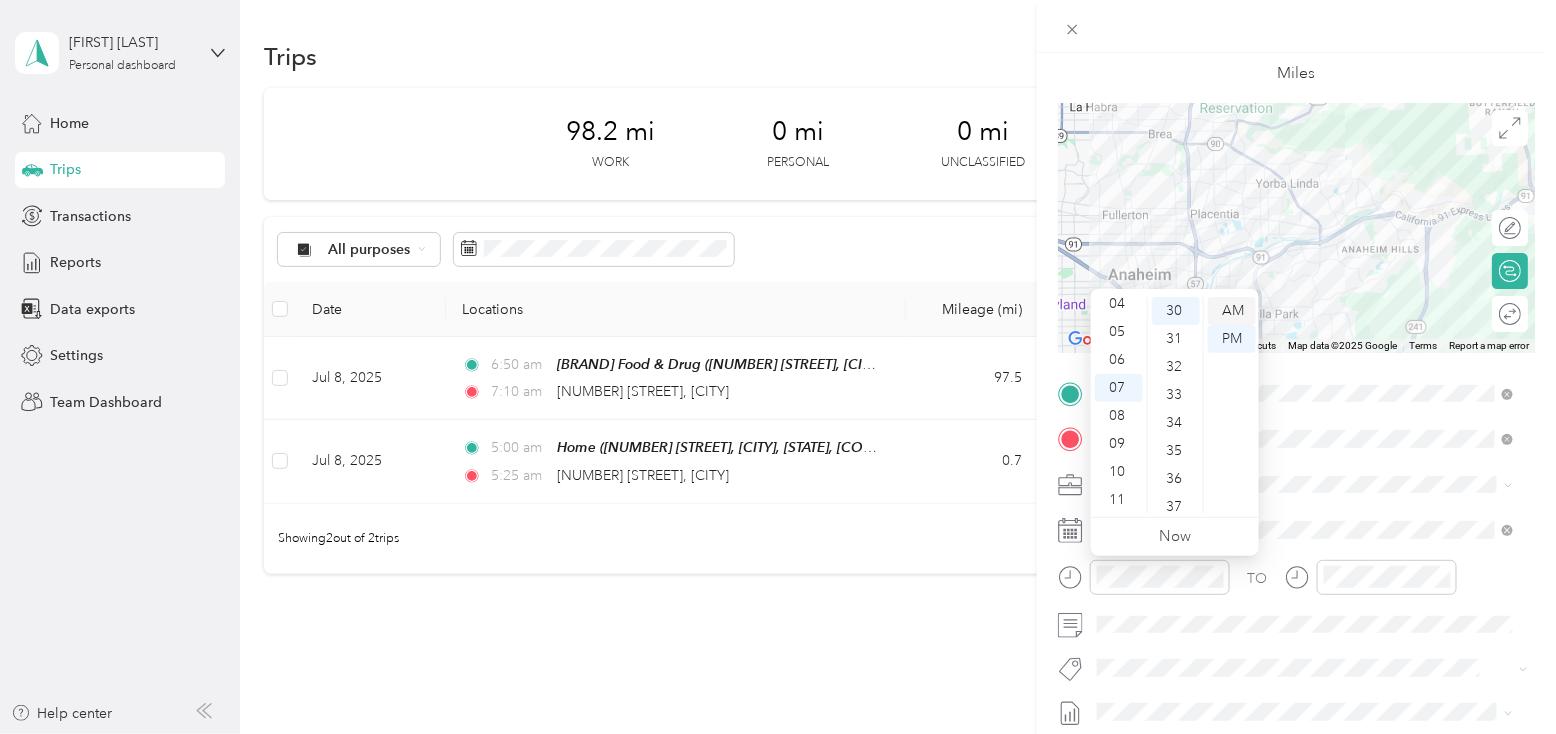 click on "AM" at bounding box center [1232, 311] 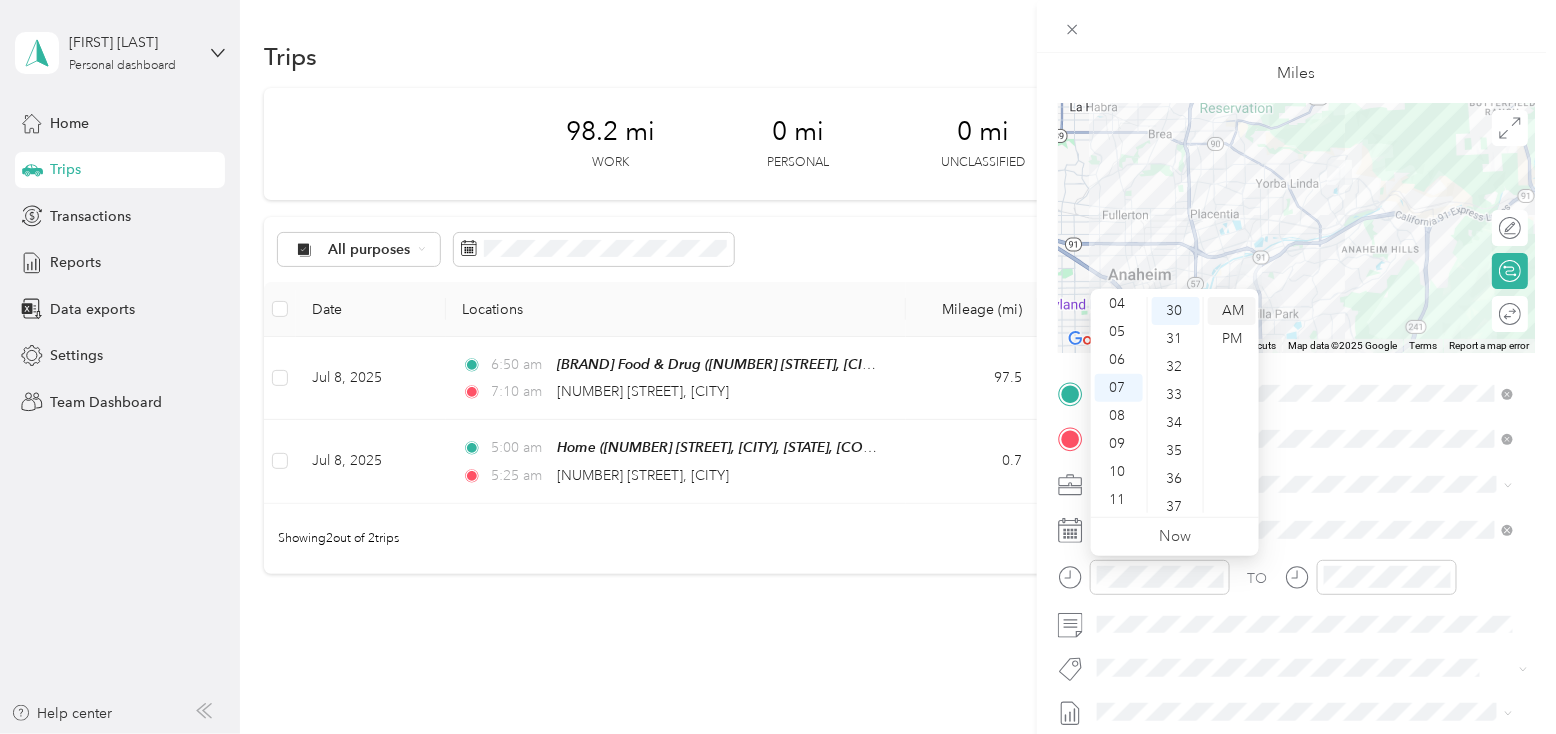 click on "AM" at bounding box center [1232, 311] 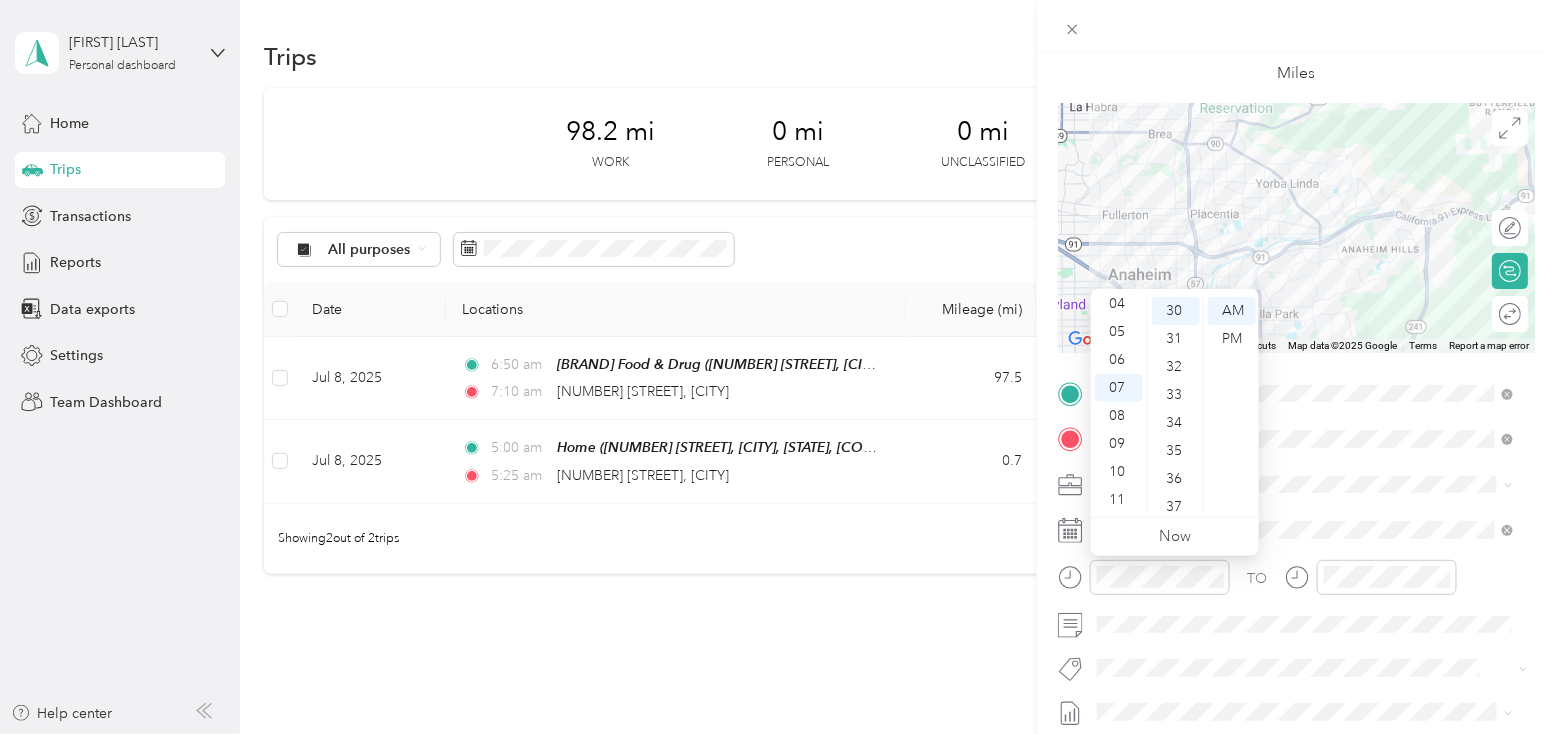click on "New Trip Save This trip cannot be edited because it is either under review, approved, or paid. Contact your Team Manager to edit it. Miles ← Move left → Move right ↑ Move up ↓ Move down + Zoom in - Zoom out Home Jump left by 75% End Jump right by 75% Page Up Jump up by 75% Page Down Jump down by 75% Keyboard shortcuts Map Data Map data ©2025 Google Map data ©2025 Google 5 km  Click to toggle between metric and imperial units Terms Report a map error Edit route Calculate route Round trip TO Add photo" at bounding box center [1296, 414] 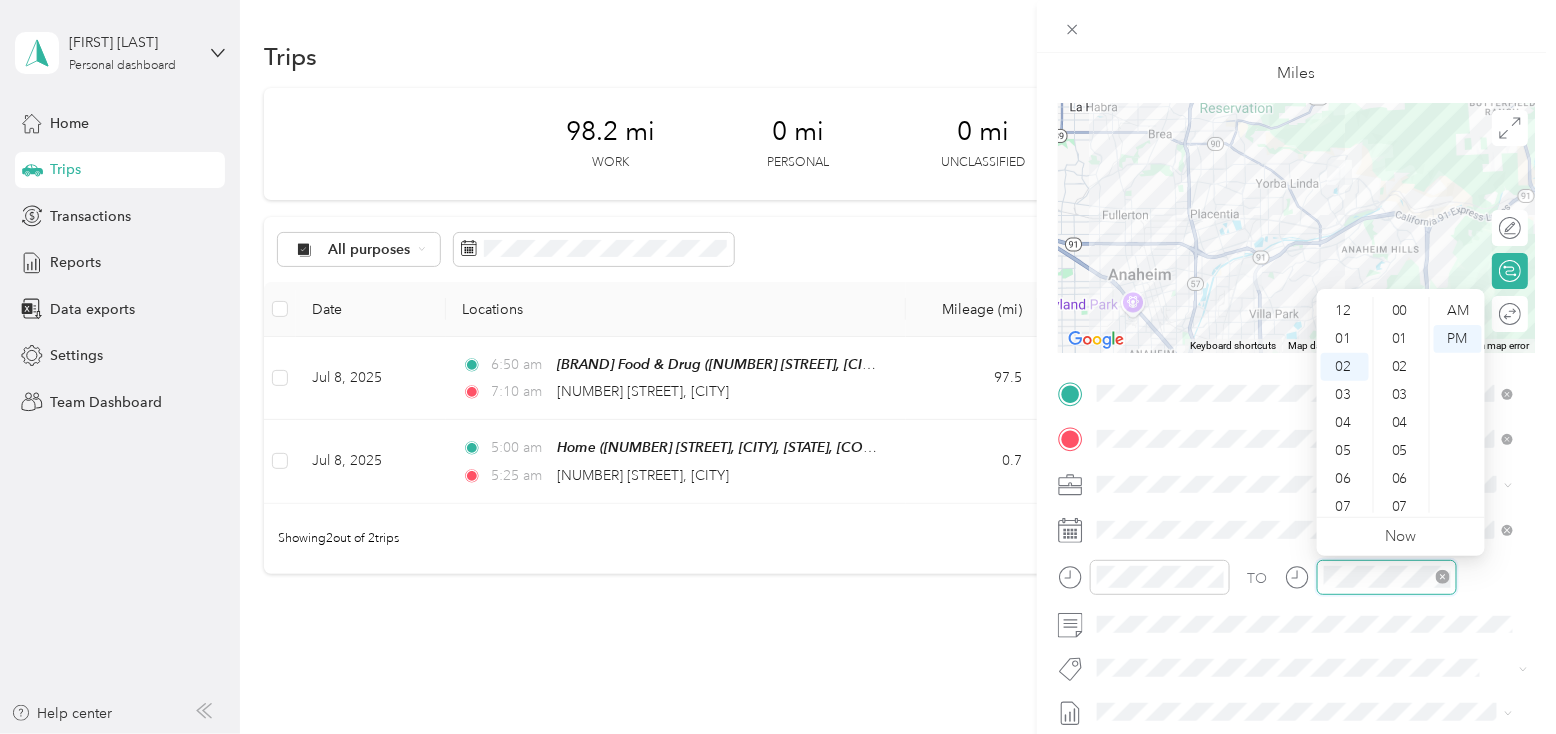 scroll, scrollTop: 55, scrollLeft: 0, axis: vertical 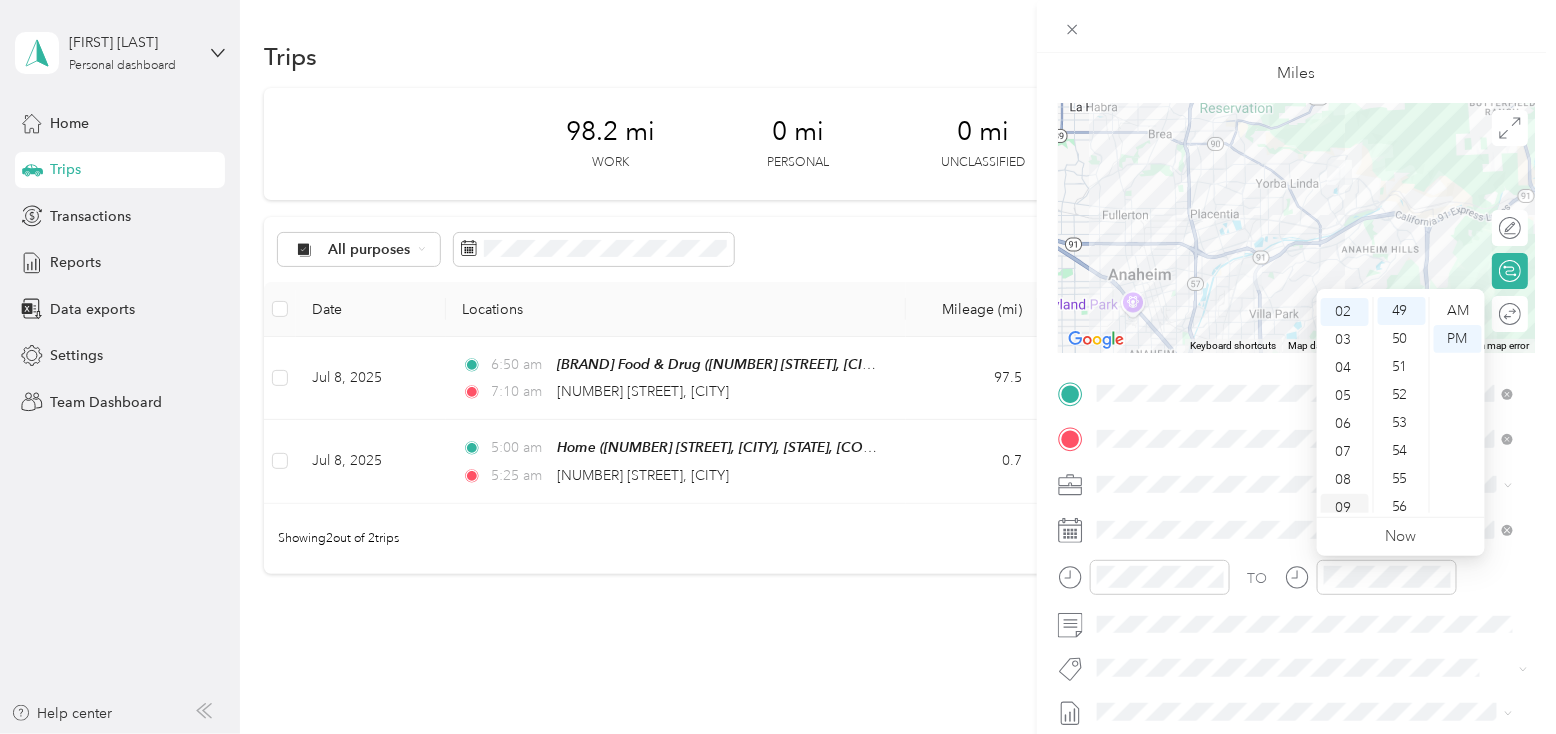 click on "09" at bounding box center (1345, 508) 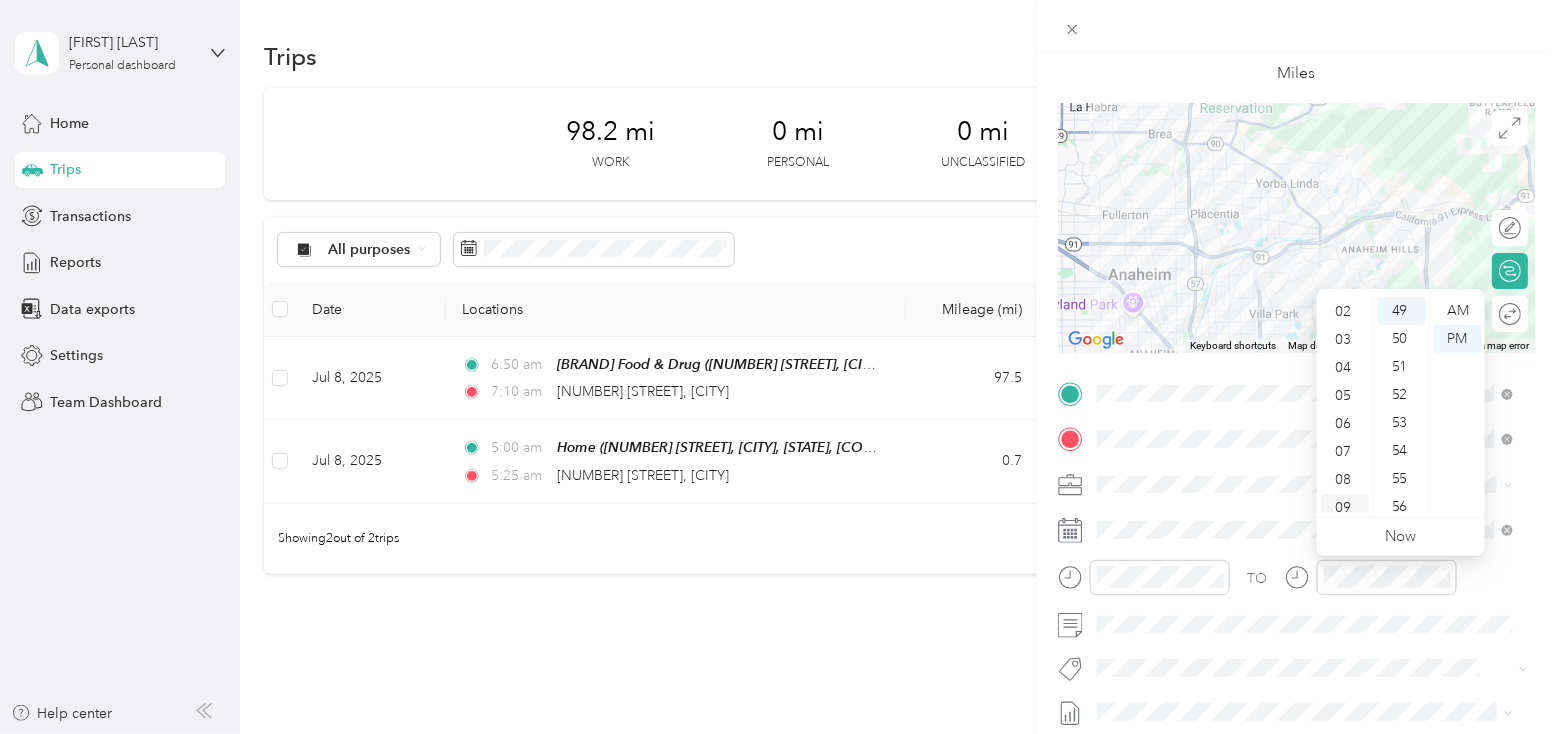 scroll, scrollTop: 119, scrollLeft: 0, axis: vertical 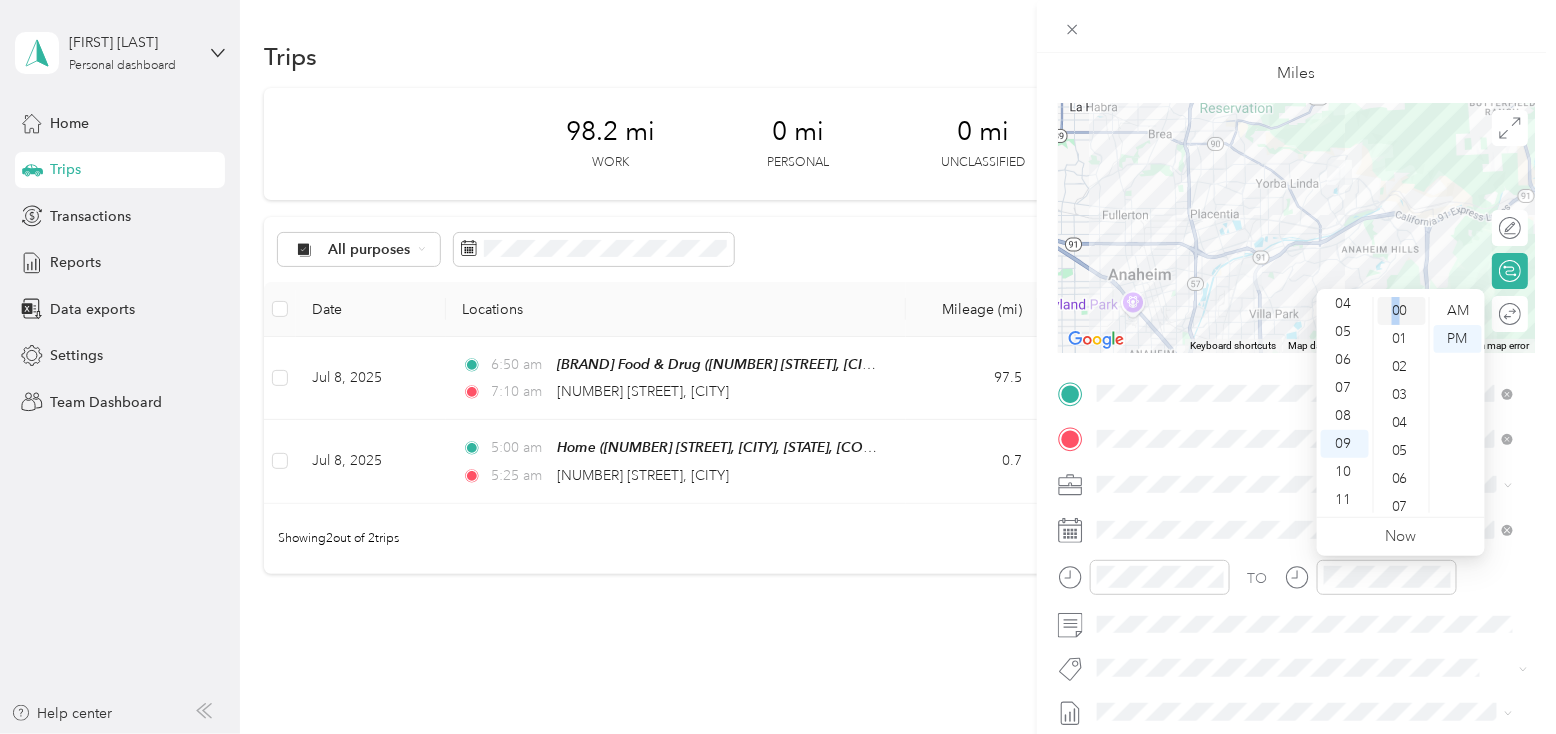 click on "00" at bounding box center (1402, 311) 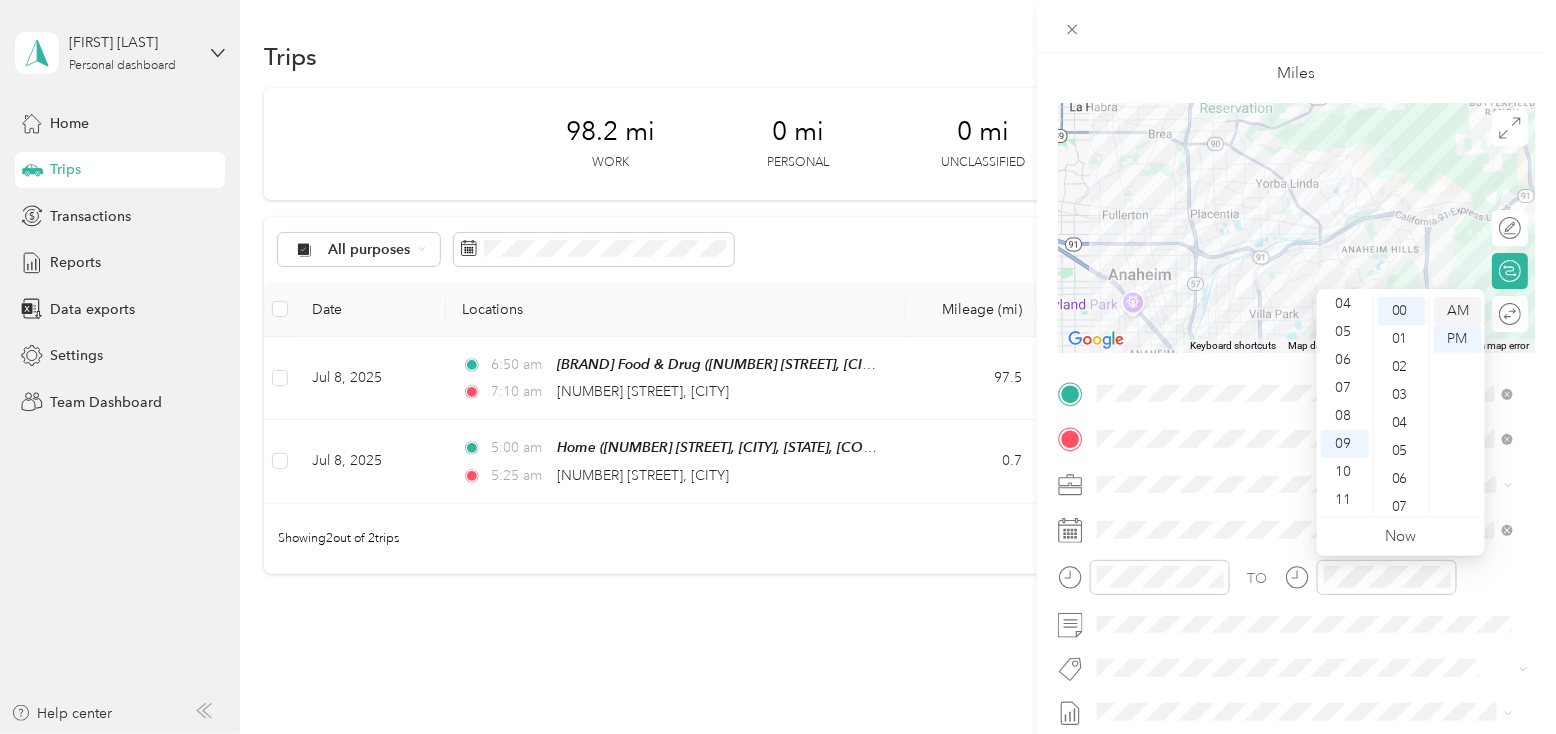 drag, startPoint x: 1396, startPoint y: 309, endPoint x: 1458, endPoint y: 314, distance: 62.201286 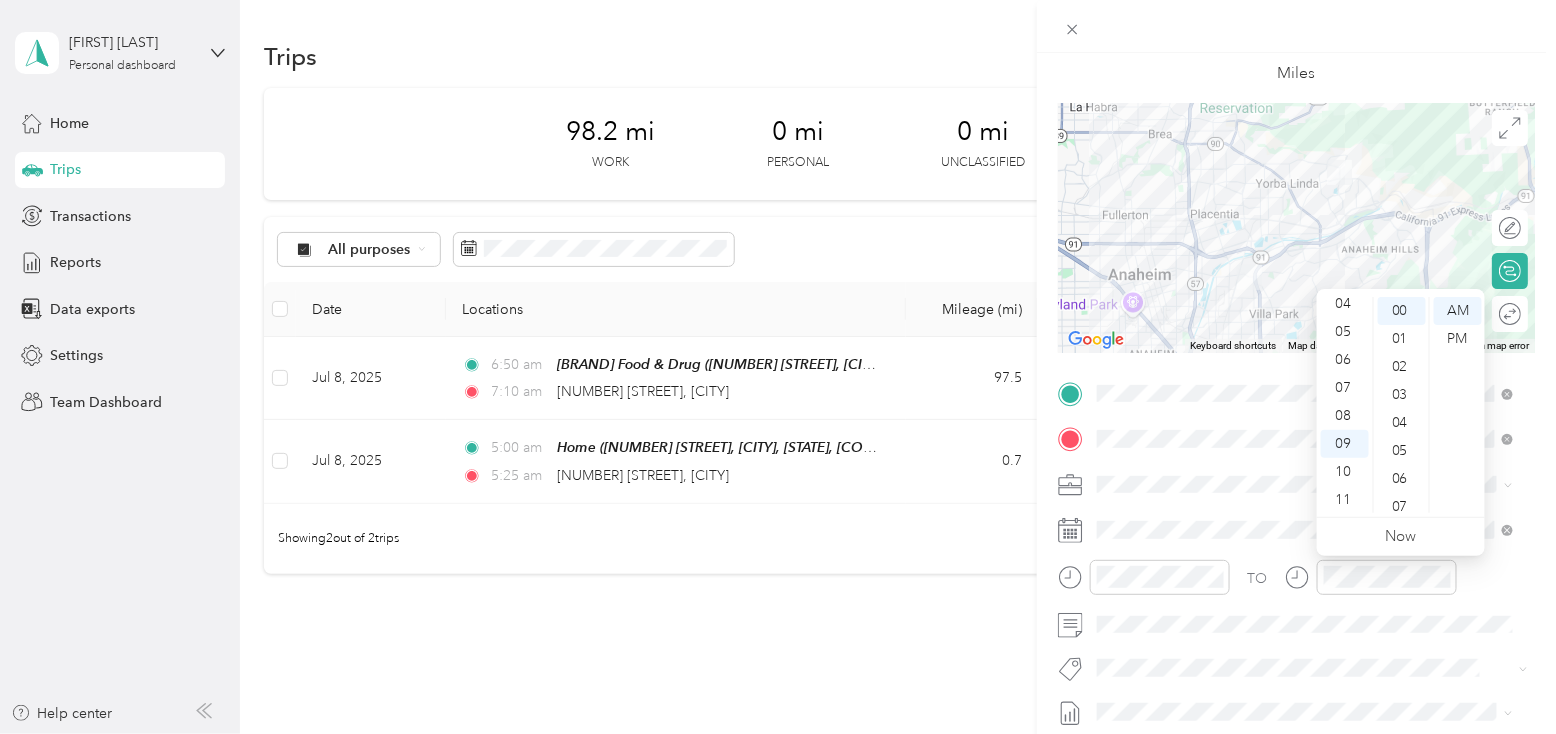 click on "TO" at bounding box center (1296, 584) 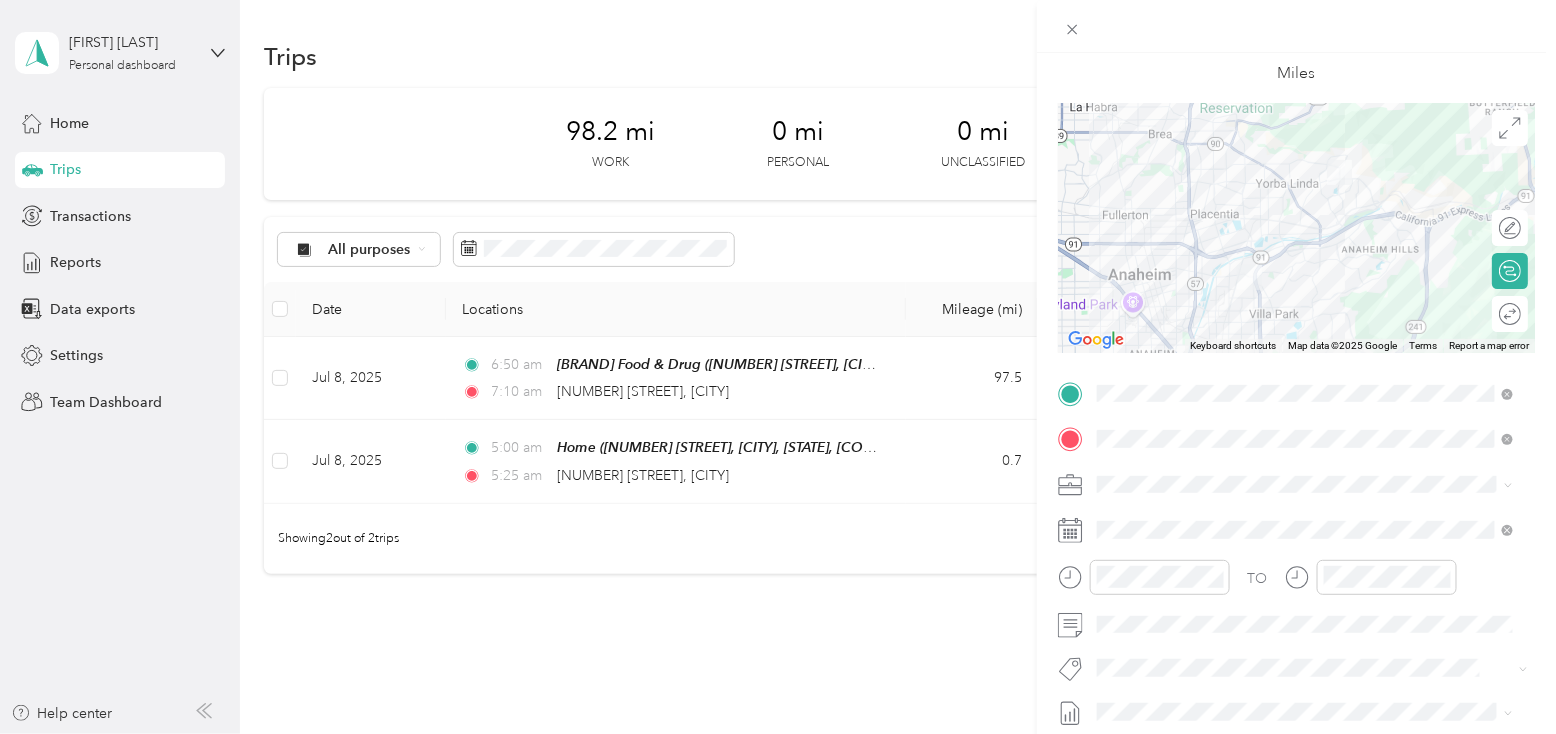 click 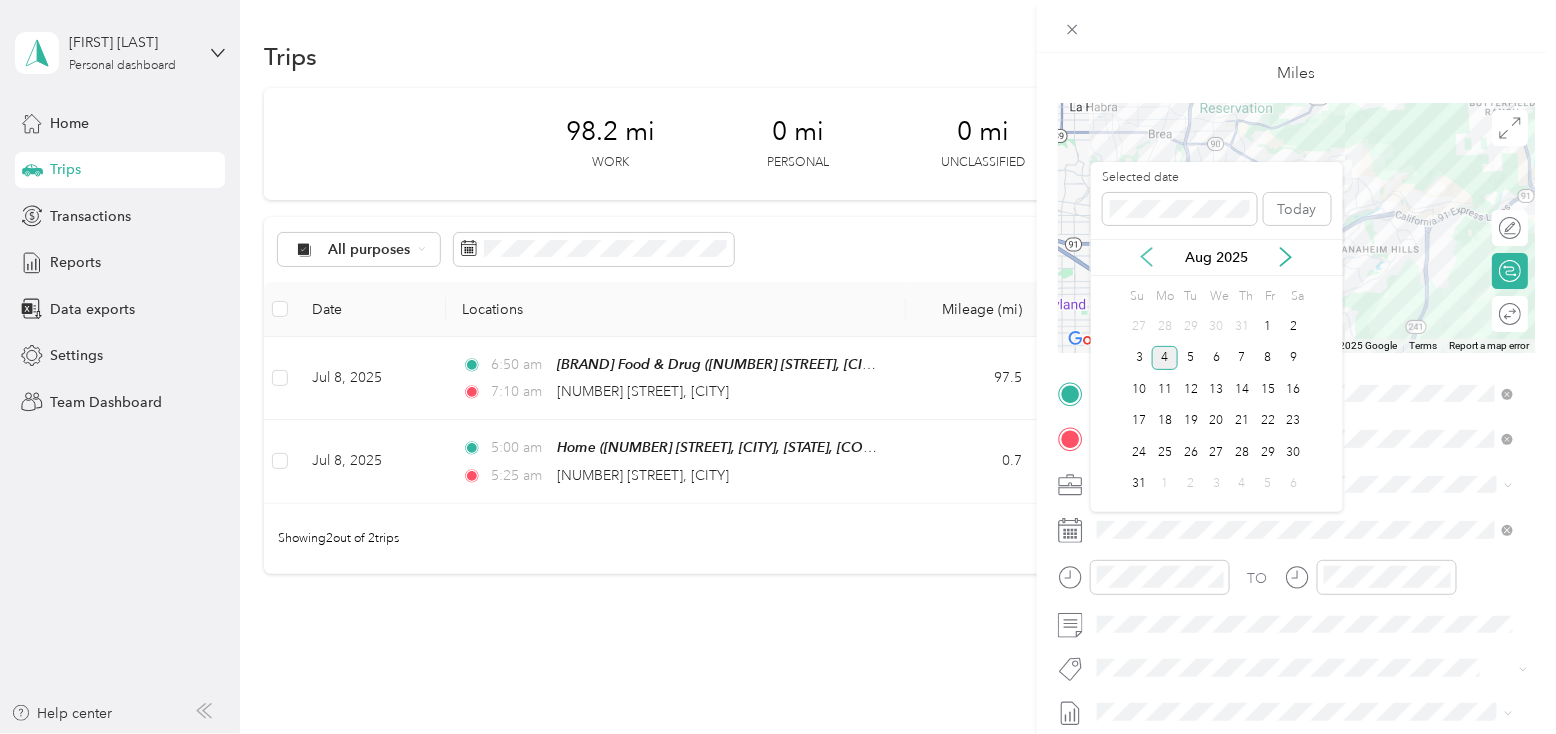 click 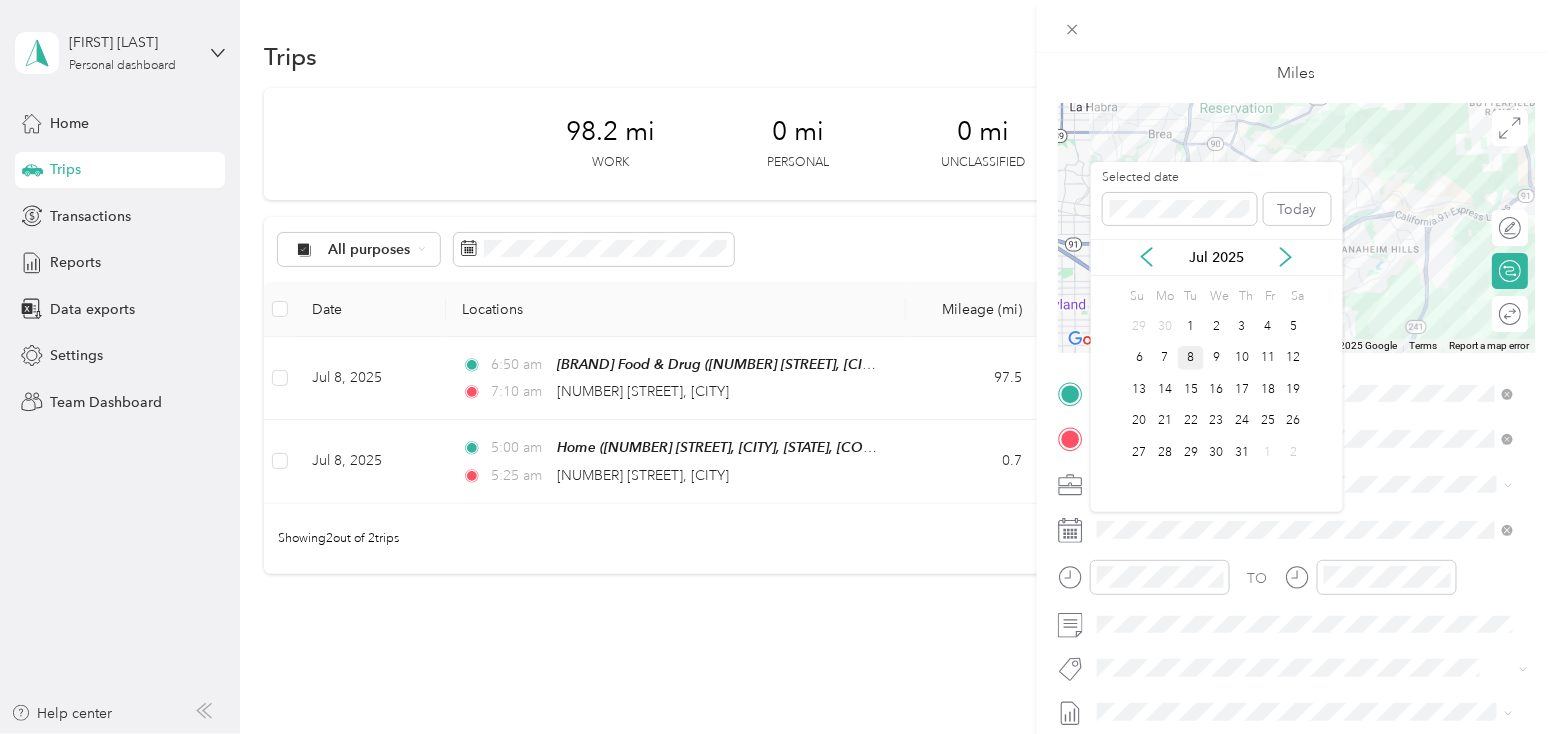 click on "8" at bounding box center (1191, 358) 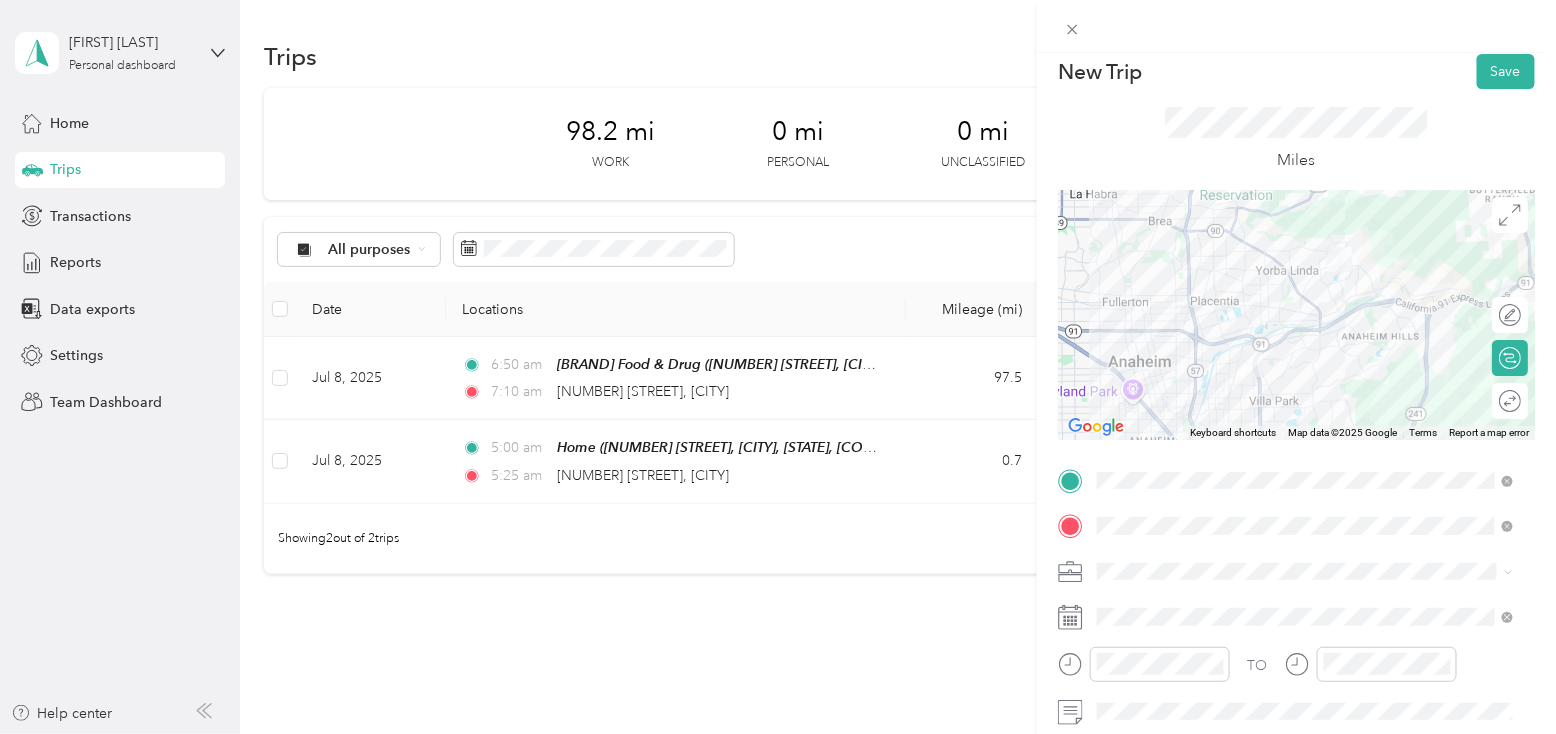 scroll, scrollTop: 0, scrollLeft: 0, axis: both 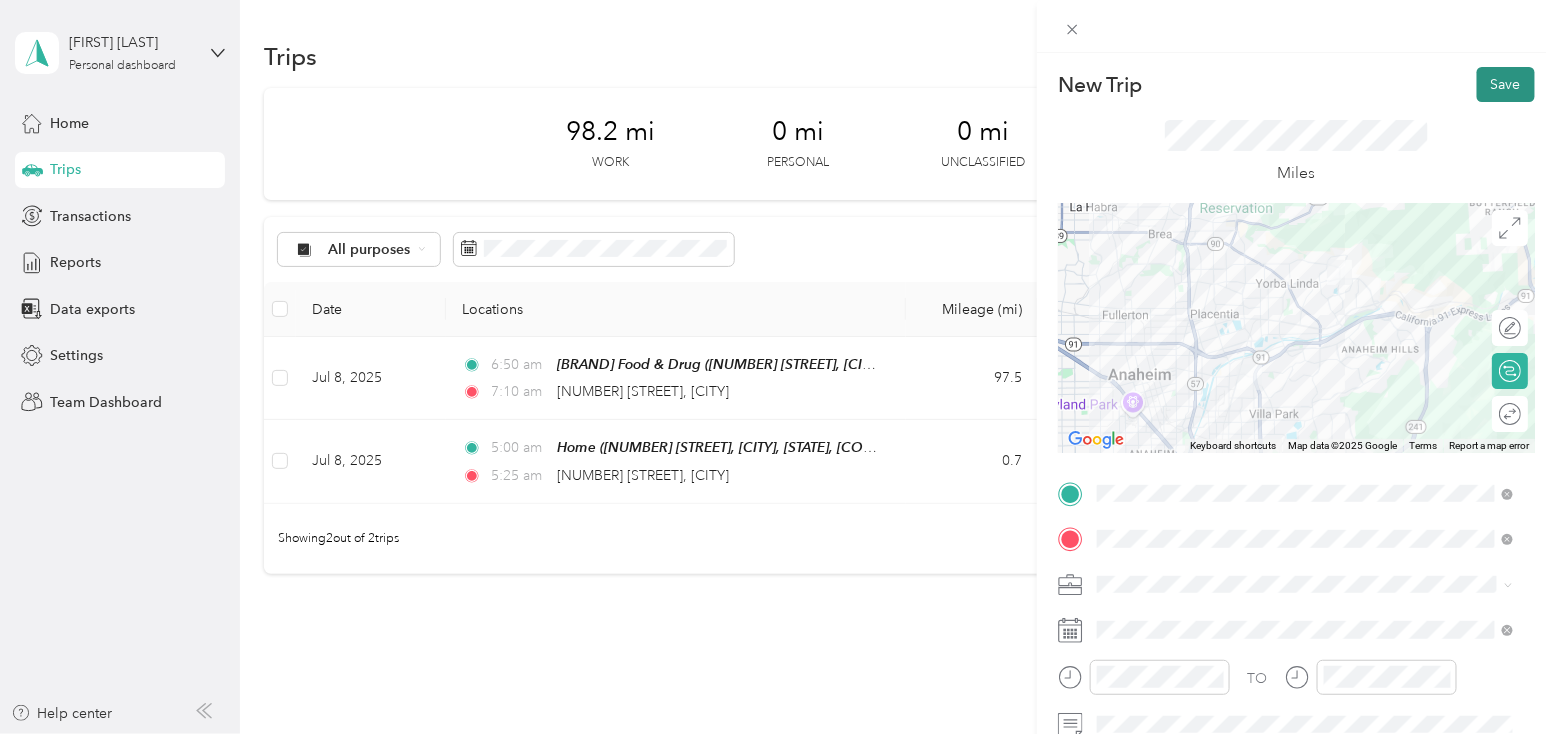 click on "Save" at bounding box center (1506, 84) 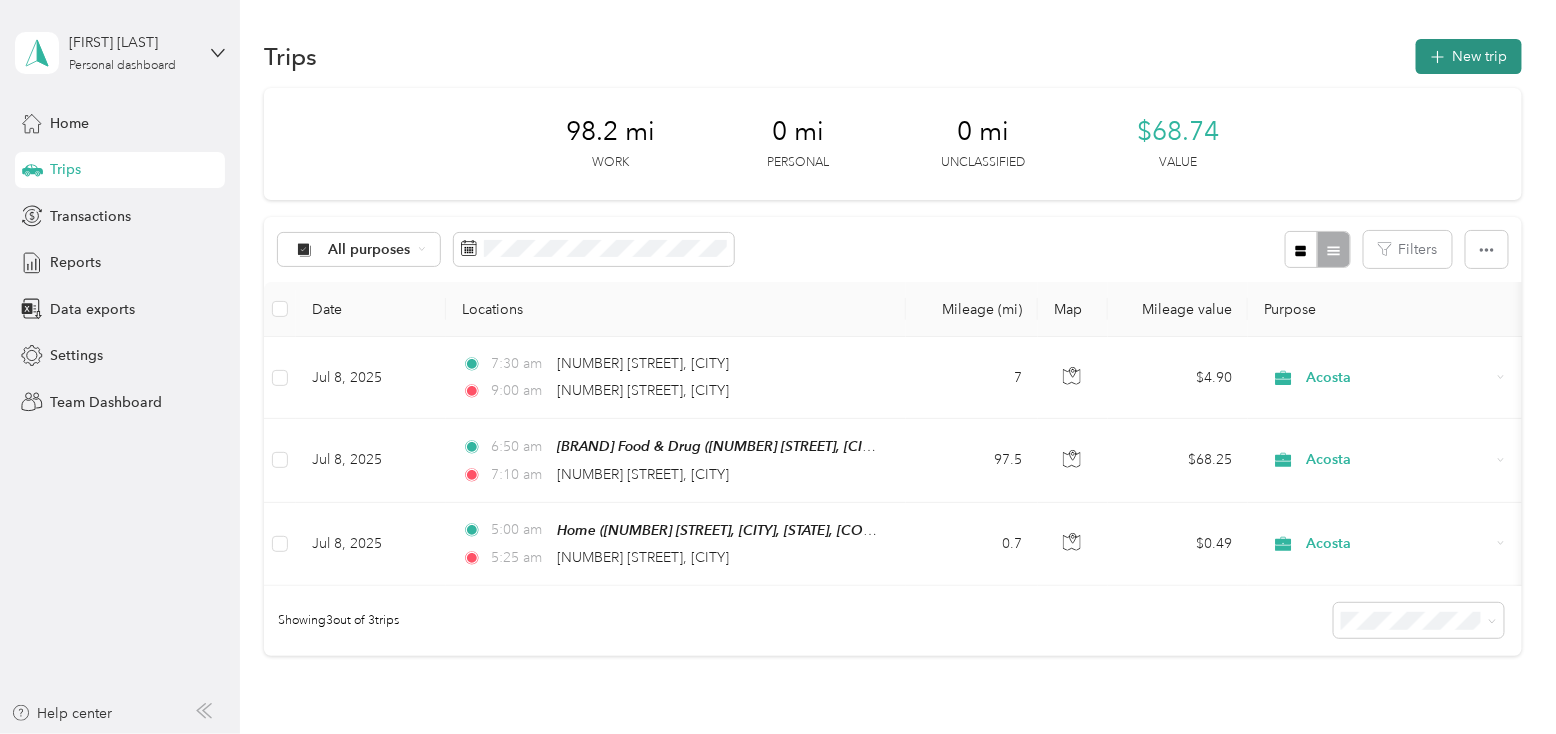 click on "New trip" at bounding box center (1469, 56) 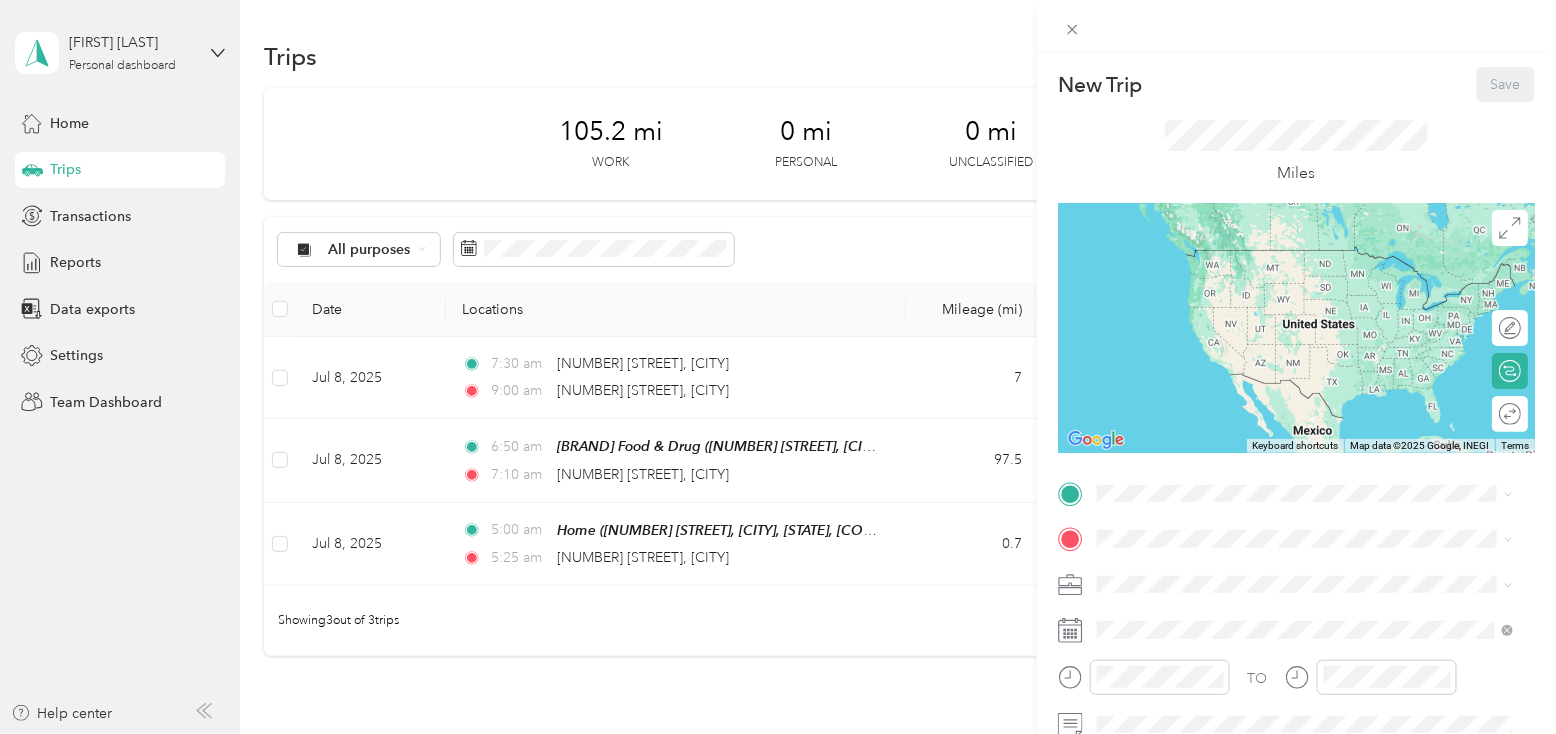 drag, startPoint x: 772, startPoint y: 390, endPoint x: 593, endPoint y: 388, distance: 179.01117 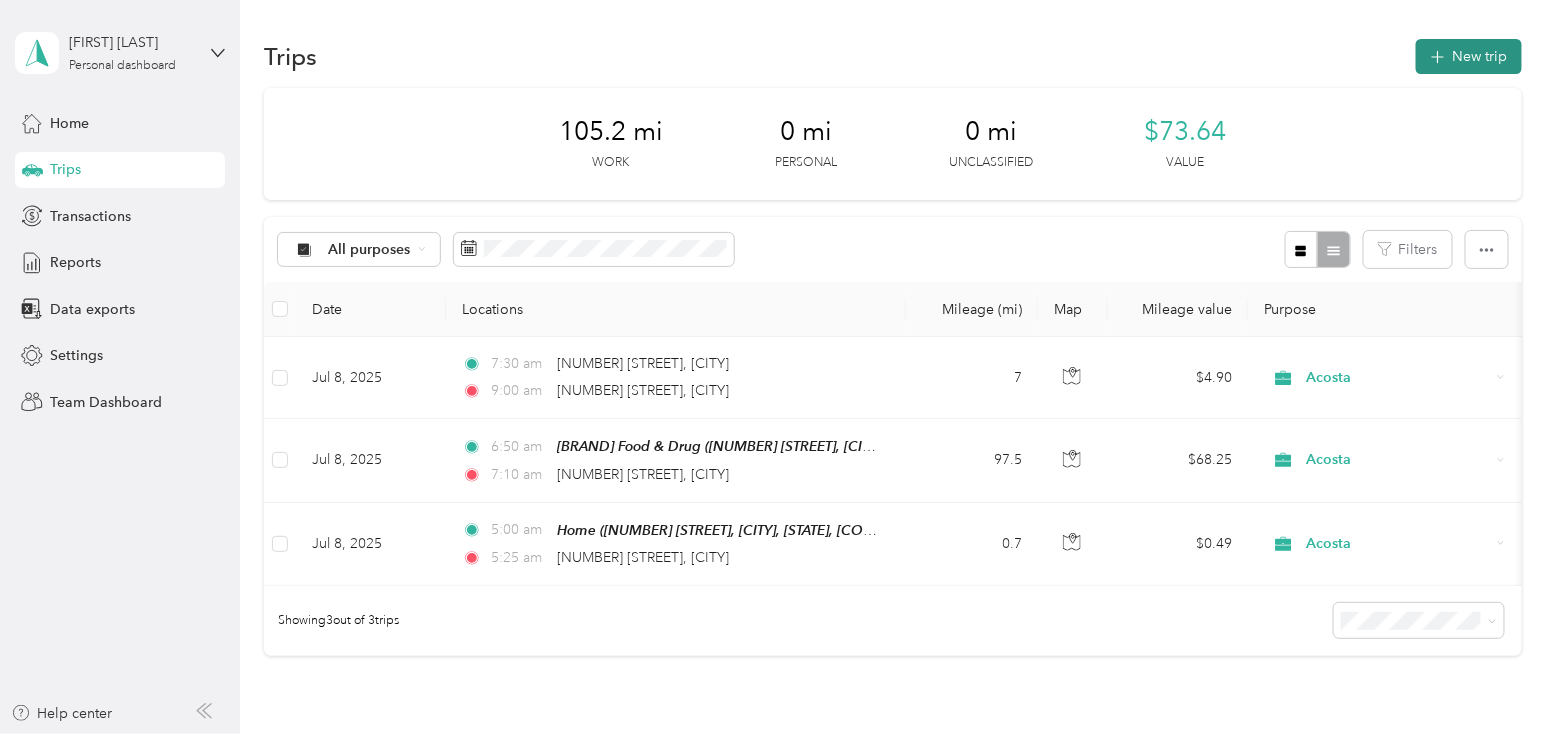 click on "New trip" at bounding box center [1469, 56] 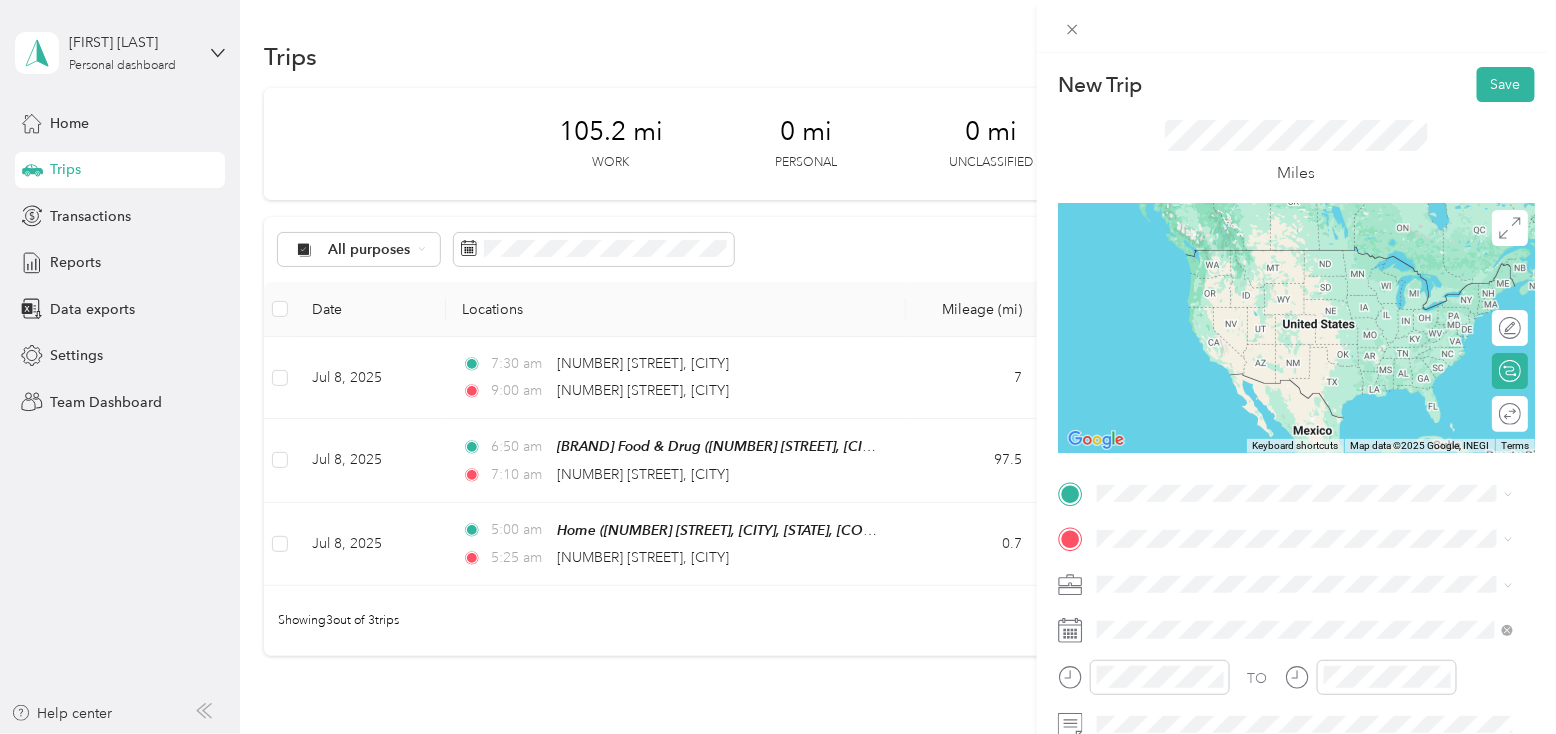 click on "[NUMBER] [STREET]
[CITY], [STATE] [POSTAL_CODE], [COUNTRY]" at bounding box center [1279, 273] 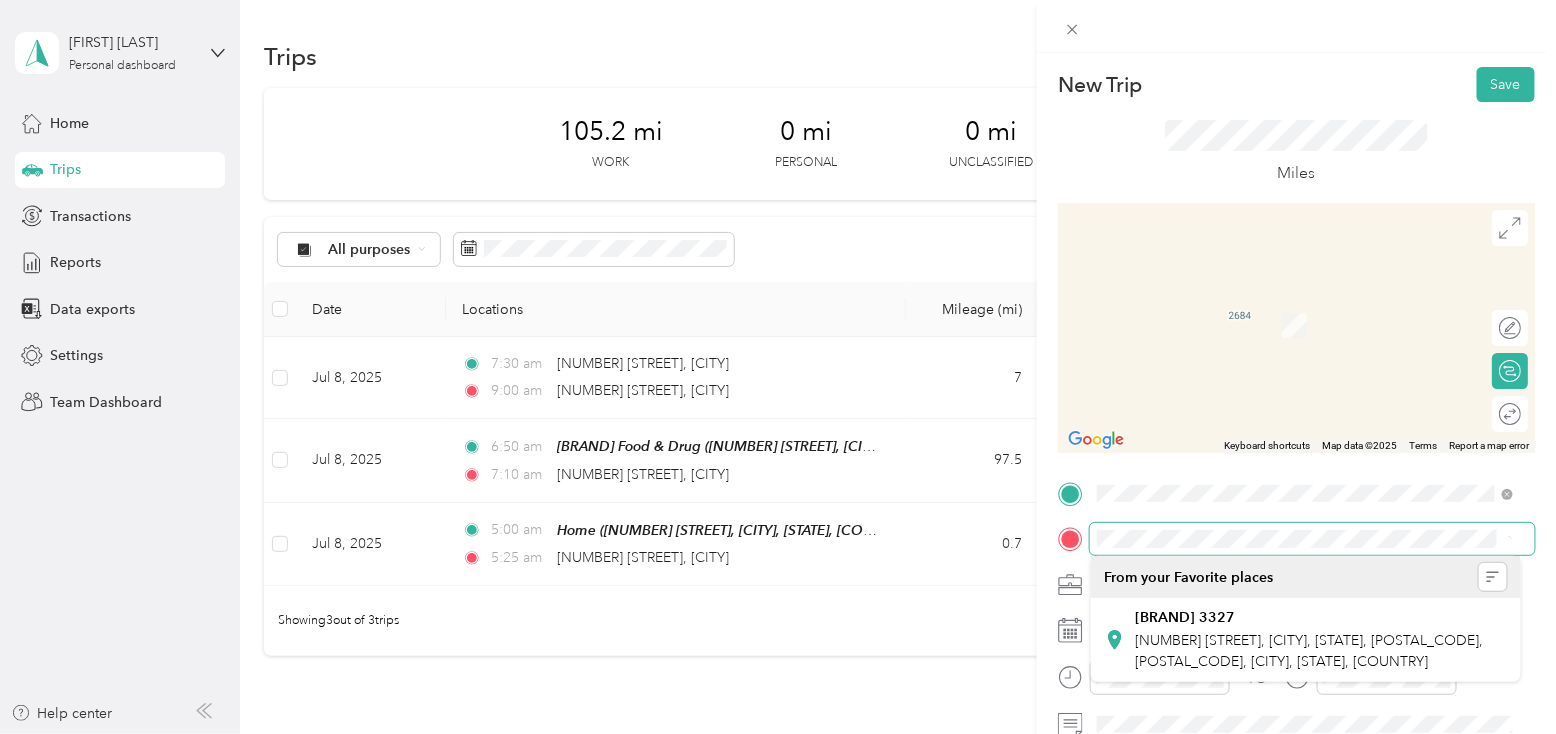 click on "New Trip Save This trip cannot be edited because it is either under review, approved, or paid. Contact your Team Manager to edit it. Miles ← Move left → Move right ↑ Move up ↓ Move down + Zoom in - Zoom out Home Jump left by 75% End Jump right by 75% Page Up Jump up by 75% Page Down Jump down by 75% Keyboard shortcuts Map Data Map data ©2025 Map data ©2025 2 m  Click to toggle between metric and imperial units Terms Report a map error Edit route Calculate route Round trip TO Add photo" at bounding box center (1296, 514) 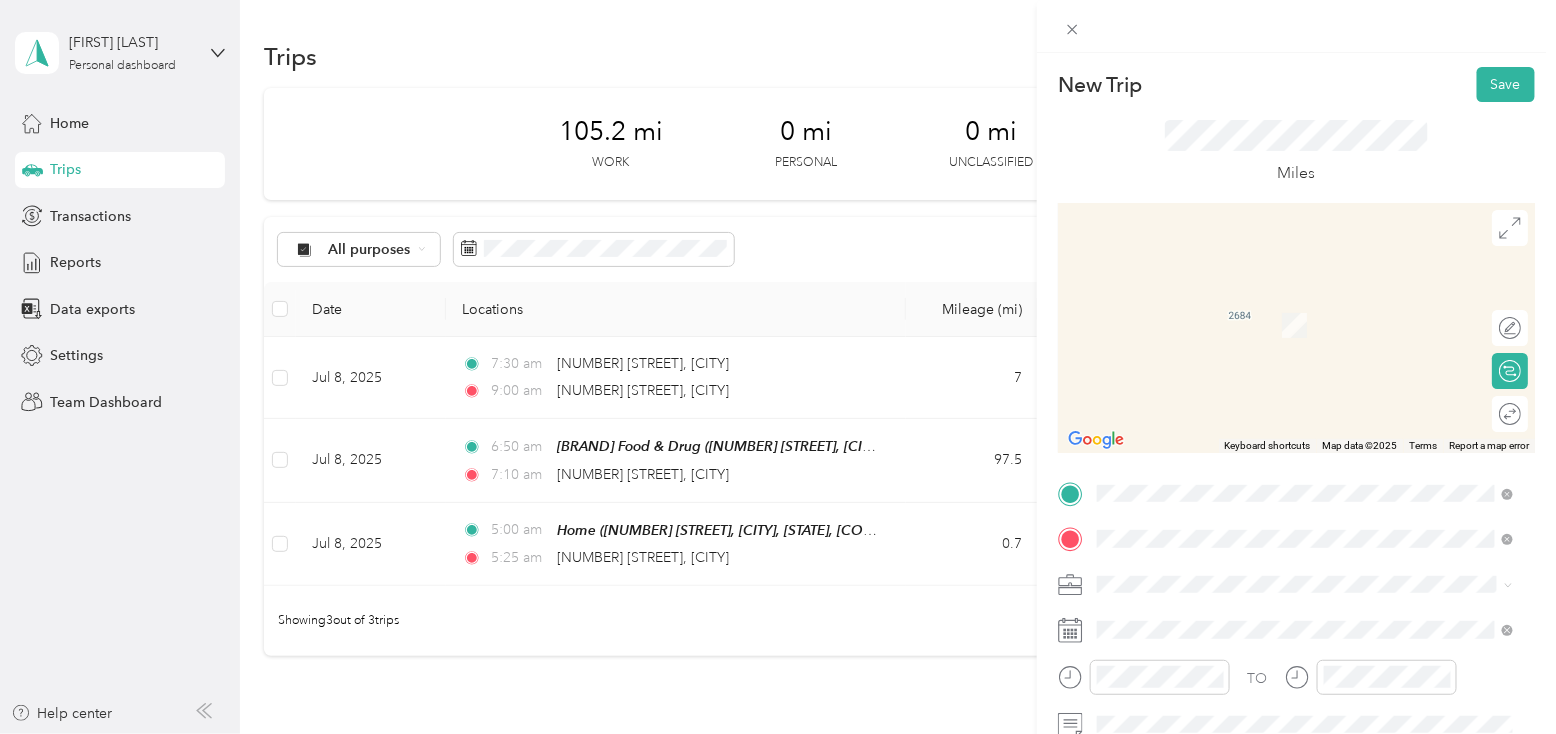 click on "[NUMBER] [STREET]
[CITY], [STATE] [POSTAL_CODE], [COUNTRY]" at bounding box center (1279, 303) 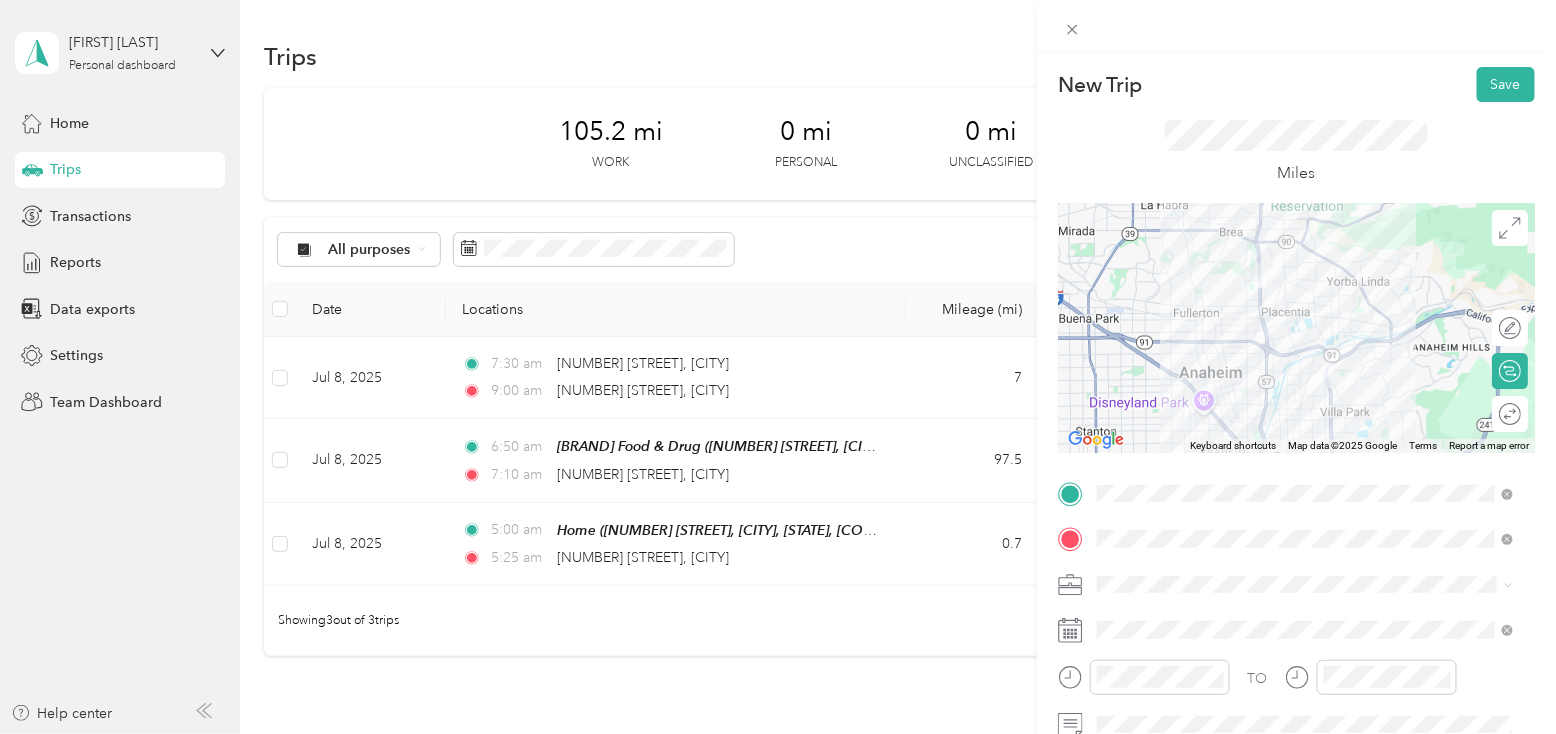 click 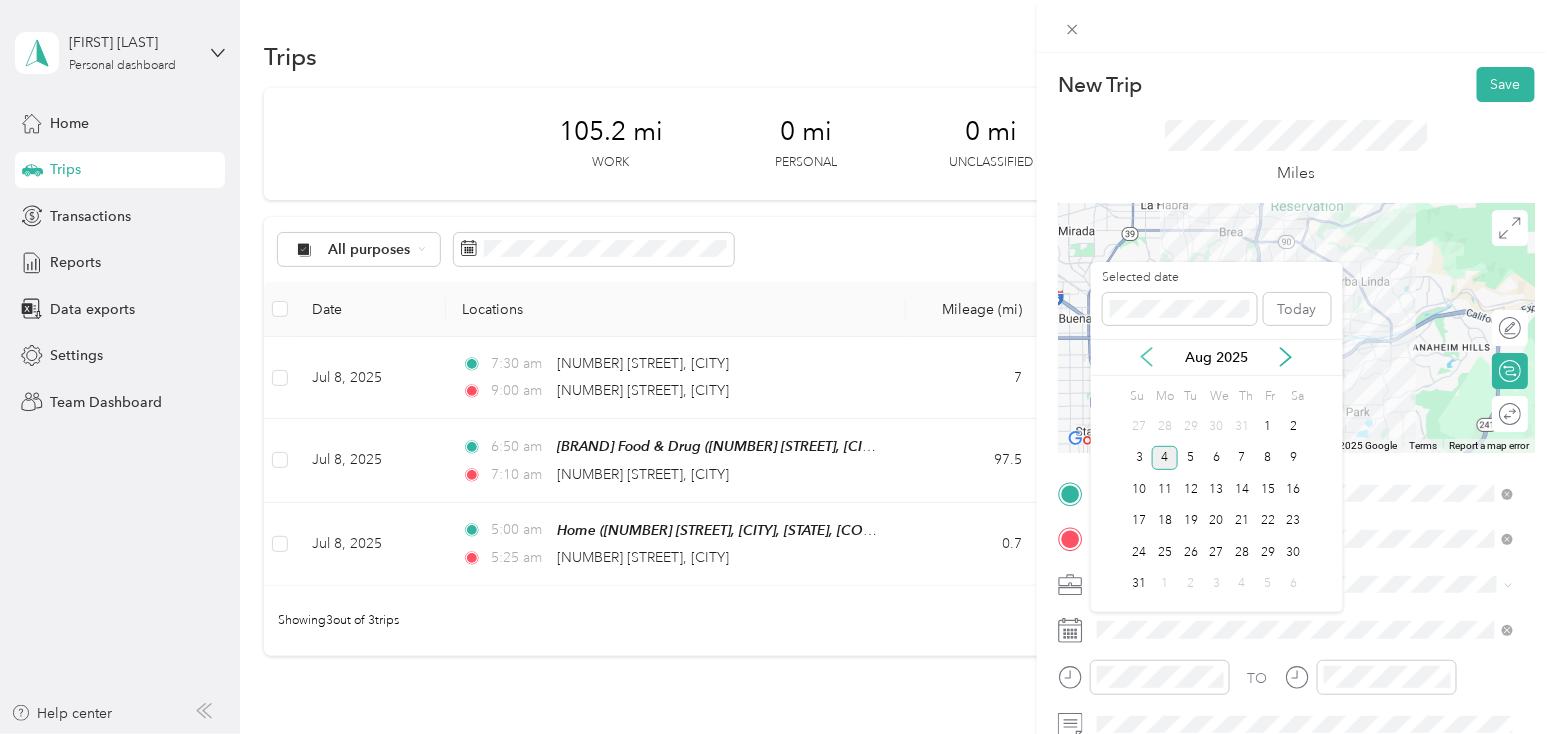 click 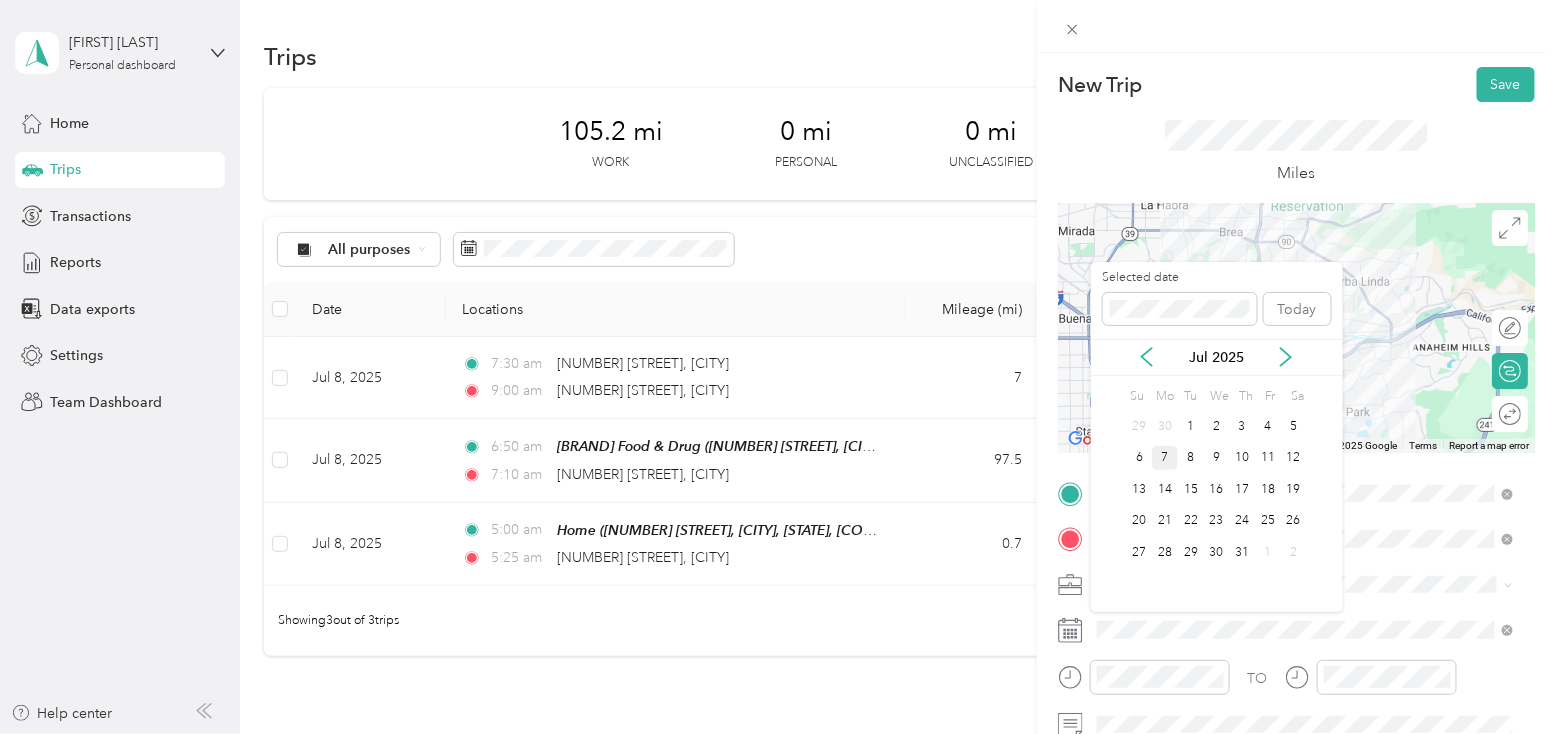 click on "7" at bounding box center (1165, 458) 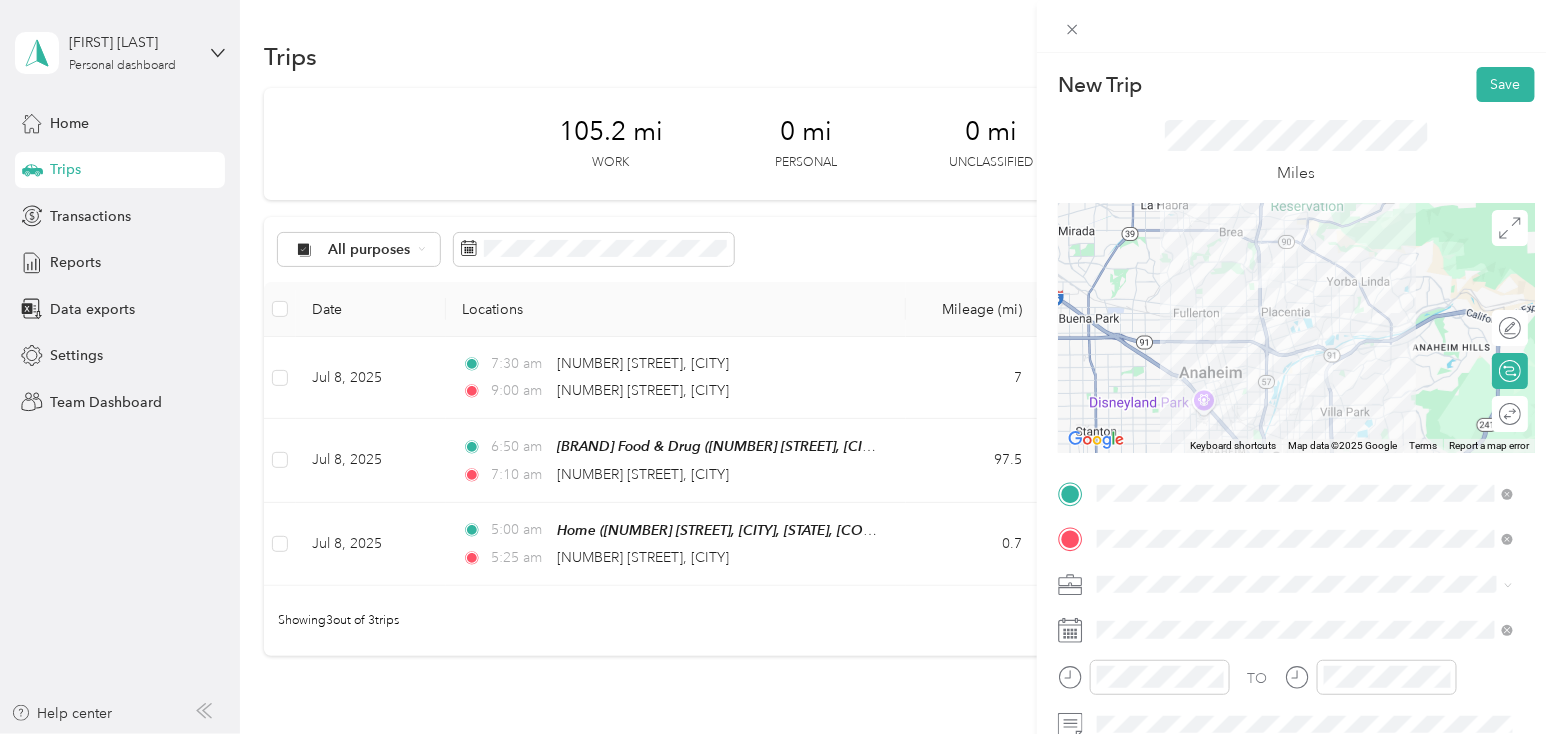 click on "Acosta" at bounding box center [1294, 612] 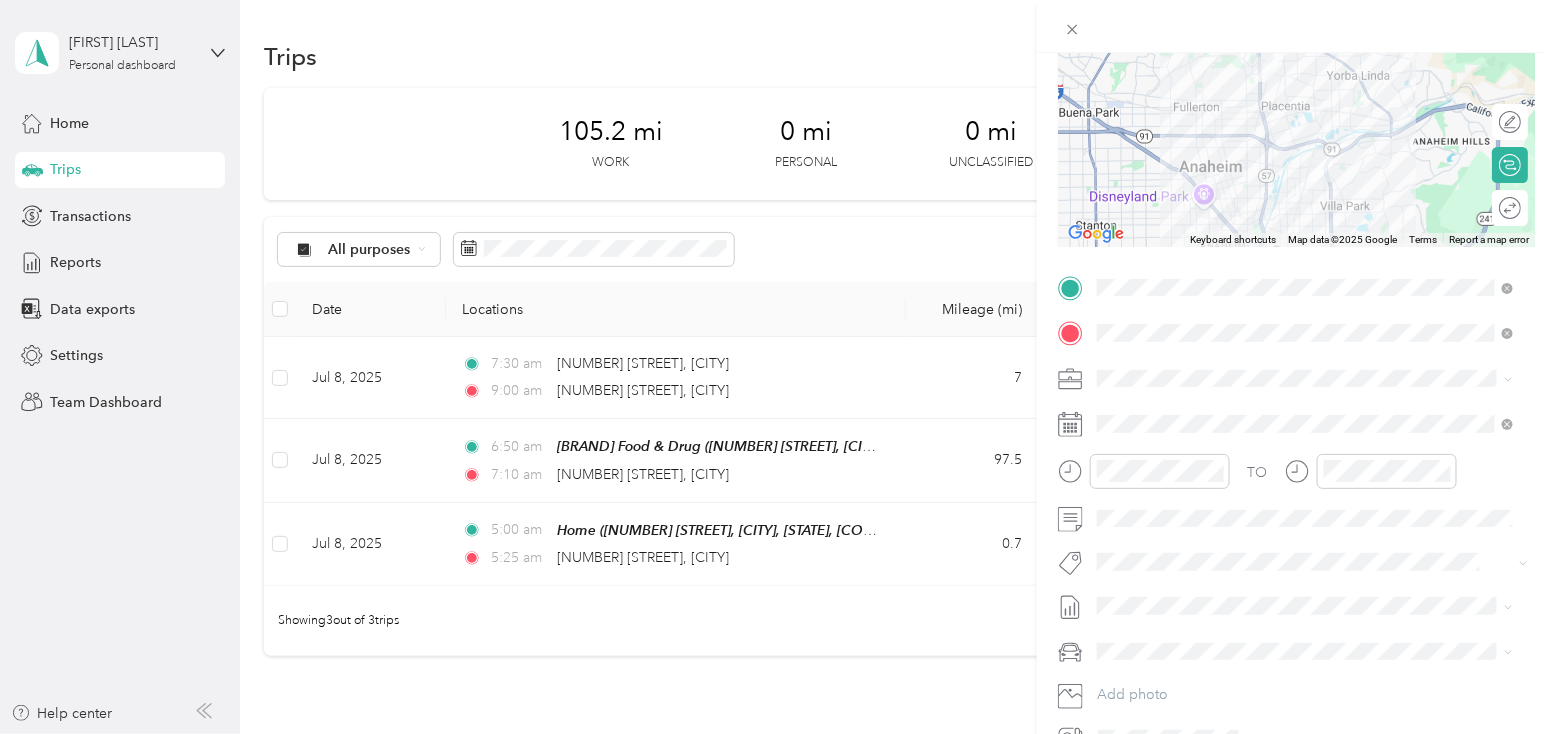 scroll, scrollTop: 213, scrollLeft: 0, axis: vertical 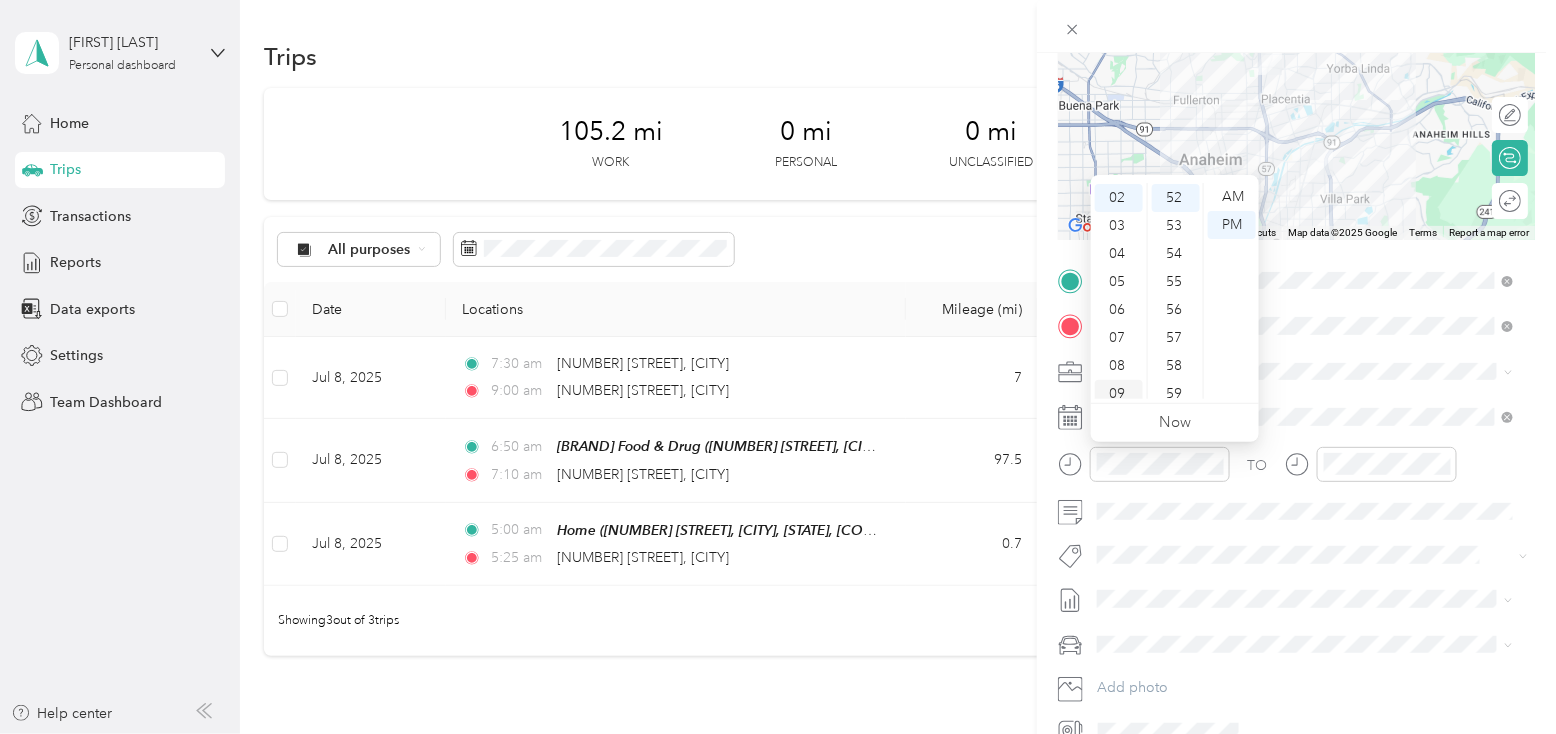 click on "09" at bounding box center [1119, 394] 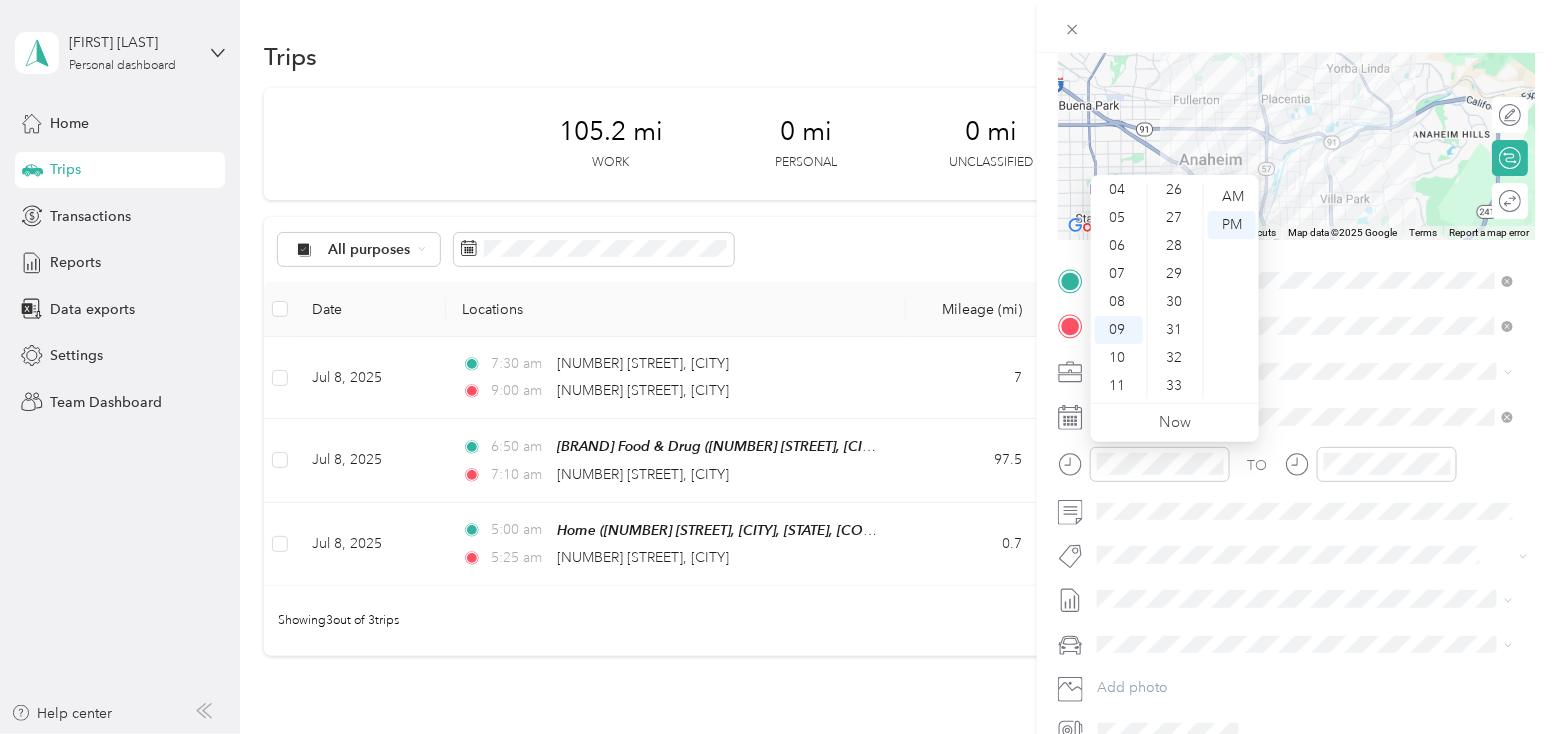 scroll, scrollTop: 695, scrollLeft: 0, axis: vertical 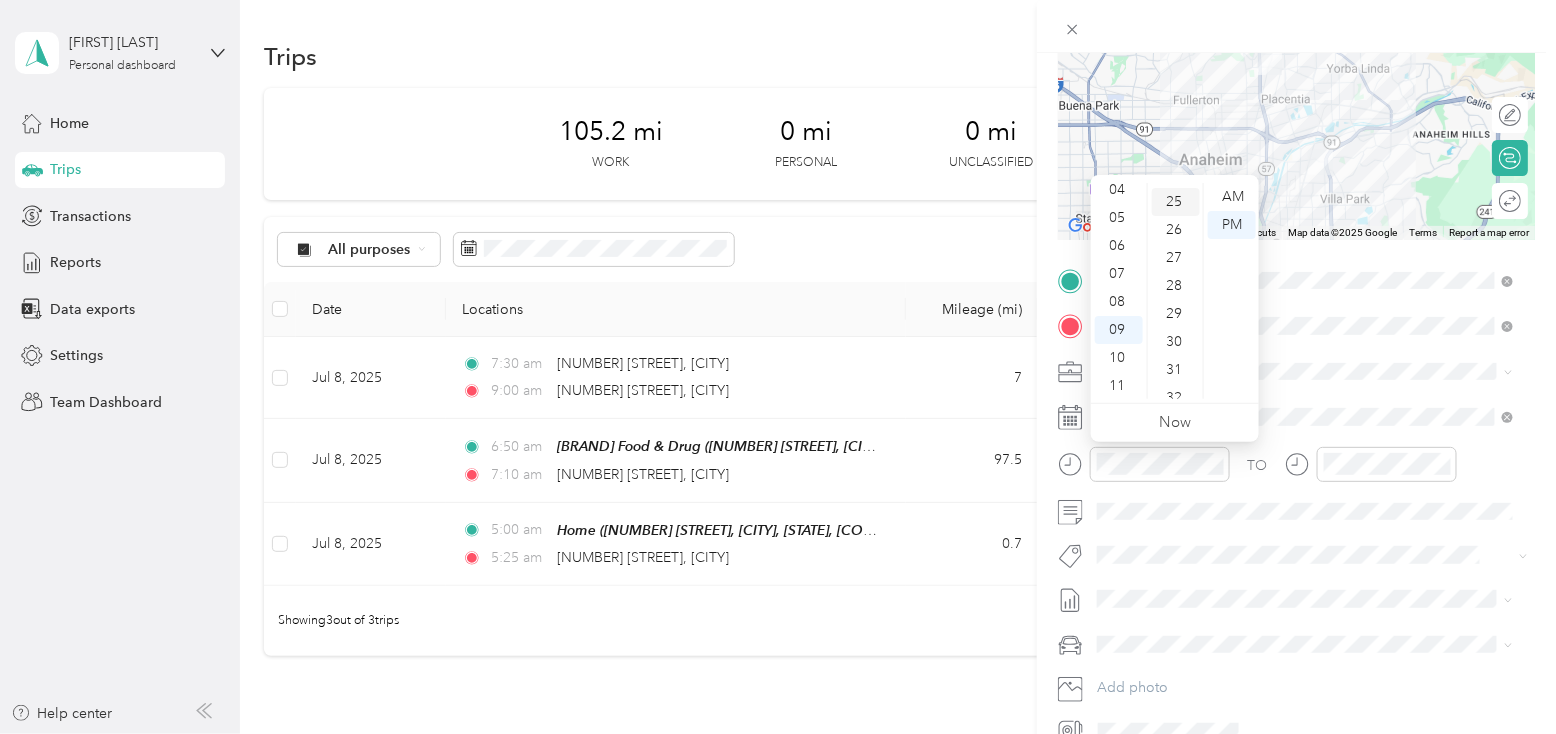 click on "25" at bounding box center [1176, 202] 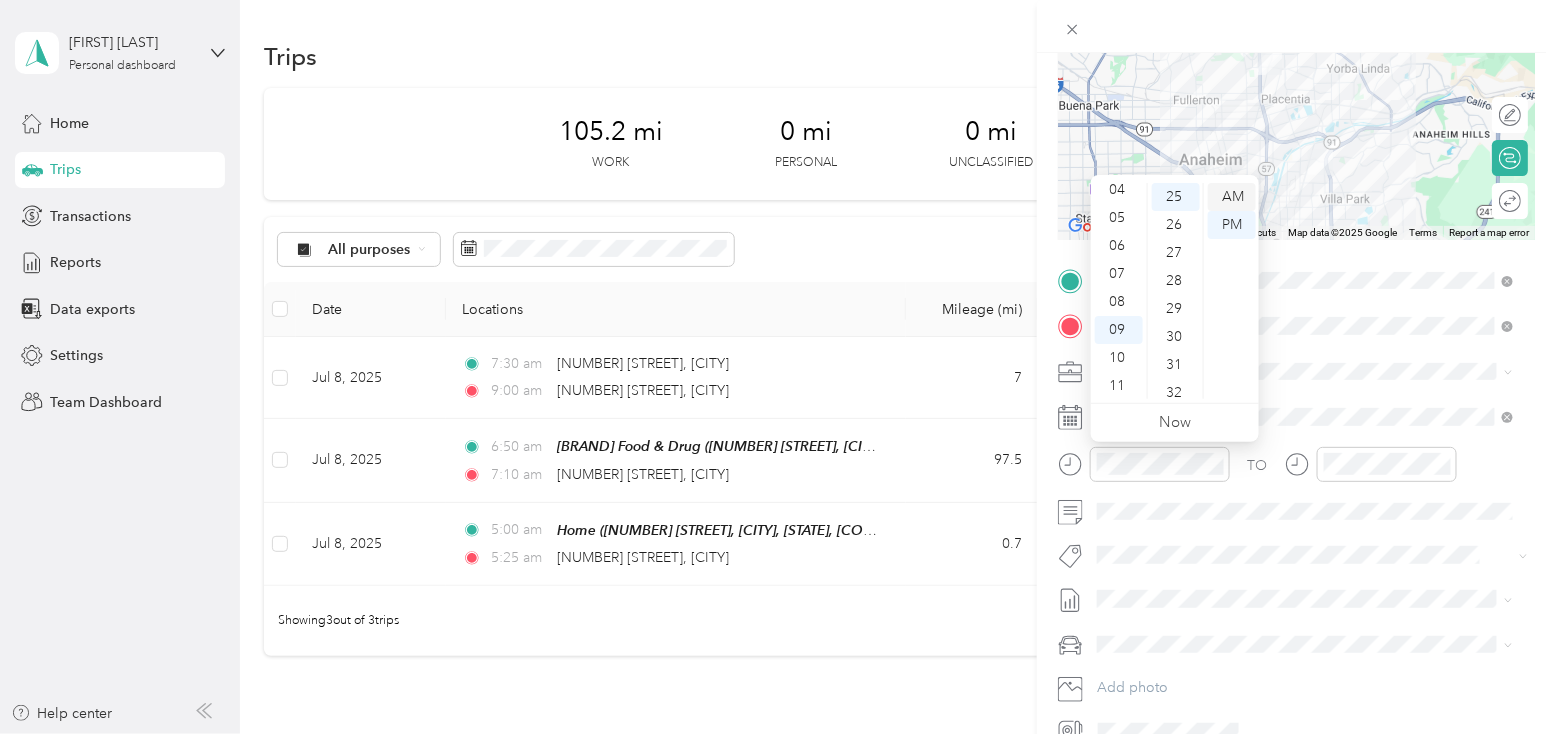 click on "AM" at bounding box center [1232, 197] 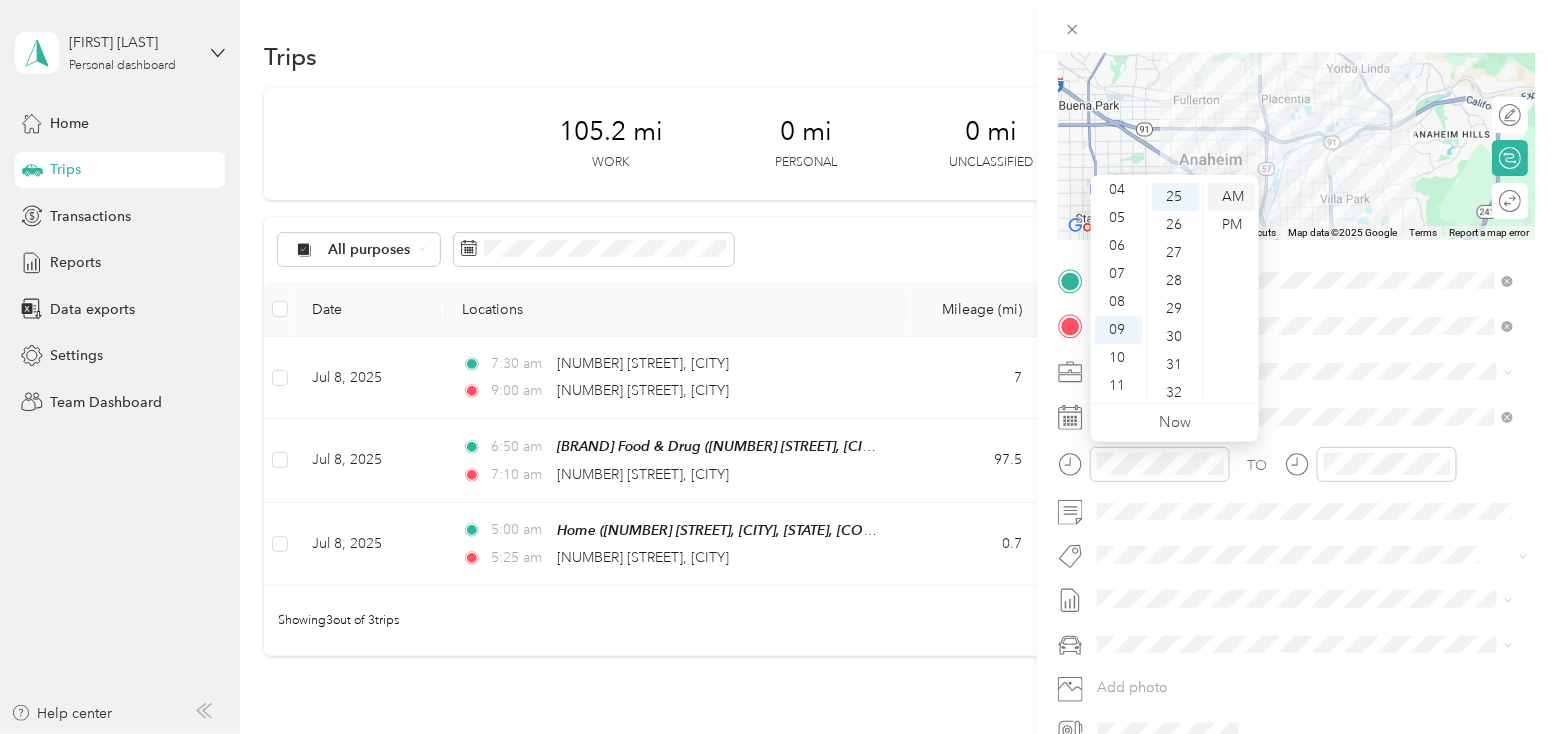 click on "AM" at bounding box center (1232, 197) 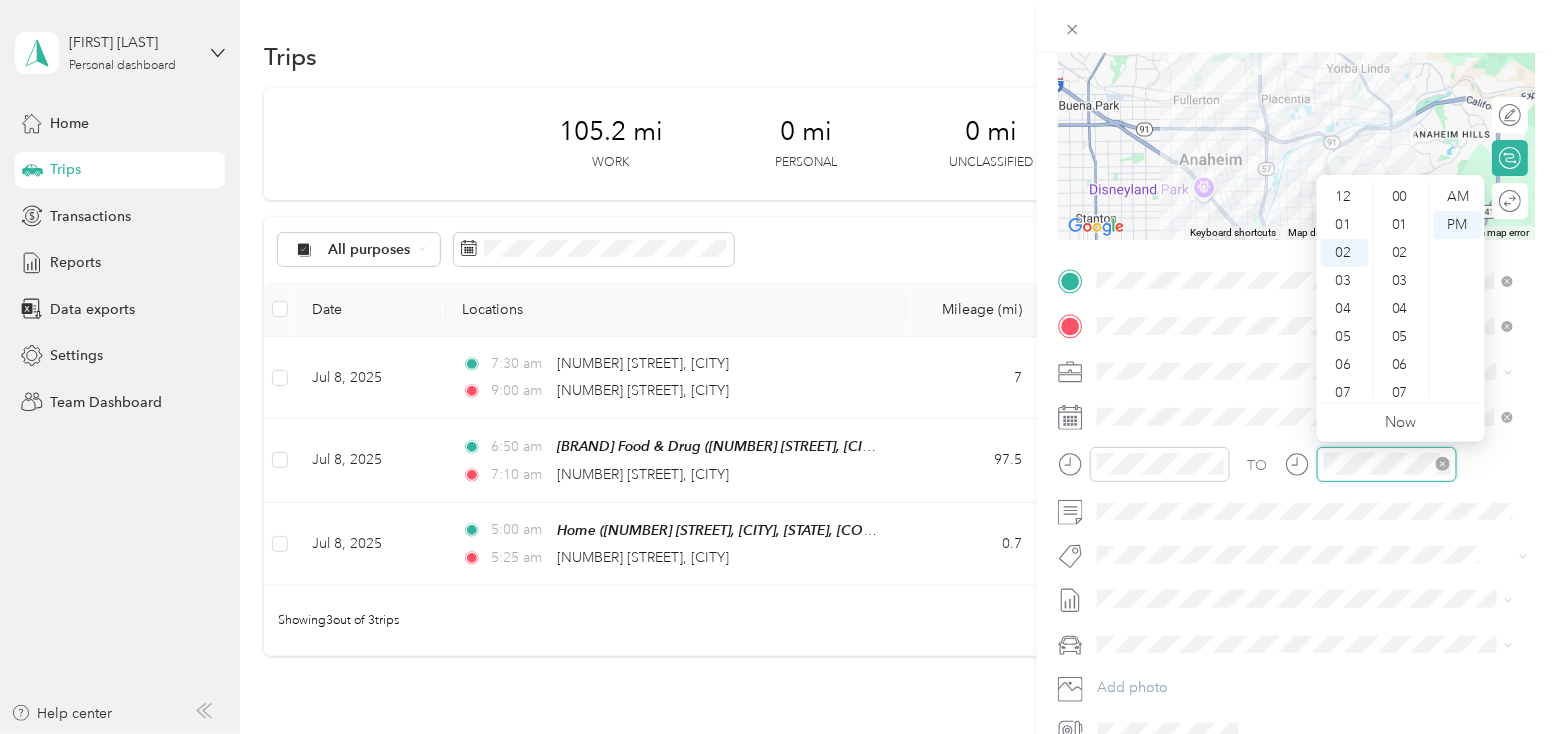 scroll, scrollTop: 55, scrollLeft: 0, axis: vertical 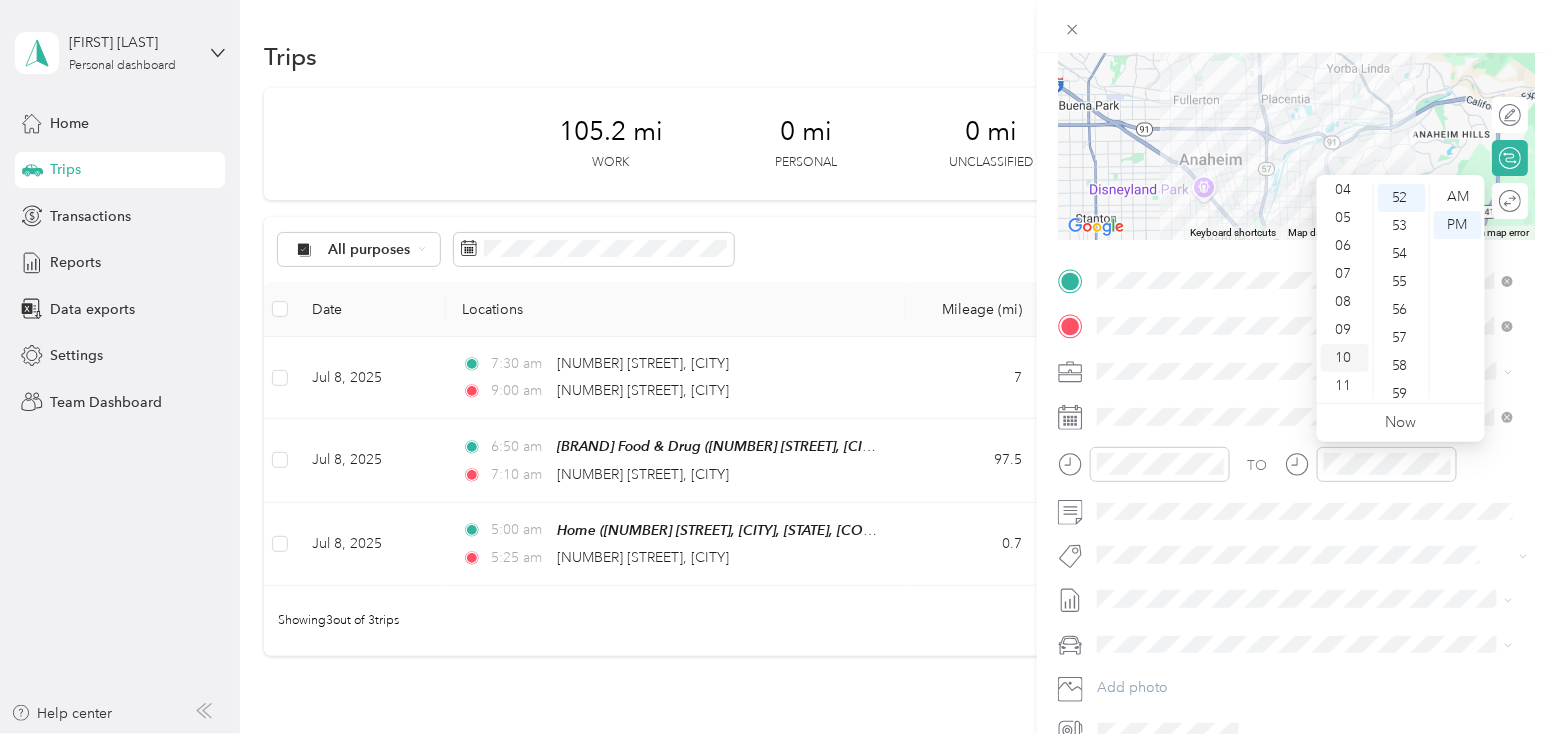 click on "10" at bounding box center [1345, 358] 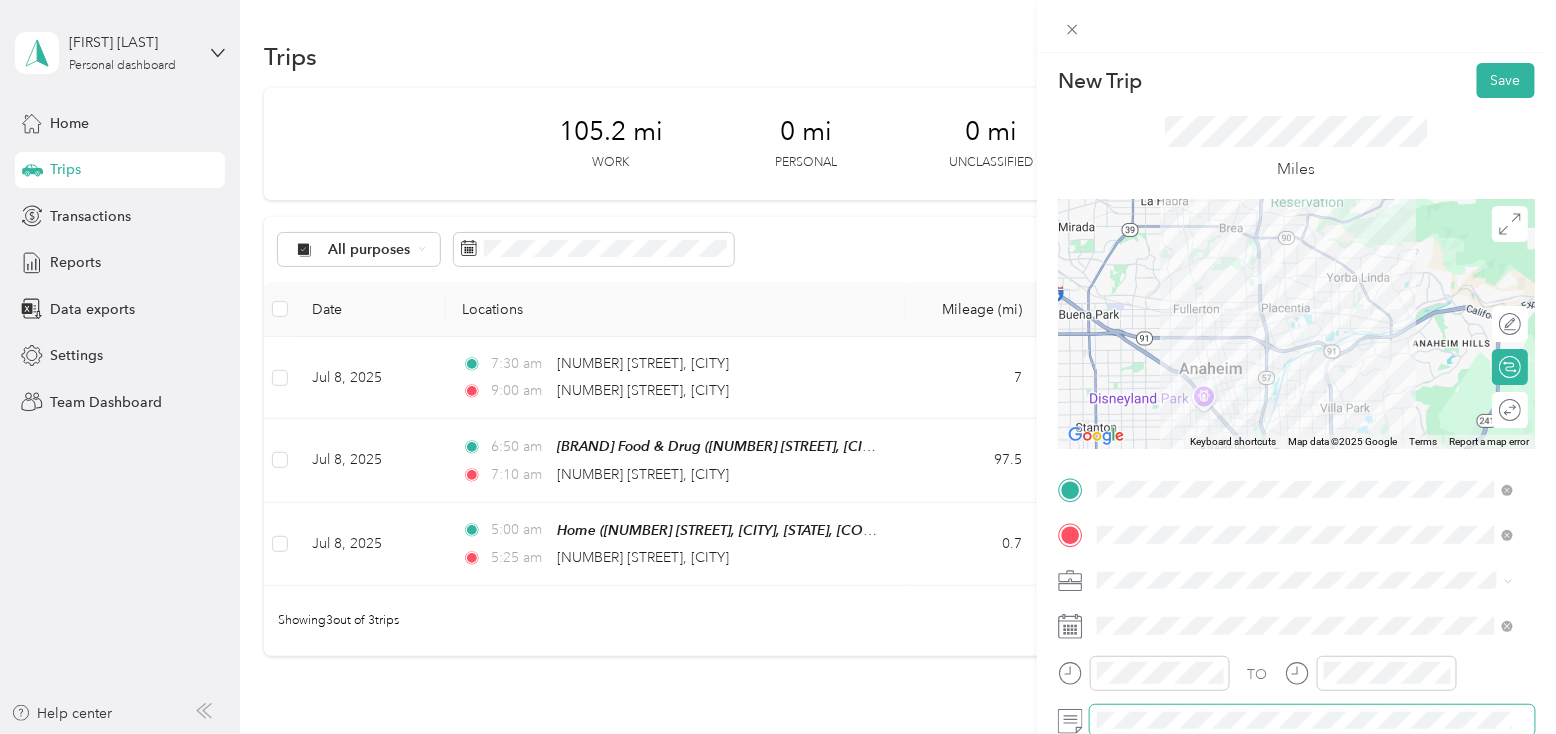 scroll, scrollTop: 0, scrollLeft: 0, axis: both 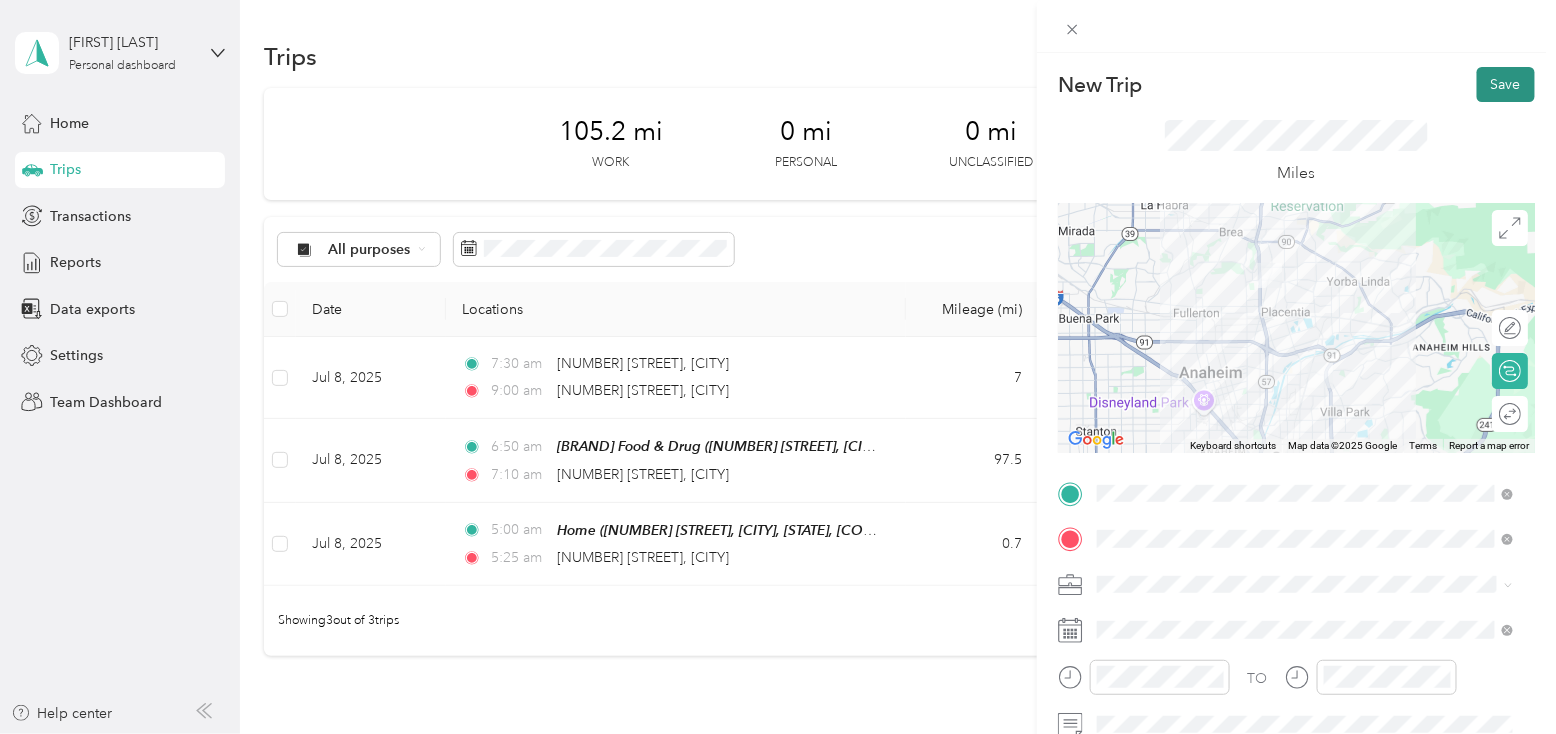 click on "Save" at bounding box center (1506, 84) 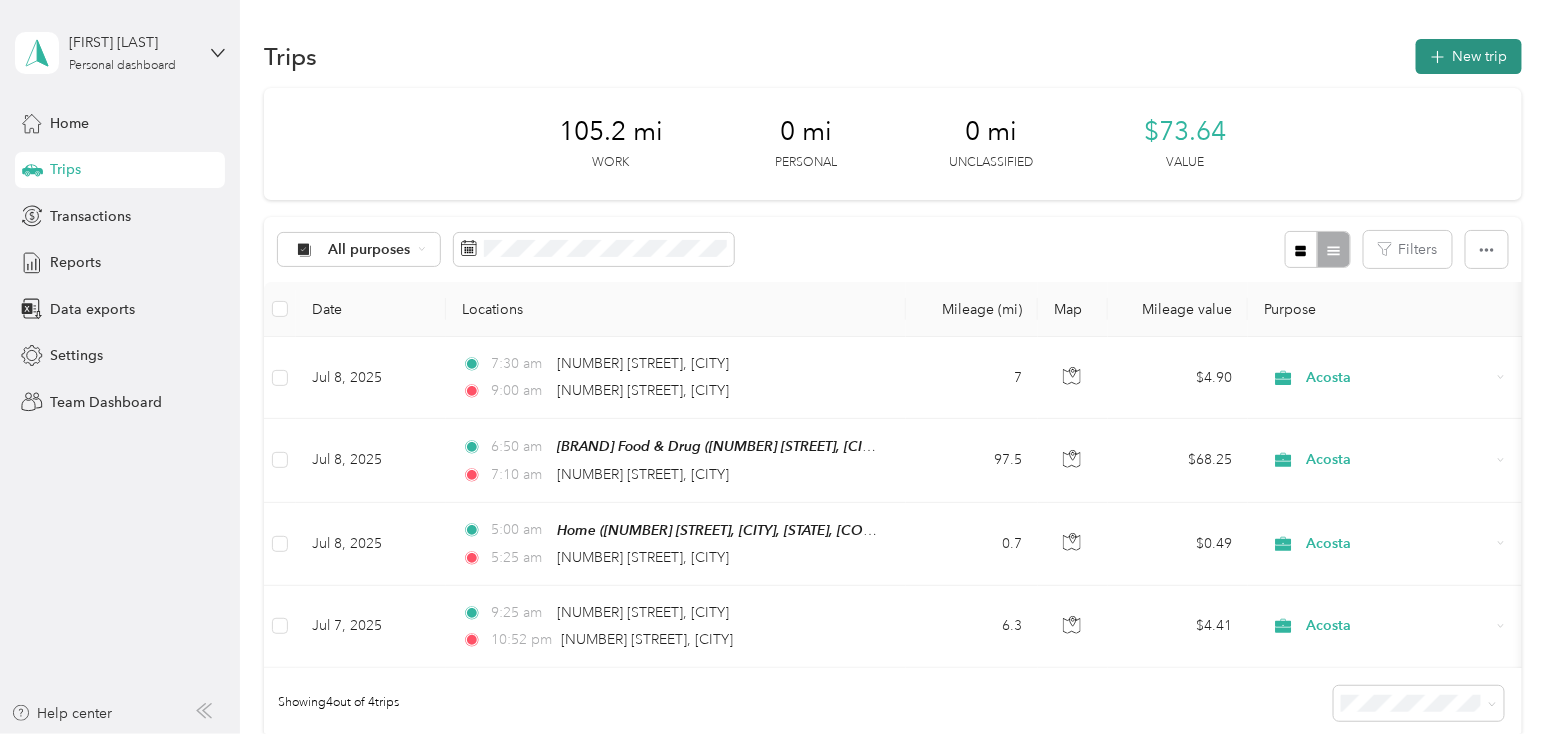 click on "New trip" at bounding box center [1469, 56] 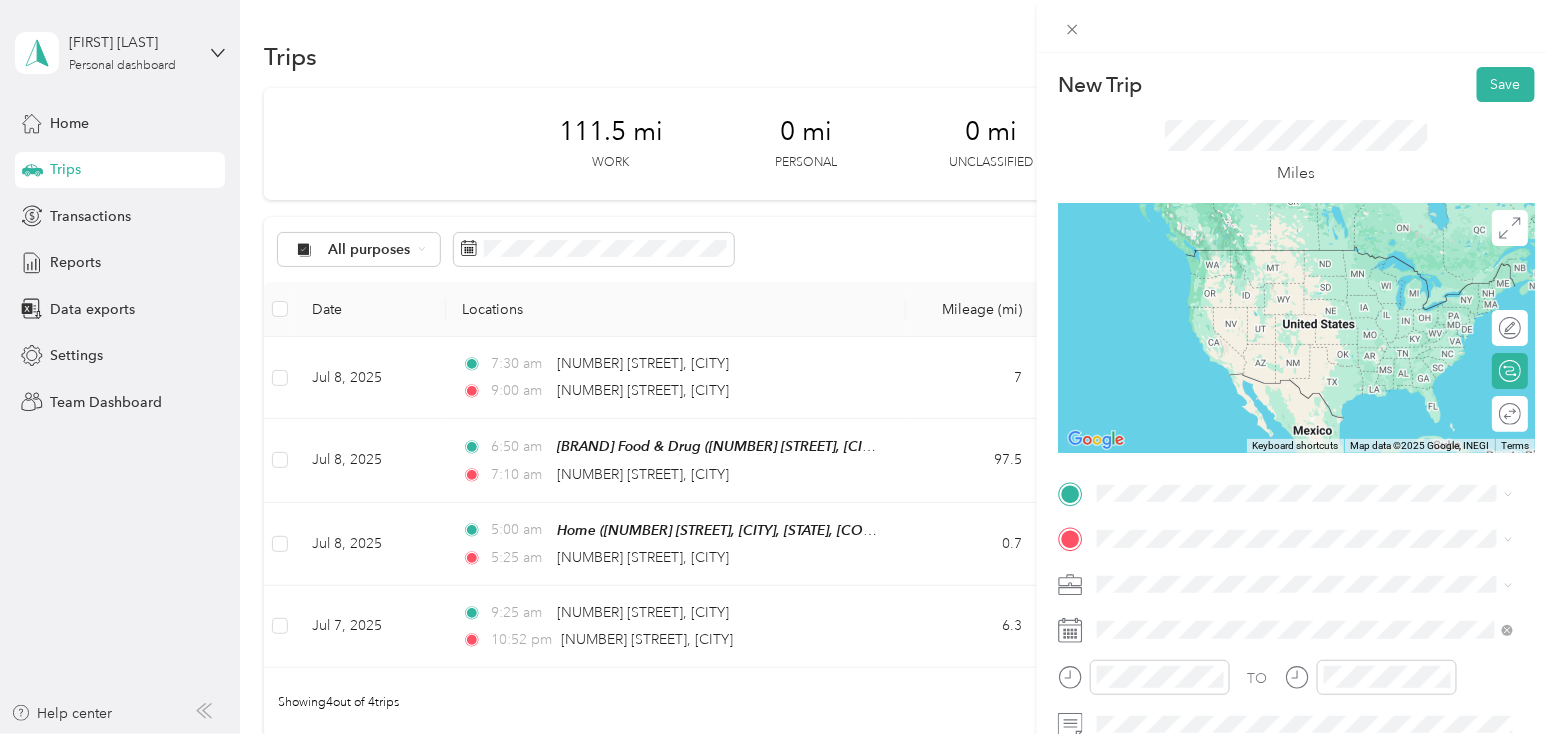 click 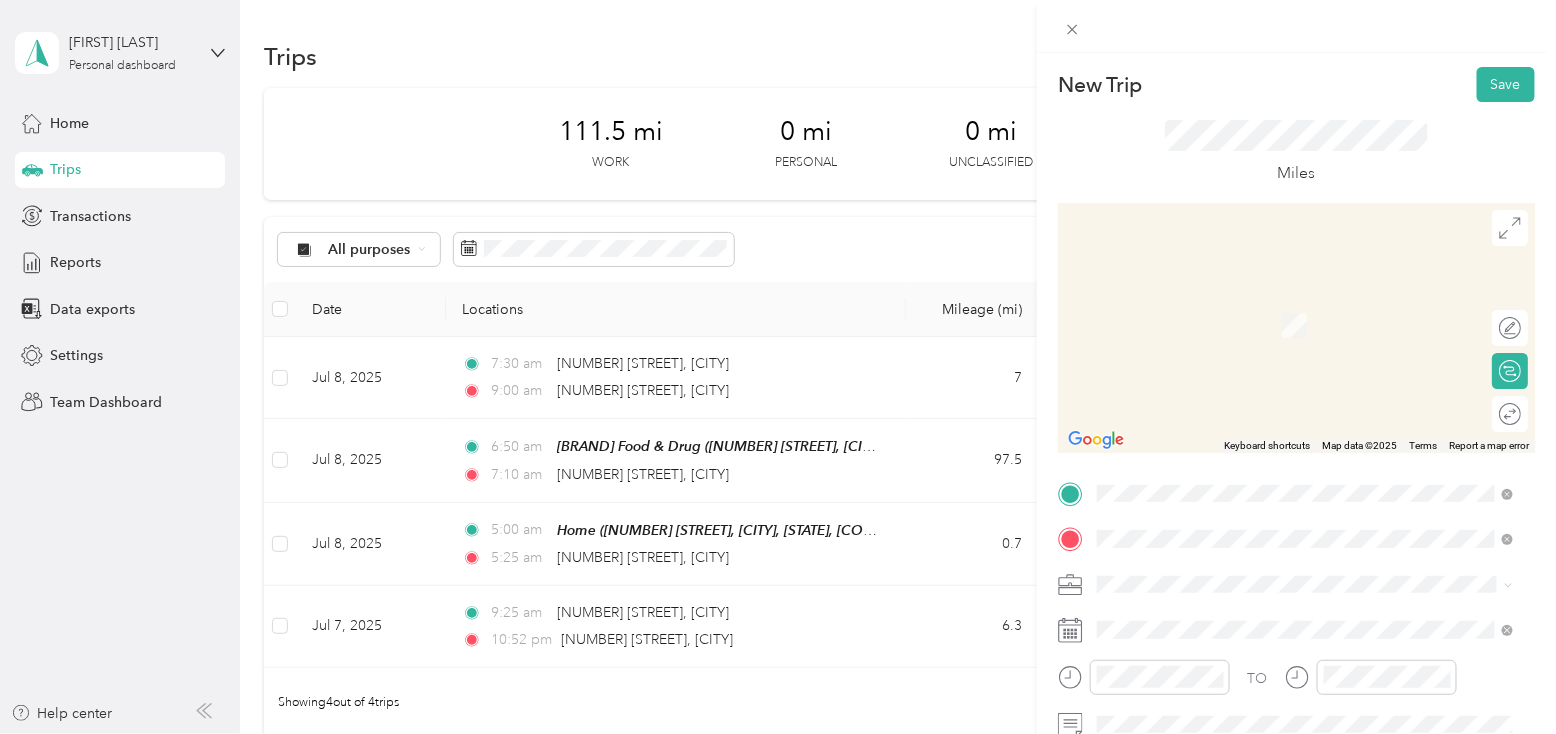 click on "New Trip Save This trip cannot be edited because it is either under review, approved, or paid. Contact your Team Manager to edit it. Miles ← Move left → Move right ↑ Move up ↓ Move down + Zoom in - Zoom out Home Jump left by 75% End Jump right by 75% Page Up Jump up by 75% Page Down Jump down by 75% Keyboard shortcuts Map Data Map data ©2025 Map data ©2025 2 m  Click to toggle between metric and imperial units Terms Report a map error Edit route Calculate route Round trip TO Add photo" at bounding box center (1296, 514) 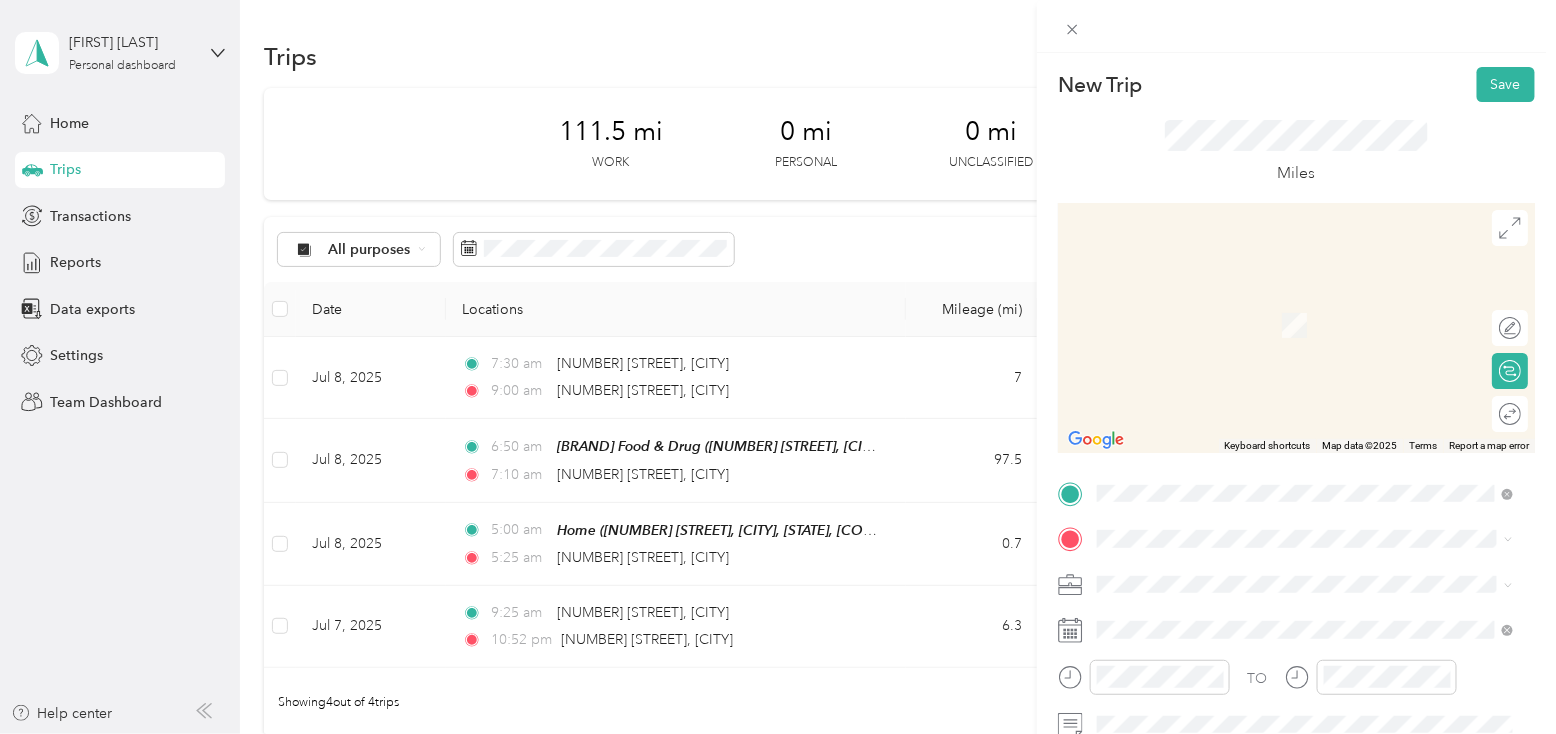 click on "[NUMBER] [STREET]
[CITY], [STATE] [POSTAL_CODE], [COUNTRY]" at bounding box center [1279, 483] 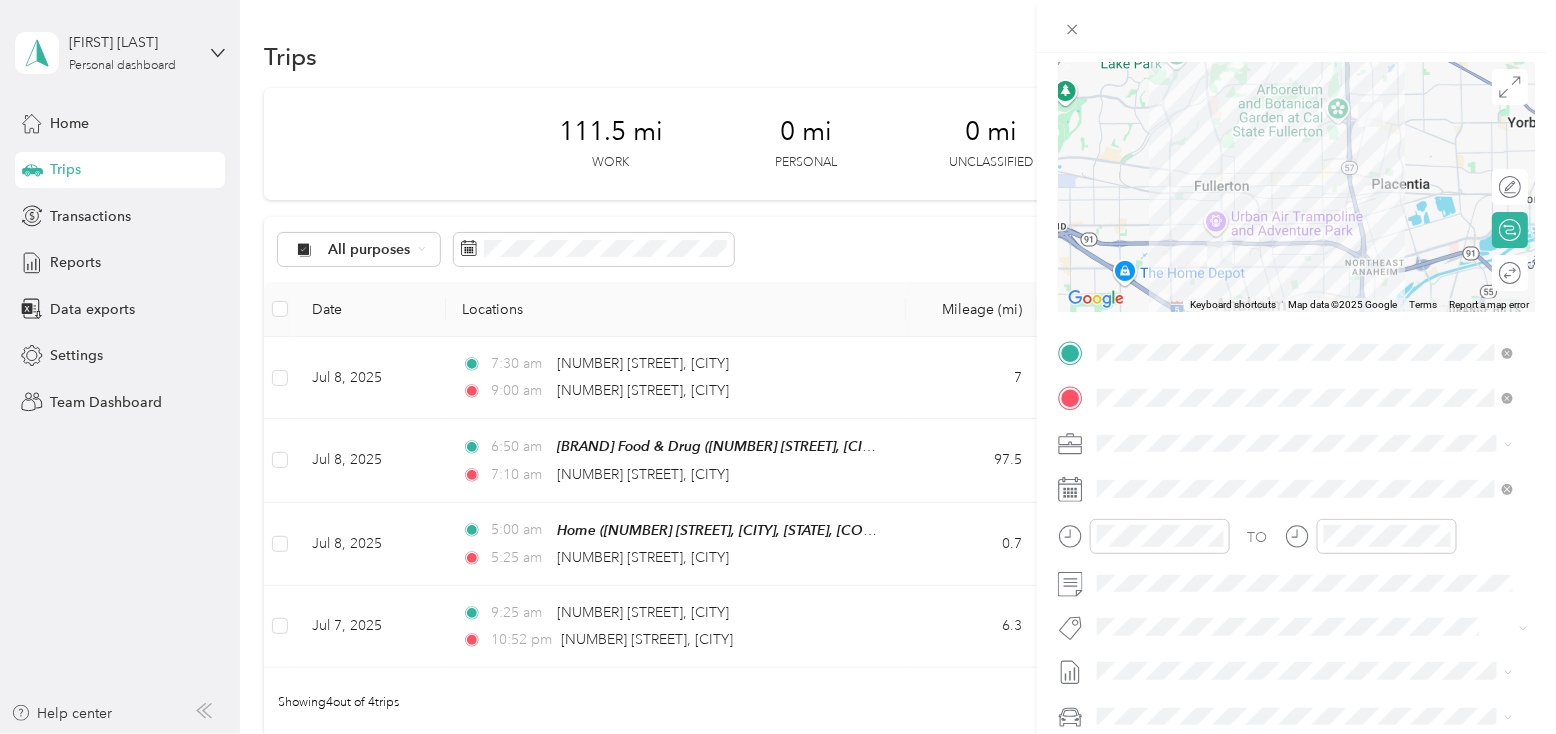 scroll, scrollTop: 200, scrollLeft: 0, axis: vertical 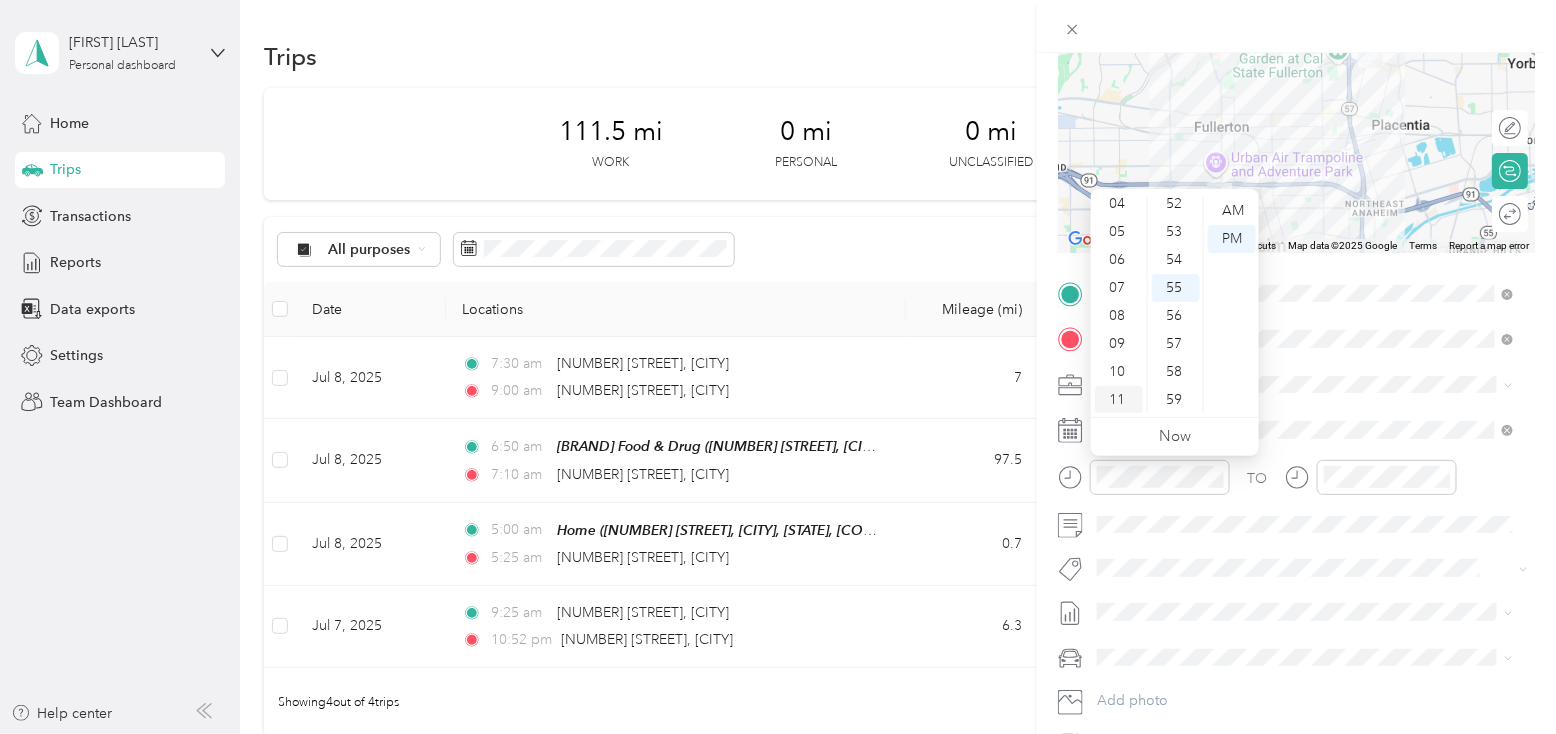 click on "11" at bounding box center [1119, 400] 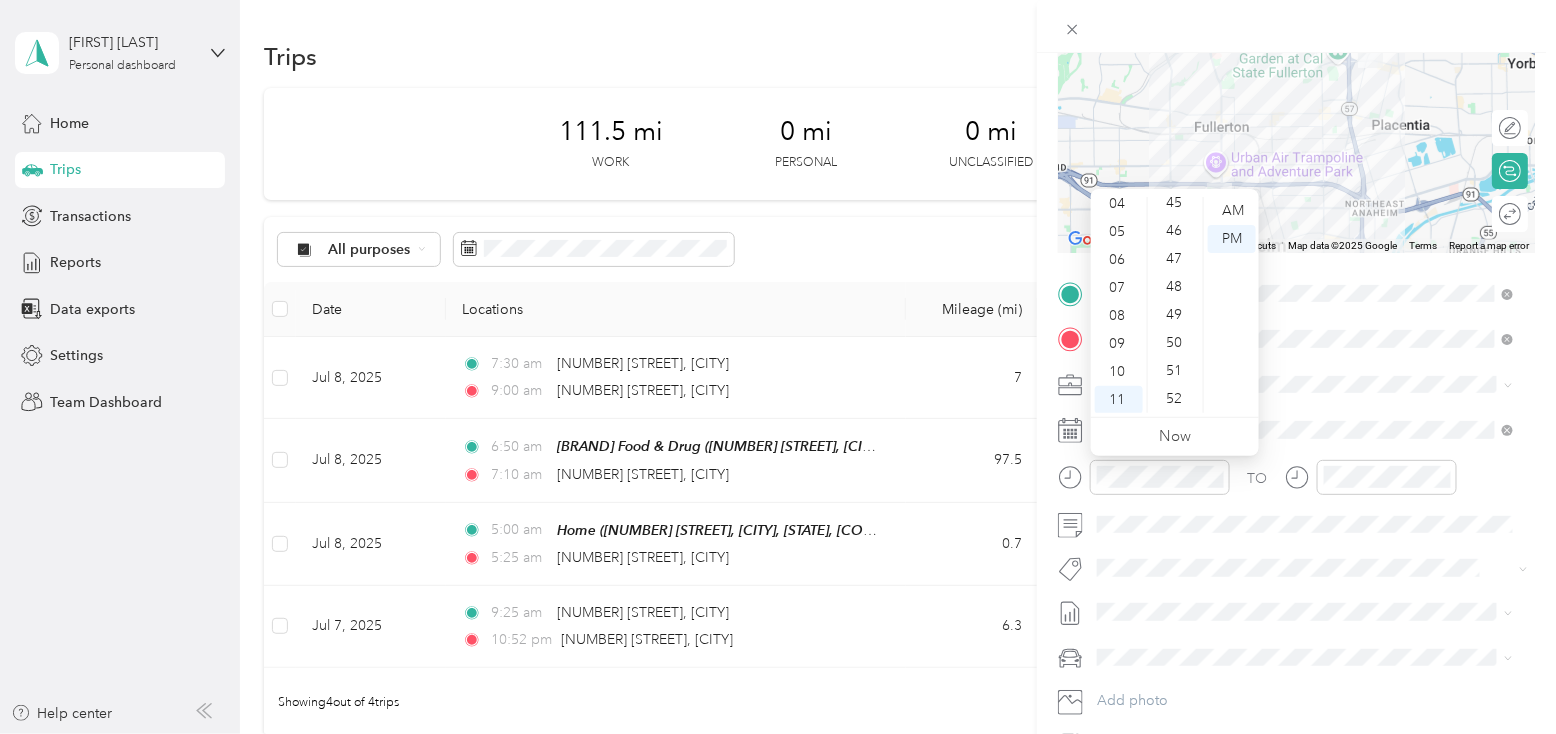 scroll, scrollTop: 1263, scrollLeft: 0, axis: vertical 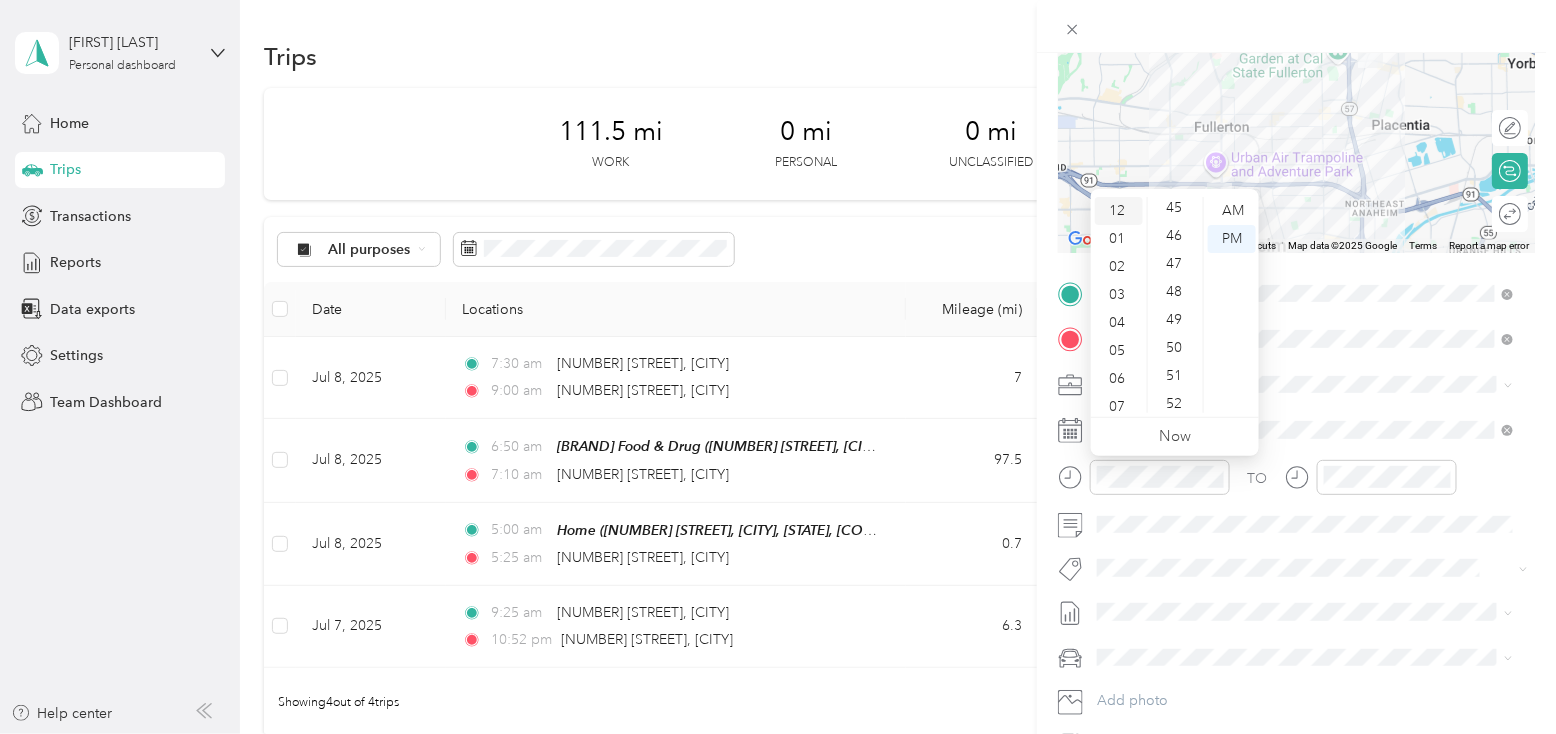 click on "12" at bounding box center [1119, 211] 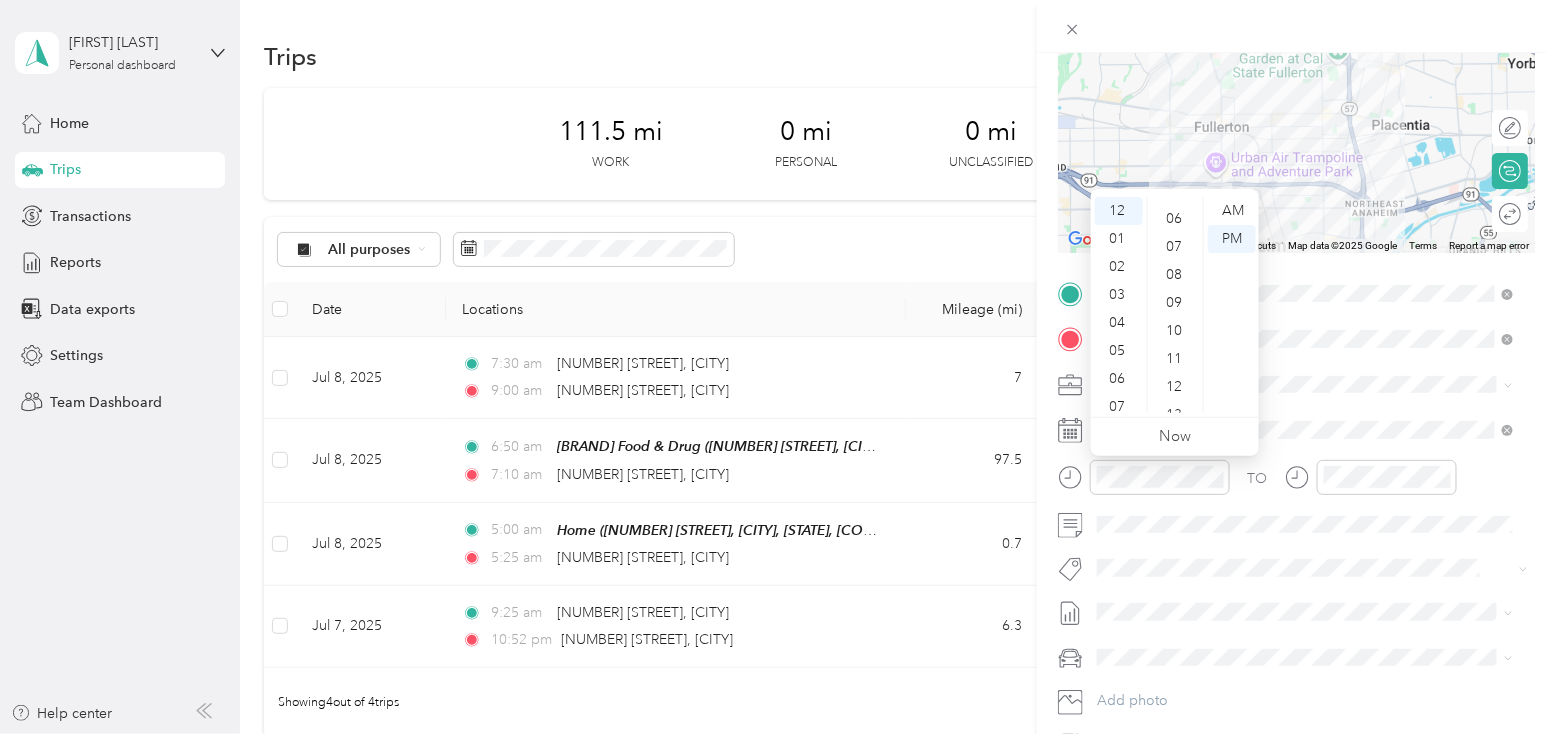 scroll, scrollTop: 0, scrollLeft: 0, axis: both 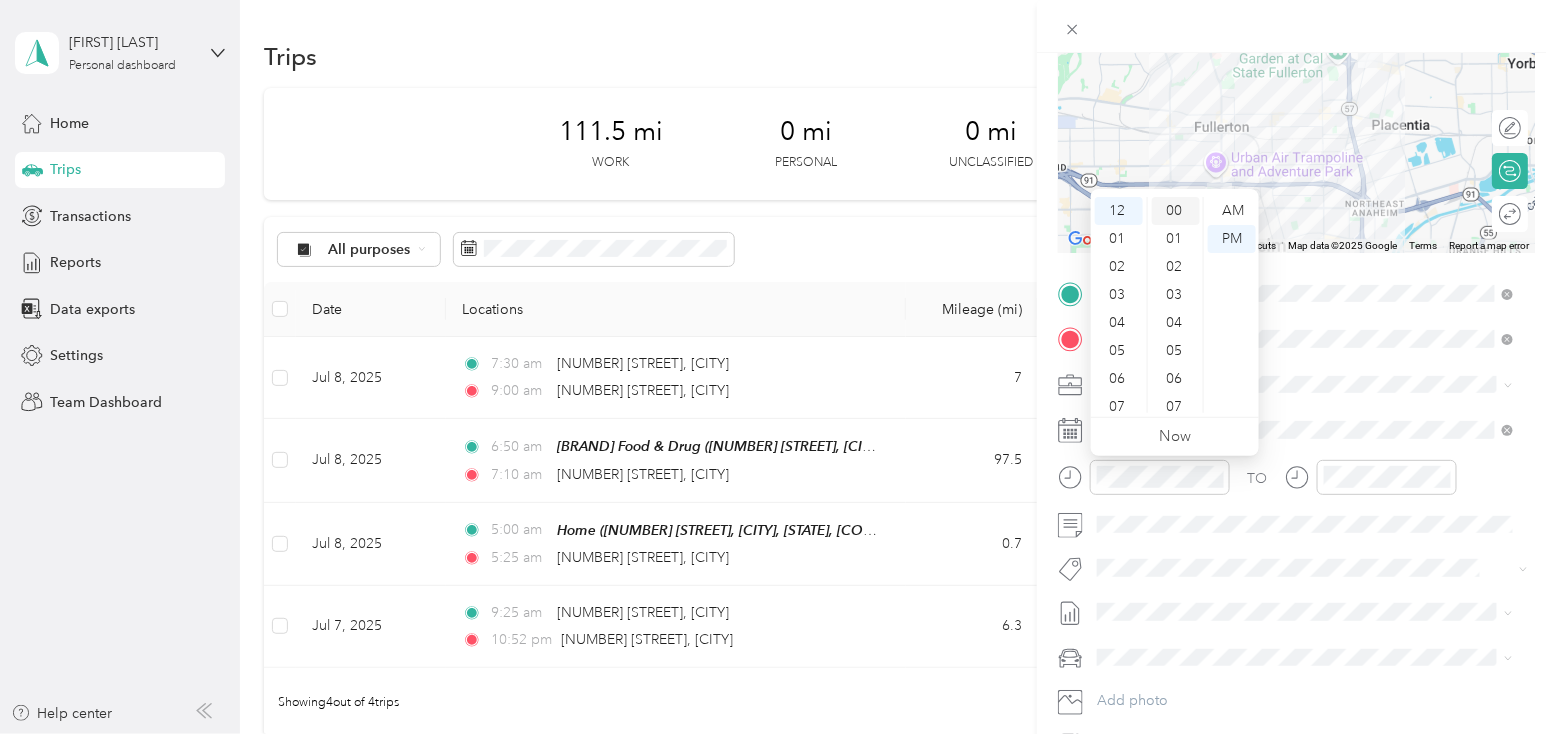 click on "00" at bounding box center [1176, 211] 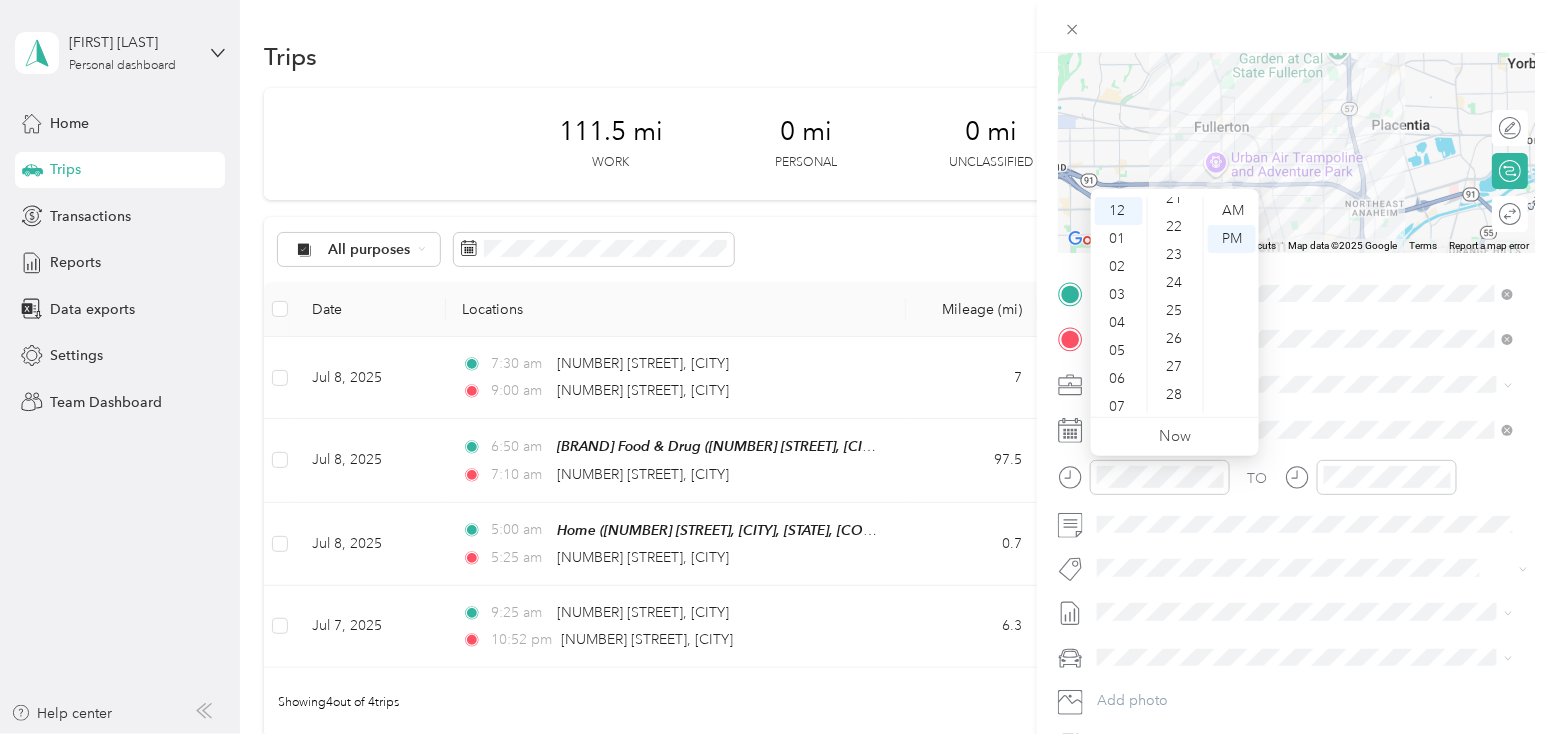 scroll, scrollTop: 700, scrollLeft: 0, axis: vertical 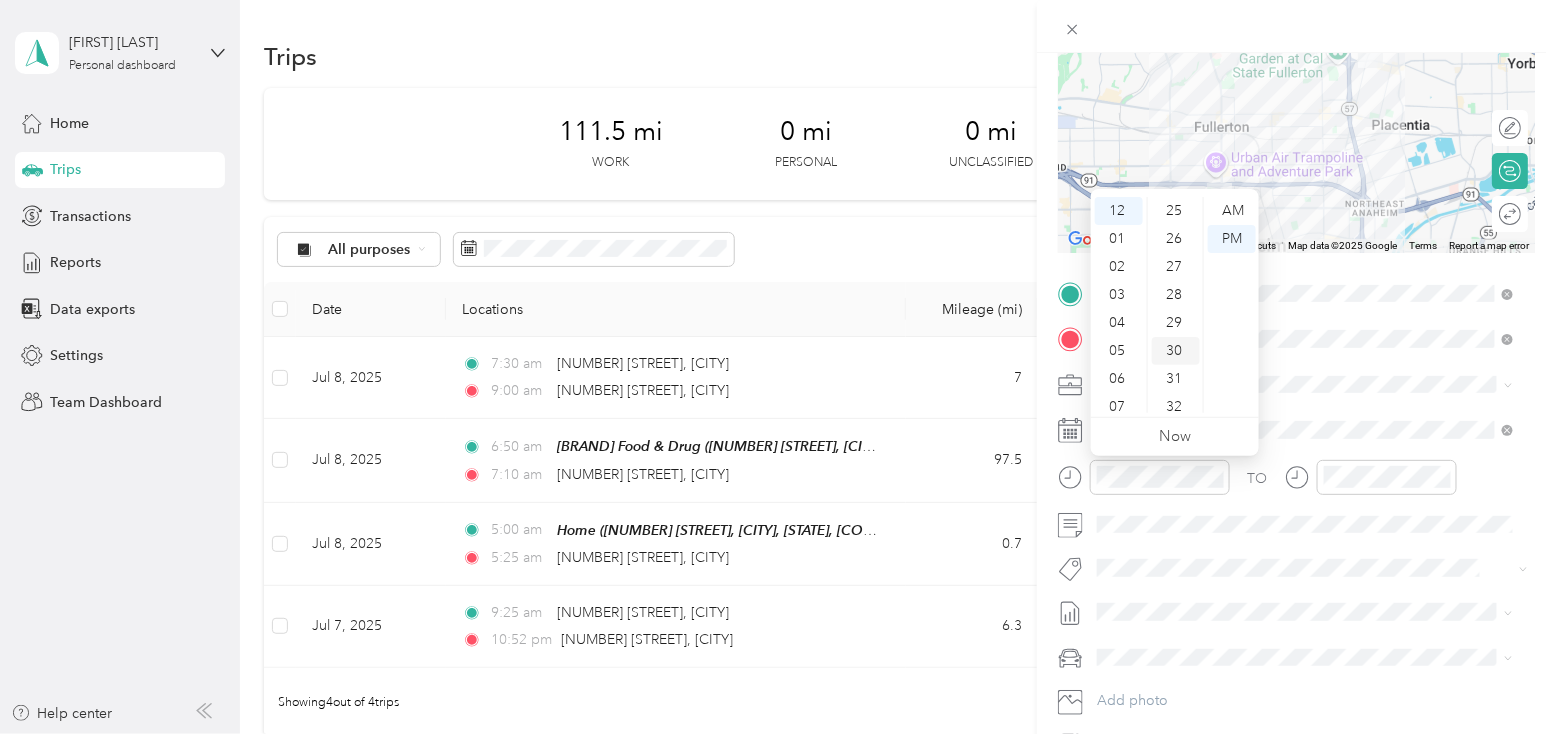 click on "30" at bounding box center [1176, 351] 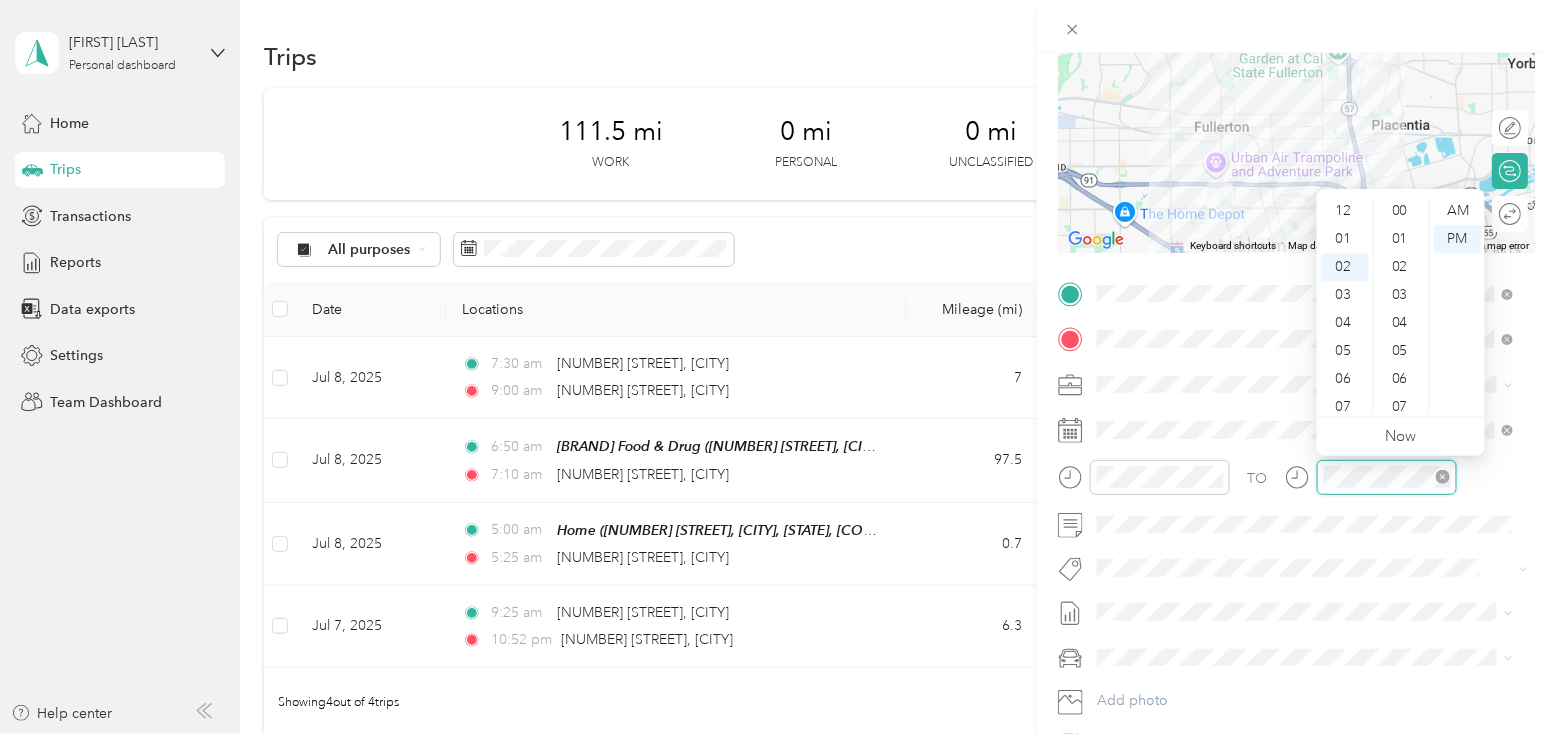 scroll, scrollTop: 55, scrollLeft: 0, axis: vertical 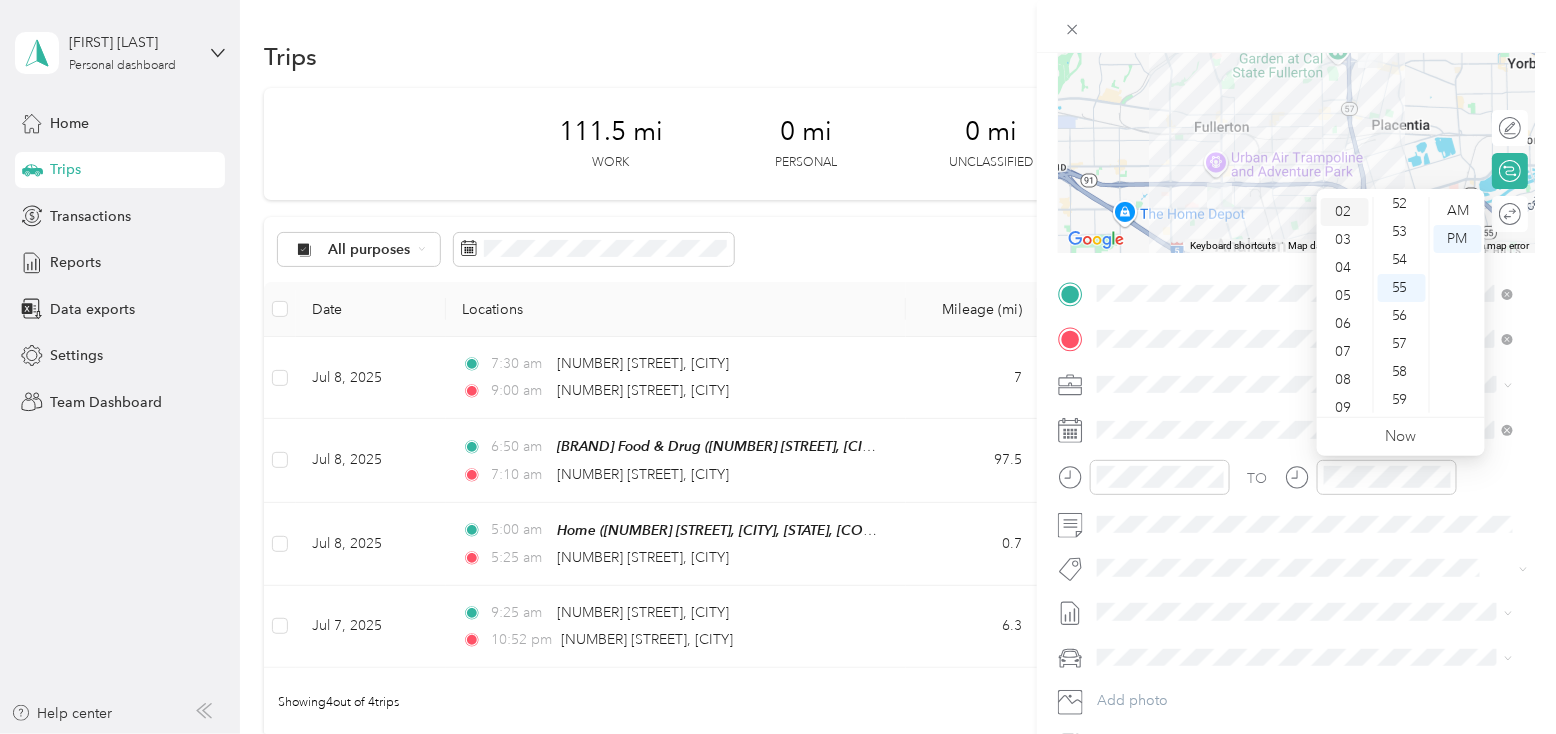 click on "02" at bounding box center [1345, 212] 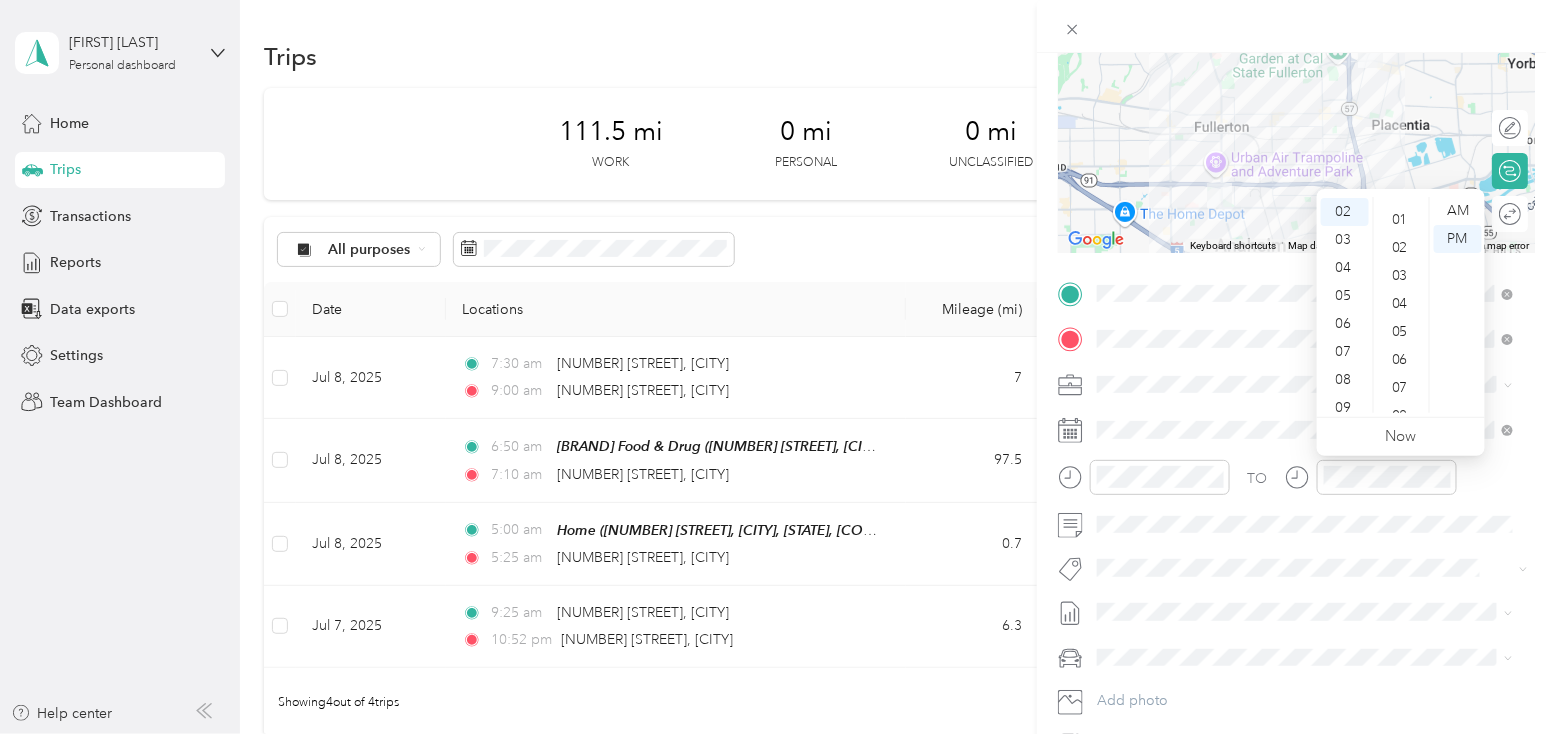 scroll, scrollTop: 0, scrollLeft: 0, axis: both 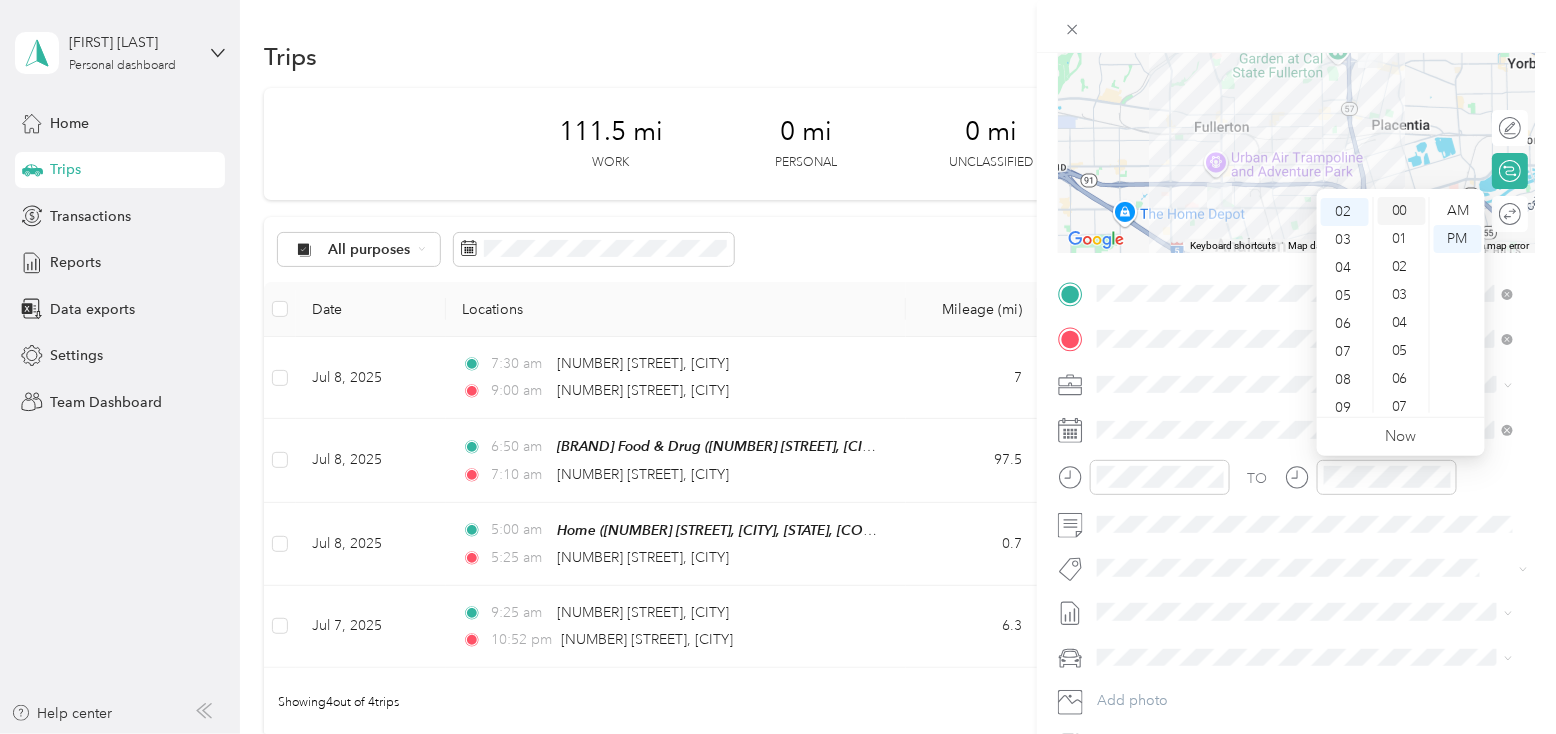 click on "00" at bounding box center [1402, 211] 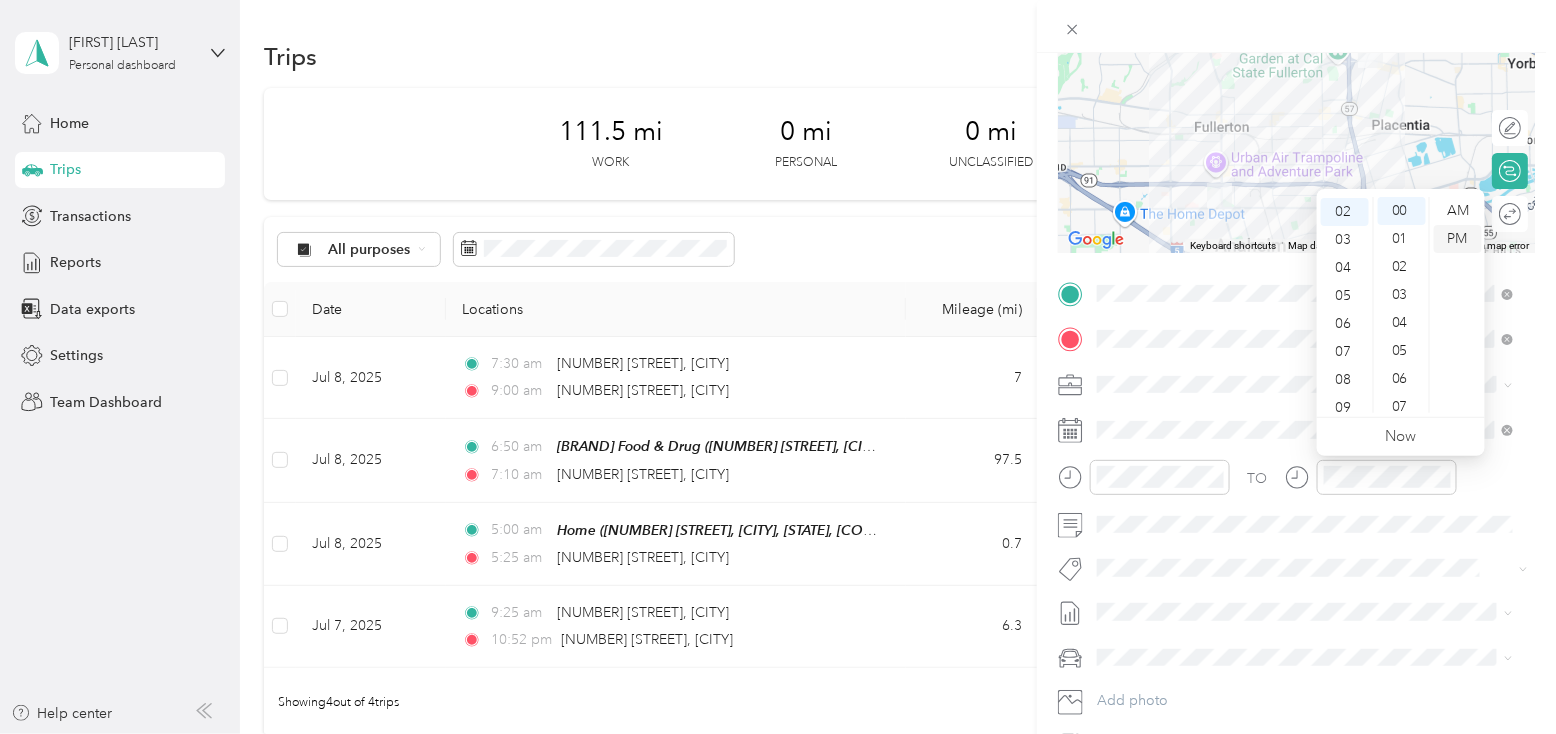click on "PM" at bounding box center [1458, 239] 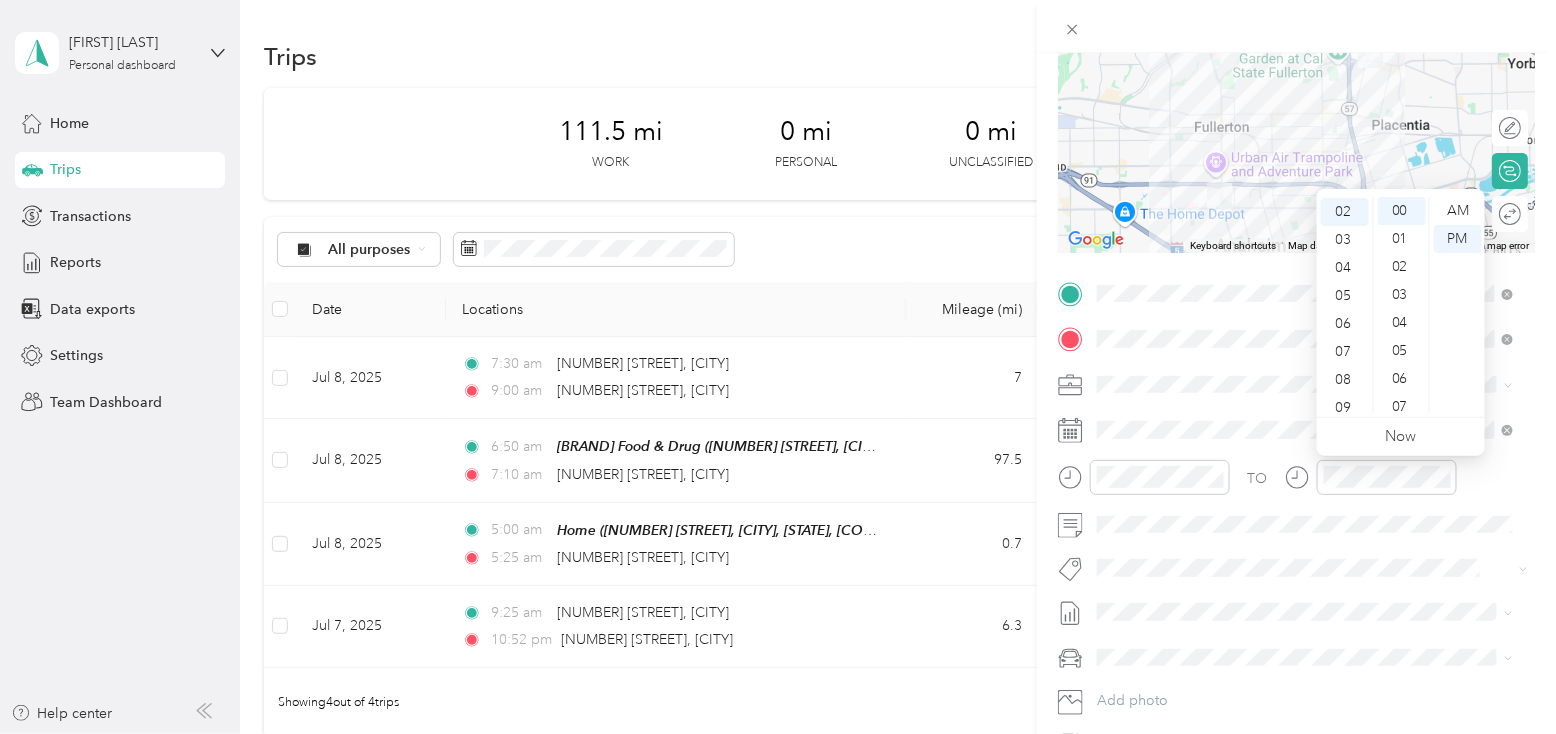 click on "TO" at bounding box center [1296, 484] 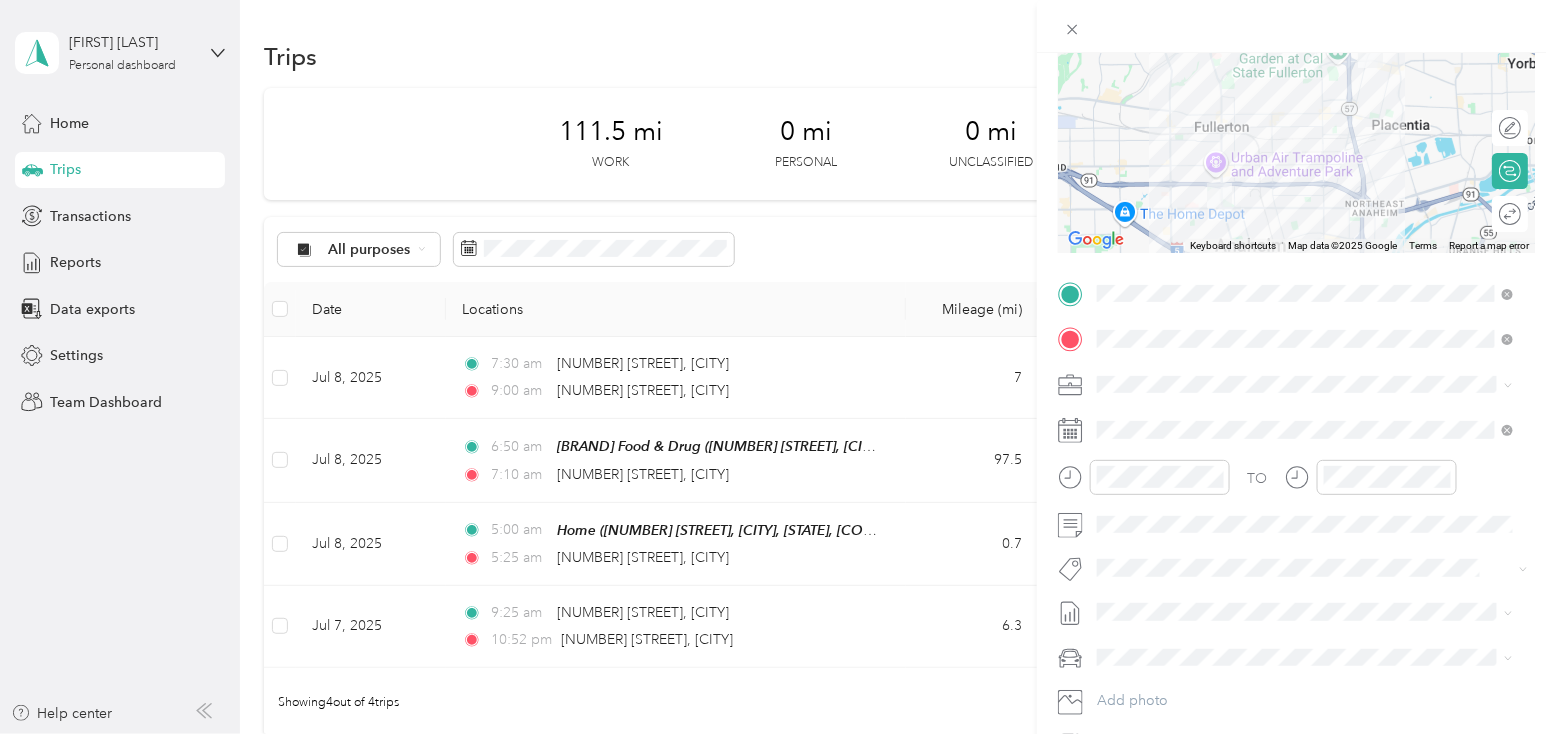 click 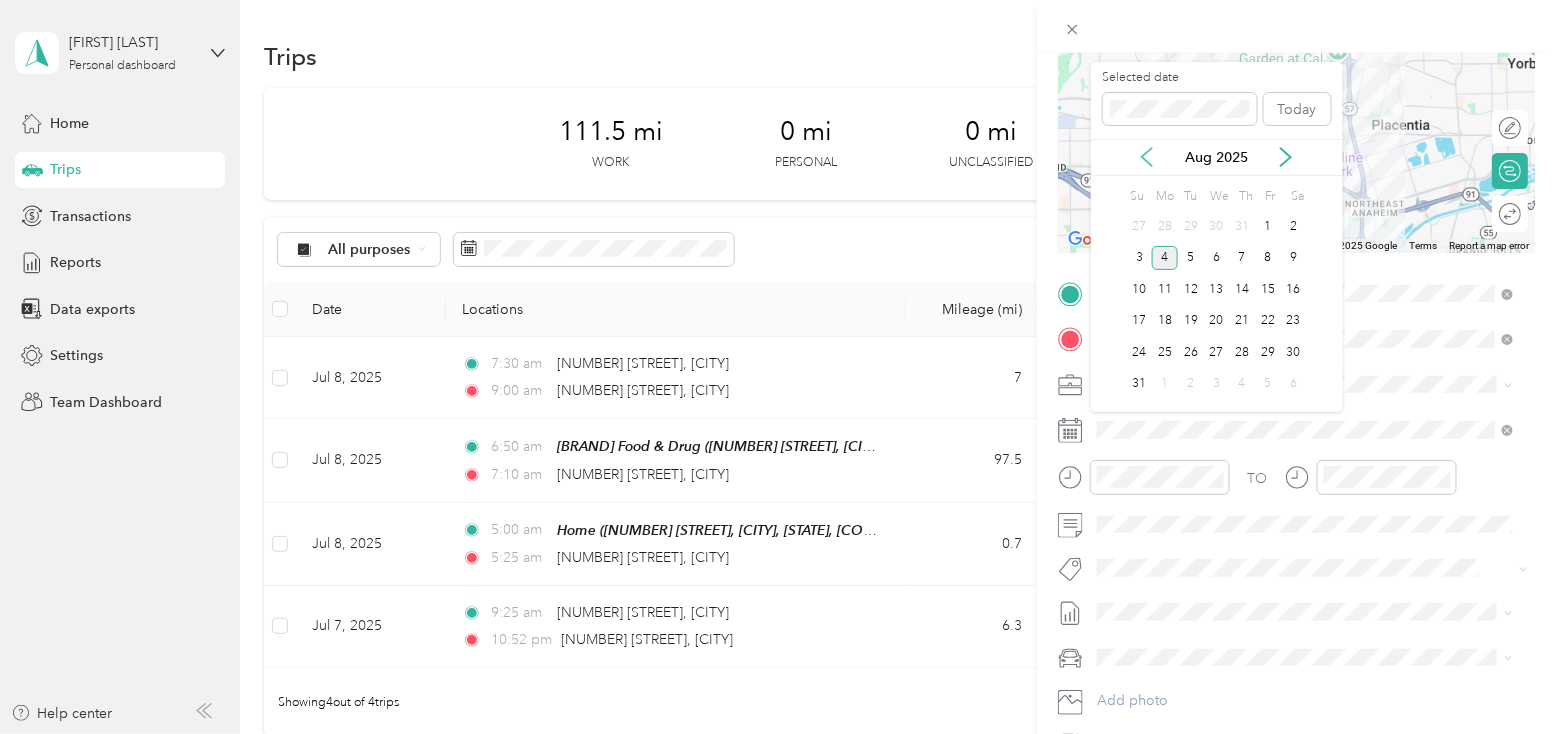 click 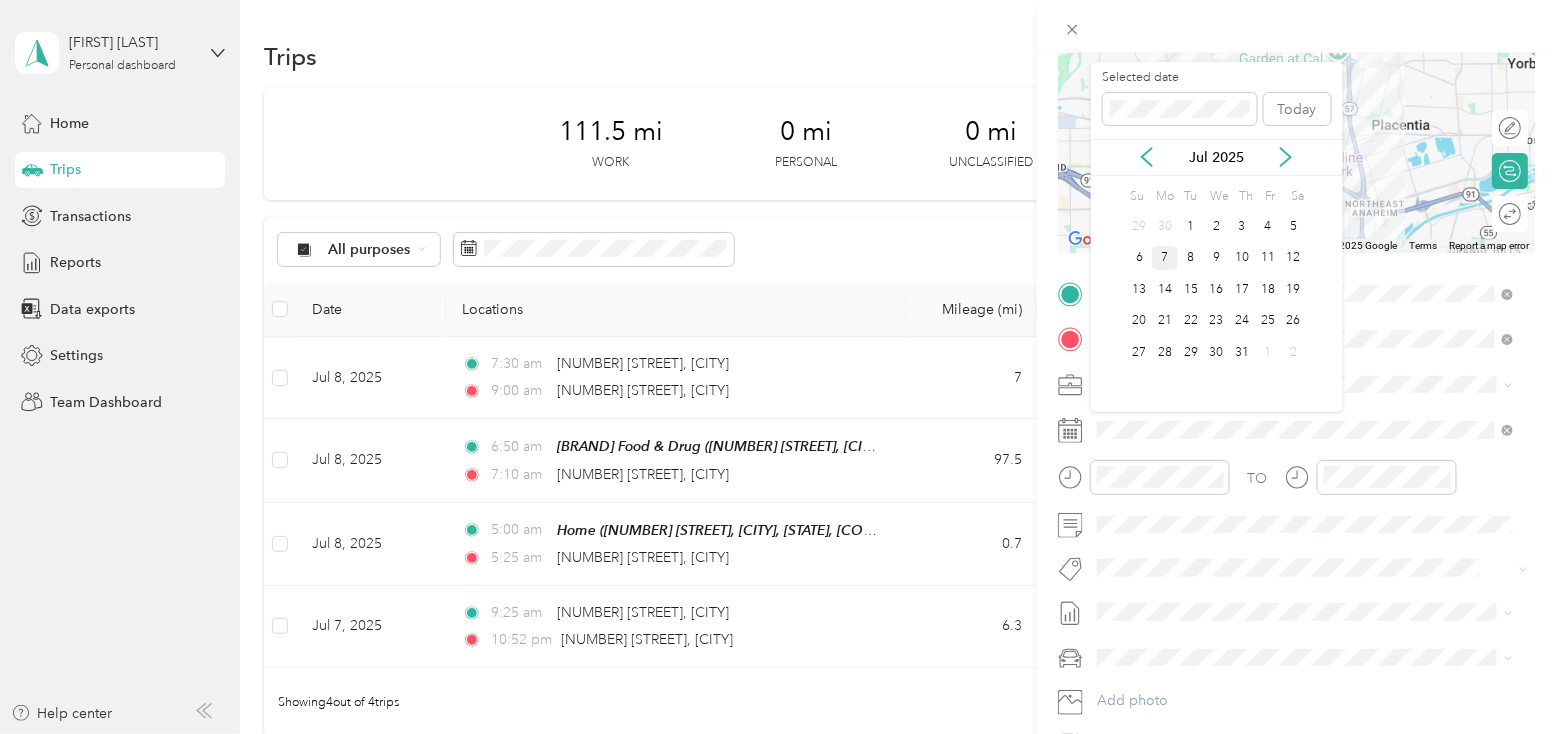 click on "7" at bounding box center (1165, 258) 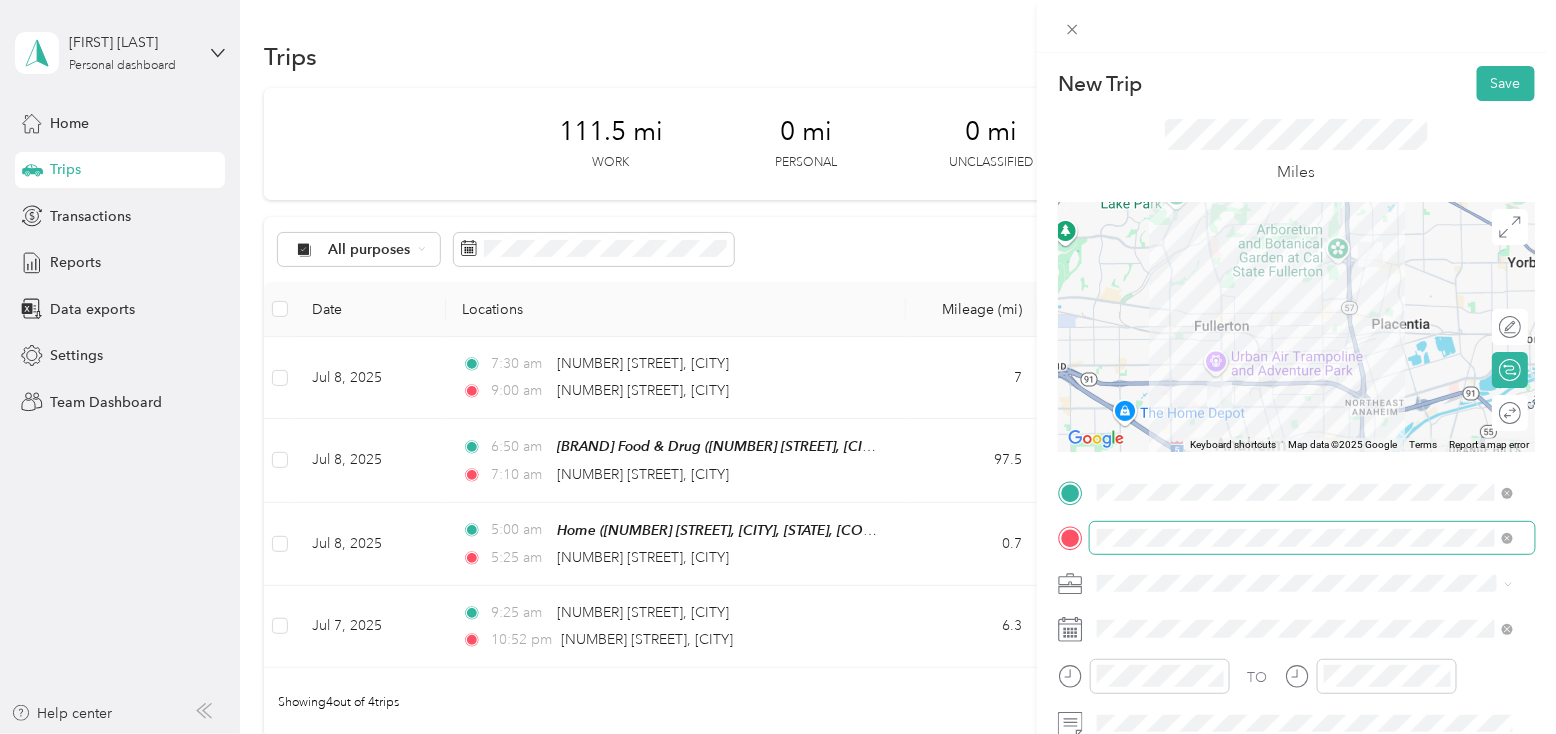 scroll, scrollTop: 0, scrollLeft: 0, axis: both 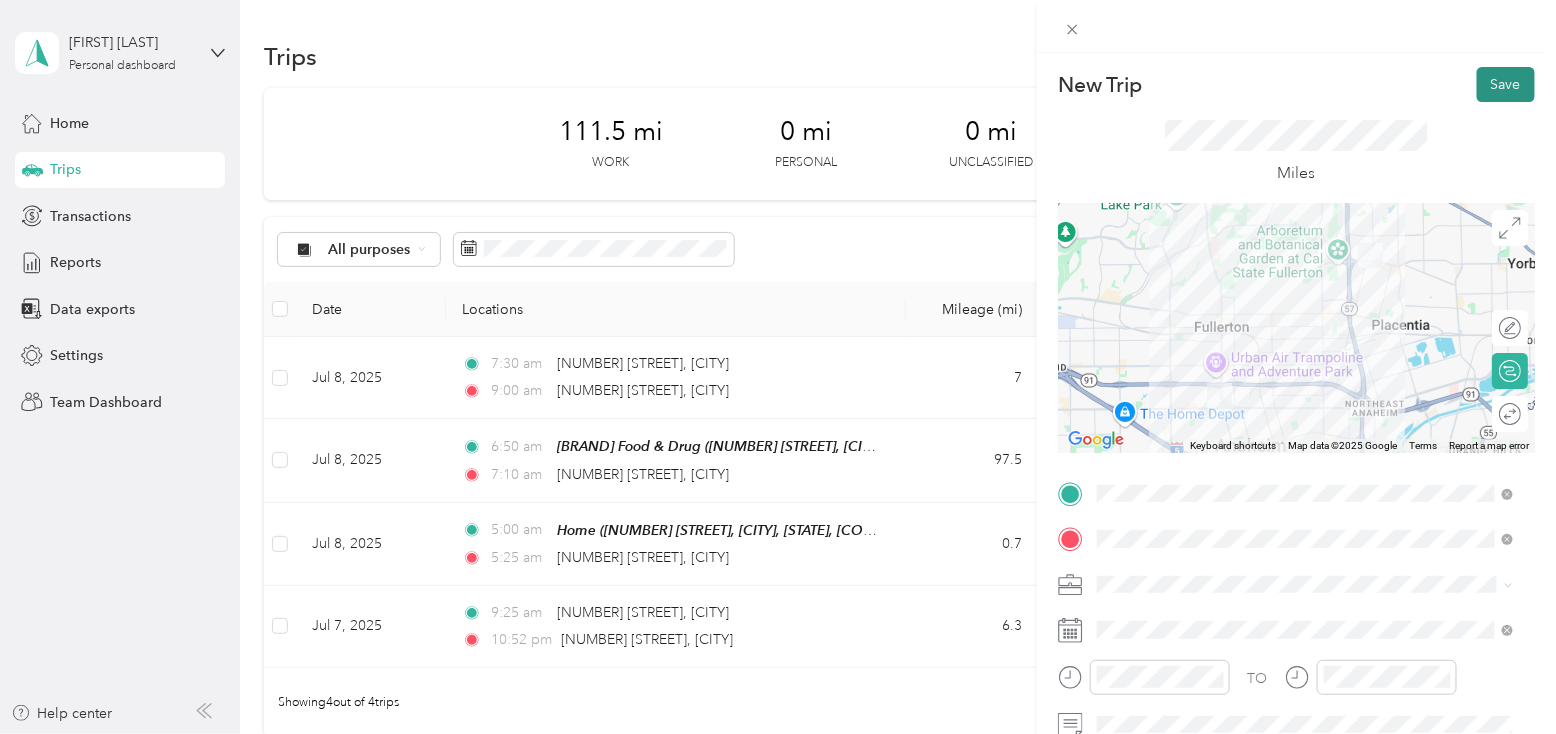 click on "Save" at bounding box center (1506, 84) 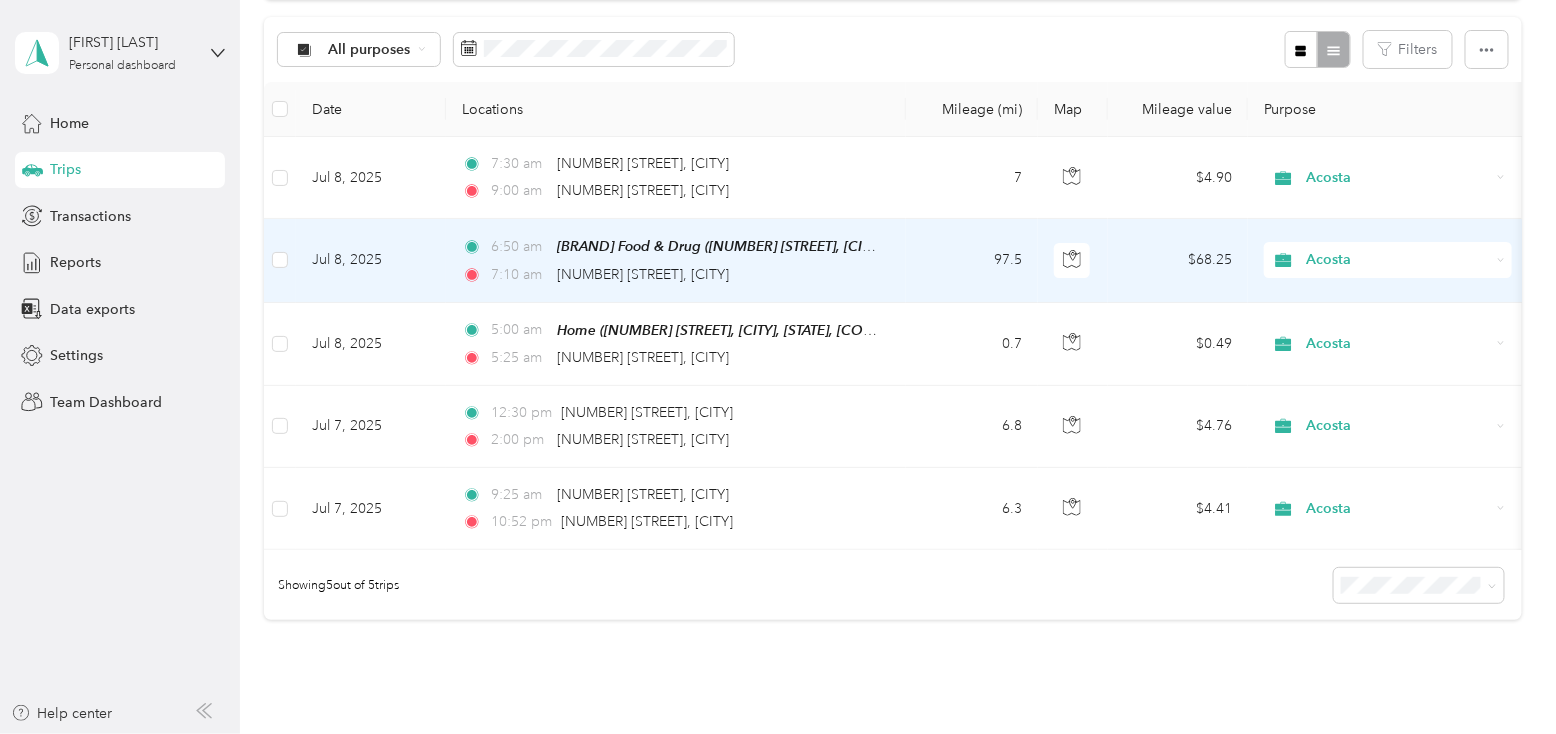 scroll, scrollTop: 200, scrollLeft: 0, axis: vertical 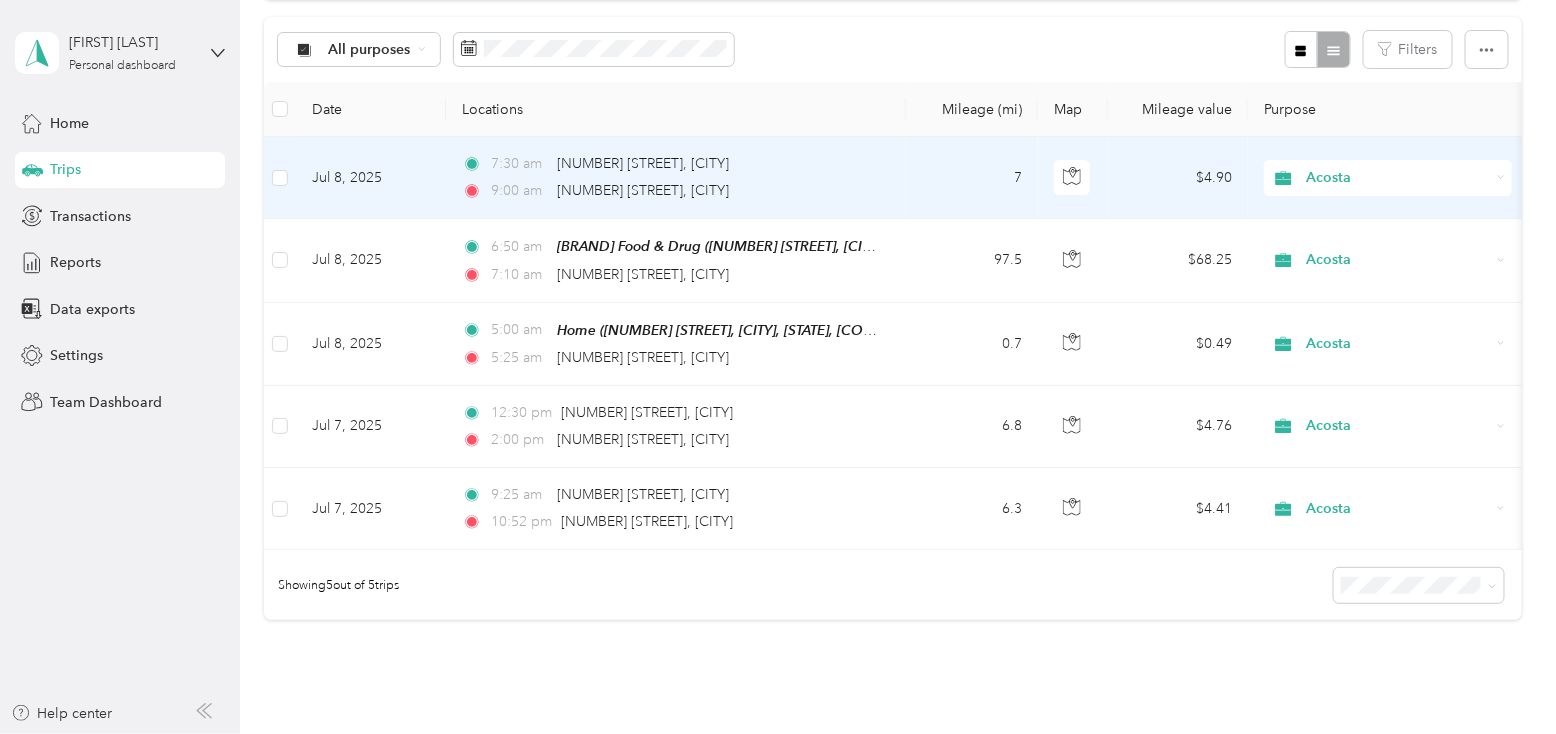 click on "Jul 8, 2025" at bounding box center [371, 178] 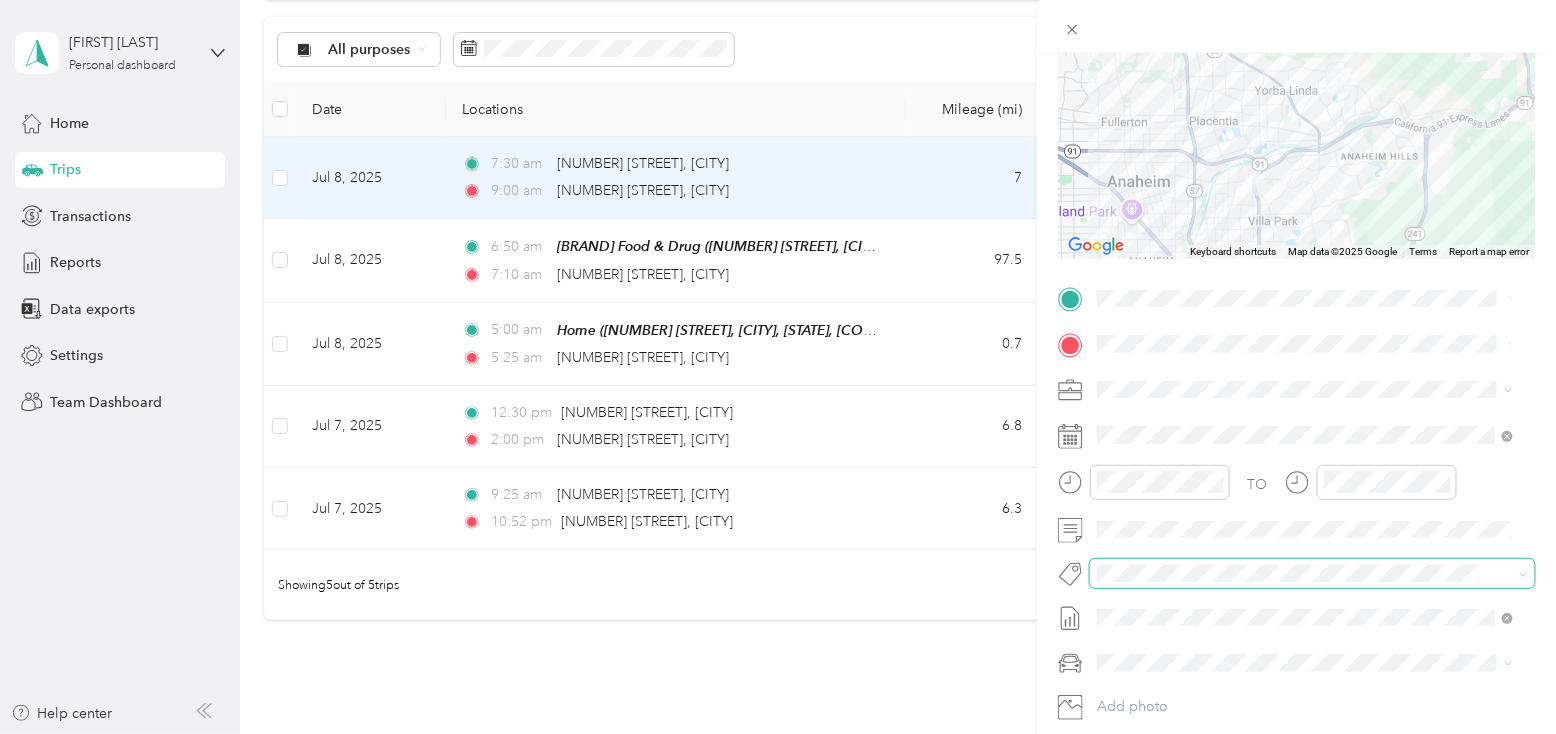 scroll, scrollTop: 200, scrollLeft: 0, axis: vertical 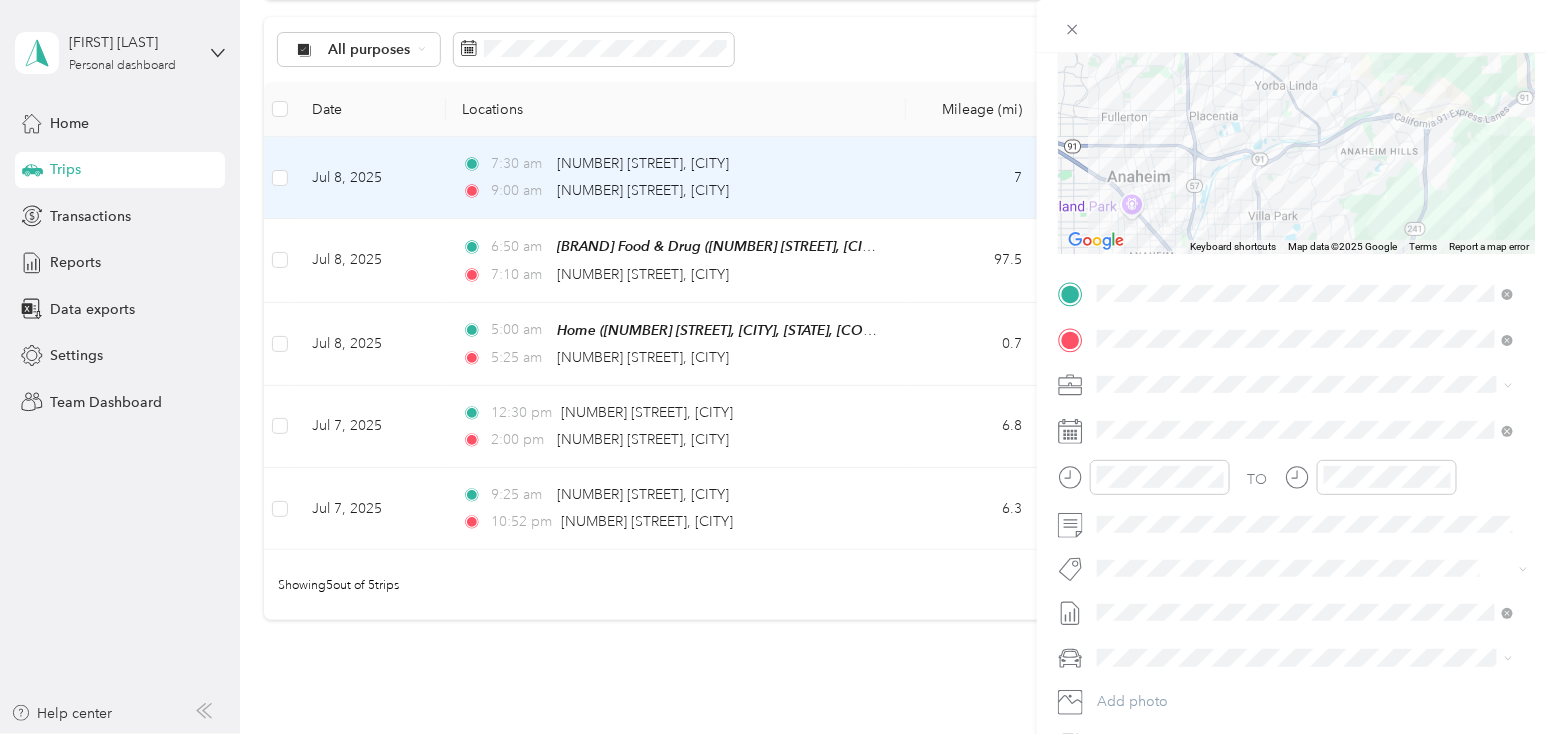 click 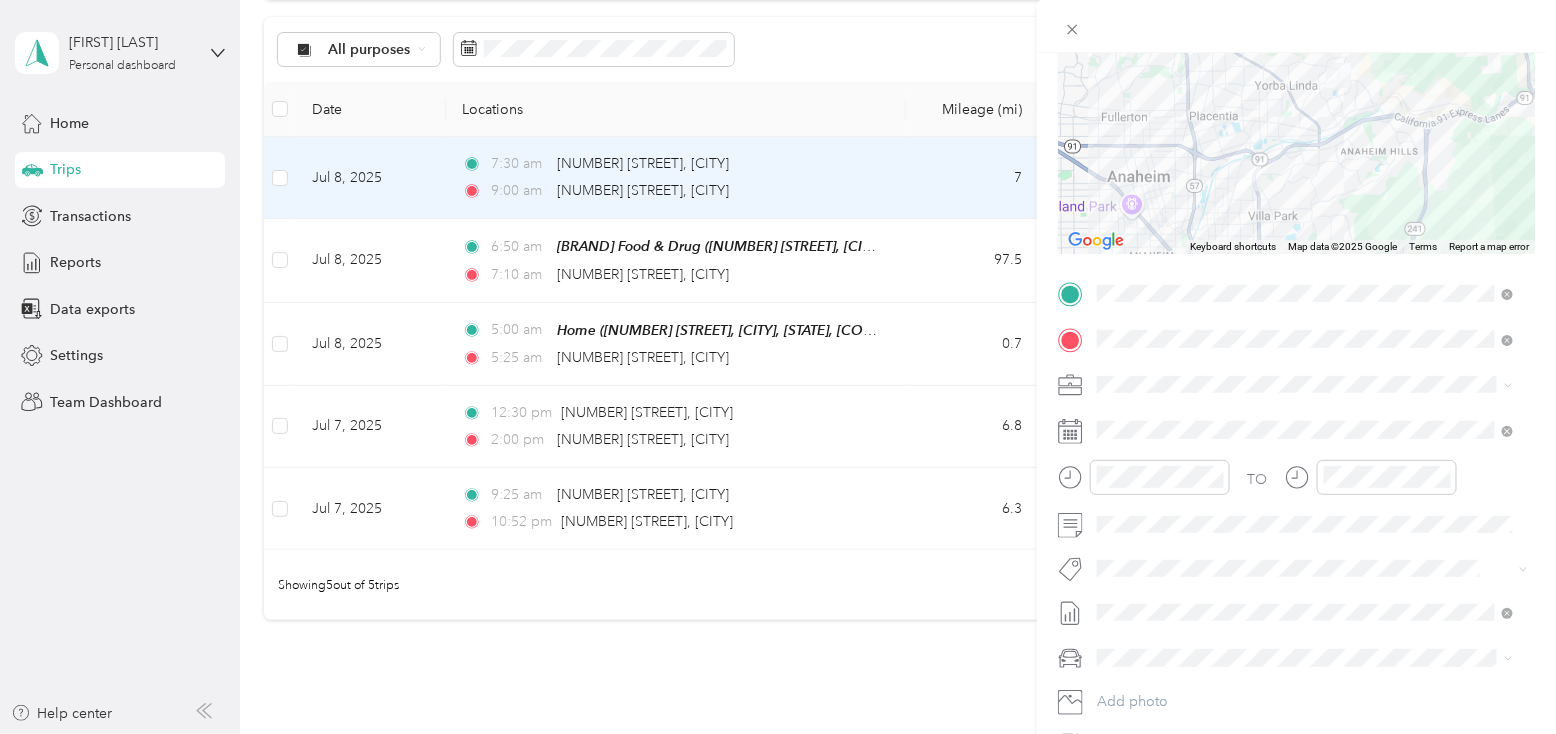 click 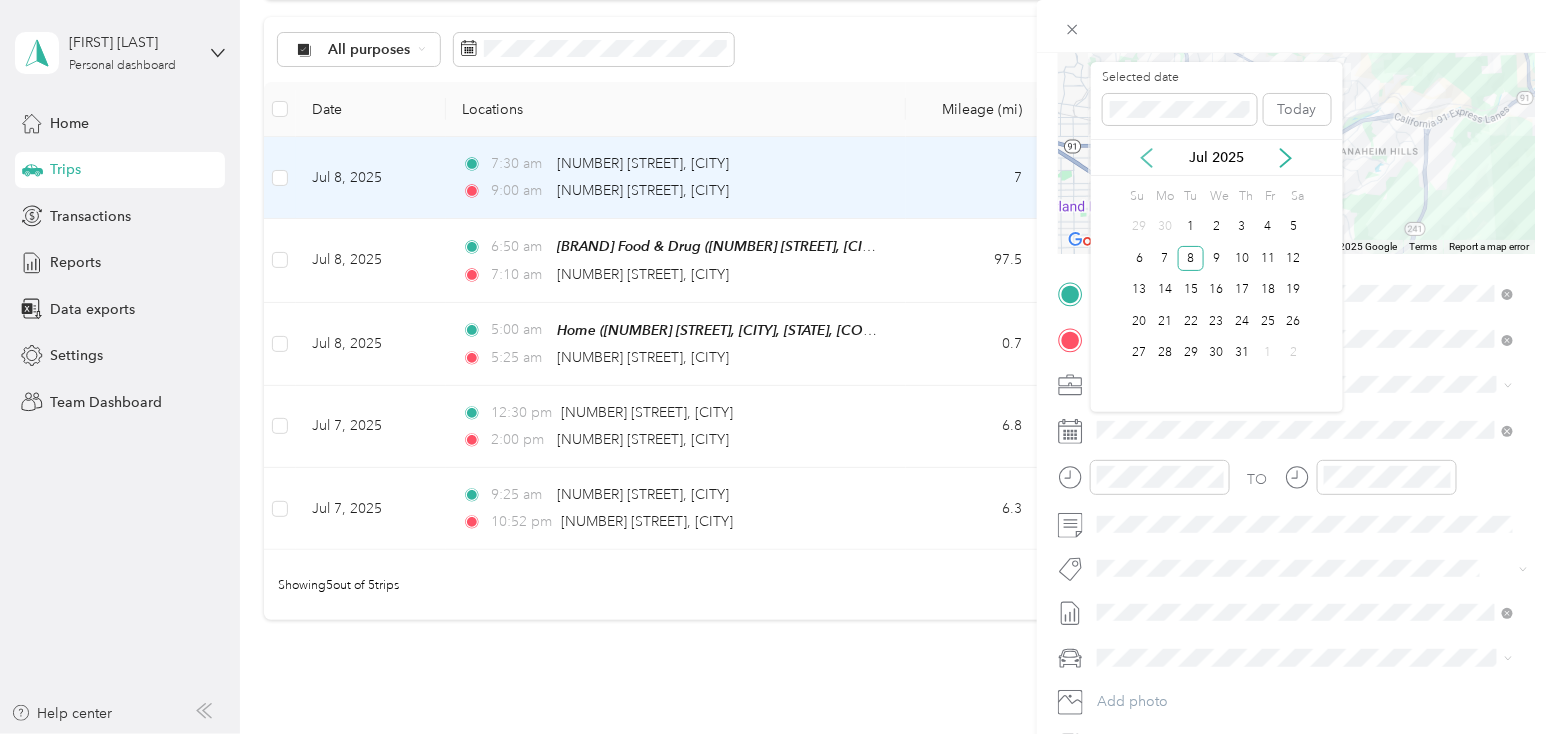 click 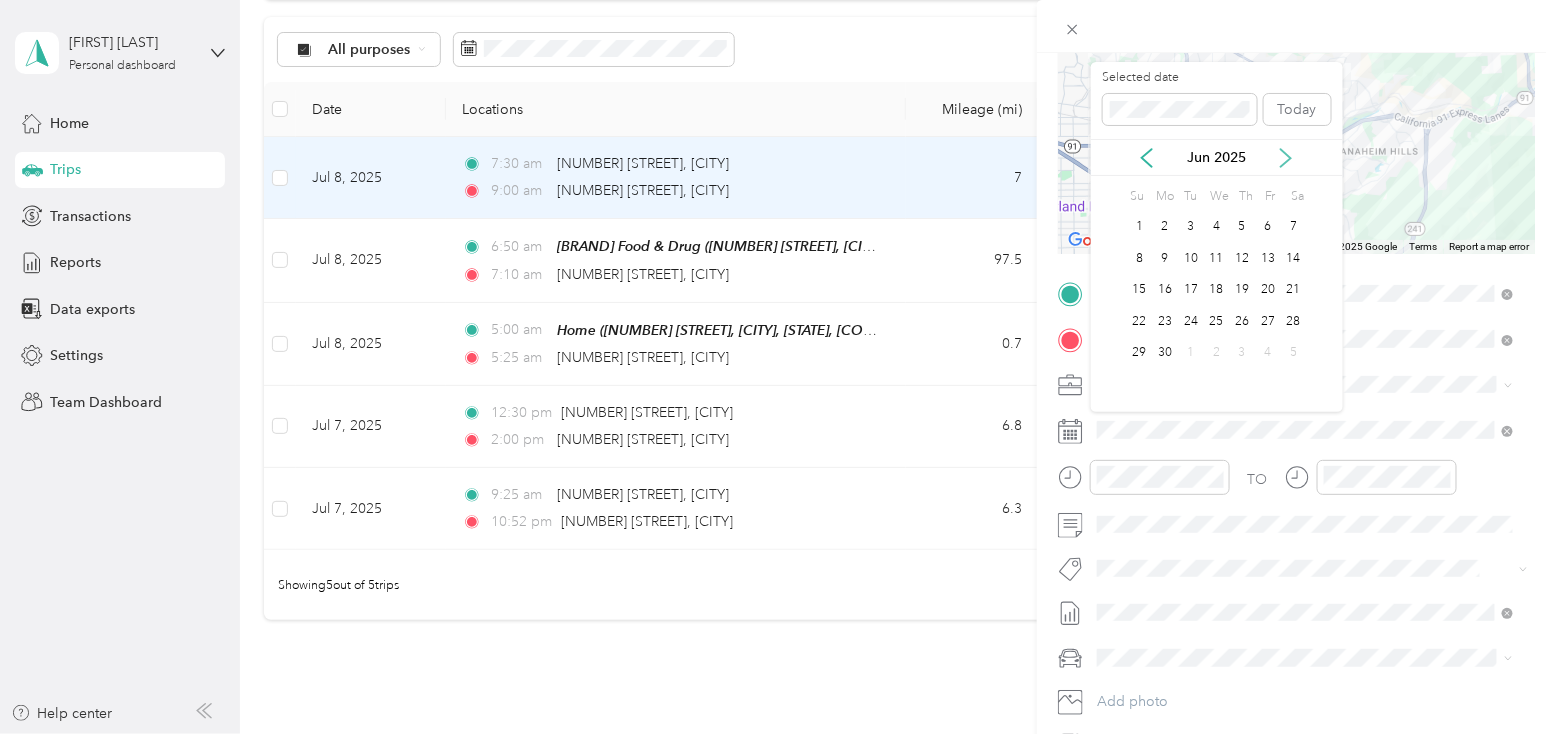 click 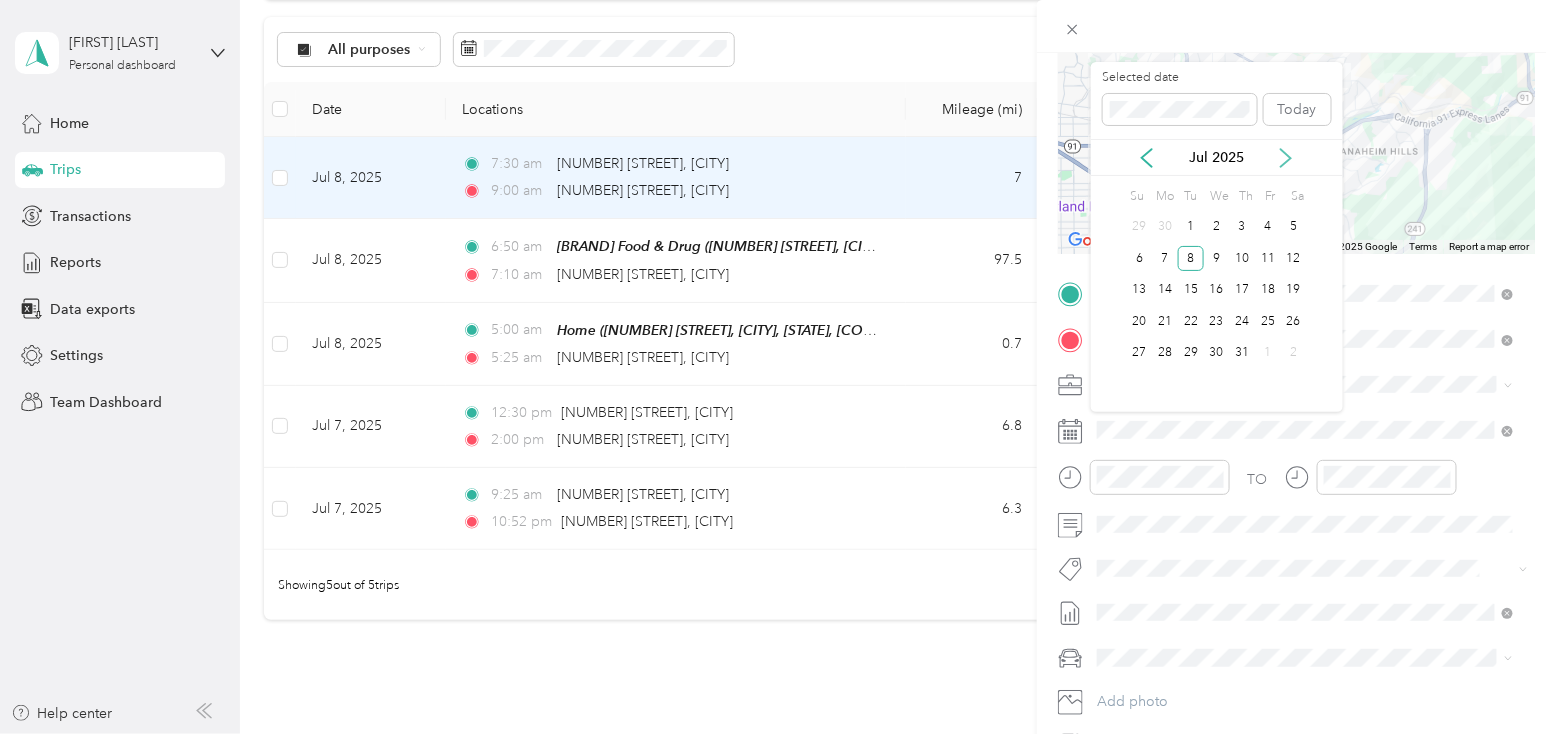 click 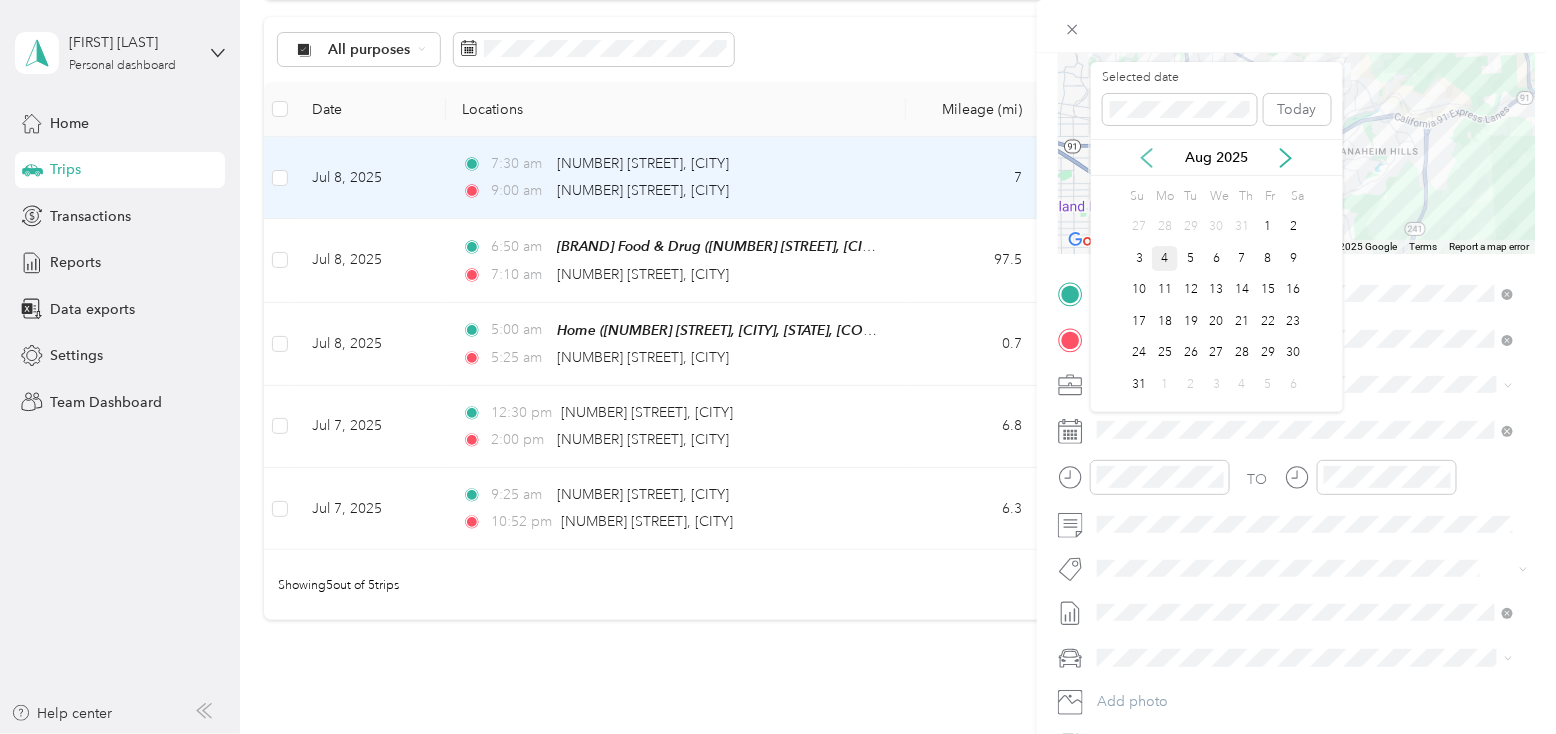 click 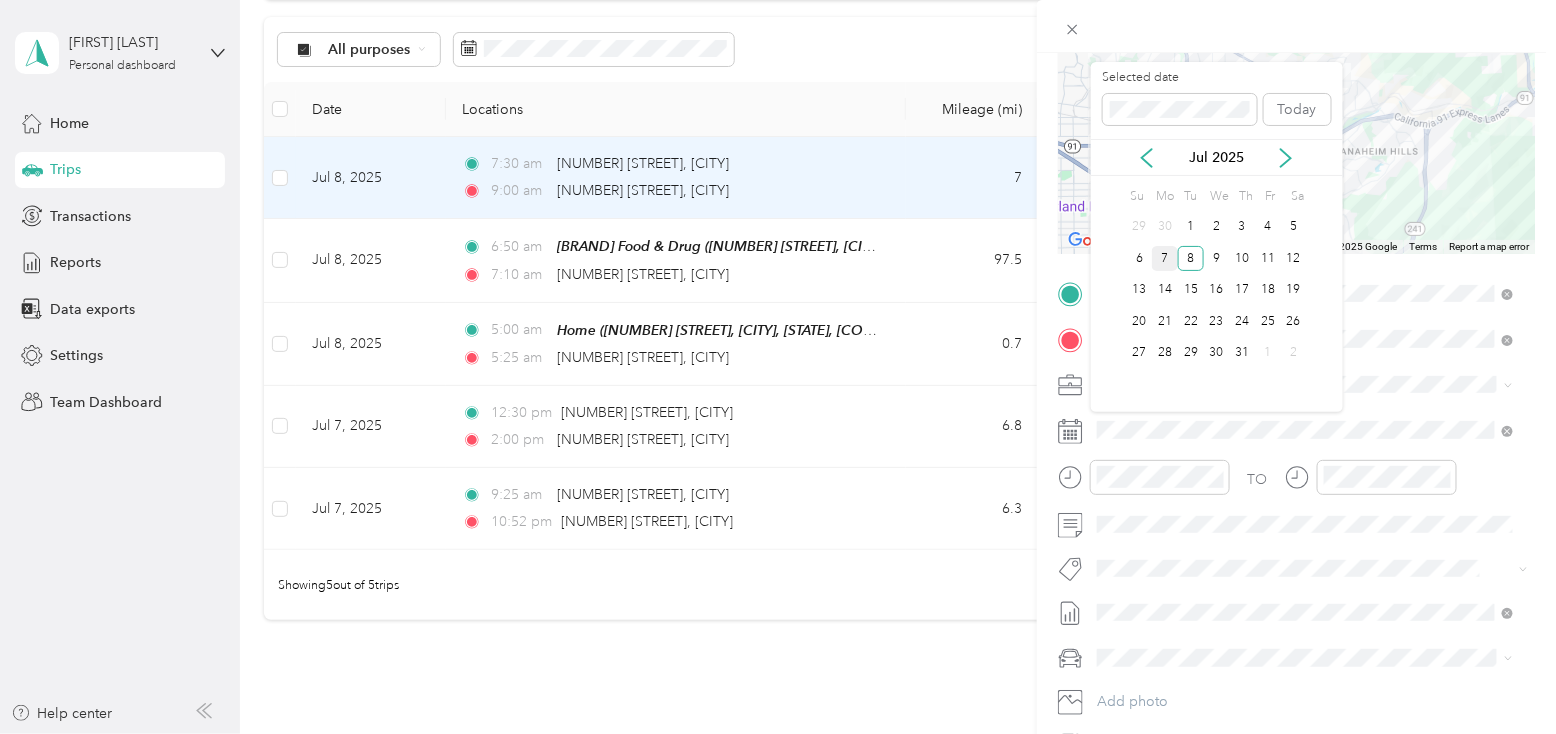 click on "7" at bounding box center (1165, 258) 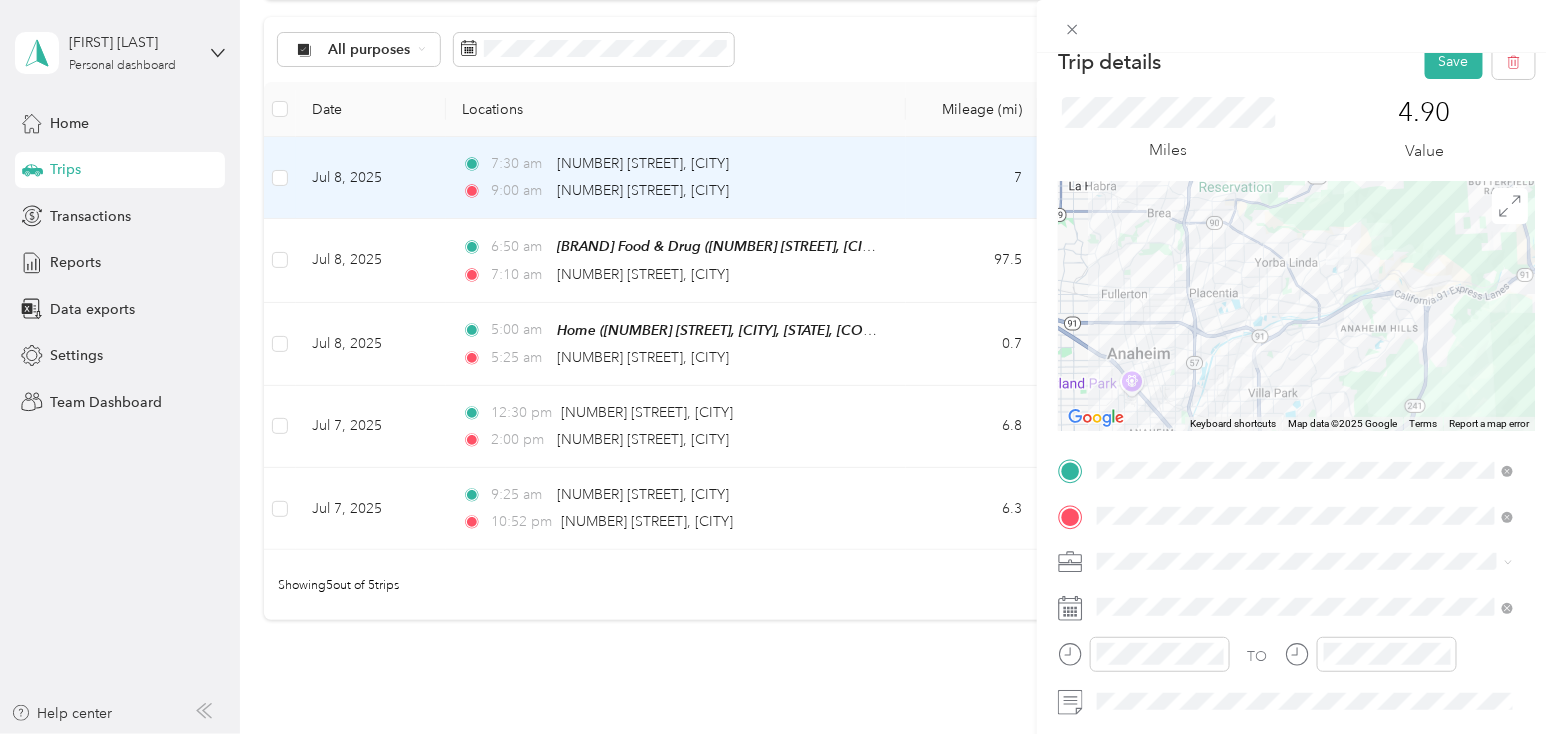 scroll, scrollTop: 0, scrollLeft: 0, axis: both 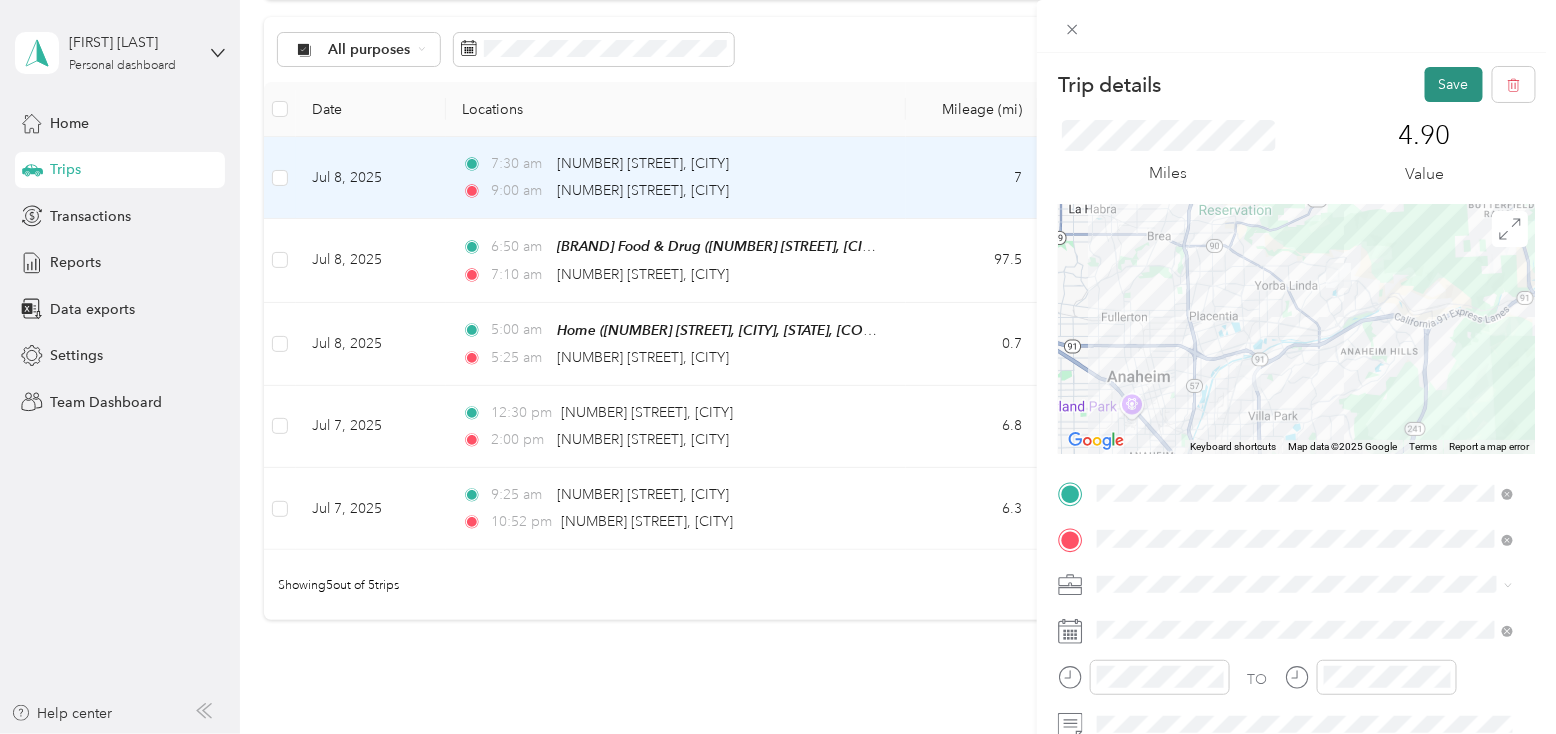click on "Save" at bounding box center (1454, 84) 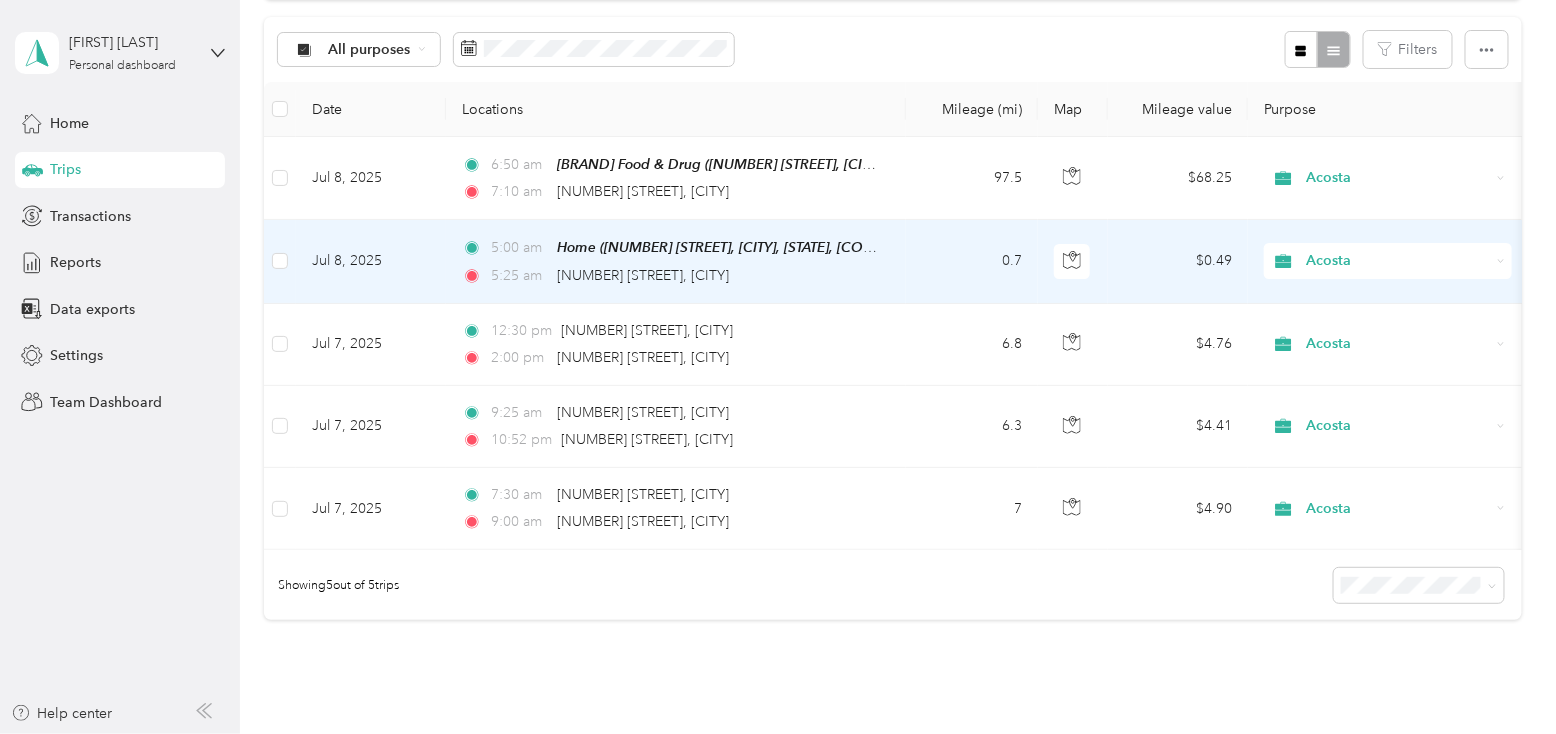 click on "Jul 8, 2025" at bounding box center (371, 261) 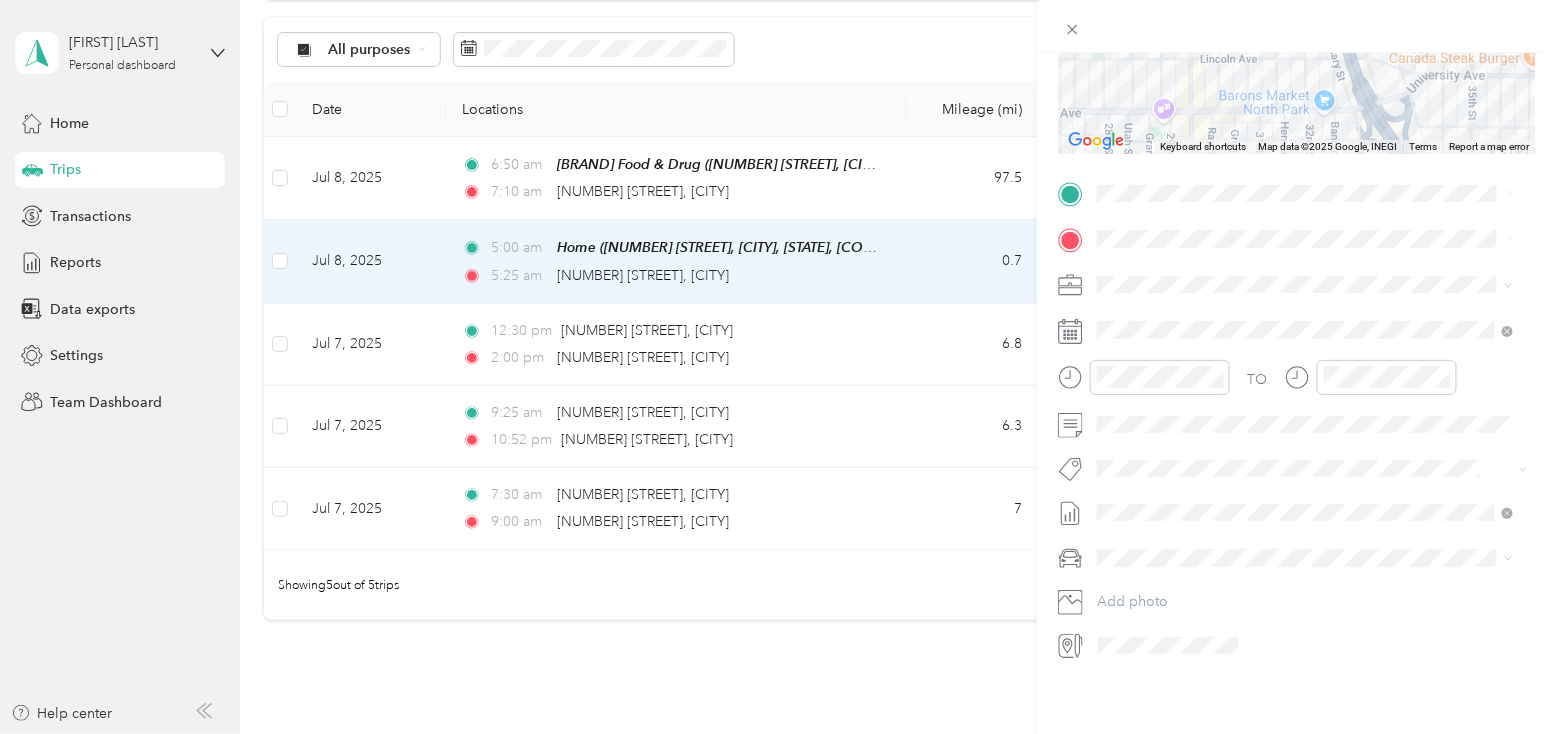 scroll, scrollTop: 313, scrollLeft: 0, axis: vertical 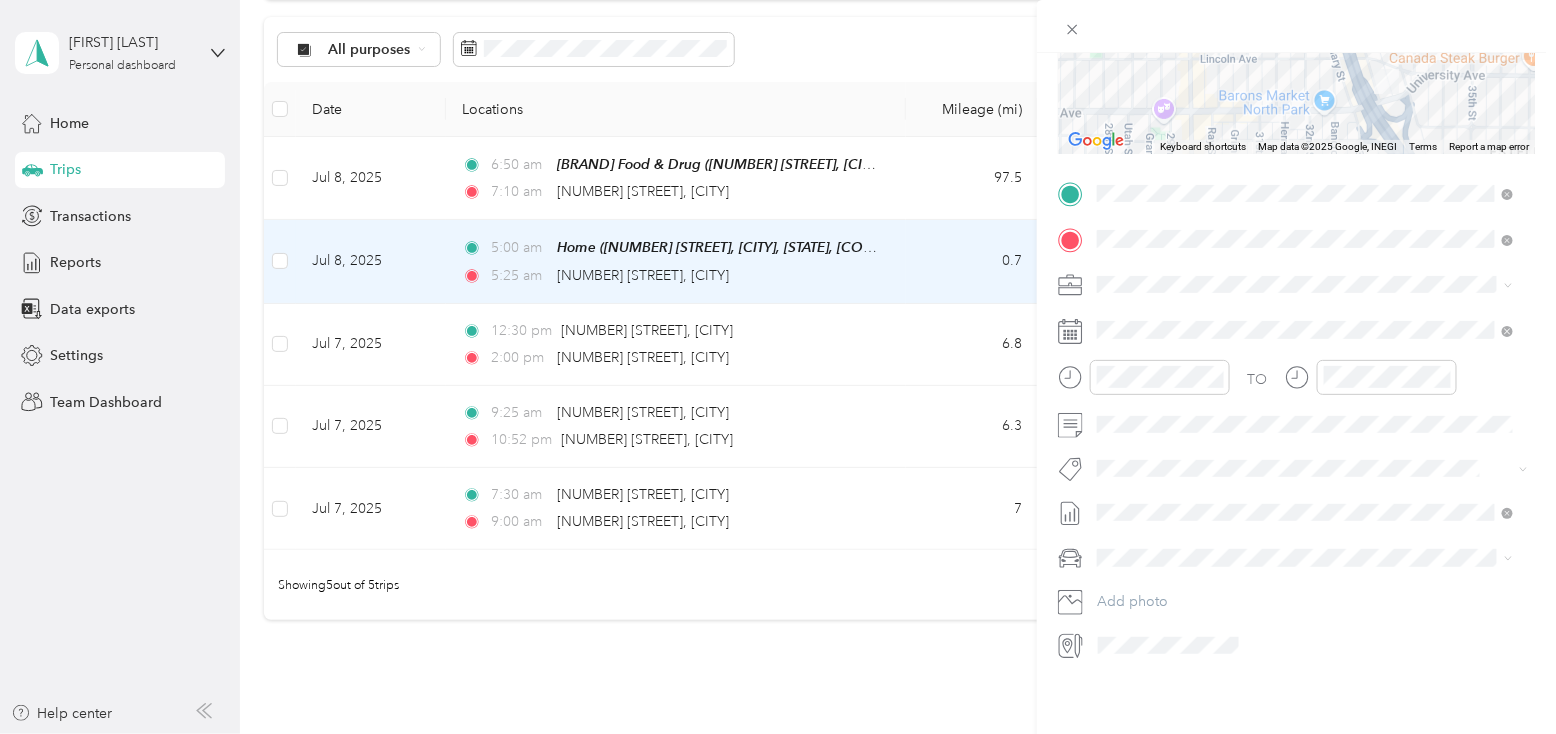 click 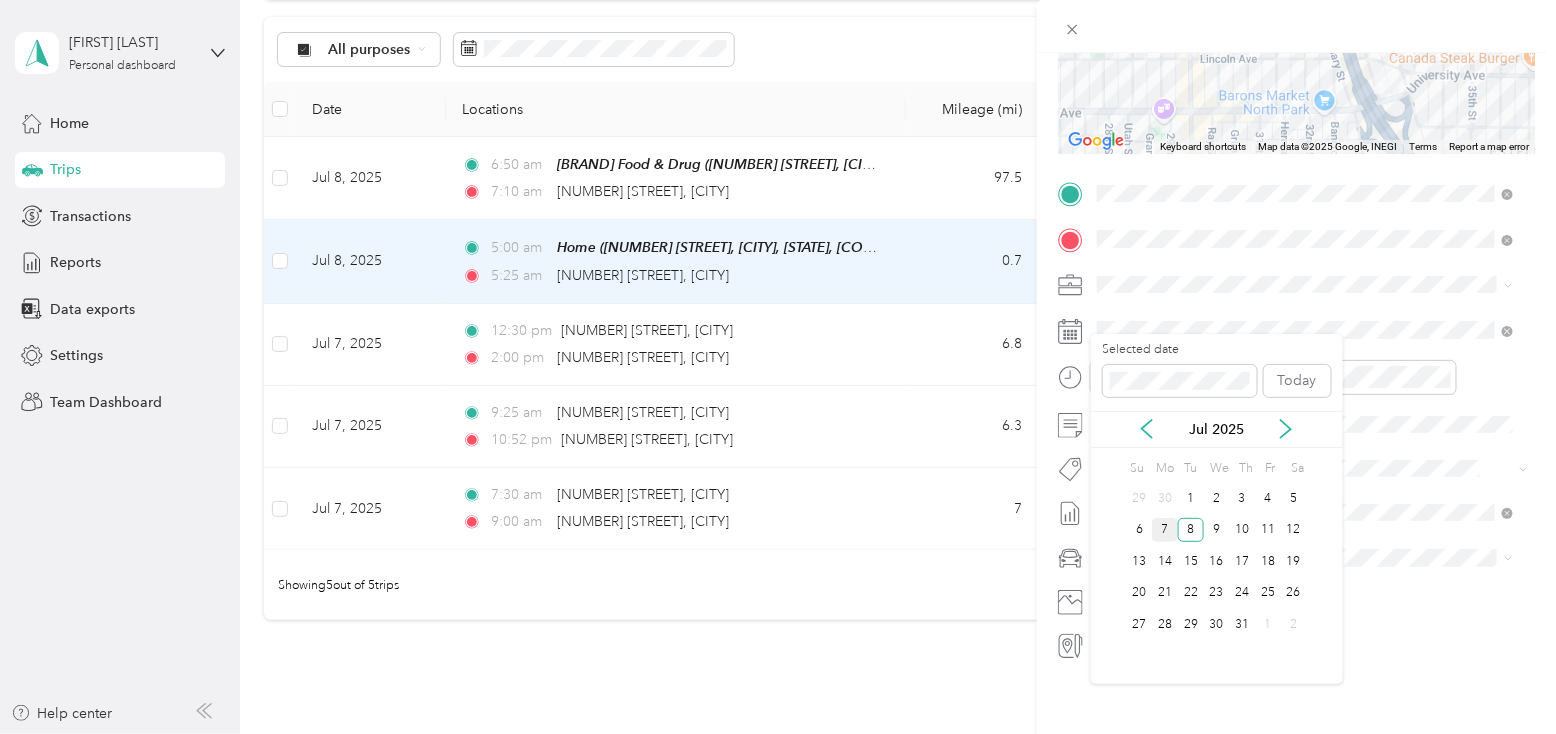 click on "7" at bounding box center (1165, 530) 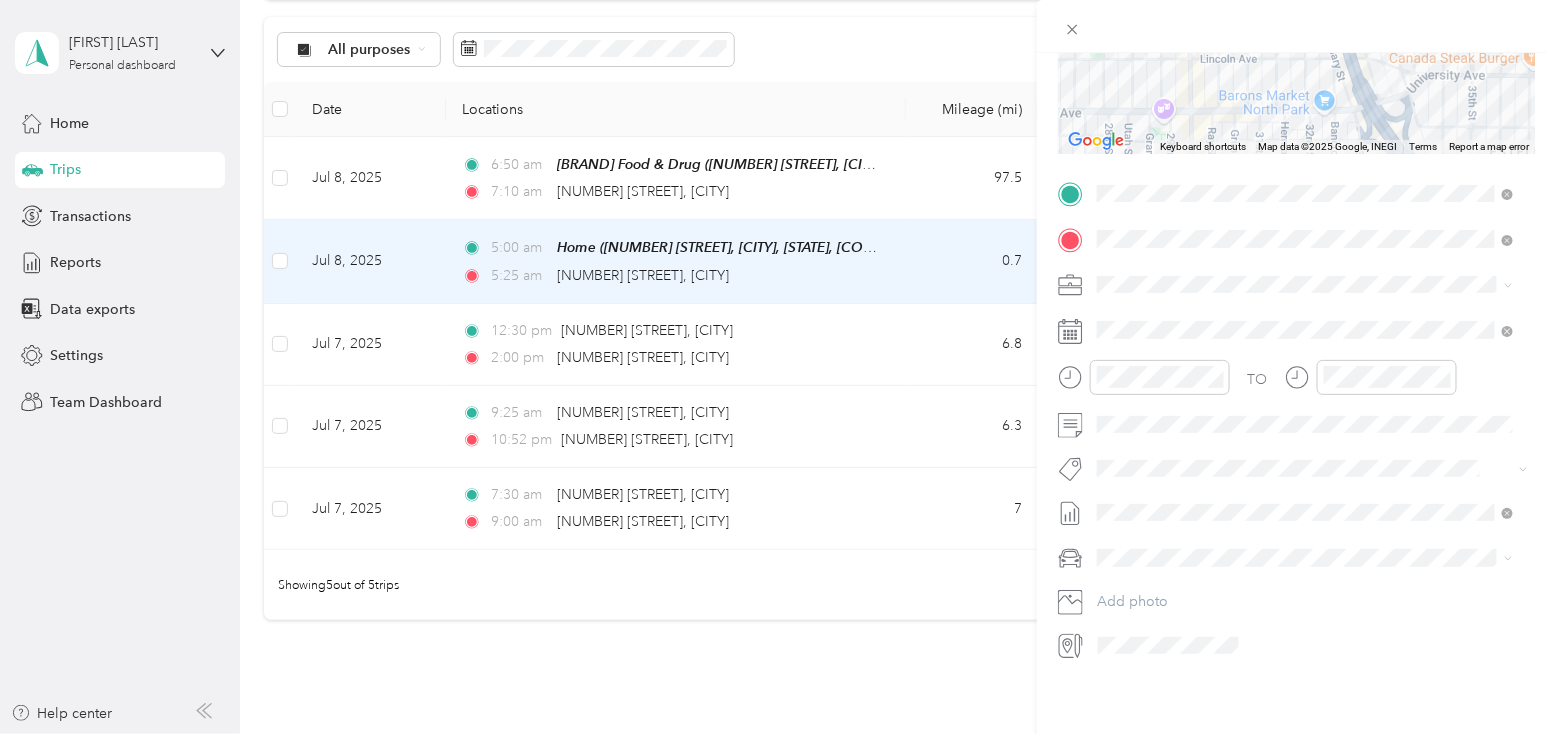 scroll, scrollTop: 0, scrollLeft: 0, axis: both 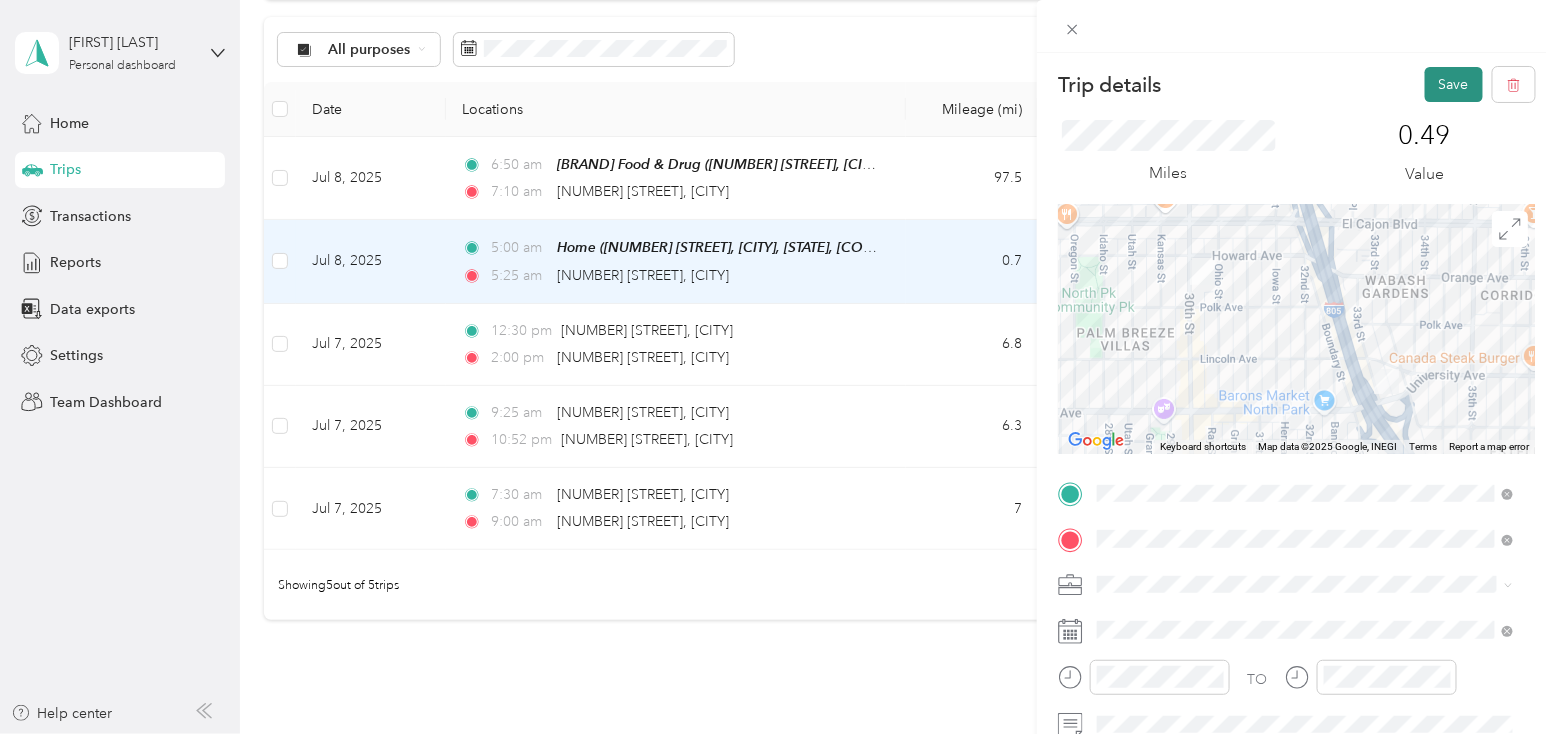 click on "Save" at bounding box center [1454, 84] 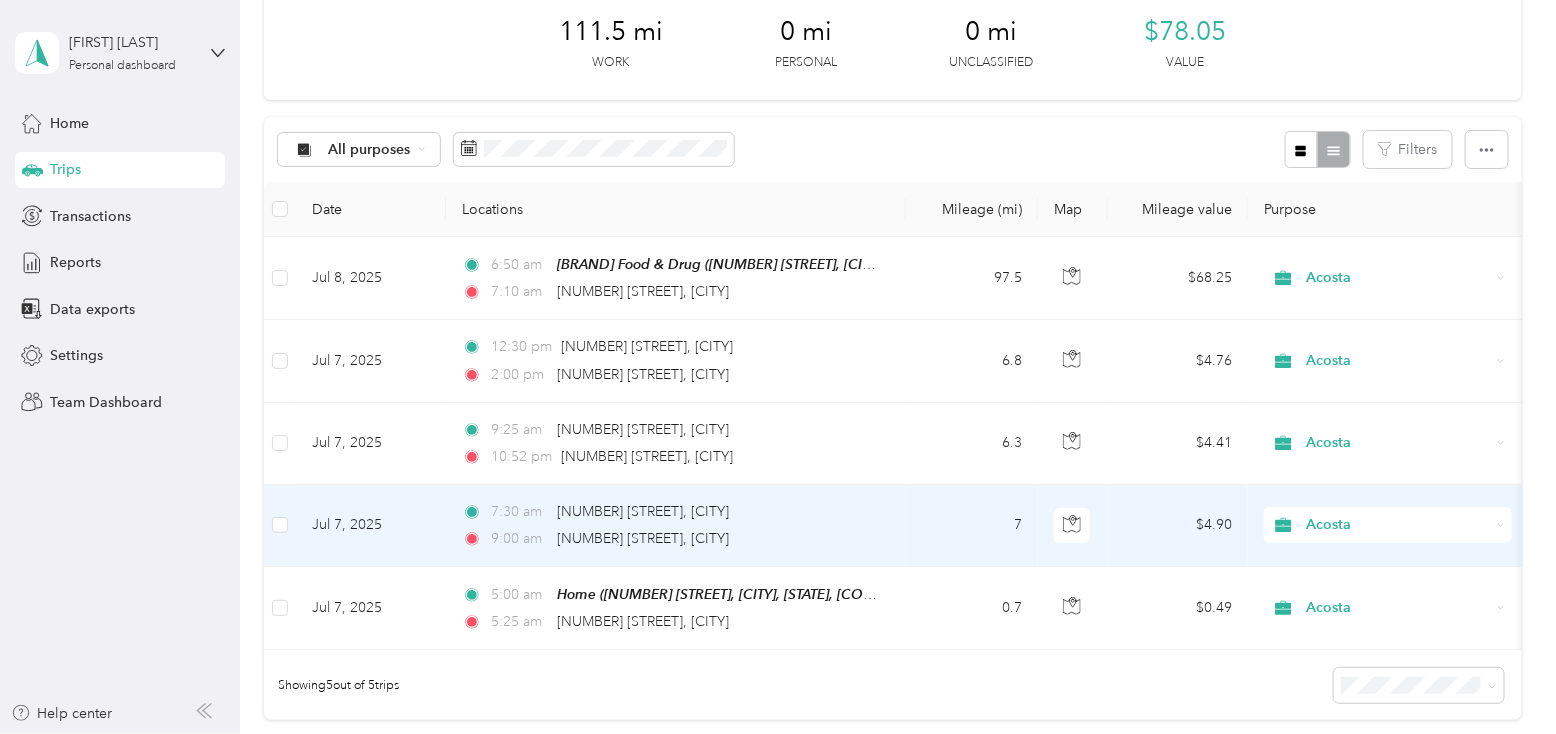 scroll, scrollTop: 0, scrollLeft: 0, axis: both 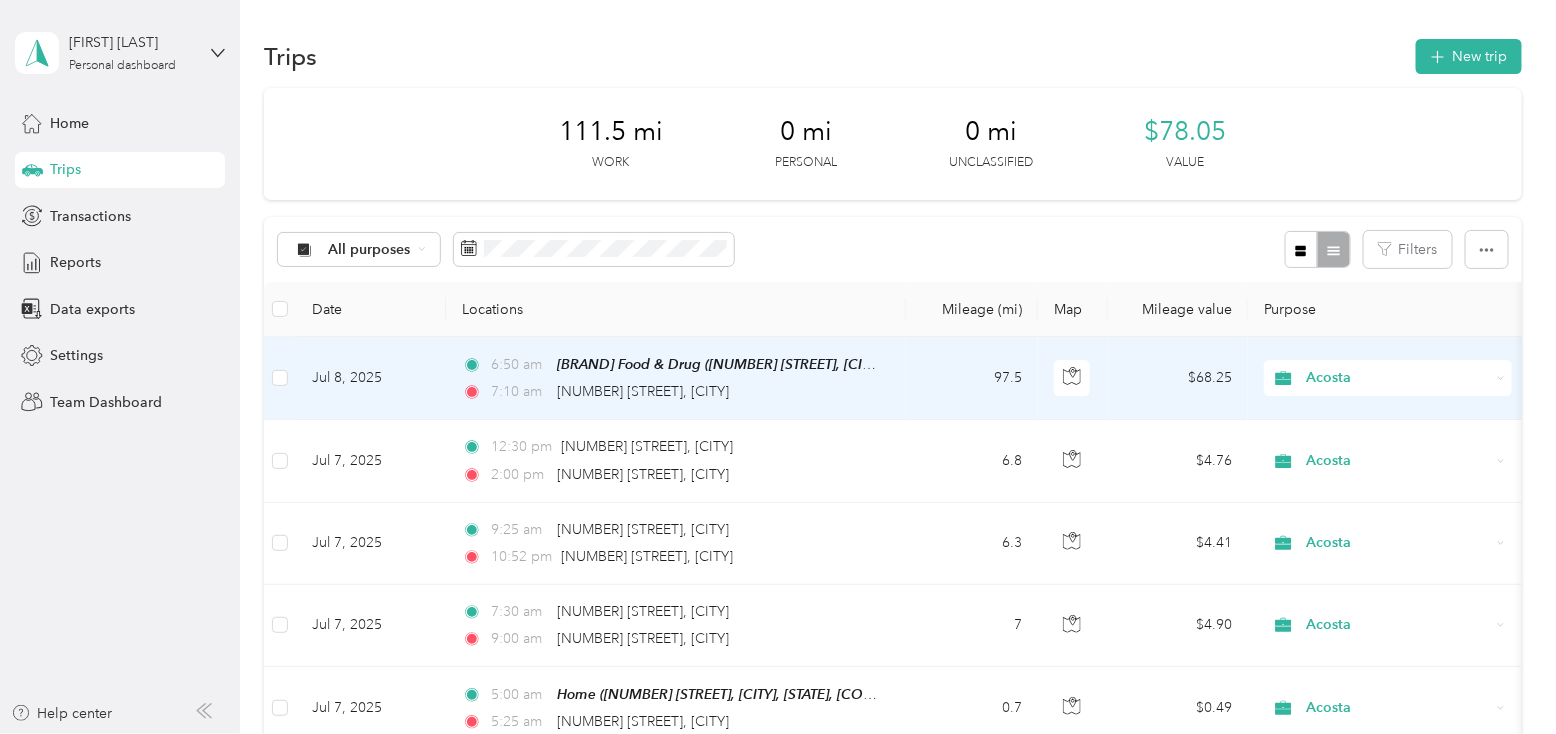 click on "Jul 8, 2025" at bounding box center [371, 378] 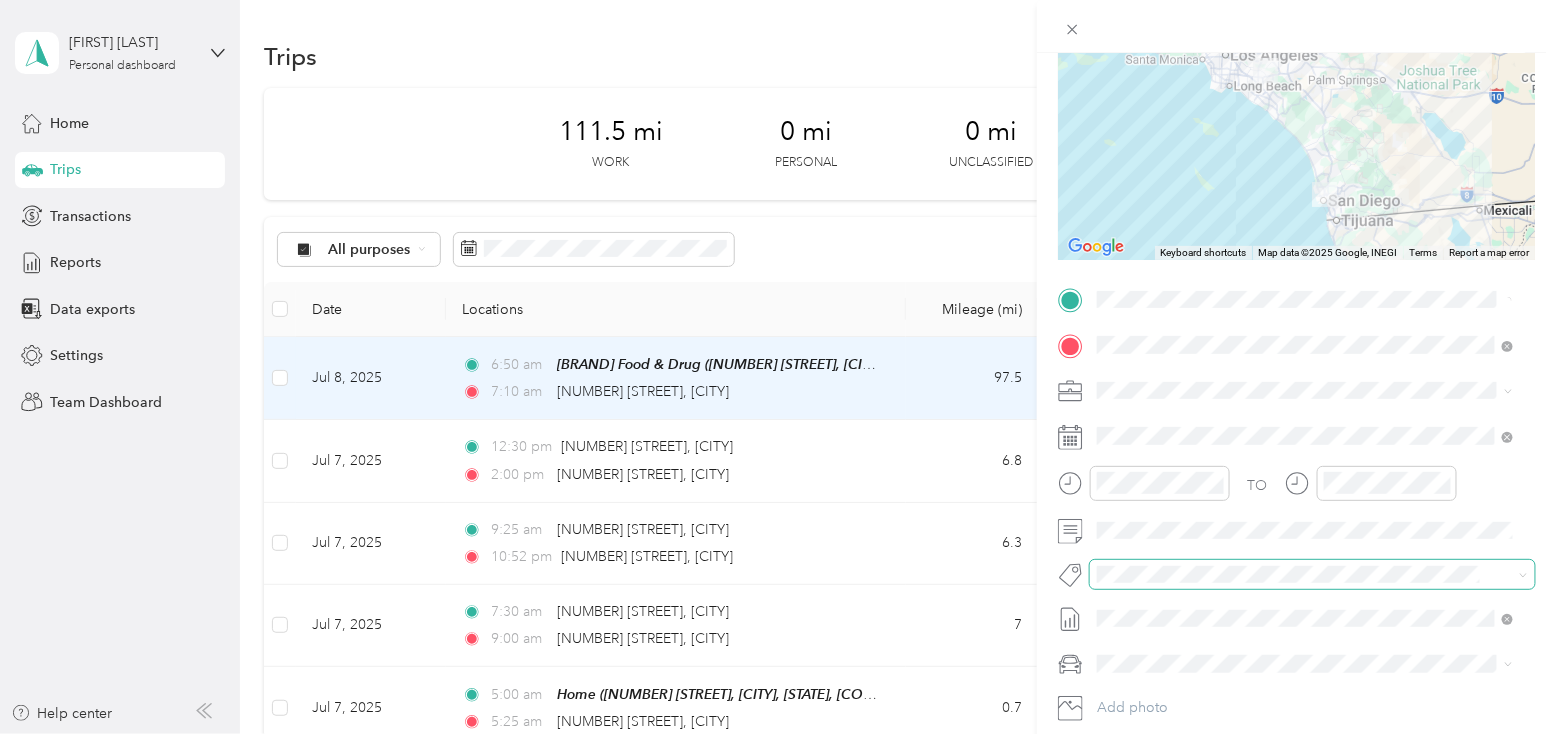 scroll, scrollTop: 300, scrollLeft: 0, axis: vertical 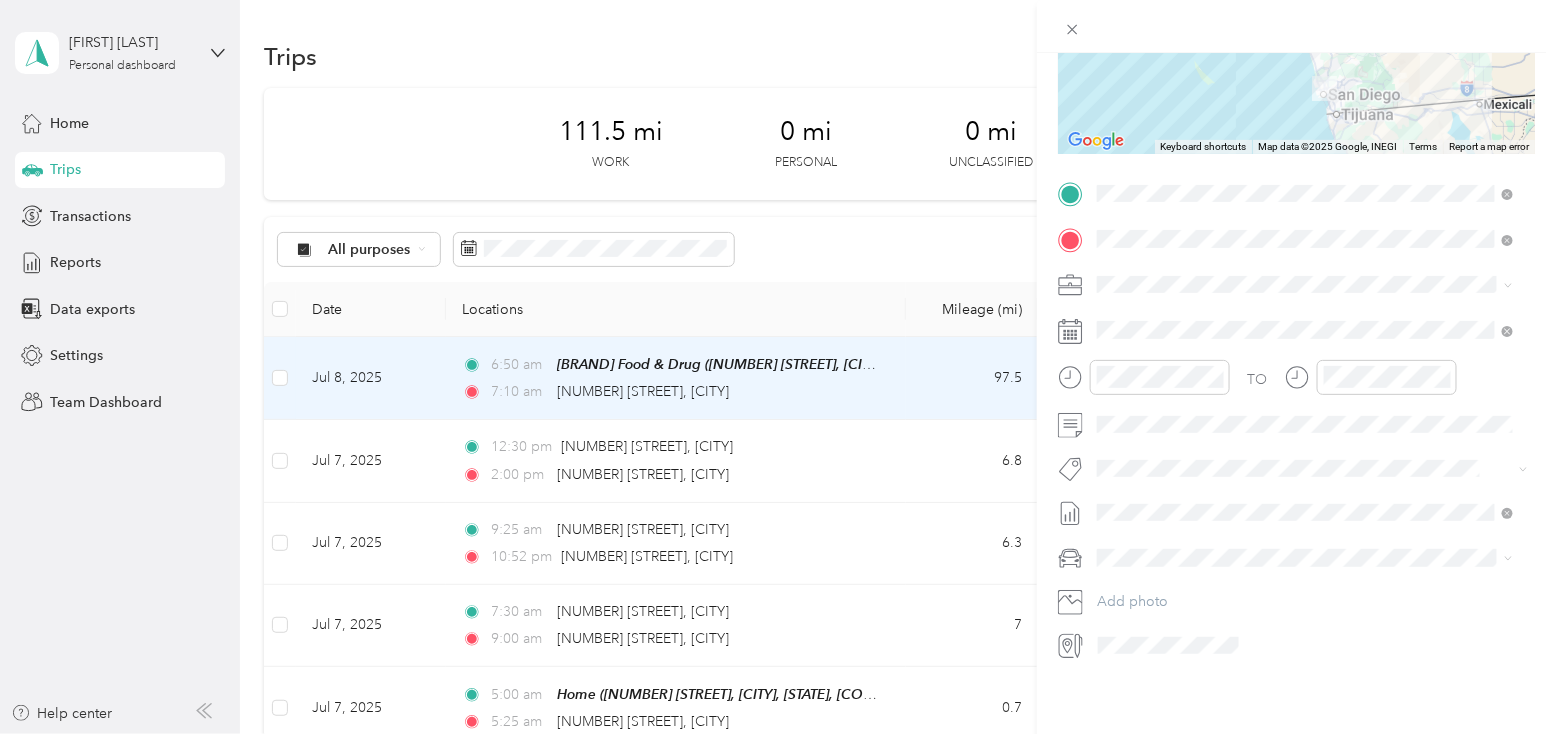 click 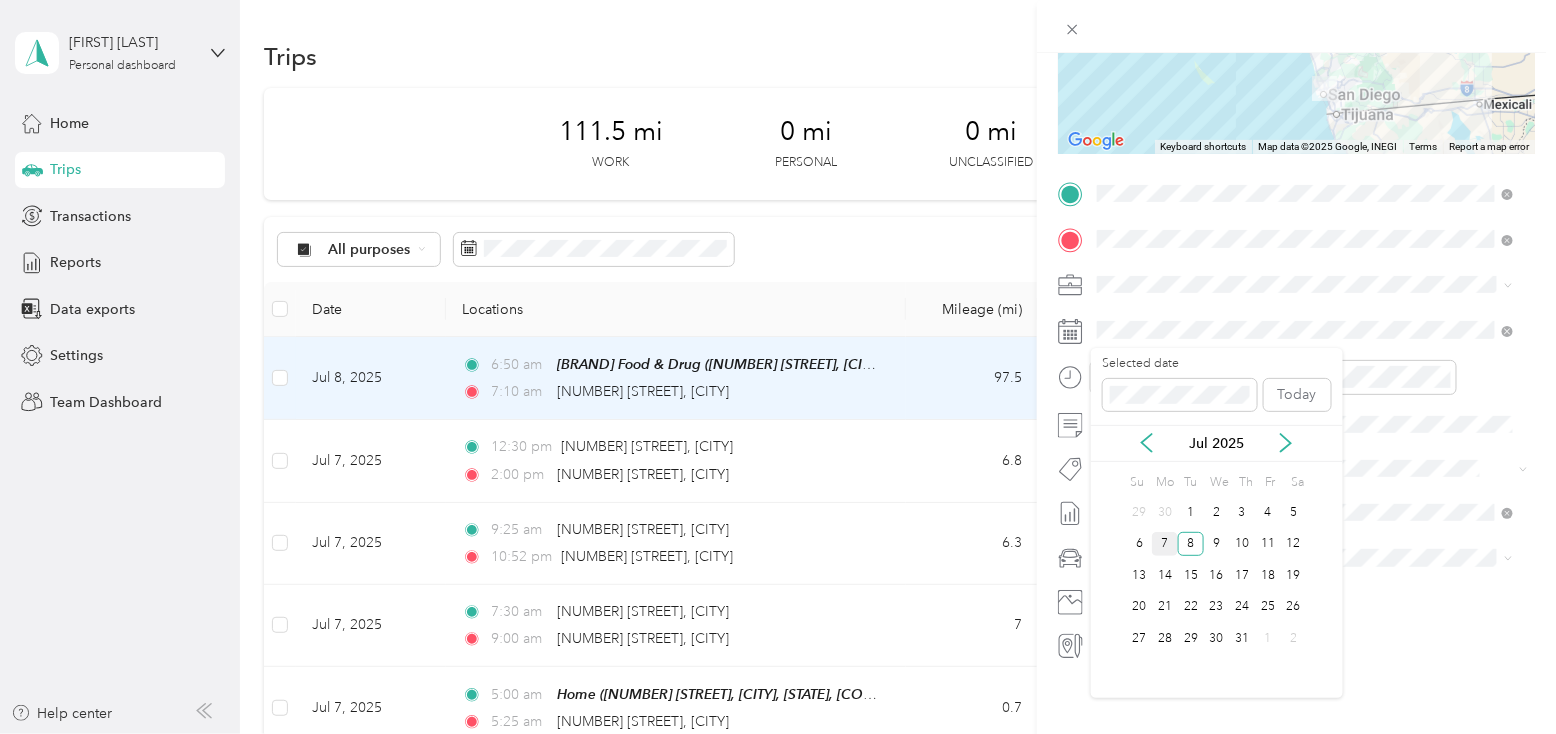 click on "7" at bounding box center [1165, 544] 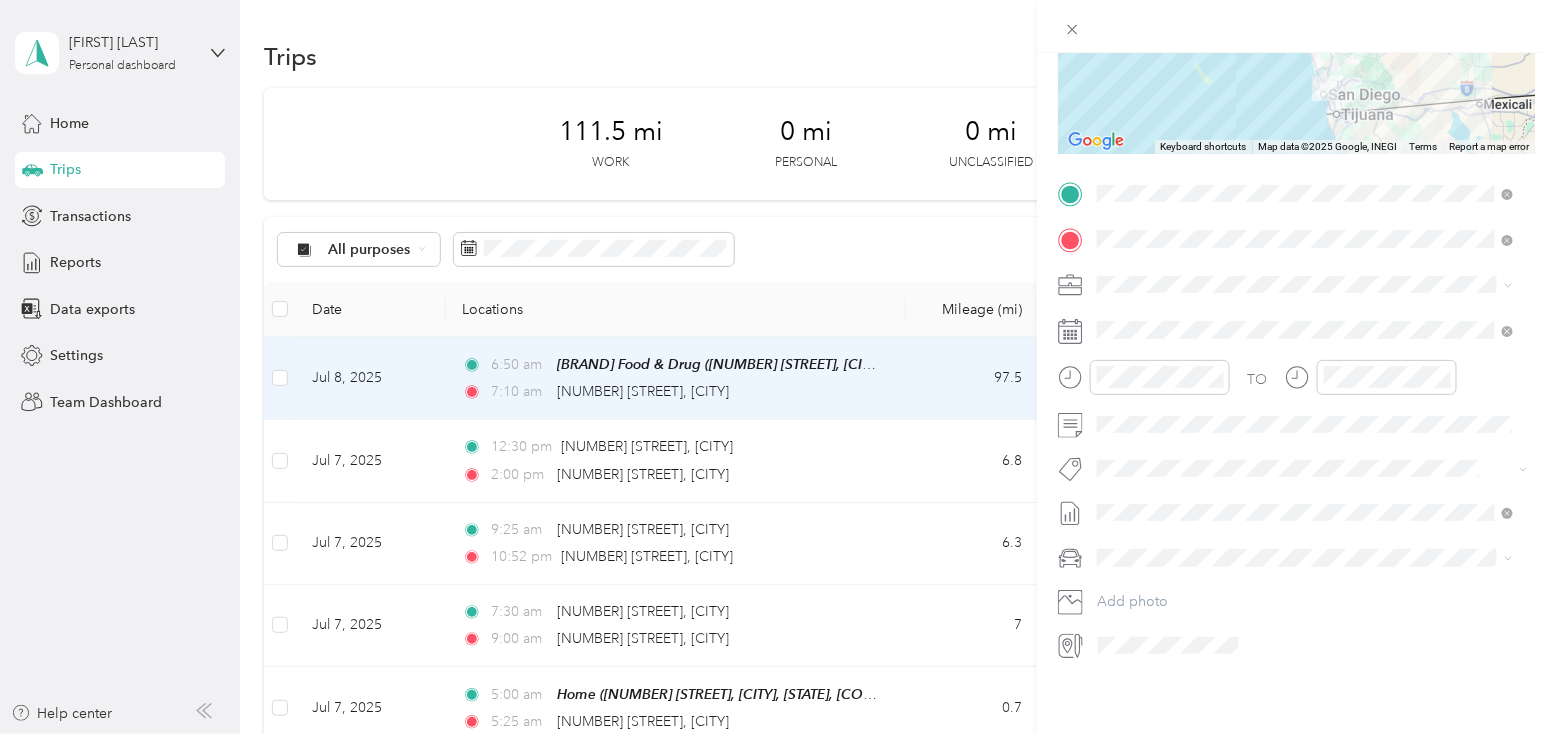 click on "Trip details Save This trip cannot be edited because it is either under review, approved, or paid. Contact your Team Manager to edit it. Miles 68.25 Value  ← Move left → Move right ↑ Move up ↓ Move down + Zoom in - Zoom out Home Jump left by 75% End Jump right by 75% Page Up Jump up by 75% Page Down Jump down by 75% Keyboard shortcuts Map Data Map data ©2025 Google, INEGI Map data ©2025 Google 50 km  Click to toggle between metric and imperial units Terms Report a map error TO Add photo" at bounding box center (1296, 214) 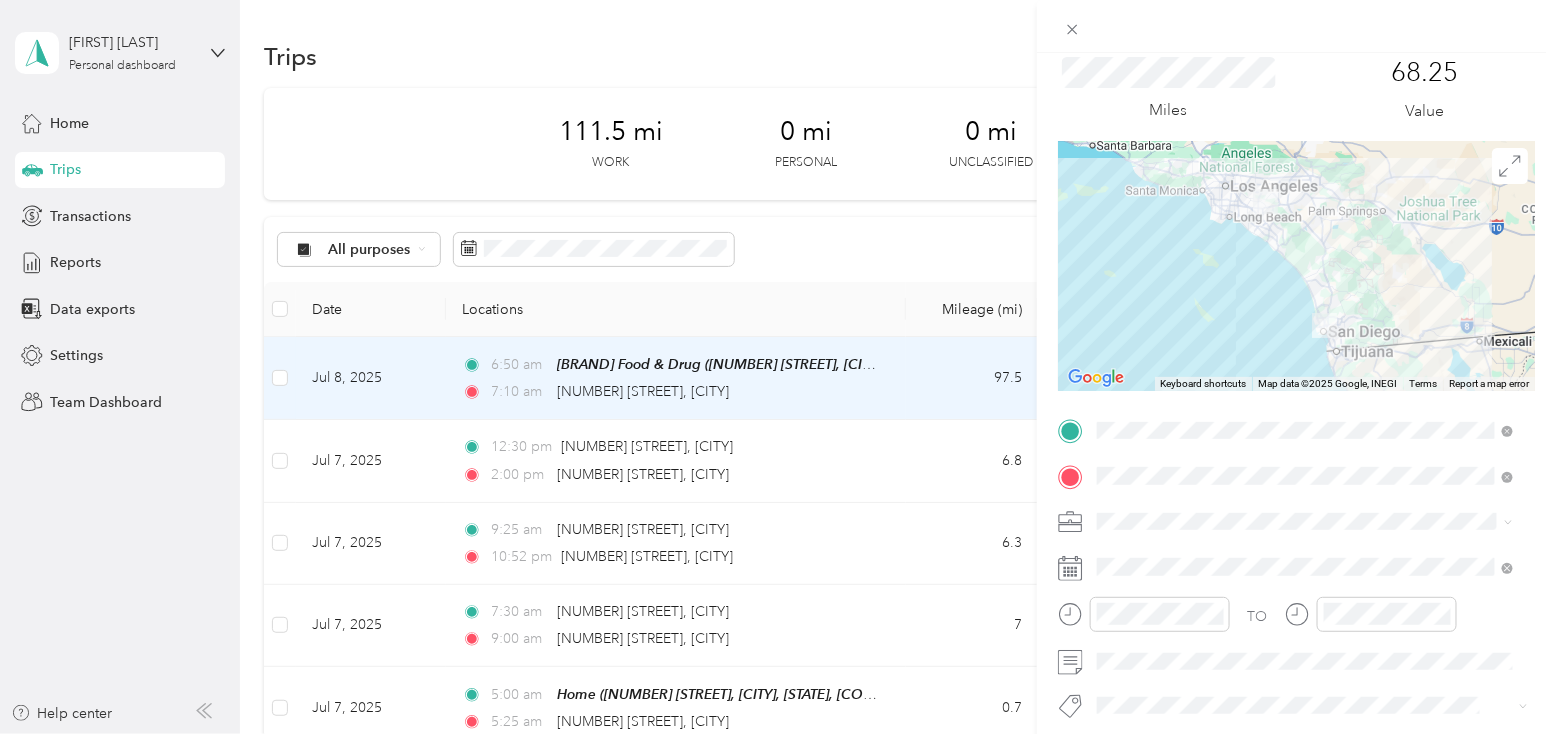 scroll, scrollTop: 0, scrollLeft: 0, axis: both 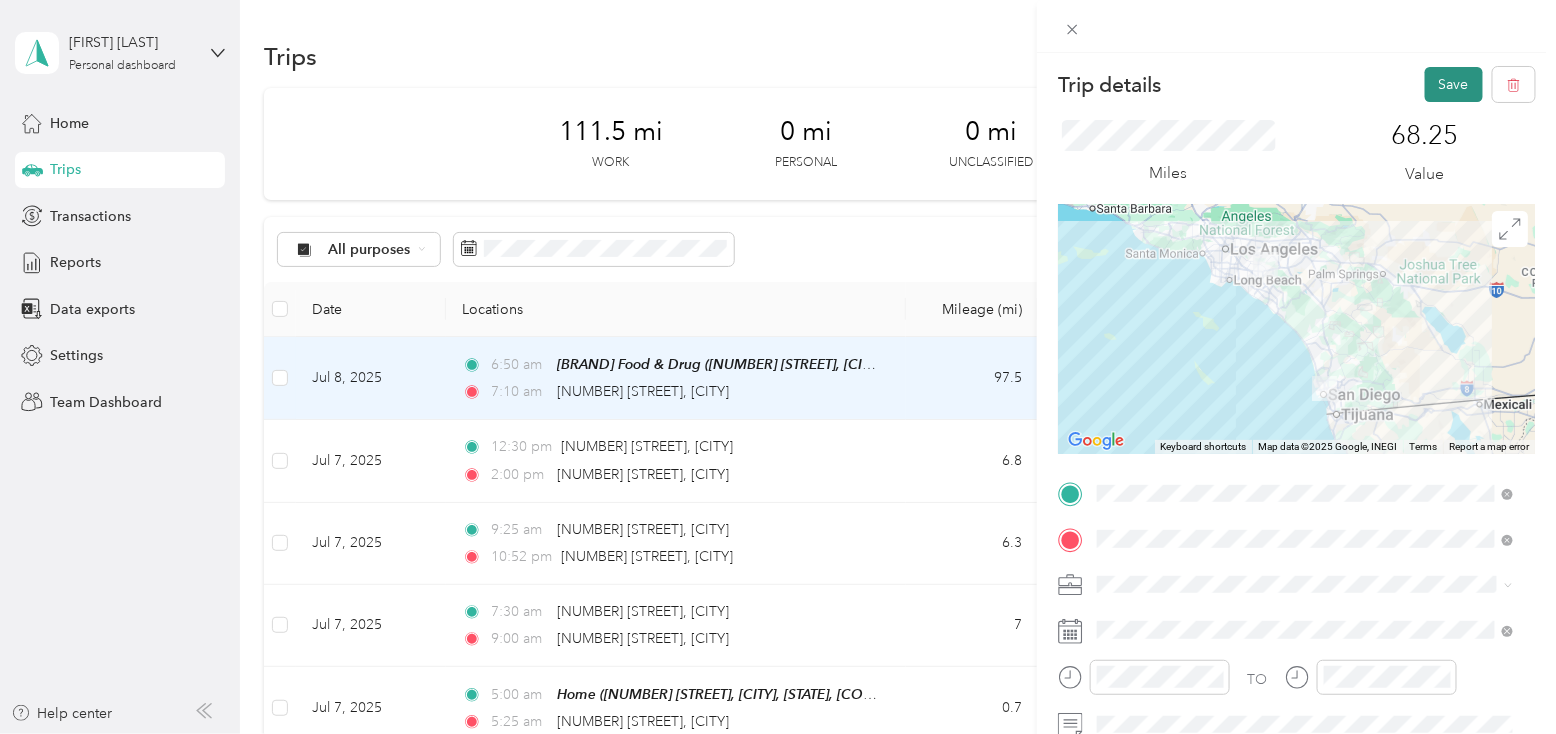 click on "Save" at bounding box center [1454, 84] 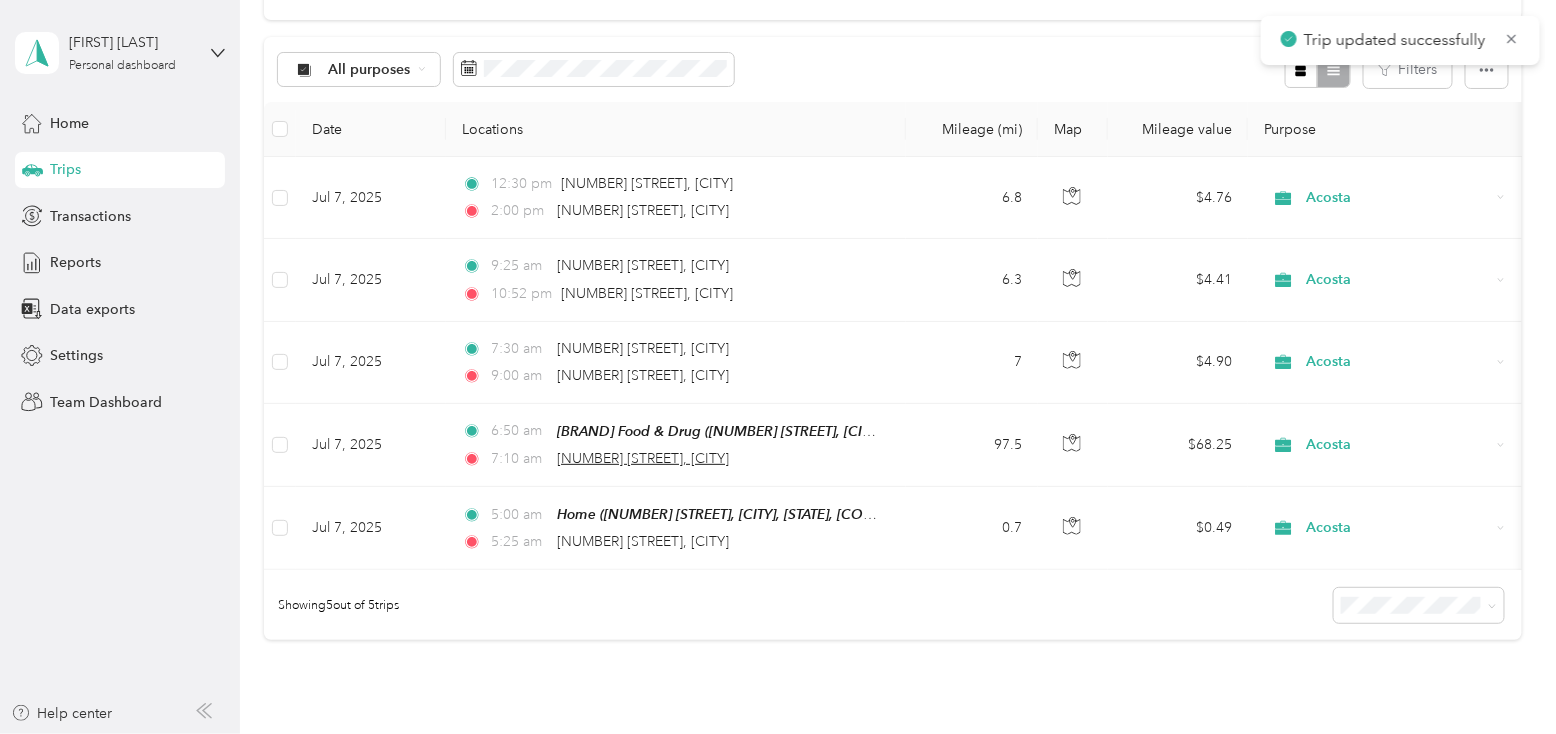 scroll, scrollTop: 0, scrollLeft: 0, axis: both 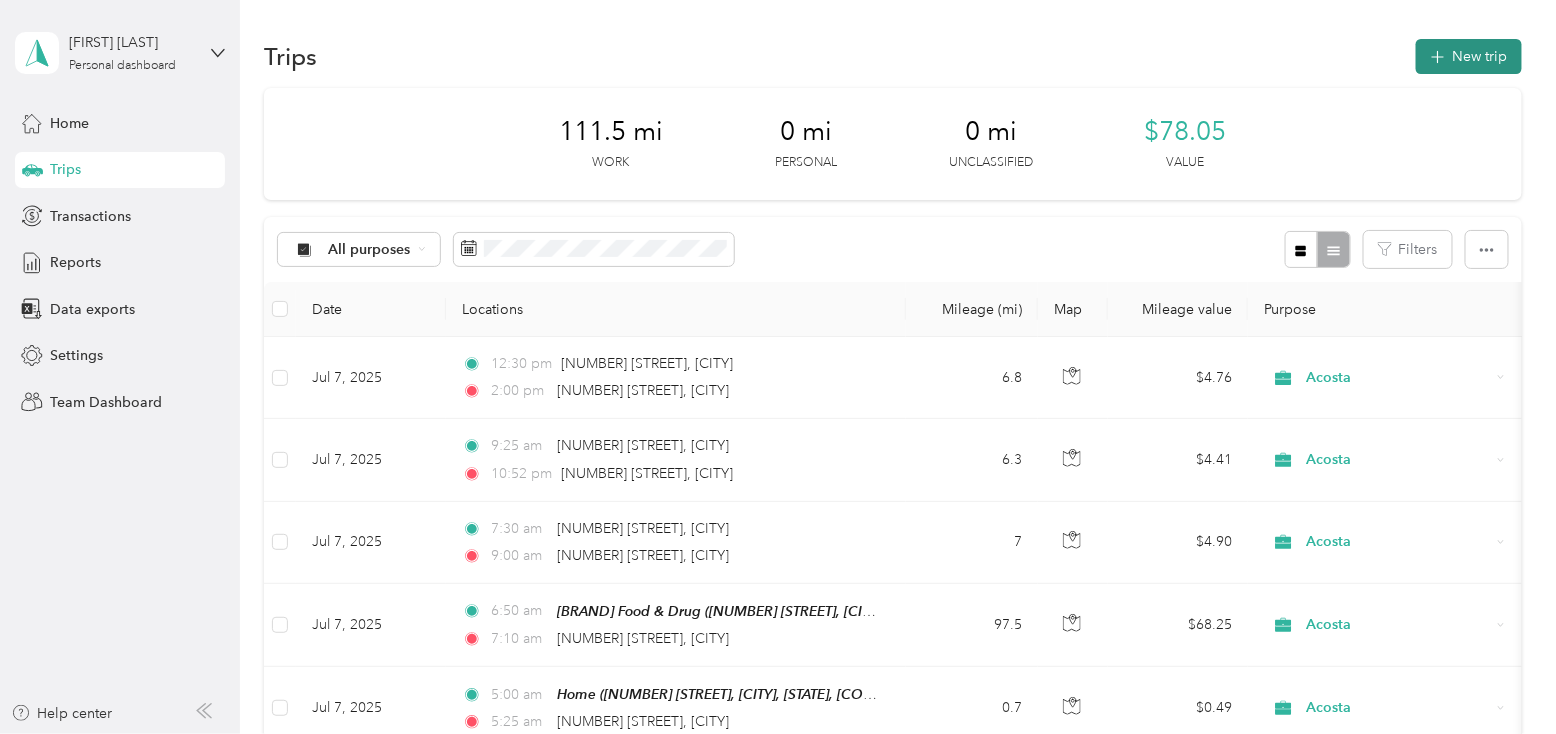 click on "New trip" at bounding box center (1469, 56) 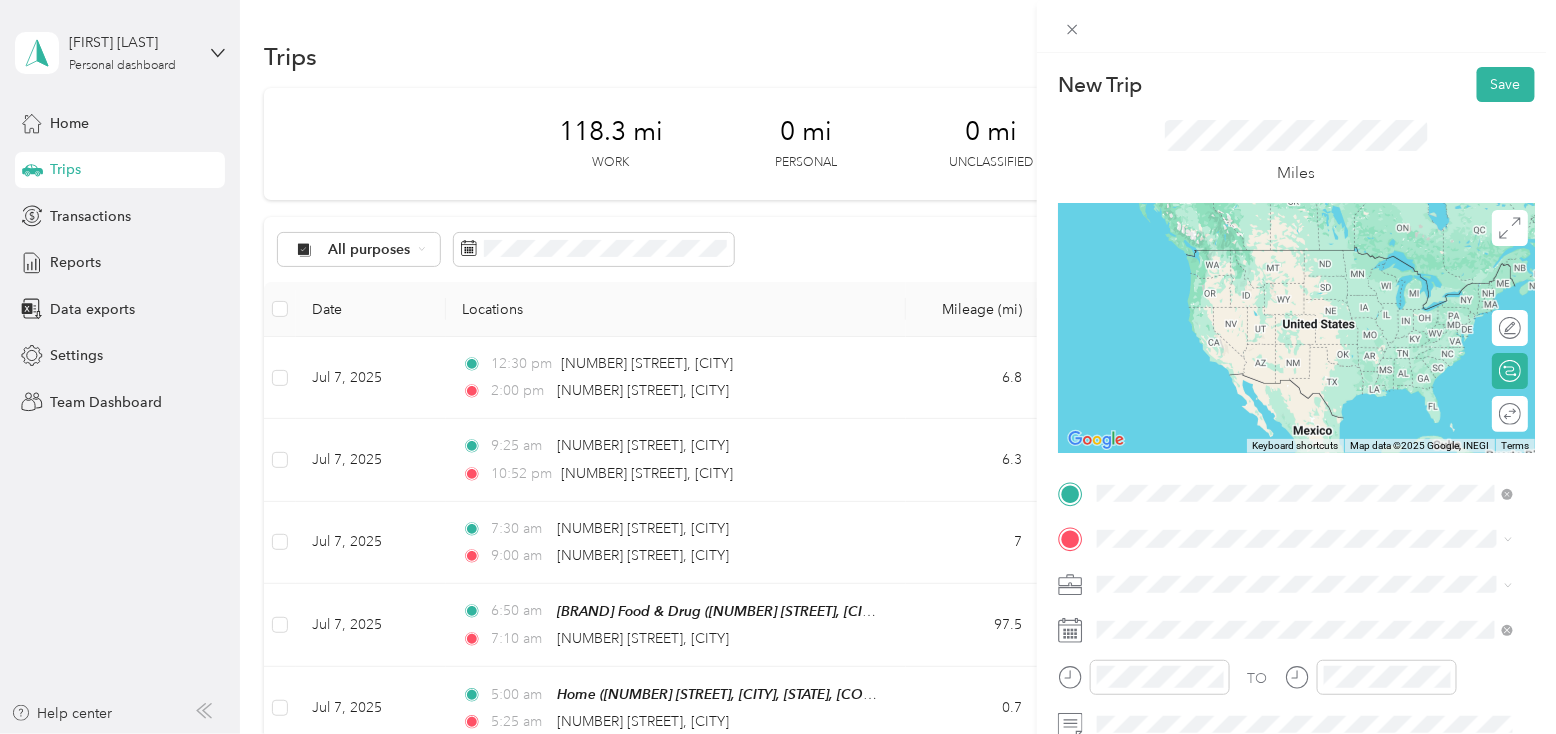 click on "[NUMBER] [STREET]
[CITY], [STATE] [POSTAL_CODE], [COUNTRY]" at bounding box center (1279, 279) 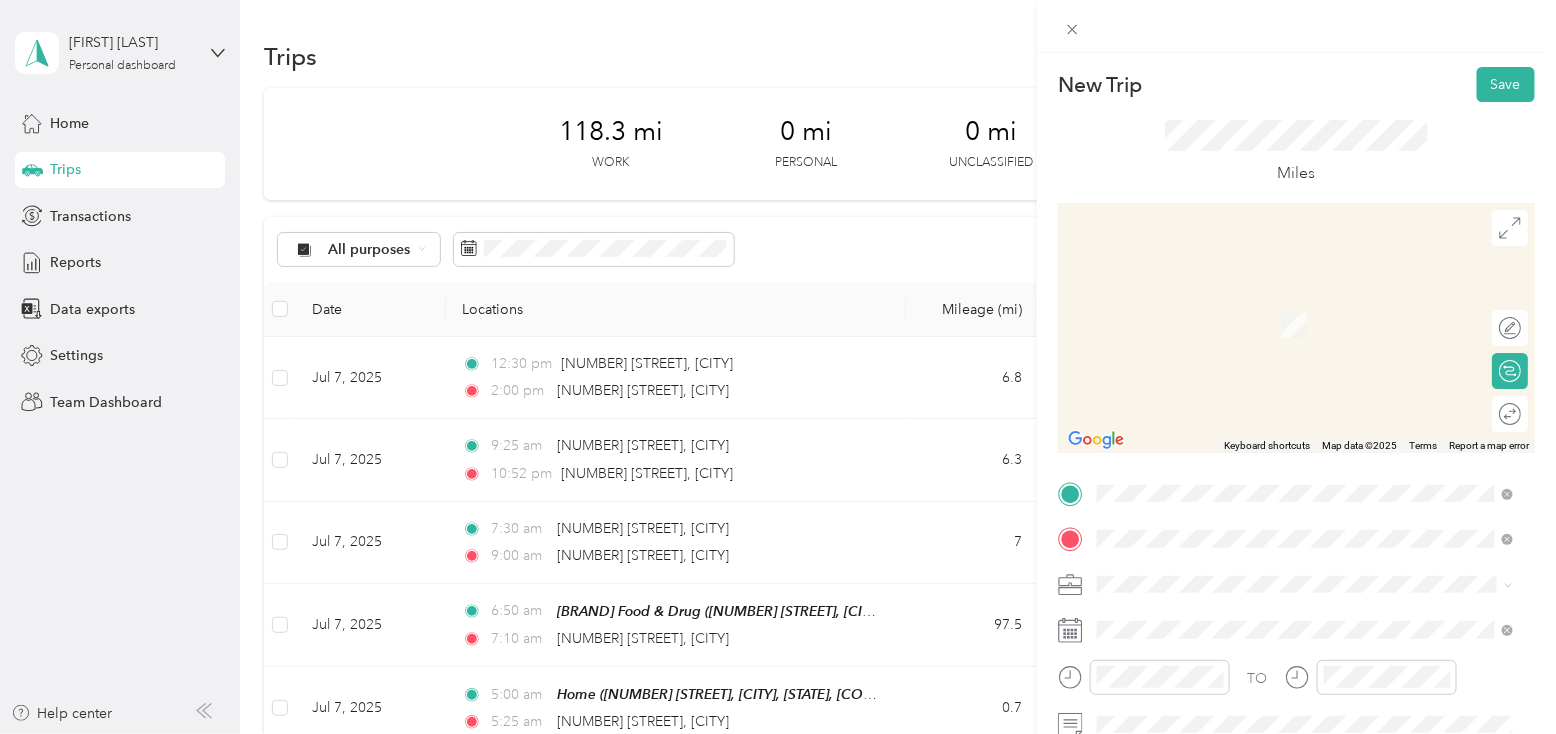 click on "Home [NUMBER] [STREET], [CITY], [STATE], [COUNTRY]" at bounding box center [1290, 377] 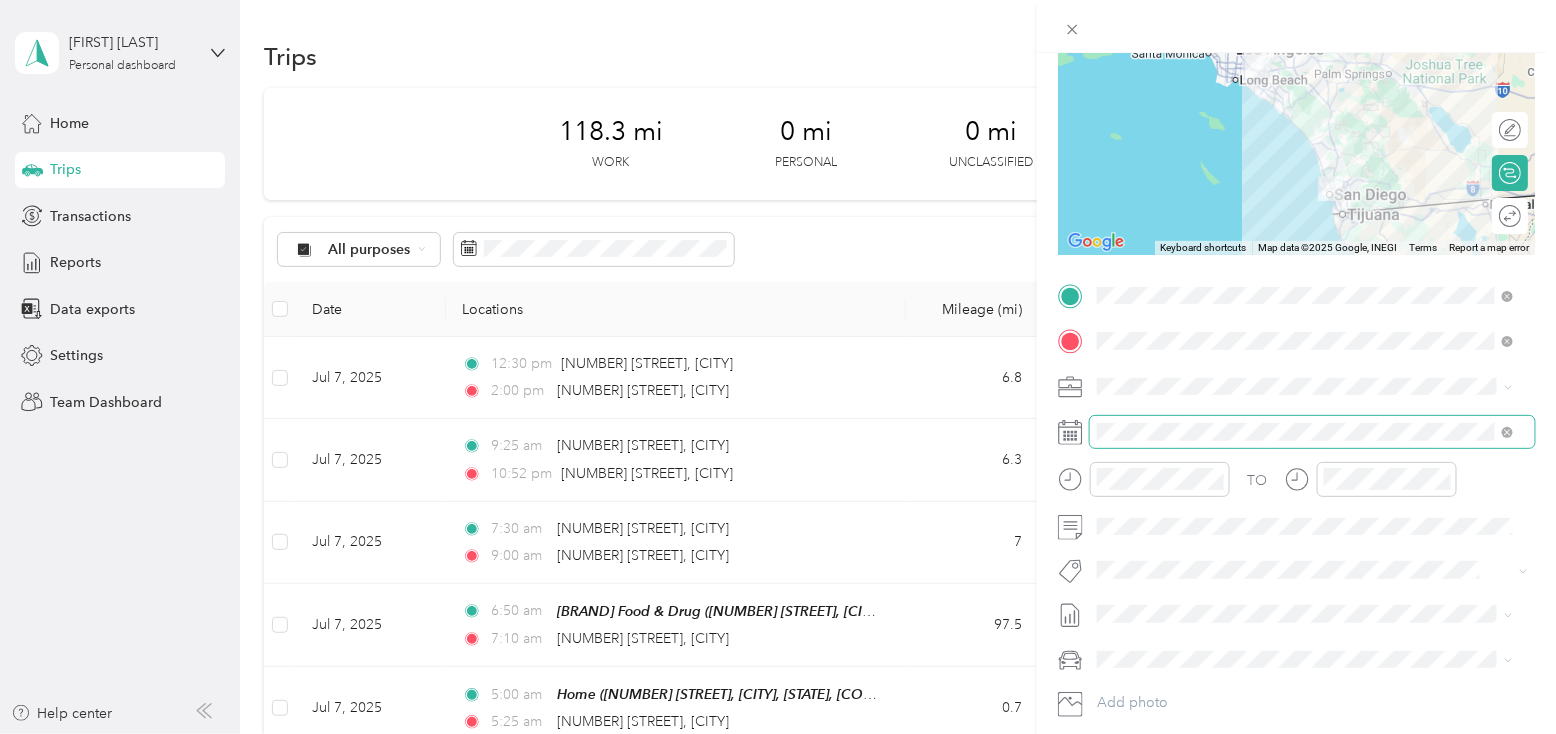 scroll, scrollTop: 200, scrollLeft: 0, axis: vertical 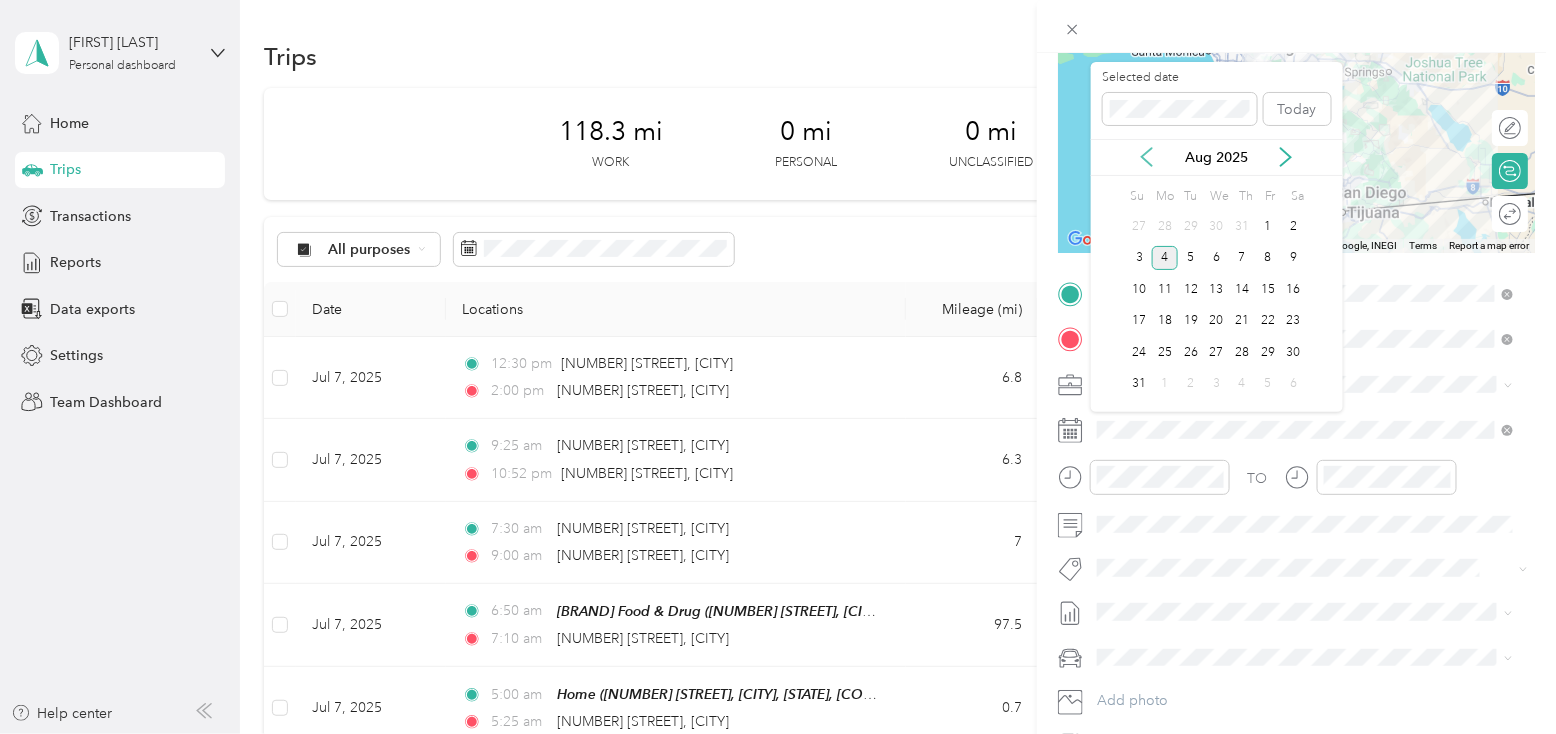 click 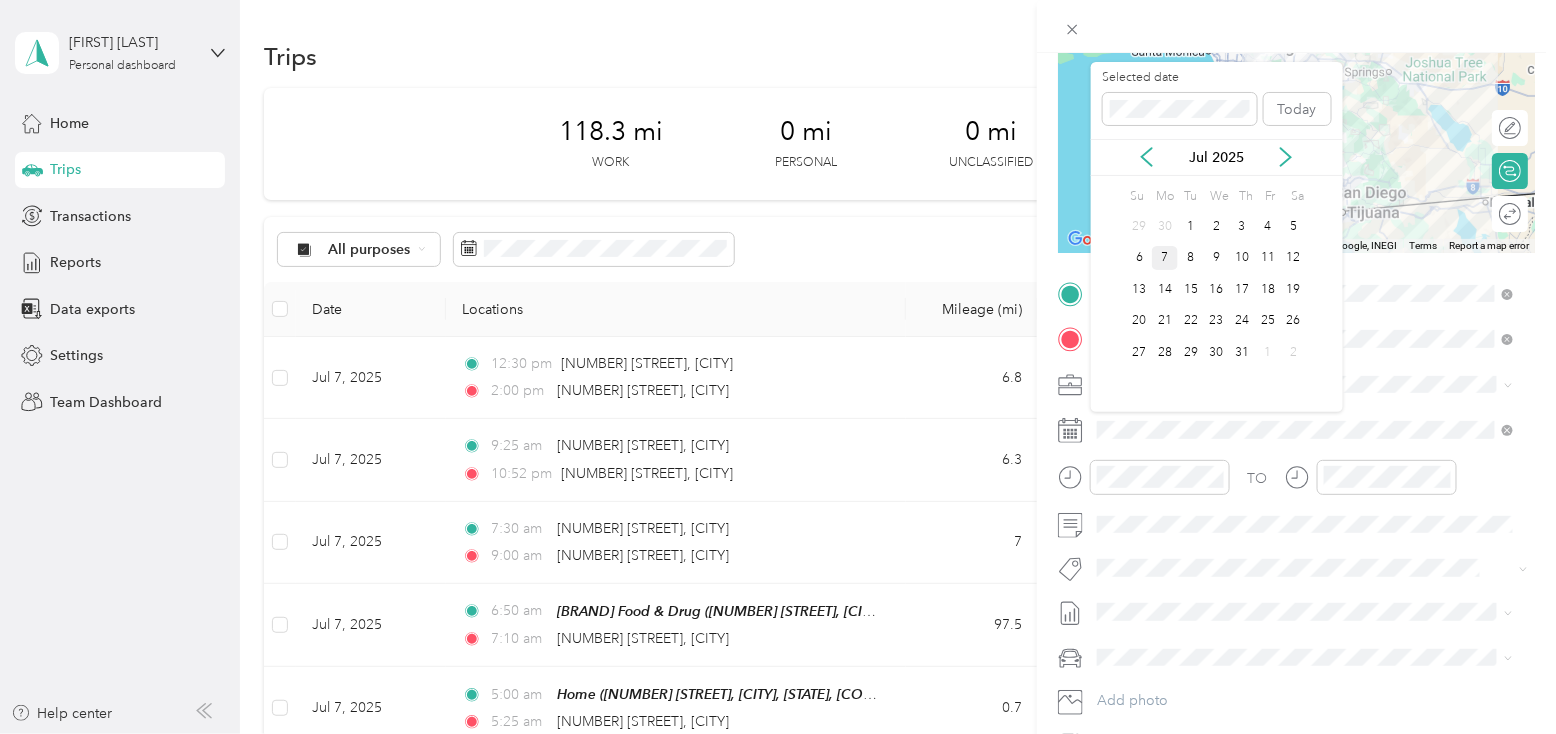 click on "7" at bounding box center [1165, 258] 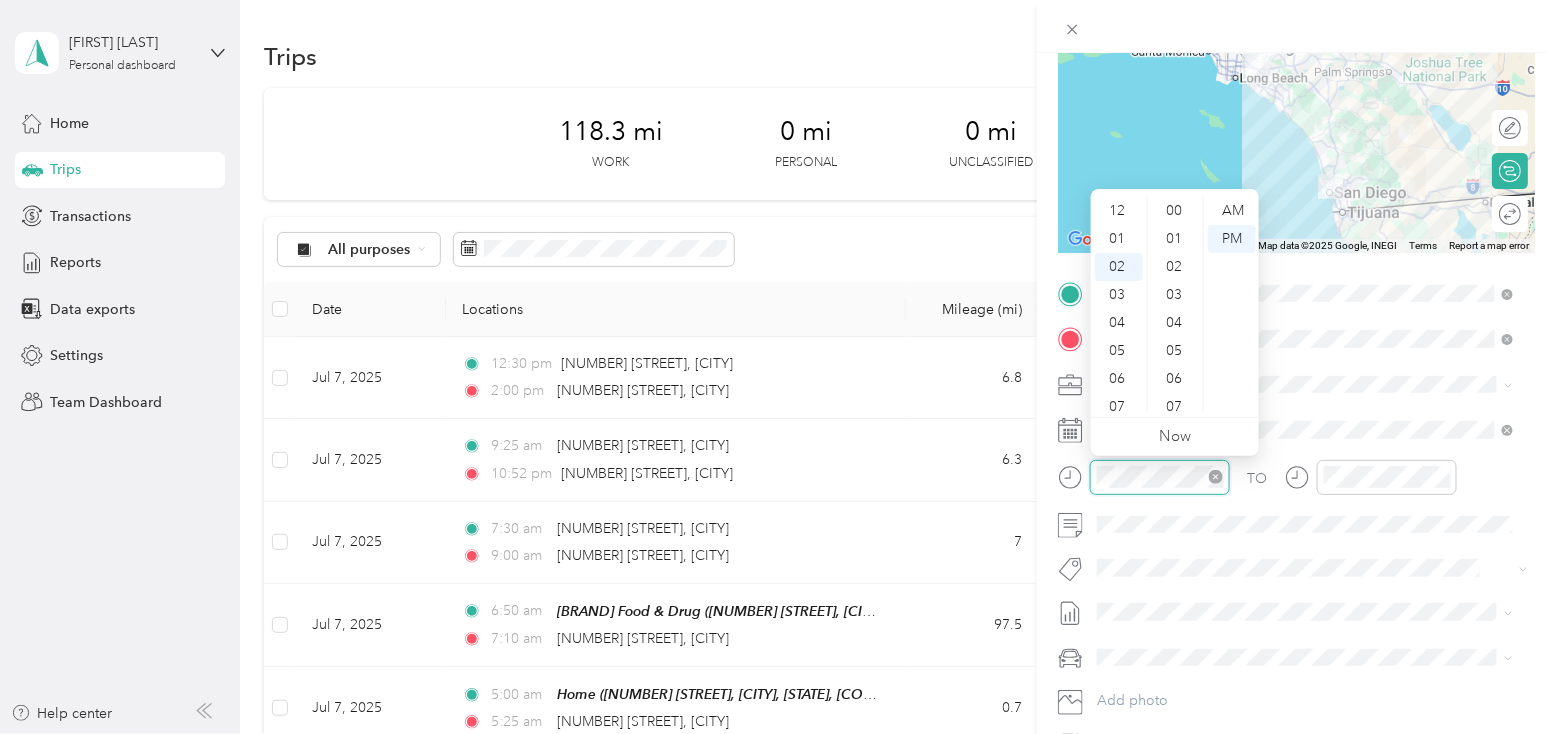 scroll, scrollTop: 55, scrollLeft: 0, axis: vertical 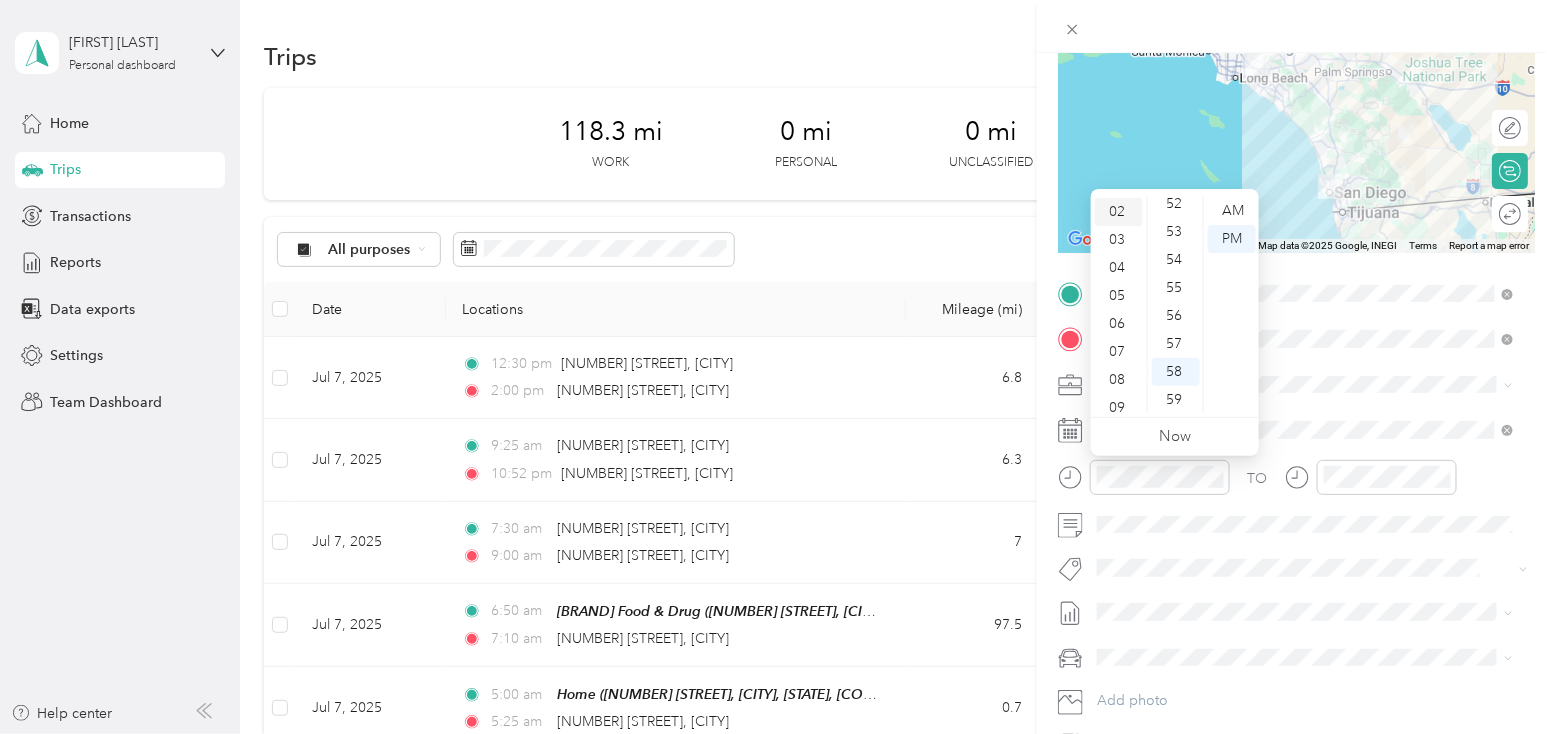 click on "02" at bounding box center (1119, 212) 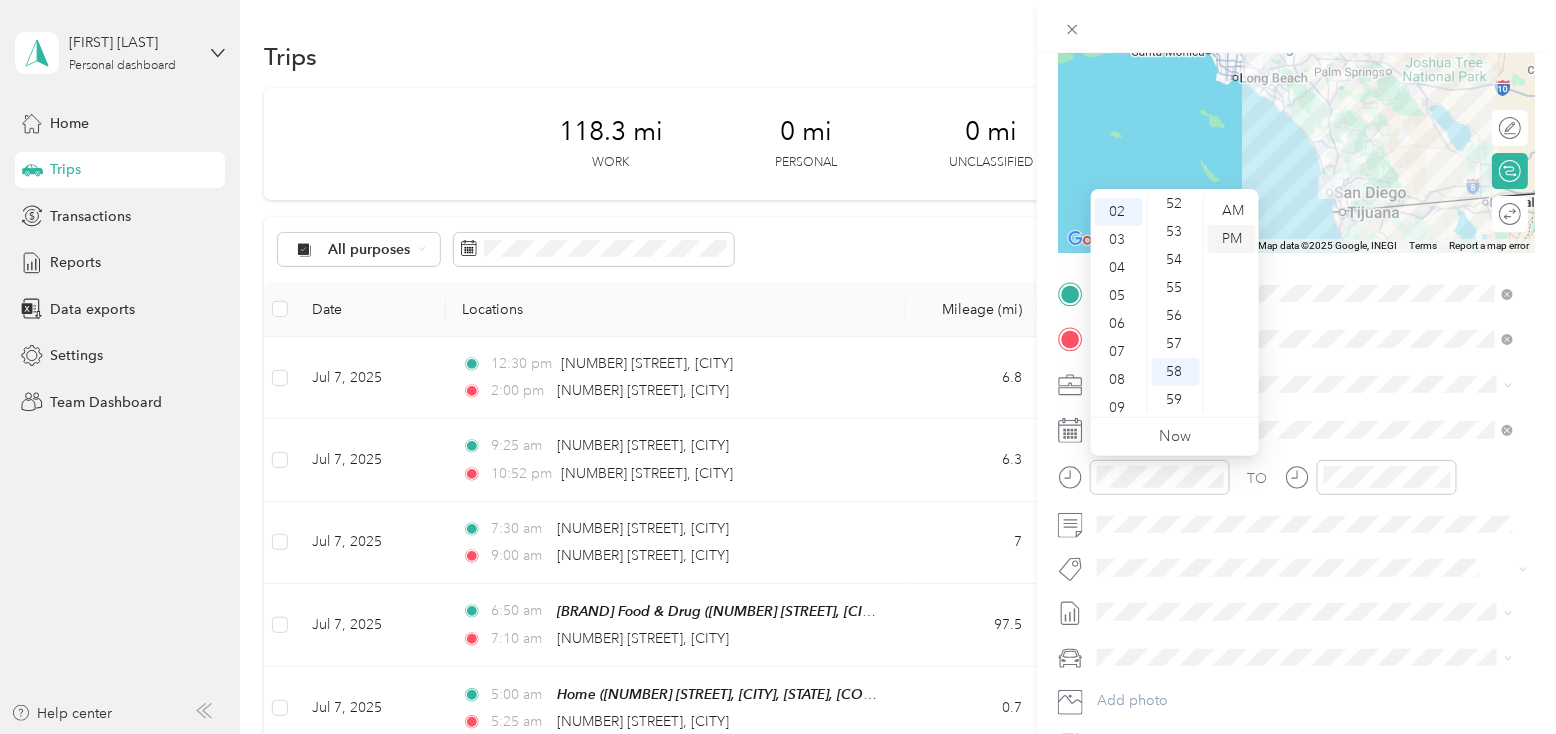 click on "PM" at bounding box center (1232, 239) 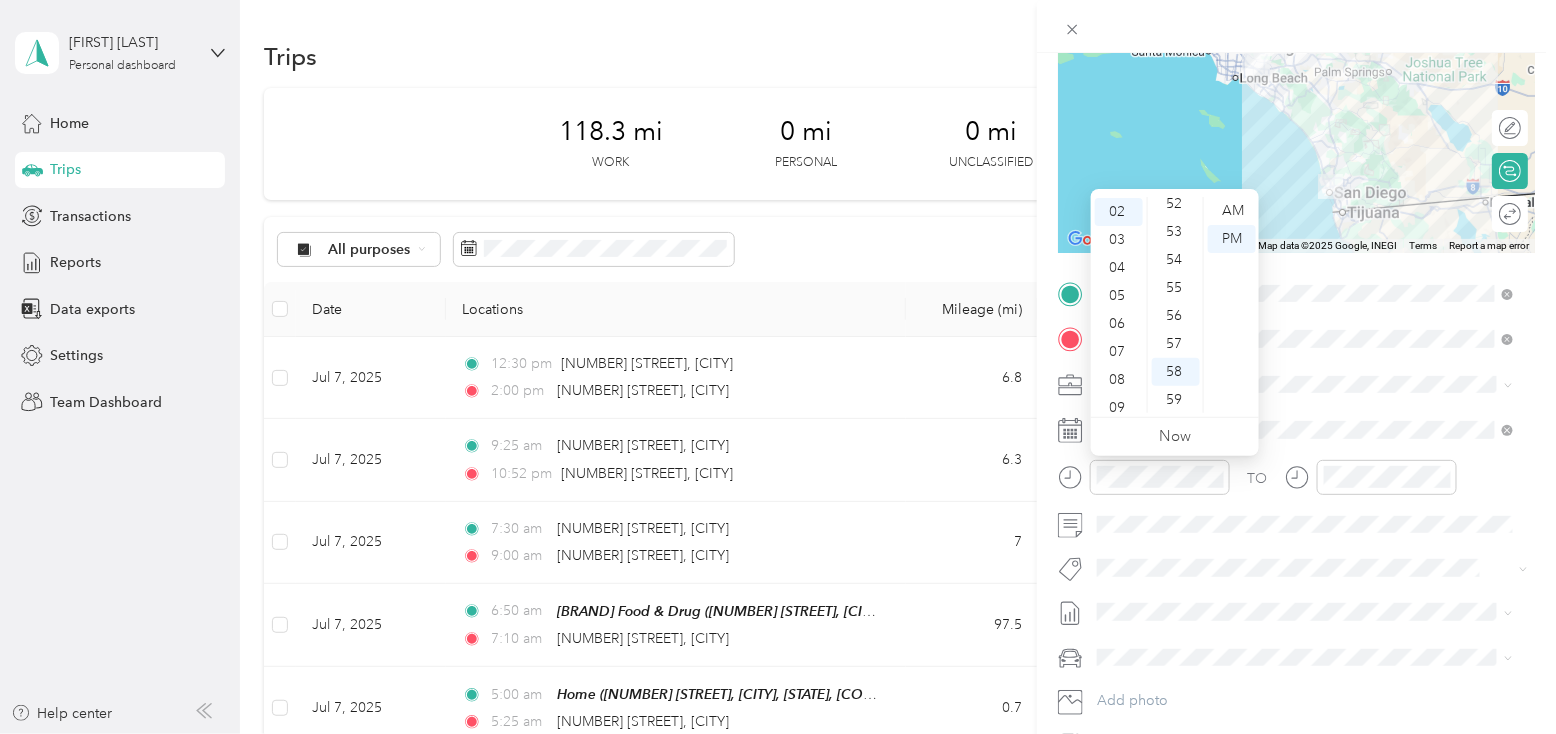 scroll, scrollTop: 0, scrollLeft: 0, axis: both 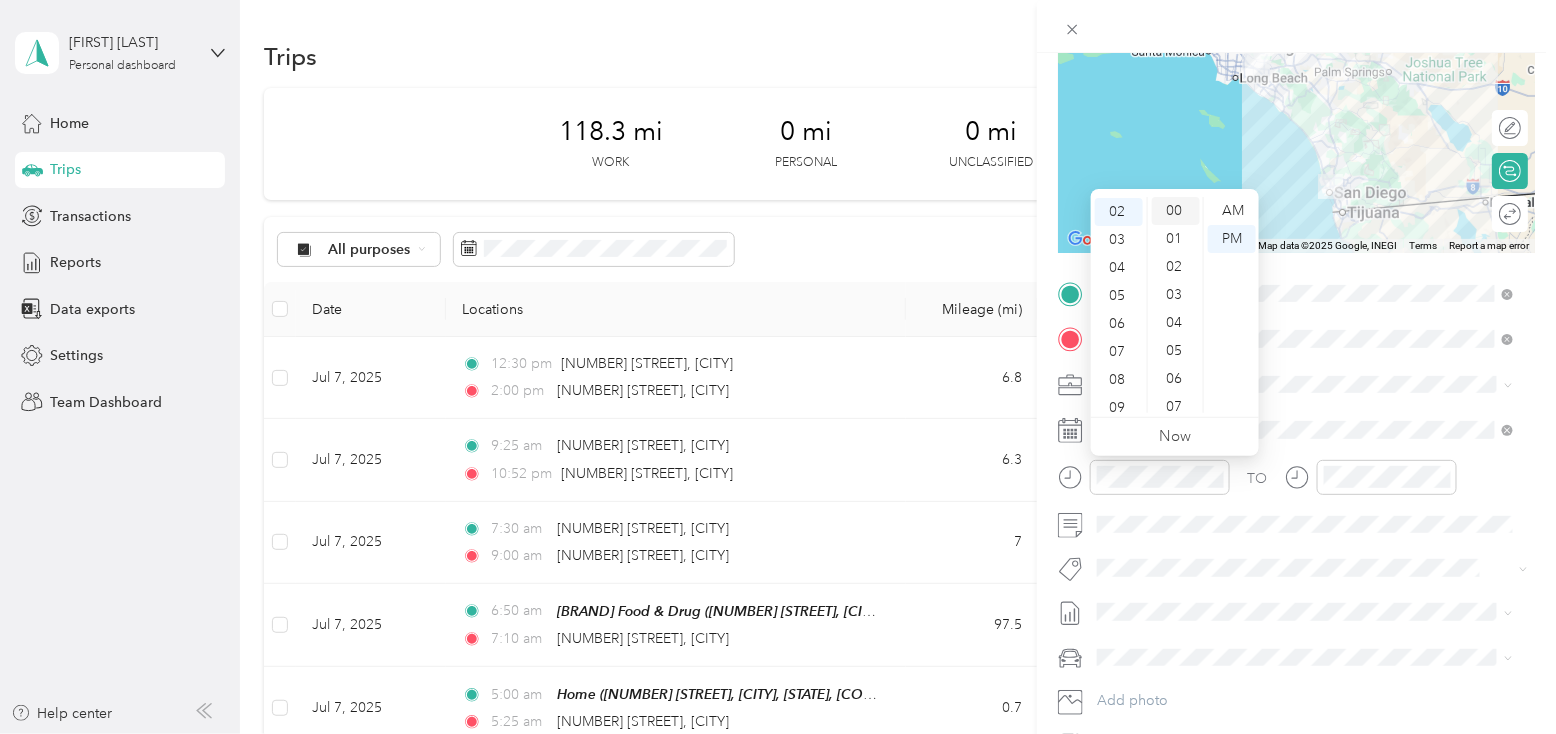 click on "00" at bounding box center (1176, 211) 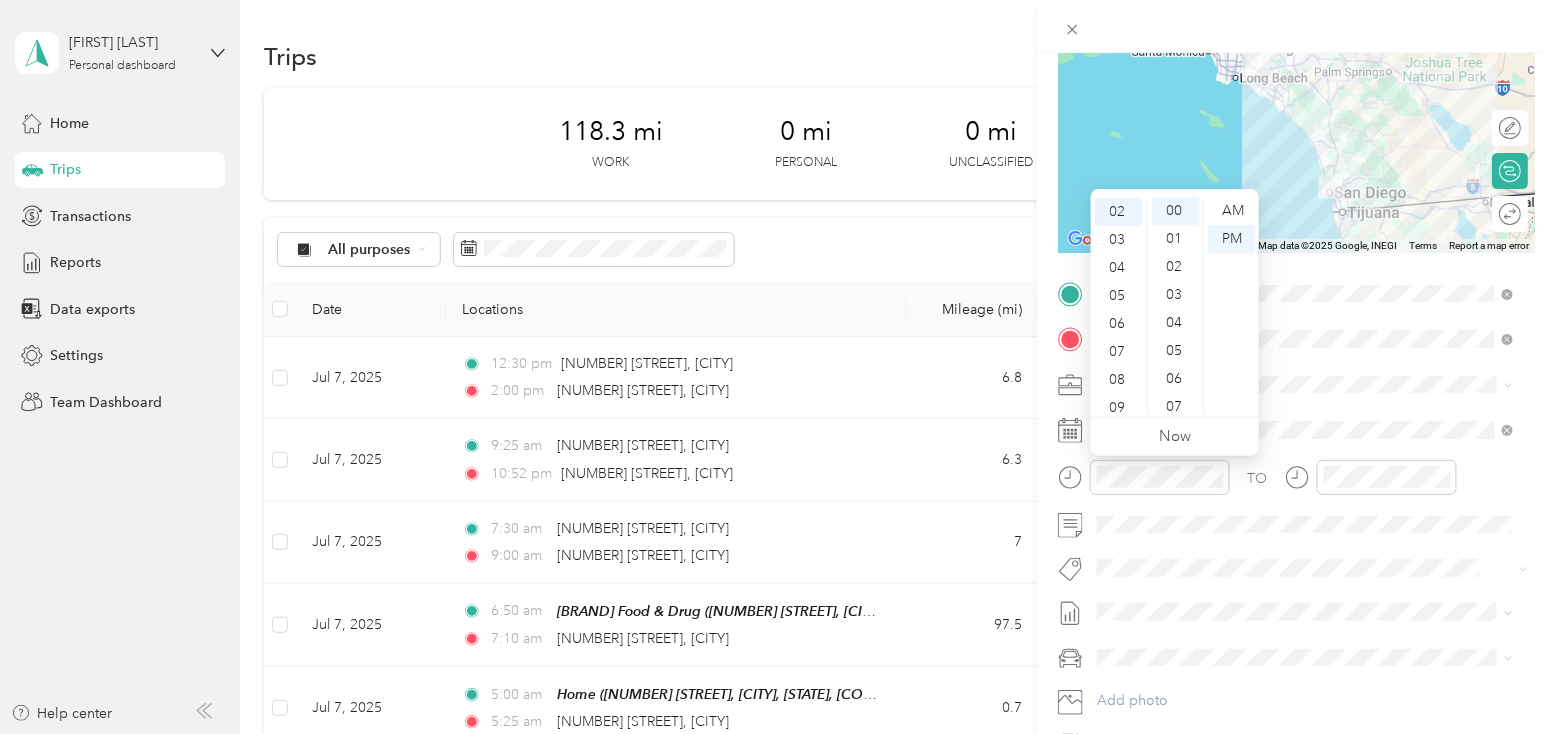 click on "TO" at bounding box center [1296, 484] 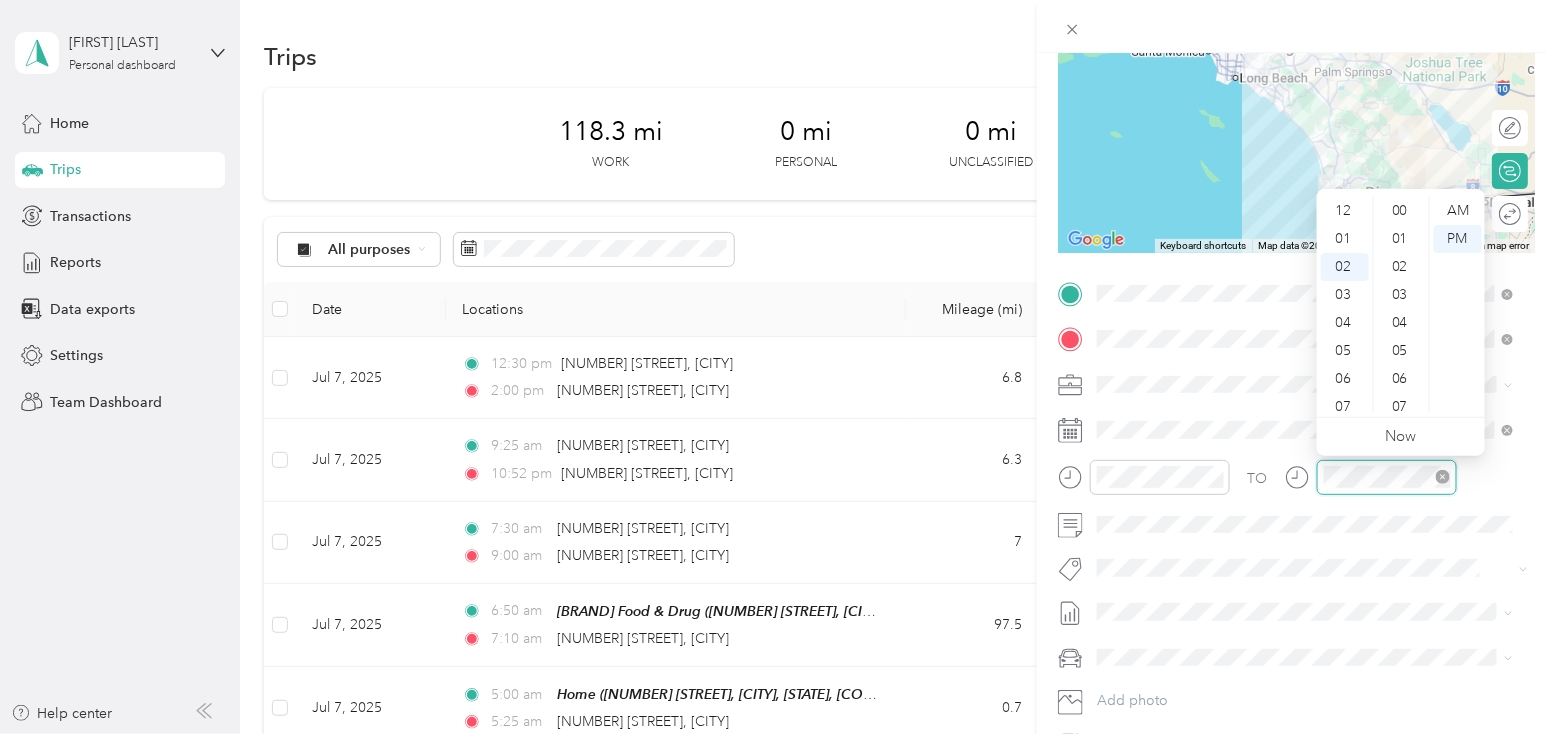 scroll, scrollTop: 55, scrollLeft: 0, axis: vertical 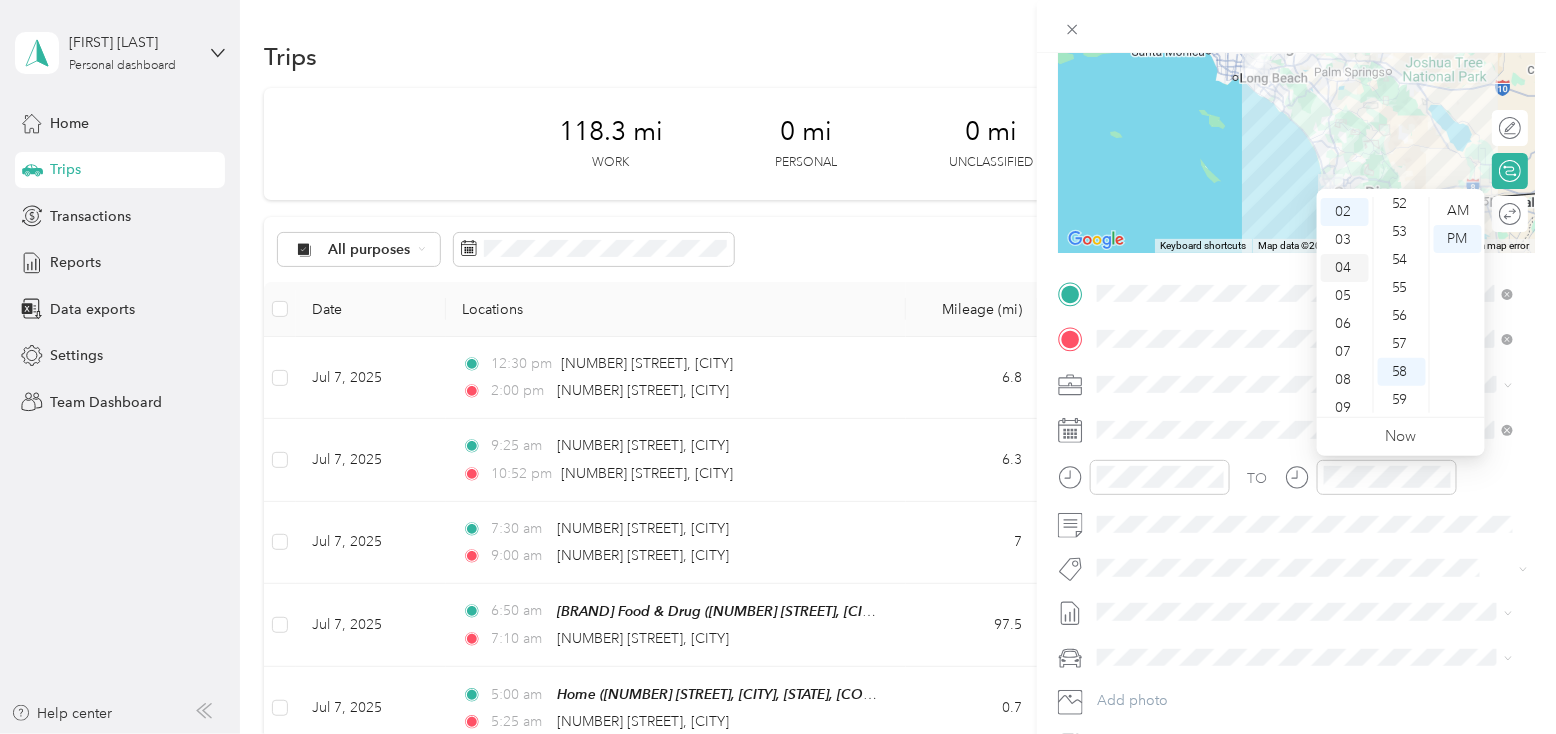 click on "04" at bounding box center [1345, 268] 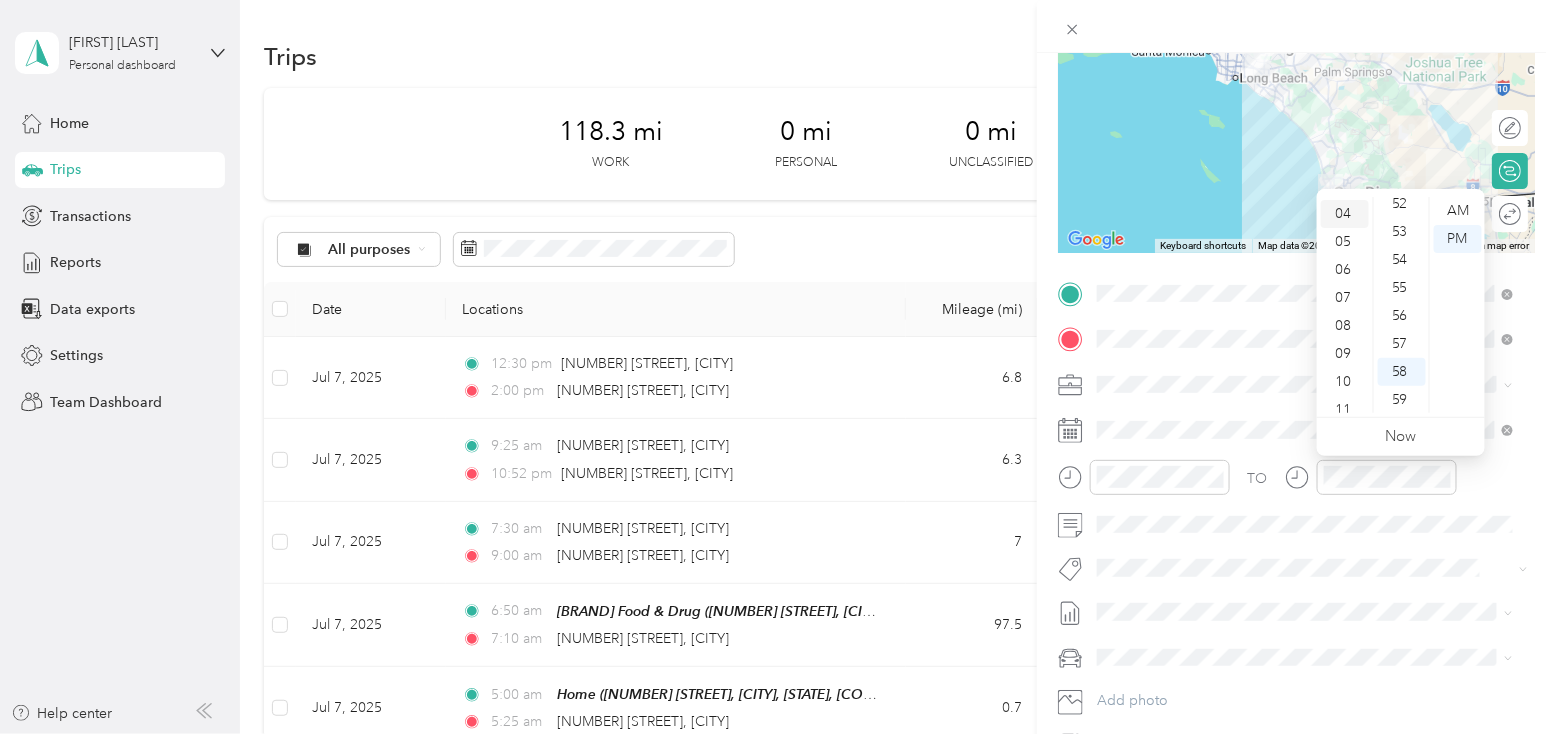 scroll, scrollTop: 112, scrollLeft: 0, axis: vertical 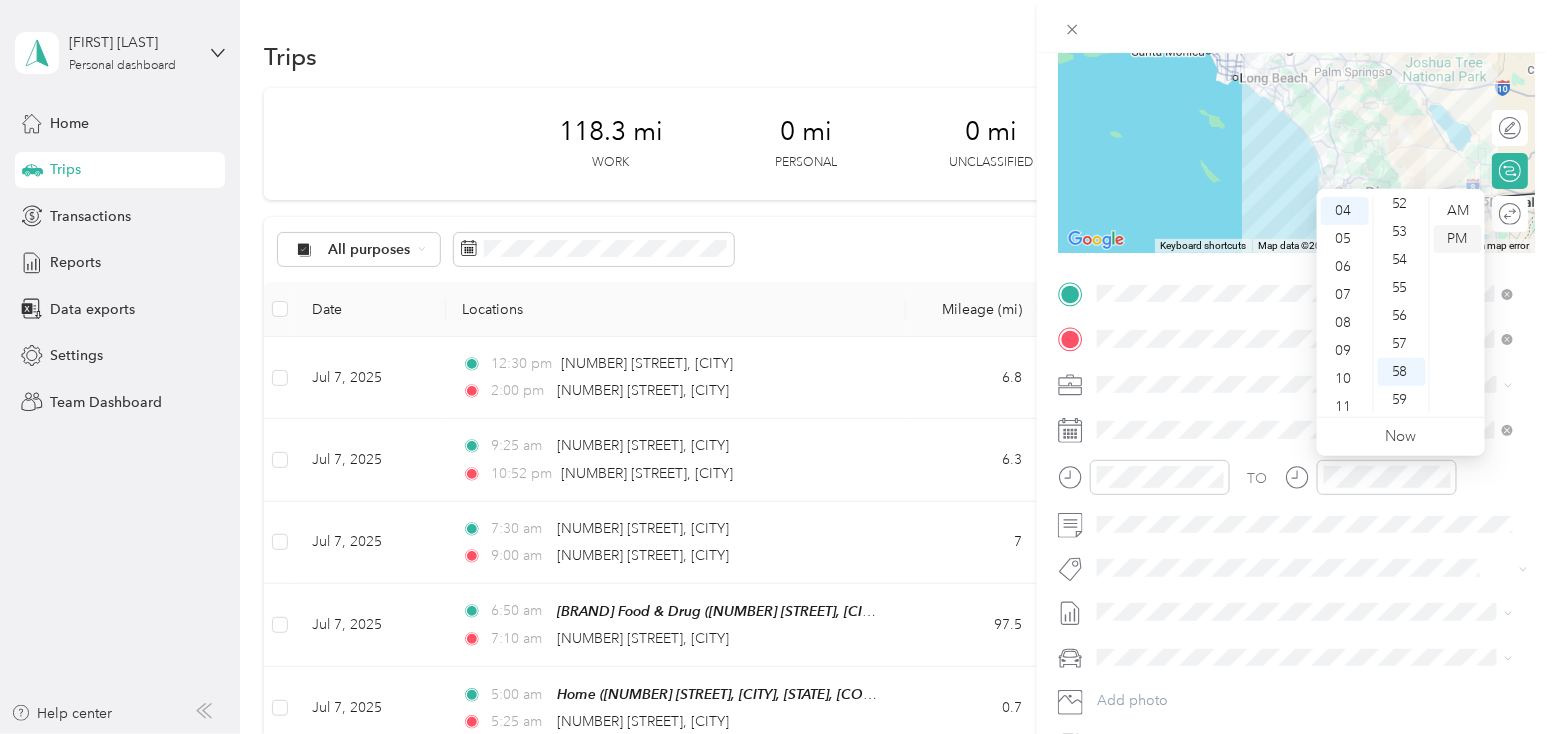 click on "PM" at bounding box center (1458, 239) 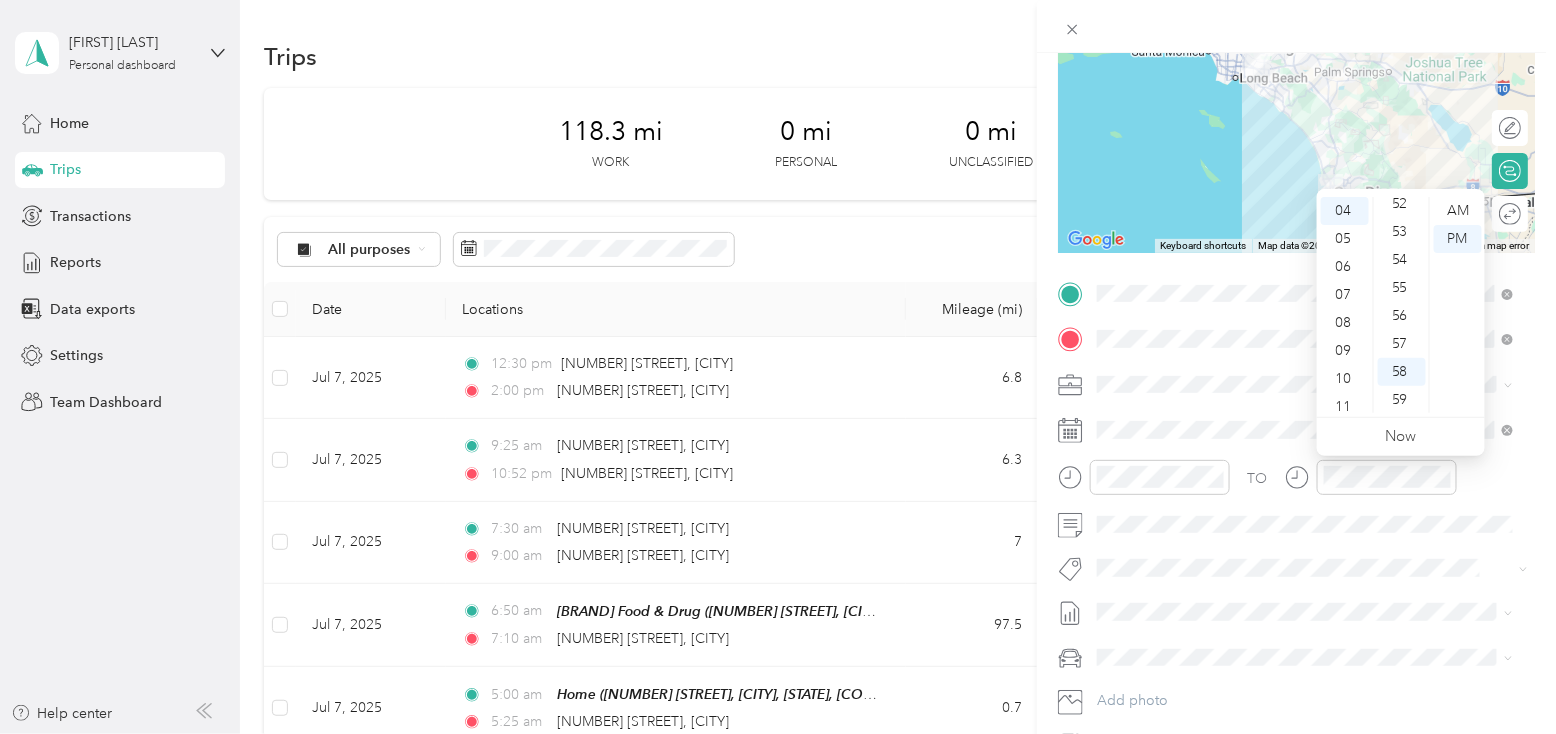click on "New Trip Save This trip cannot be edited because it is either under review, approved, or paid. Contact your Team Manager to edit it. Miles ← Move left → Move right ↑ Move up ↓ Move down + Zoom in - Zoom out Home Jump left by 75% End Jump right by 75% Page Up Jump up by 75% Page Down Jump down by 75% Keyboard shortcuts Map Data Map data ©2025 Google, INEGI Map data ©2025 Google, INEGI 50 km  Click to toggle between metric and imperial units Terms Report a map error Edit route Calculate route Round trip TO Add photo" at bounding box center [1296, 314] 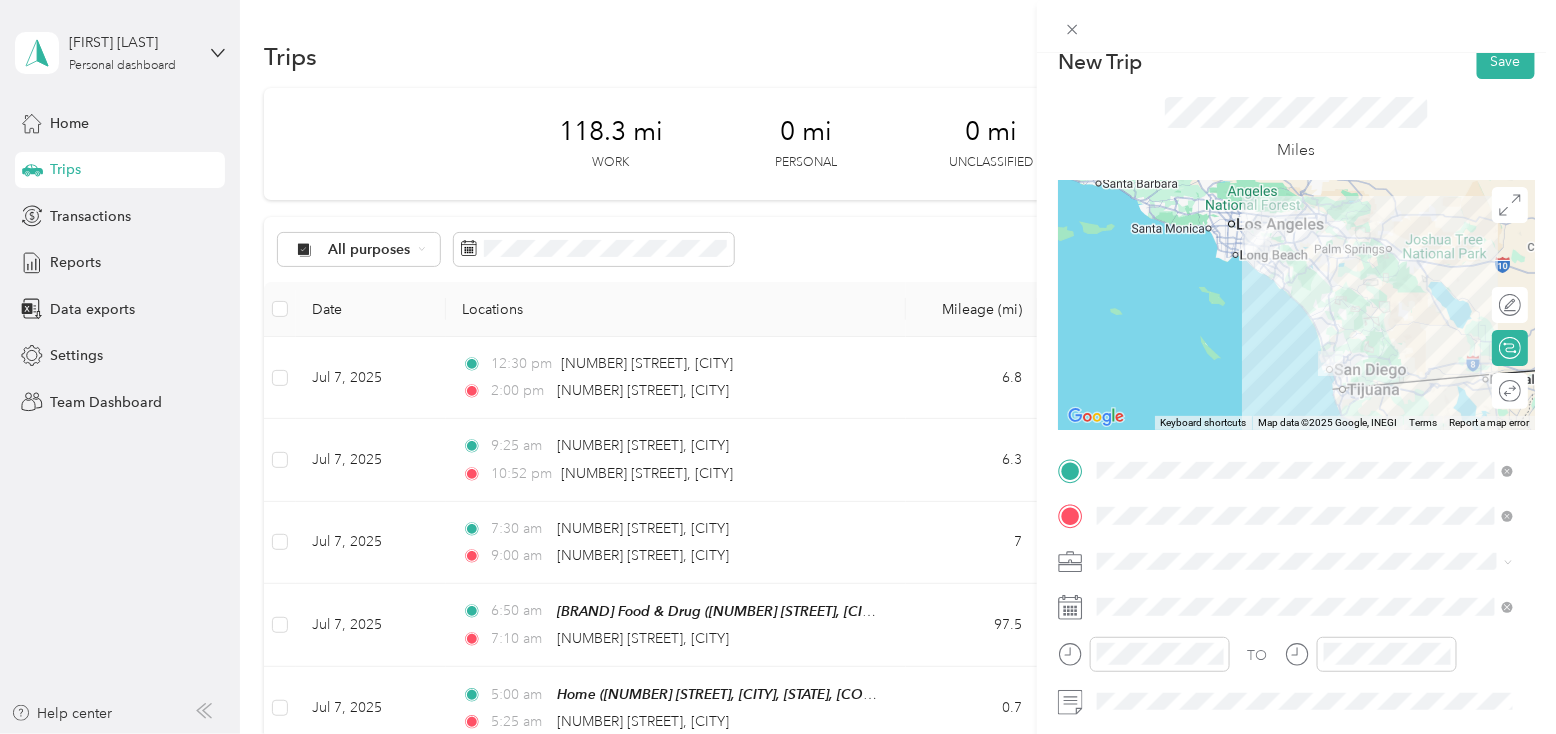 scroll, scrollTop: 0, scrollLeft: 0, axis: both 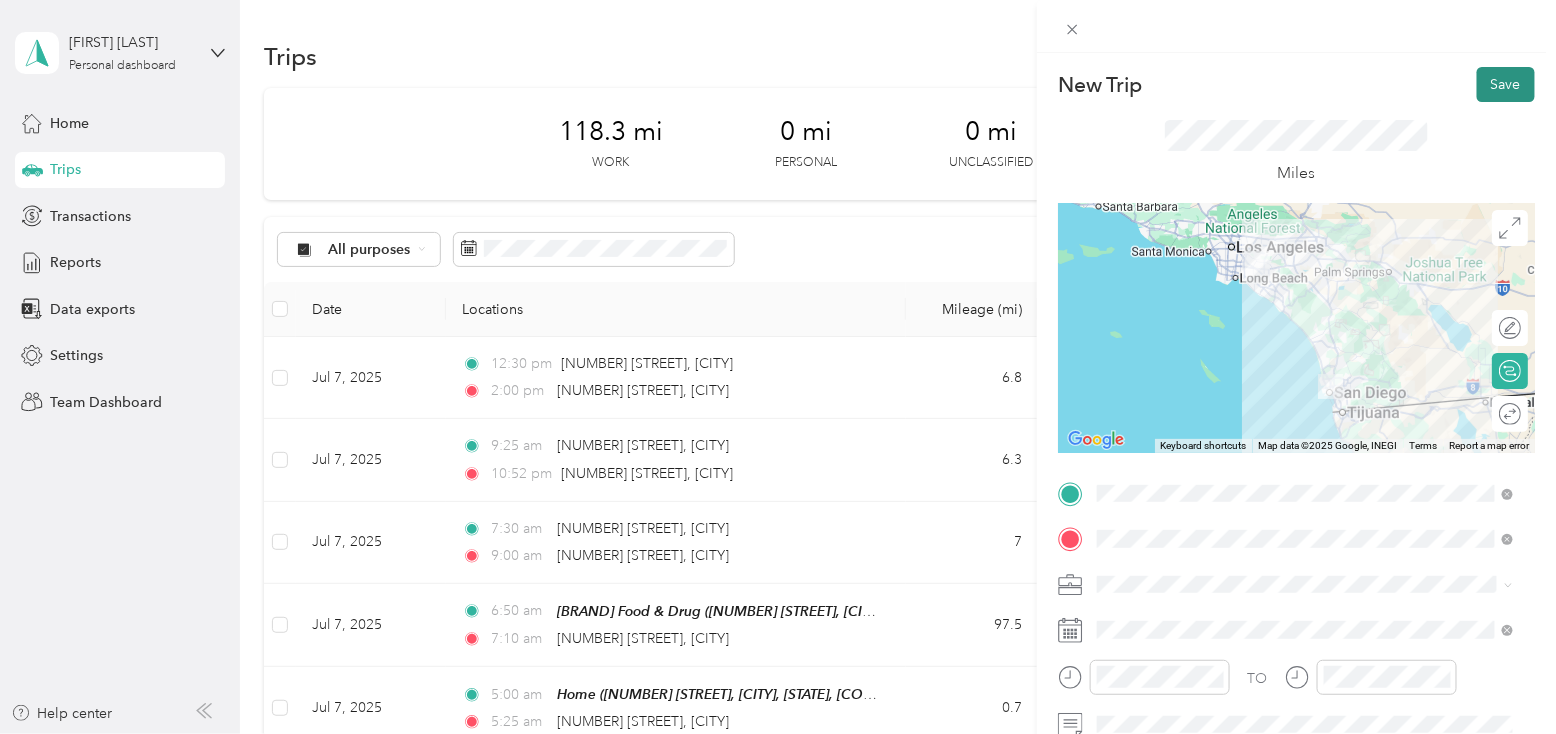 click on "Save" at bounding box center (1506, 84) 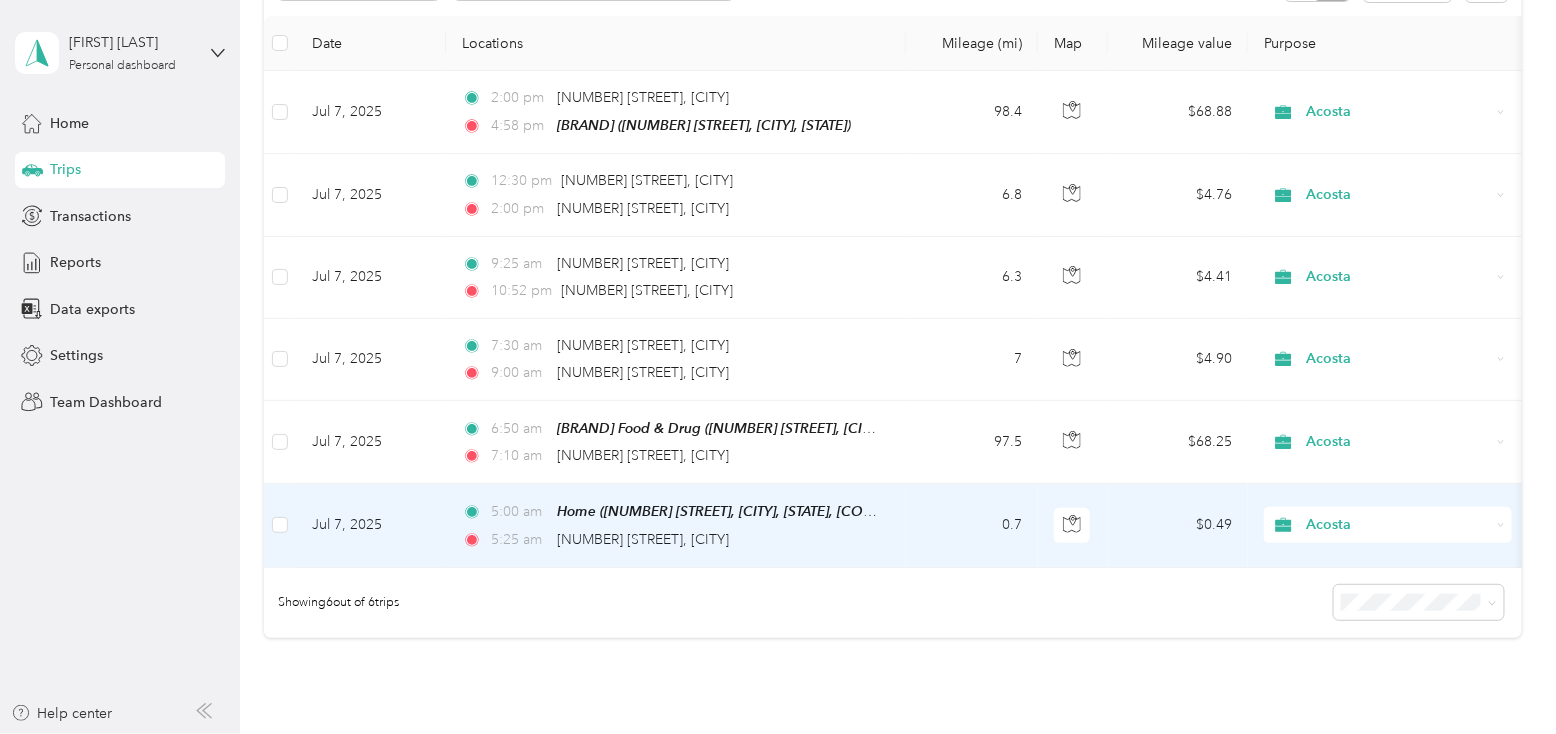 scroll, scrollTop: 254, scrollLeft: 0, axis: vertical 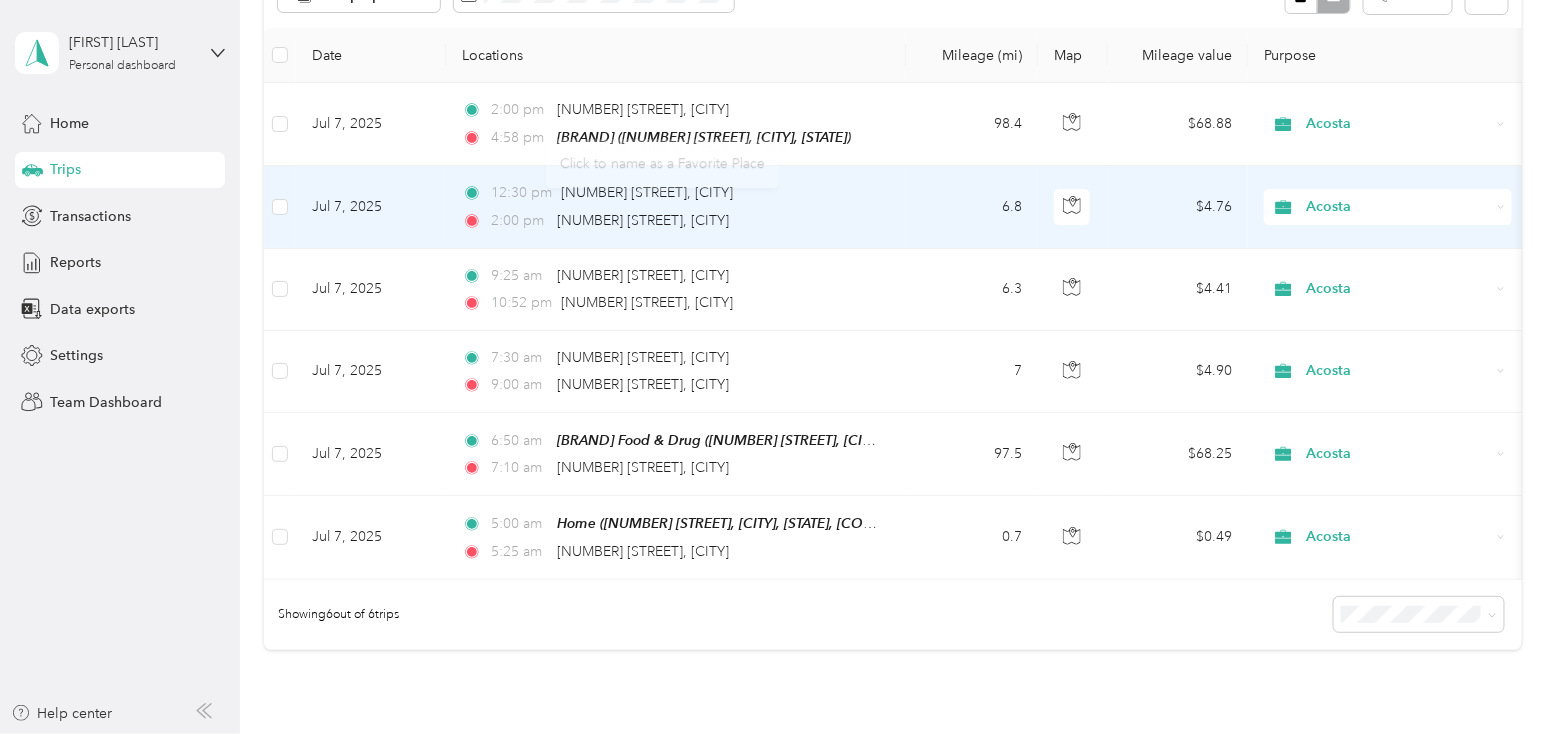 click on "Click to name as a Favorite Place" at bounding box center [684, 147] 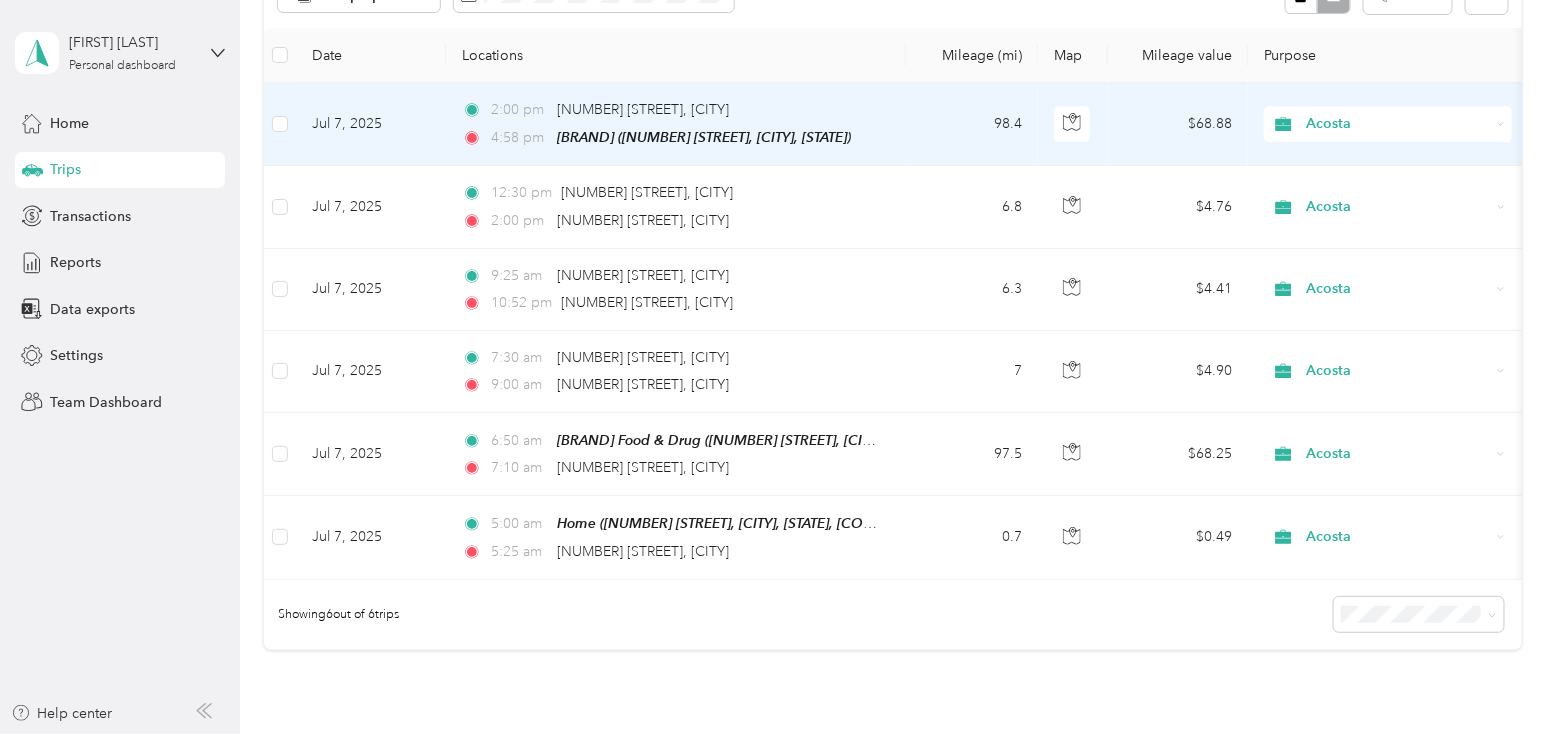 click on "Jul 7, 2025" at bounding box center [371, 124] 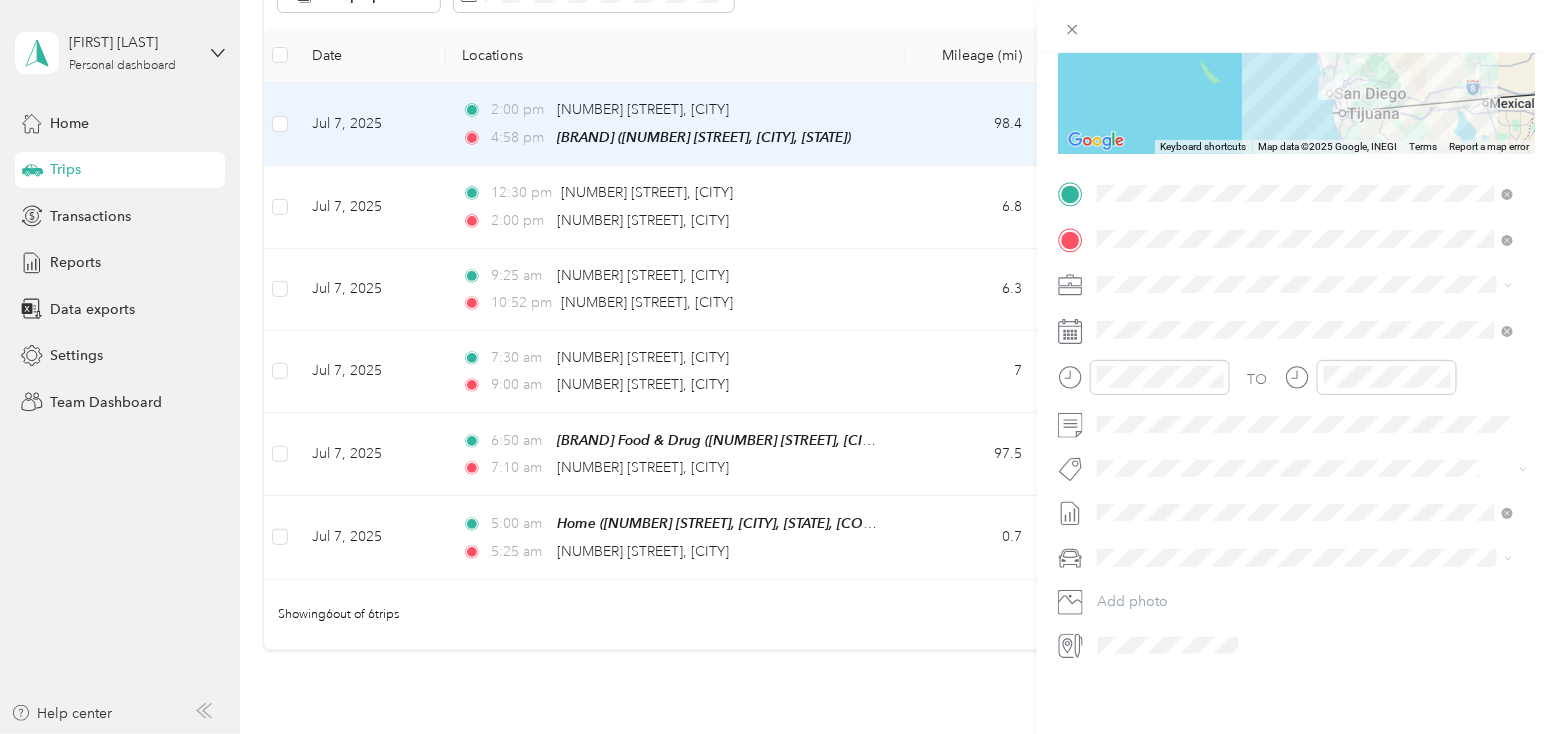 scroll, scrollTop: 213, scrollLeft: 0, axis: vertical 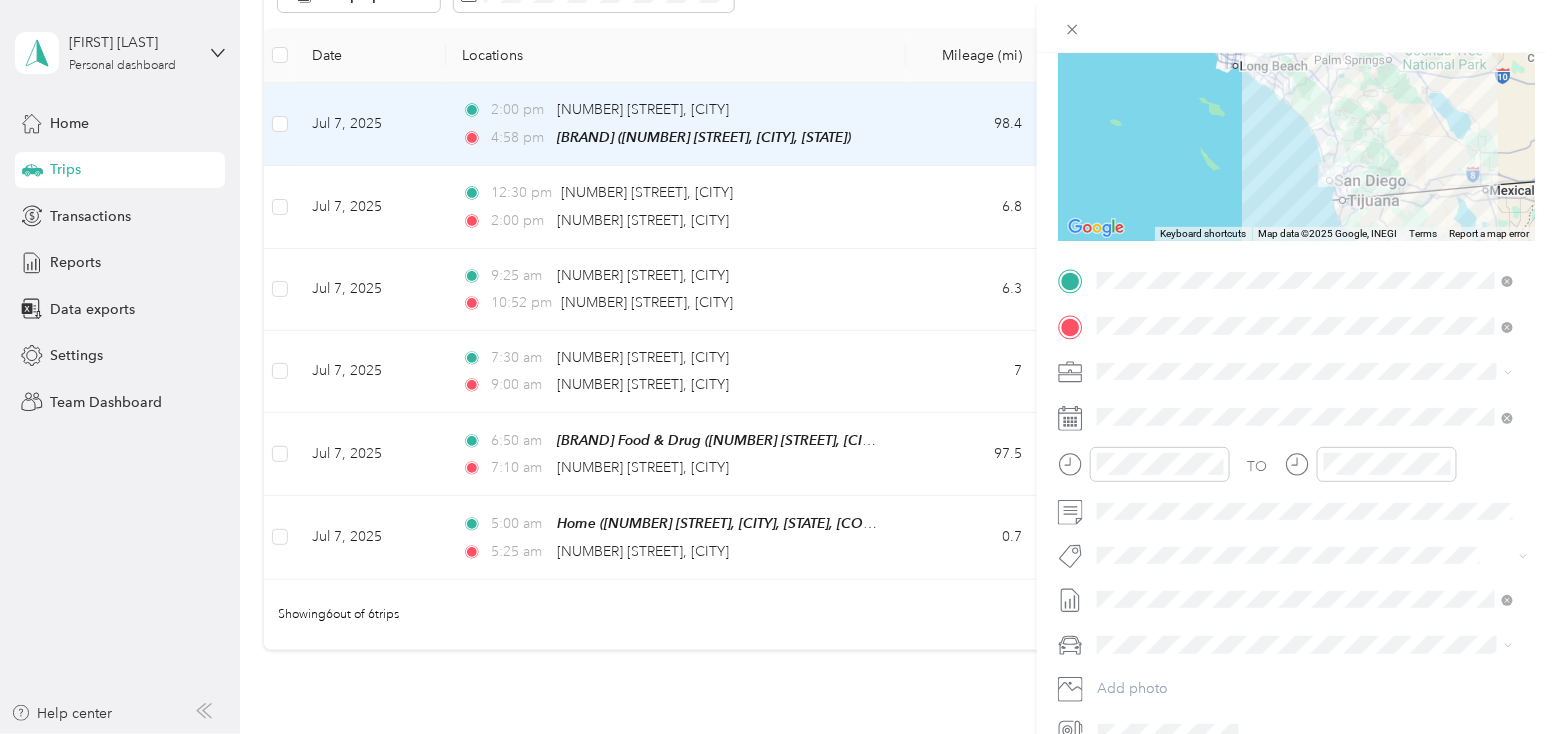 click on "Trip details Save This trip cannot be edited because it is either under review, approved, or paid. Contact your Team Manager to edit it. Miles [NUMBER] Value  ← Move left → Move right ↑ Move up ↓ Move down + Zoom in - Zoom out Home Jump left by 75% End Jump right by 75% Page Up Jump up by 75% Page Down Jump down by 75% Keyboard shortcuts Map Data Map data ©2025 Google, INEGI Map data ©2025 Google 50 km  Click to toggle between metric and imperial units Terms Report a map error TO Add photo" at bounding box center [778, 367] 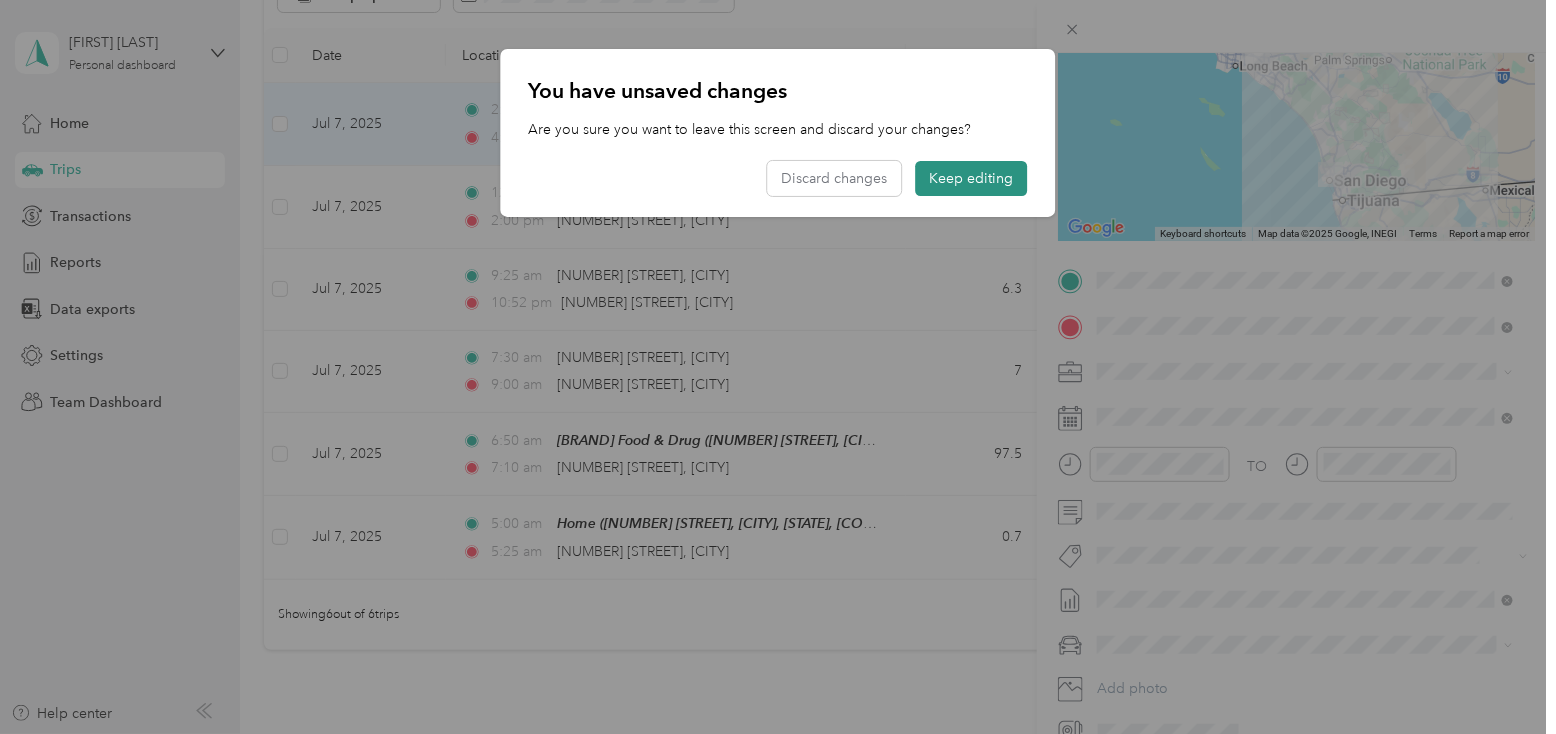 click on "Keep editing" at bounding box center [972, 178] 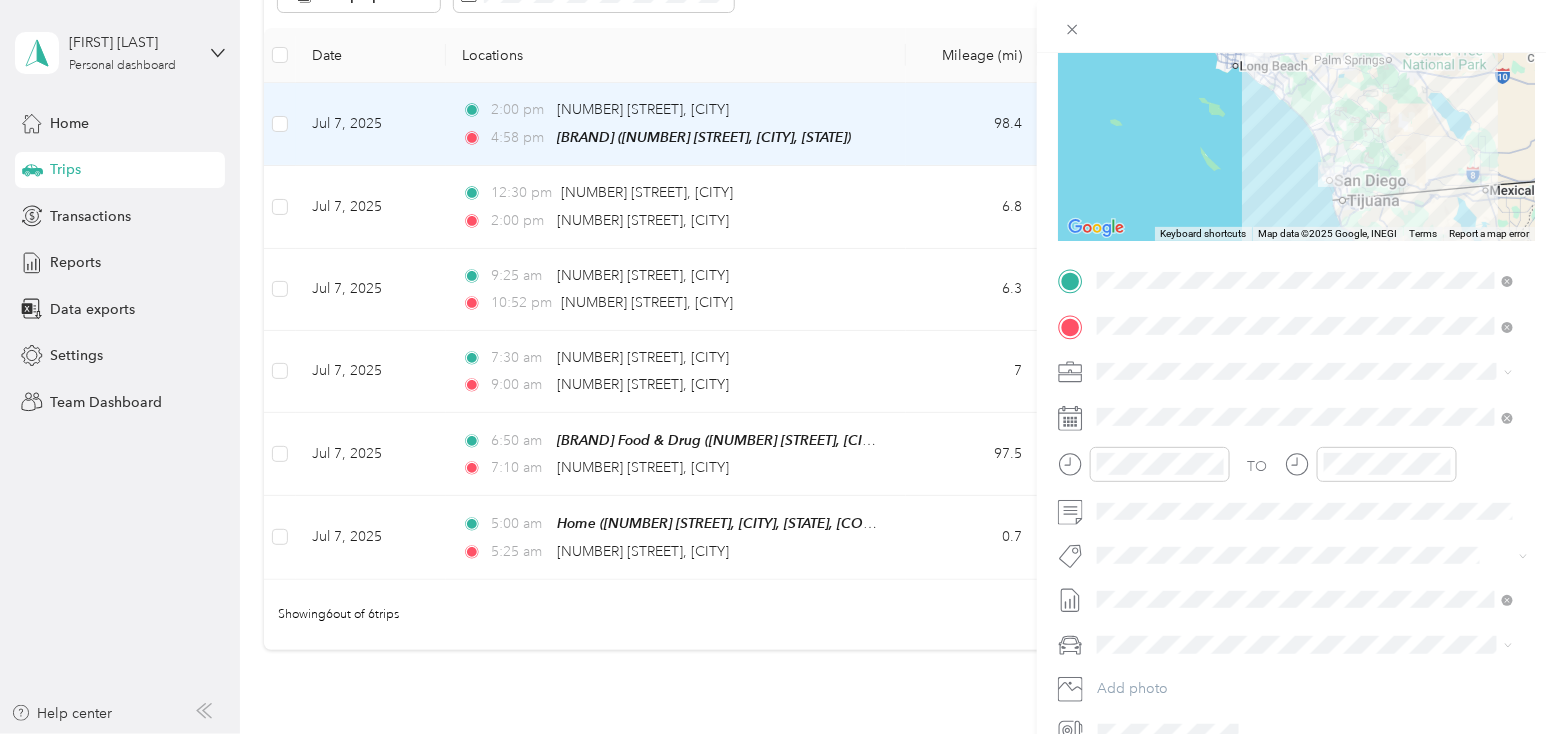 scroll, scrollTop: 0, scrollLeft: 0, axis: both 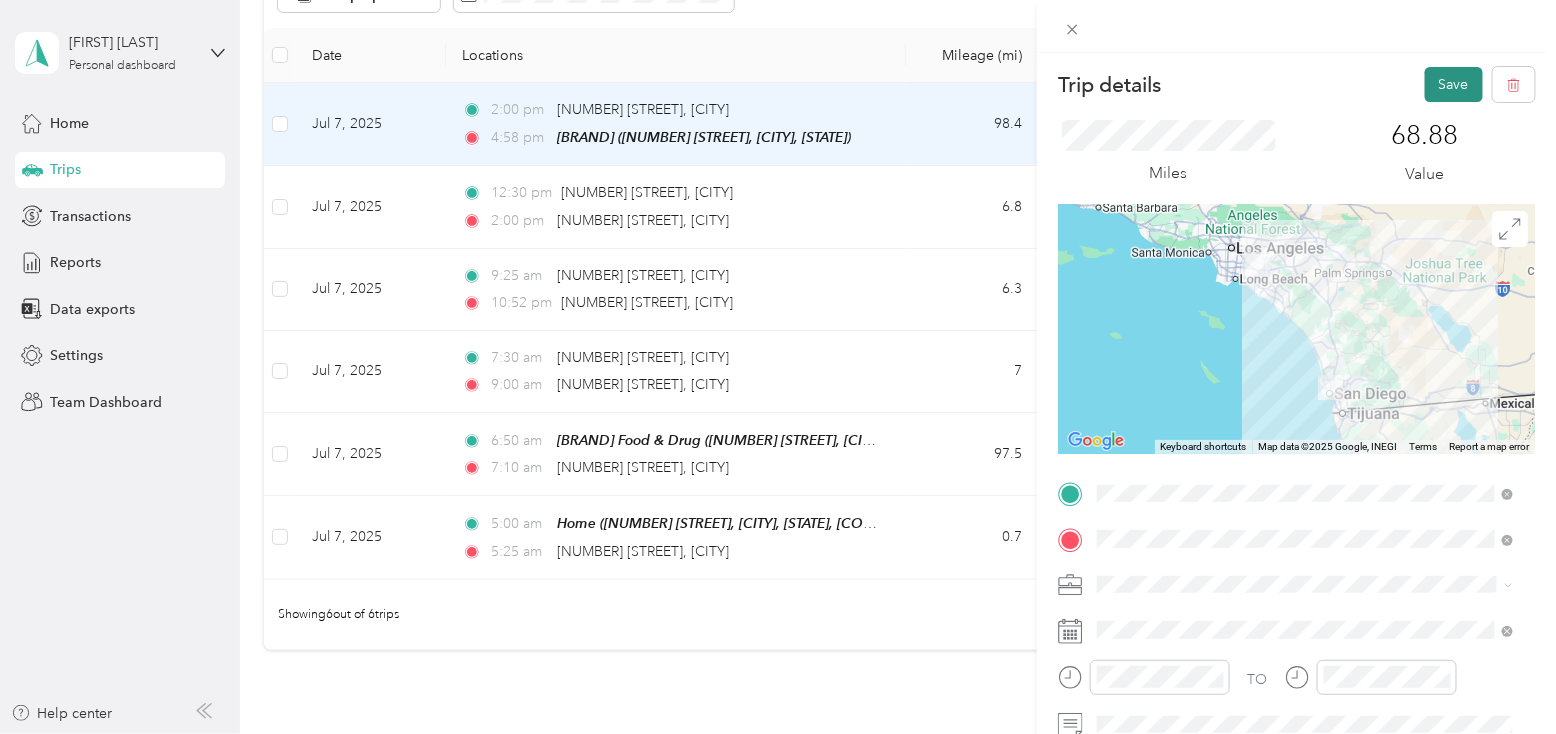 click on "Save" at bounding box center (1454, 84) 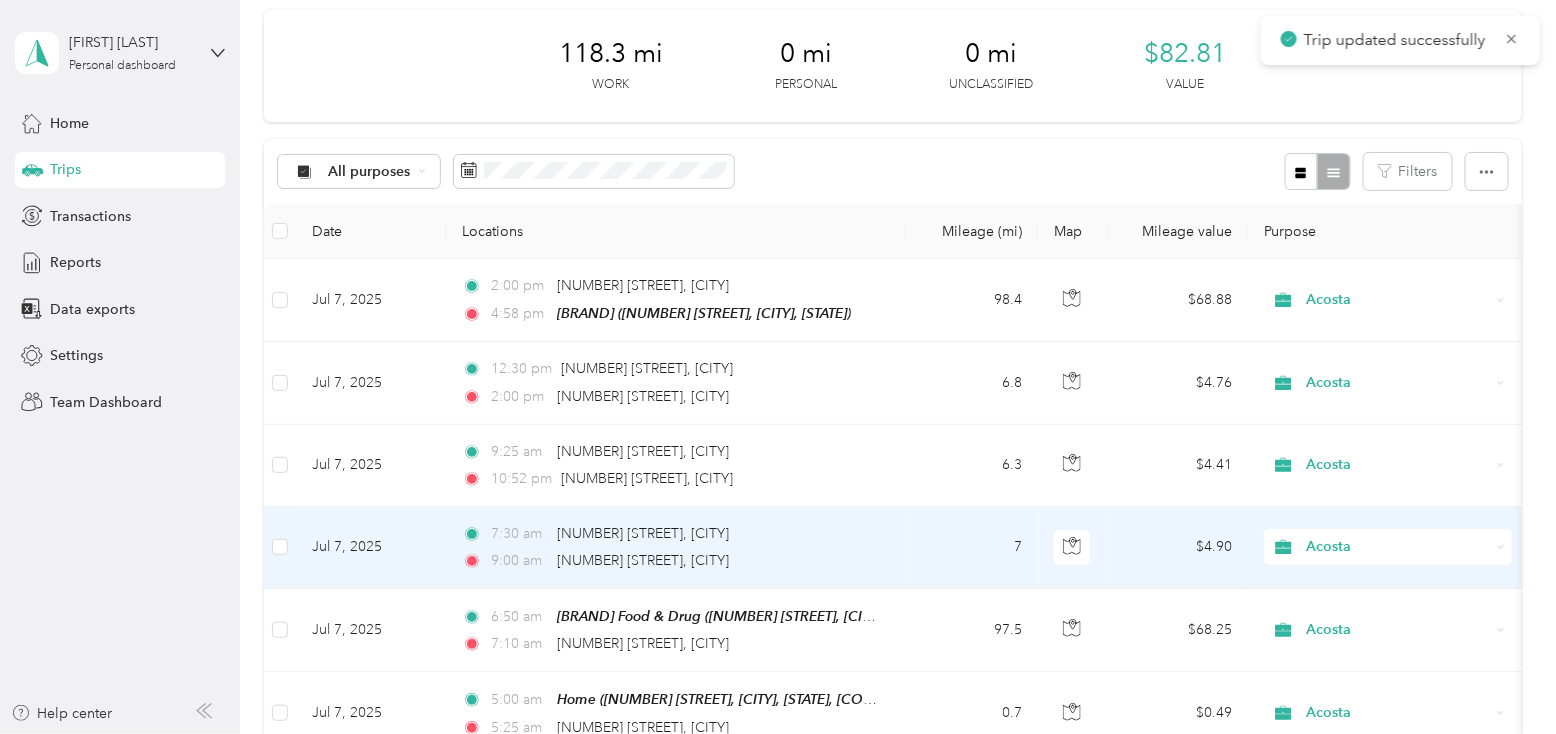 scroll, scrollTop: 0, scrollLeft: 0, axis: both 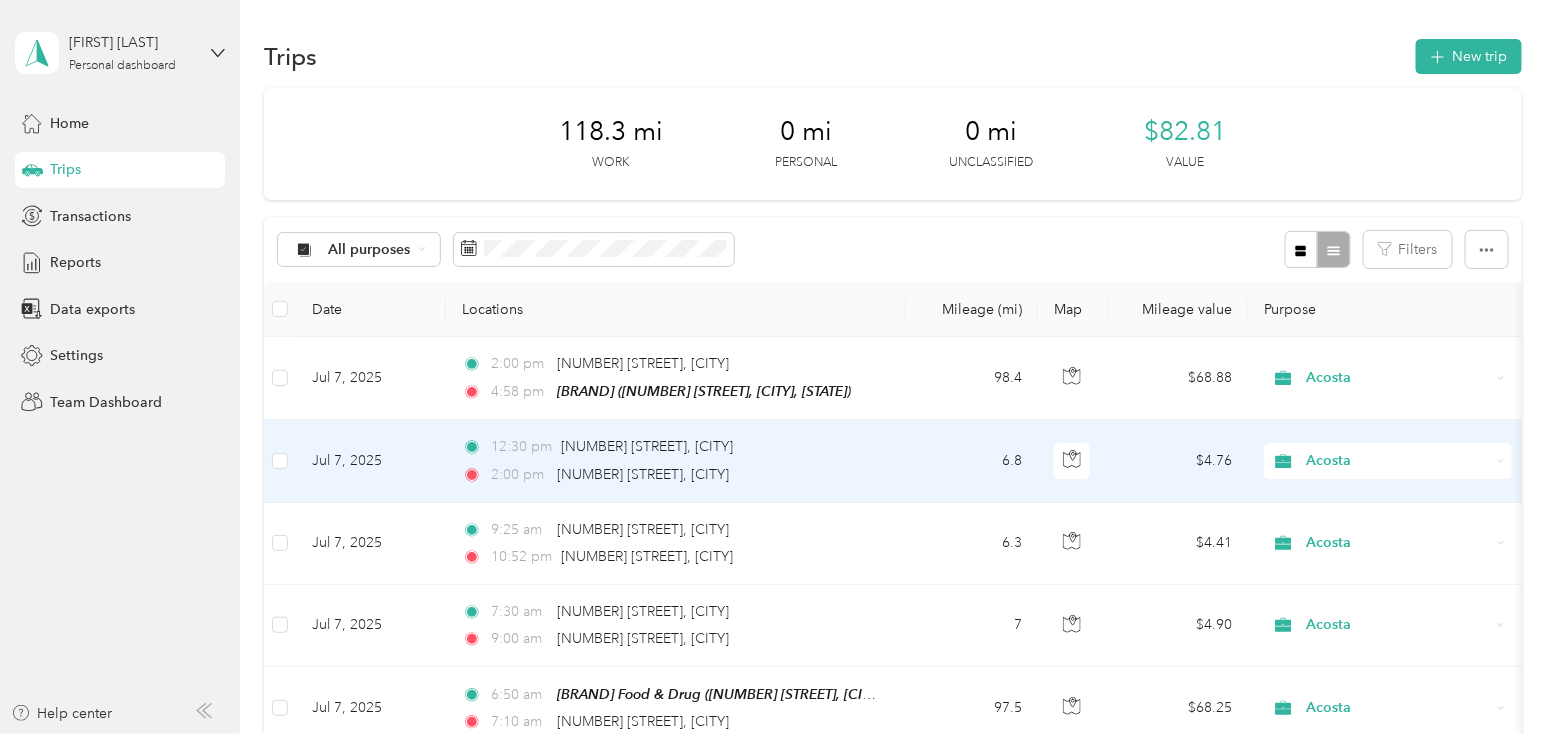 click on "[TIME] [NUMBER] [STREET], [CITY] [TIME] [NUMBER] [STREET], [CITY]" at bounding box center (672, 460) 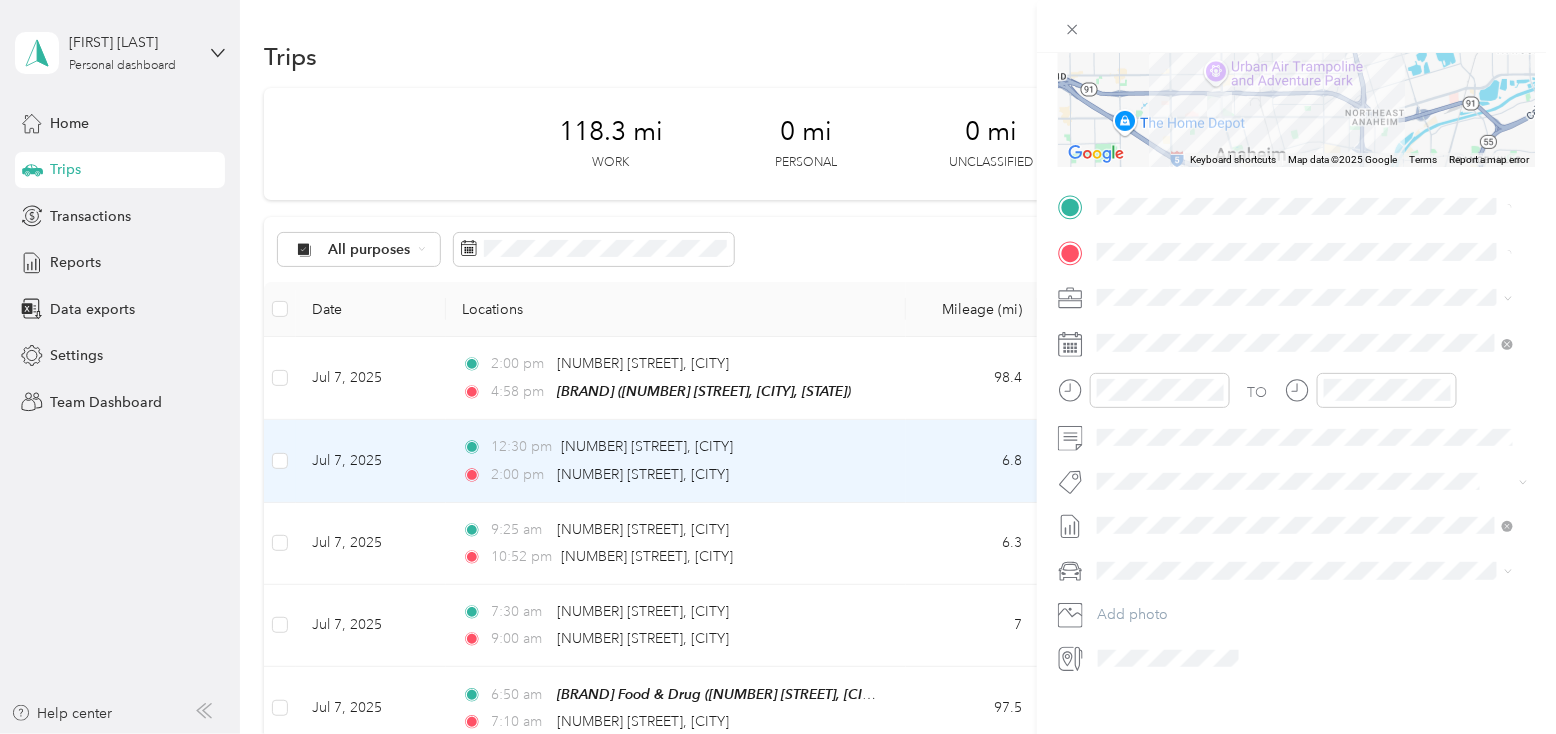 scroll, scrollTop: 300, scrollLeft: 0, axis: vertical 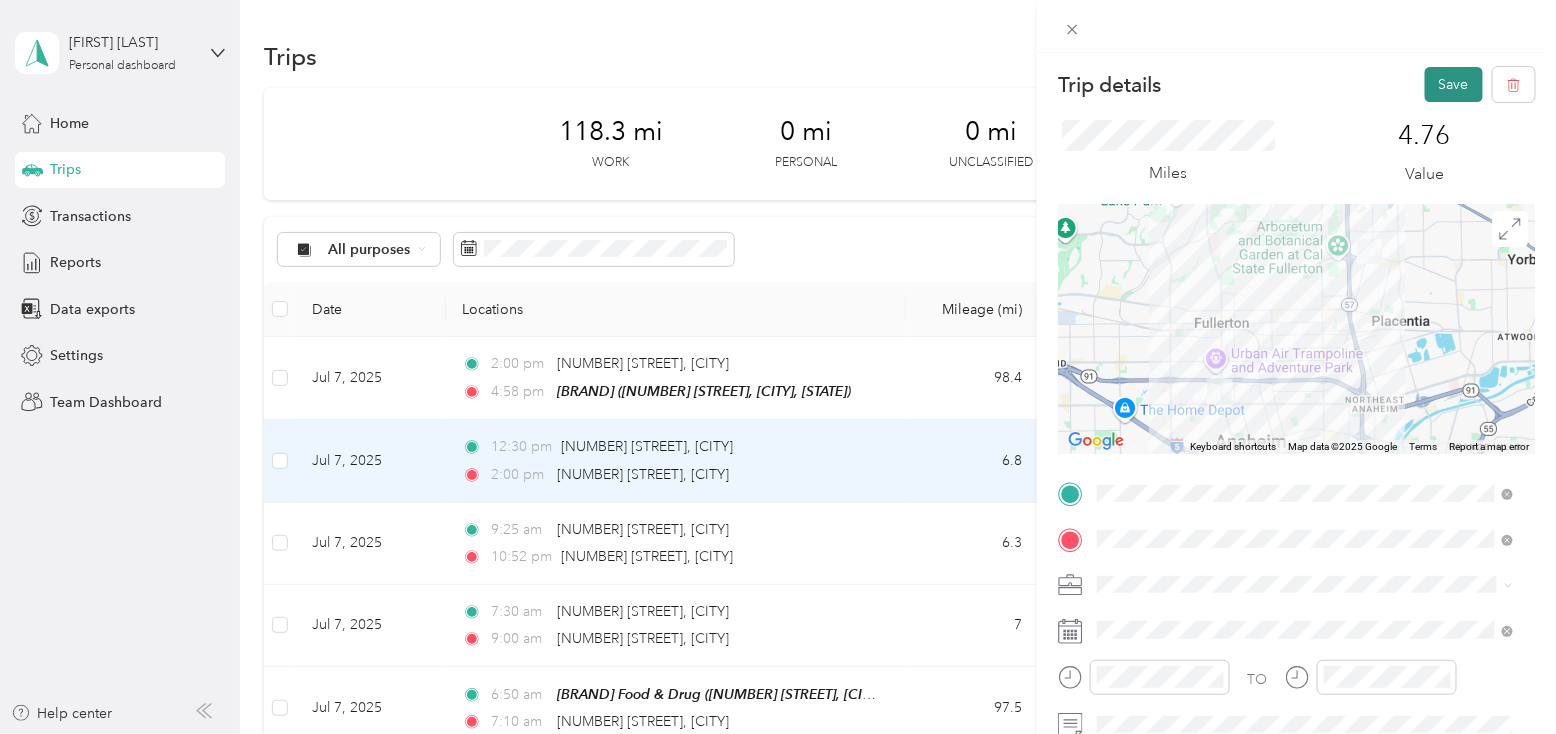 click on "Save" at bounding box center (1454, 84) 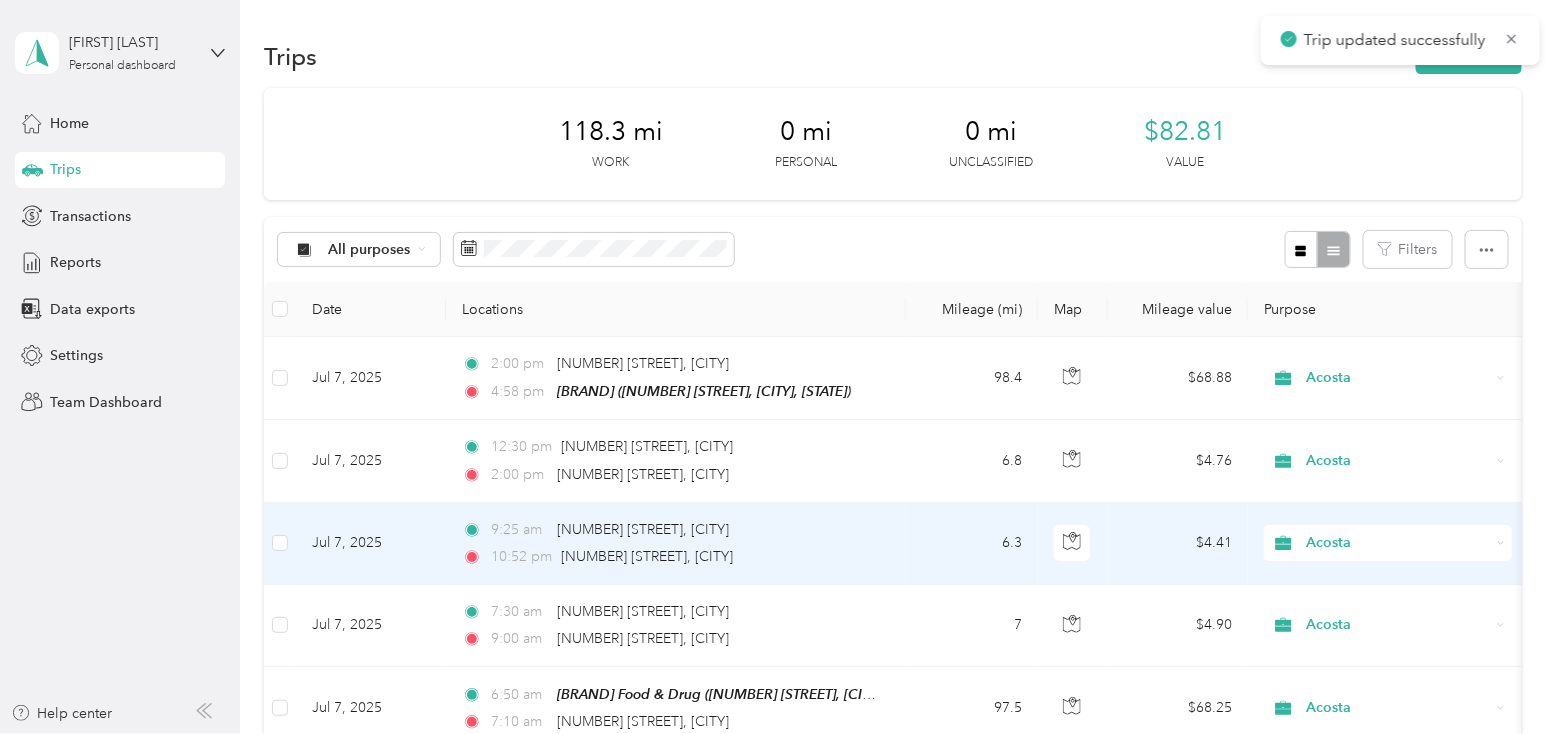 click on "[TIME] [NUMBER] [STREET], [CITY] [TIME] [NUMBER] [STREET], [CITY]" at bounding box center (672, 543) 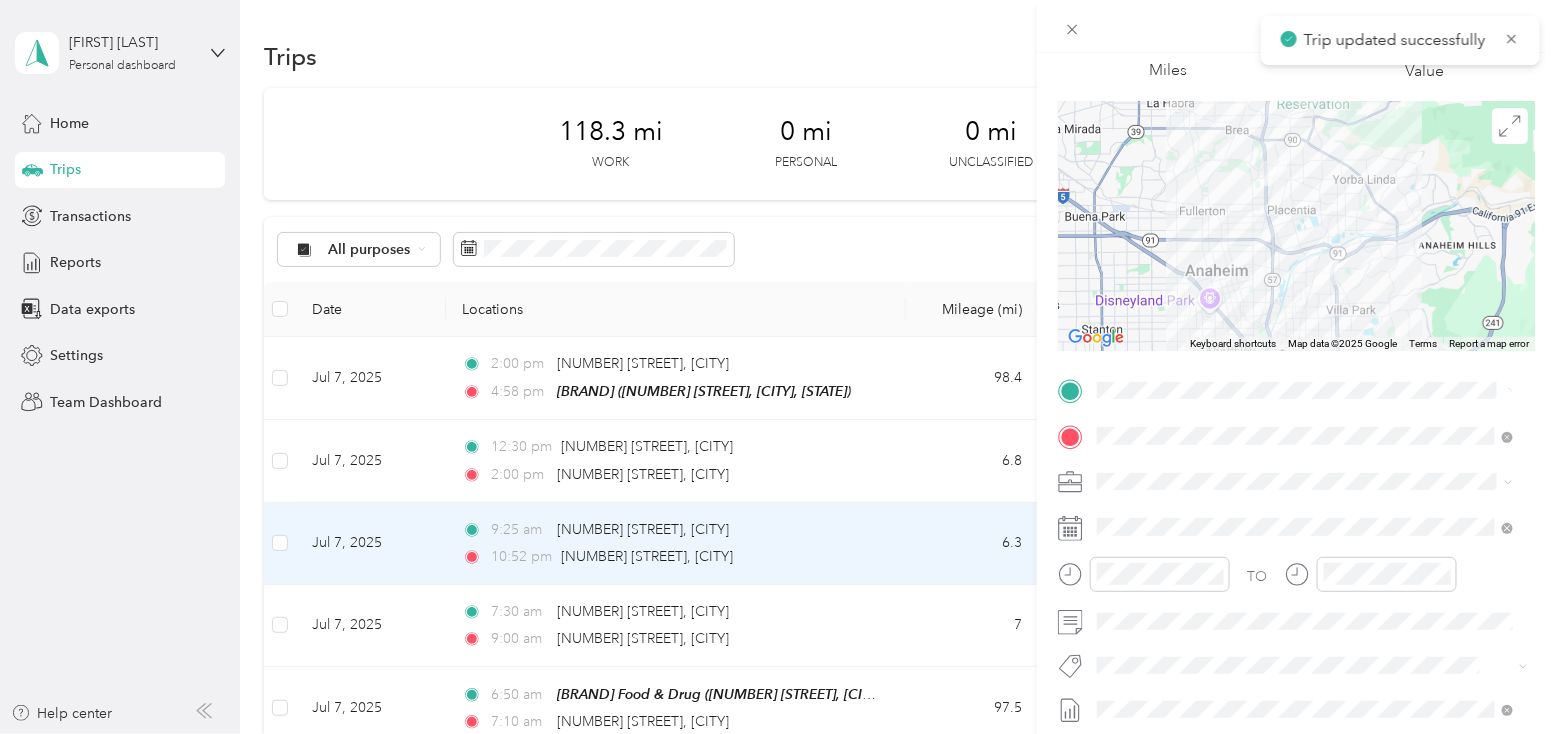 scroll, scrollTop: 200, scrollLeft: 0, axis: vertical 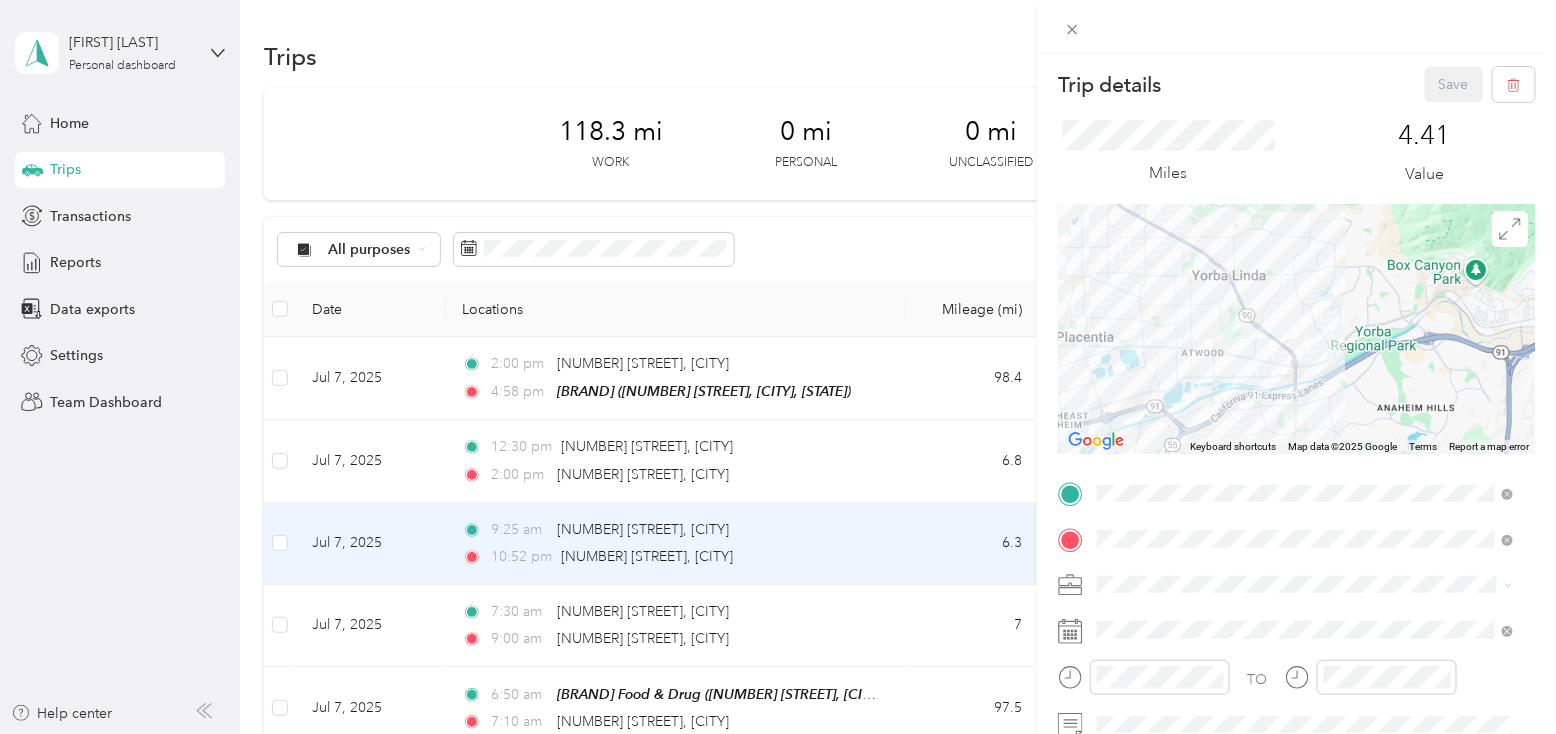 click on "Save" at bounding box center (1480, 84) 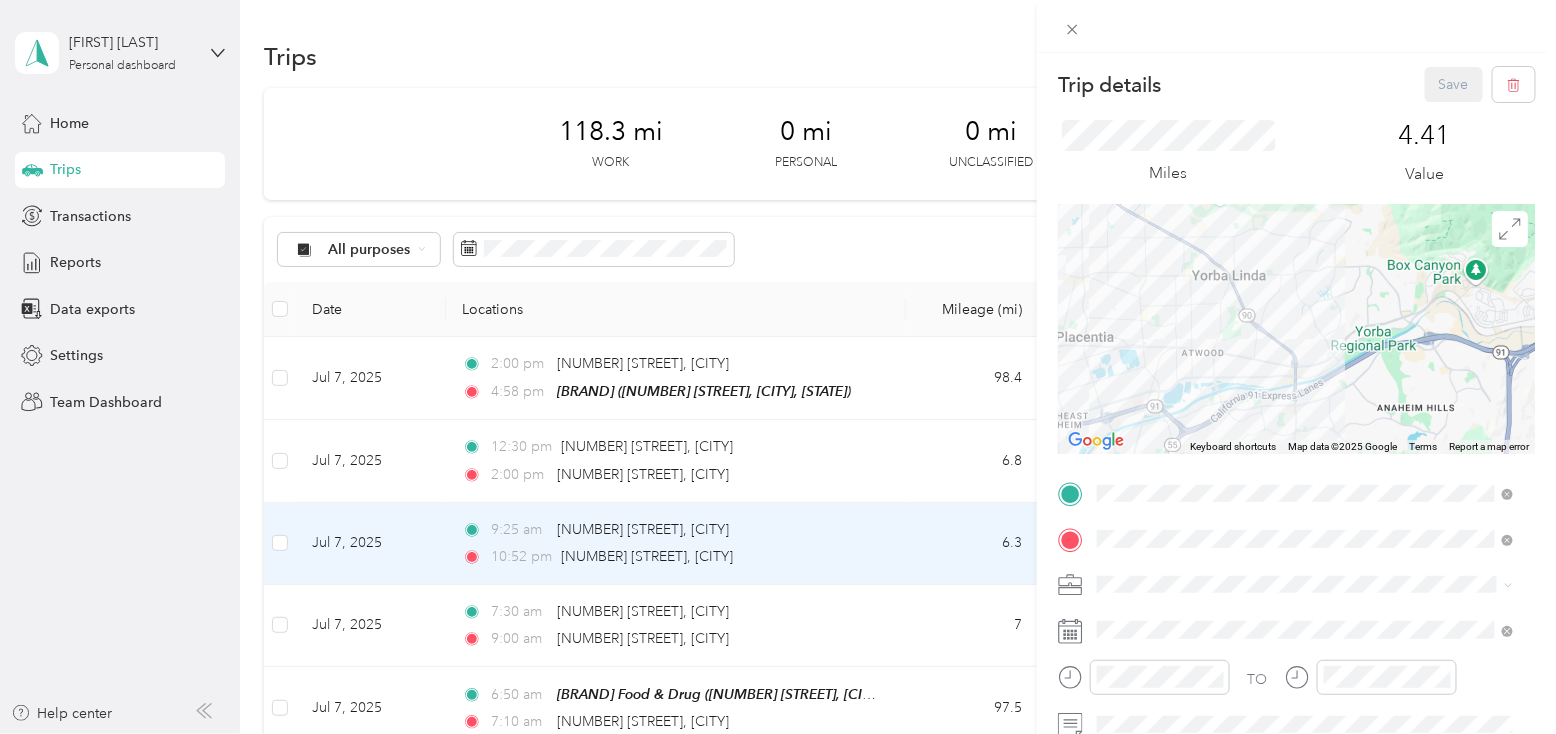 click on "Trip details Save This trip cannot be edited because it is either under review, approved, or paid. Contact your Team Manager to edit it. Miles 4.41 Value  ← Move left → Move right ↑ Move up ↓ Move down + Zoom in - Zoom out Home Jump left by 75% End Jump right by 75% Page Up Jump up by 75% Page Down Jump down by 75% Keyboard shortcuts Map Data Map data ©2025 Google Map data ©2025 Google 2 km  Click to toggle between metric and imperial units Terms Report a map error TO Add photo" at bounding box center (778, 367) 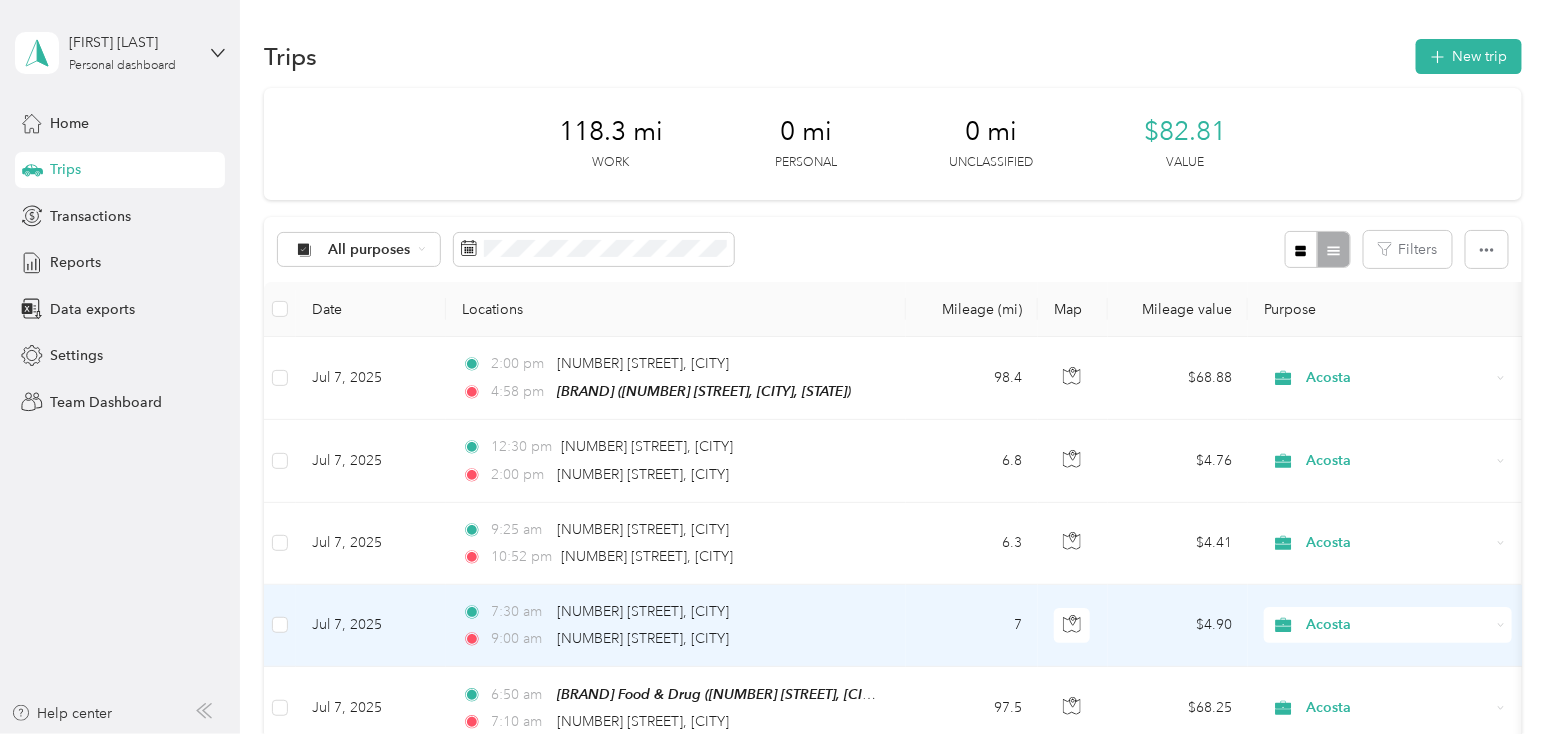 click on "9:00 am" at bounding box center (519, 639) 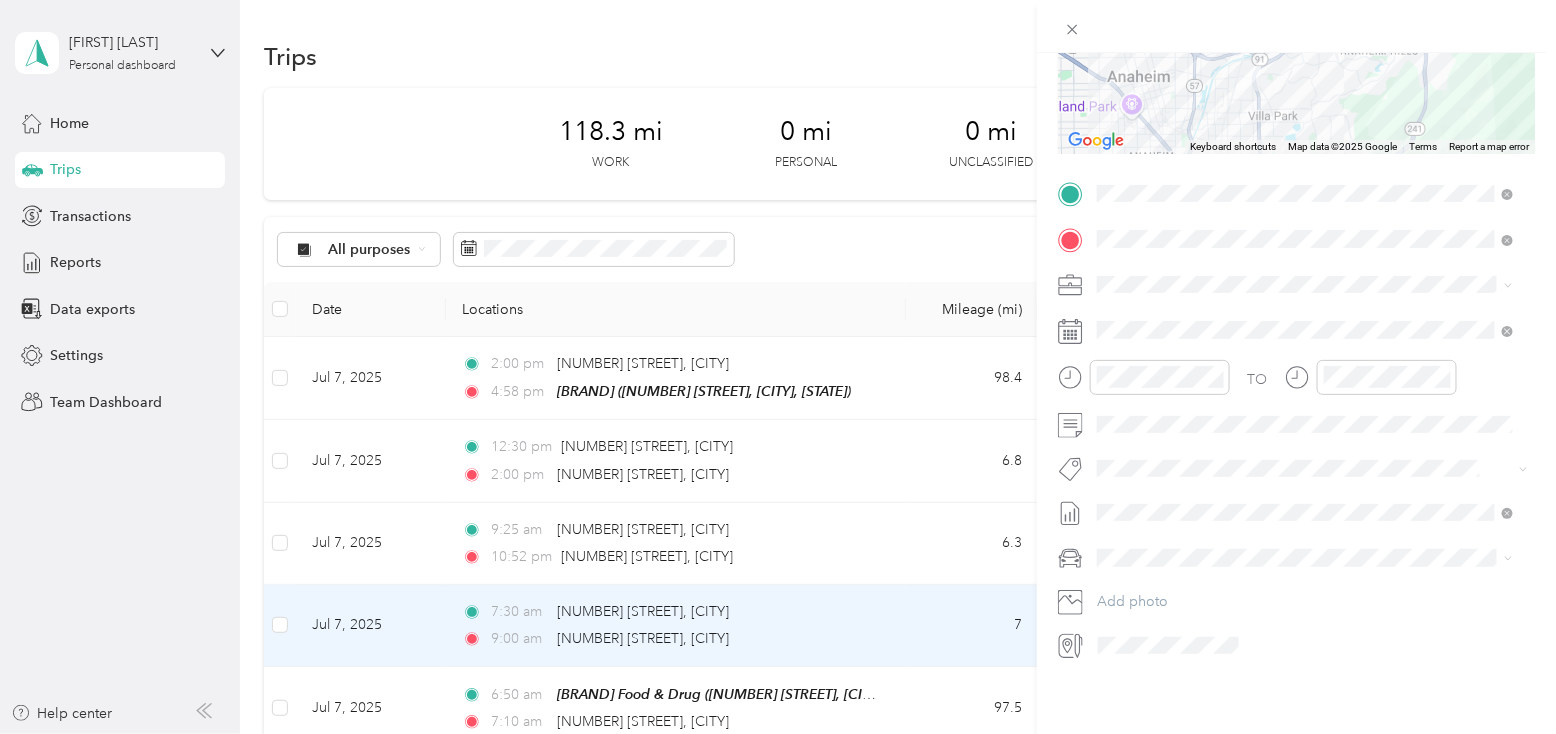 scroll, scrollTop: 0, scrollLeft: 0, axis: both 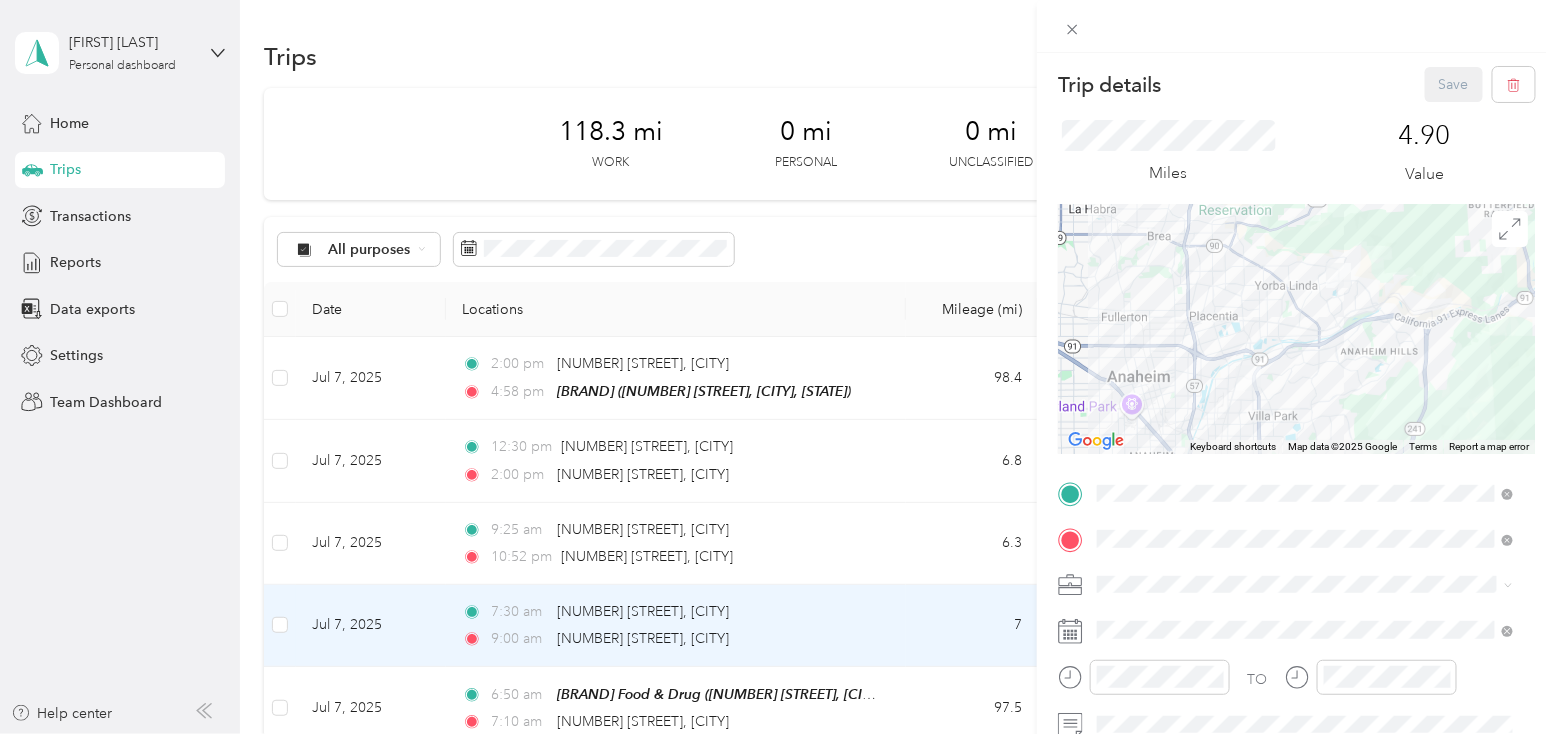 click on "Trip details Save This trip cannot be edited because it is either under review, approved, or paid. Contact your Team Manager to edit it. Miles [NUMBER] Value  ← Move left → Move right ↑ Move up ↓ Move down + Zoom in - Zoom out Home Jump left by 75% End Jump right by 75% Page Up Jump up by 75% Page Down Jump down by 75% Keyboard shortcuts Map Data Map data ©2025 Google Map data ©2025 Google 5 km  Click to toggle between metric and imperial units Terms Report a map error TO Add photo" at bounding box center [778, 367] 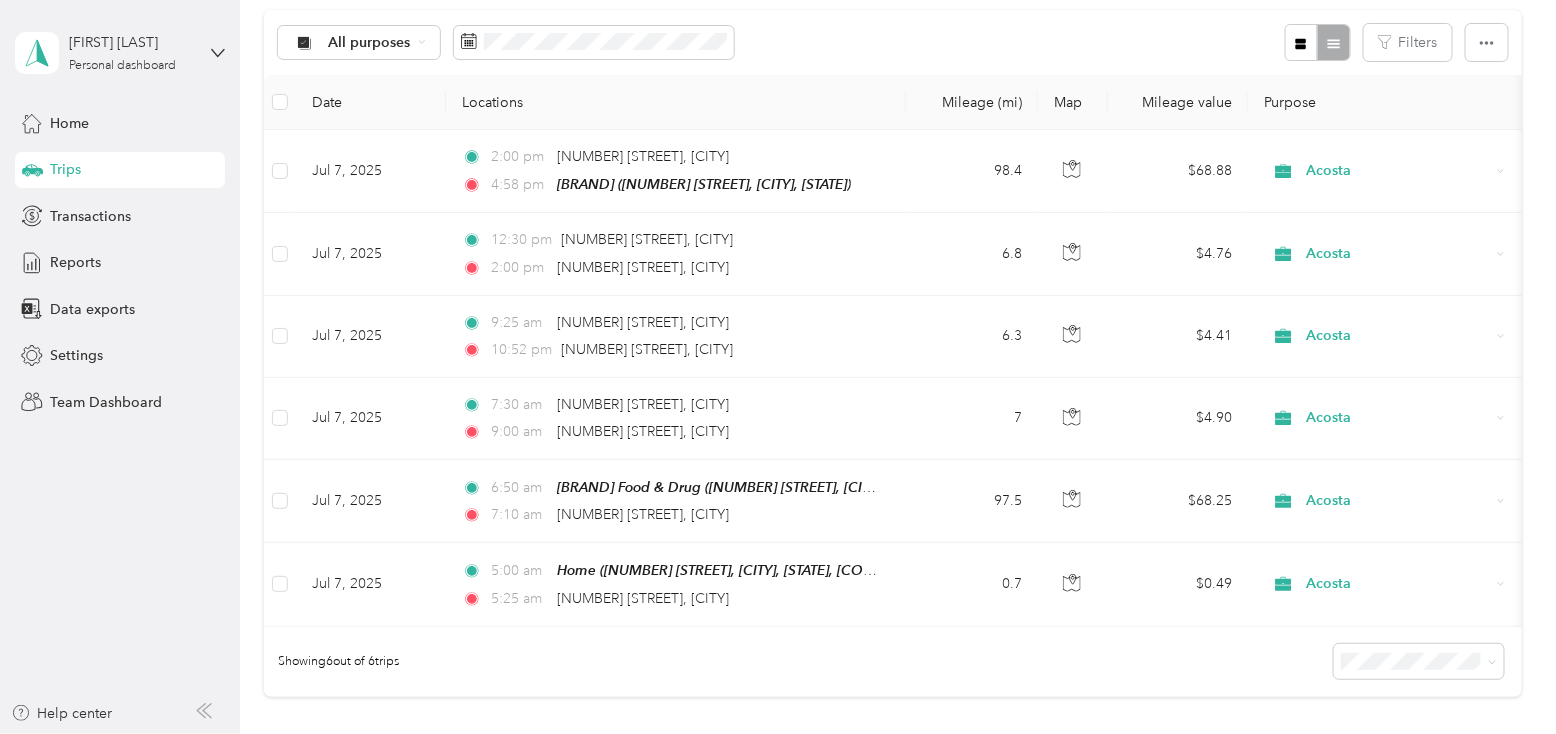 scroll, scrollTop: 0, scrollLeft: 0, axis: both 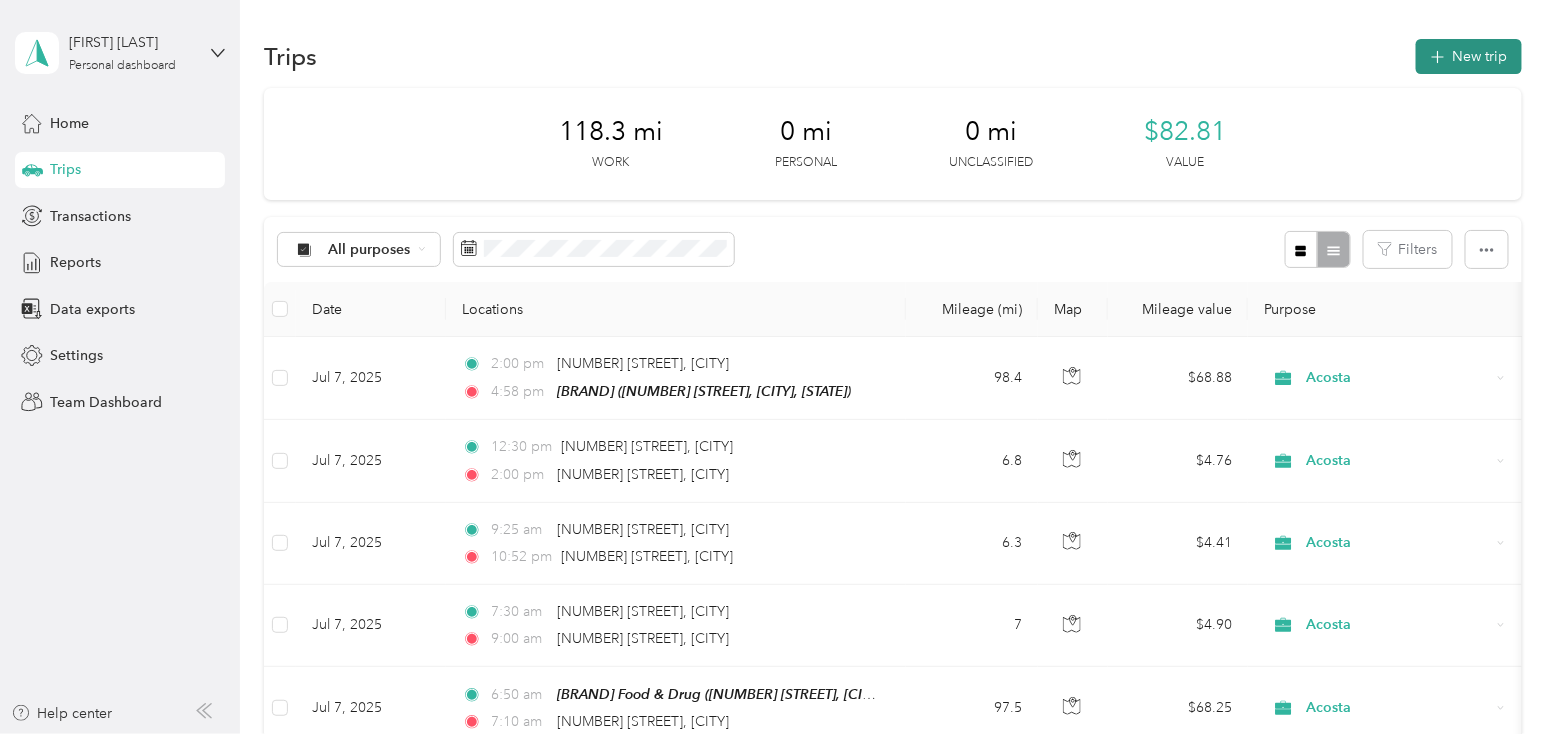 click on "New trip" at bounding box center (1469, 56) 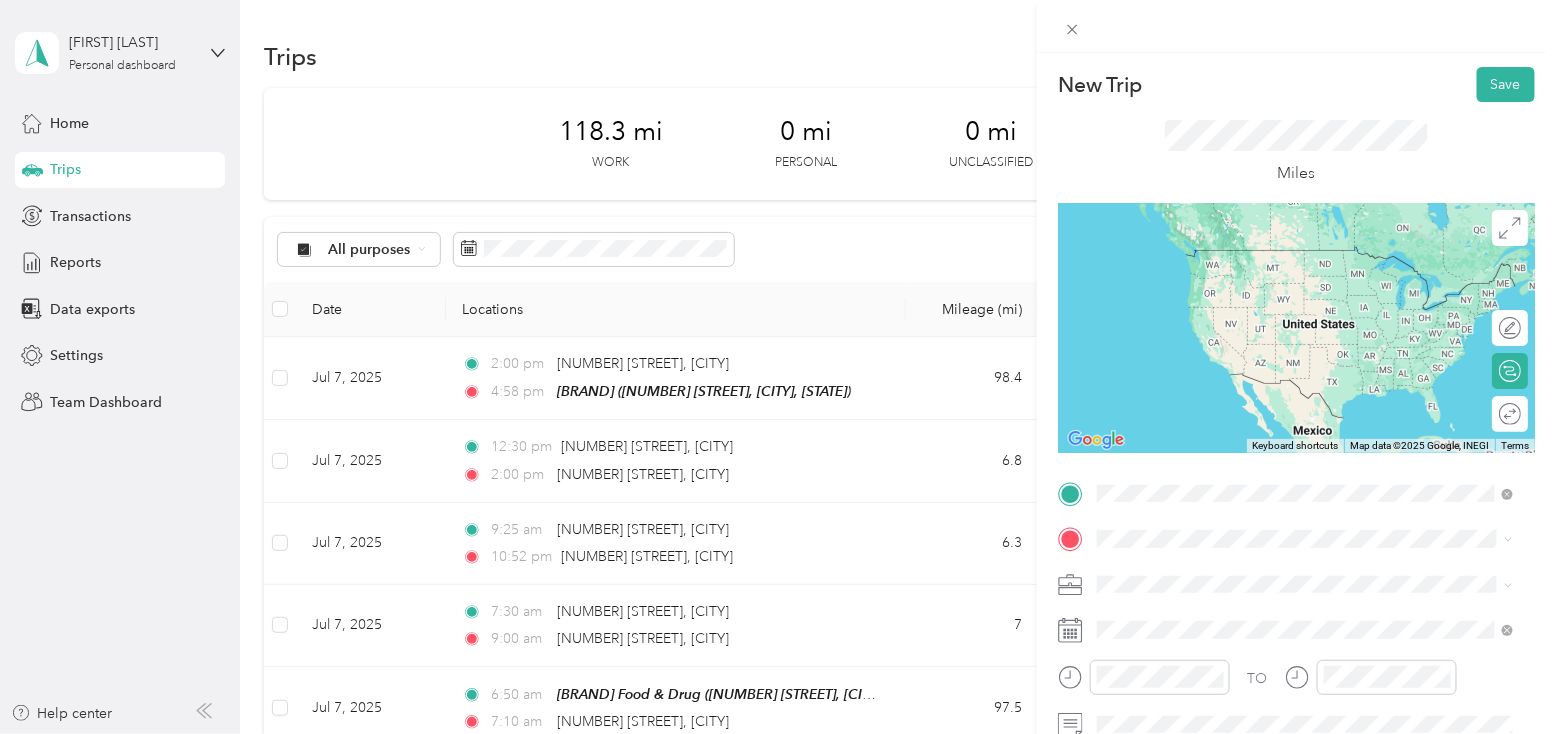 click on "[NUMBER] [STREET]
[CITY], [STATE] [POSTAL_CODE], [COUNTRY]" at bounding box center (1279, 279) 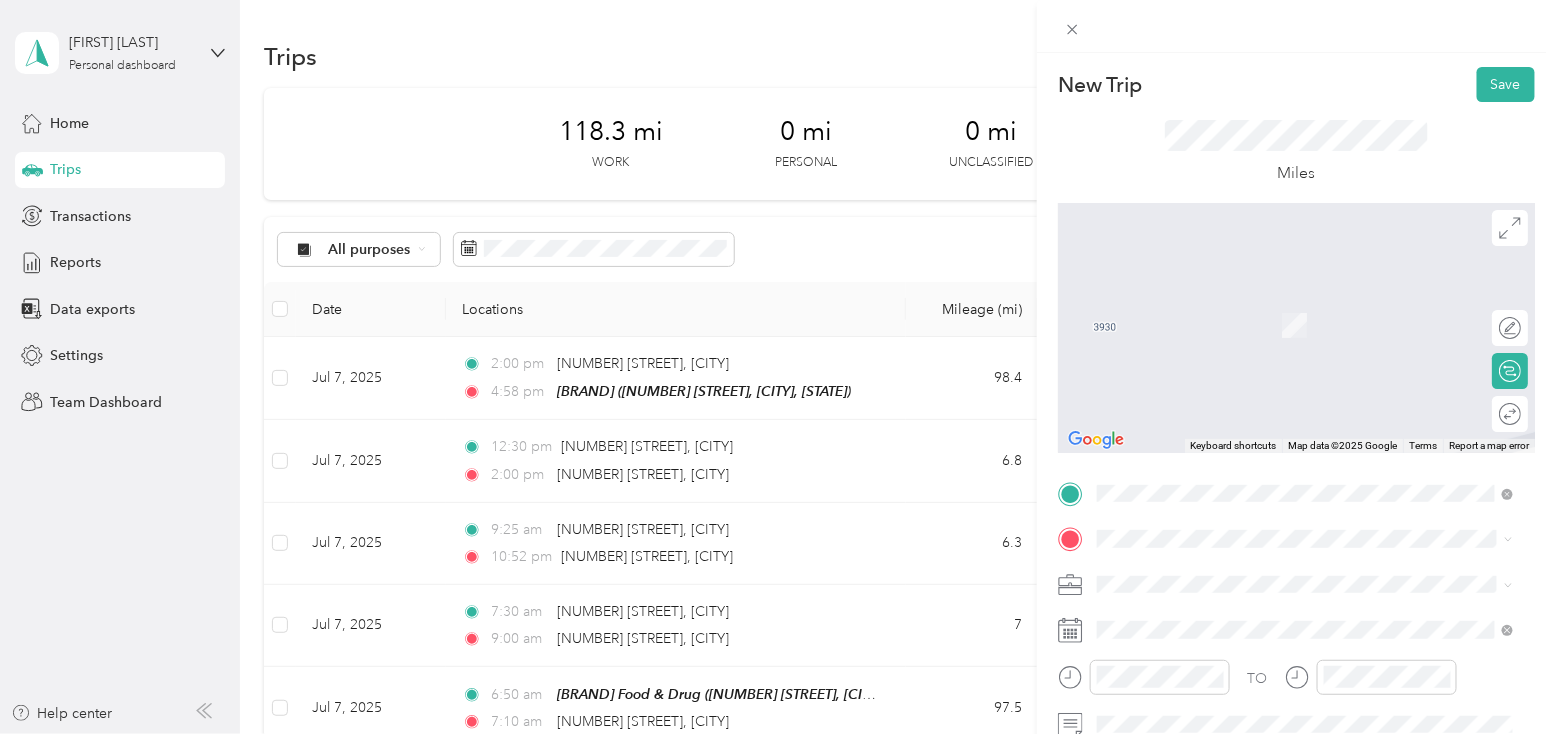 click on "TO Add photo" at bounding box center (1296, 719) 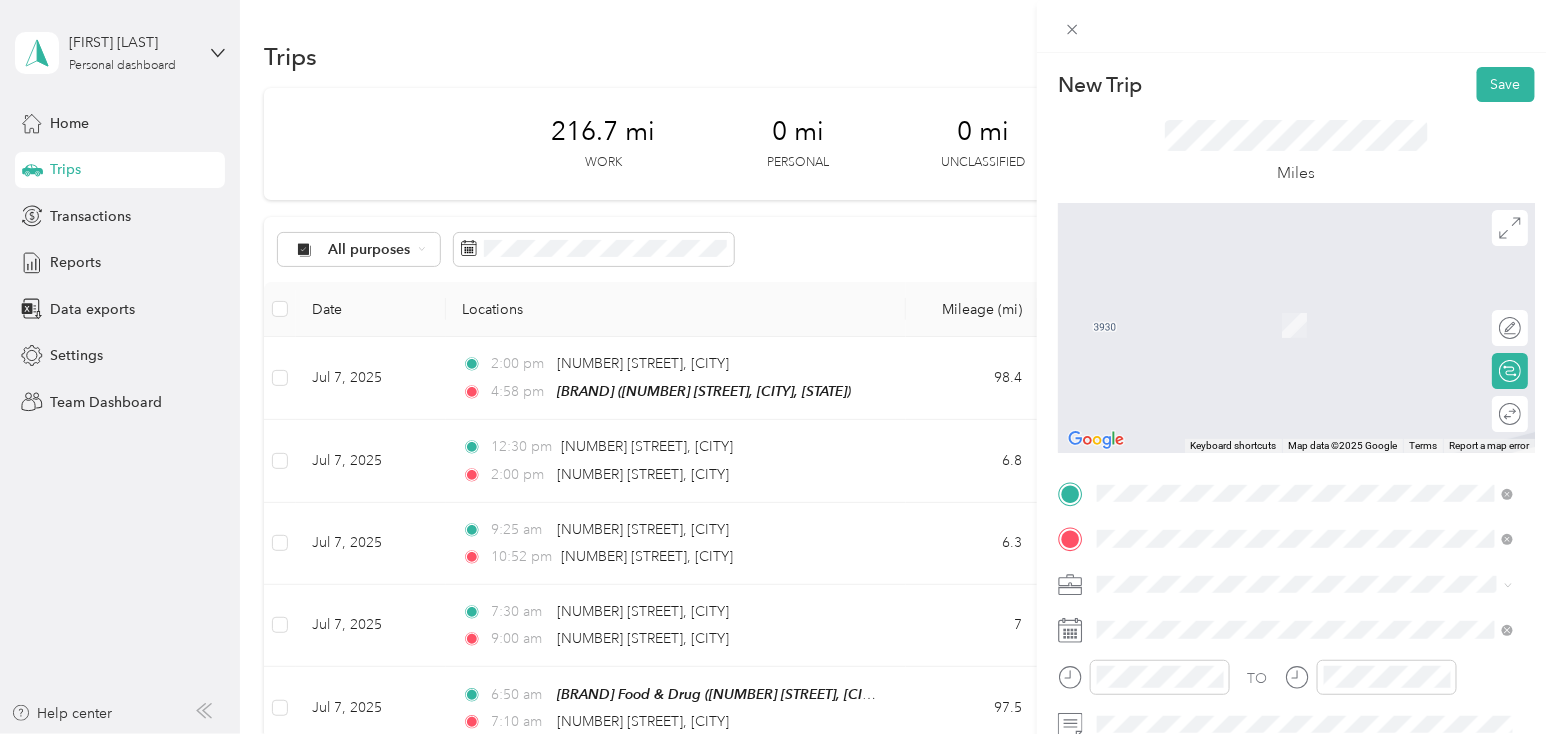 click on "New Trip Save This trip cannot be edited because it is either under review, approved, or paid. Contact your Team Manager to edit it. Miles ← Move left → Move right ↑ Move up ↓ Move down + Zoom in - Zoom out Home Jump left by 75% End Jump right by 75% Page Up Jump up by 75% Page Down Jump down by 75% Keyboard shortcuts Map Data Map data ©2025 Google Map data ©2025 Google 2 m  Click to toggle between metric and imperial units Terms Report a map error Edit route Calculate route Round trip TO Add photo" at bounding box center (1296, 514) 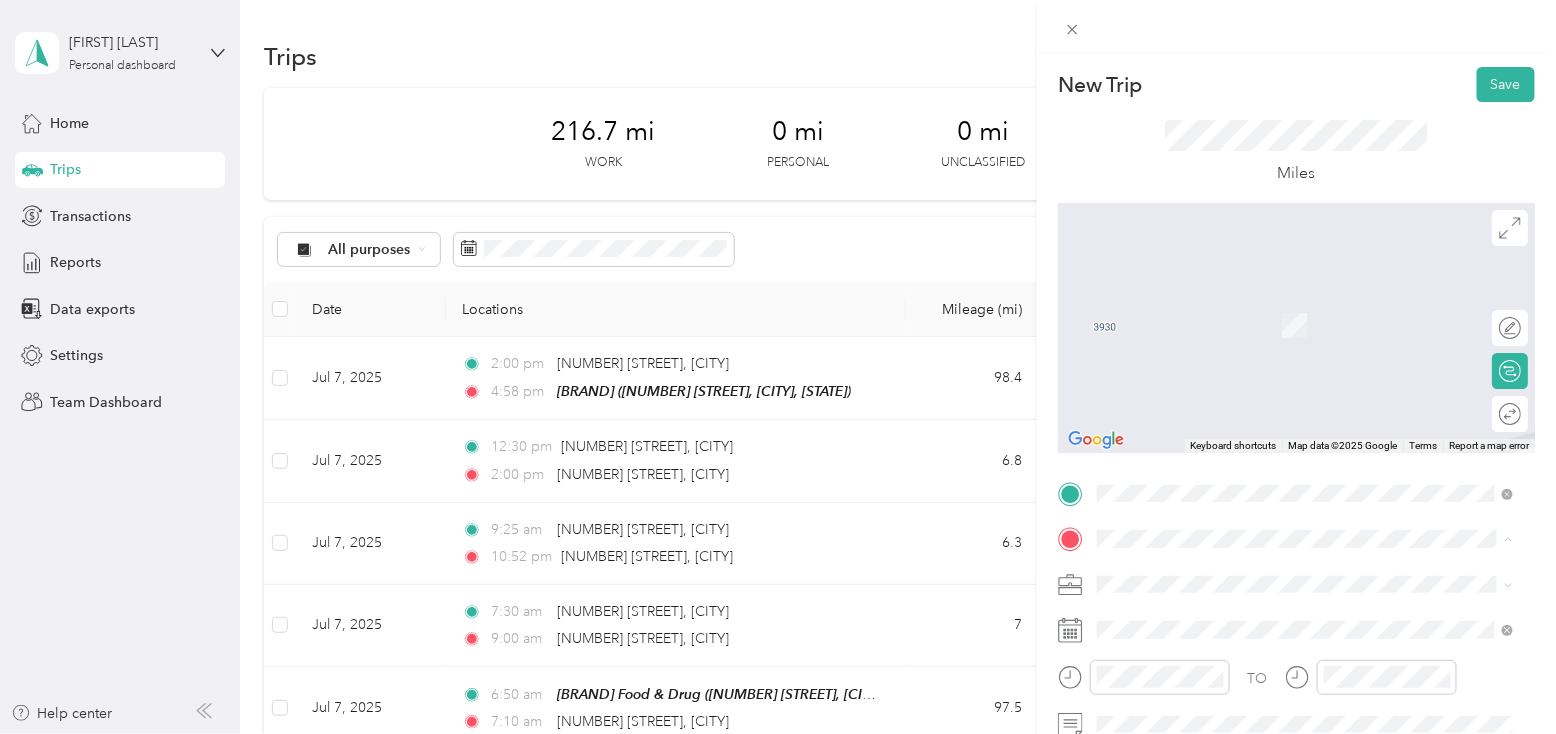 click on "[NUMBER] [STREET]
[CITY], [STATE] [POSTAL_CODE], [COUNTRY]" at bounding box center (1279, 303) 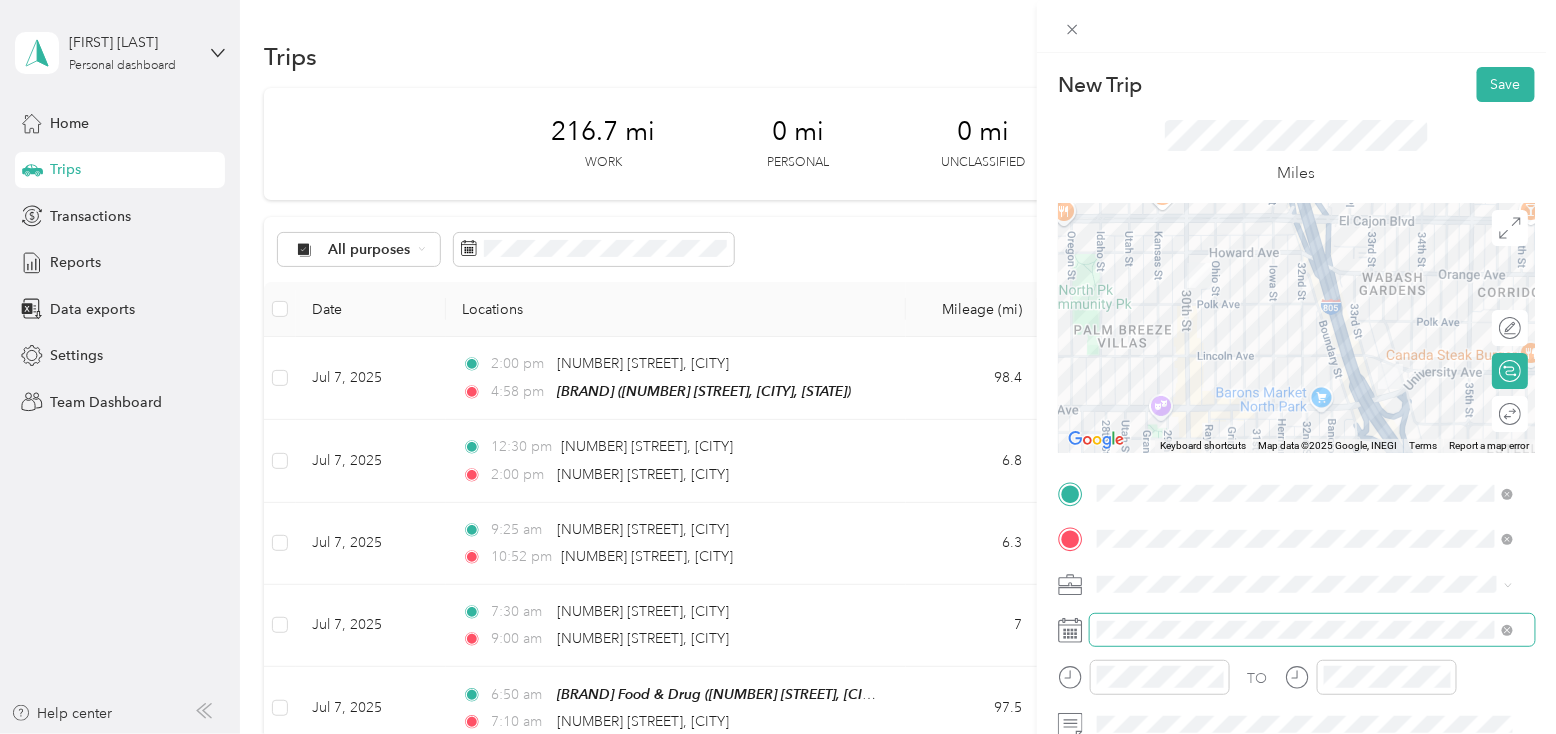 scroll, scrollTop: 100, scrollLeft: 0, axis: vertical 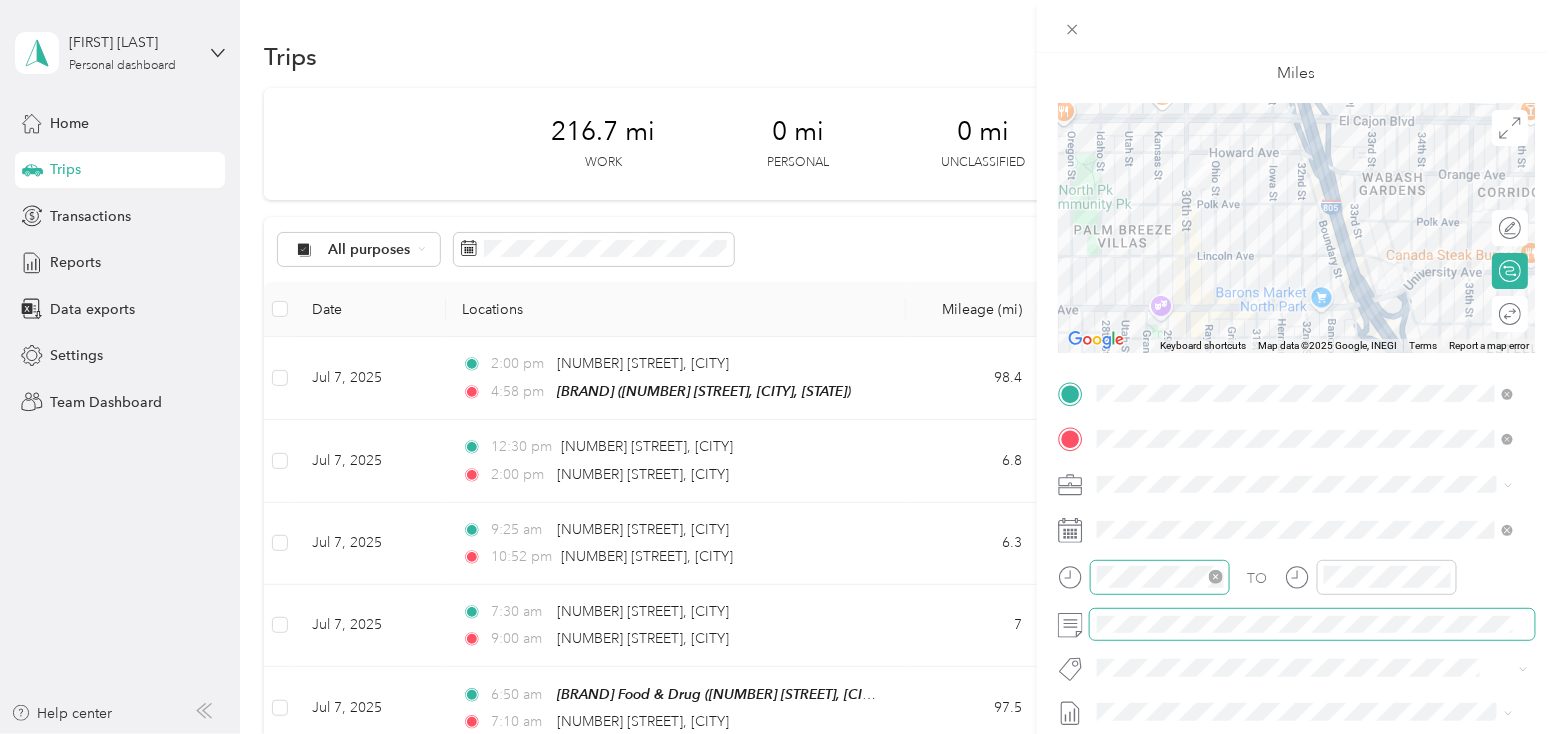 click 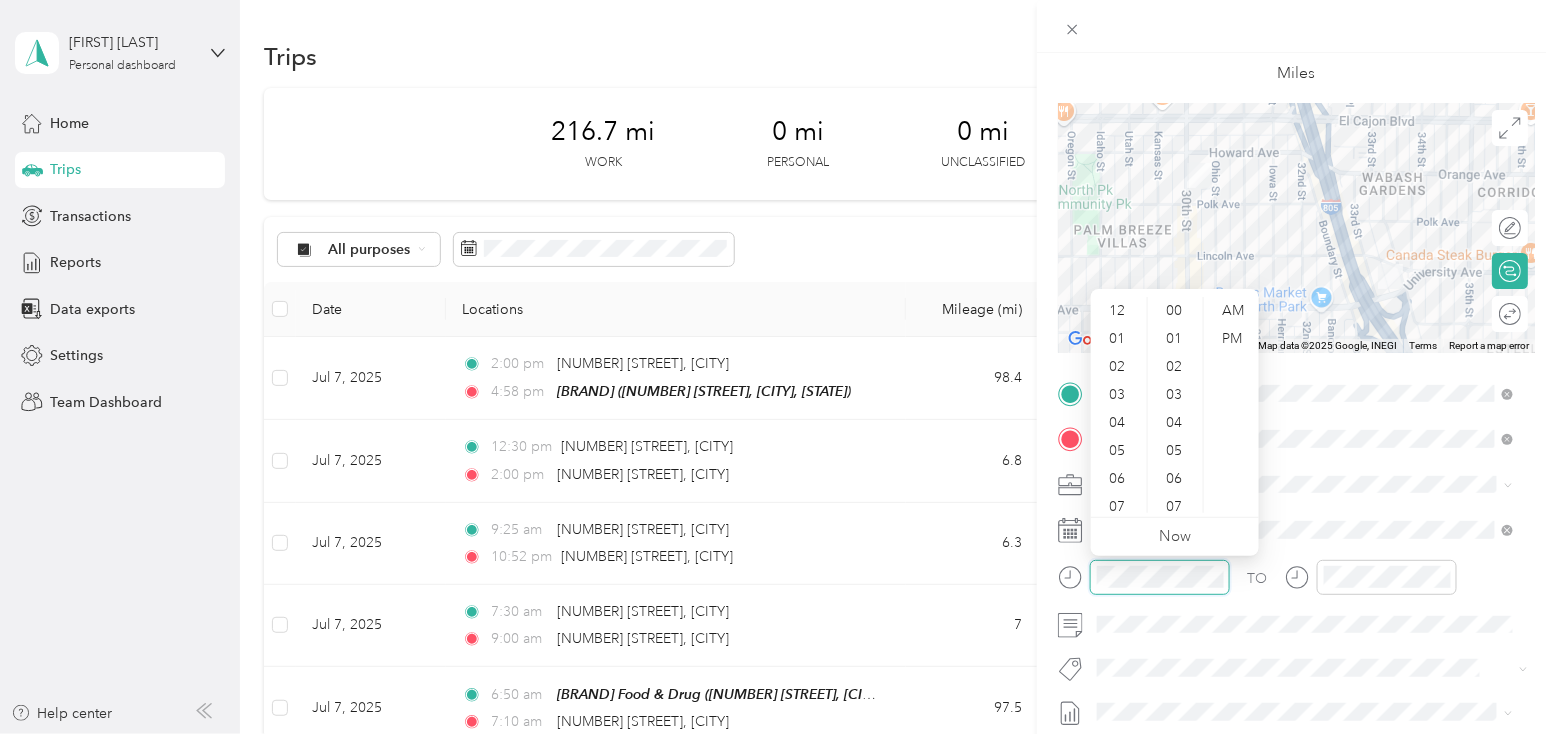 scroll, scrollTop: 27, scrollLeft: 0, axis: vertical 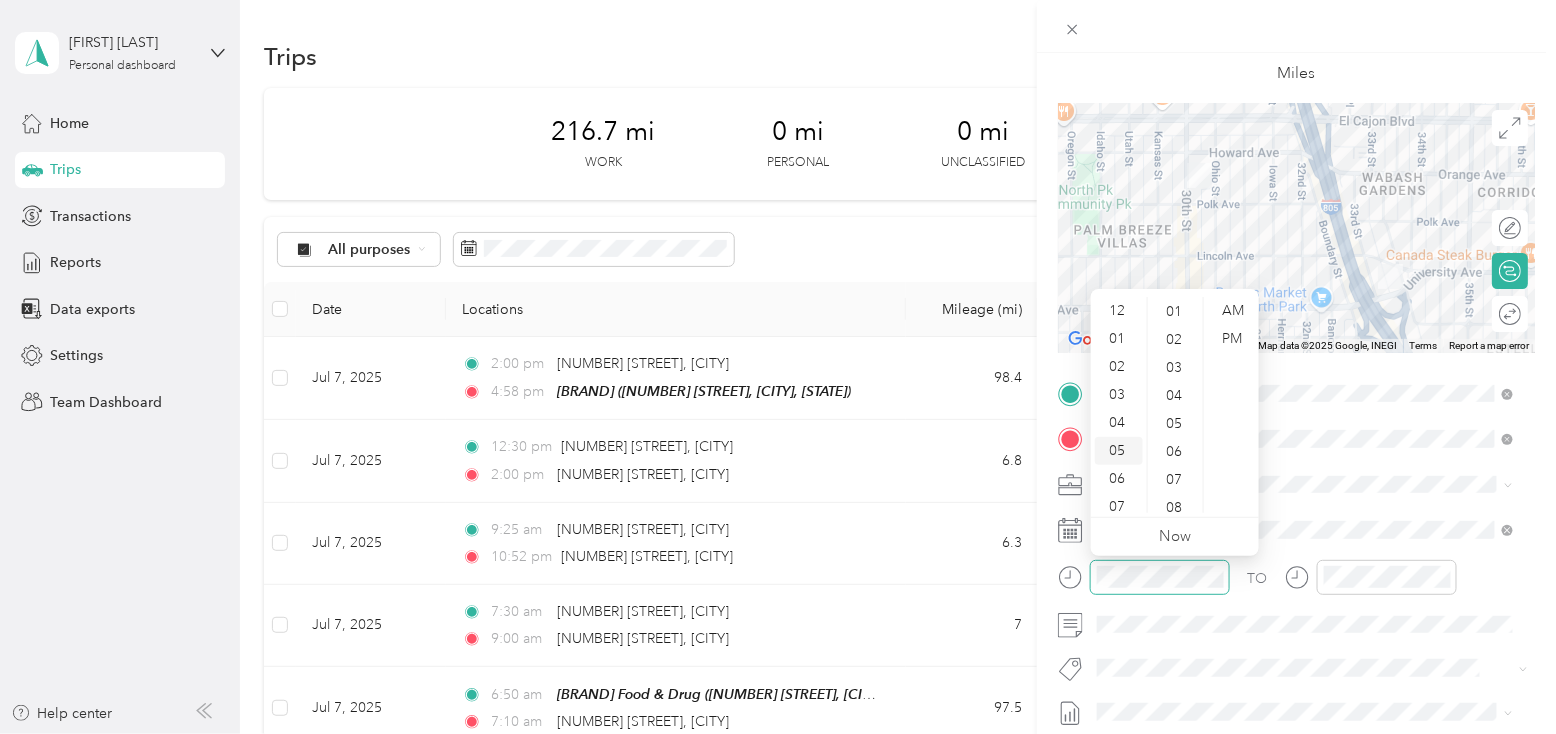 click on "05" at bounding box center [1119, 451] 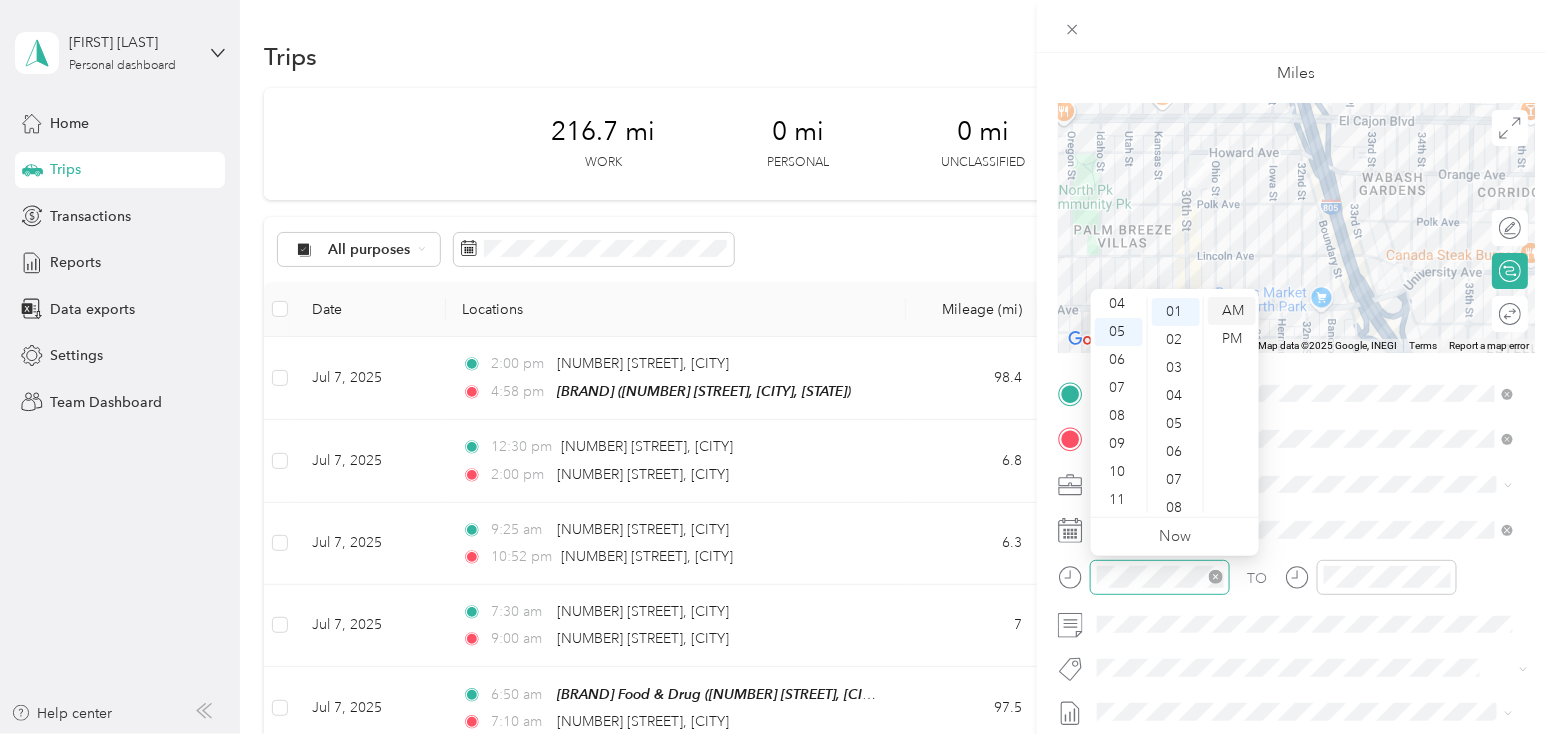 click on "AM" at bounding box center [1232, 311] 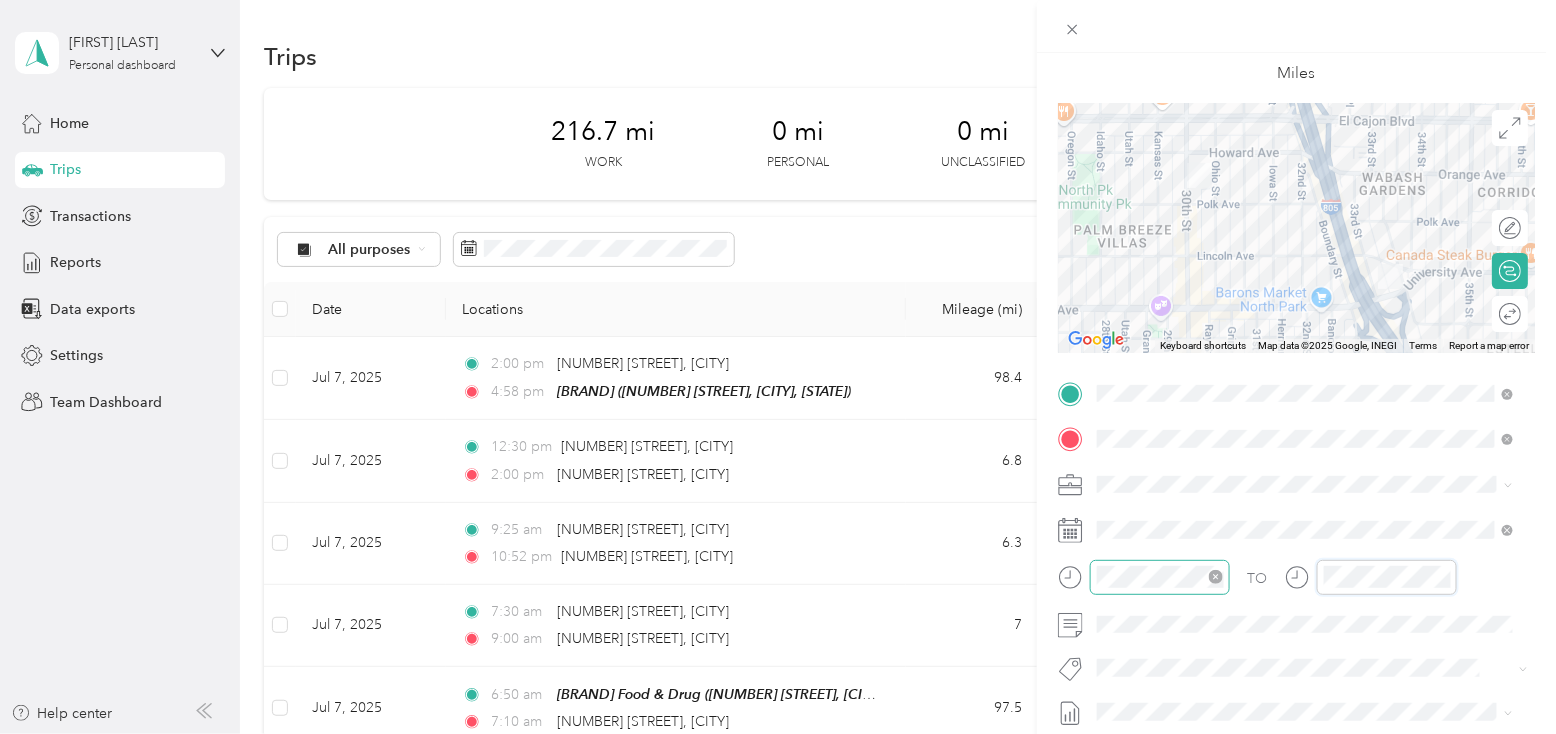 scroll, scrollTop: 83, scrollLeft: 0, axis: vertical 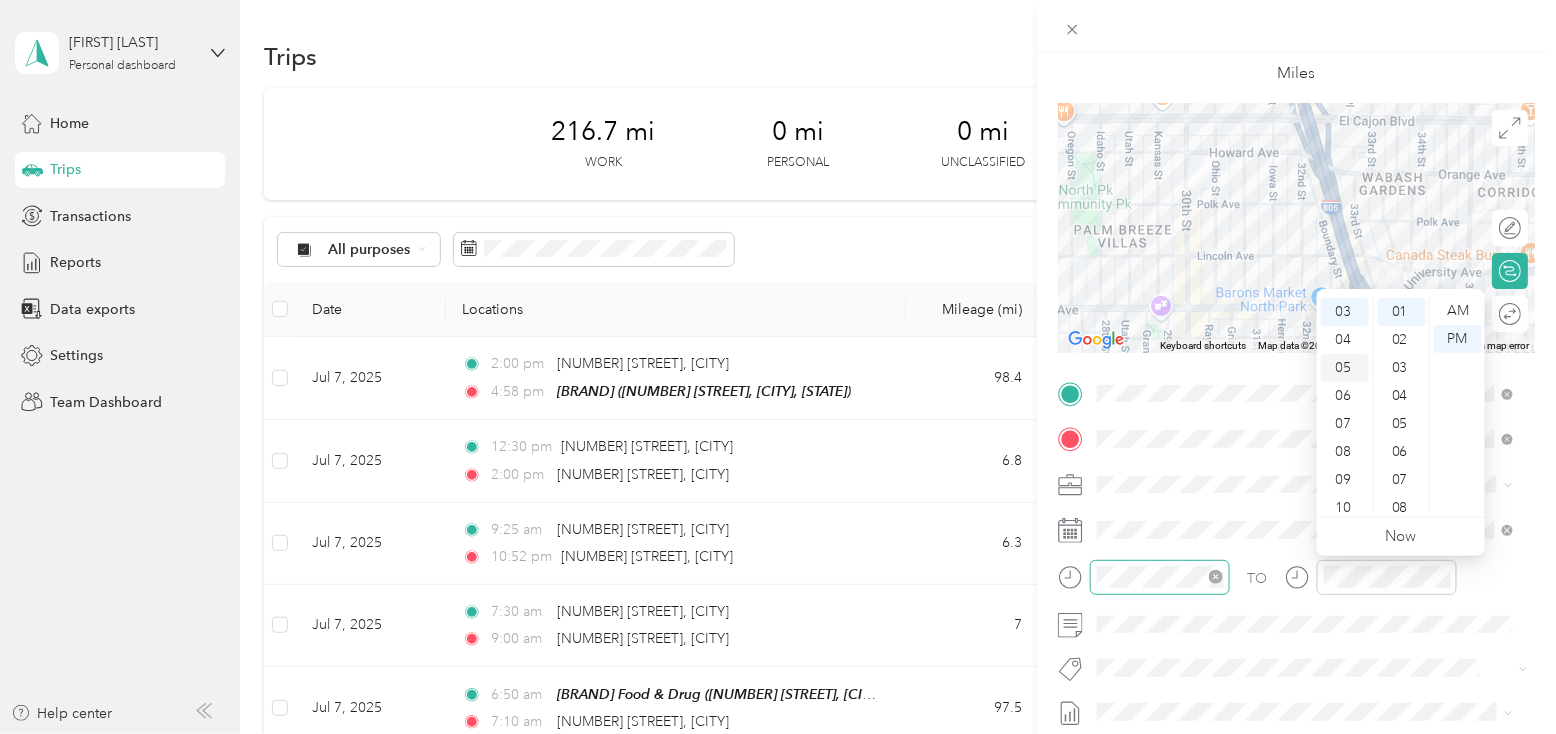 click on "05" at bounding box center (1345, 368) 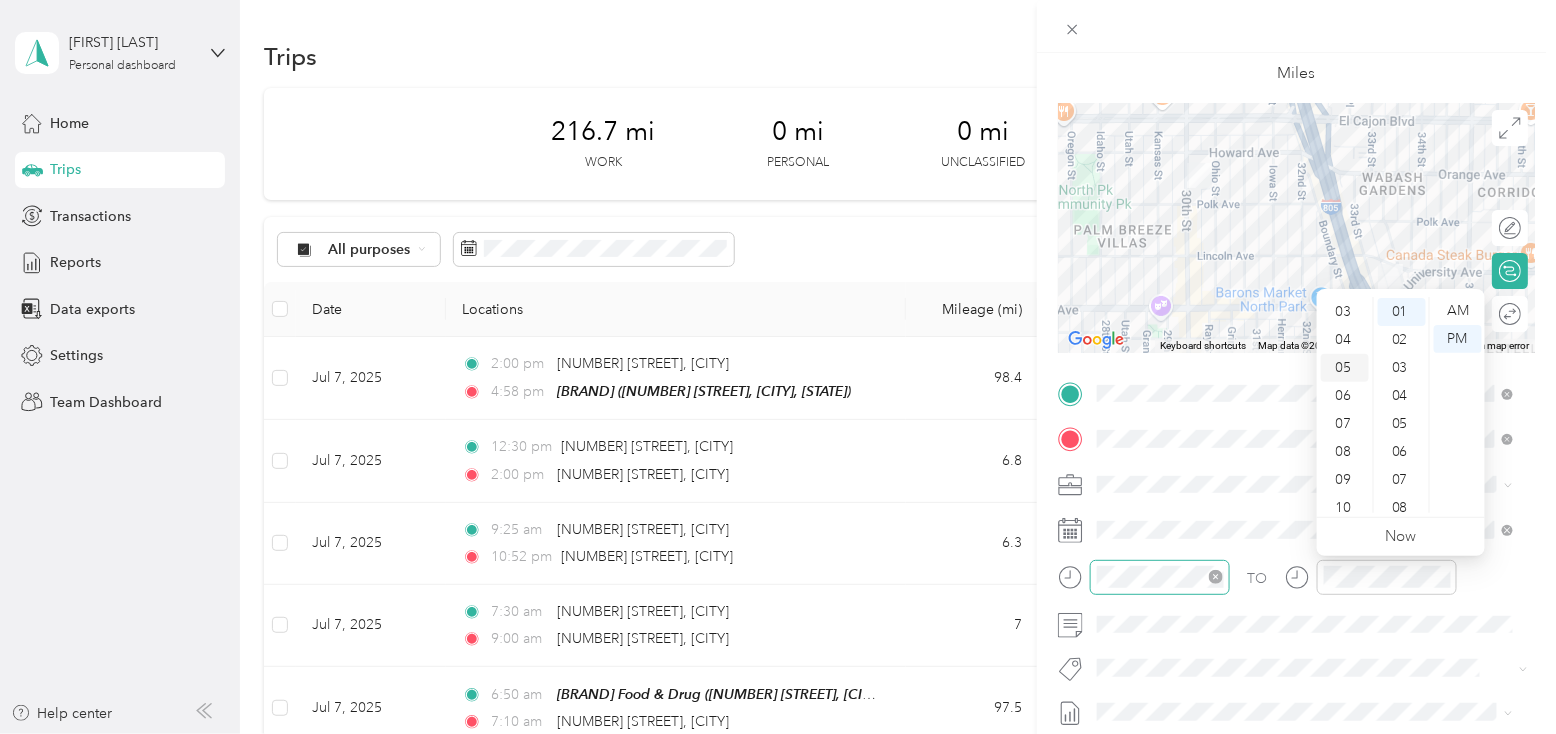 scroll, scrollTop: 119, scrollLeft: 0, axis: vertical 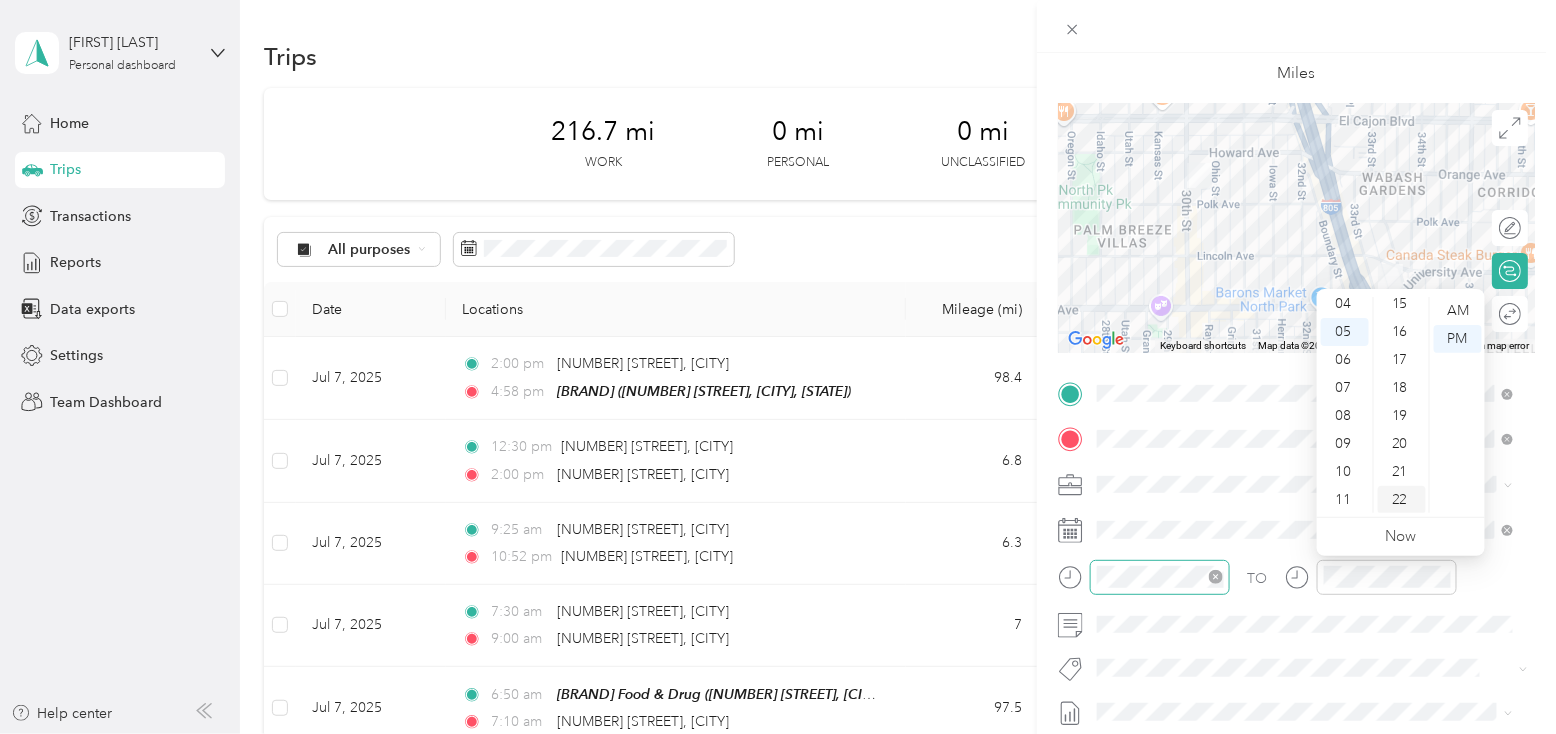 click on "22" at bounding box center (1402, 500) 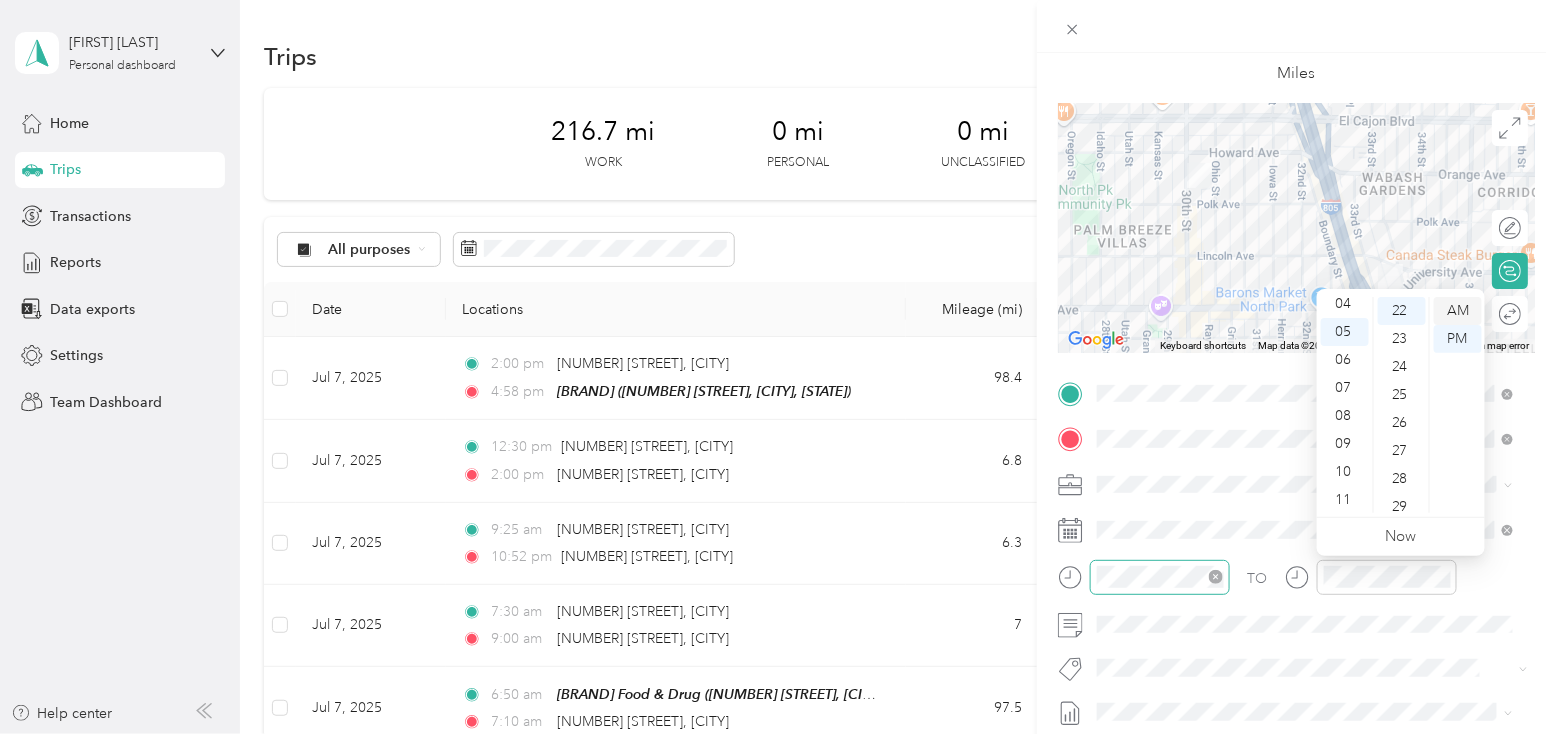 click on "AM" at bounding box center [1458, 311] 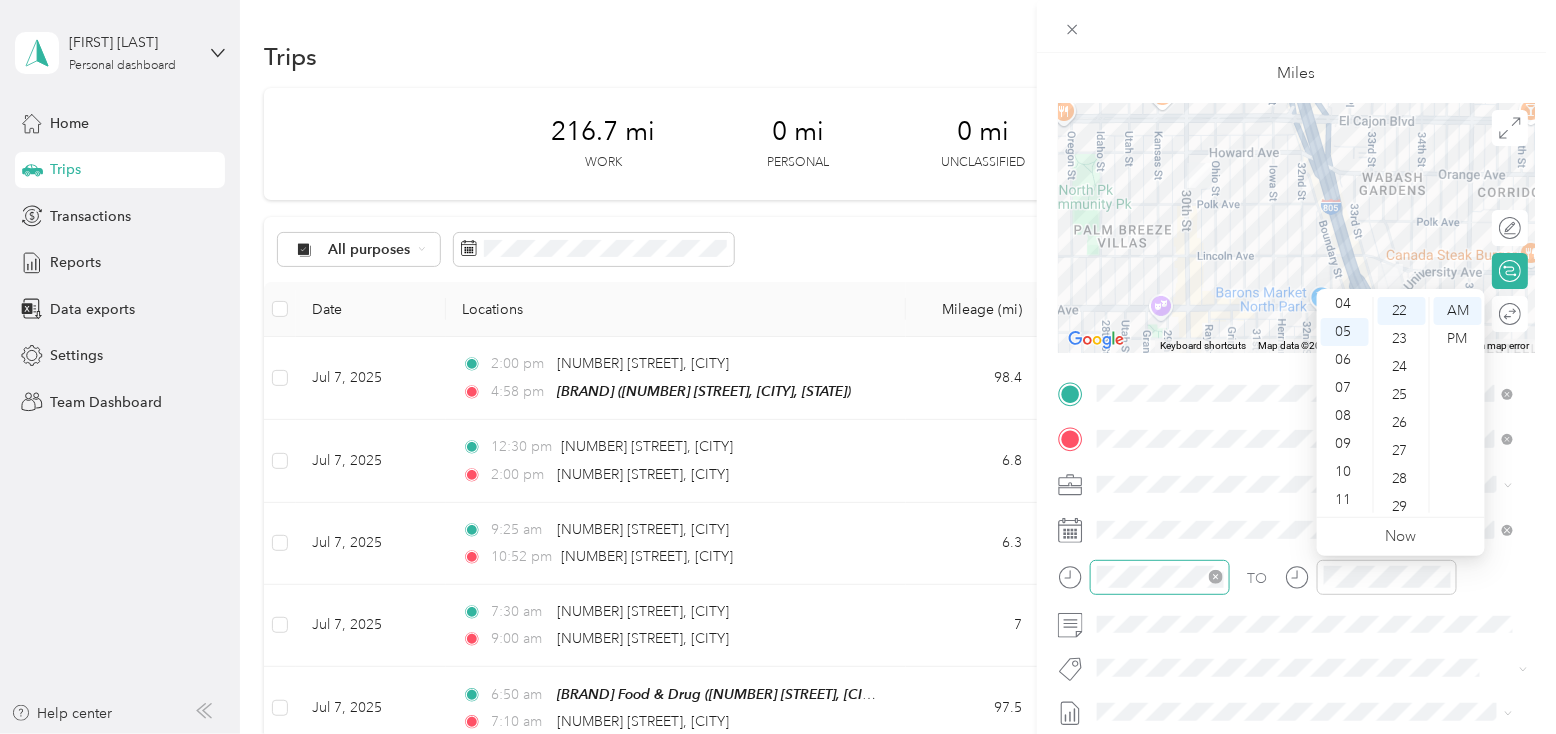 click on "TO" at bounding box center [1296, 584] 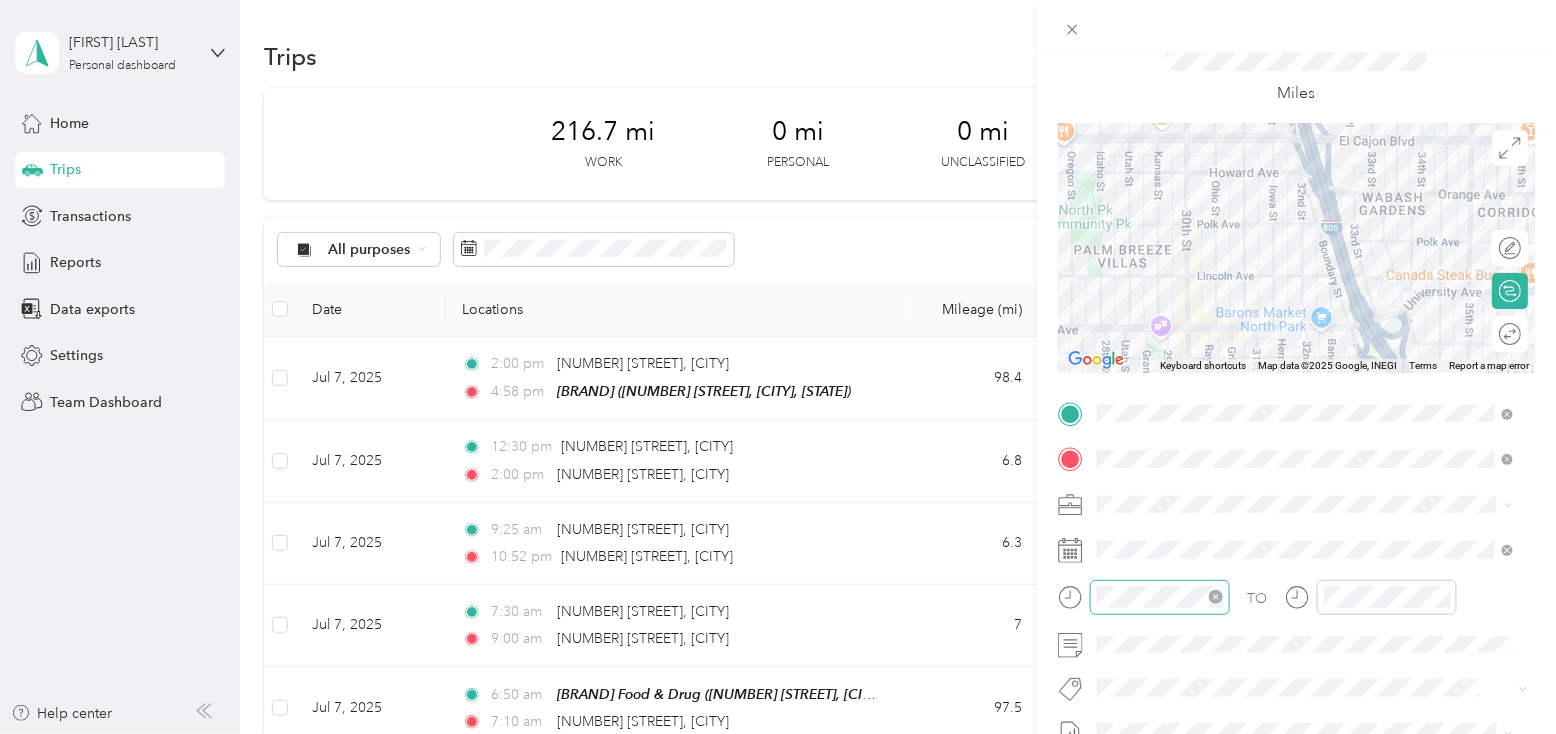 scroll, scrollTop: 0, scrollLeft: 0, axis: both 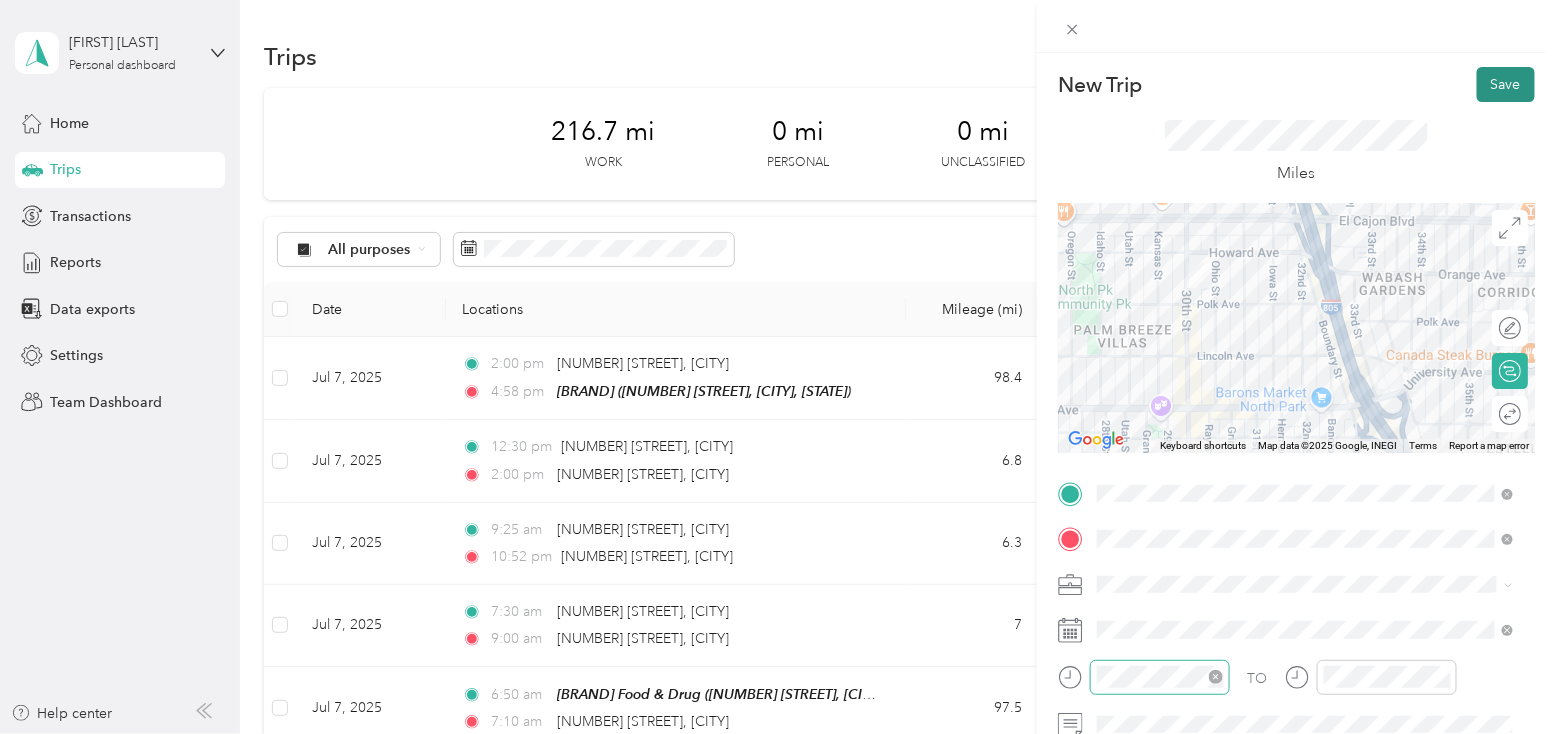 click on "Save" at bounding box center [1506, 84] 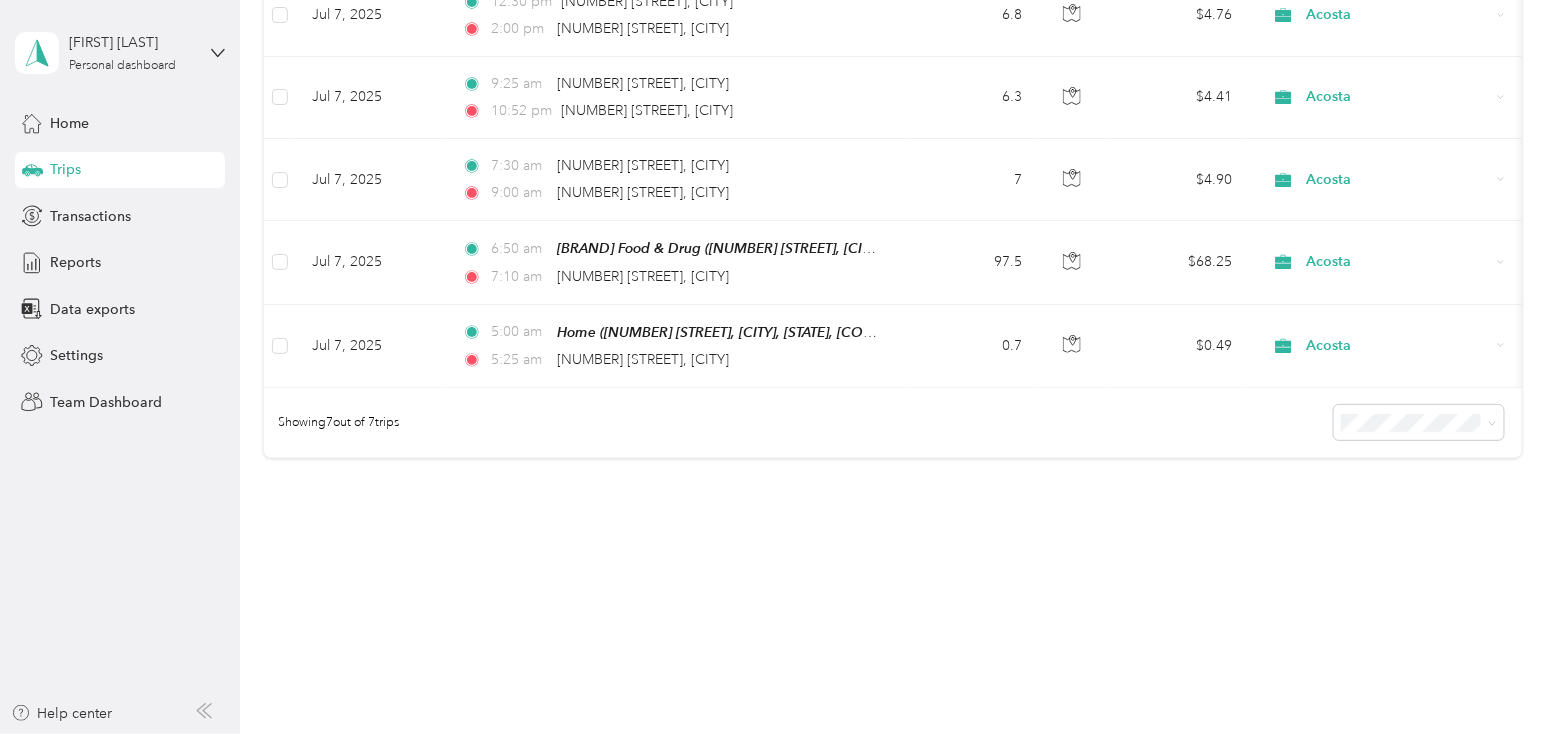 scroll, scrollTop: 0, scrollLeft: 0, axis: both 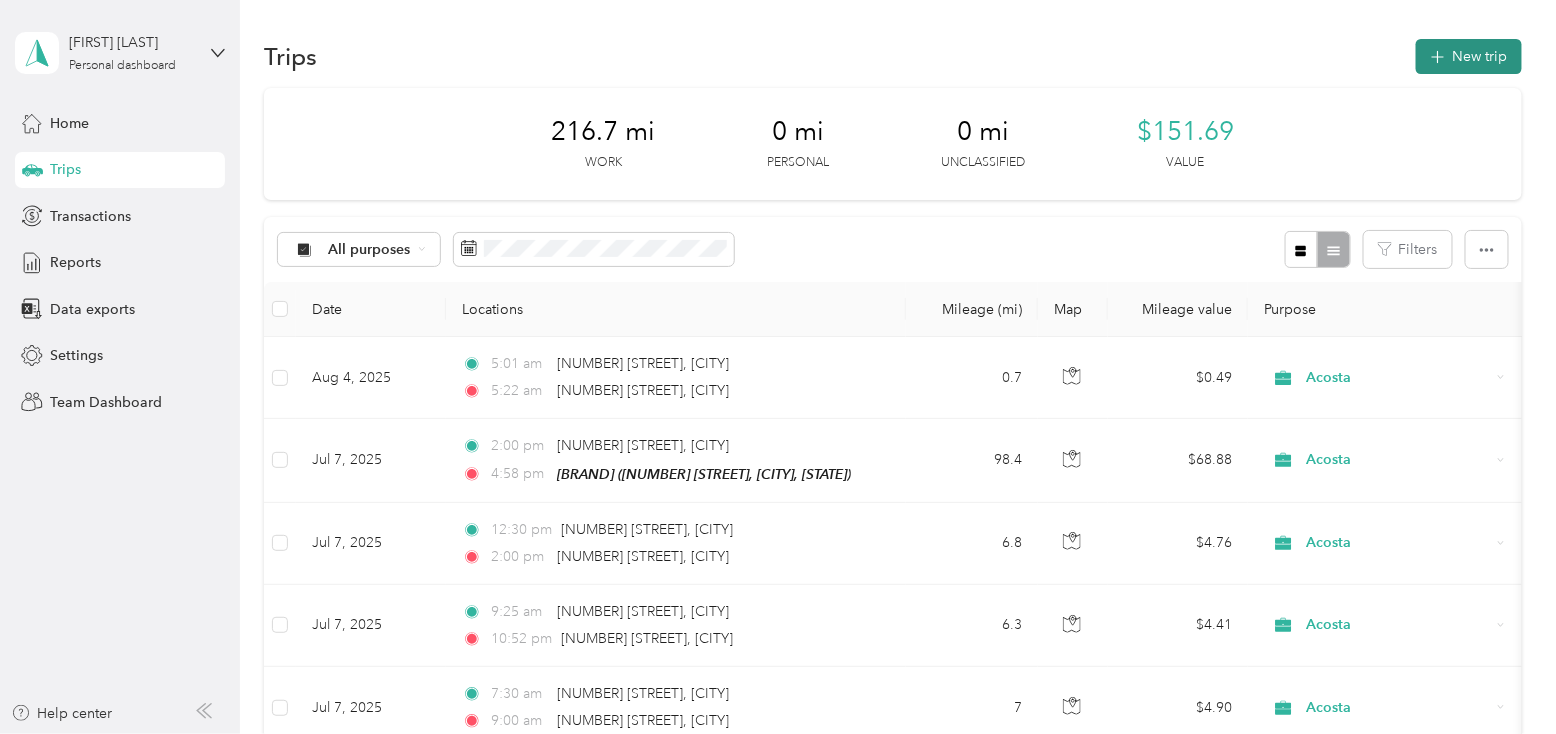 click on "New trip" at bounding box center [1469, 56] 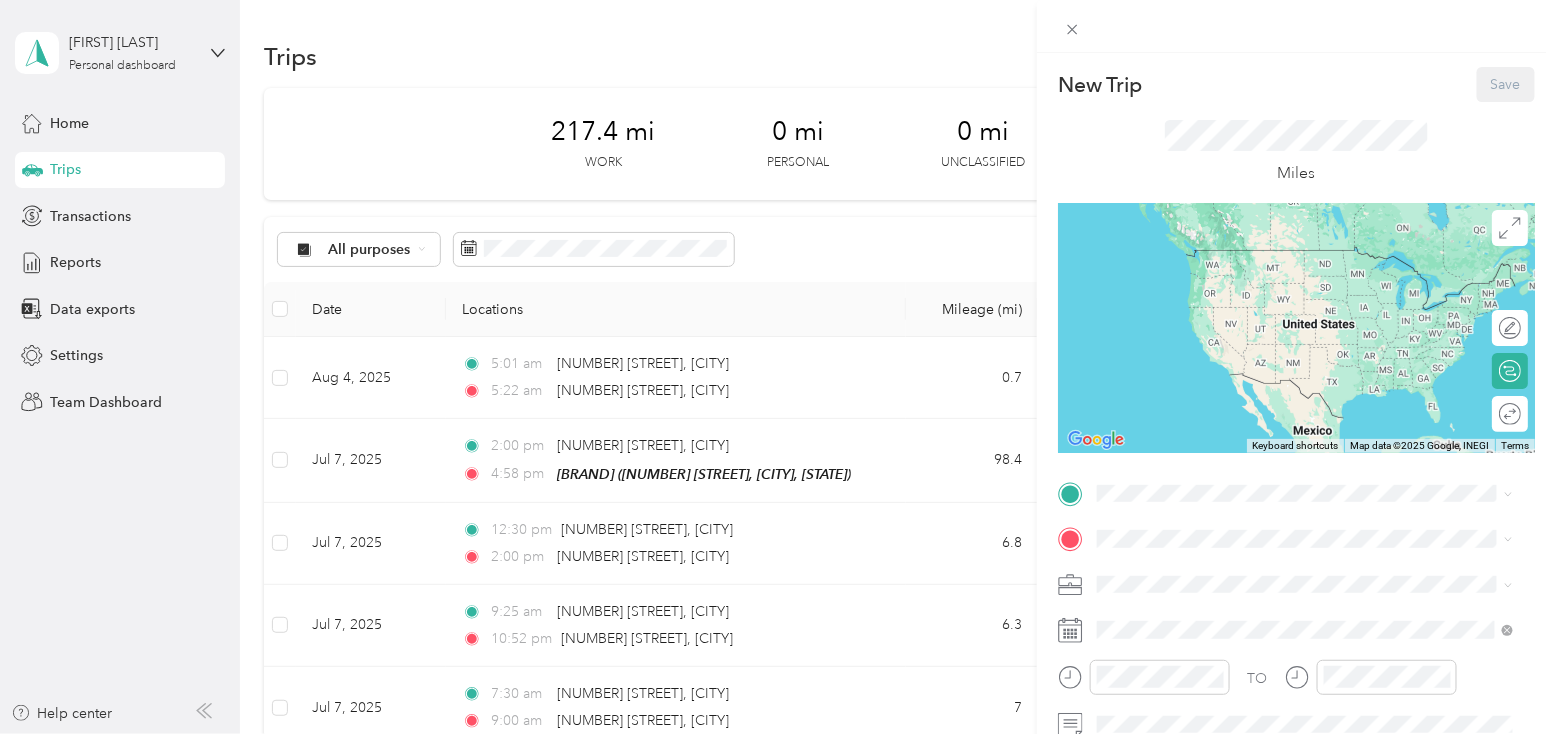 click 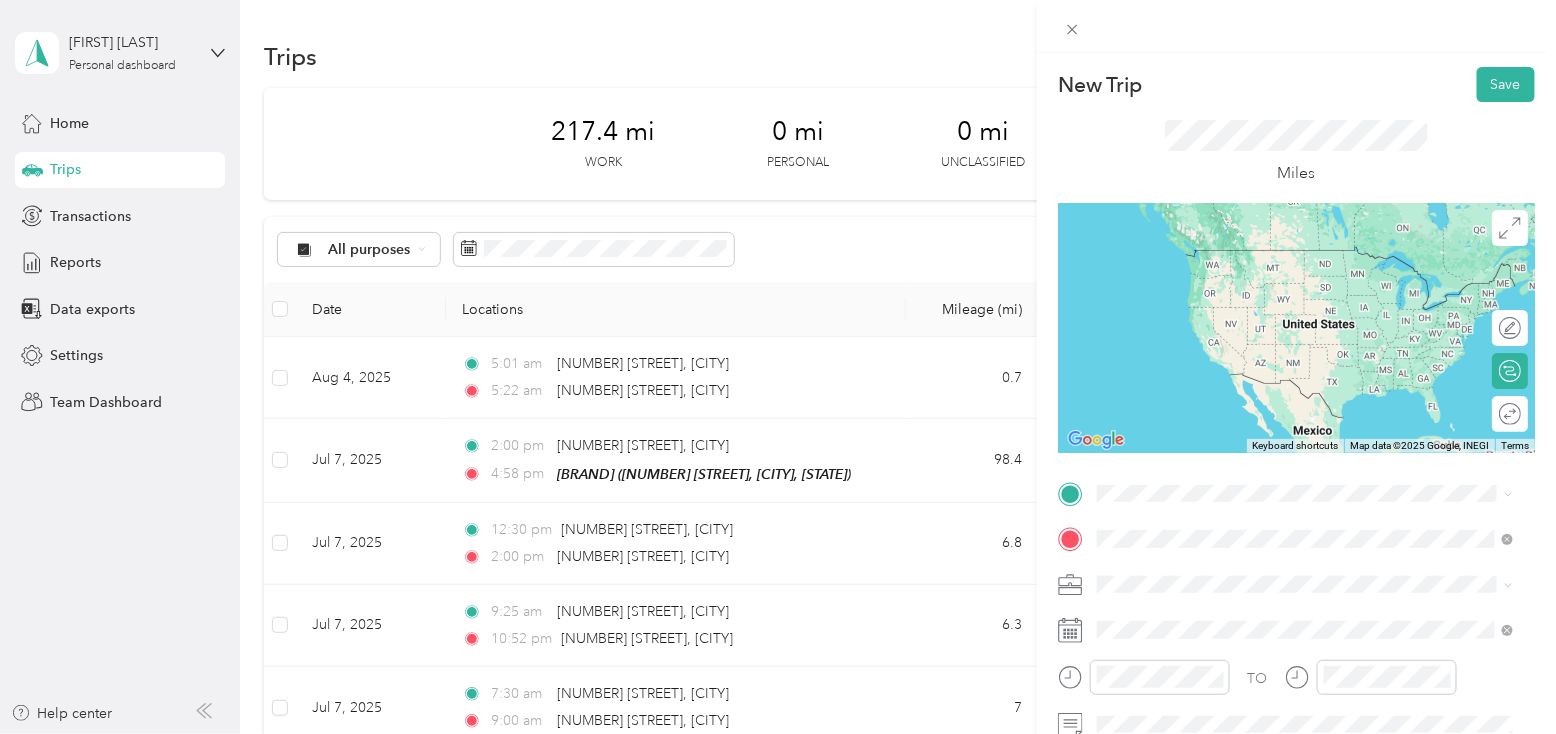 click on "[NUMBER] [STREET]
[CITY], [STATE] [POSTAL_CODE], [COUNTRY]" at bounding box center [1279, 325] 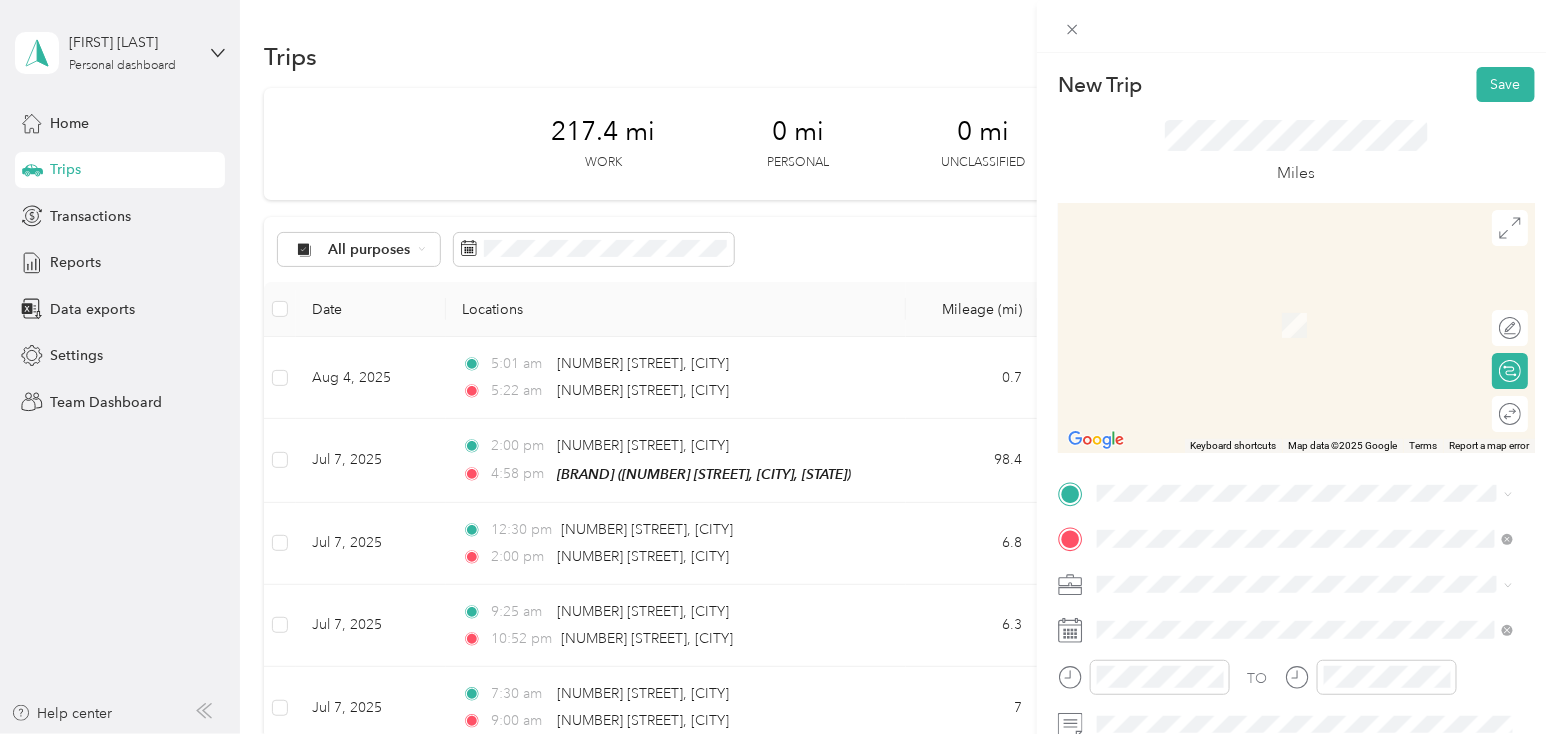 click on "TEAM [BRAND] Food & Drug" at bounding box center [1321, 254] 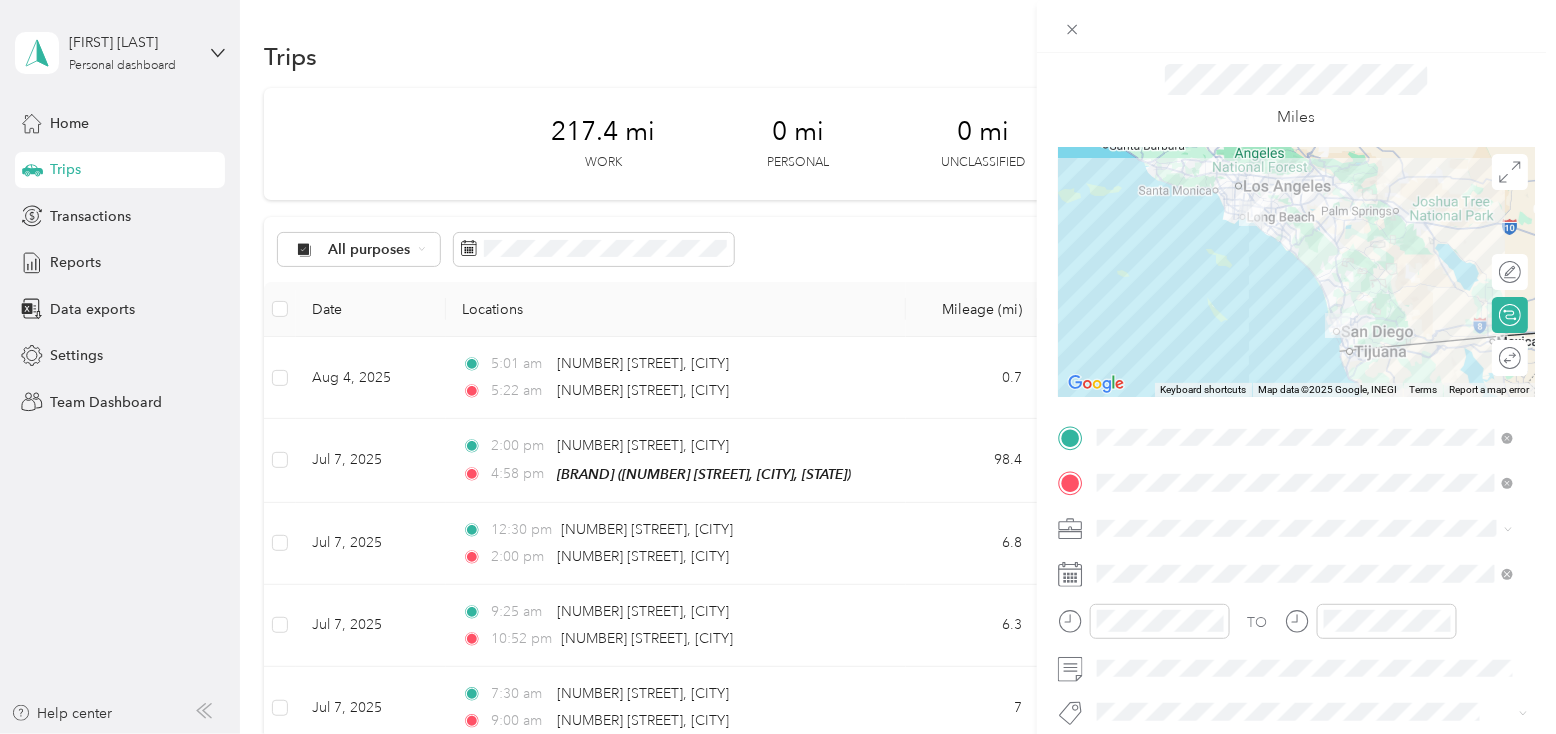 scroll, scrollTop: 100, scrollLeft: 0, axis: vertical 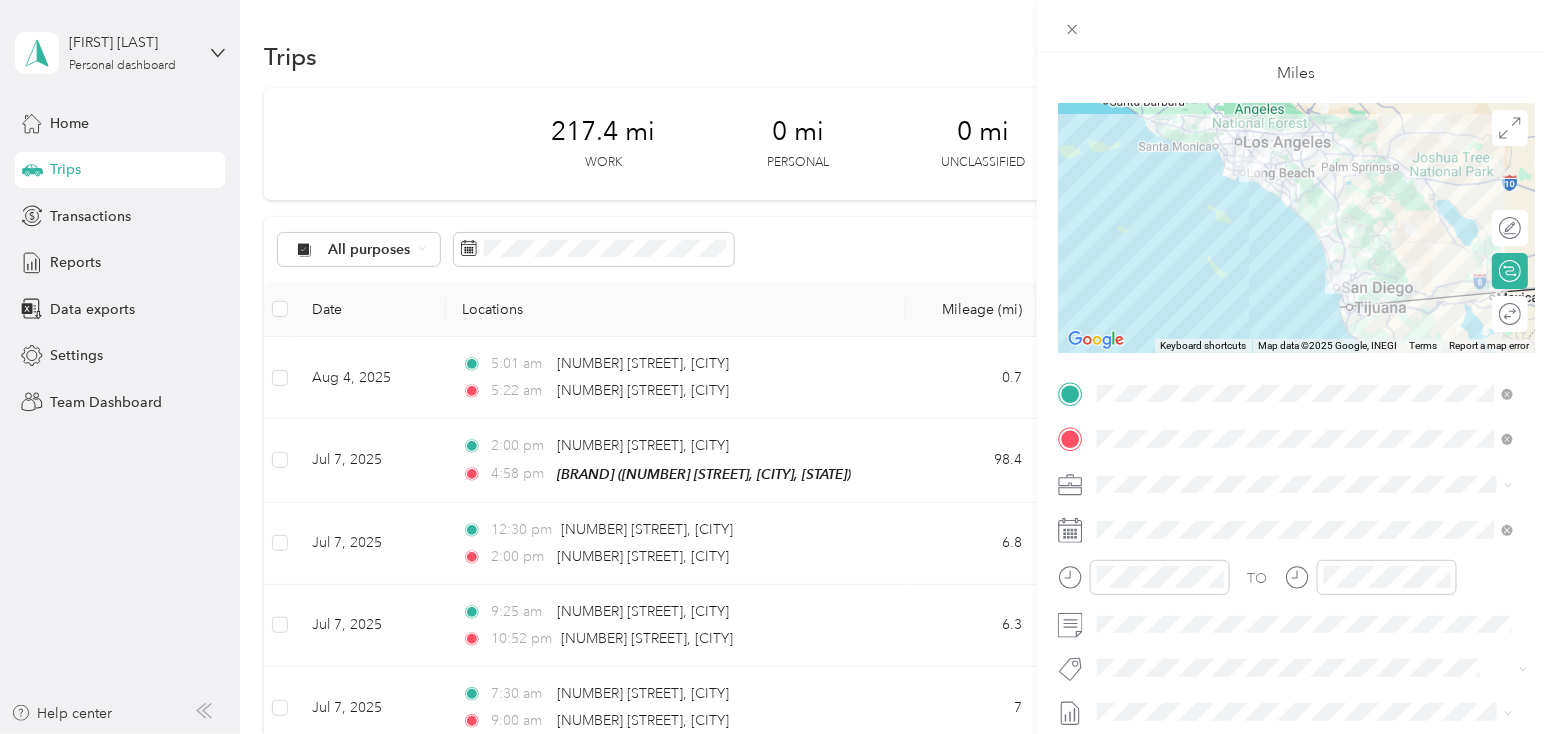 click 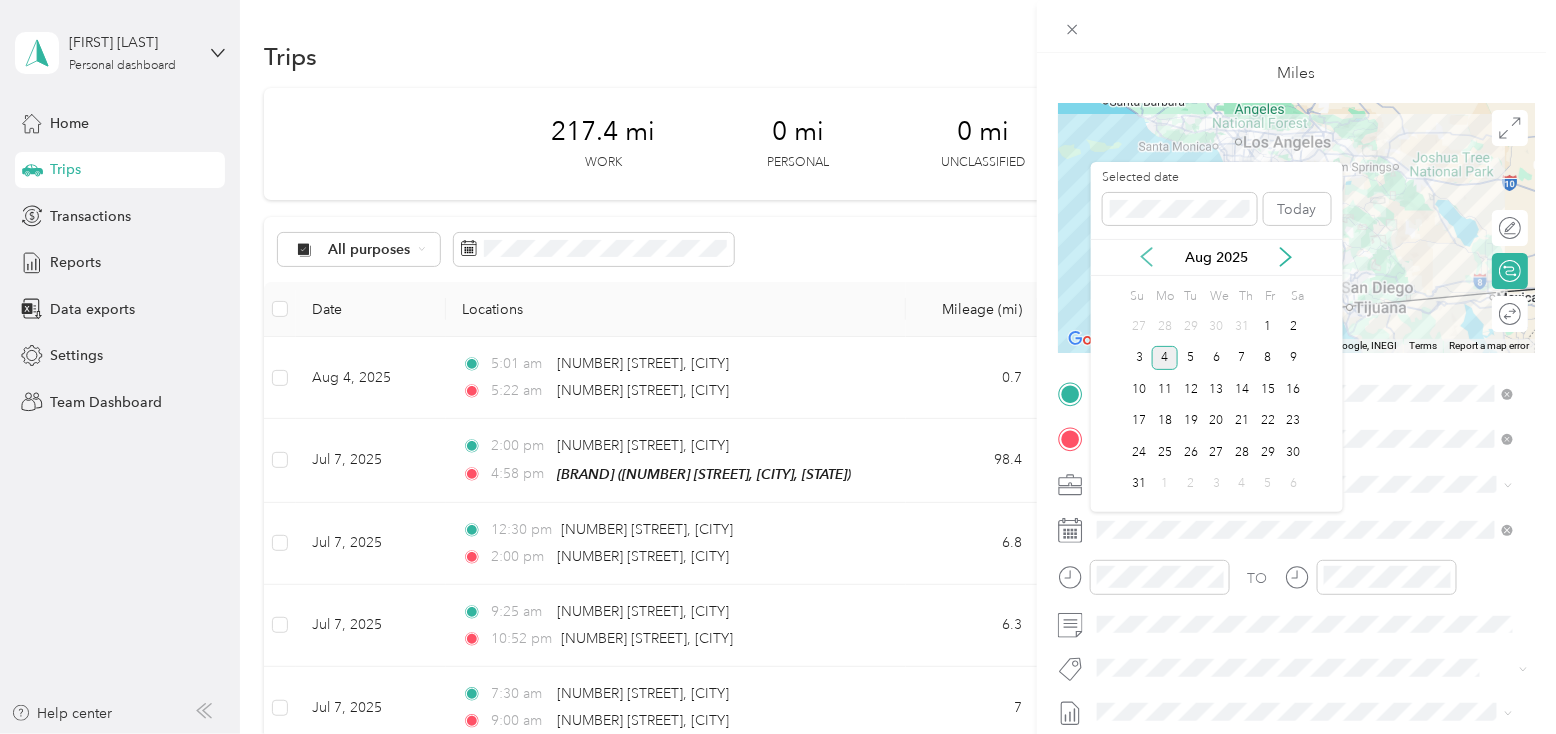 click 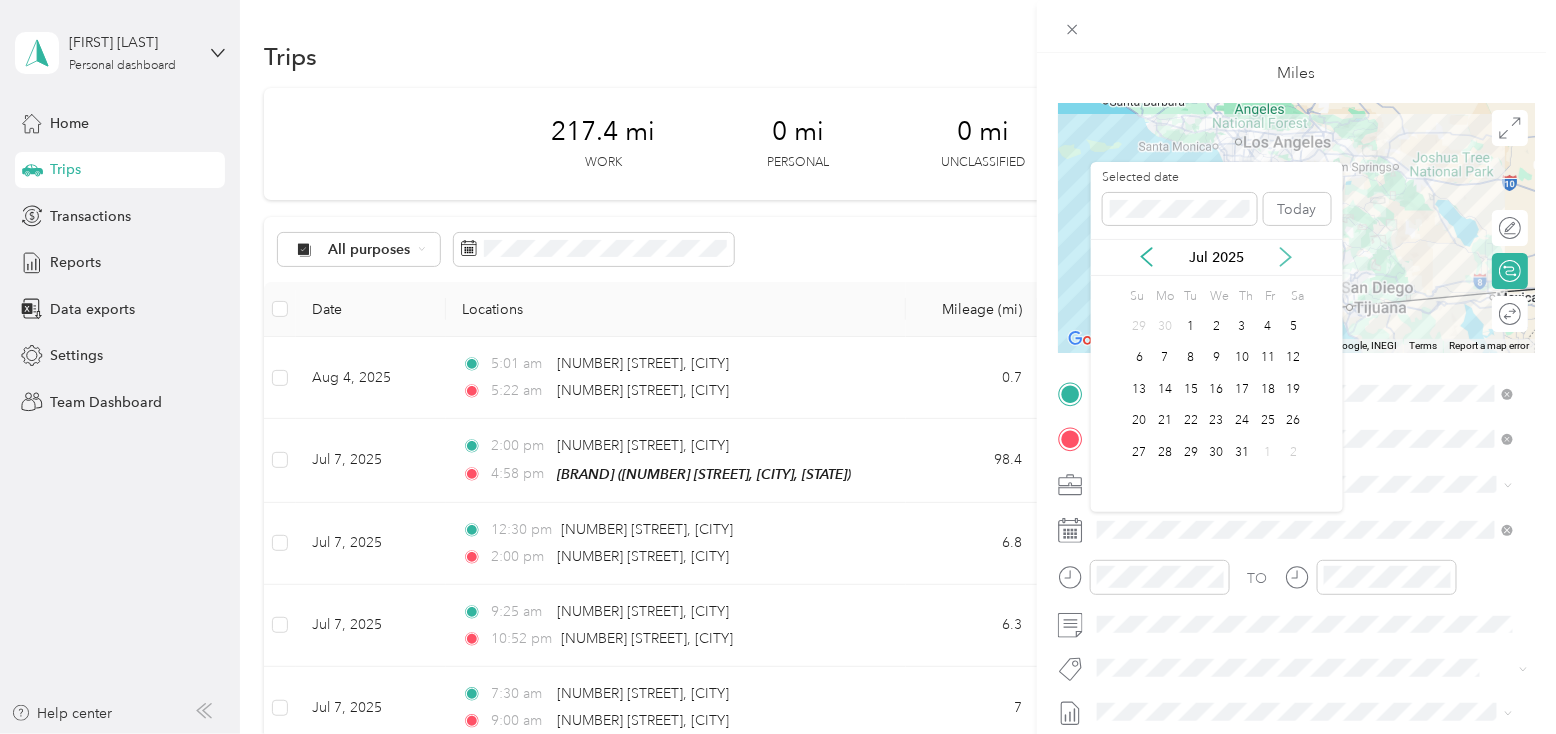 click 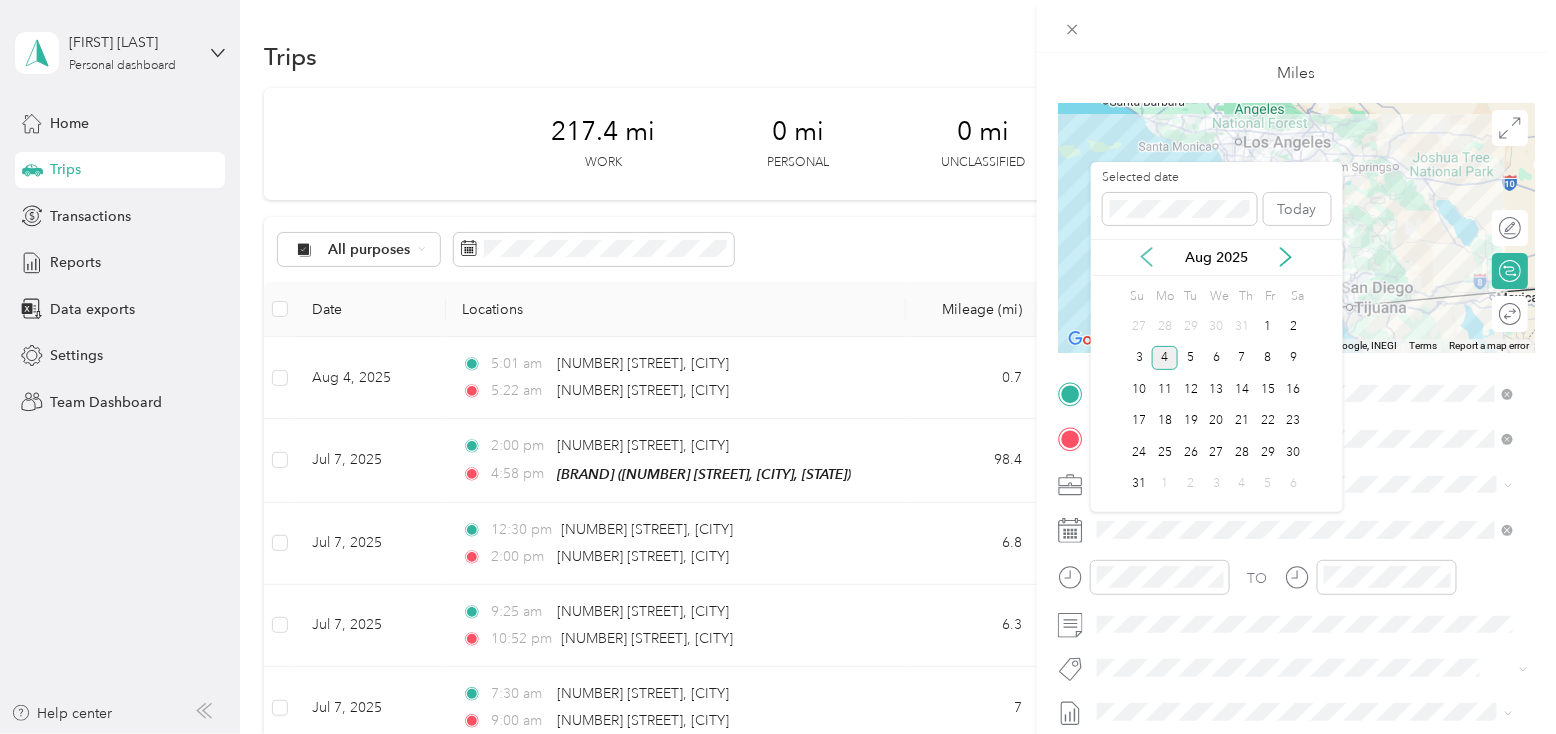 click 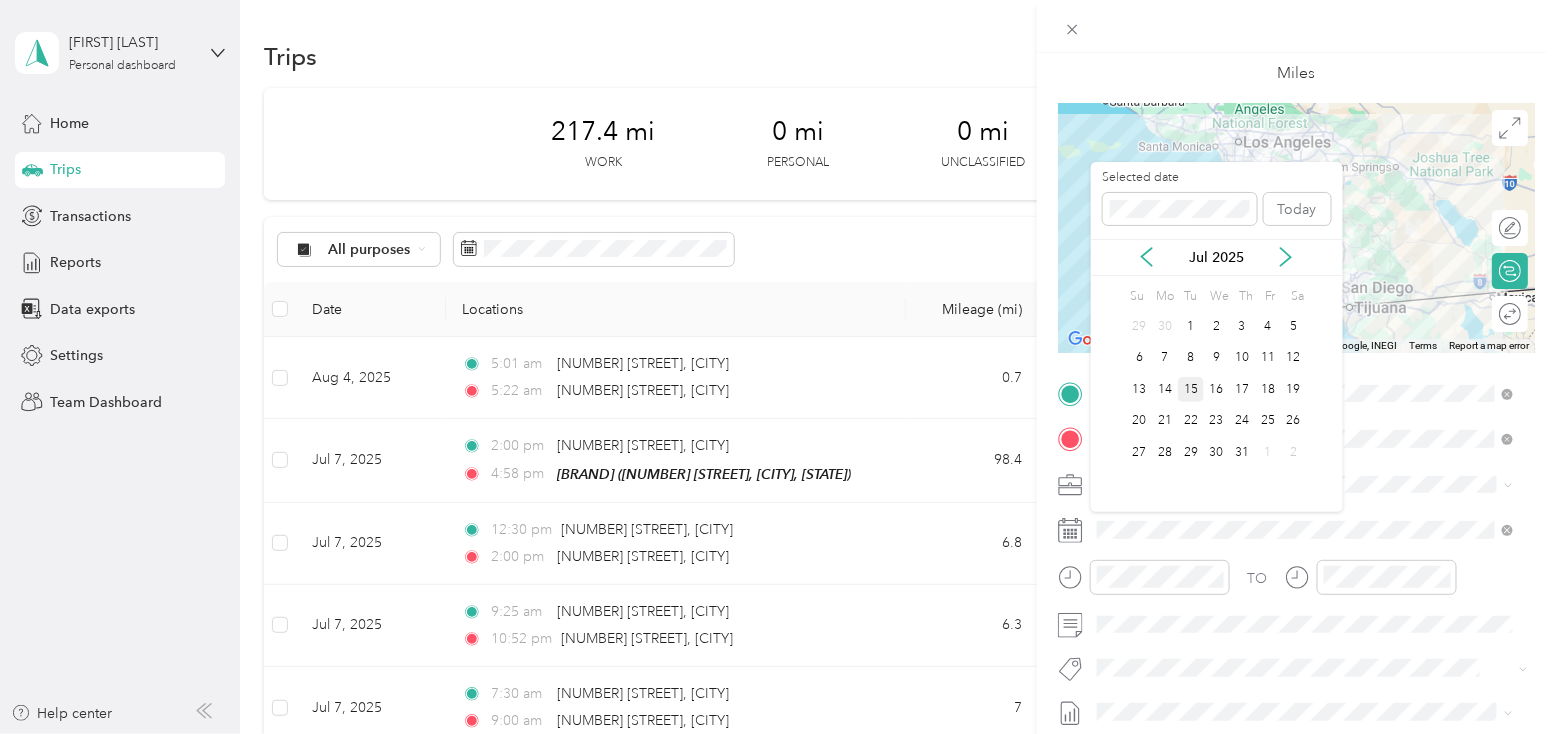 click on "15" at bounding box center [1191, 389] 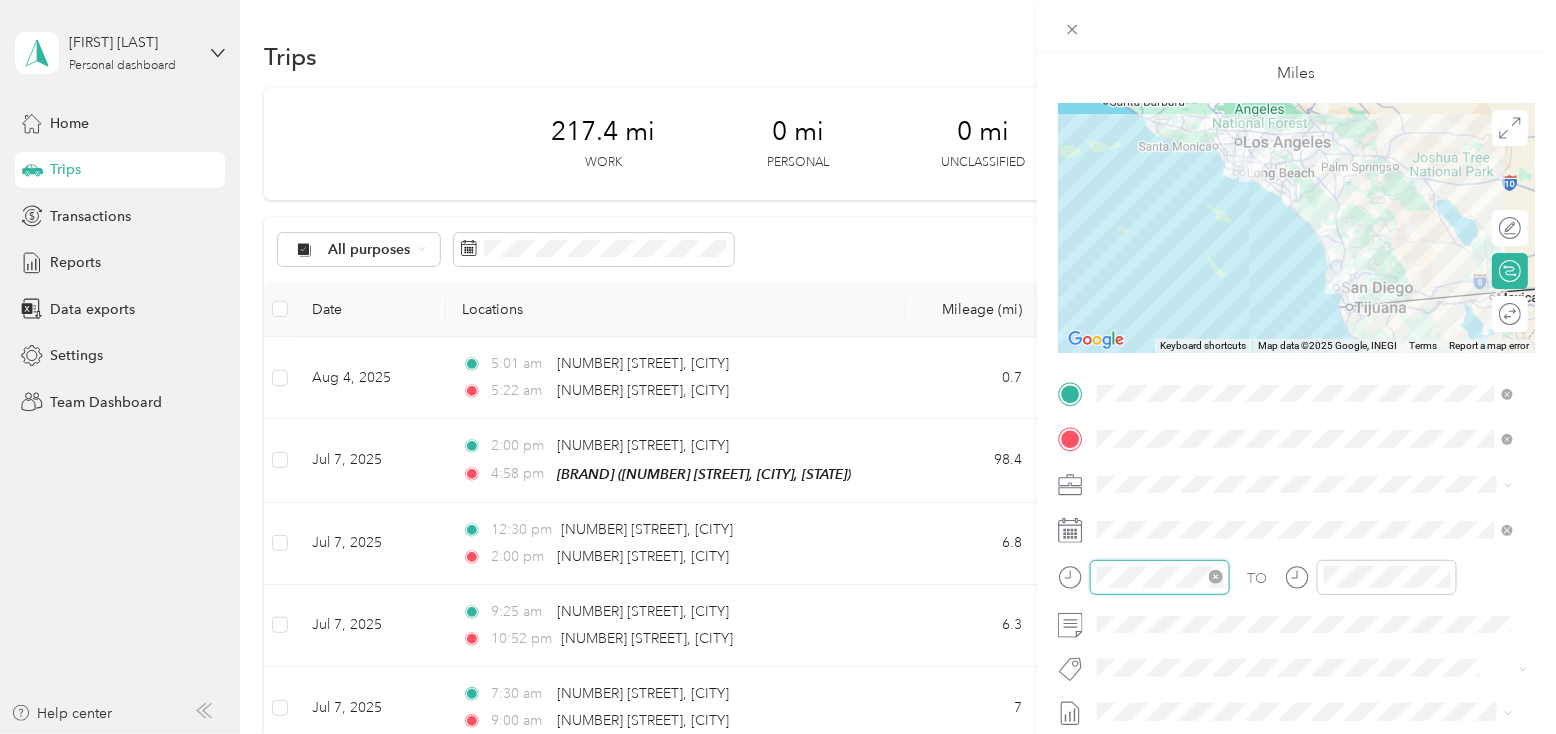 scroll, scrollTop: 83, scrollLeft: 0, axis: vertical 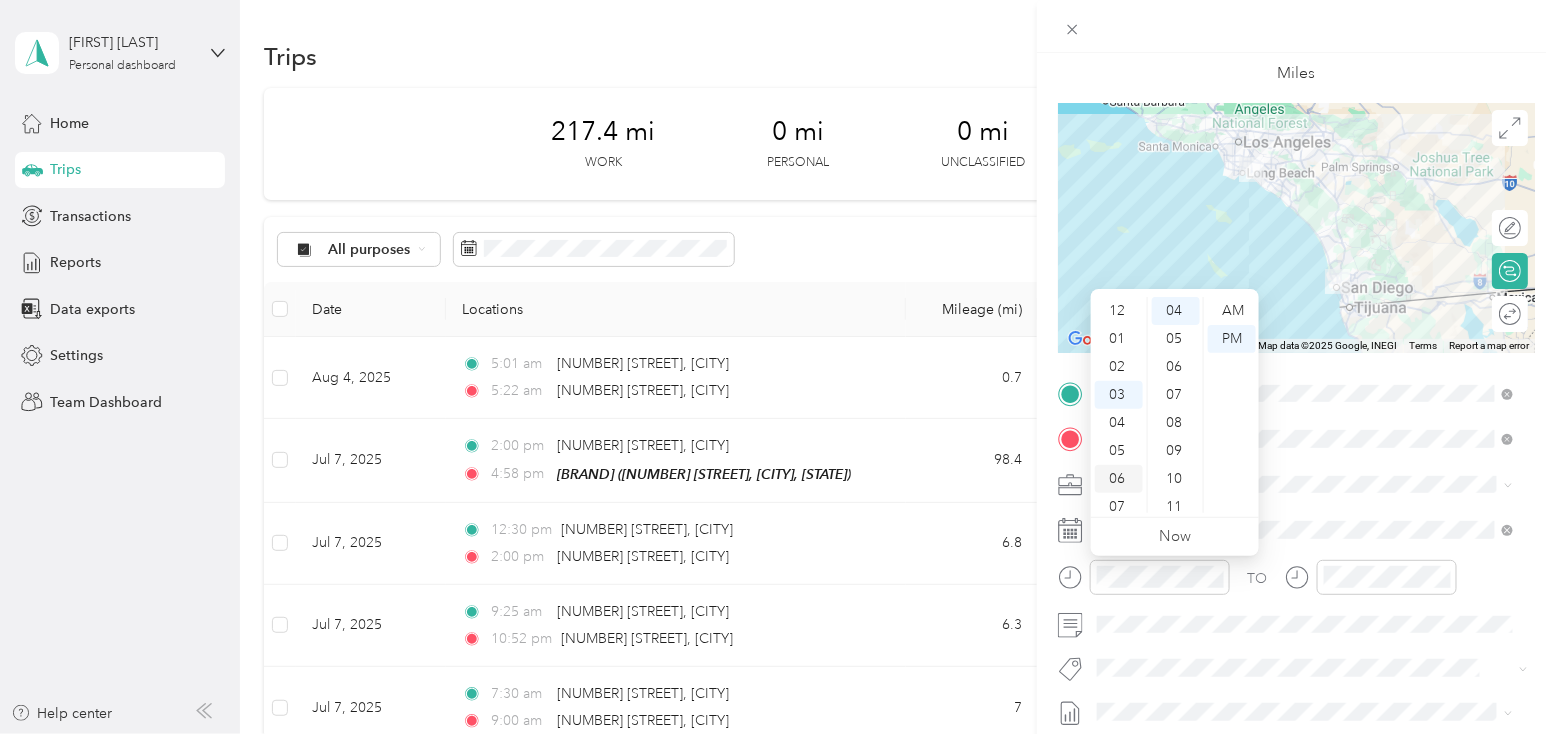 click on "06" at bounding box center (1119, 479) 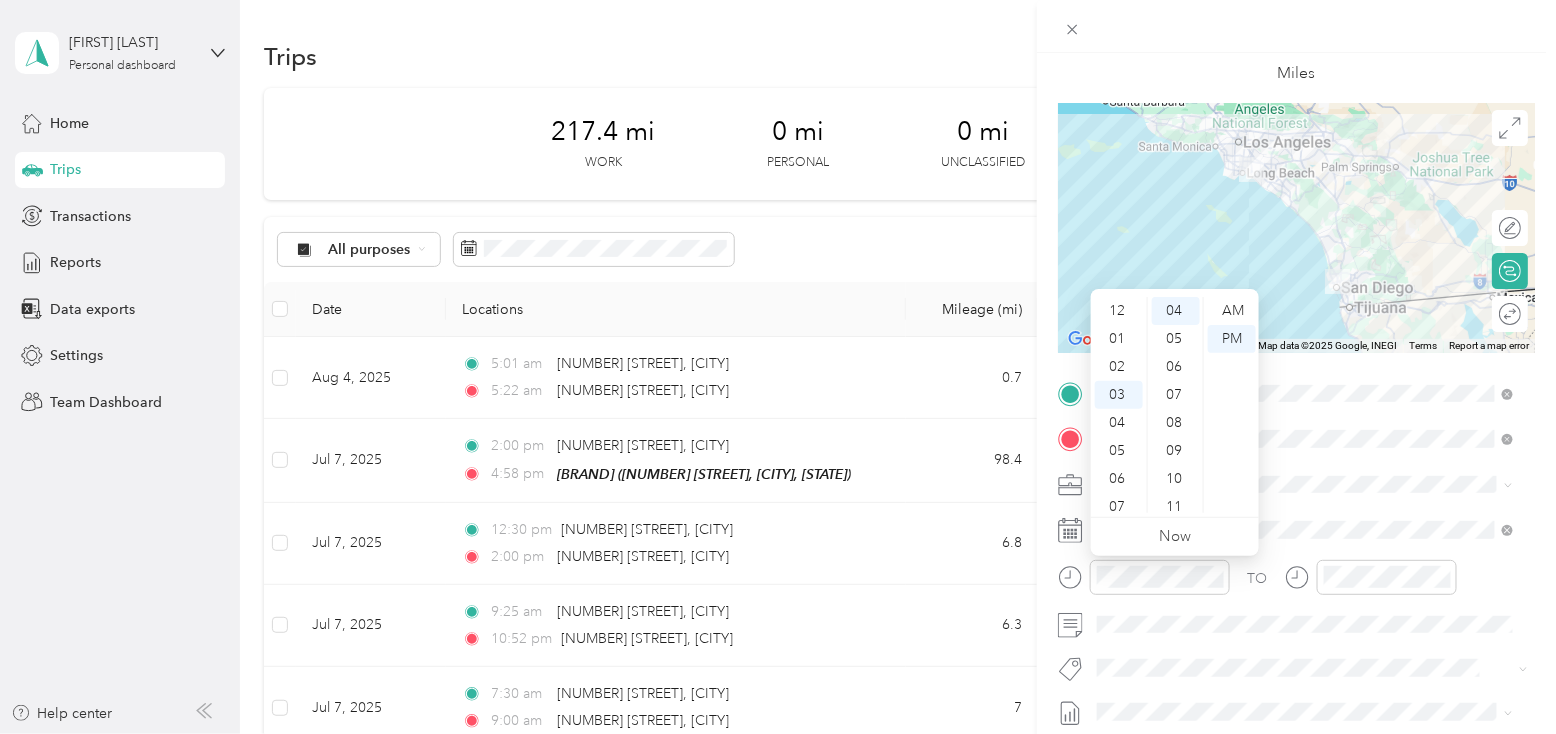 scroll, scrollTop: 119, scrollLeft: 0, axis: vertical 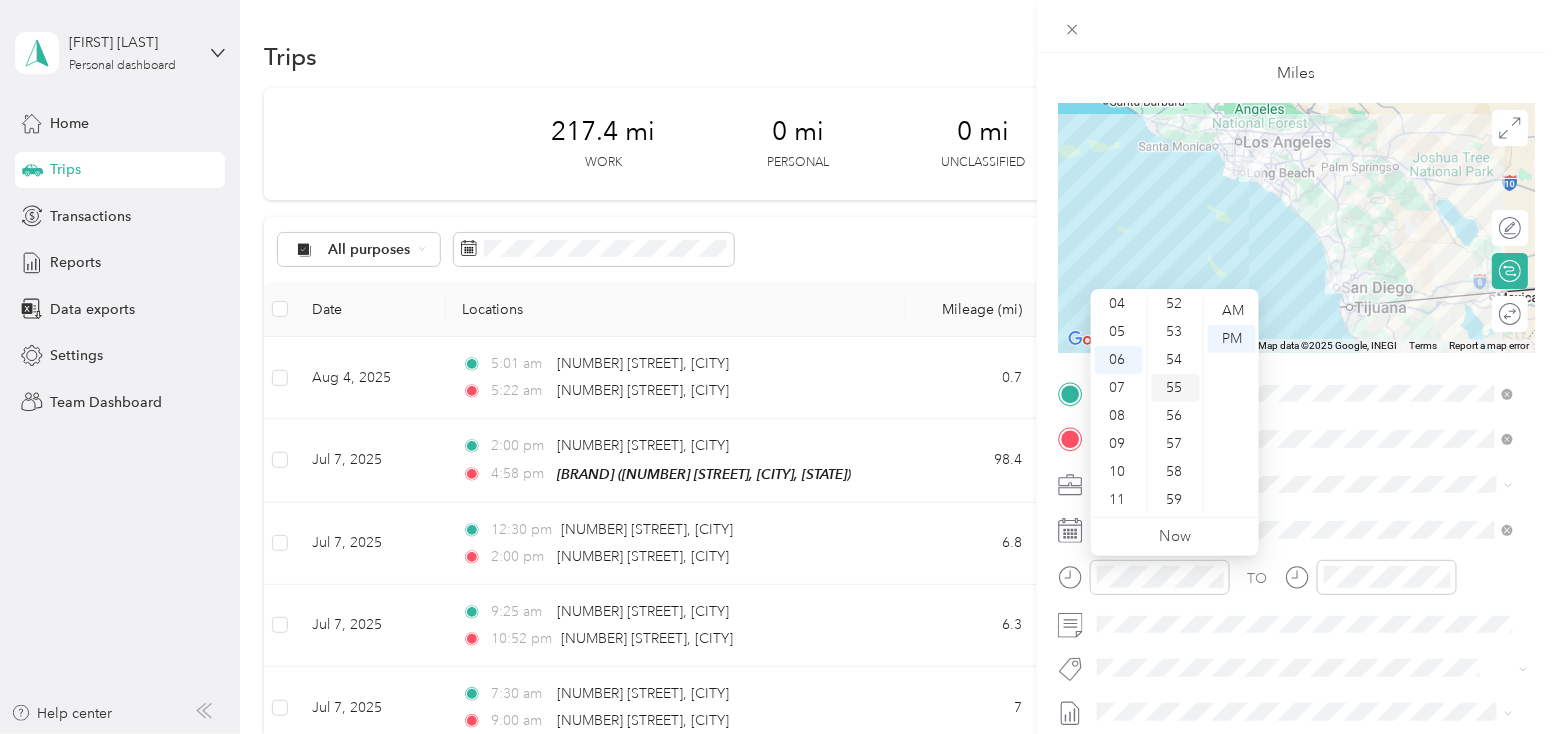 click on "55" at bounding box center (1176, 388) 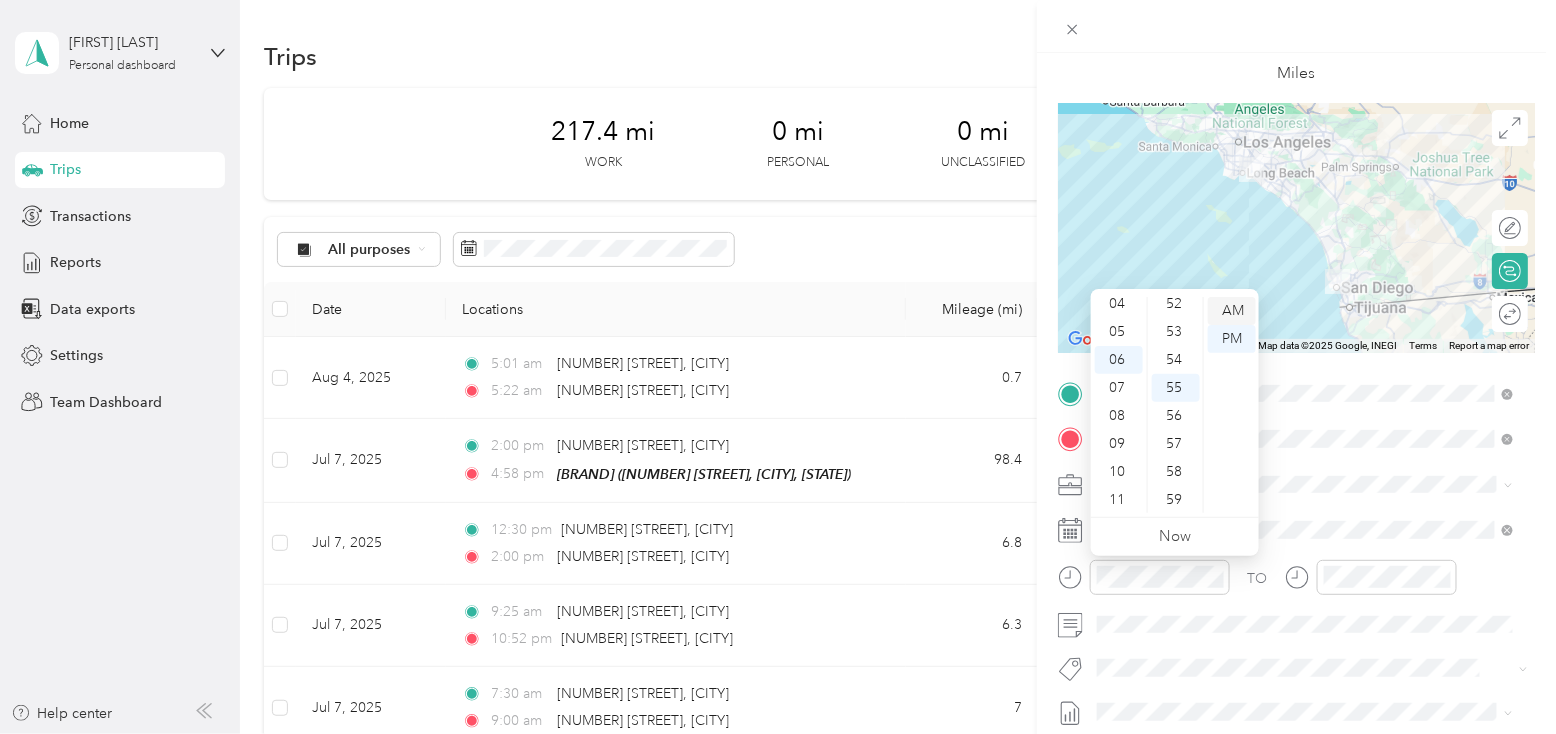 click on "AM" at bounding box center [1232, 311] 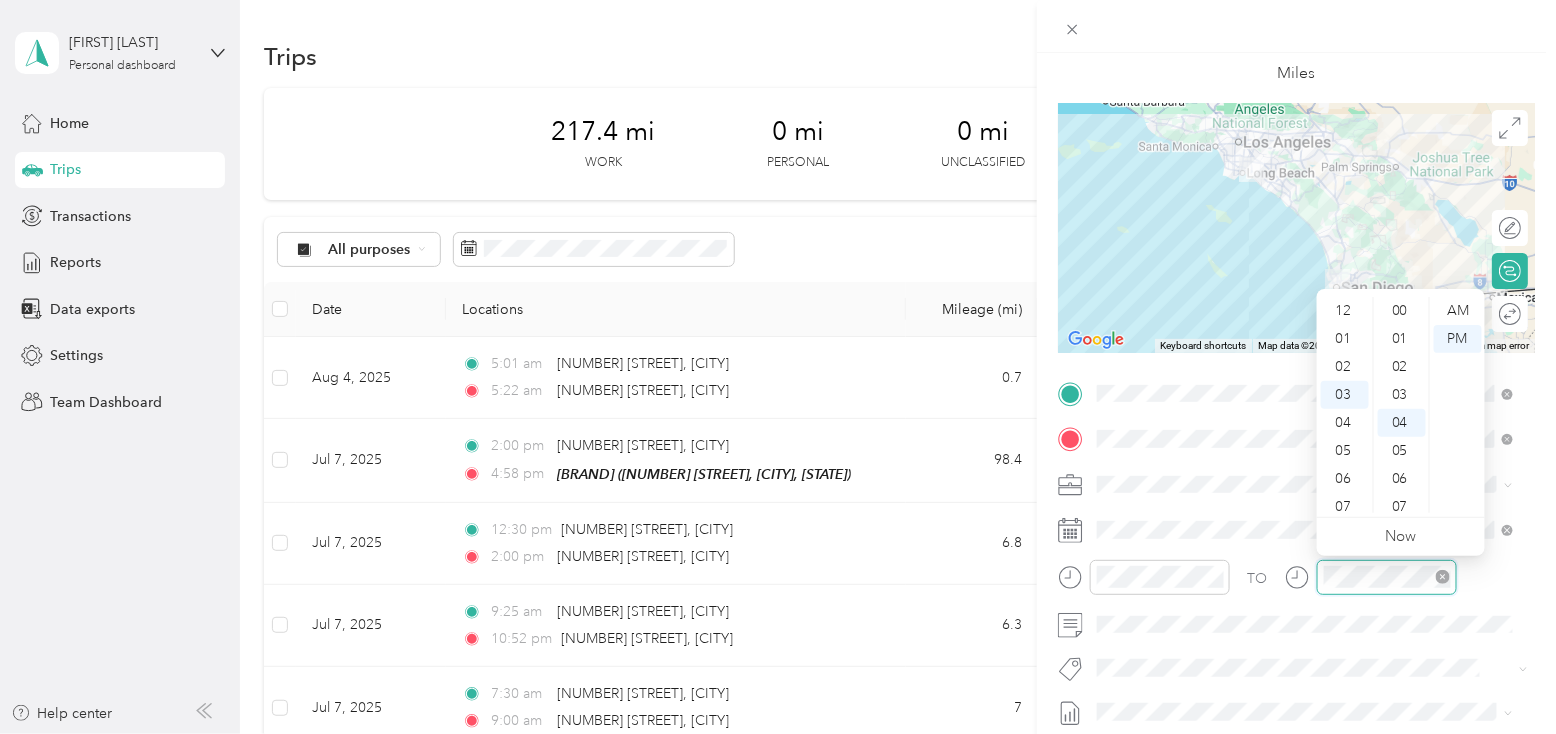scroll, scrollTop: 83, scrollLeft: 0, axis: vertical 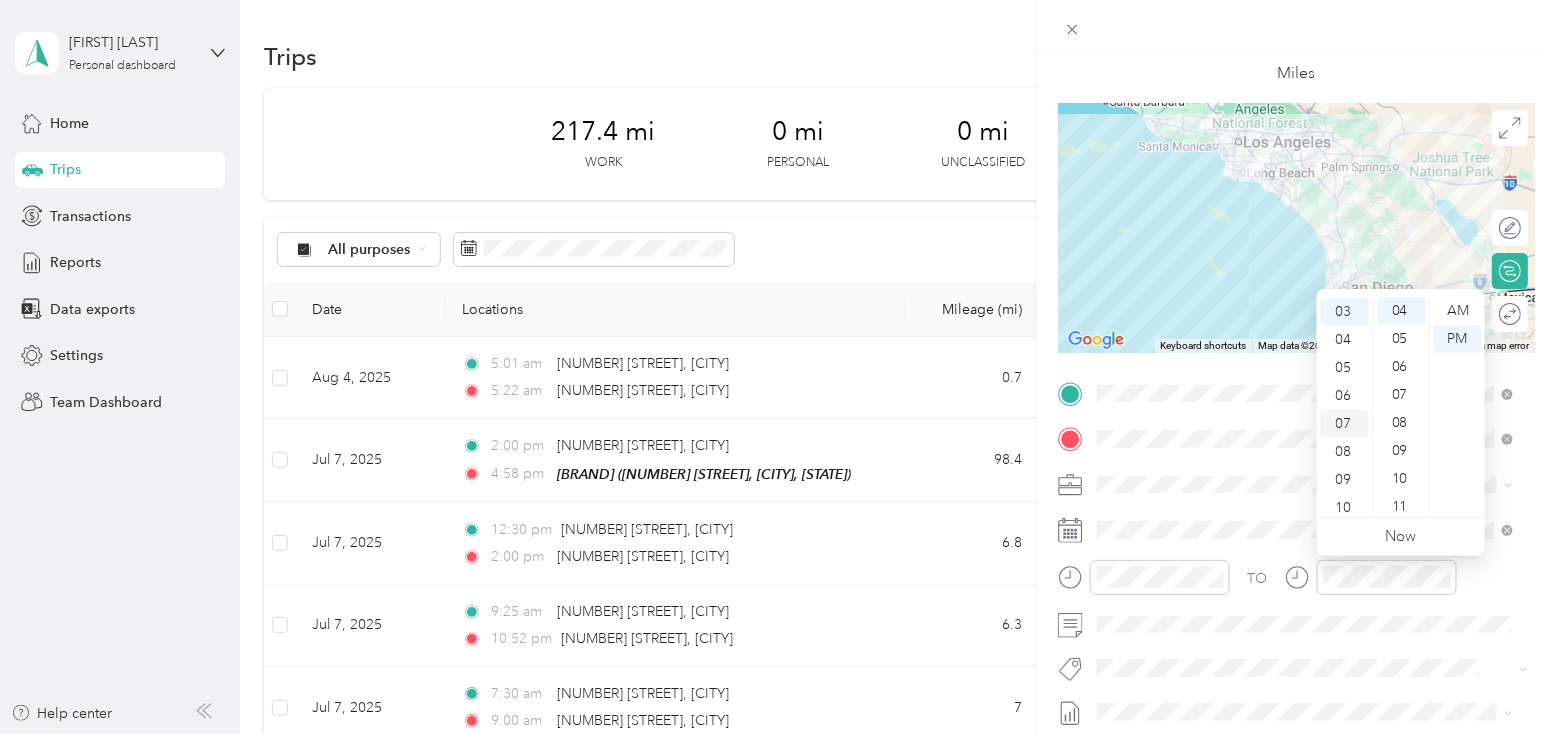 click on "07" at bounding box center [1345, 424] 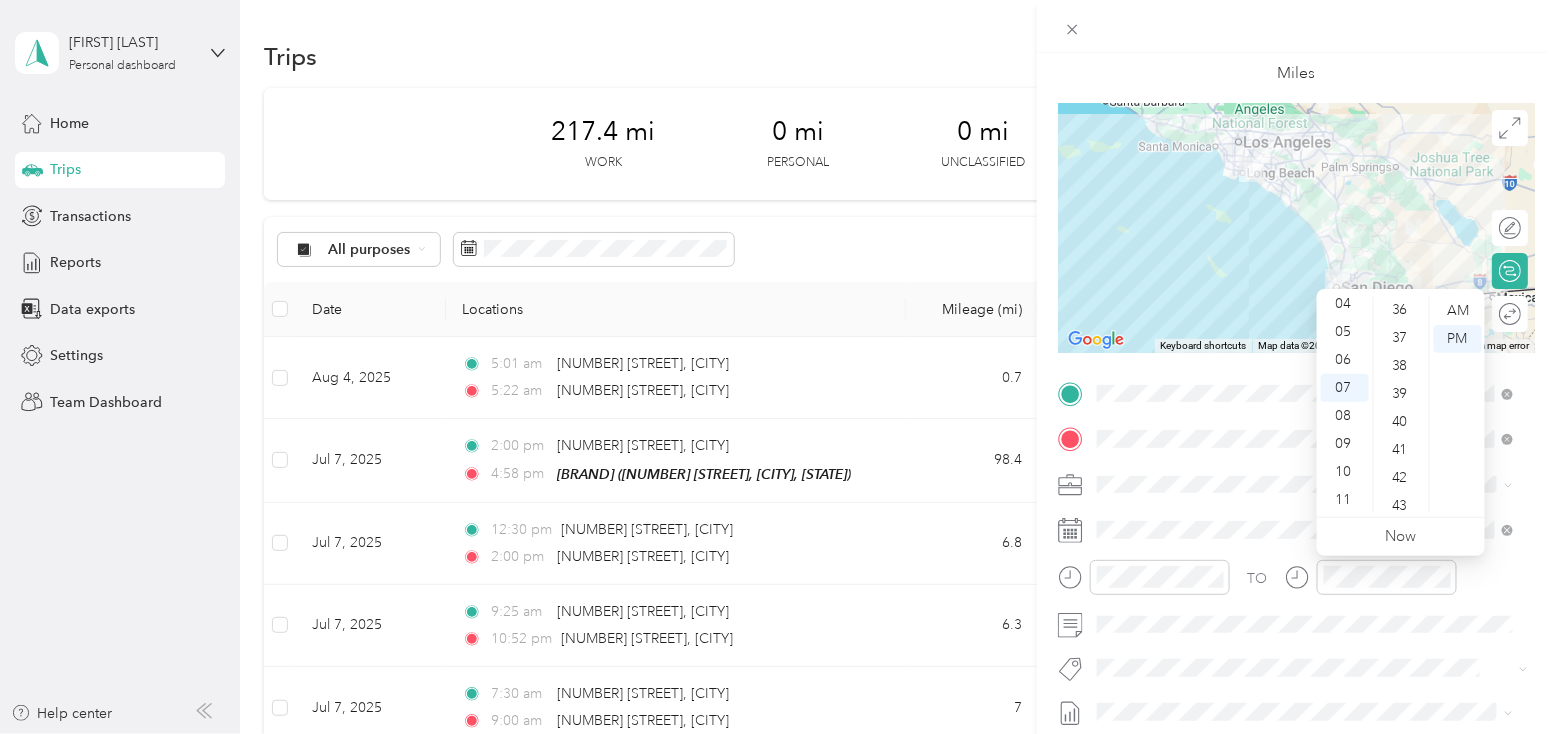 scroll, scrollTop: 1012, scrollLeft: 0, axis: vertical 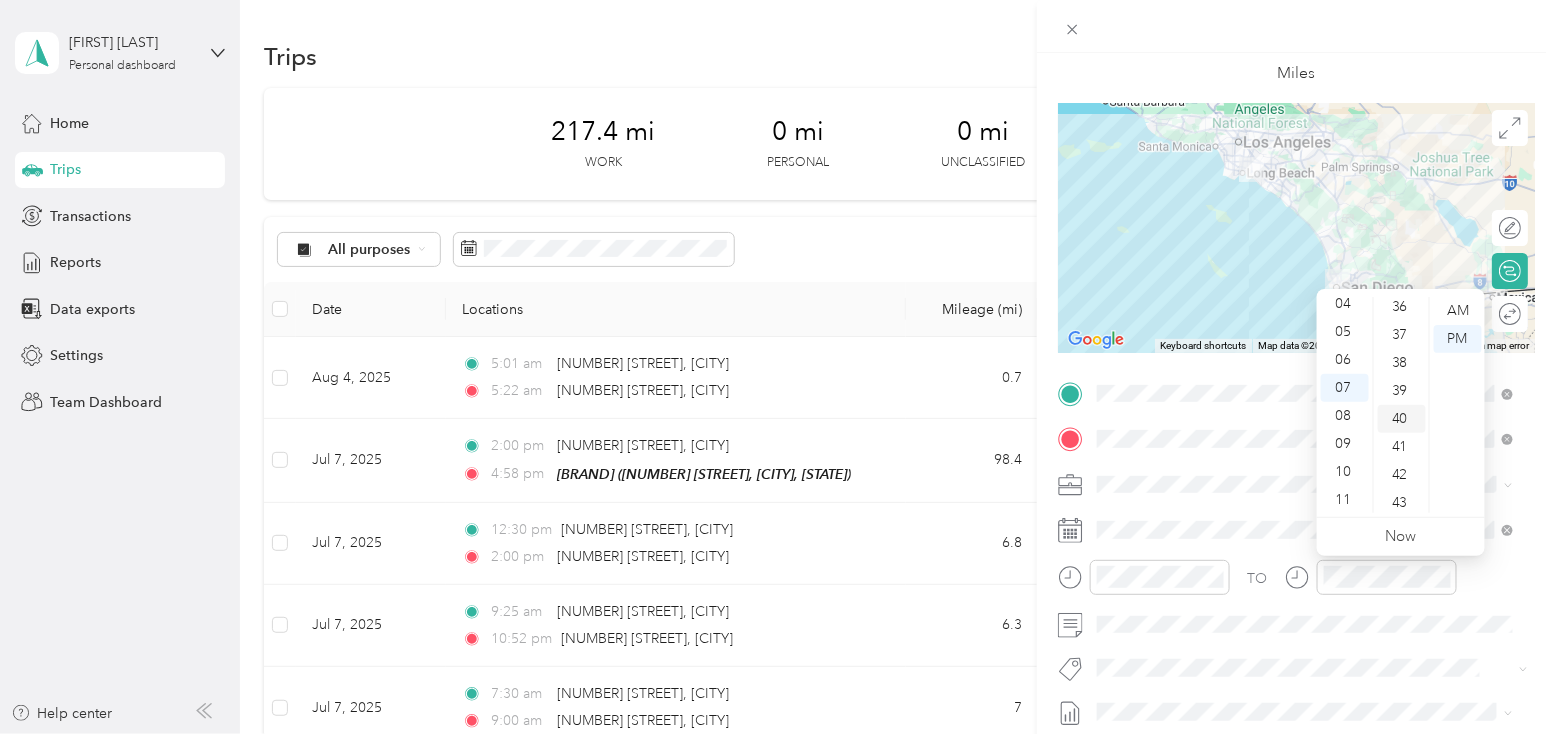 click on "40" at bounding box center (1402, 419) 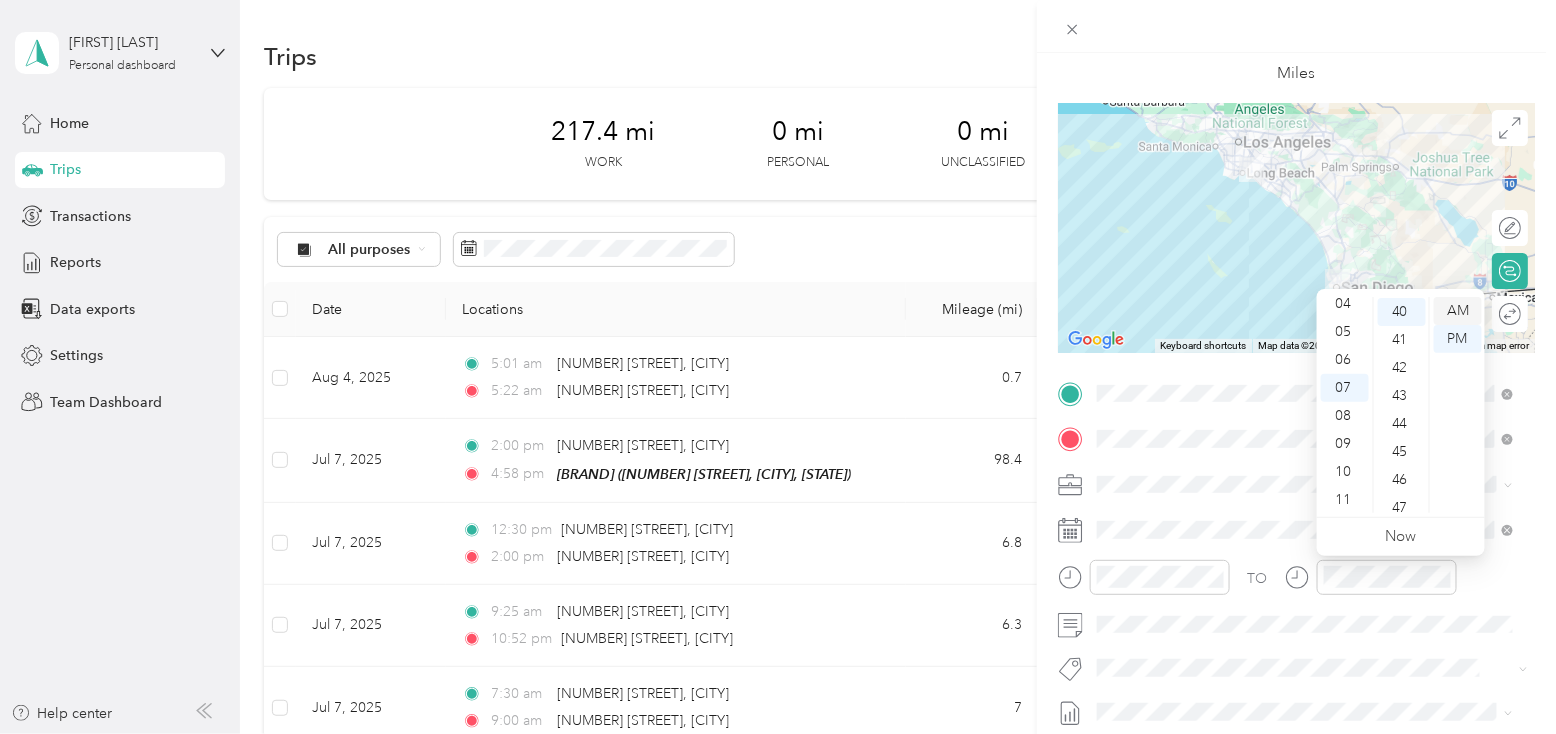 click on "AM" at bounding box center [1458, 311] 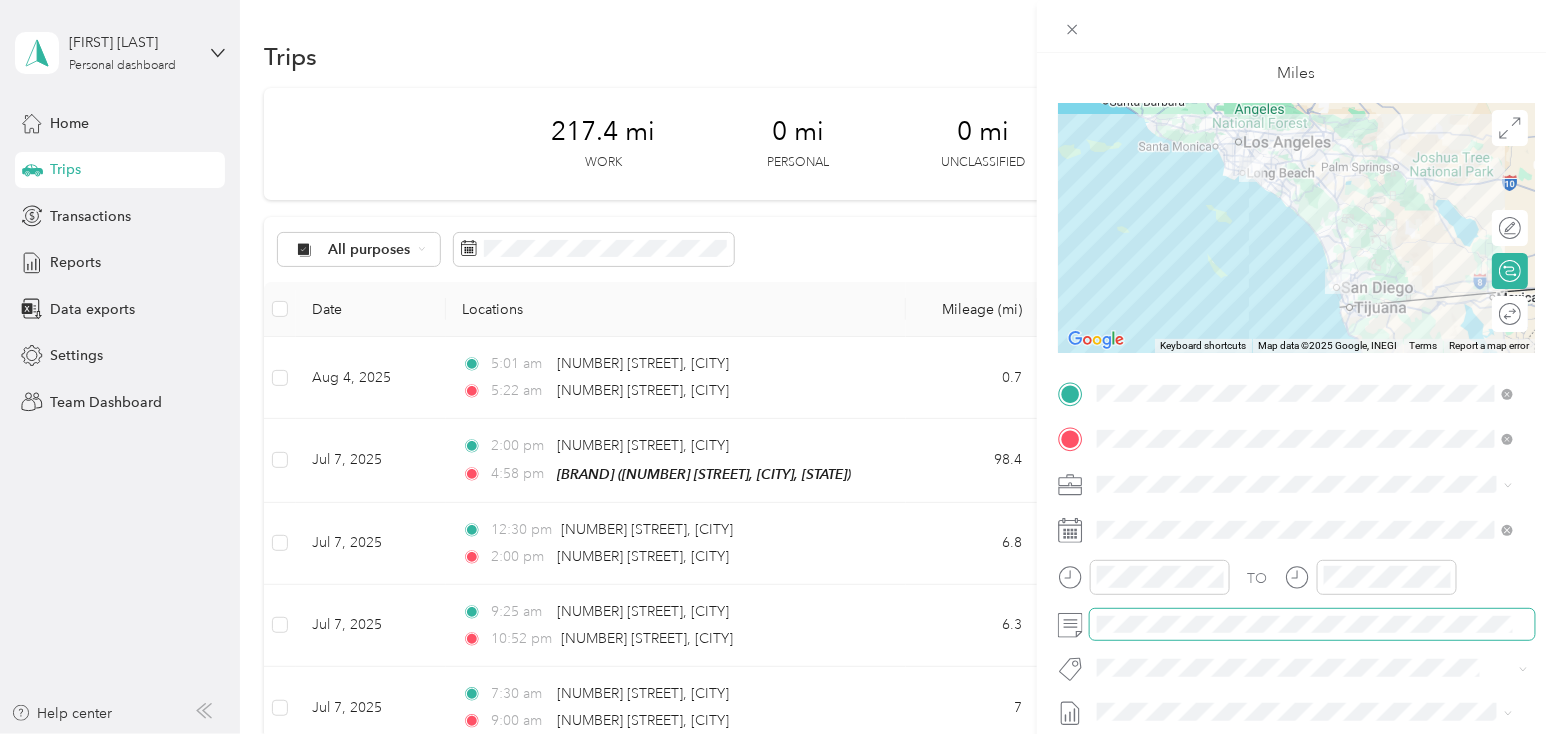 scroll, scrollTop: 83, scrollLeft: 0, axis: vertical 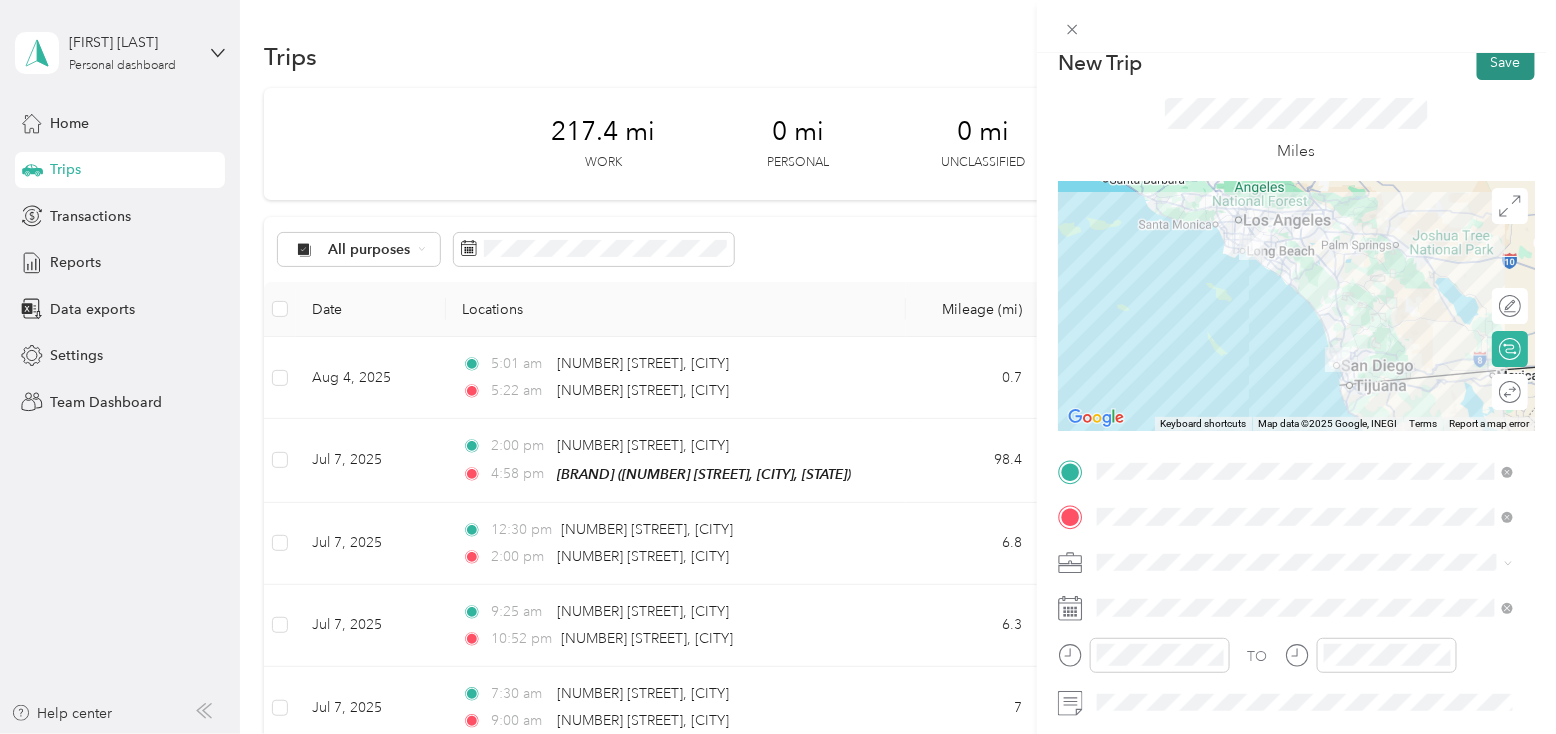 click on "Save" at bounding box center [1506, 62] 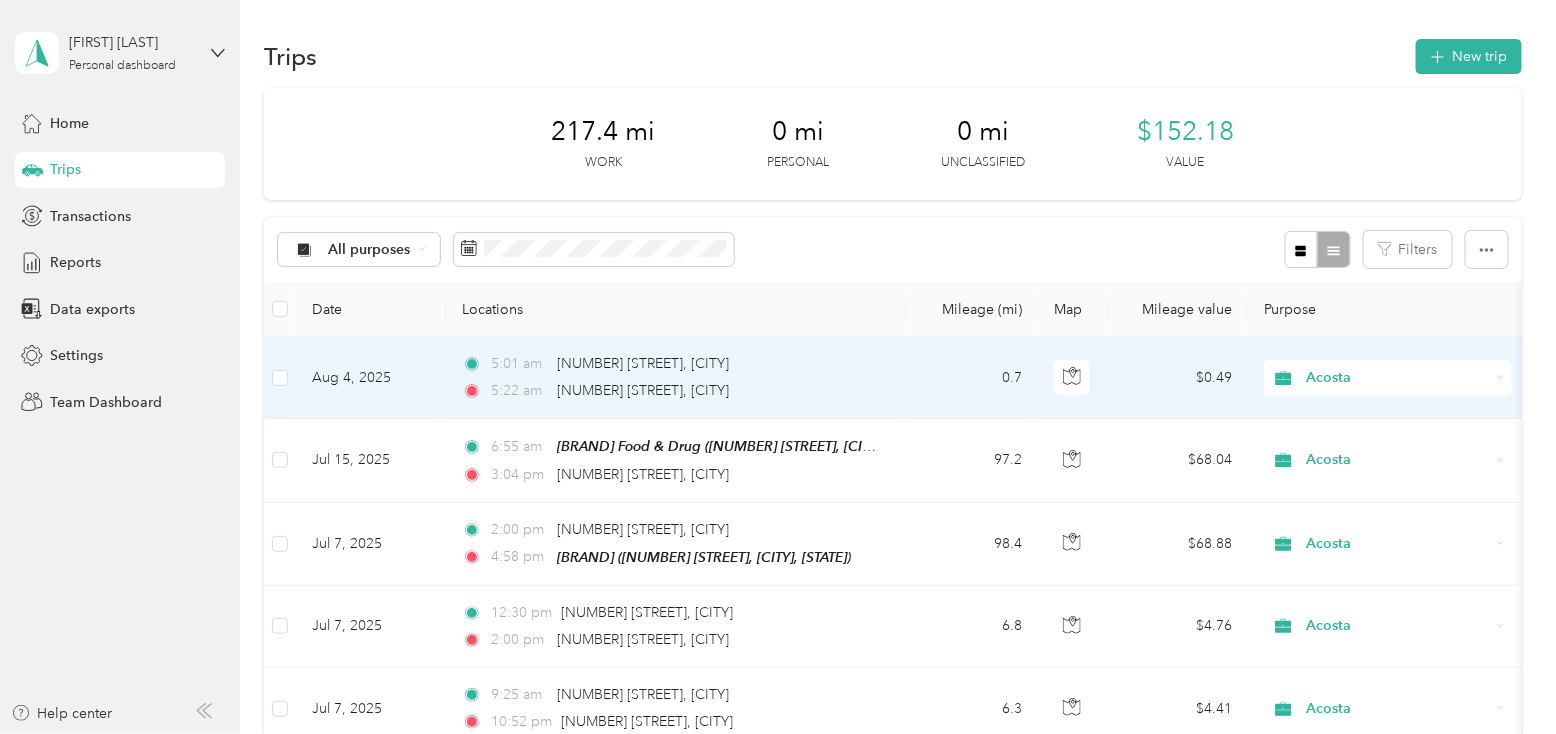 click on "Aug 4, 2025" at bounding box center (371, 378) 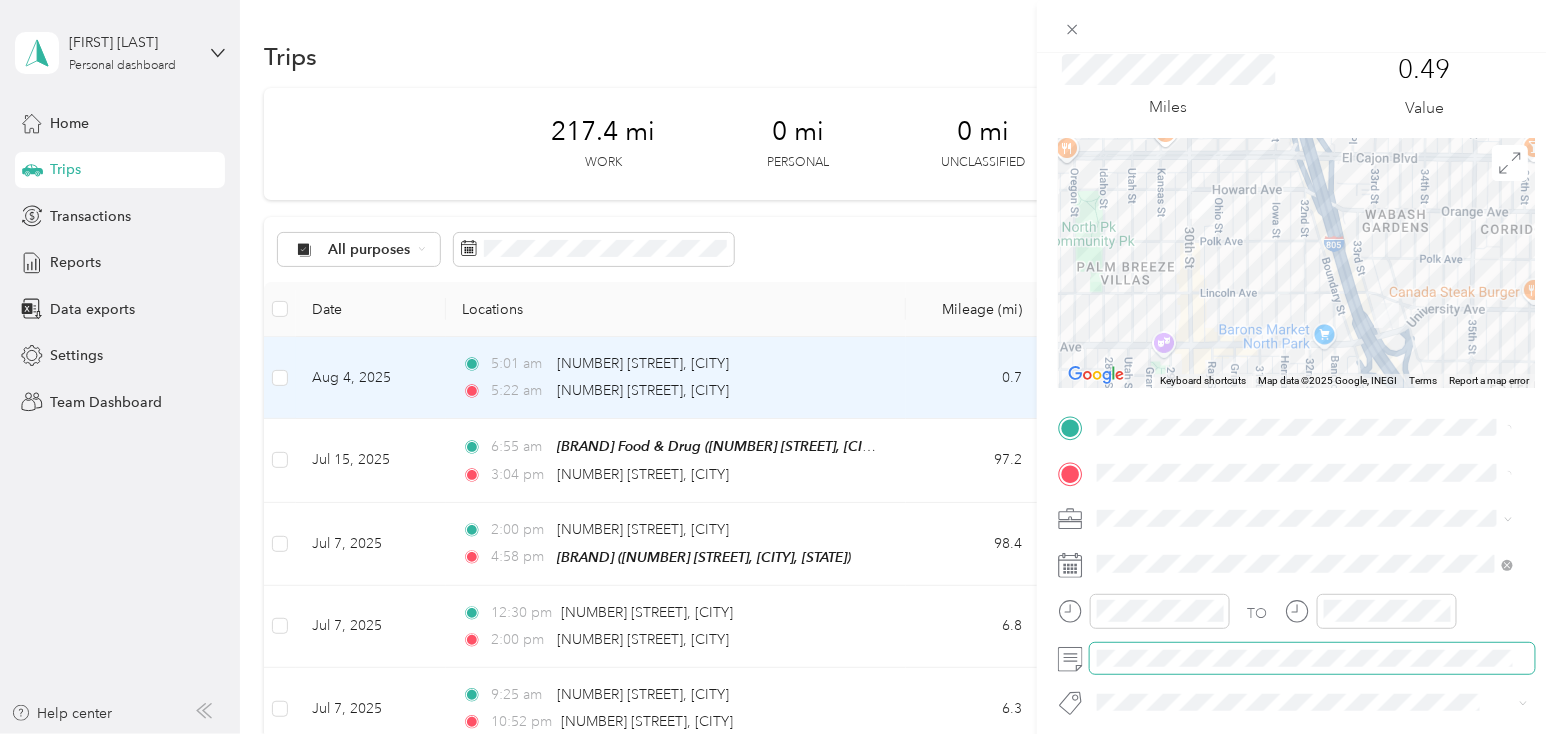 scroll, scrollTop: 100, scrollLeft: 0, axis: vertical 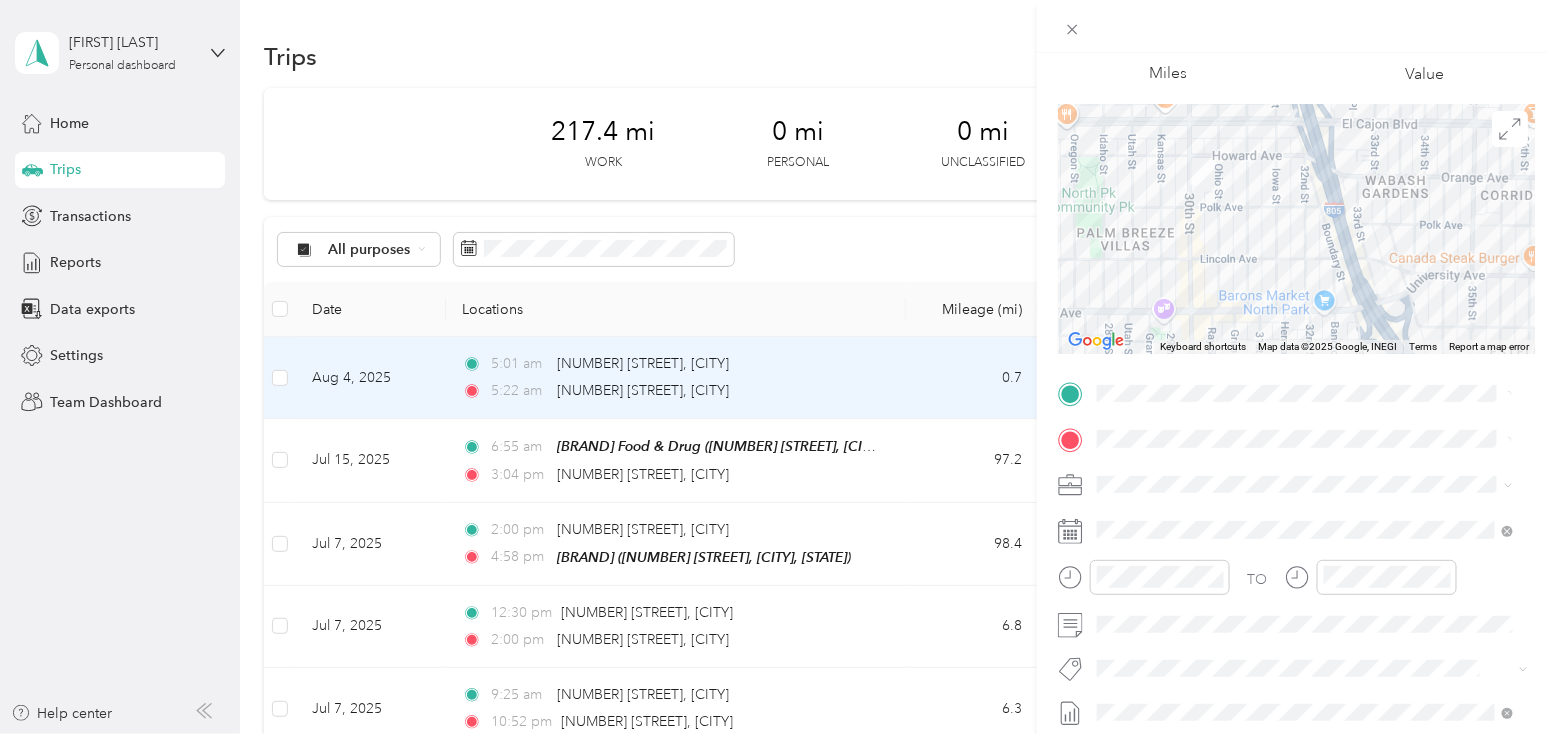 click 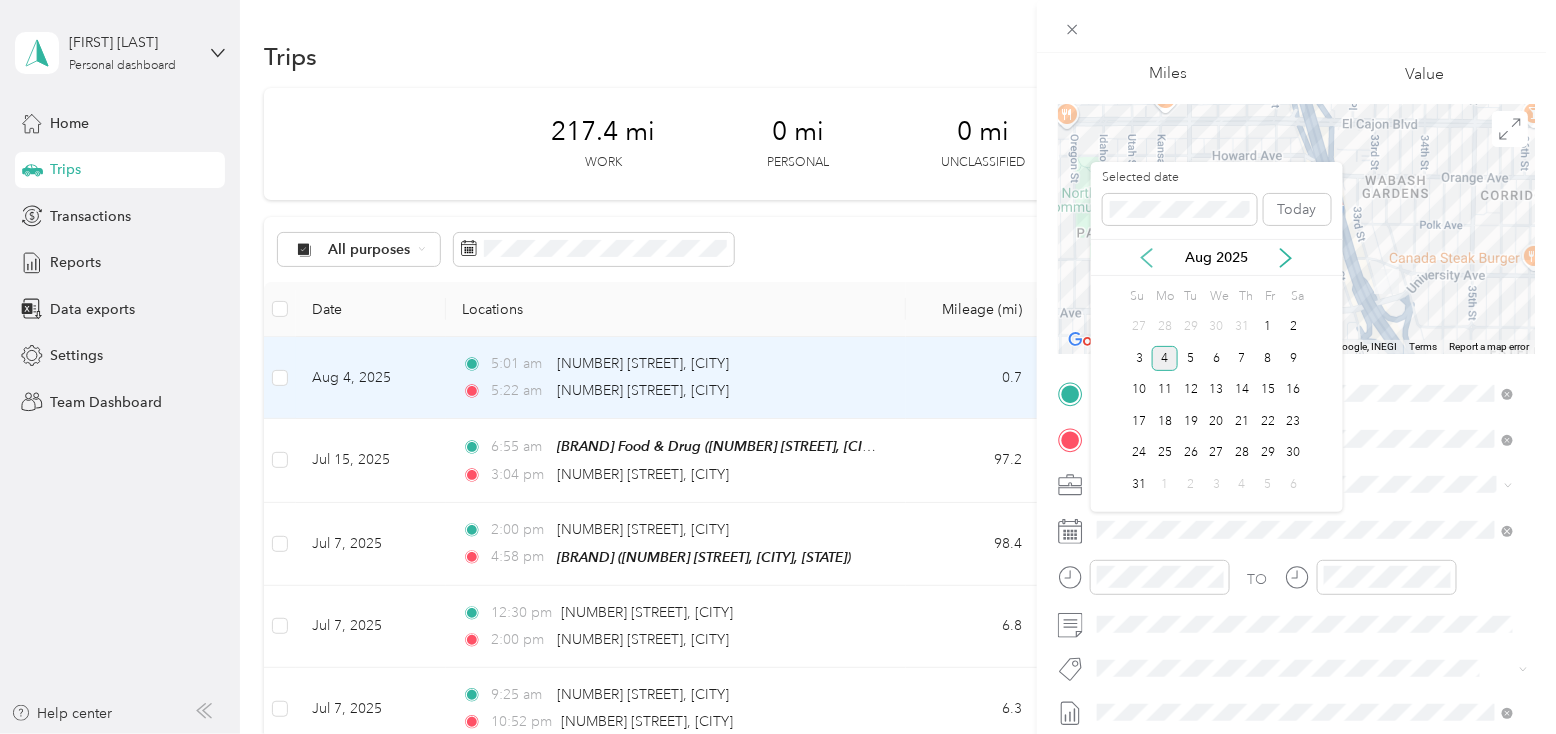 click 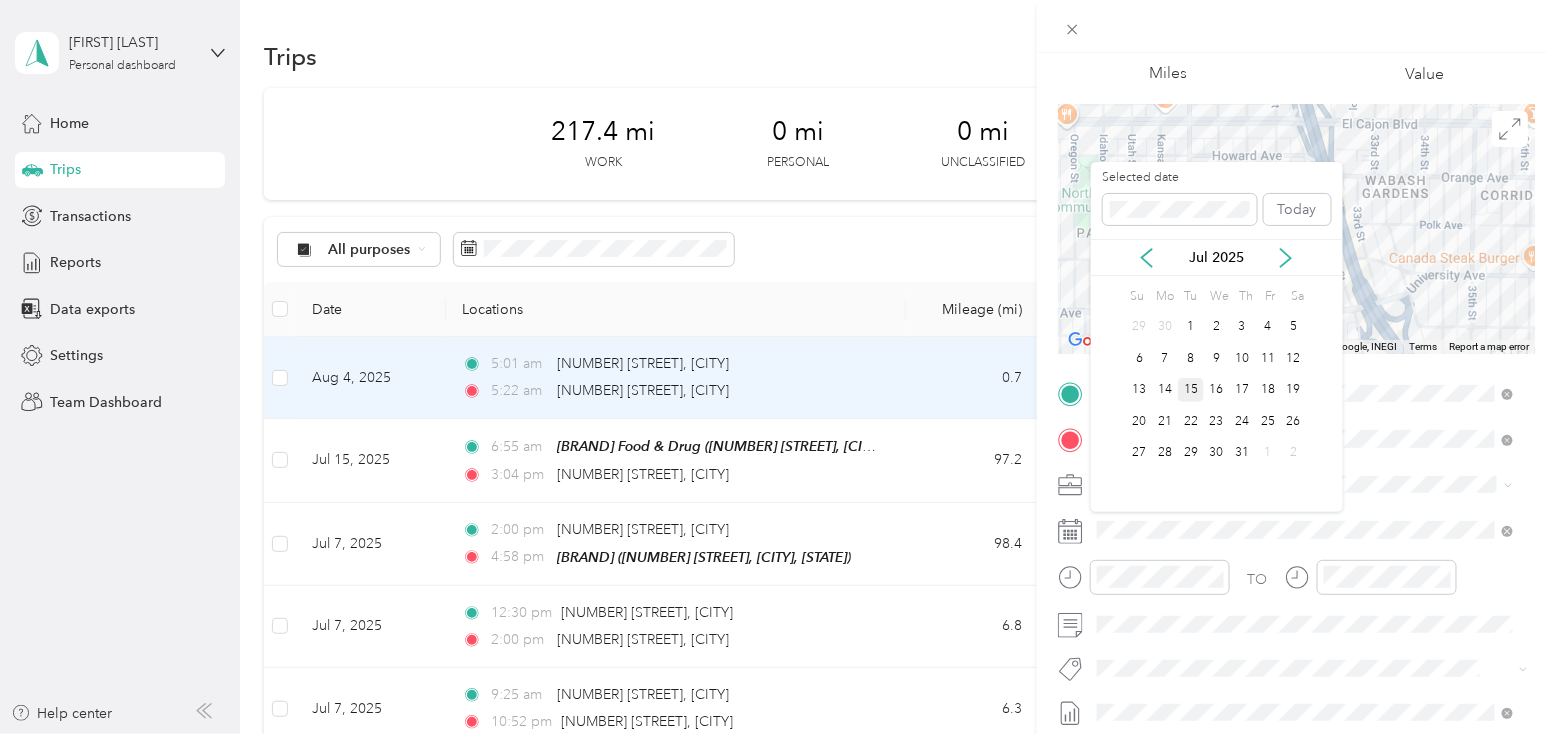 click on "15" at bounding box center (1191, 390) 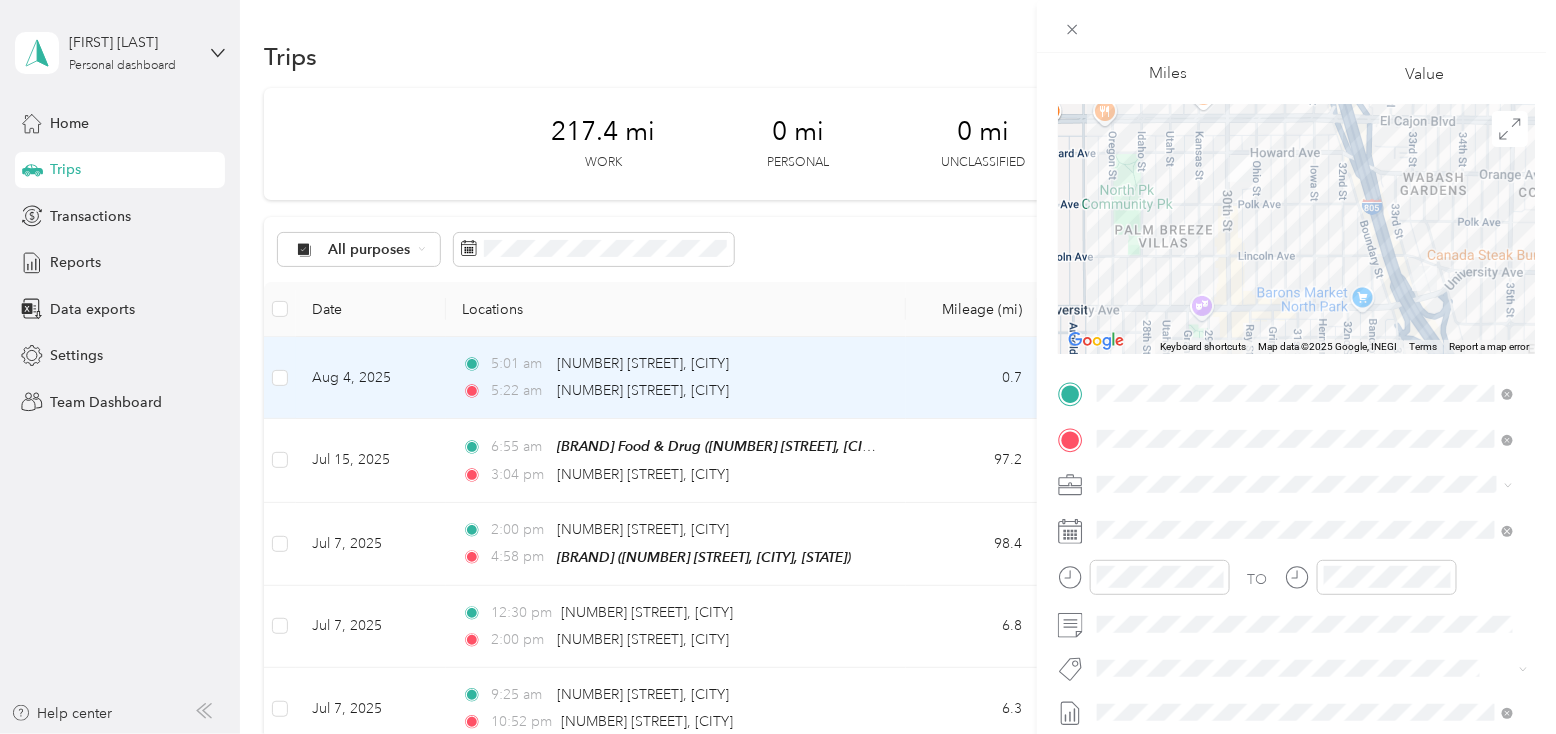 scroll, scrollTop: 0, scrollLeft: 0, axis: both 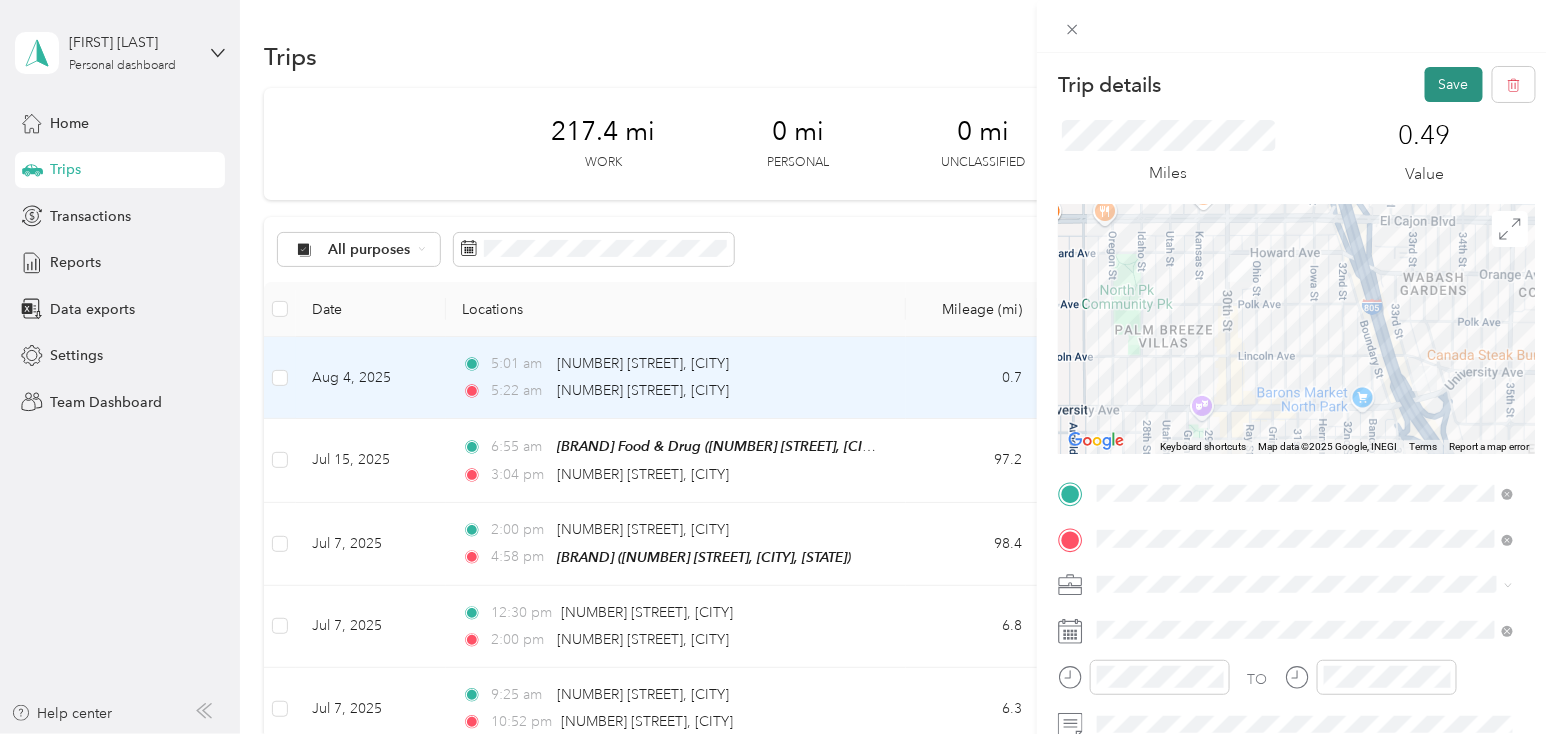 click on "Save" at bounding box center (1454, 84) 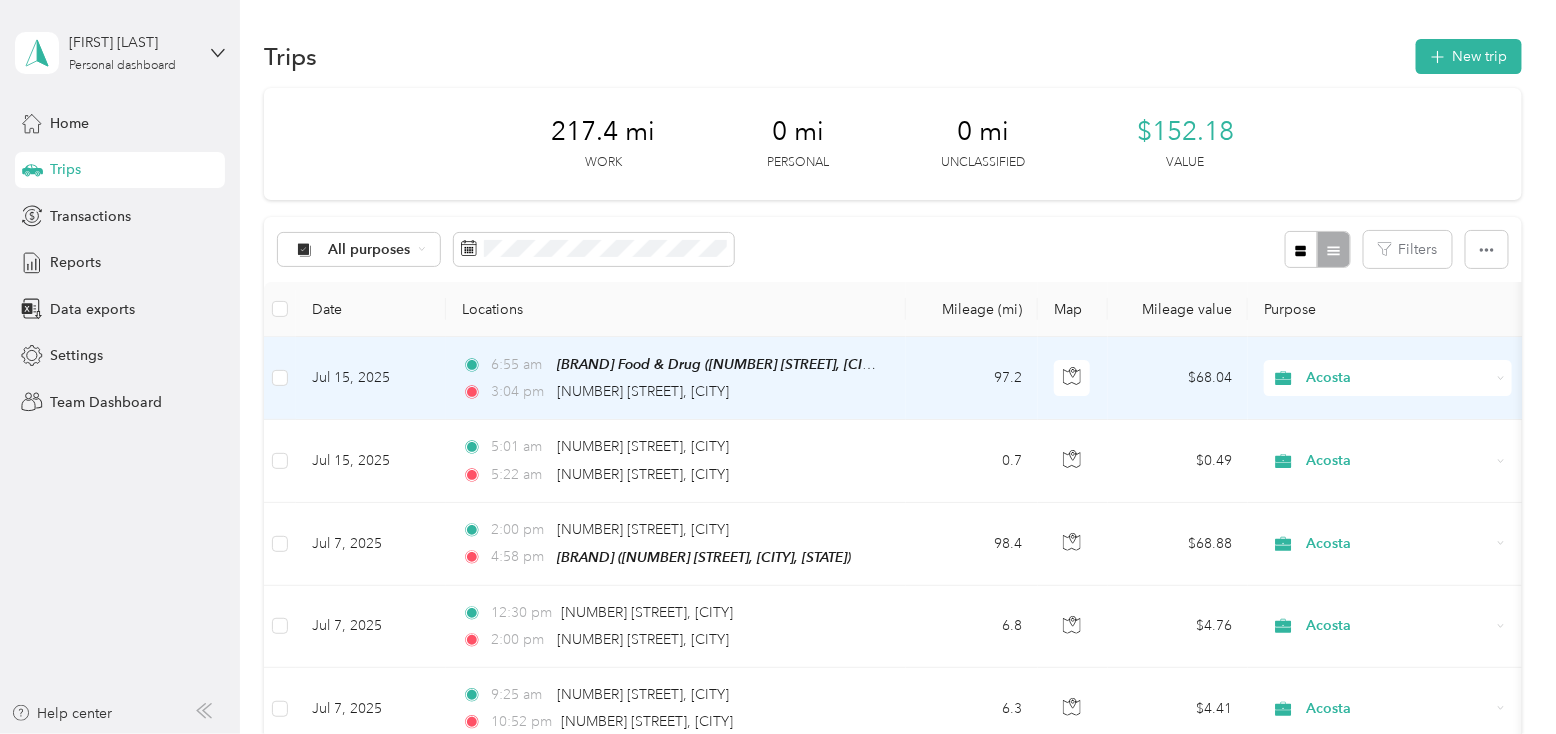 click on "3:04 pm" at bounding box center (519, 392) 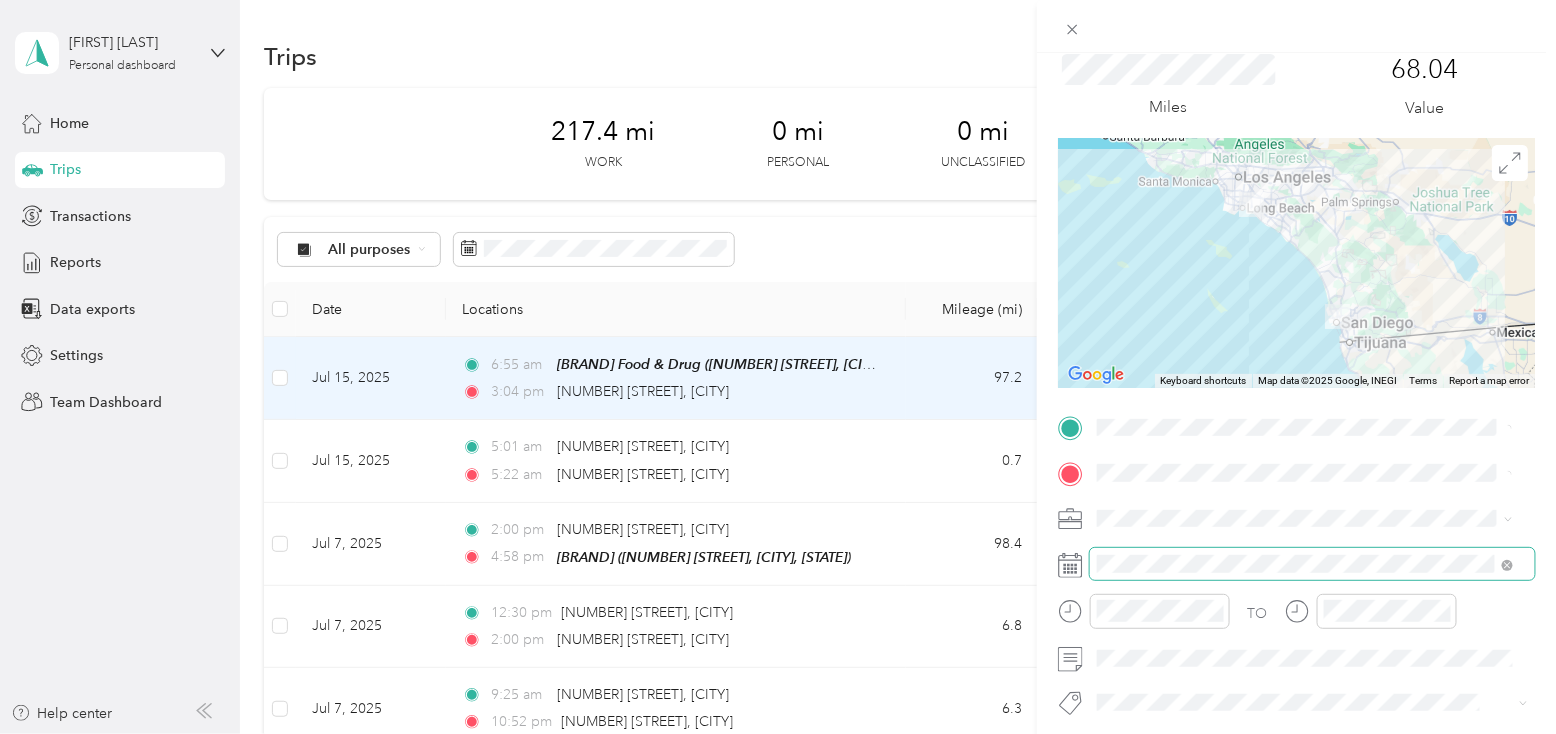 scroll, scrollTop: 100, scrollLeft: 0, axis: vertical 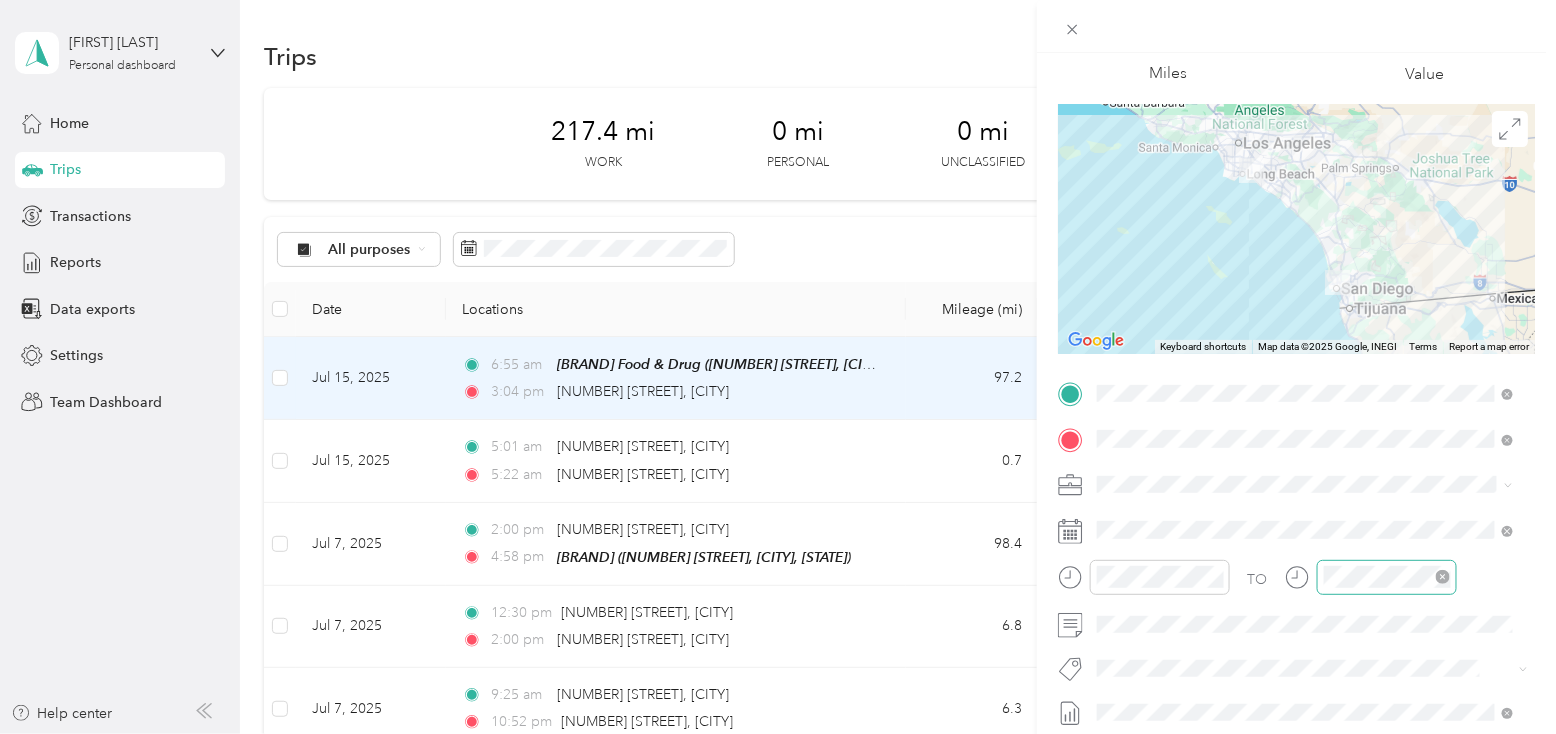 click 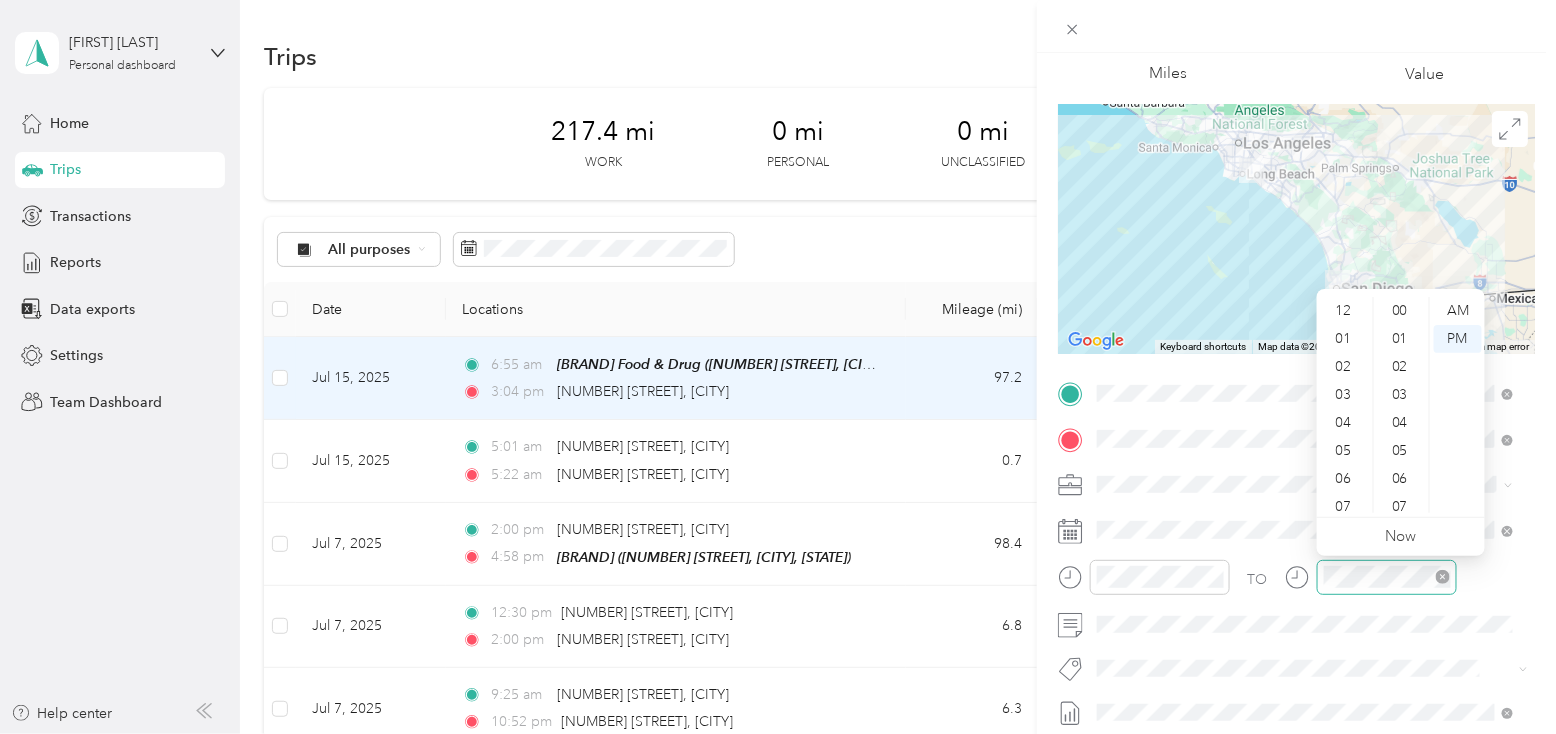 scroll, scrollTop: 40, scrollLeft: 0, axis: vertical 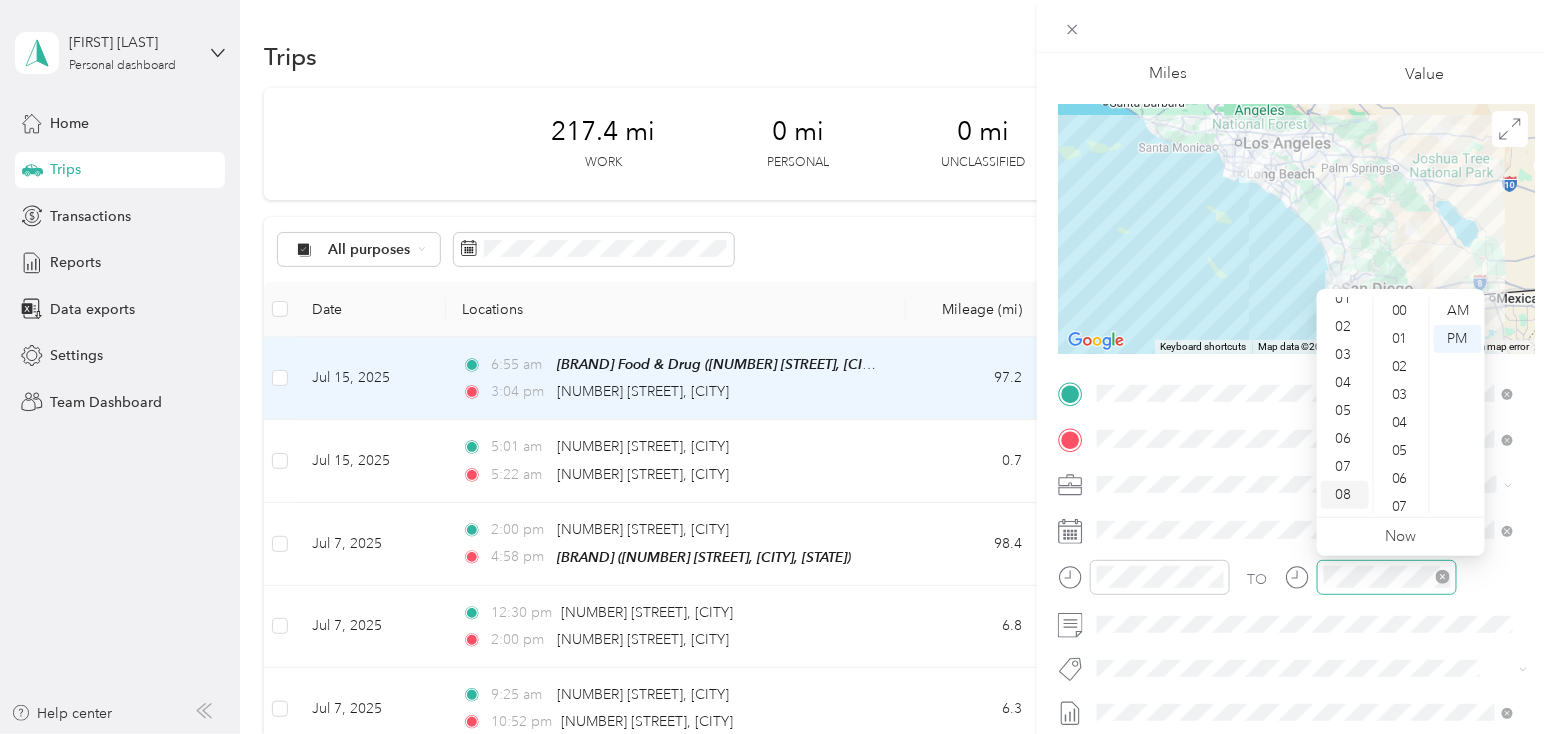 click on "08" at bounding box center [1345, 495] 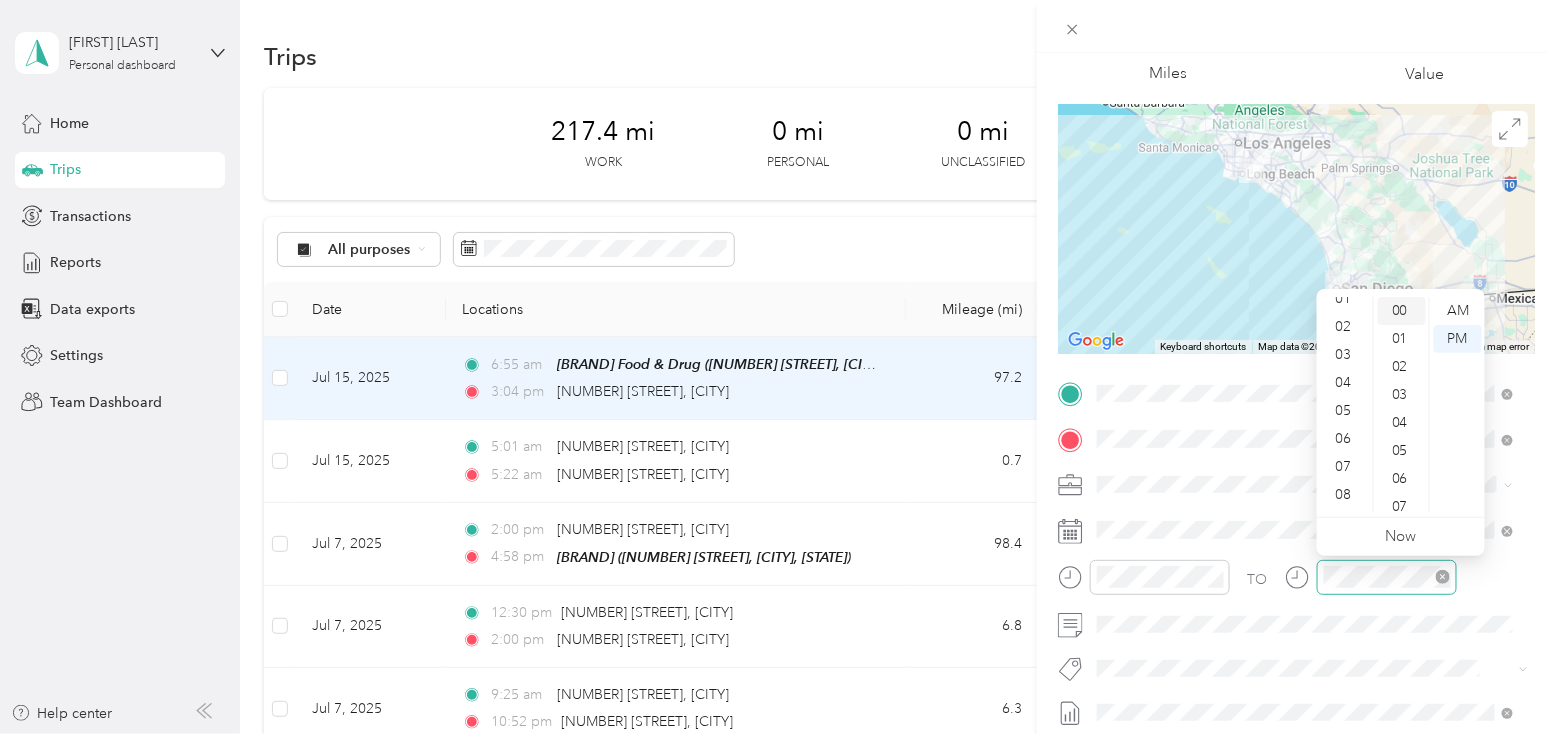 click on "00" at bounding box center [1402, 311] 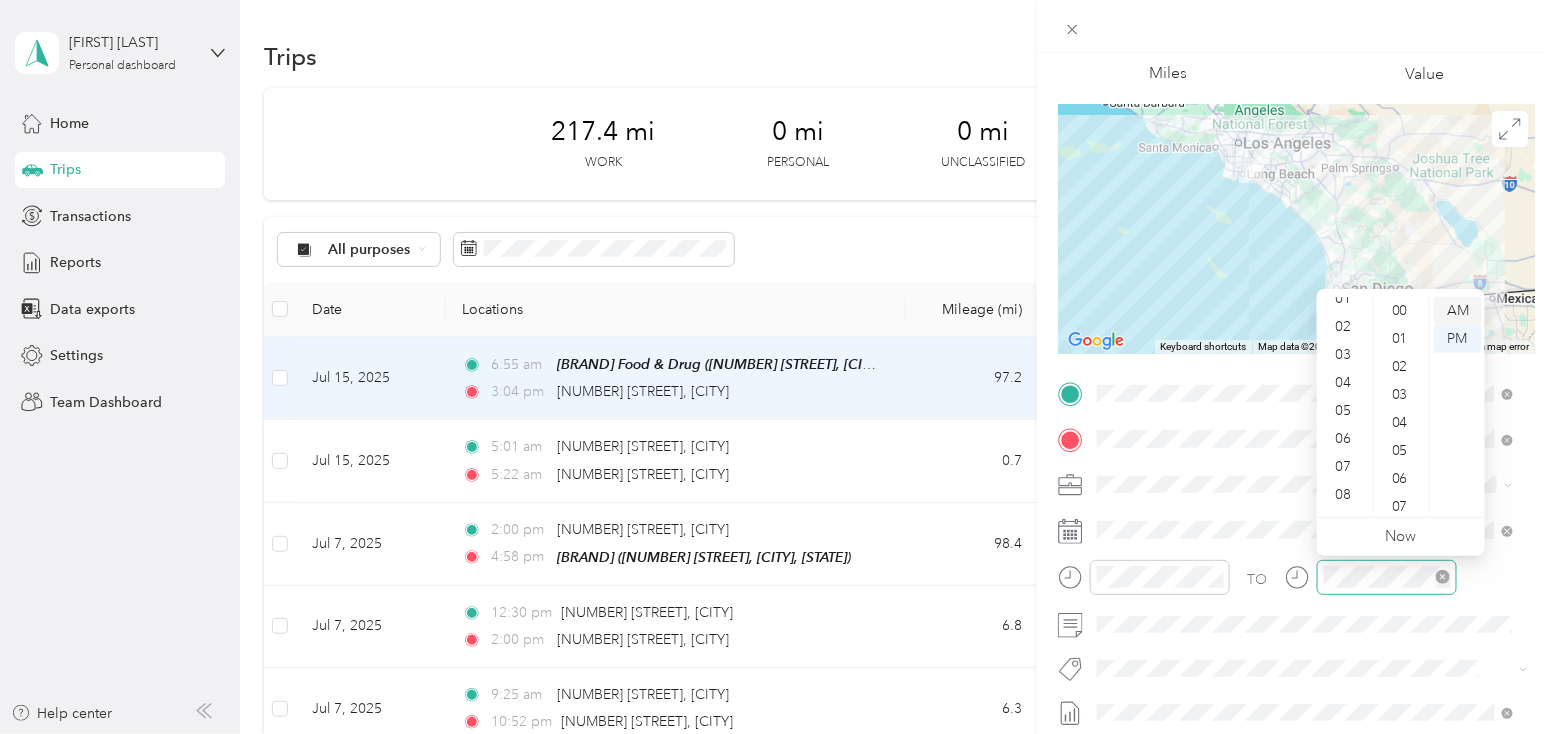 click on "AM" at bounding box center (1458, 311) 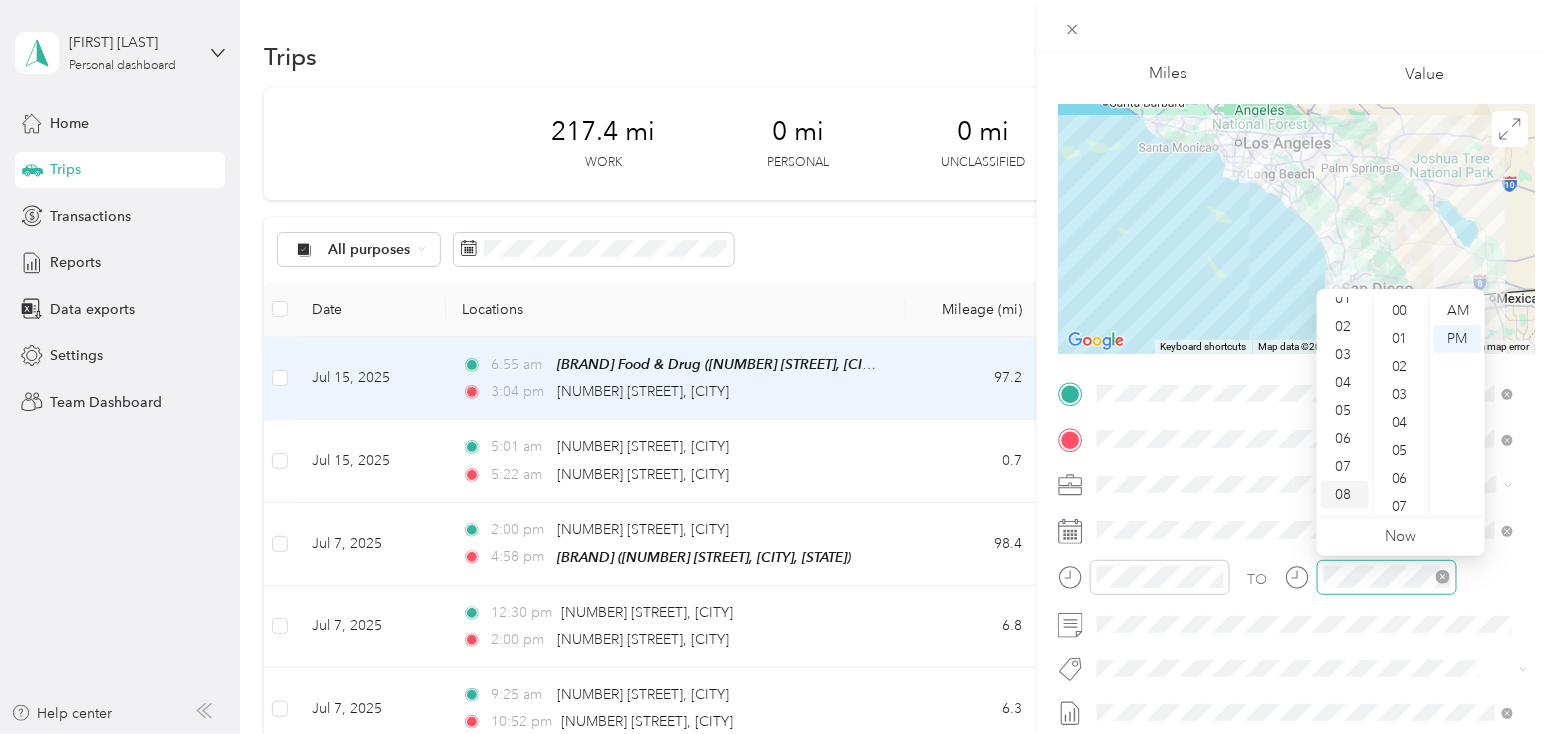 click on "08" at bounding box center [1345, 495] 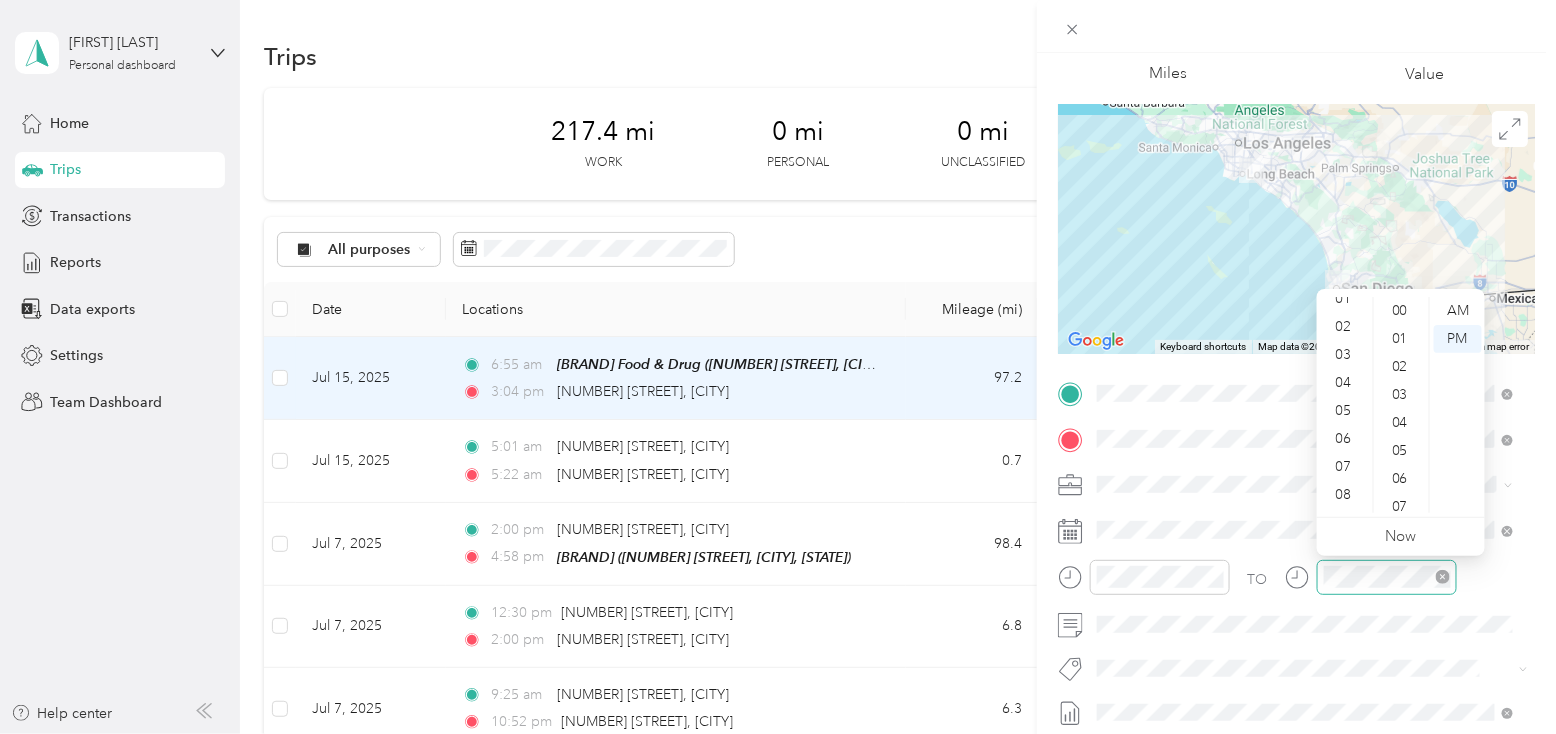 click at bounding box center (1371, 584) 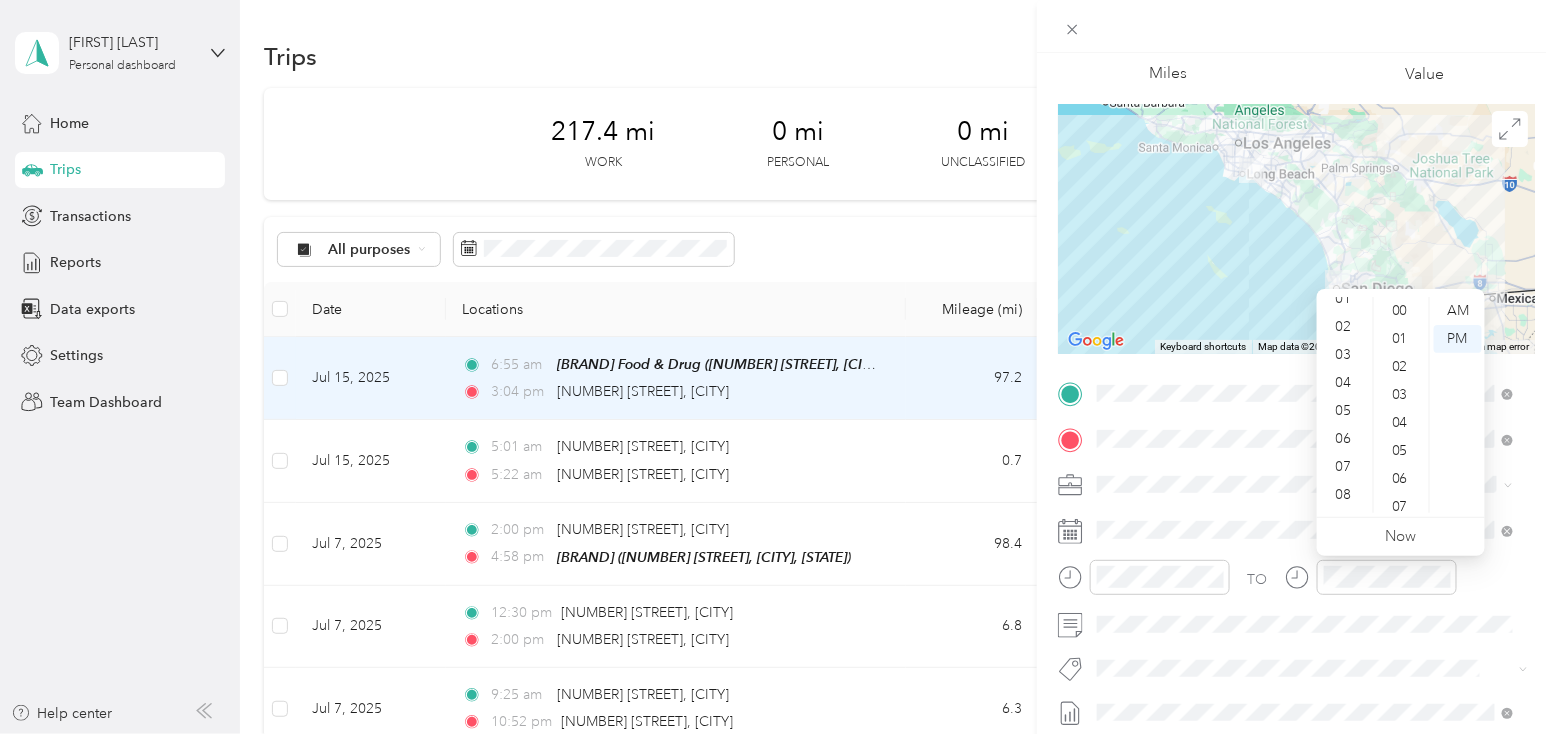 click 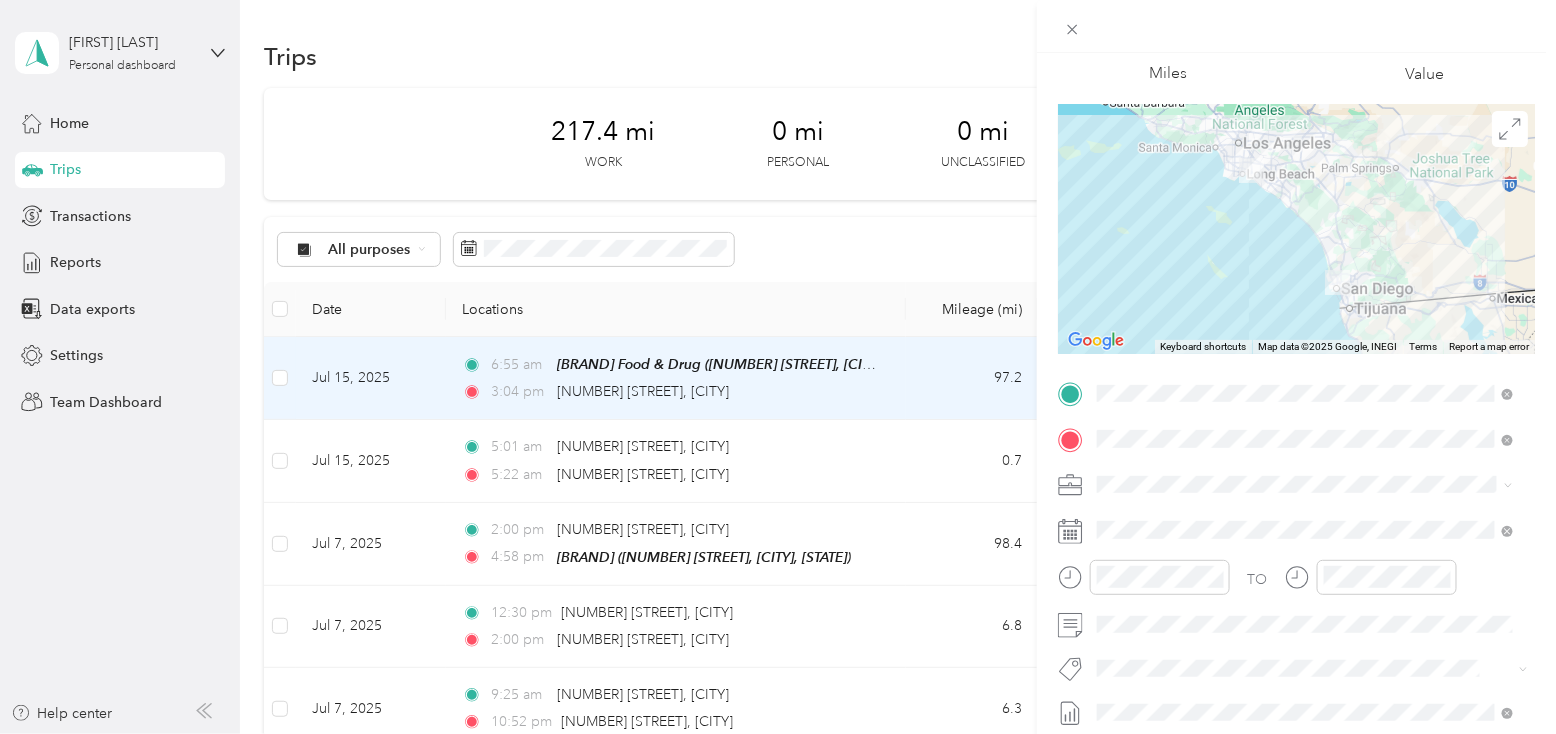 click 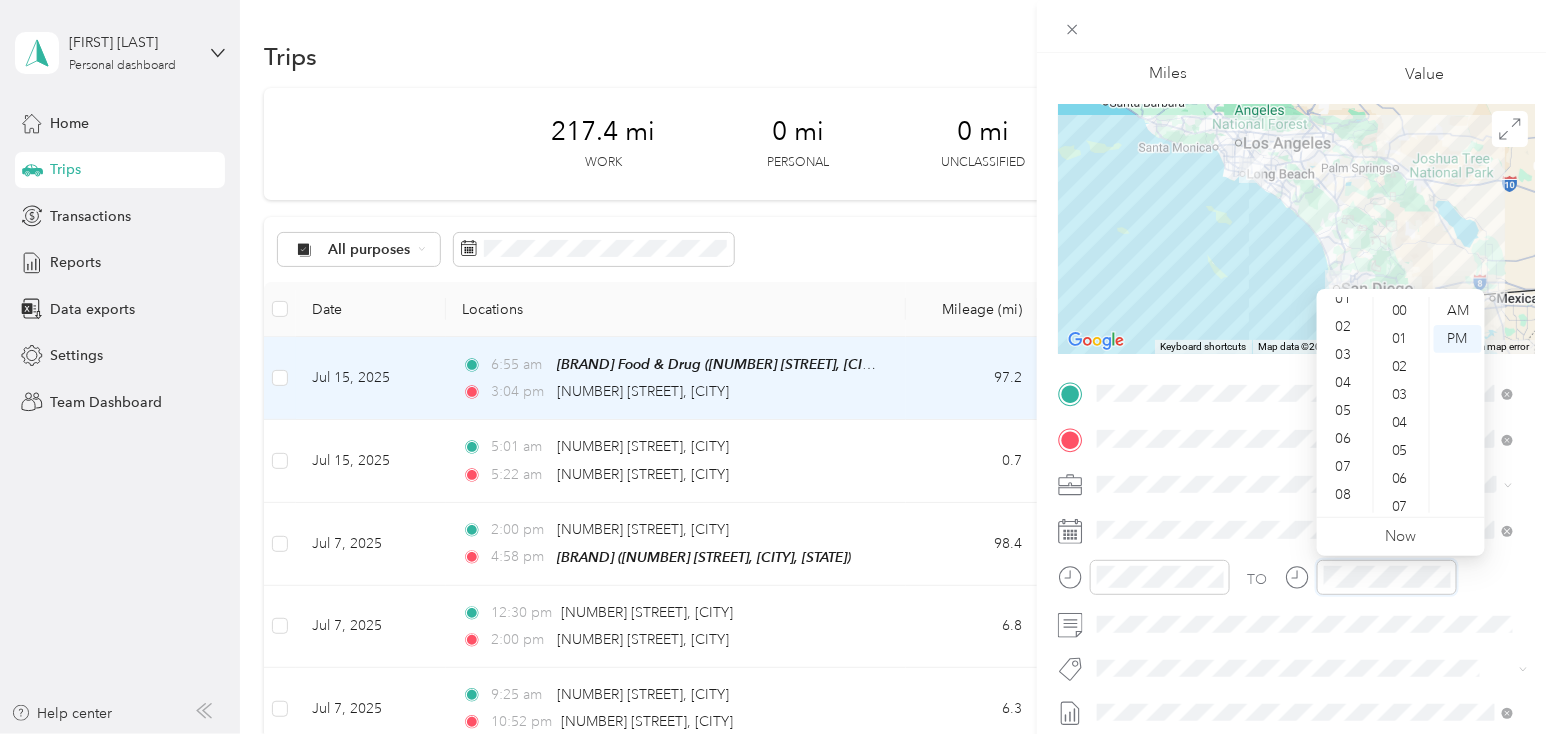 click 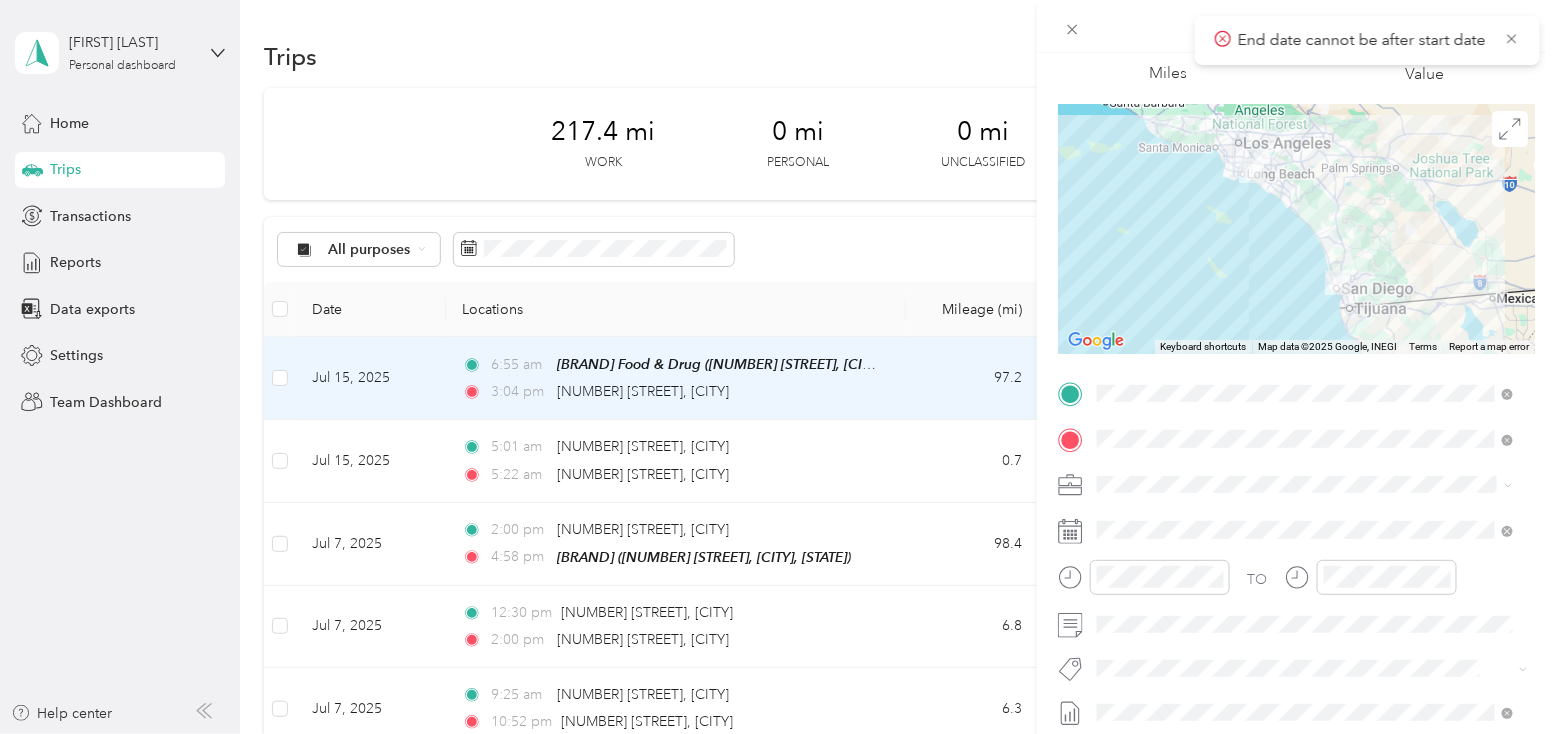 click 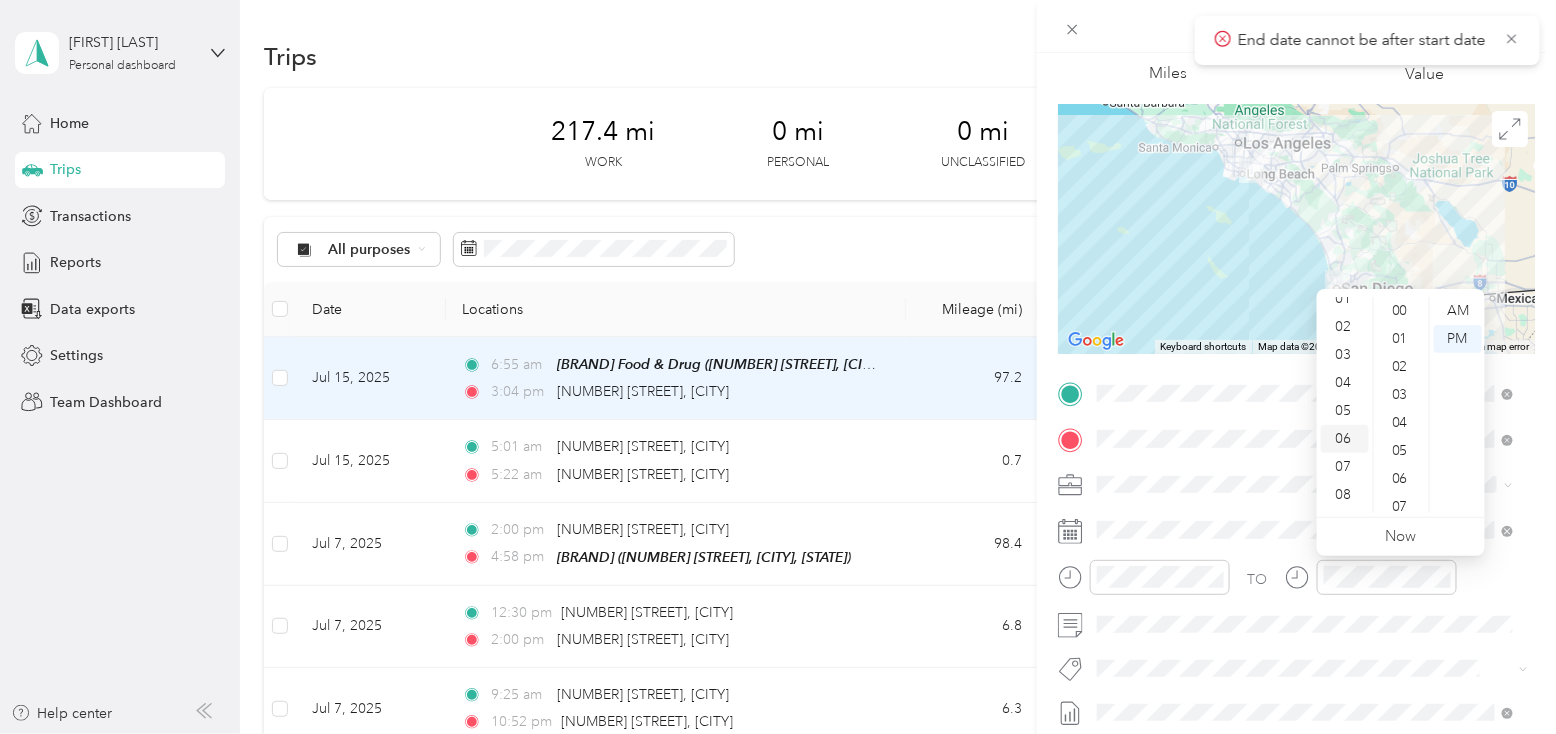 click on "06" at bounding box center [1345, 439] 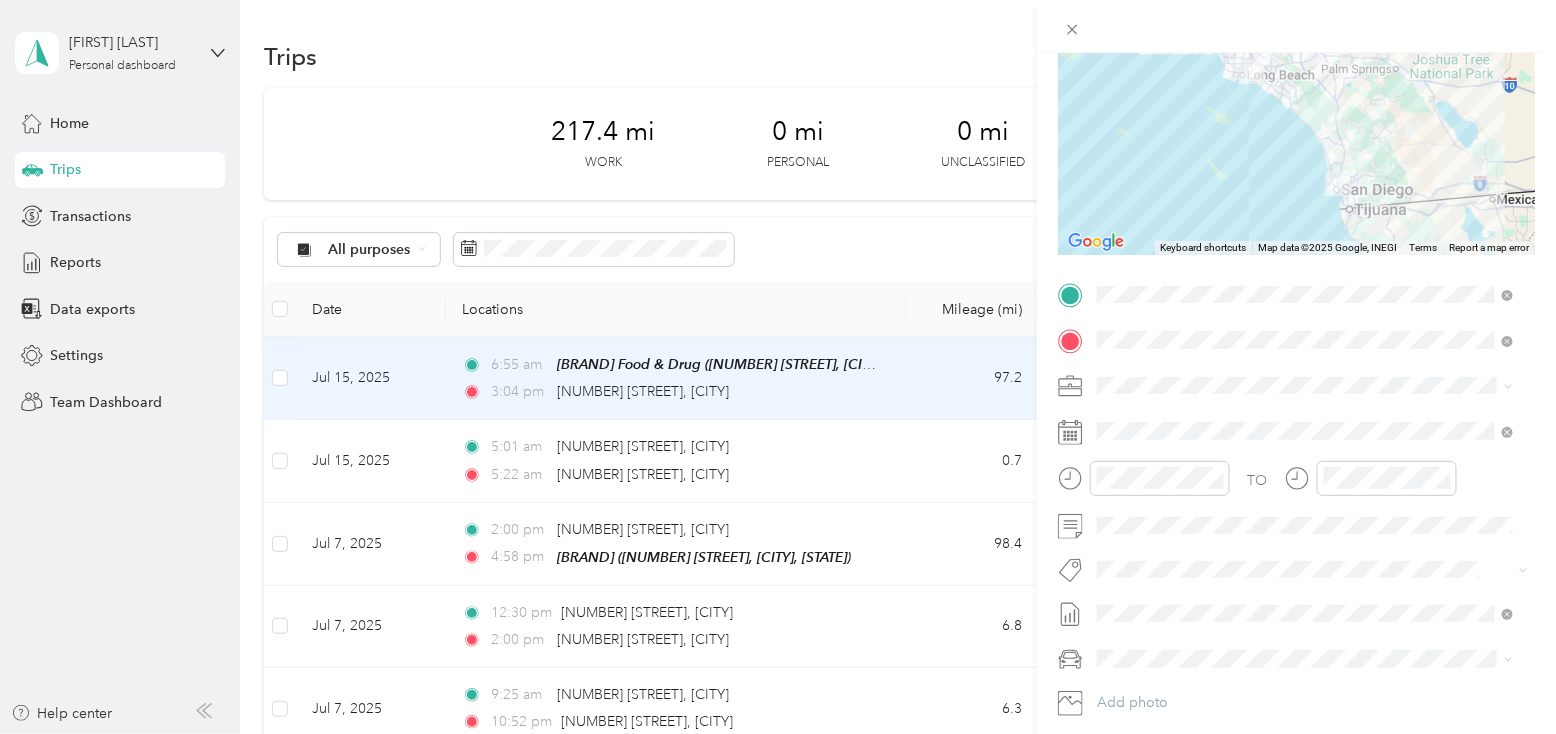 scroll, scrollTop: 200, scrollLeft: 0, axis: vertical 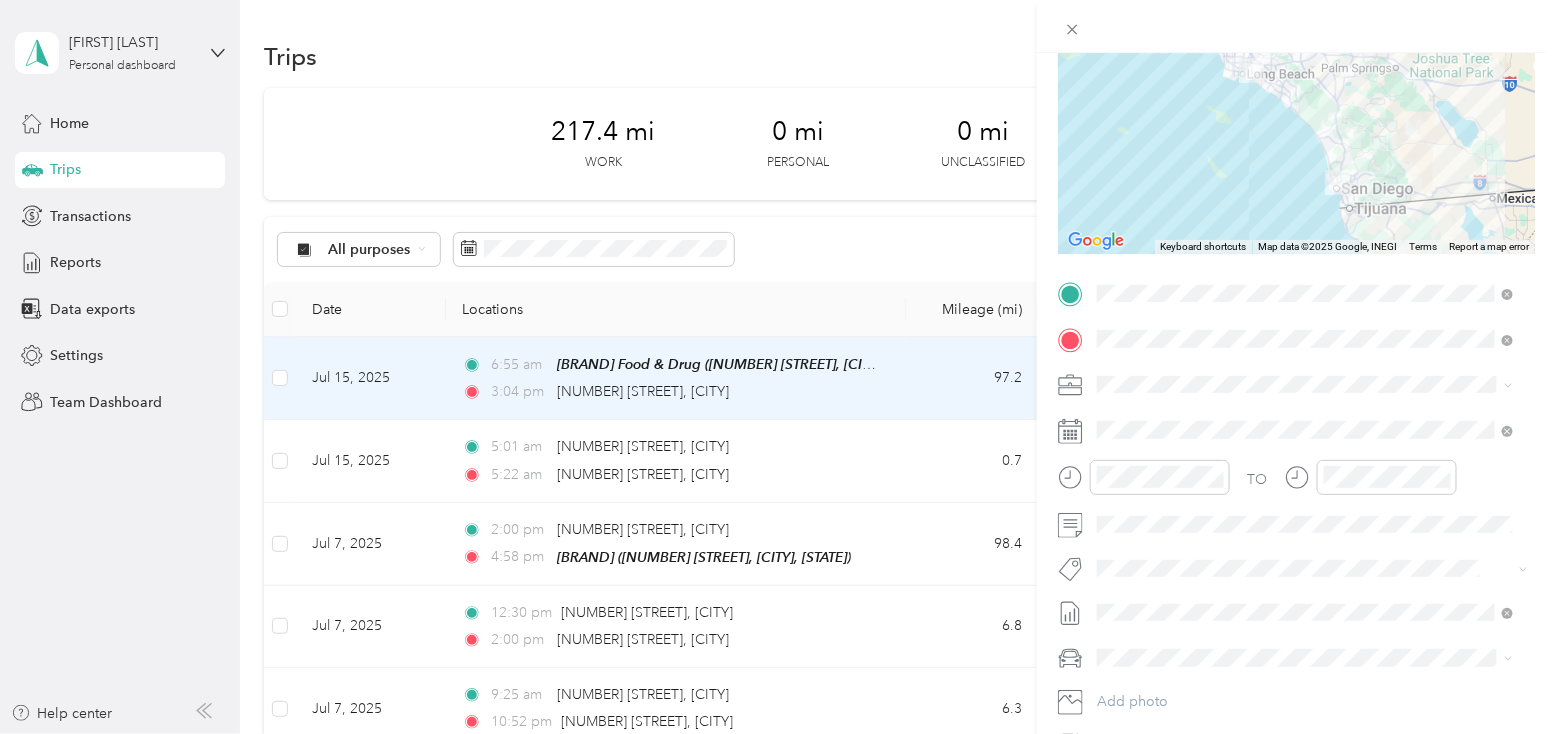 click on "Trip details Save This trip cannot be edited because it is either under review, approved, or paid. Contact your Team Manager to edit it. Miles 68.04 Value  ← Move left → Move right ↑ Move up ↓ Move down + Zoom in - Zoom out Home Jump left by 75% End Jump right by 75% Page Up Jump up by 75% Page Down Jump down by 75% Keyboard shortcuts Map Data Map data ©2025 Google, INEGI Map data ©2025 Google 50 km  Click to toggle between metric and imperial units Terms Report a map error TO Add photo" at bounding box center (778, 367) 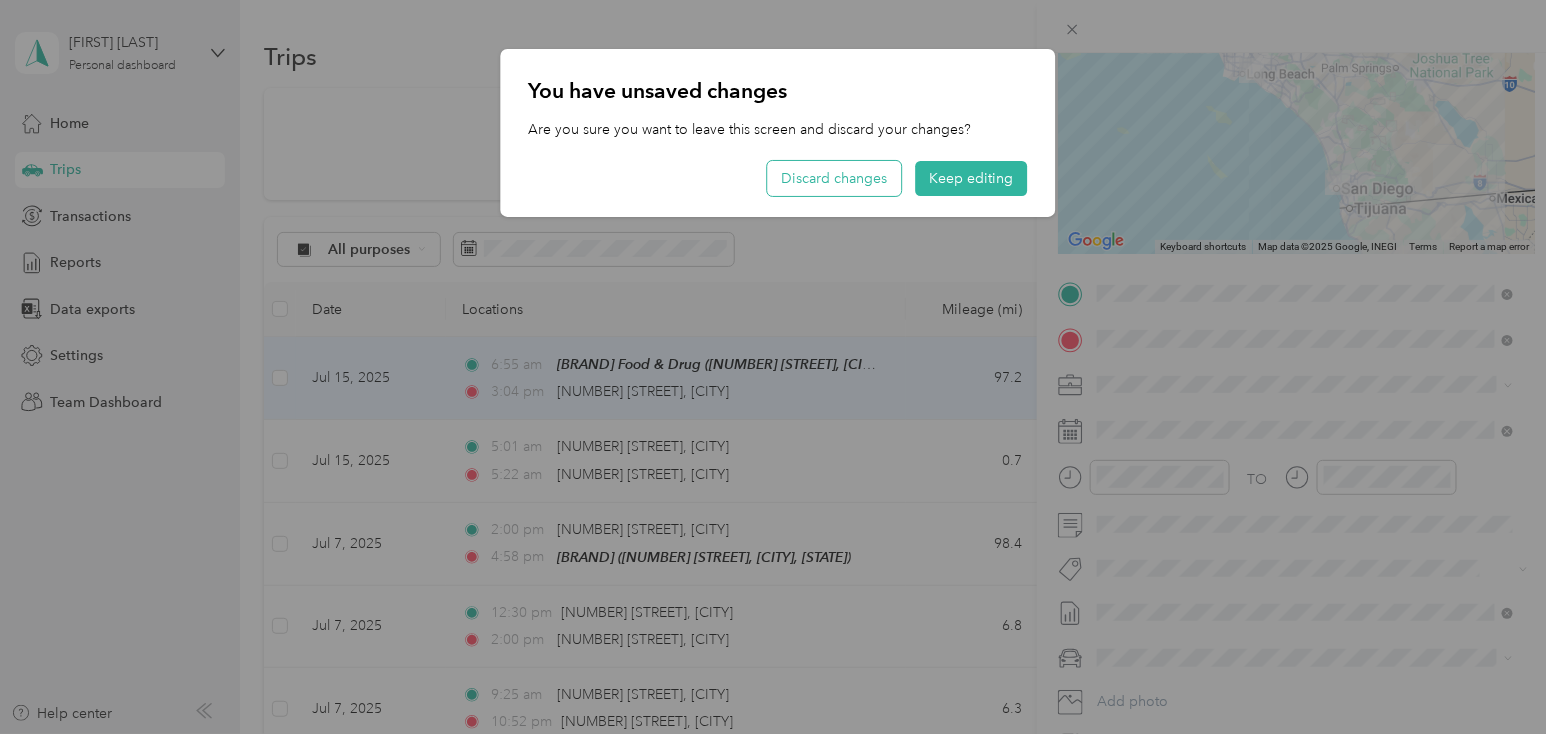 click on "Discard changes" at bounding box center [835, 178] 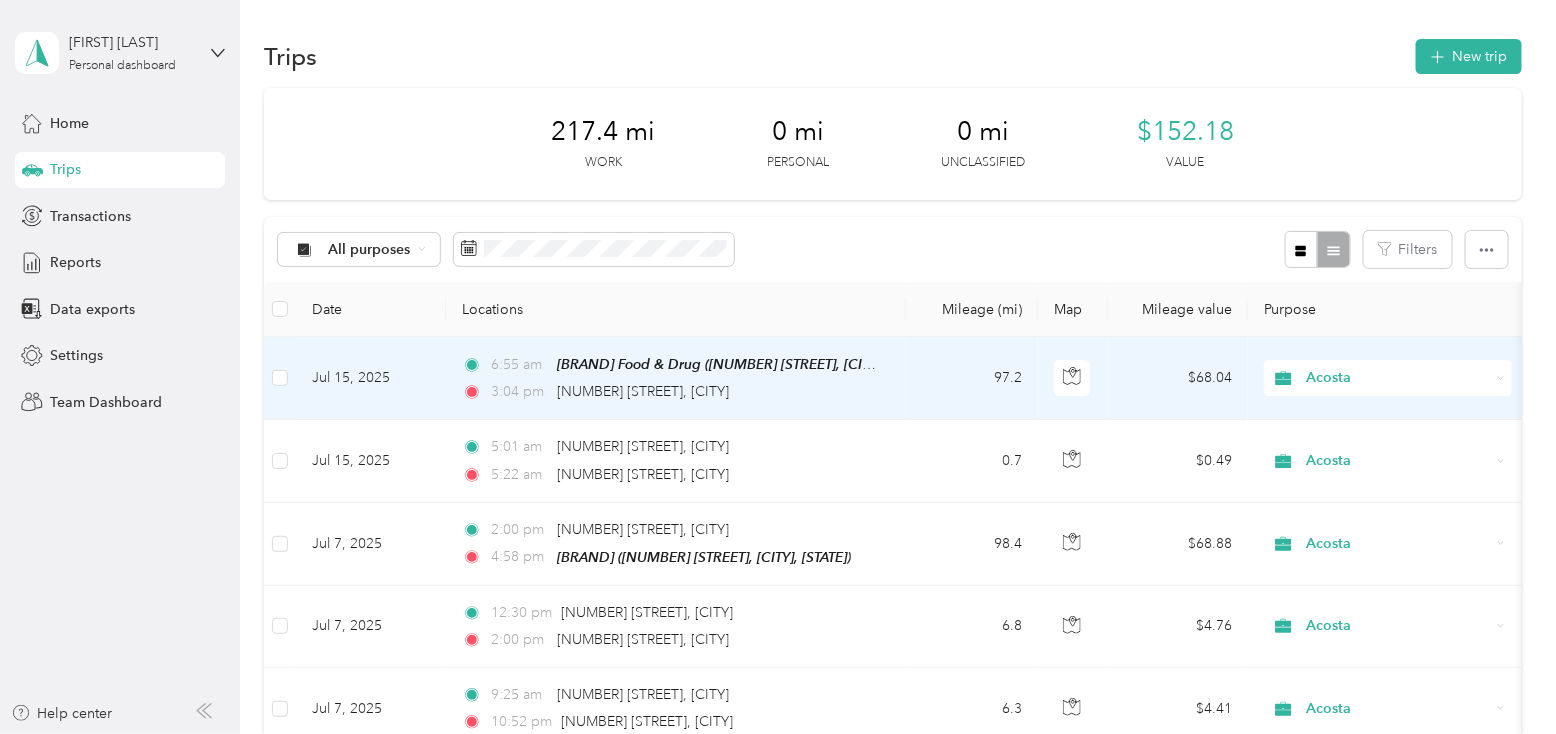 click on "[TIME] [NUMBER] [STREET], [CITY]" at bounding box center [672, 392] 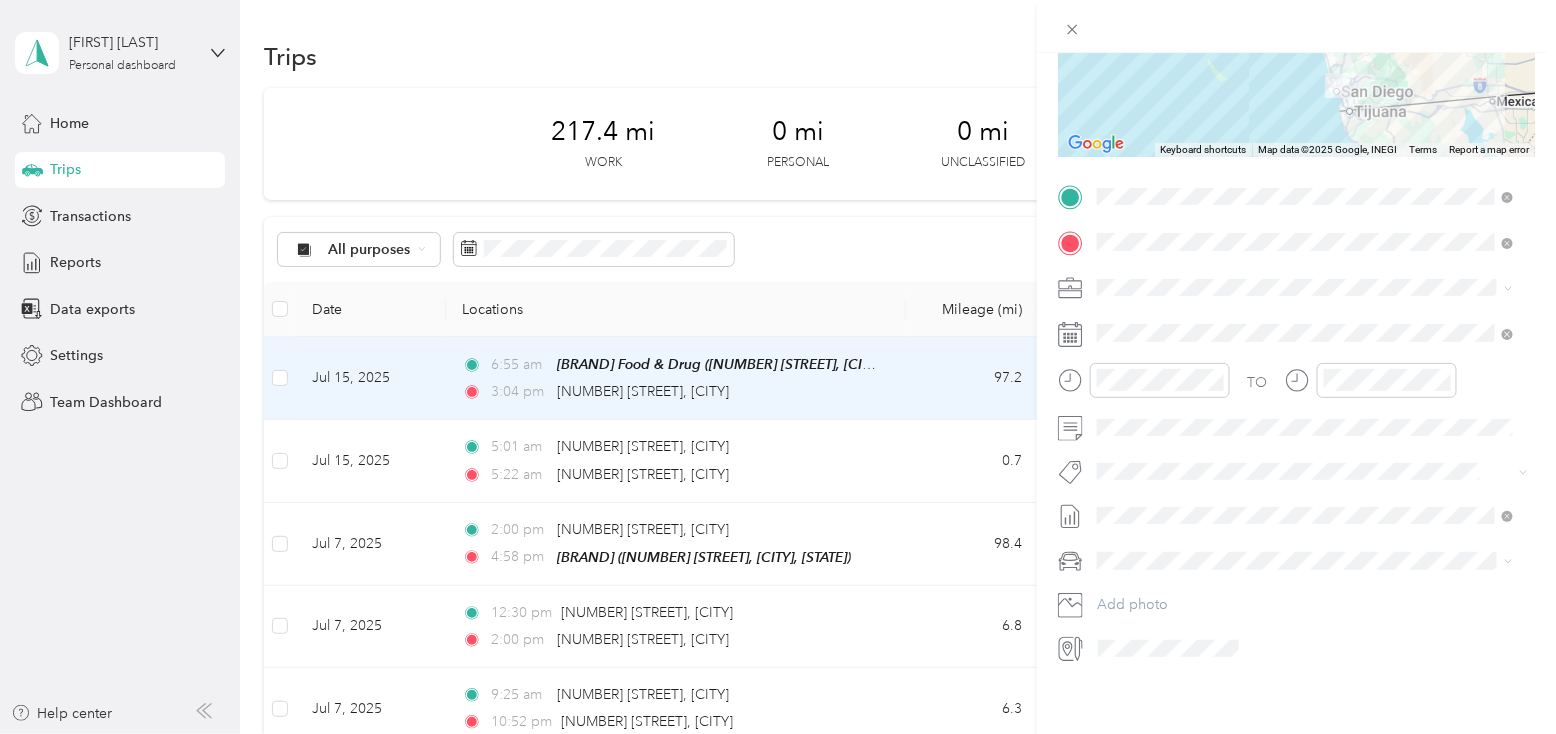scroll, scrollTop: 300, scrollLeft: 0, axis: vertical 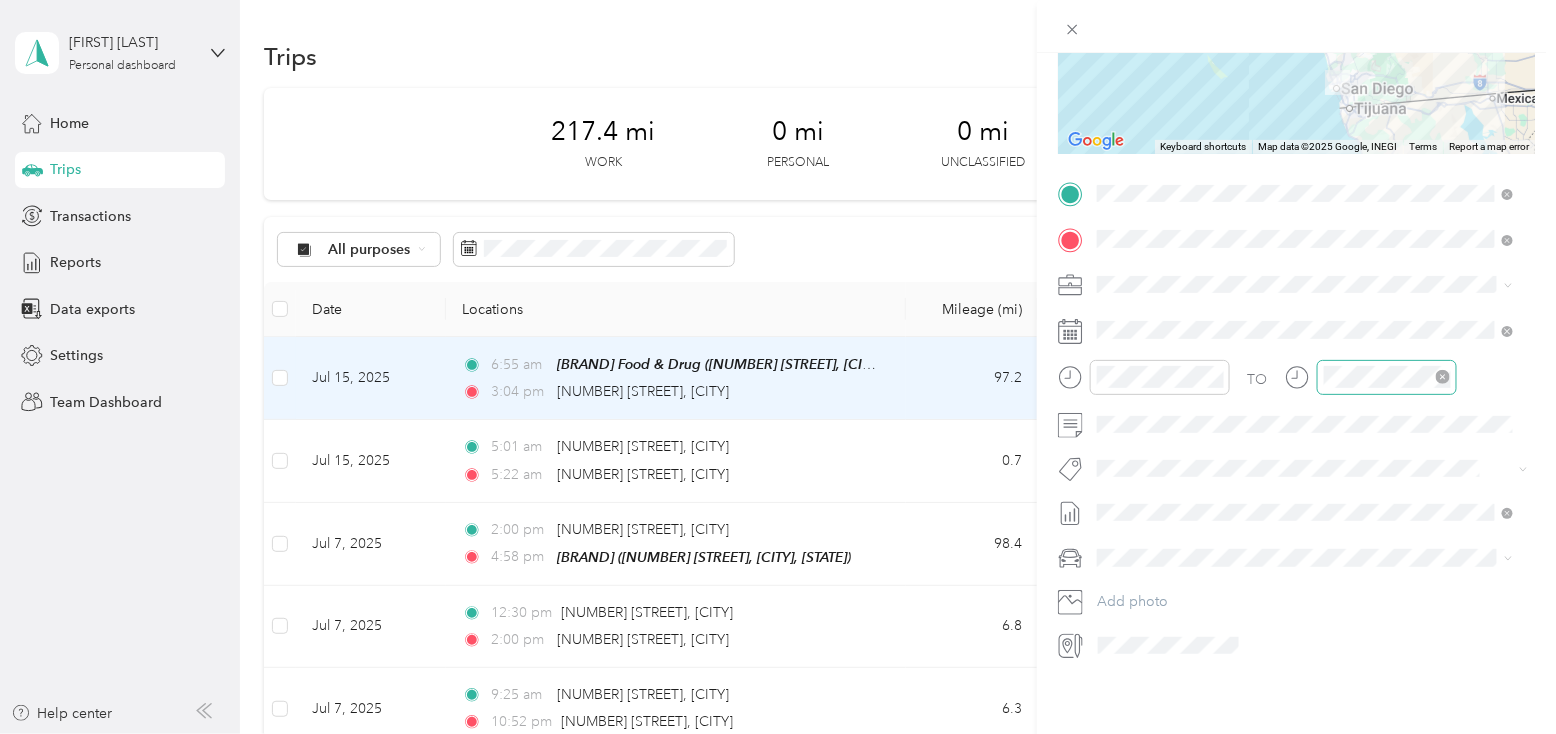 click 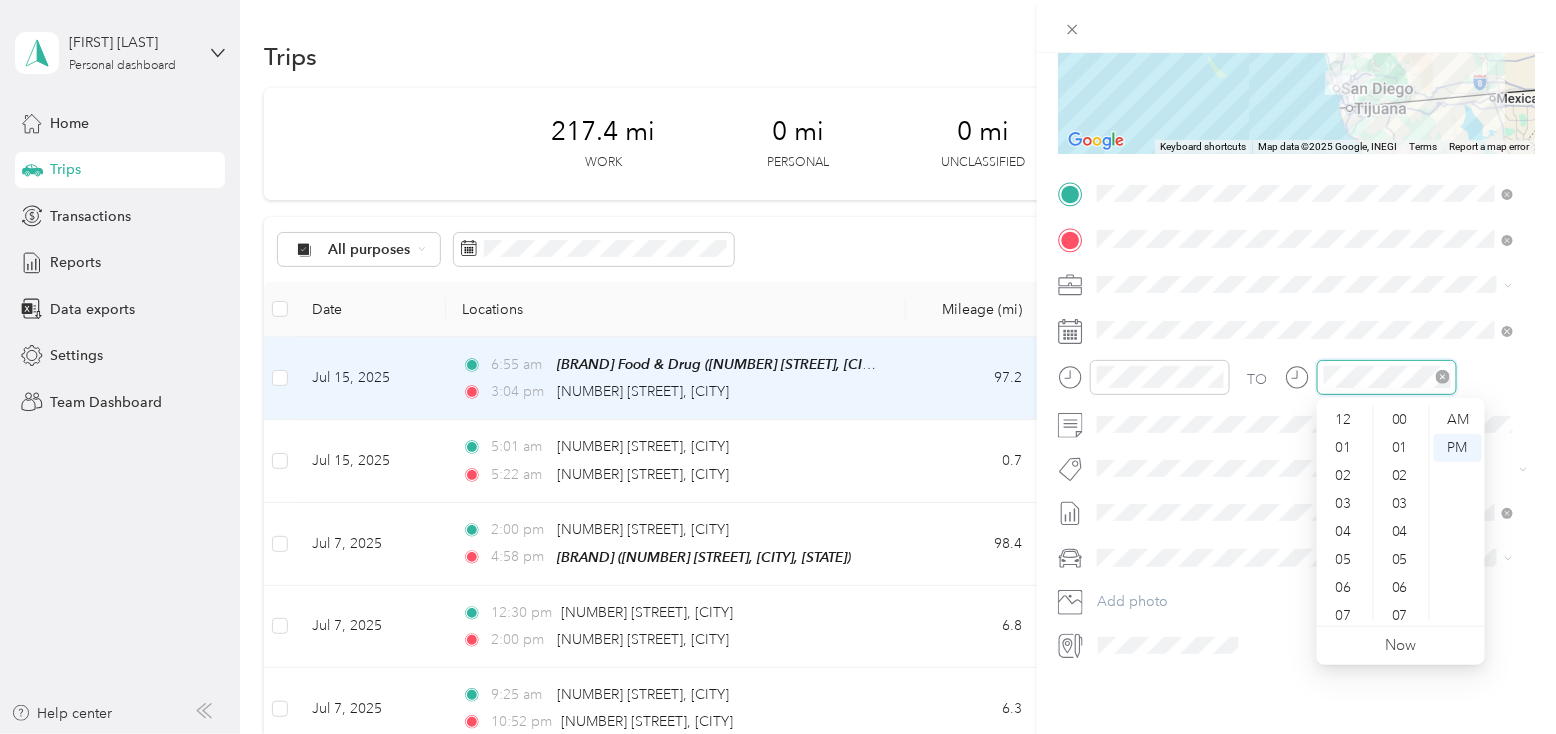 click 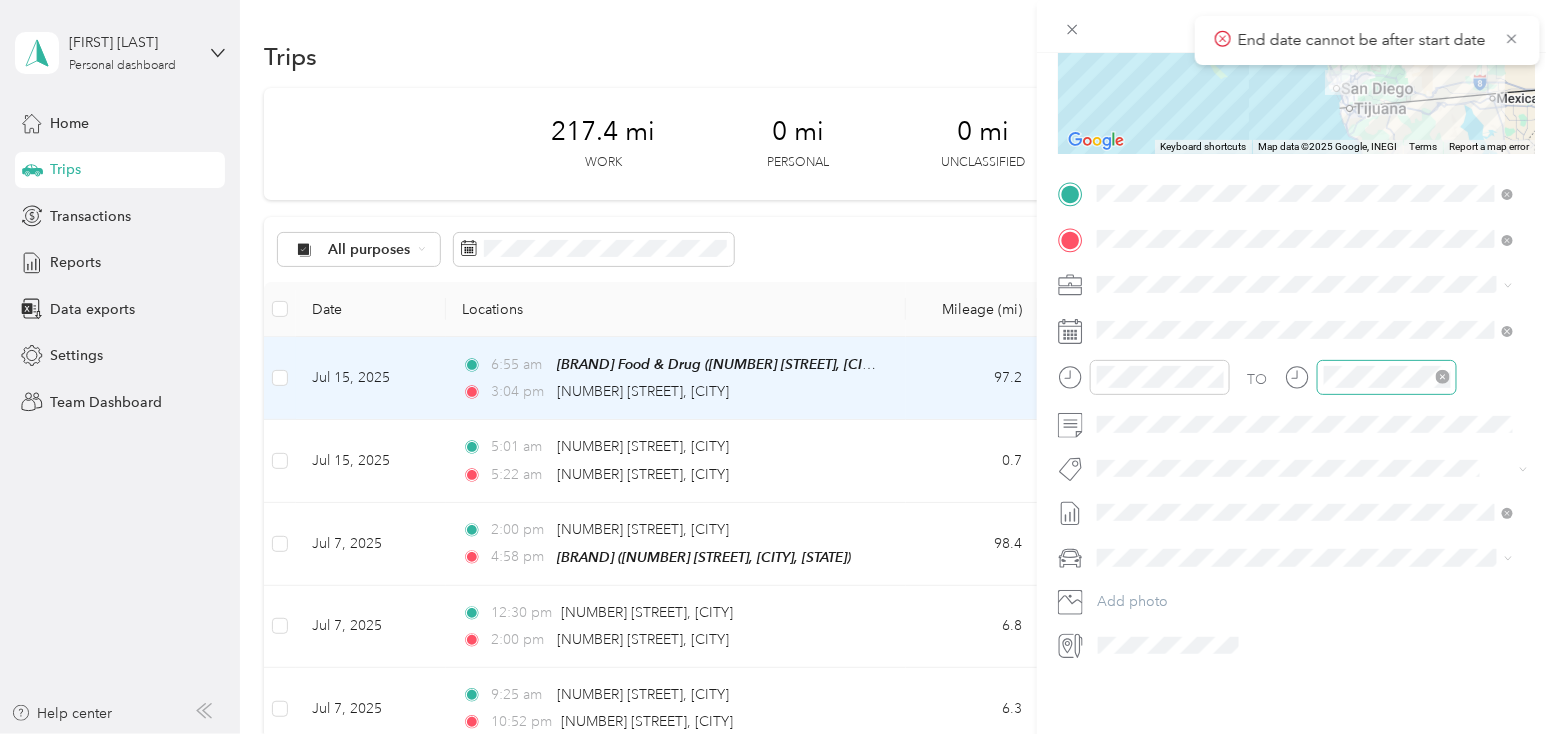 click on "Trip details Save This trip cannot be edited because it is either under review, approved, or paid. Contact your Team Manager to edit it. Miles 68.04 Value  ← Move left → Move right ↑ Move up ↓ Move down + Zoom in - Zoom out Home Jump left by 75% End Jump right by 75% Page Up Jump up by 75% Page Down Jump down by 75% Keyboard shortcuts Map Data Map data ©2025 Google, INEGI Map data ©2025 Google 50 km  Click to toggle between metric and imperial units Terms Report a map error TO Add photo" at bounding box center [778, 367] 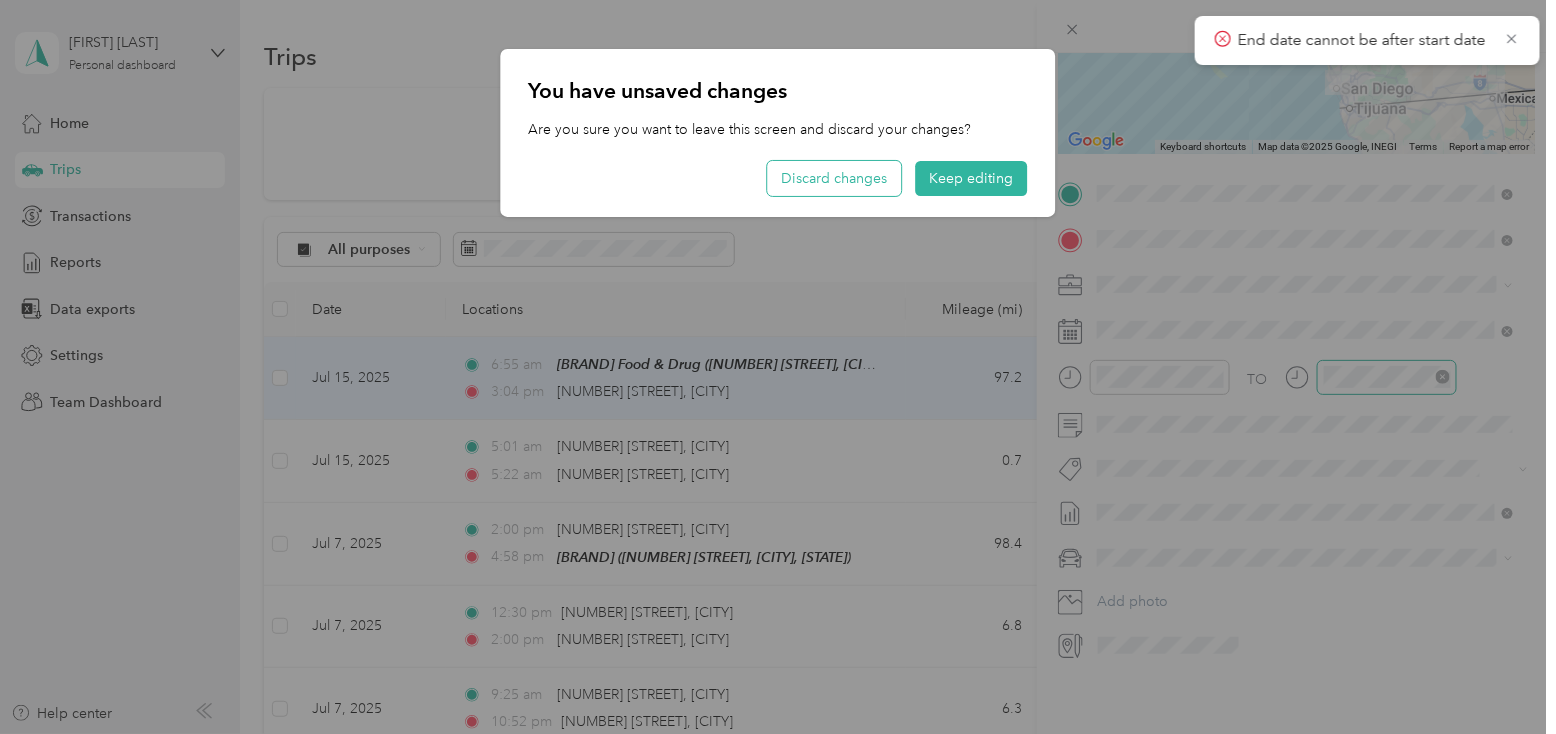 click on "Discard changes" at bounding box center (835, 178) 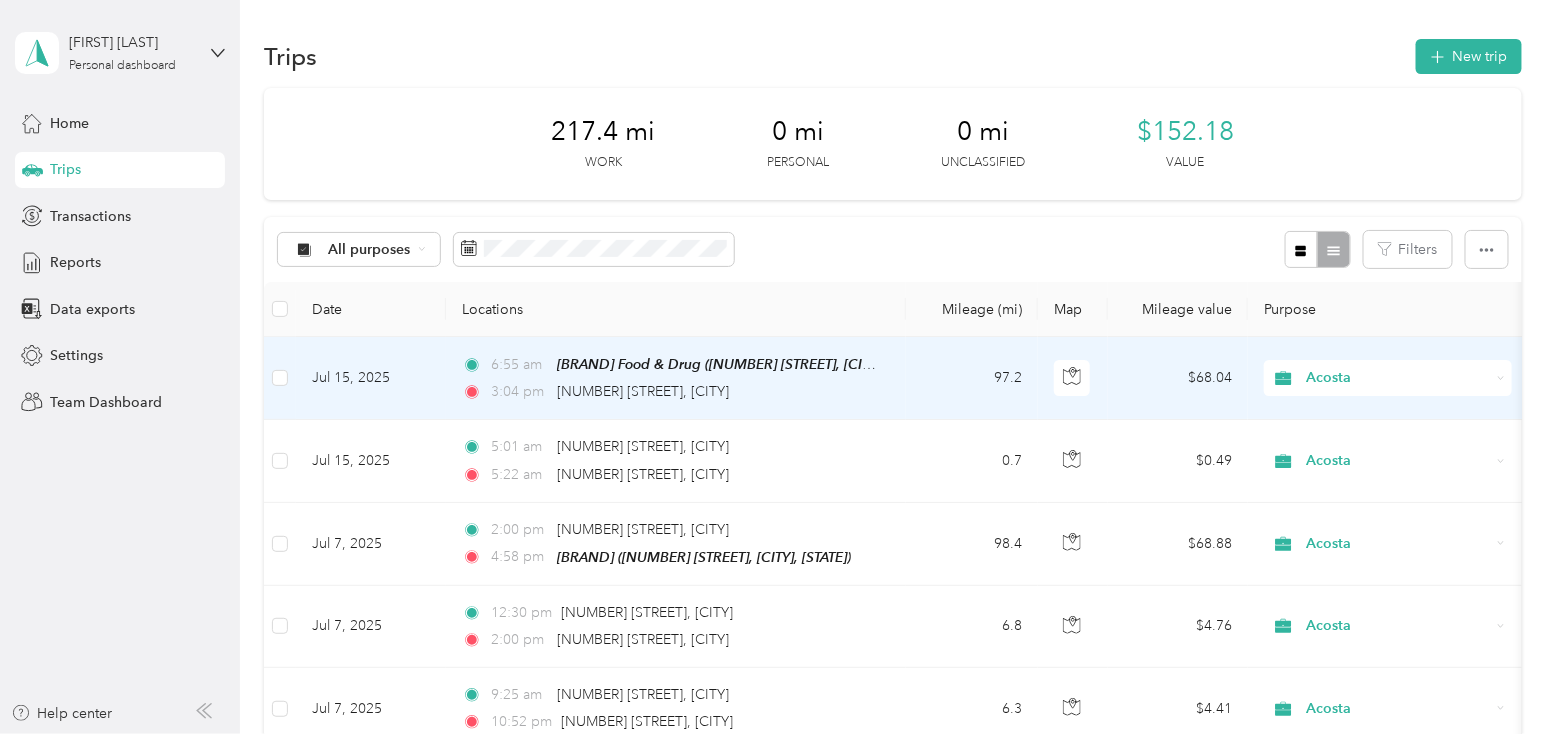 click on "3:04 pm" at bounding box center [519, 392] 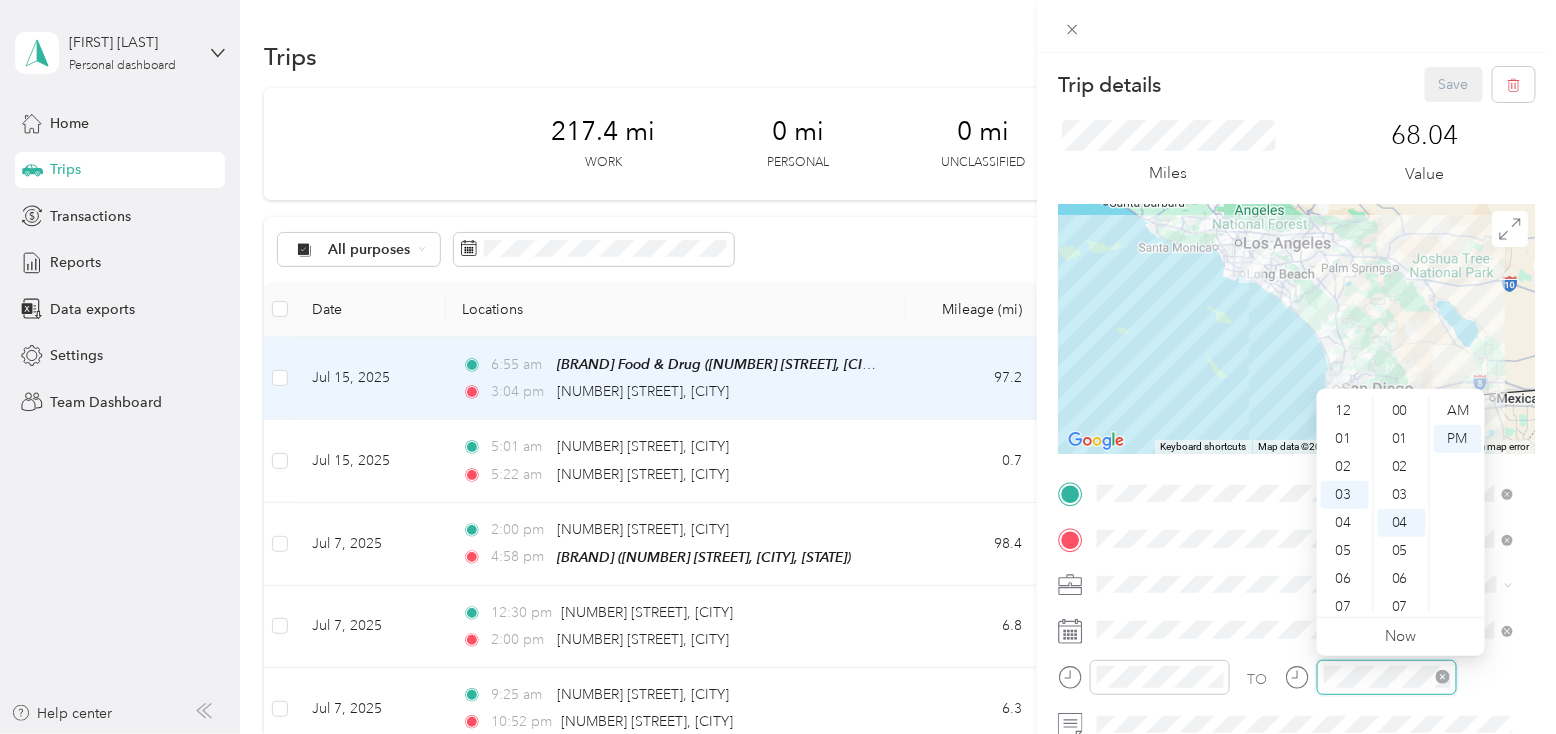 scroll, scrollTop: 83, scrollLeft: 0, axis: vertical 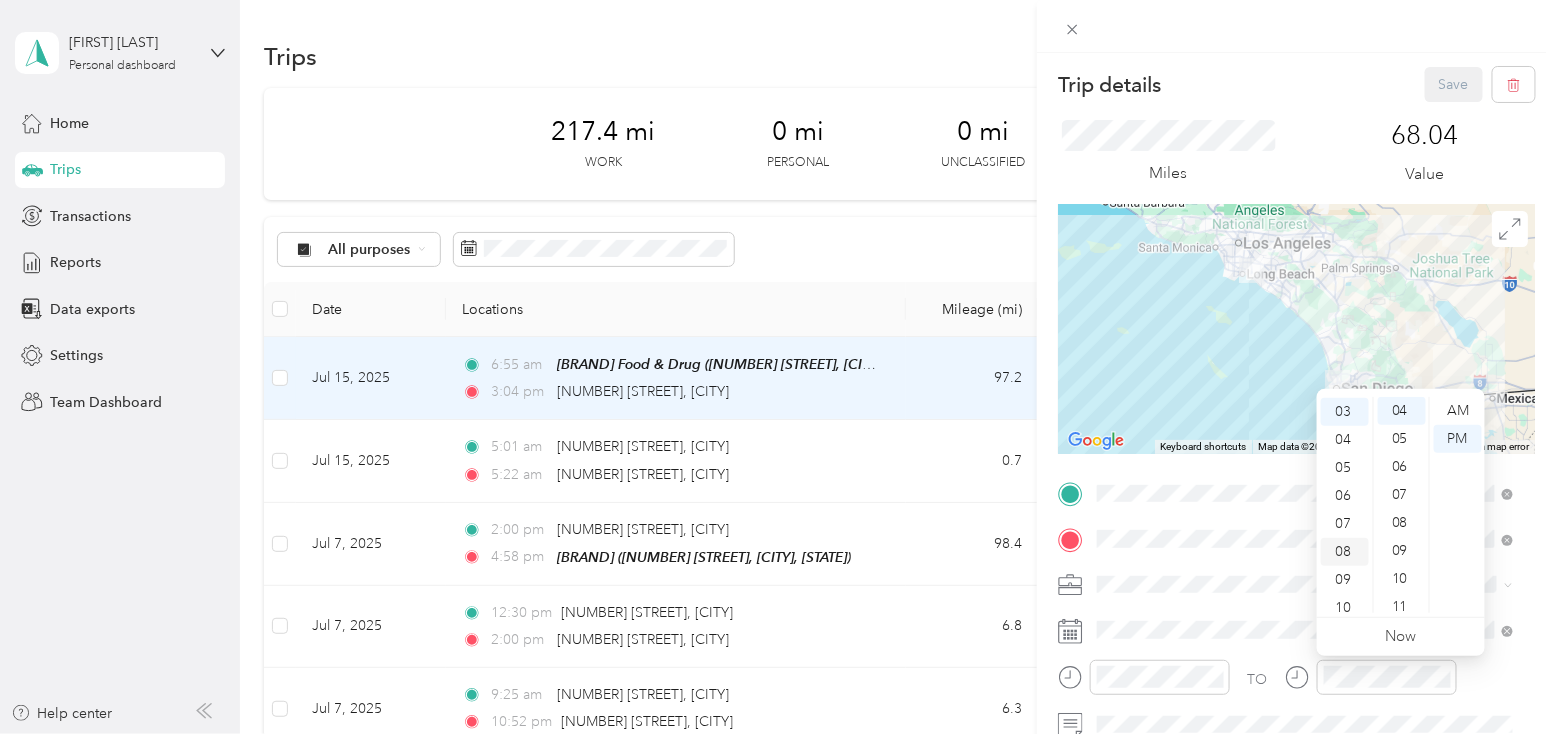 click on "08" at bounding box center [1345, 552] 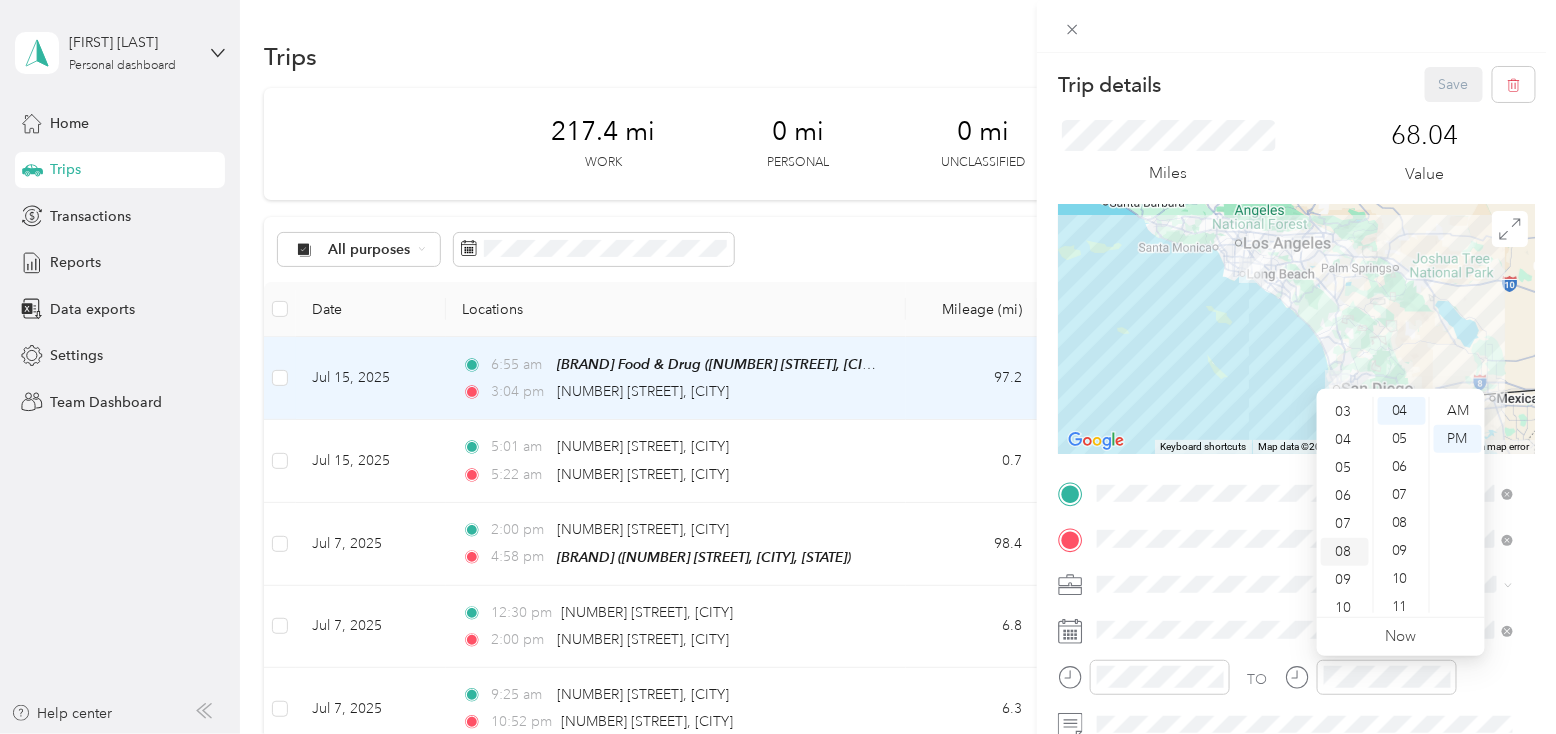 scroll, scrollTop: 119, scrollLeft: 0, axis: vertical 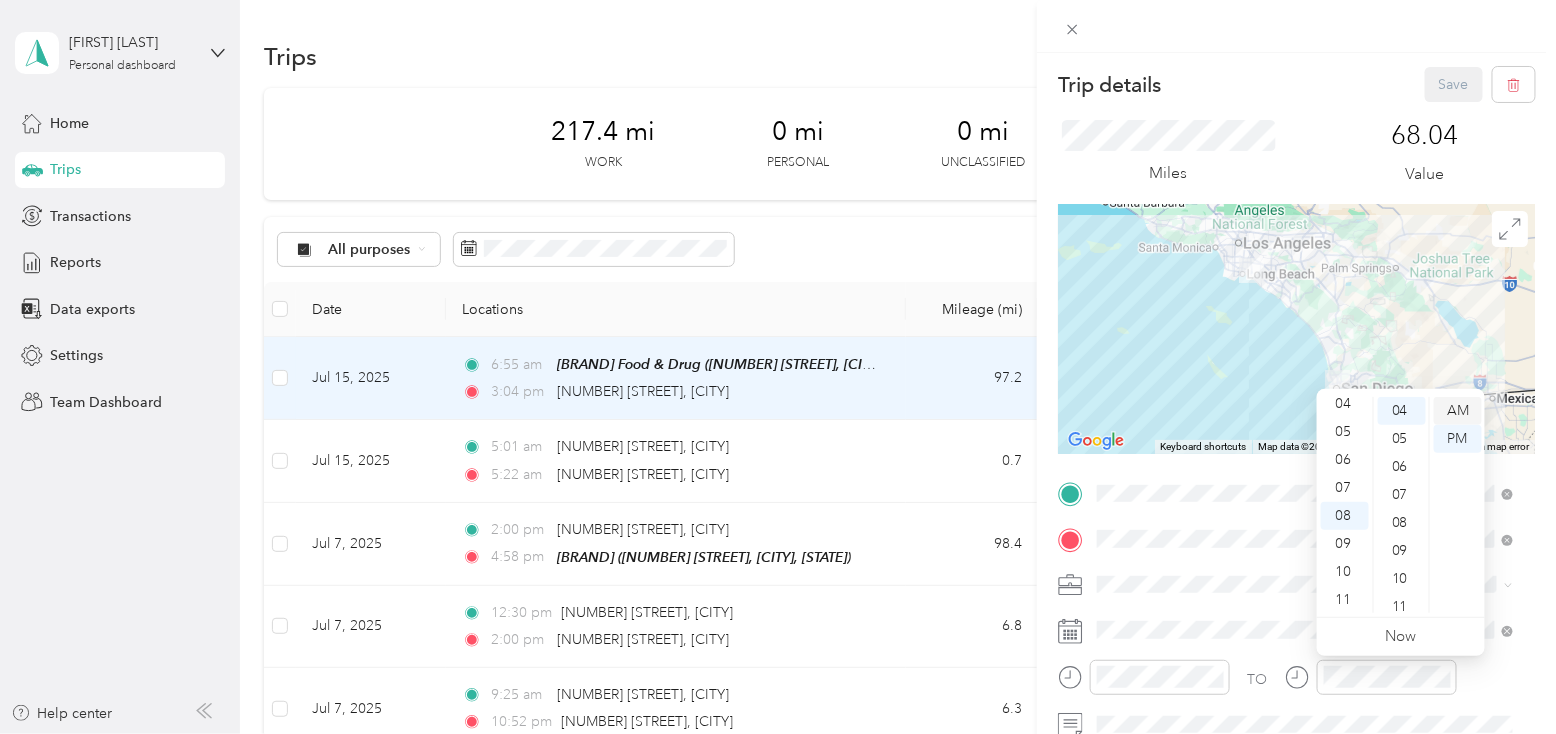 click on "AM" at bounding box center [1458, 411] 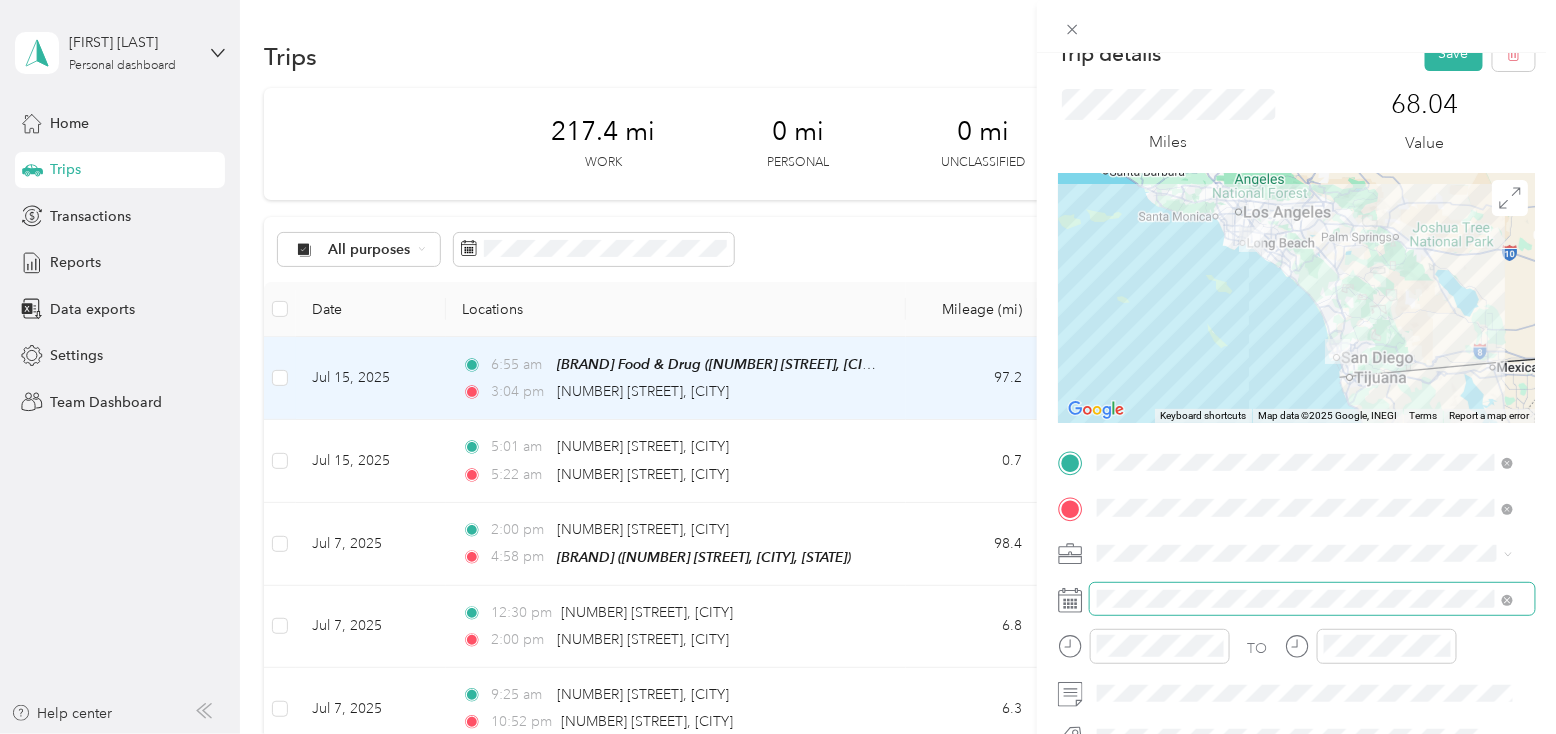 scroll, scrollTop: 0, scrollLeft: 0, axis: both 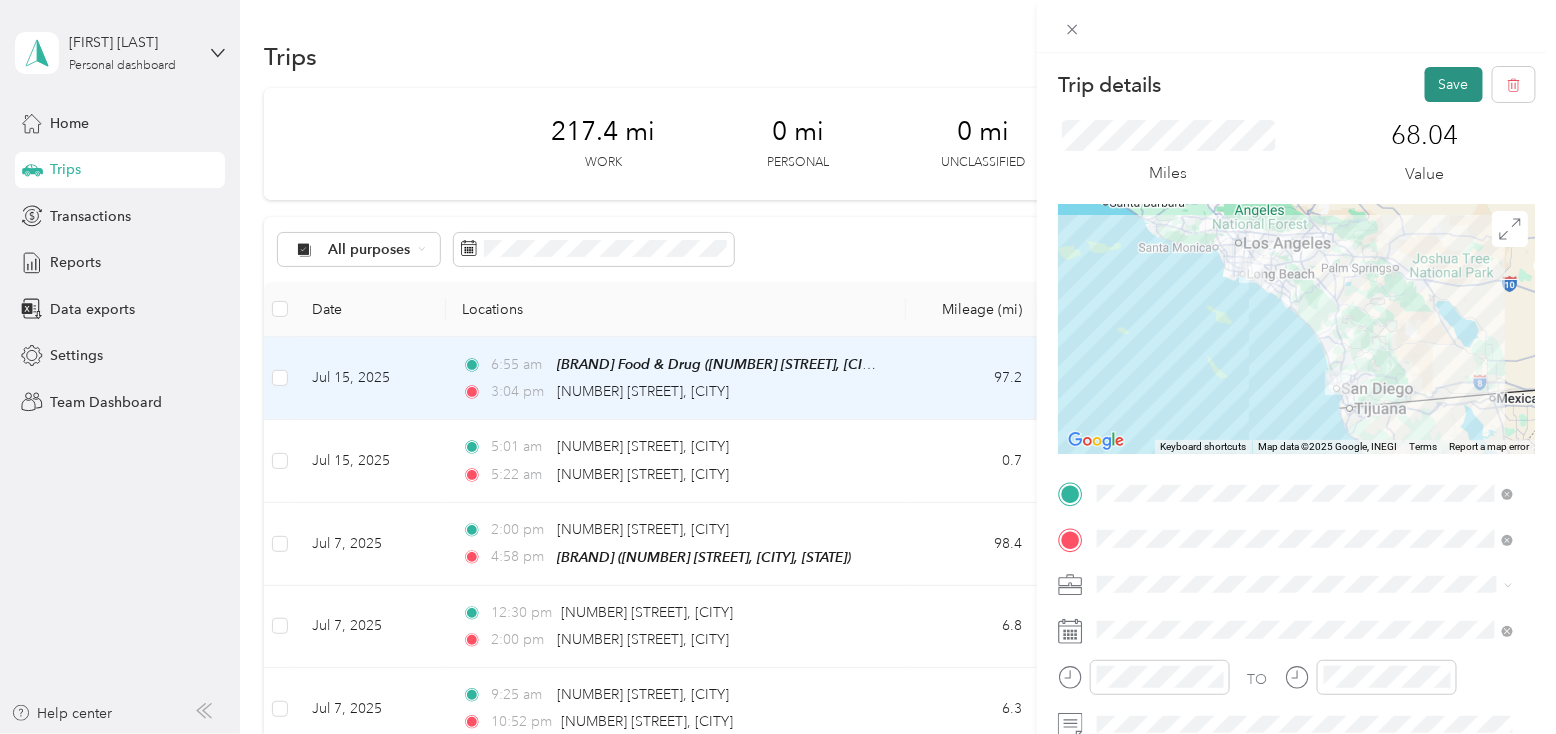 click on "Save" at bounding box center [1454, 84] 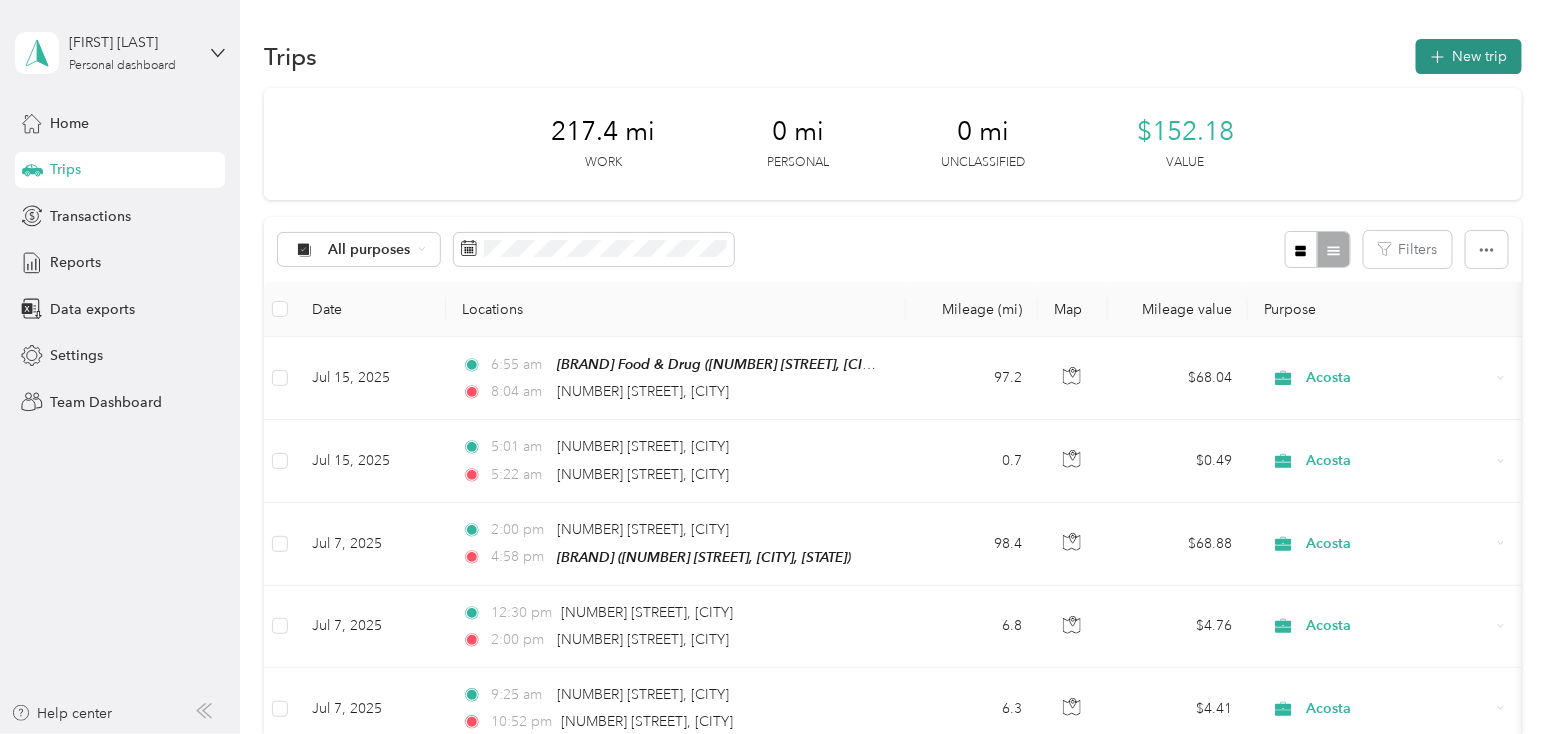 click on "New trip" at bounding box center (1469, 56) 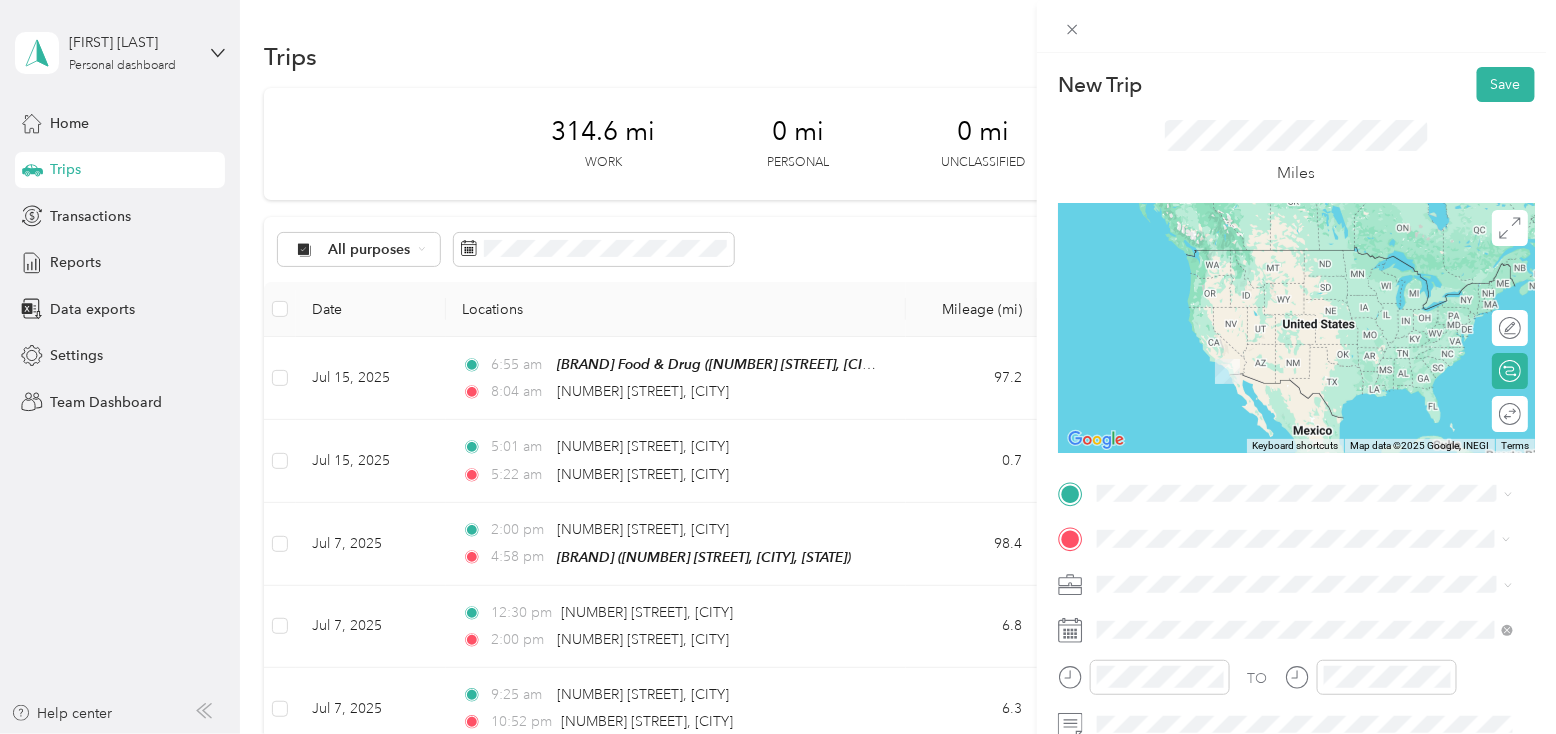 click on "New Trip Save This trip cannot be edited because it is either under review, approved, or paid. Contact your Team Manager to edit it. Miles ← Move left → Move right ↑ Move up ↓ Move down + Zoom in - Zoom out Home Jump left by 75% End Jump right by 75% Page Up Jump up by 75% Page Down Jump down by 75% Keyboard shortcuts Map Data Map data ©2025 Google, INEGI Map data ©2025 Google, INEGI 1000 km  Click to toggle between metric and imperial units Terms Report a map error Edit route Calculate route Round trip TO Add photo" at bounding box center (1296, 514) 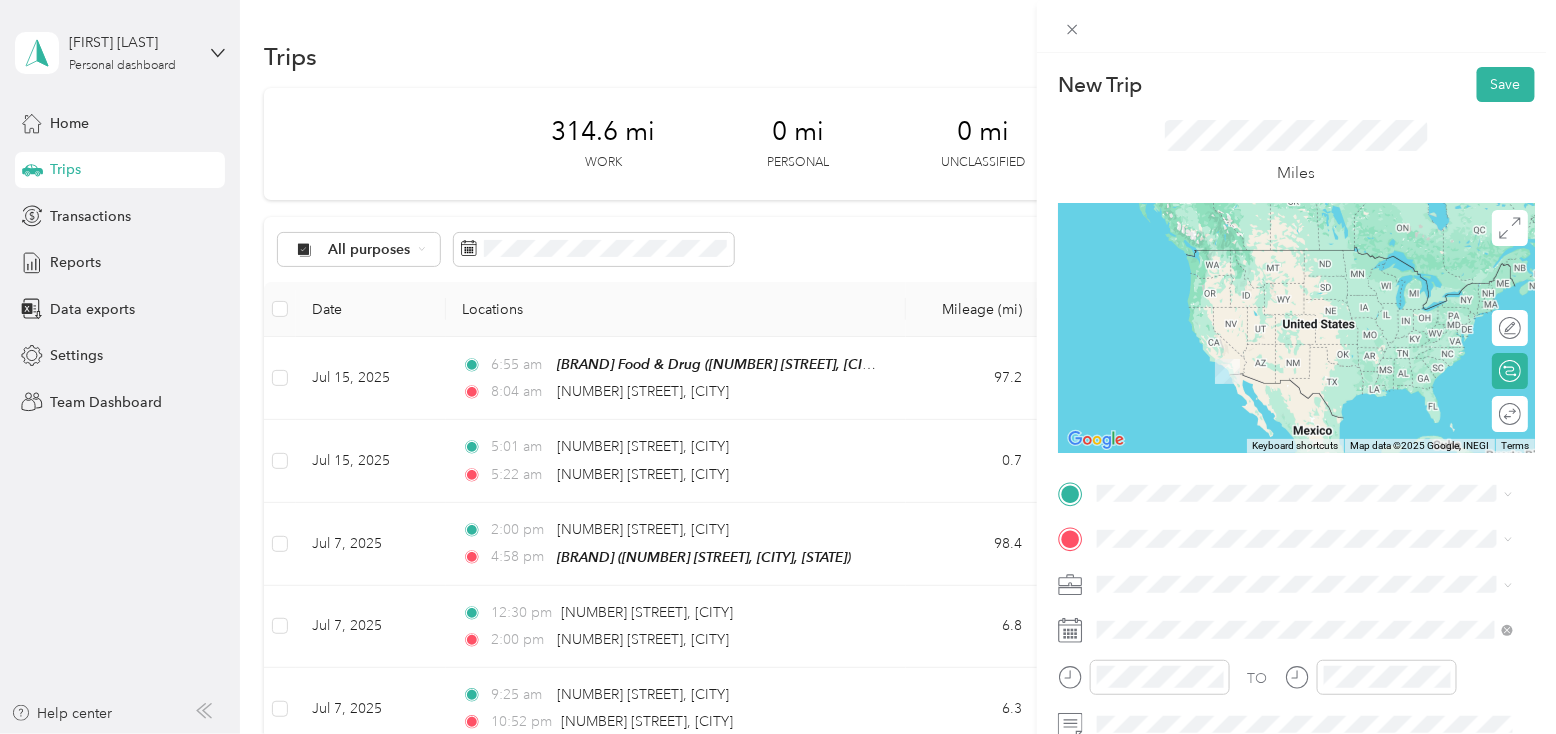 click on "[NUMBER] [STREET]
[CITY], [STATE] [POSTAL_CODE], [COUNTRY]" at bounding box center (1279, 299) 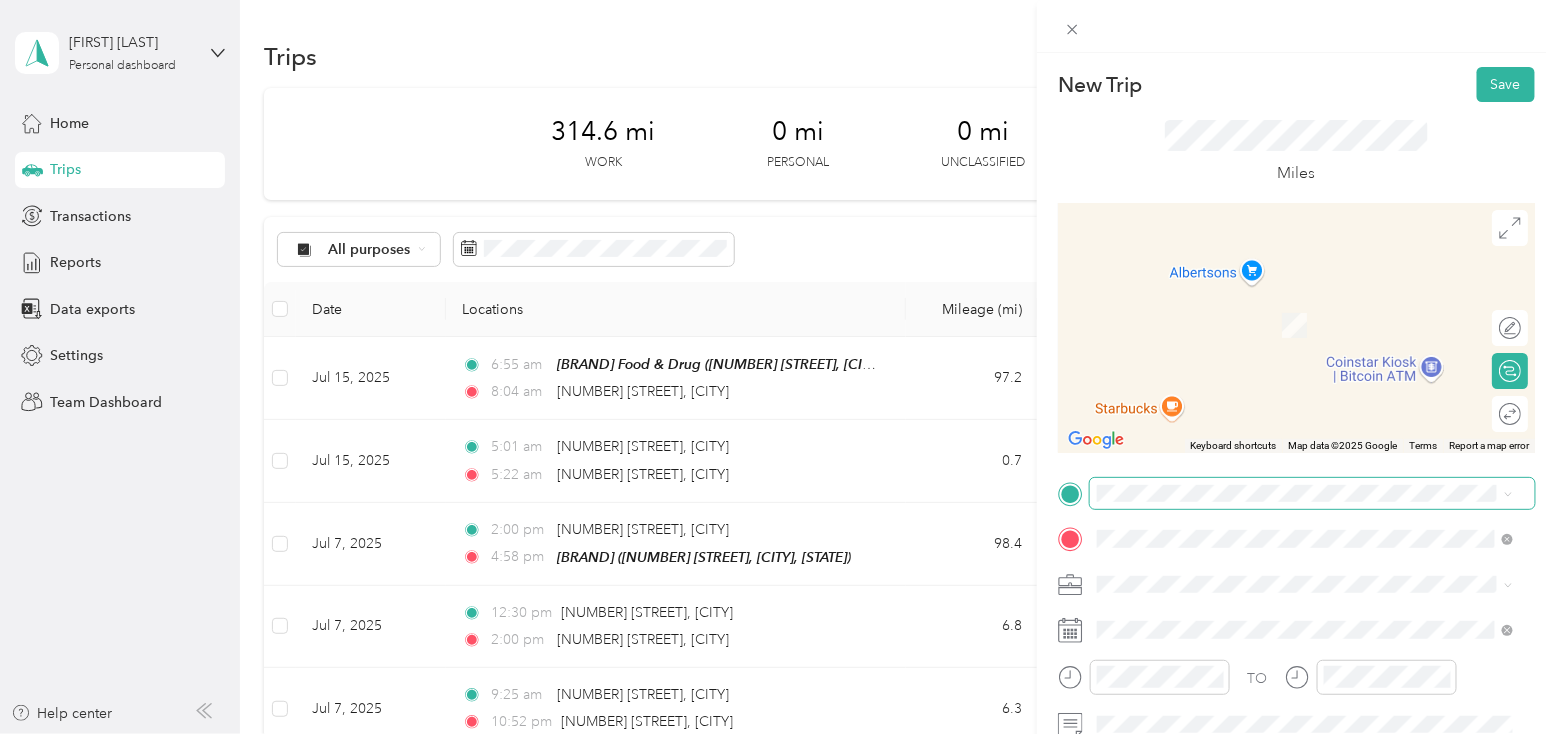 click at bounding box center [1312, 493] 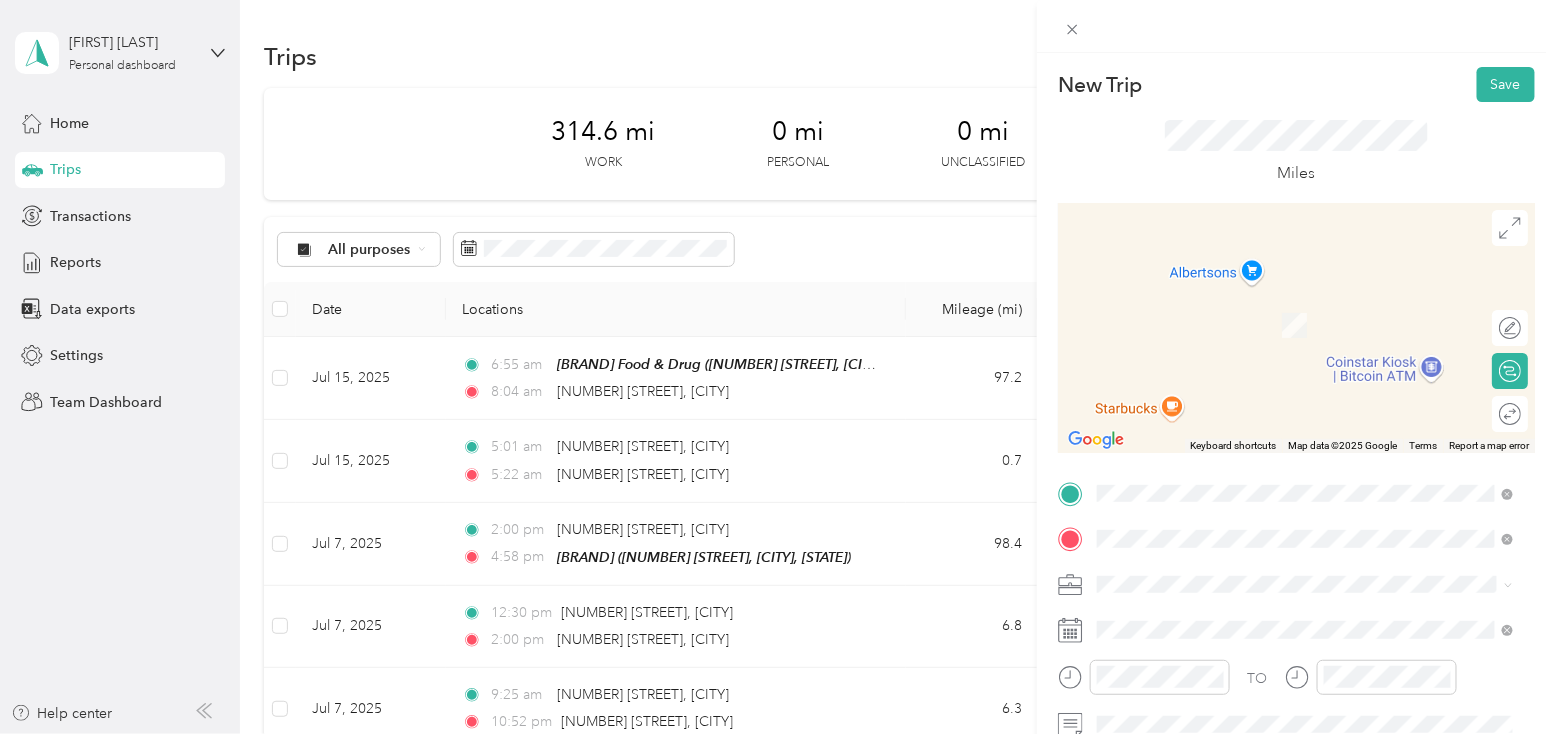click on "[NUMBER] [STREET]
[CITY], [STATE] [POSTAL_CODE], [COUNTRY]" at bounding box center (1279, 279) 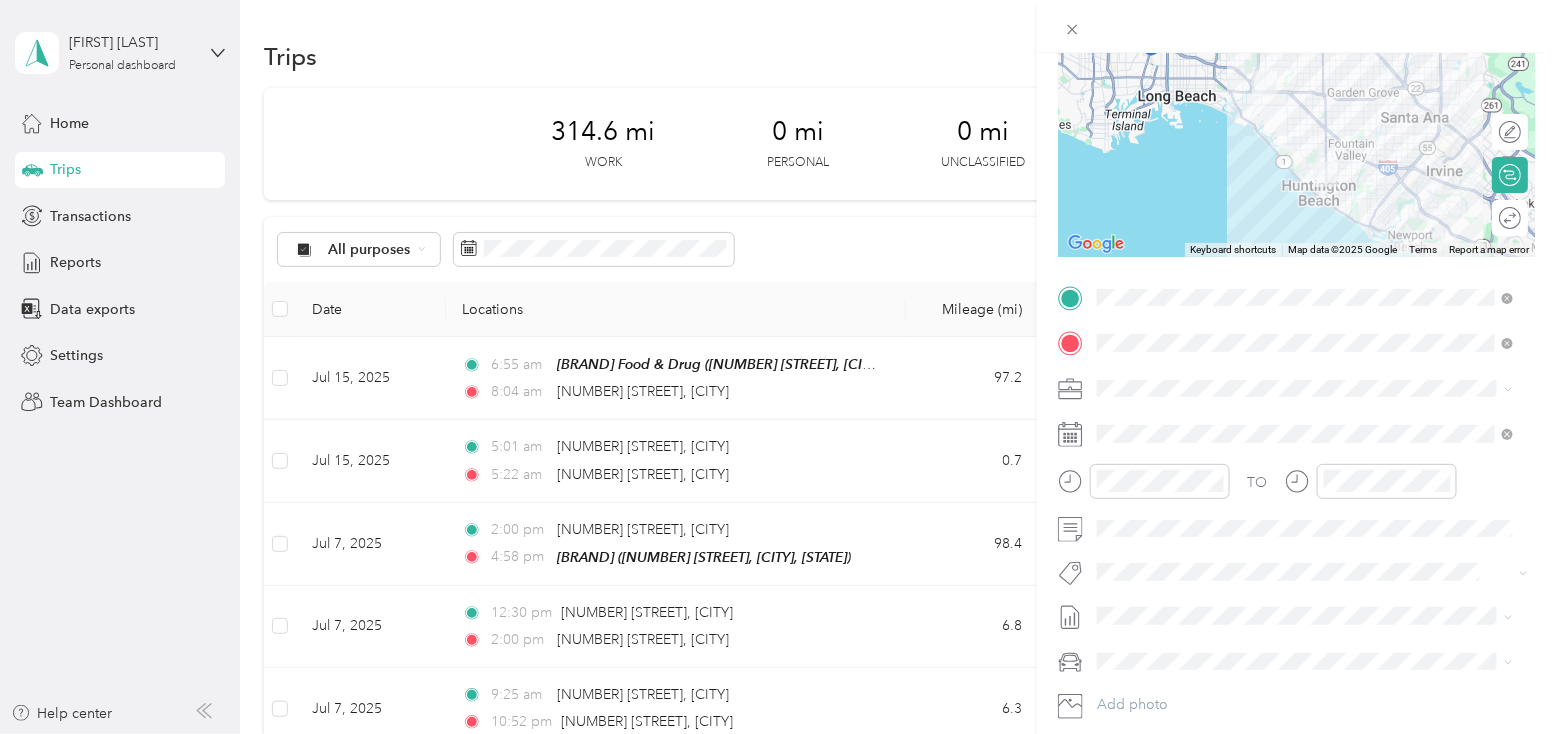scroll, scrollTop: 200, scrollLeft: 0, axis: vertical 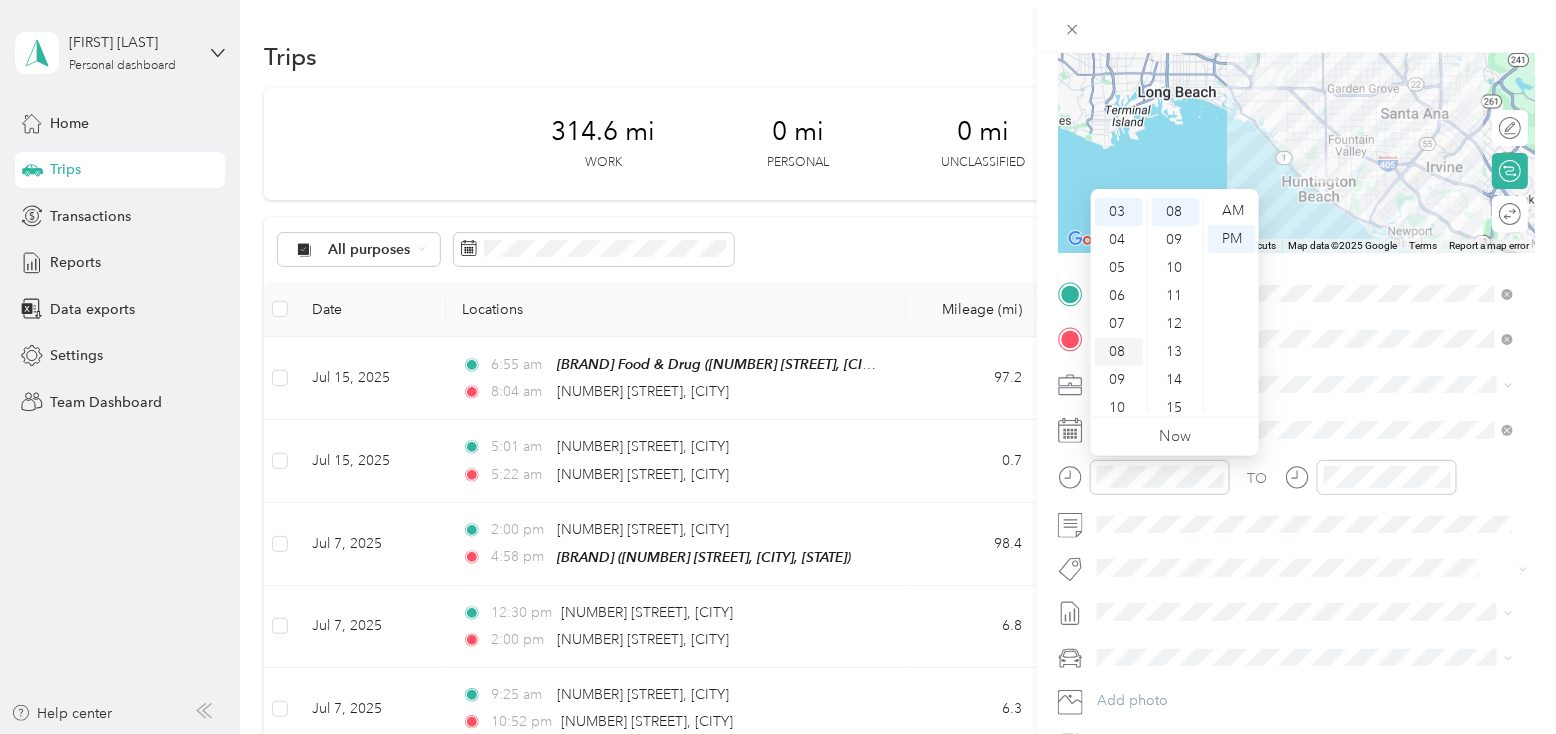 click on "08" at bounding box center [1119, 352] 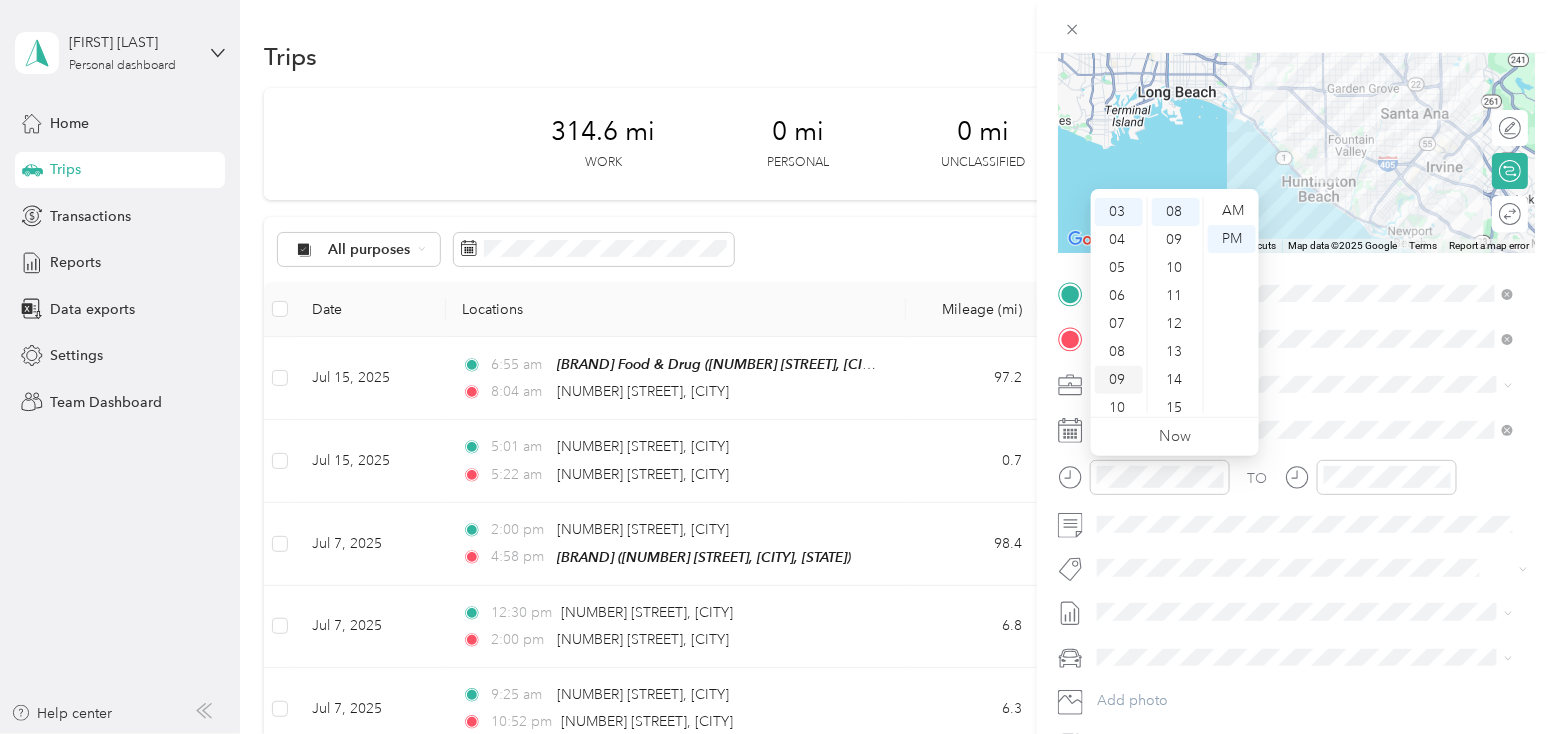 scroll, scrollTop: 119, scrollLeft: 0, axis: vertical 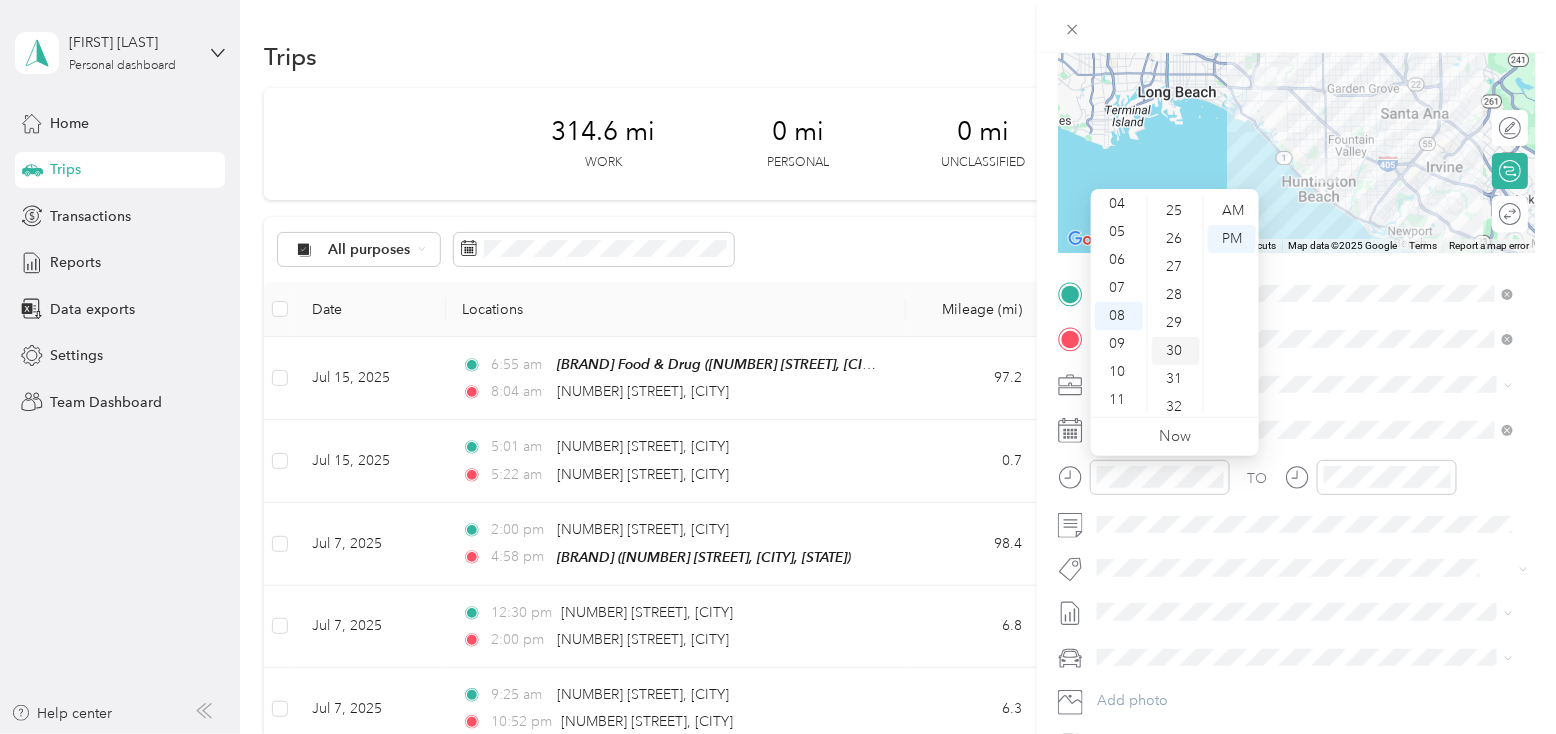 click on "30" at bounding box center (1176, 351) 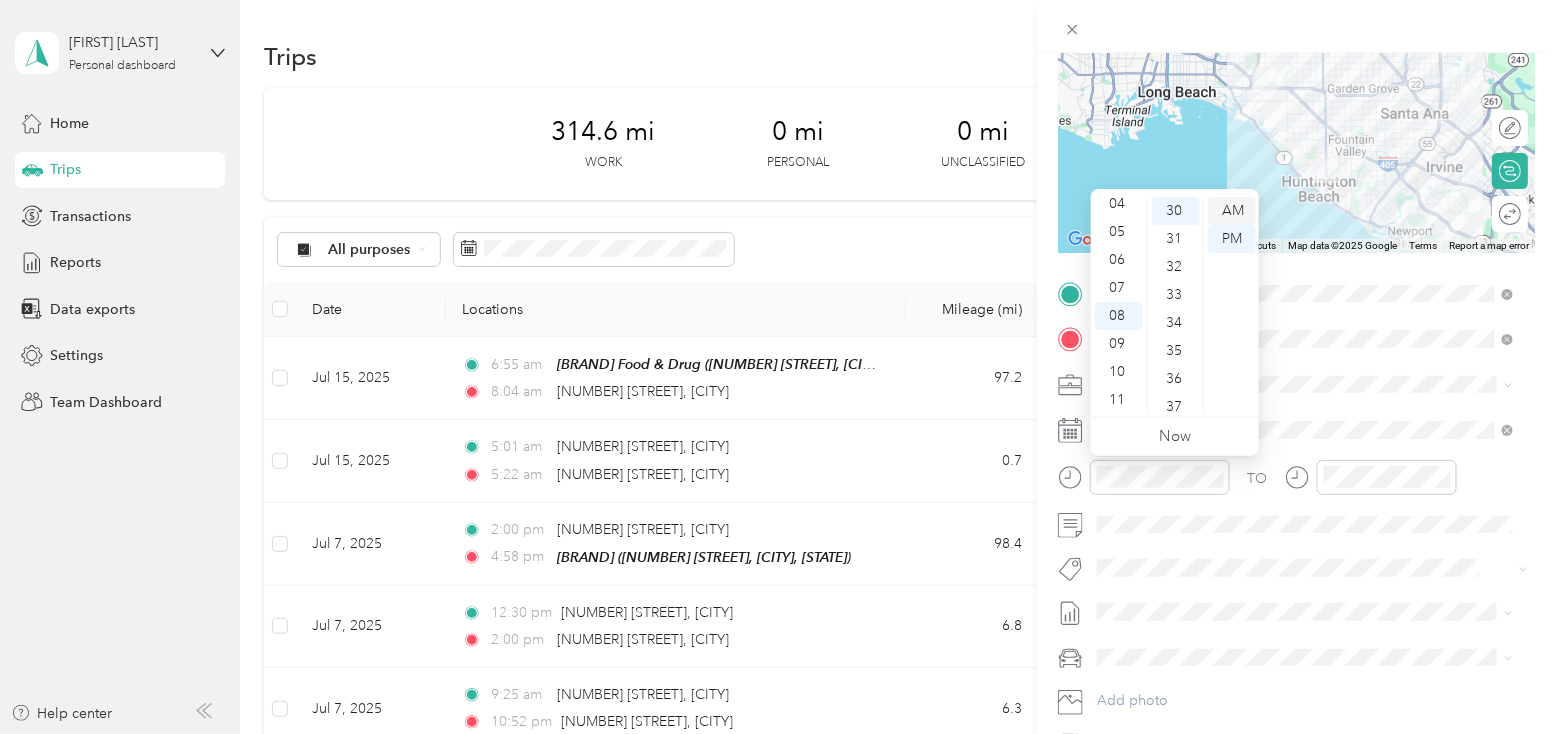 click on "AM" at bounding box center [1232, 211] 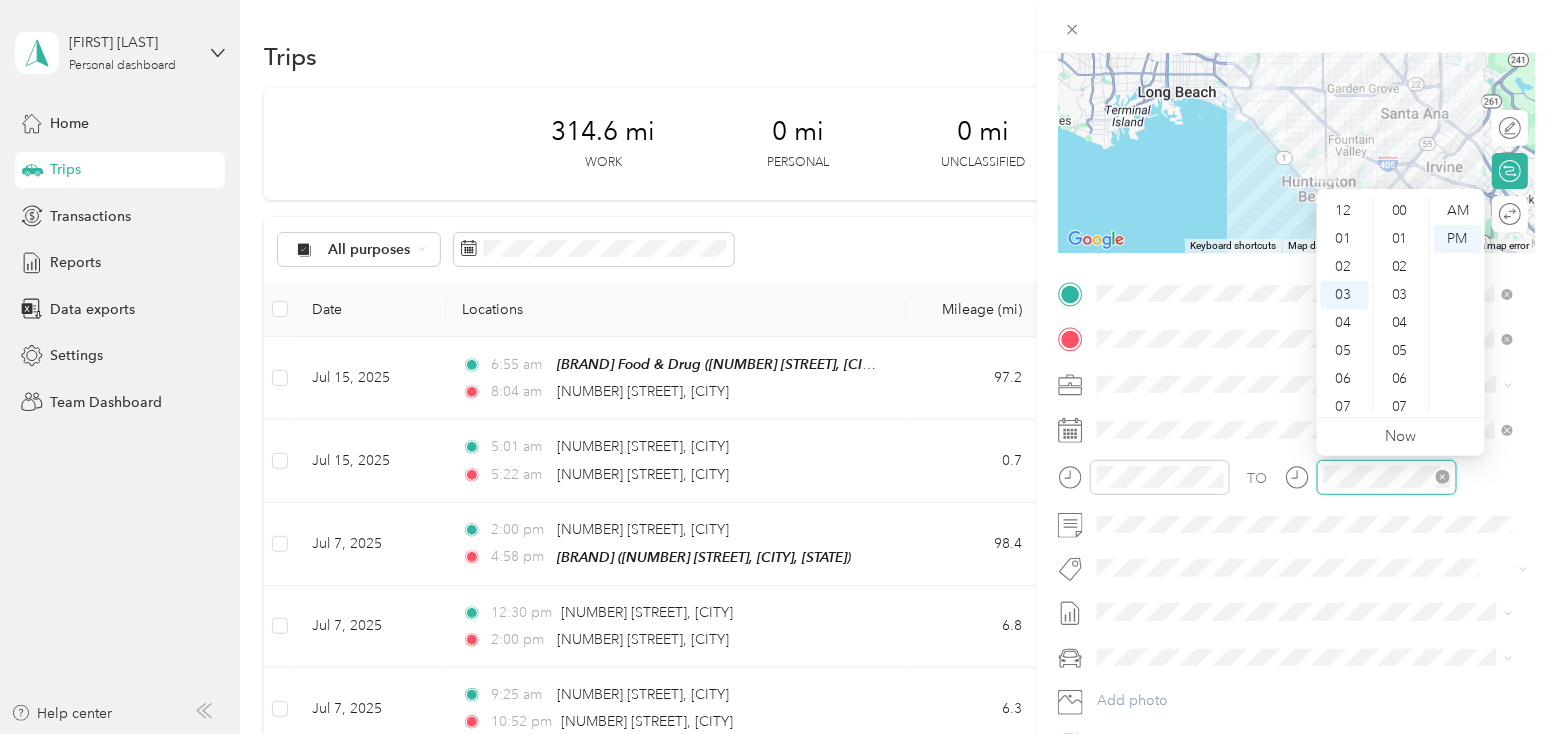 scroll, scrollTop: 223, scrollLeft: 0, axis: vertical 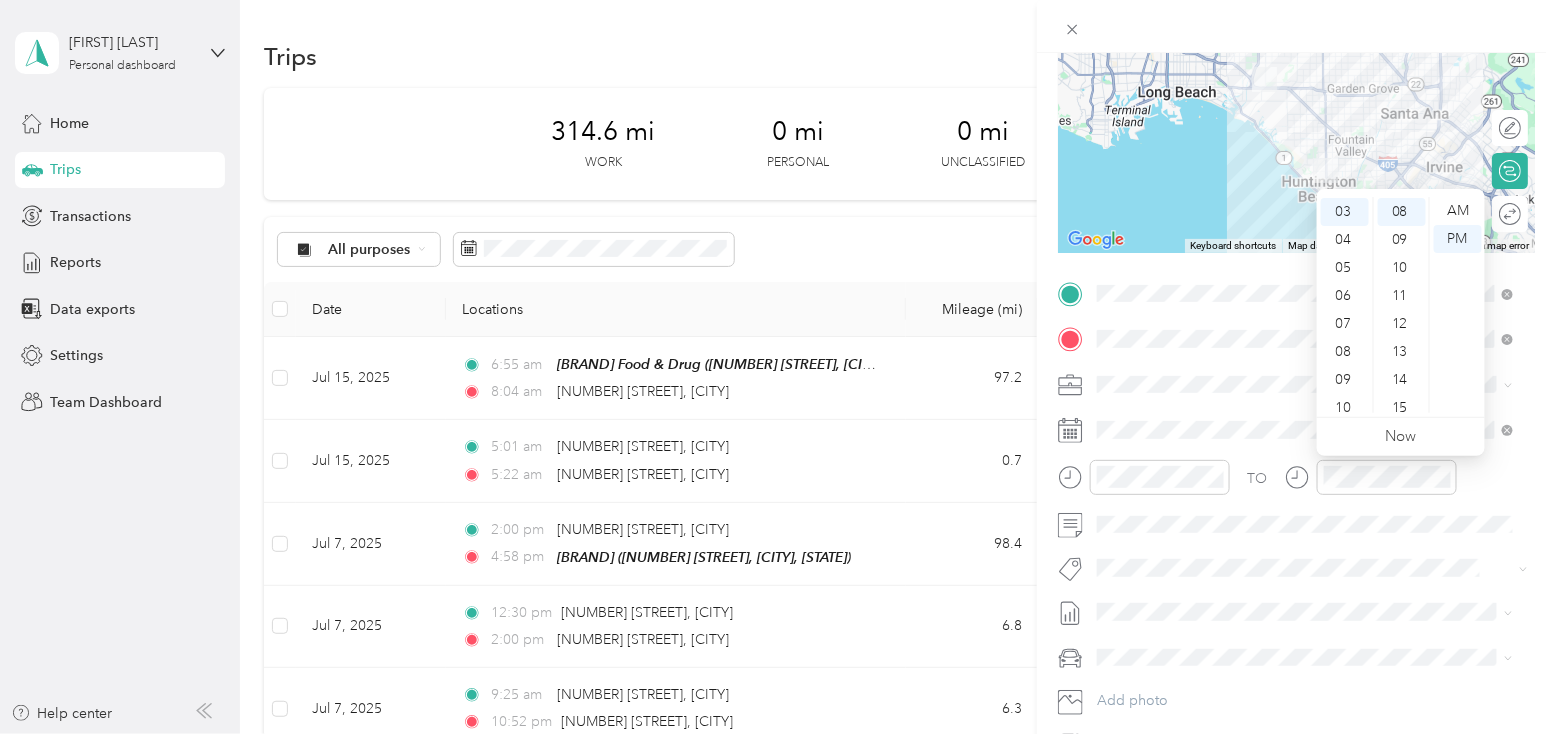 click on "10" at bounding box center (1345, 408) 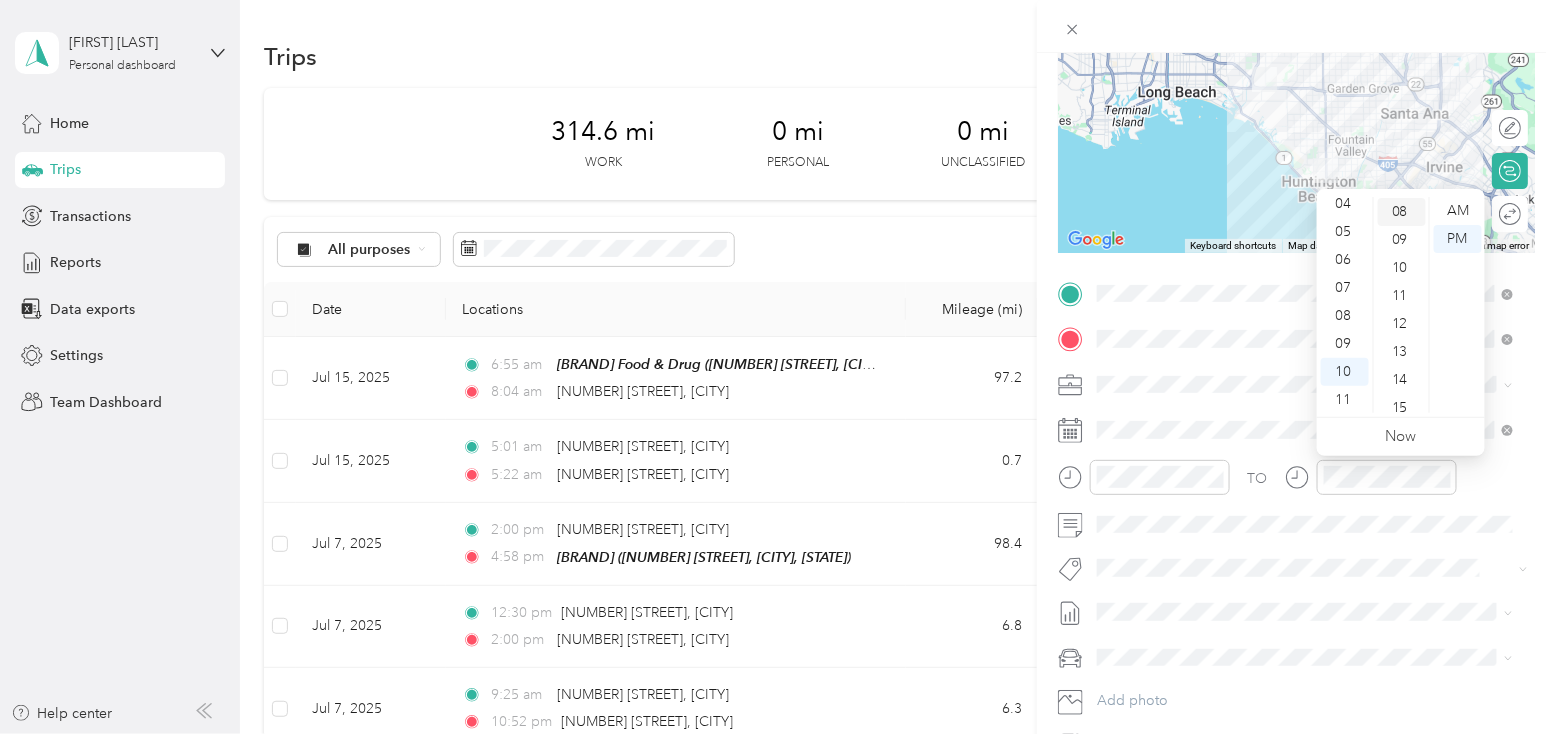 click on "08" at bounding box center [1402, 212] 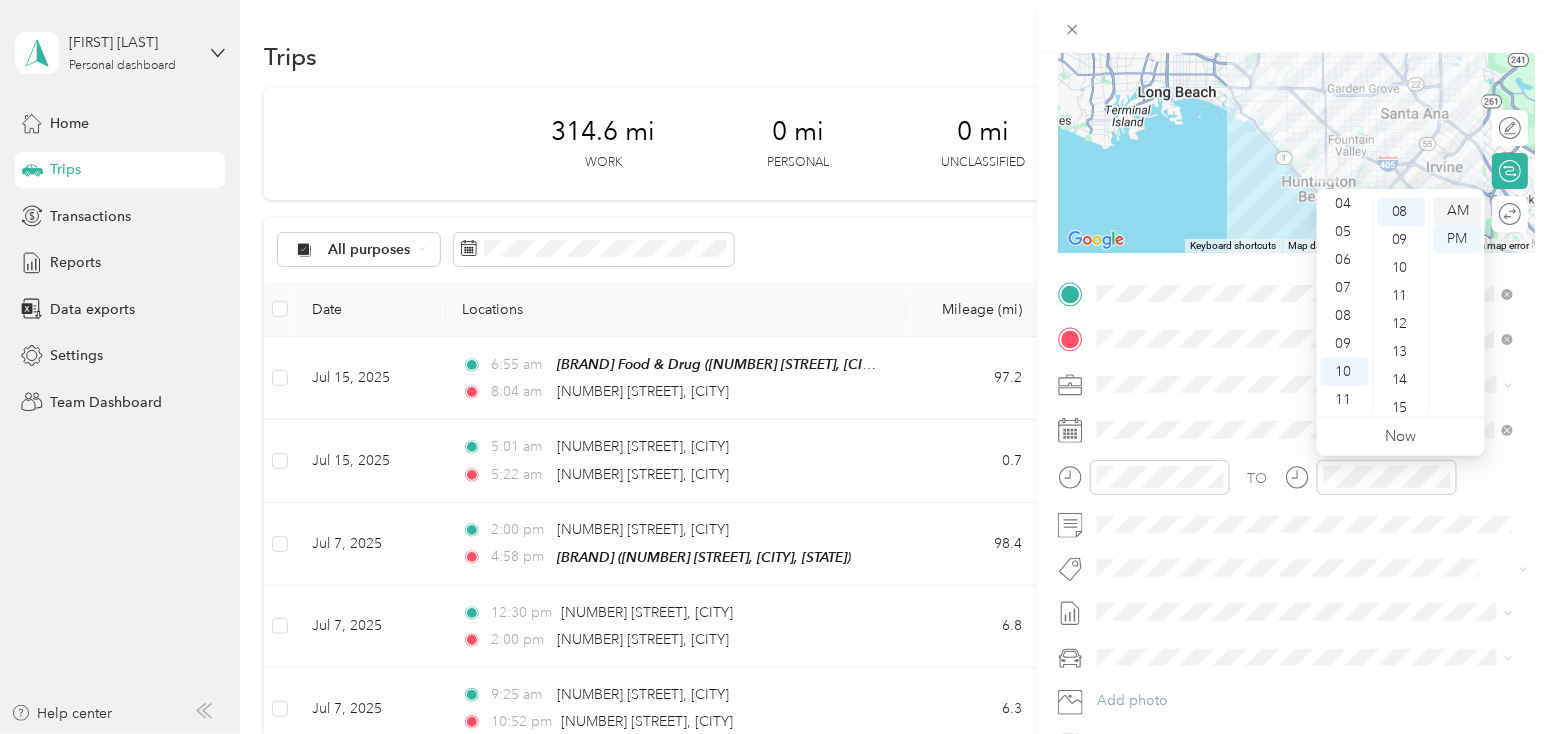 click on "AM" at bounding box center (1458, 211) 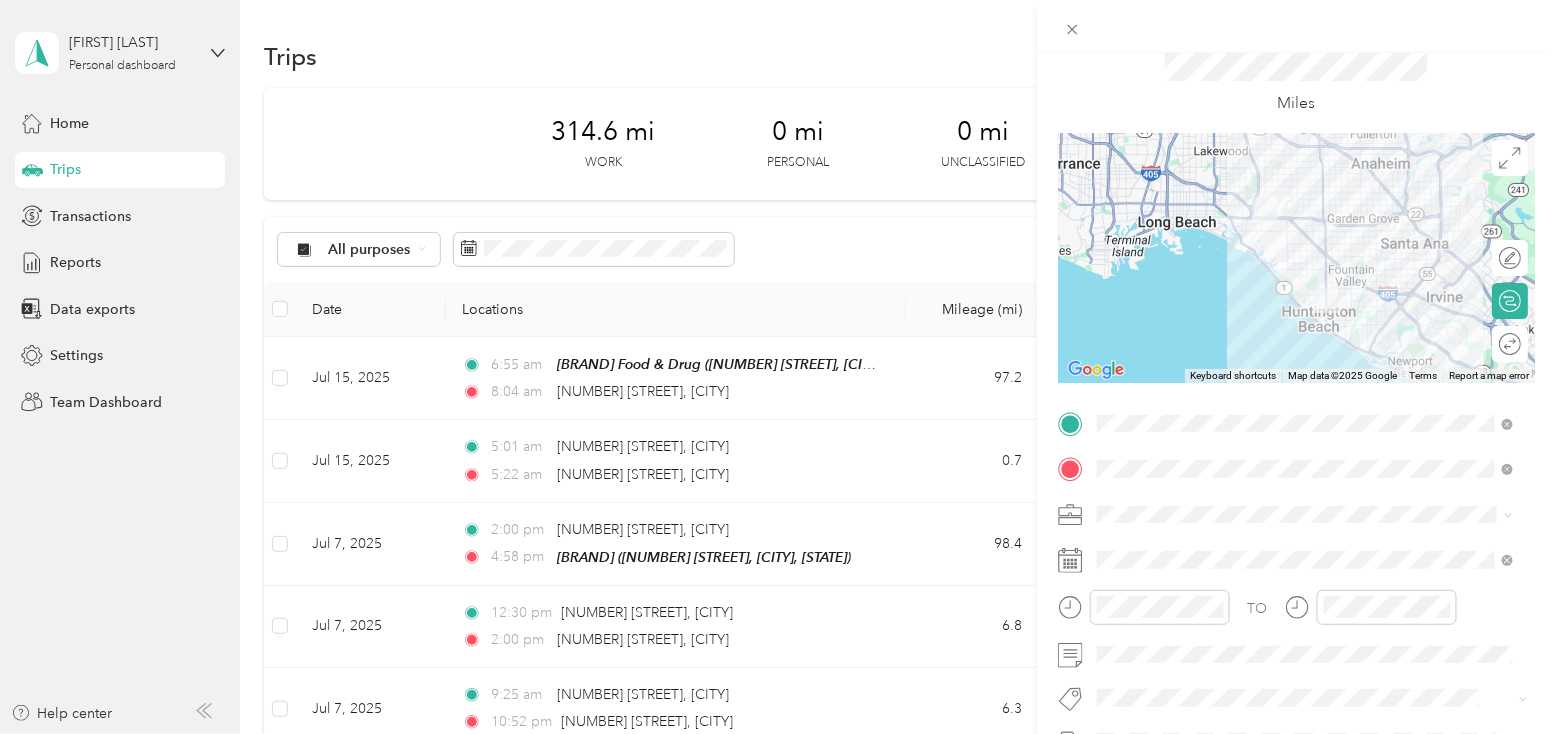 scroll, scrollTop: 13, scrollLeft: 0, axis: vertical 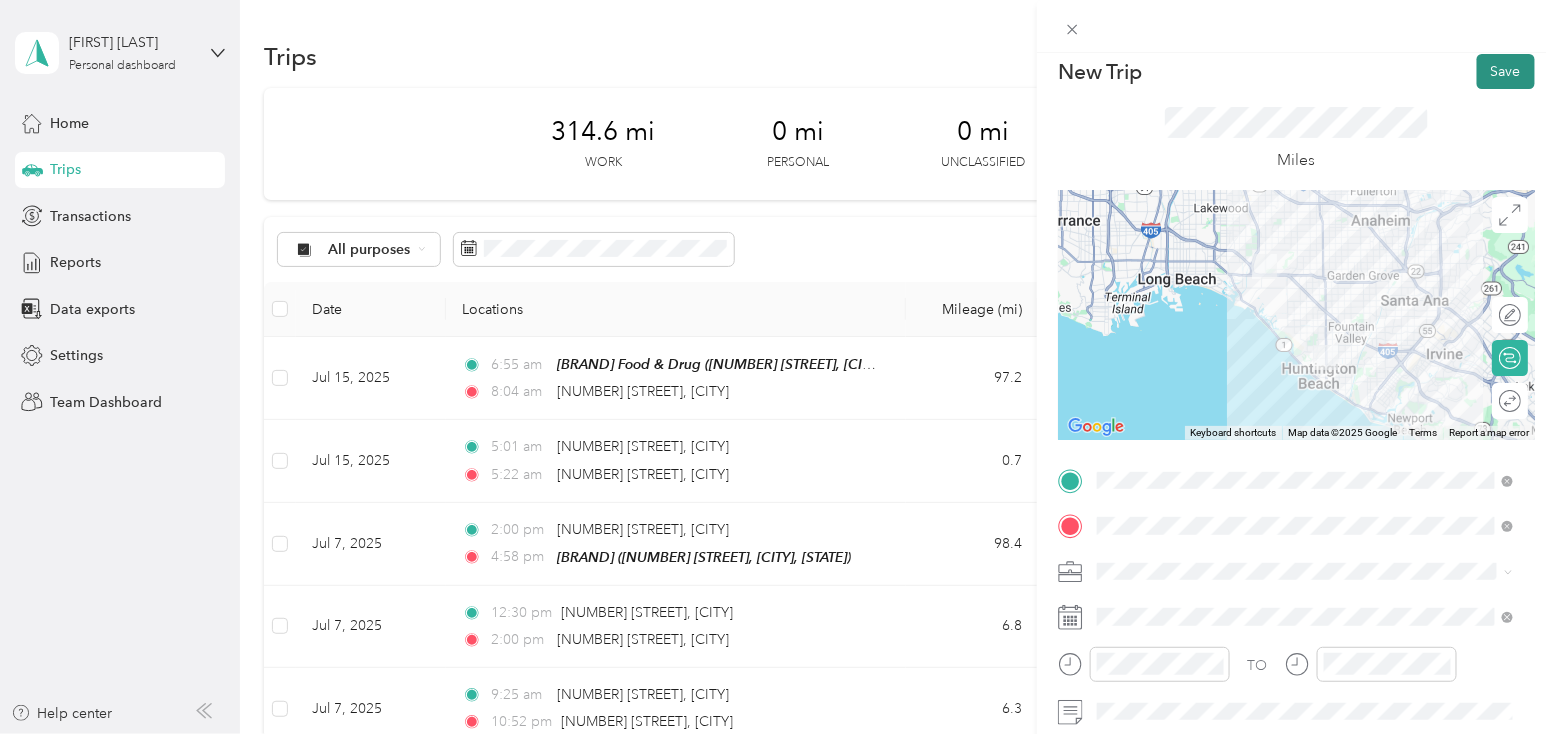 click on "Save" at bounding box center [1506, 71] 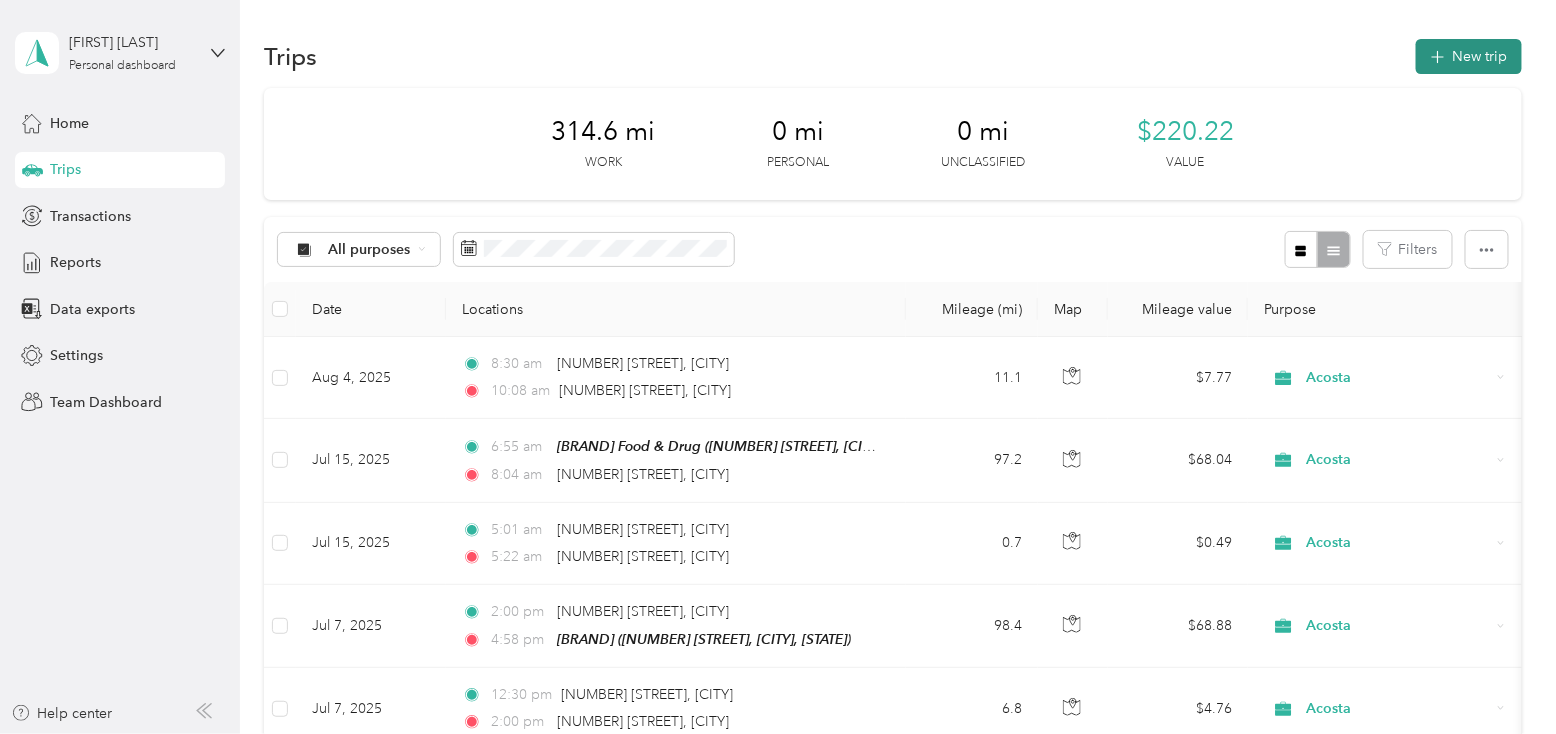 click on "New trip" at bounding box center (1469, 56) 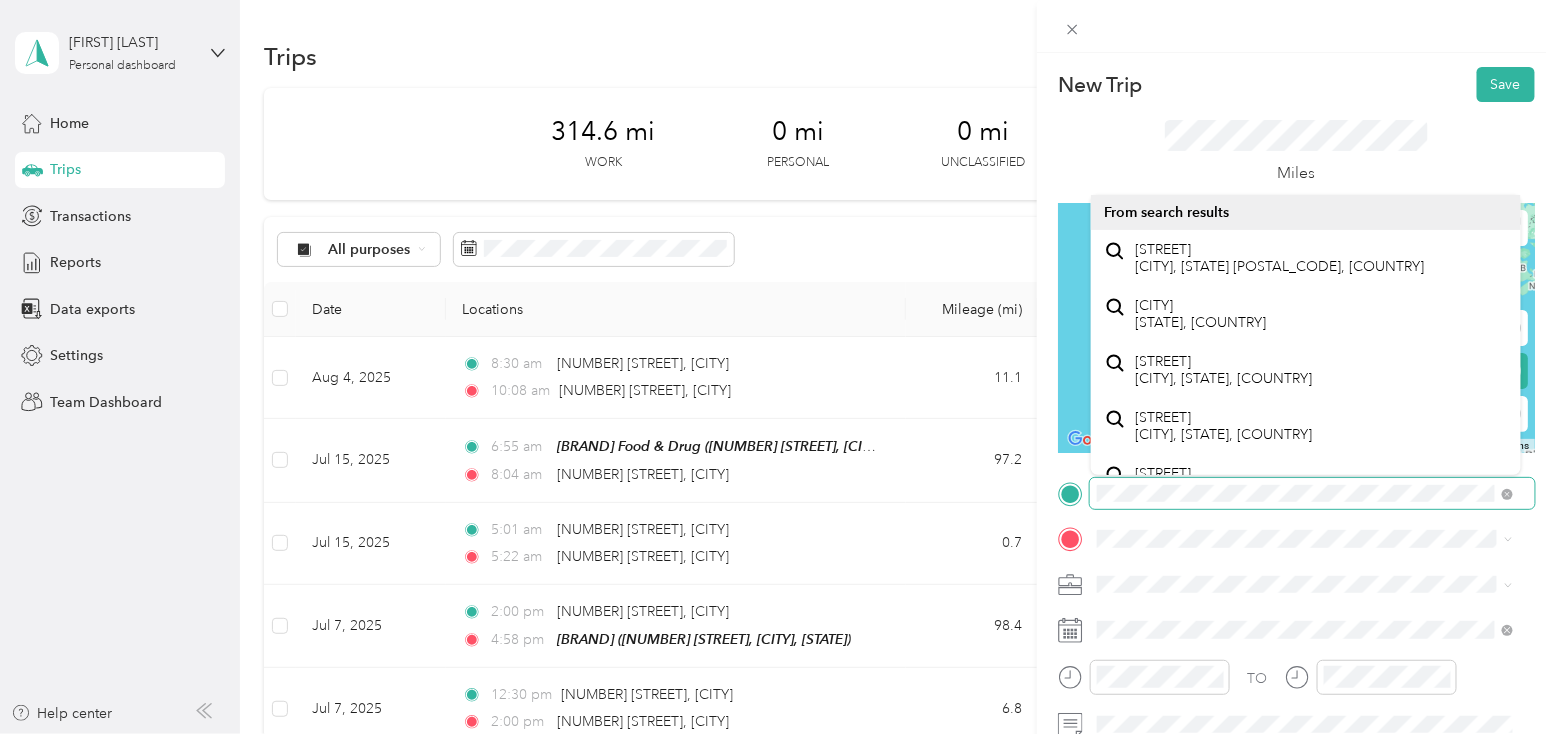 click on "New Trip Save This trip cannot be edited because it is either under review, approved, or paid. Contact your Team Manager to edit it. Miles ← Move left → Move right ↑ Move up ↓ Move down + Zoom in - Zoom out Home Jump left by 75% End Jump right by 75% Page Up Jump up by 75% Page Down Jump down by 75% Keyboard shortcuts Map Data Map data ©2025 Google, INEGI Map data ©2025 Google, INEGI 1000 km  Click to toggle between metric and imperial units Terms Report a map error Edit route Calculate route Round trip TO Add photo" at bounding box center [1296, 514] 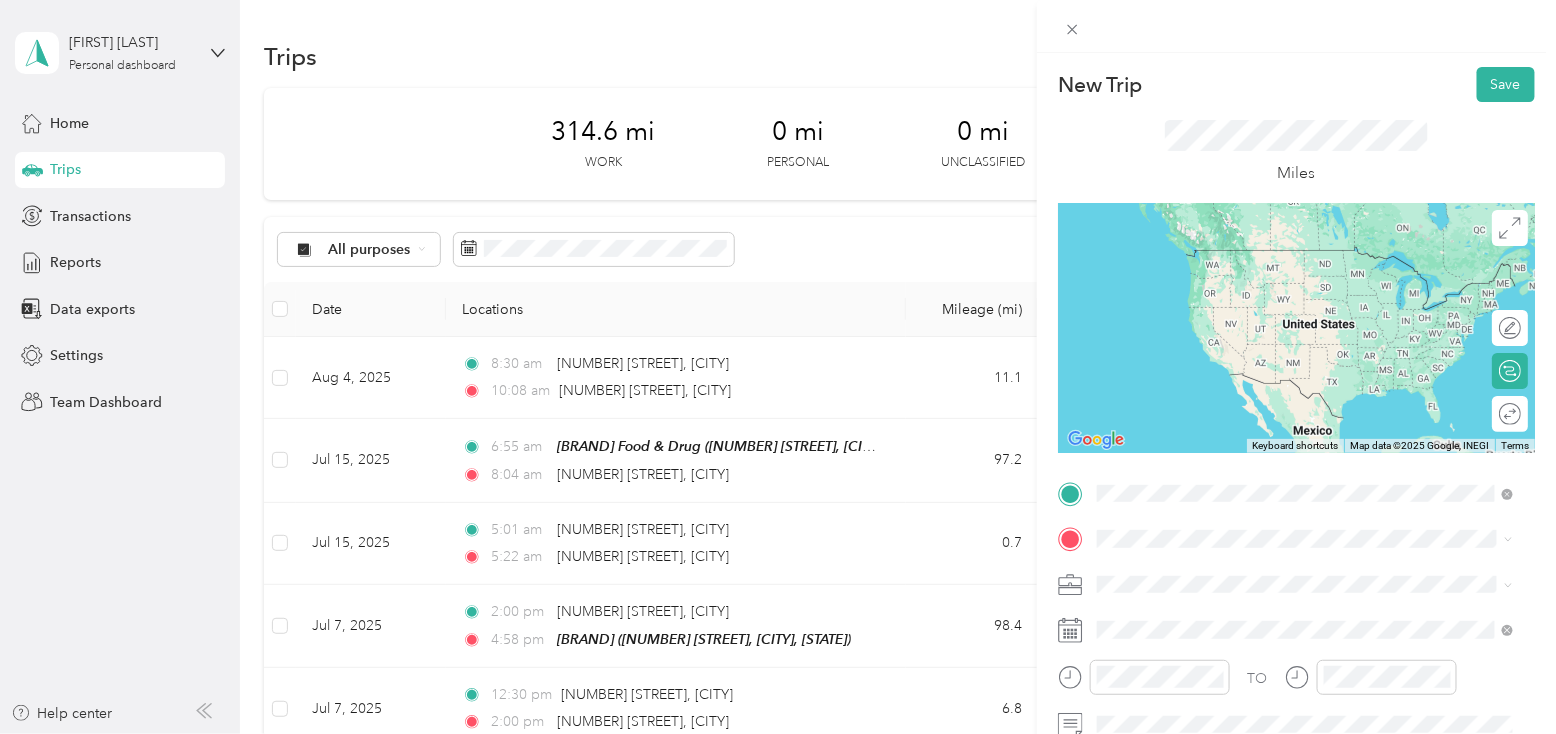 click on "[NUMBER] [STREET]
[CITY], [STATE] [POSTAL_CODE], [COUNTRY]" at bounding box center [1279, 573] 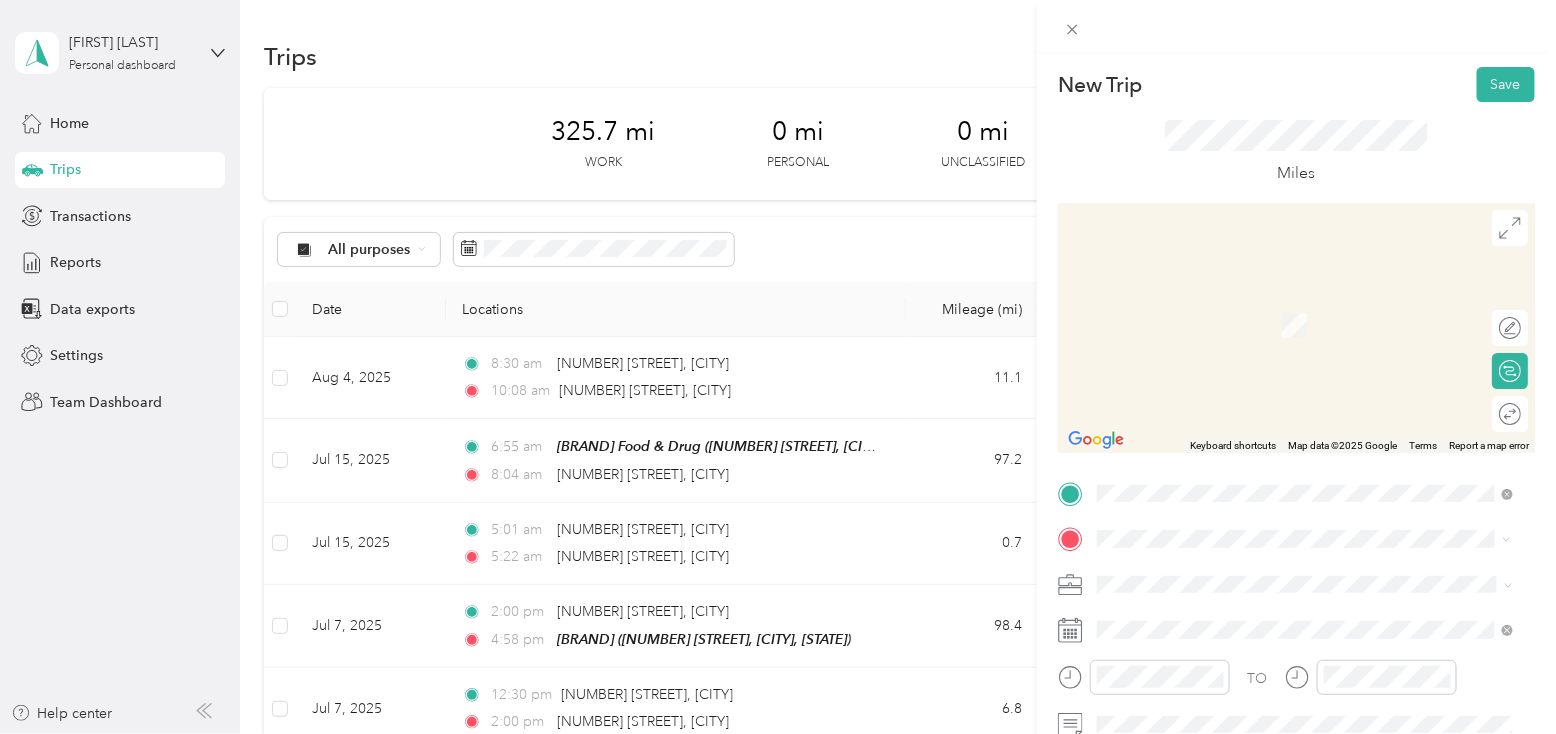click on "[NUMBER] [STREET]
[CITY], [STATE] [POSTAL_CODE], [COUNTRY]" at bounding box center [1306, 304] 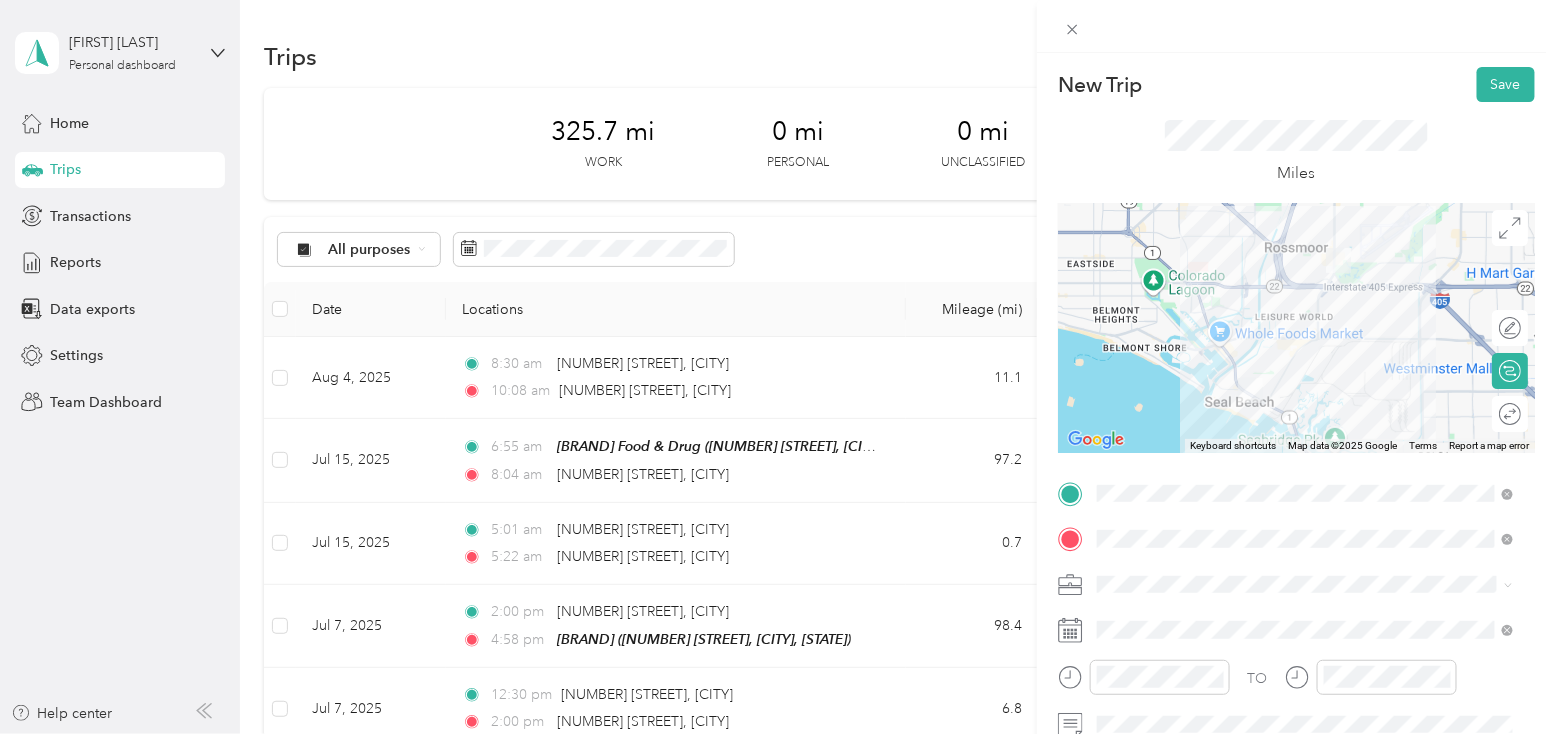 click 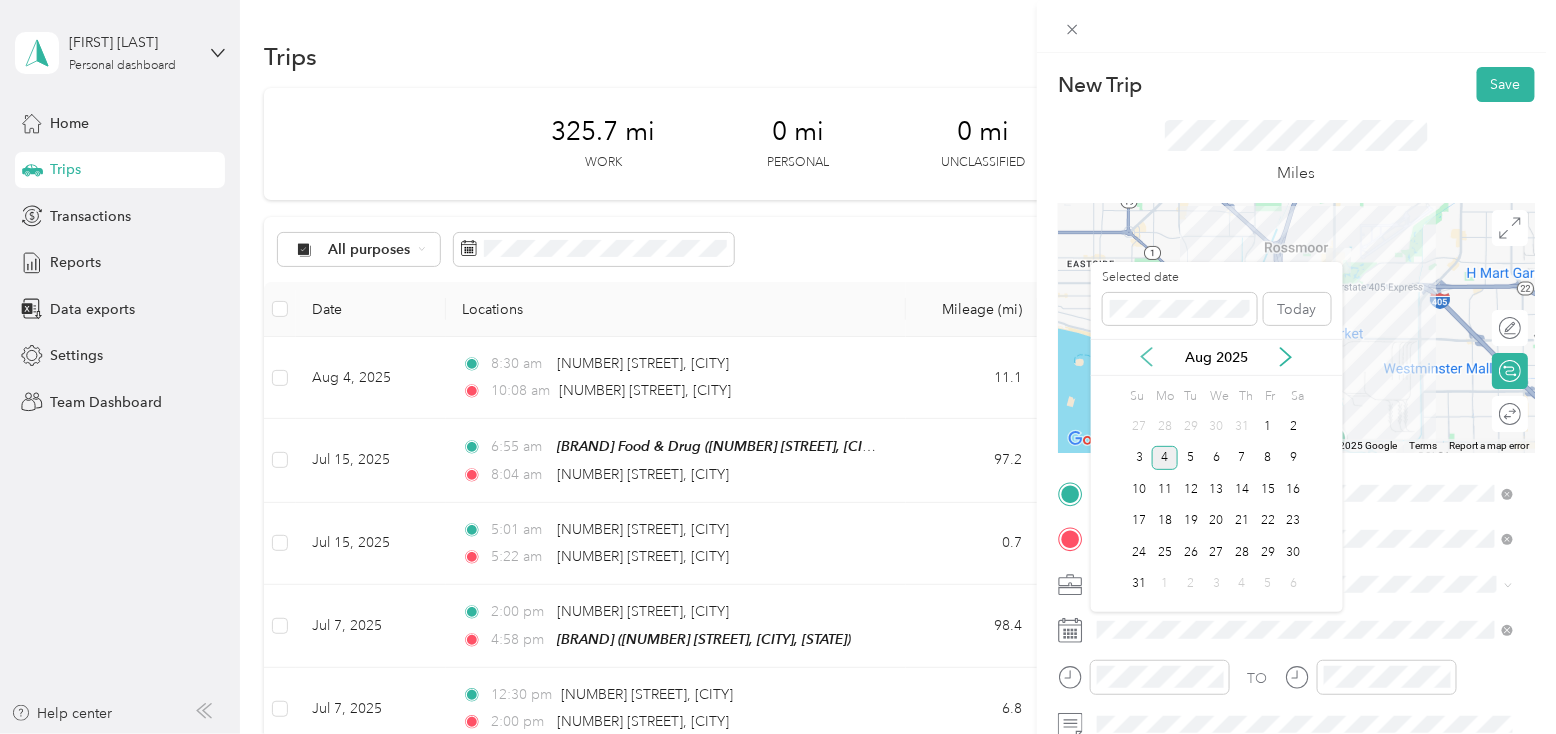 click 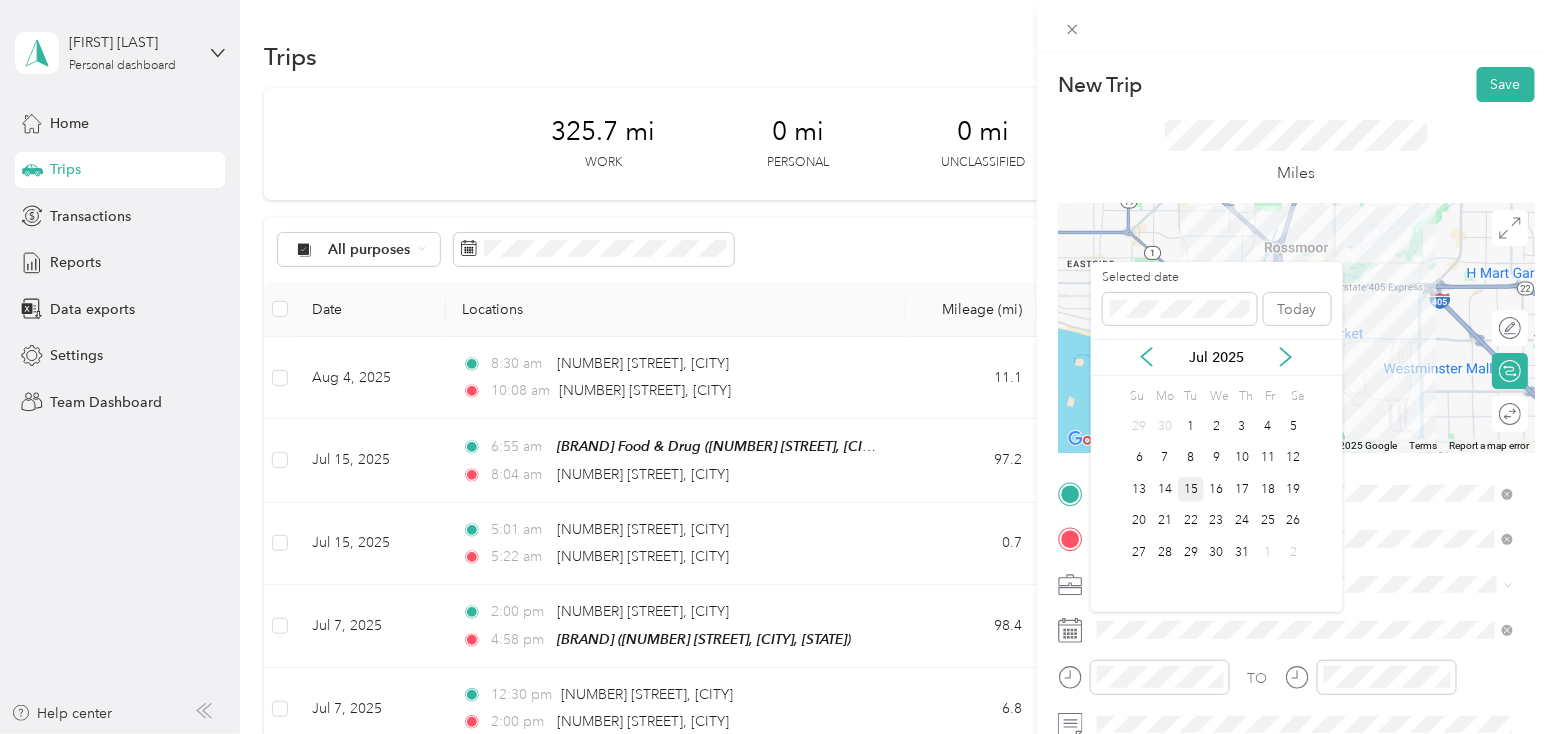 click on "15" at bounding box center (1191, 489) 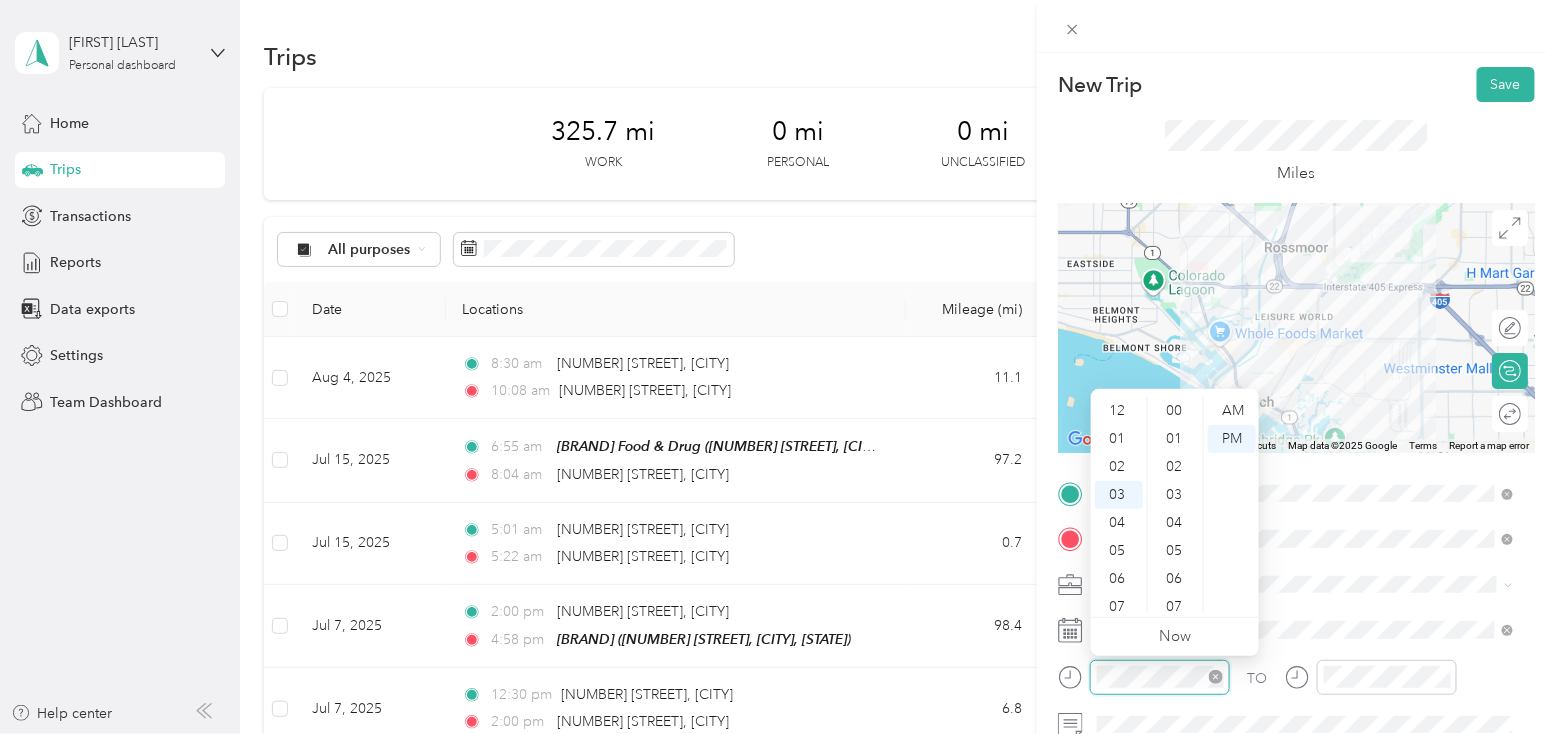 scroll, scrollTop: 83, scrollLeft: 0, axis: vertical 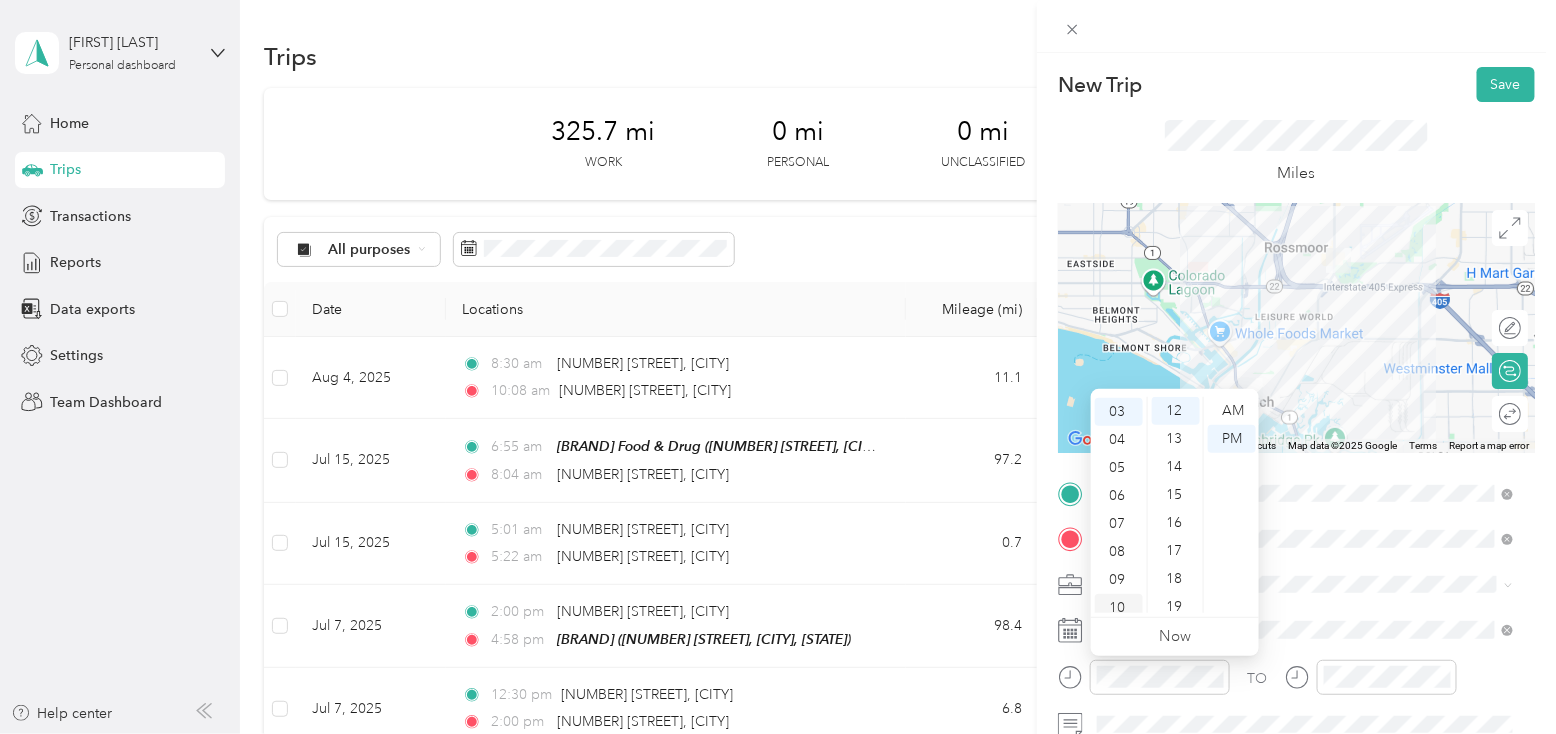 click on "10" at bounding box center (1119, 608) 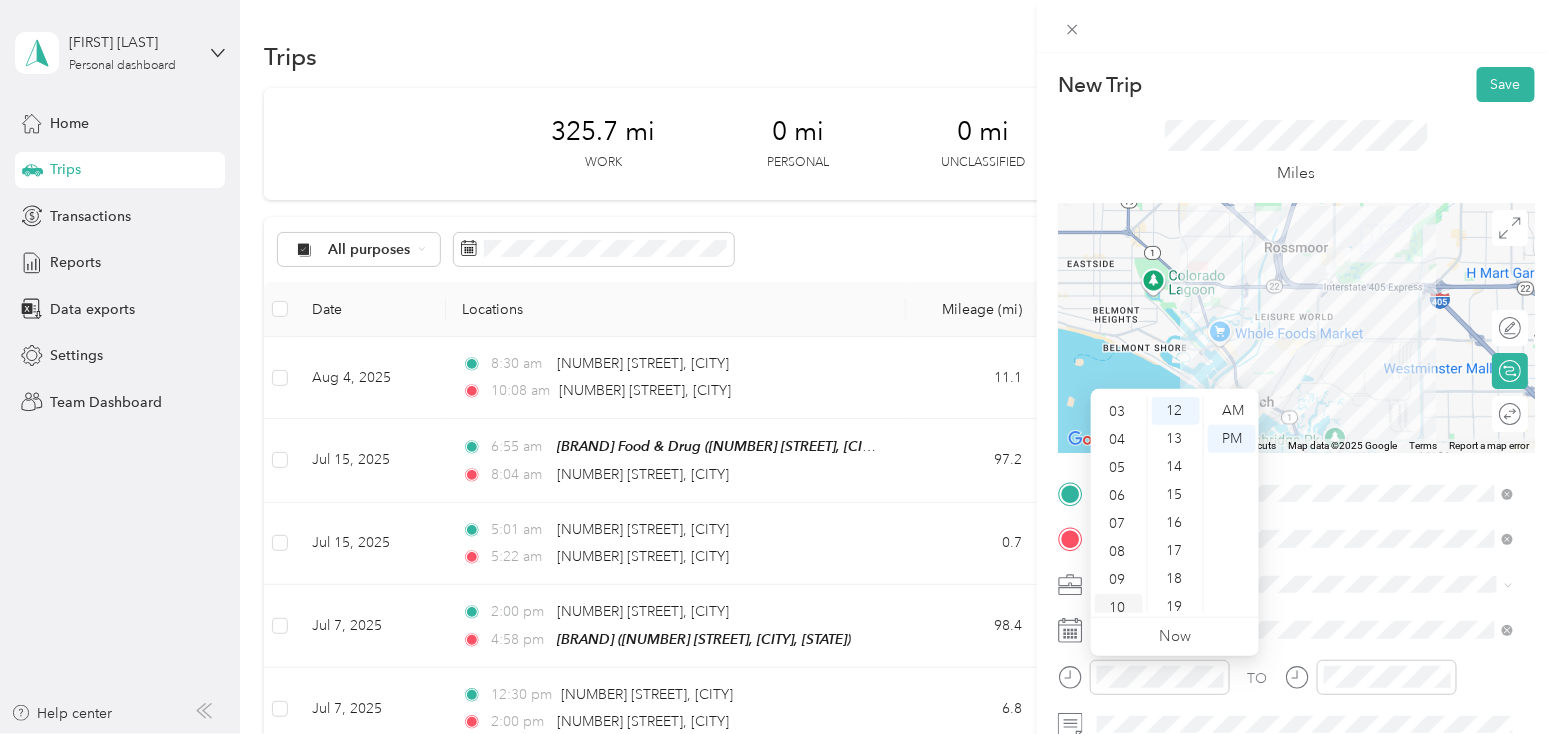 scroll, scrollTop: 119, scrollLeft: 0, axis: vertical 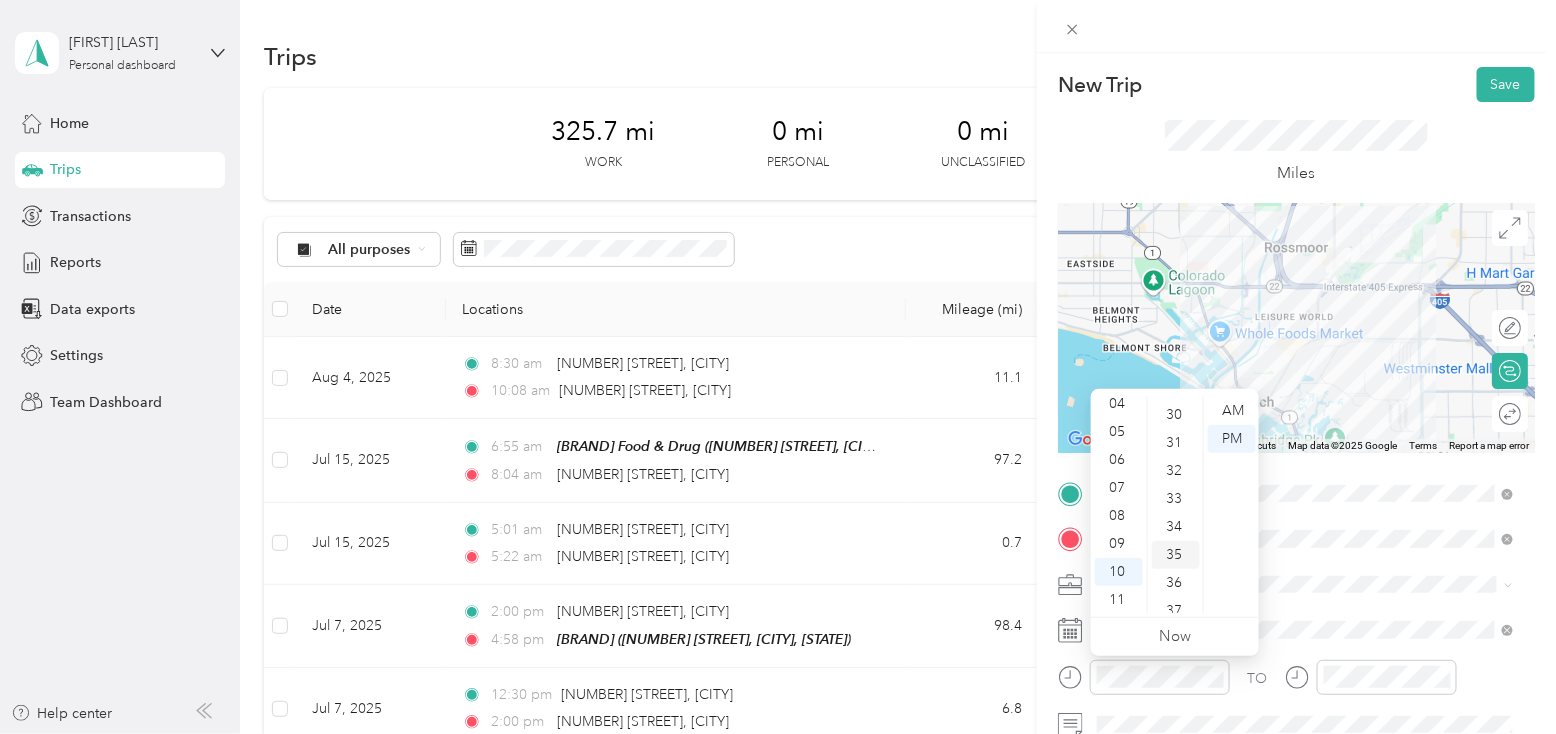 click on "35" at bounding box center [1176, 555] 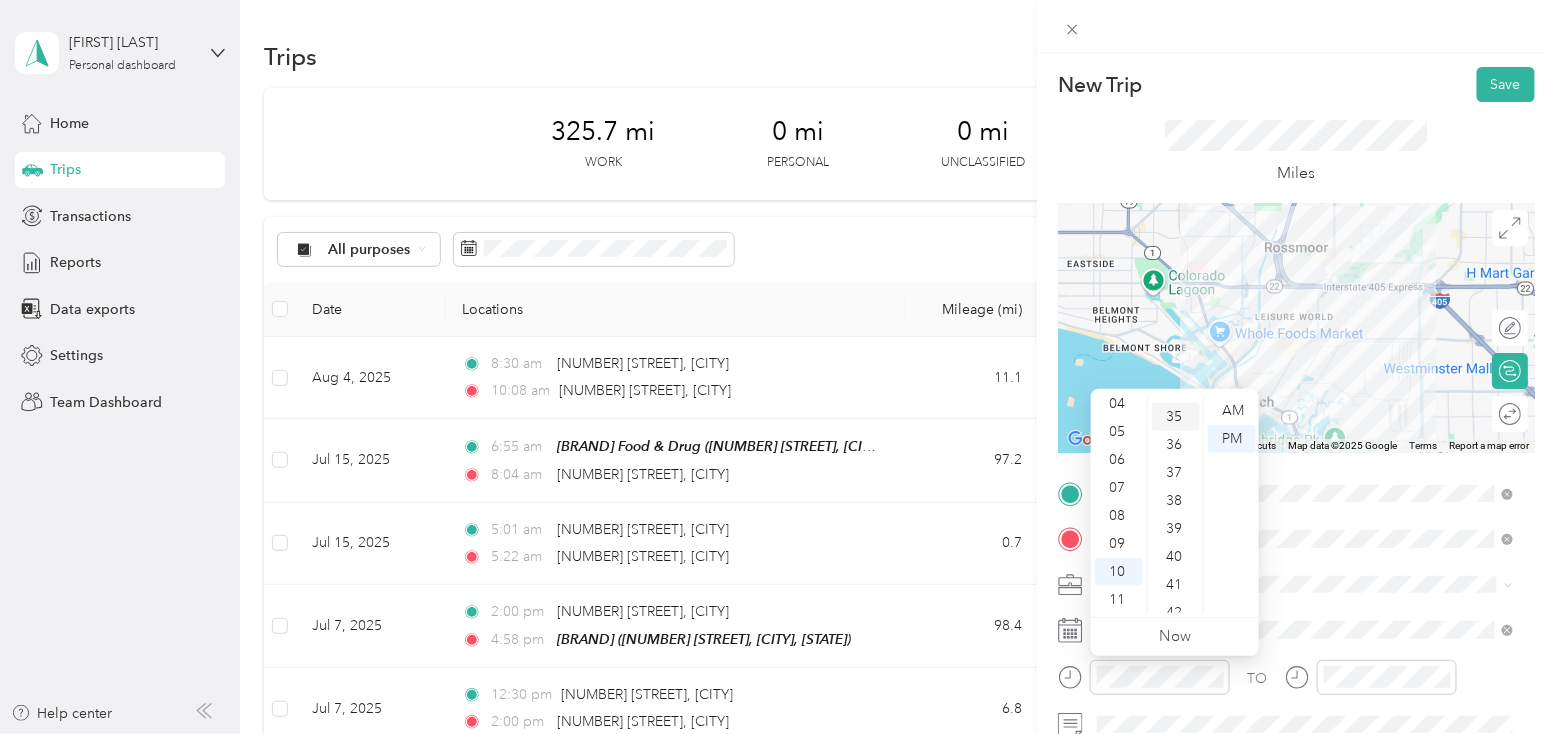 scroll, scrollTop: 980, scrollLeft: 0, axis: vertical 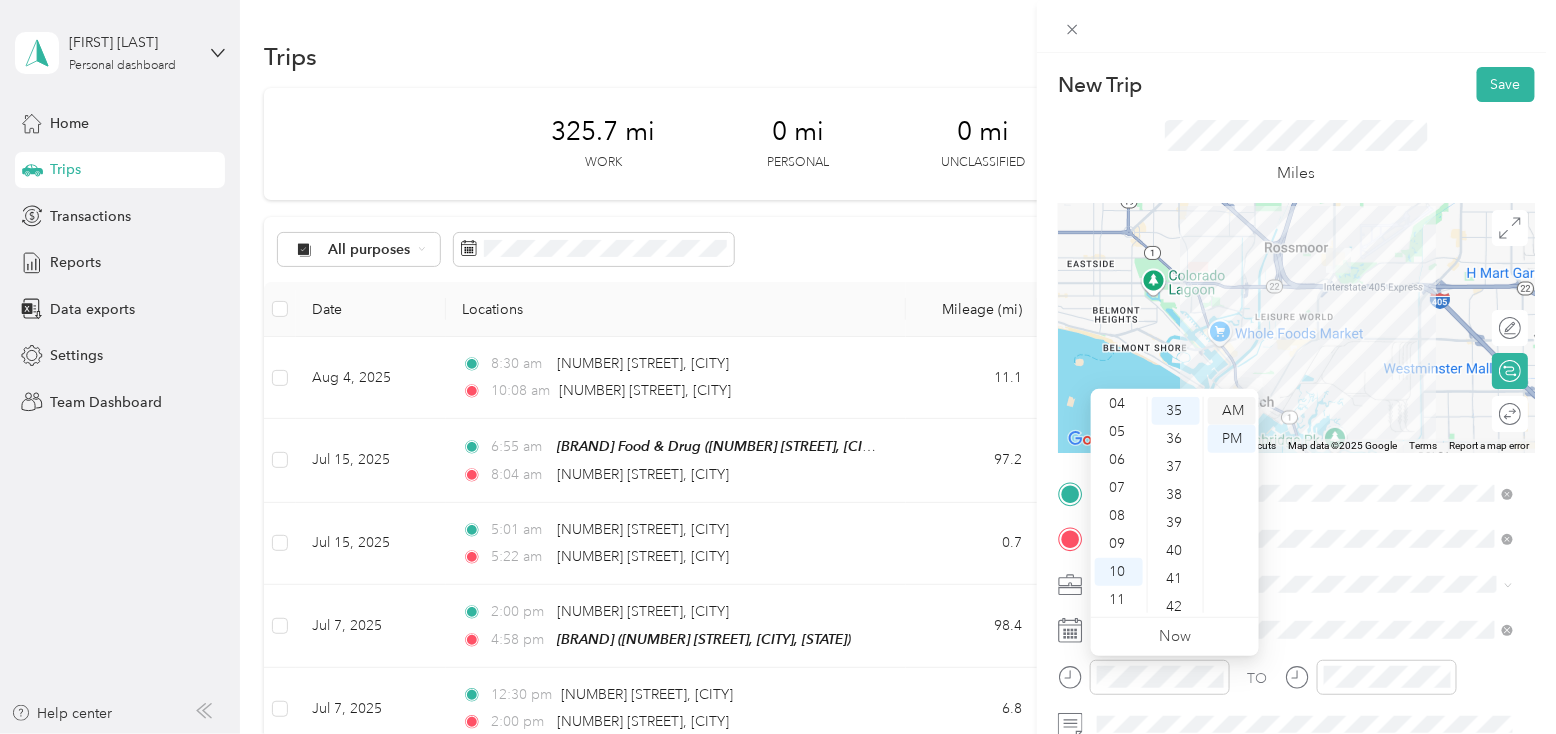 click on "AM" at bounding box center (1232, 411) 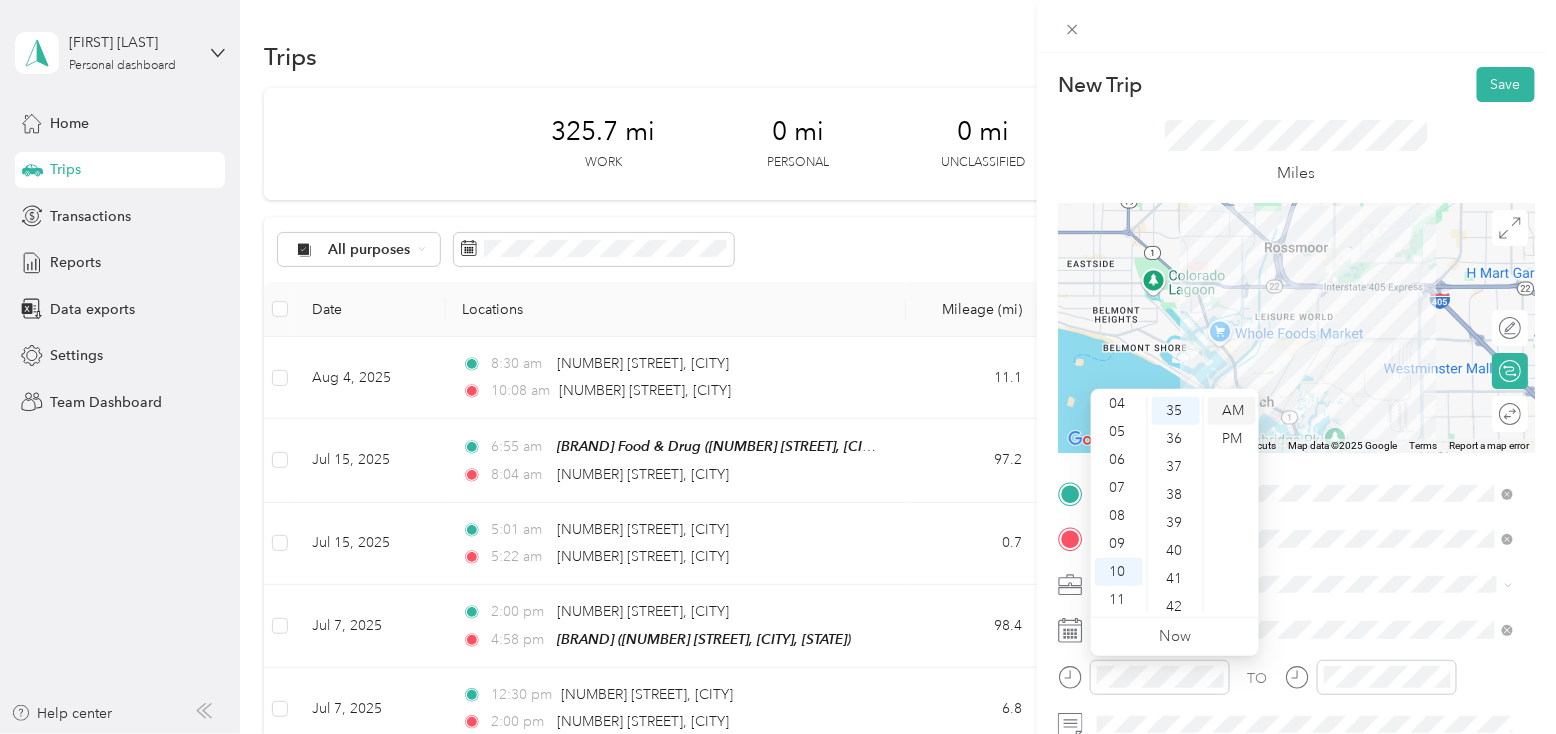 click on "AM" at bounding box center [1232, 411] 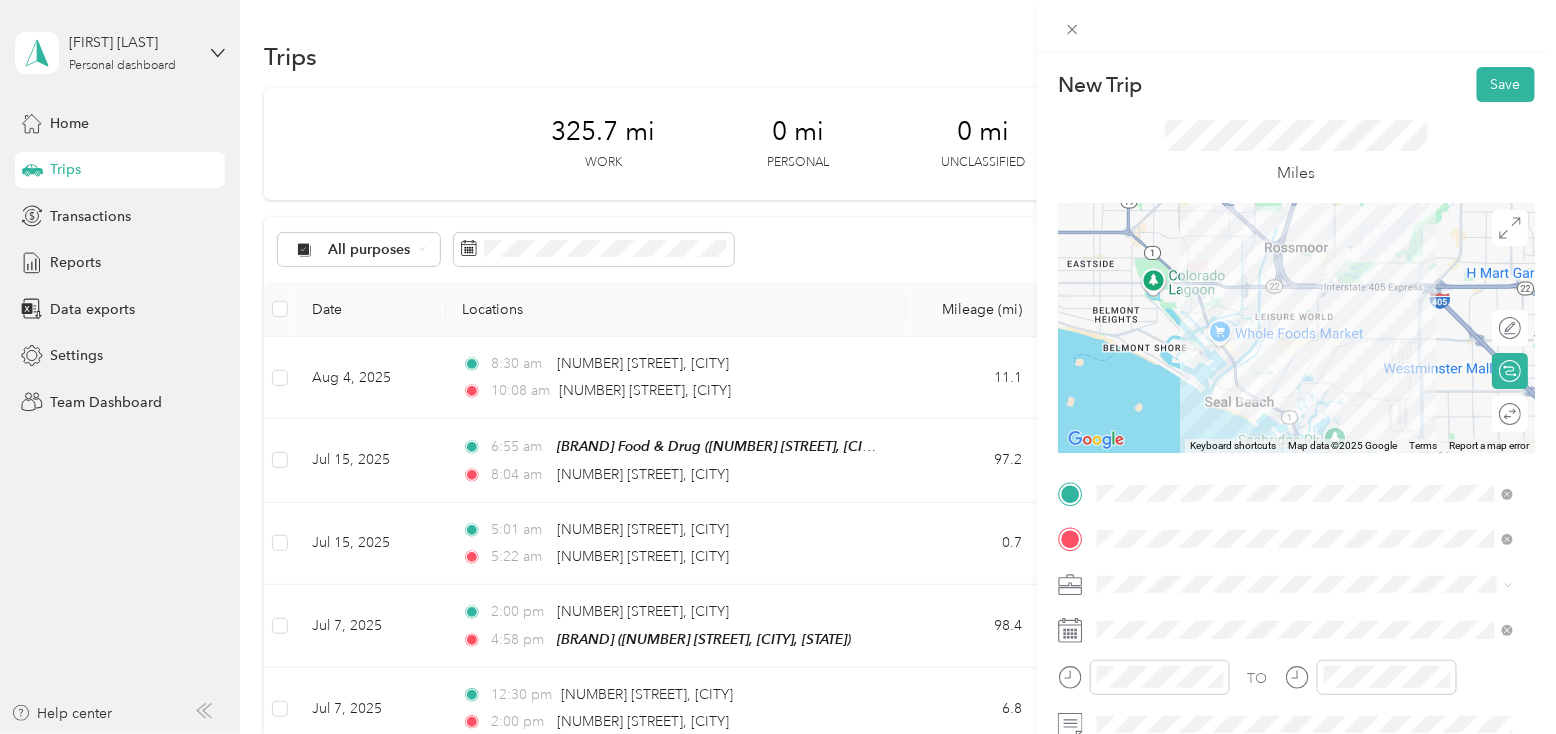 click on "TO Add photo" at bounding box center (1296, 719) 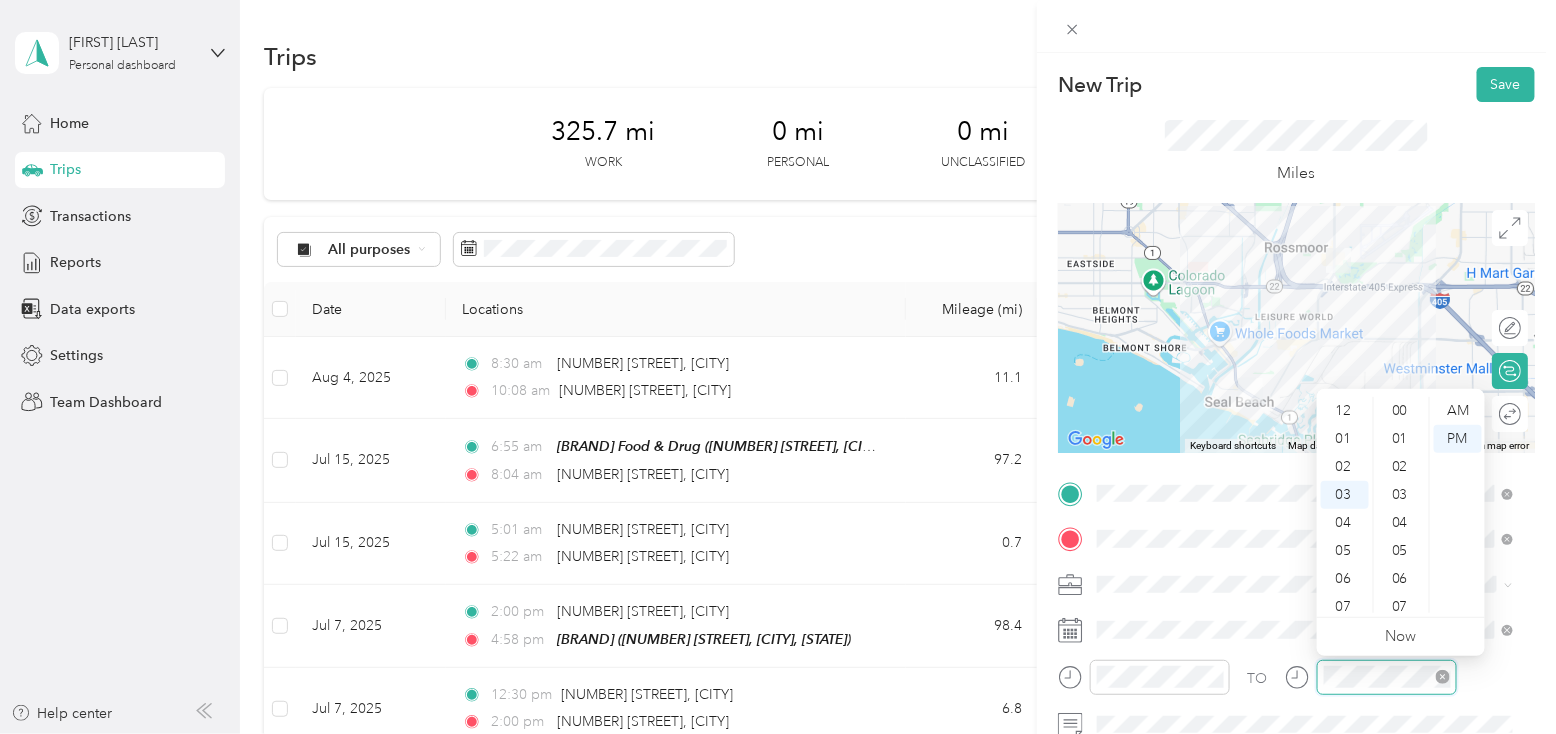 scroll, scrollTop: 83, scrollLeft: 0, axis: vertical 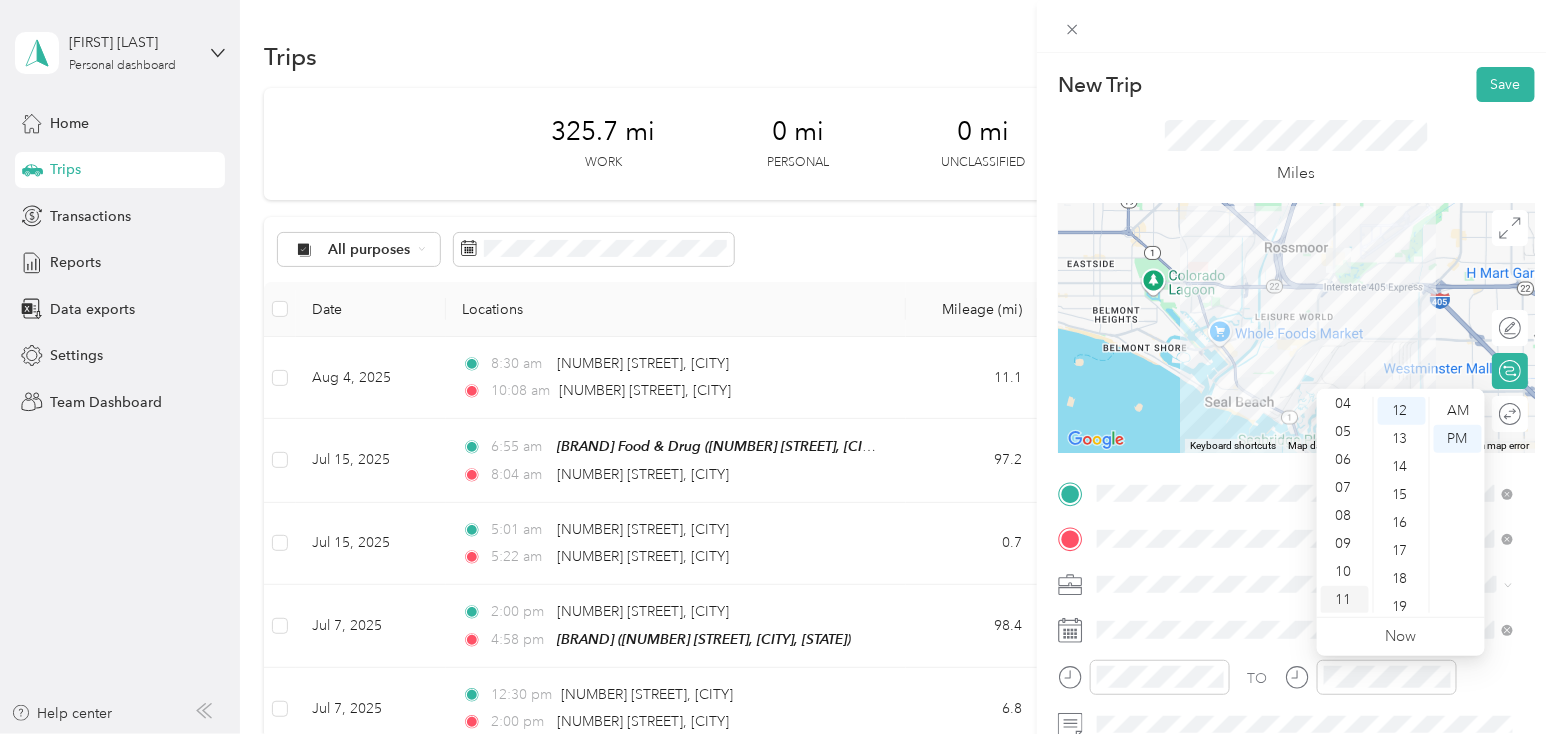 click on "11" at bounding box center [1345, 600] 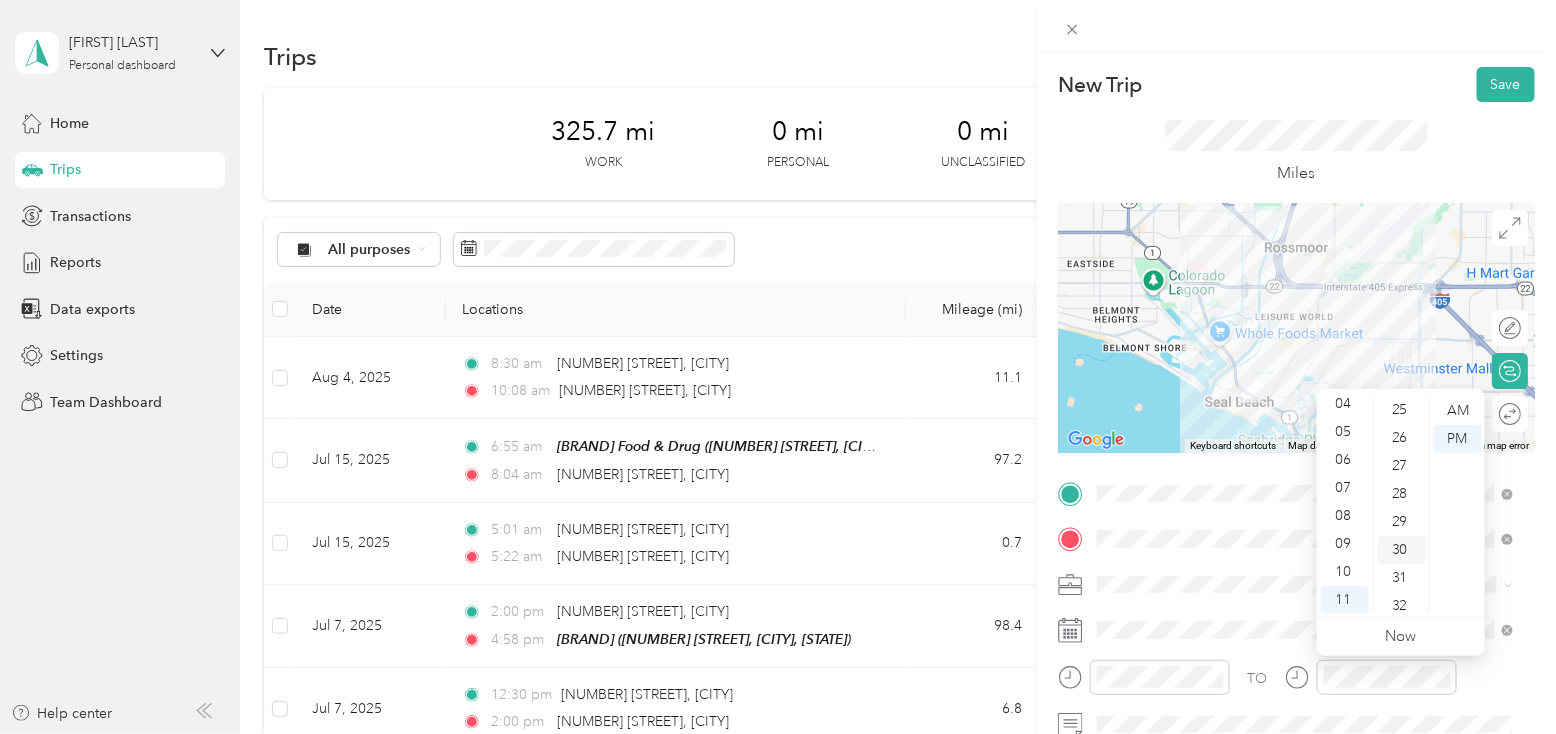 scroll, scrollTop: 736, scrollLeft: 0, axis: vertical 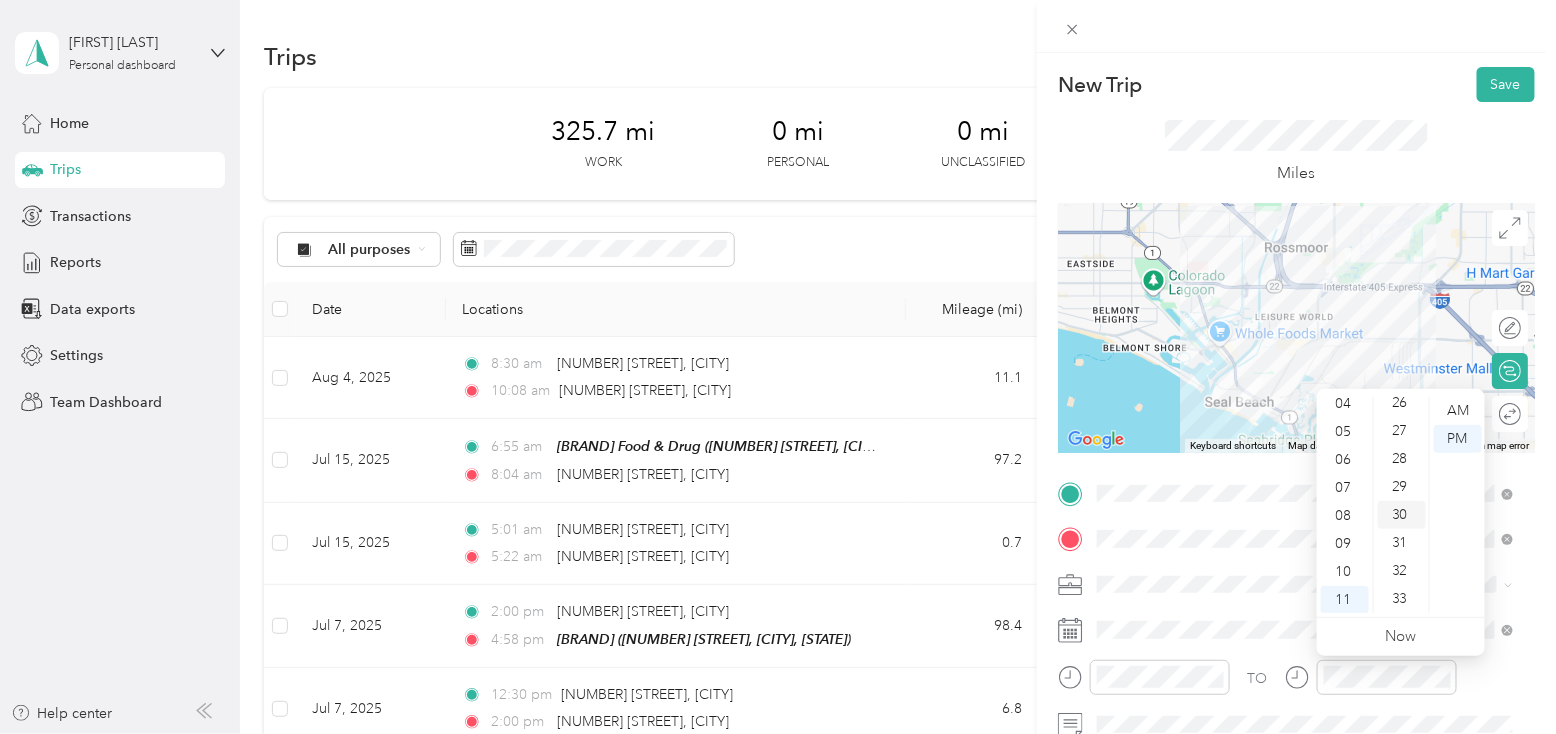 click on "30" at bounding box center (1402, 515) 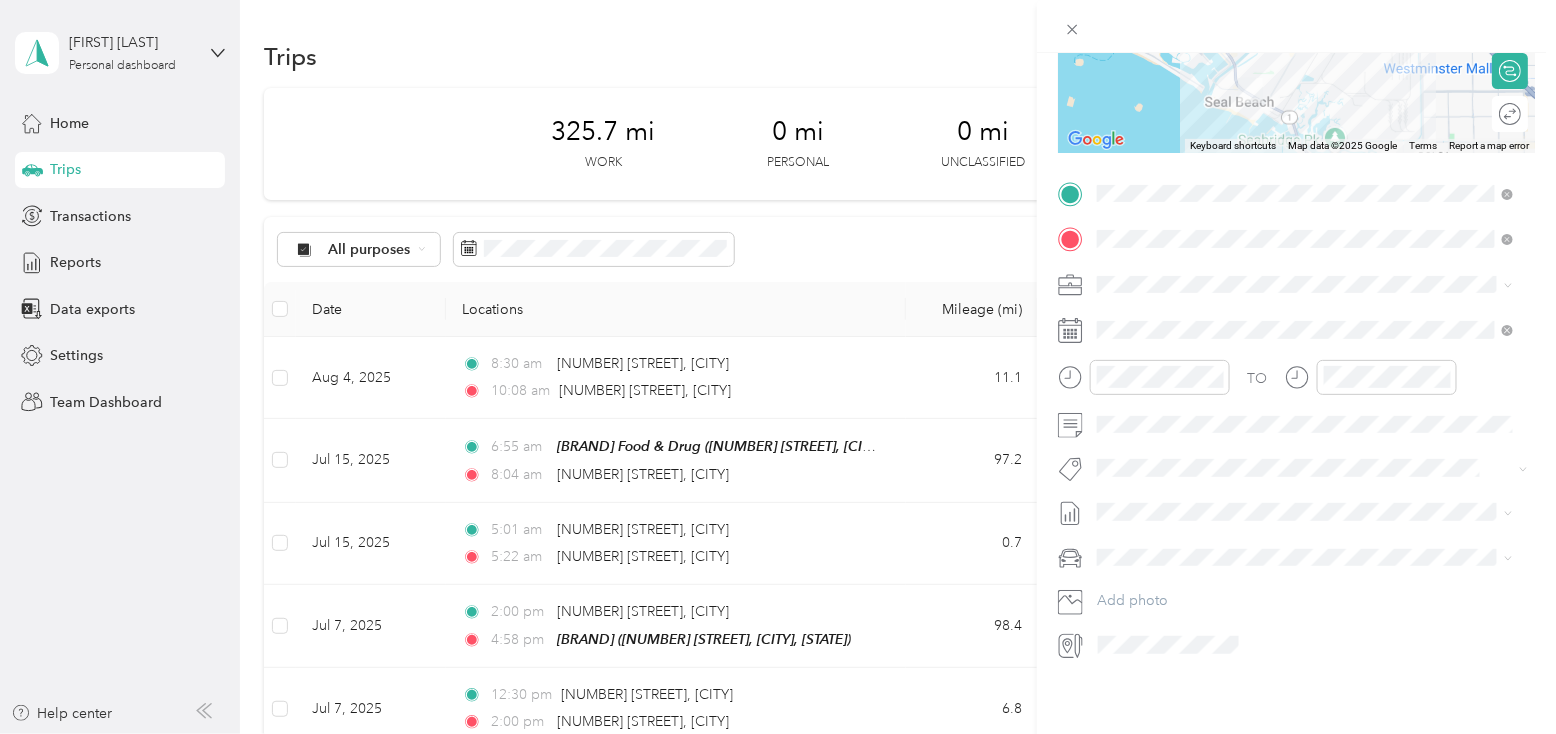 scroll, scrollTop: 313, scrollLeft: 0, axis: vertical 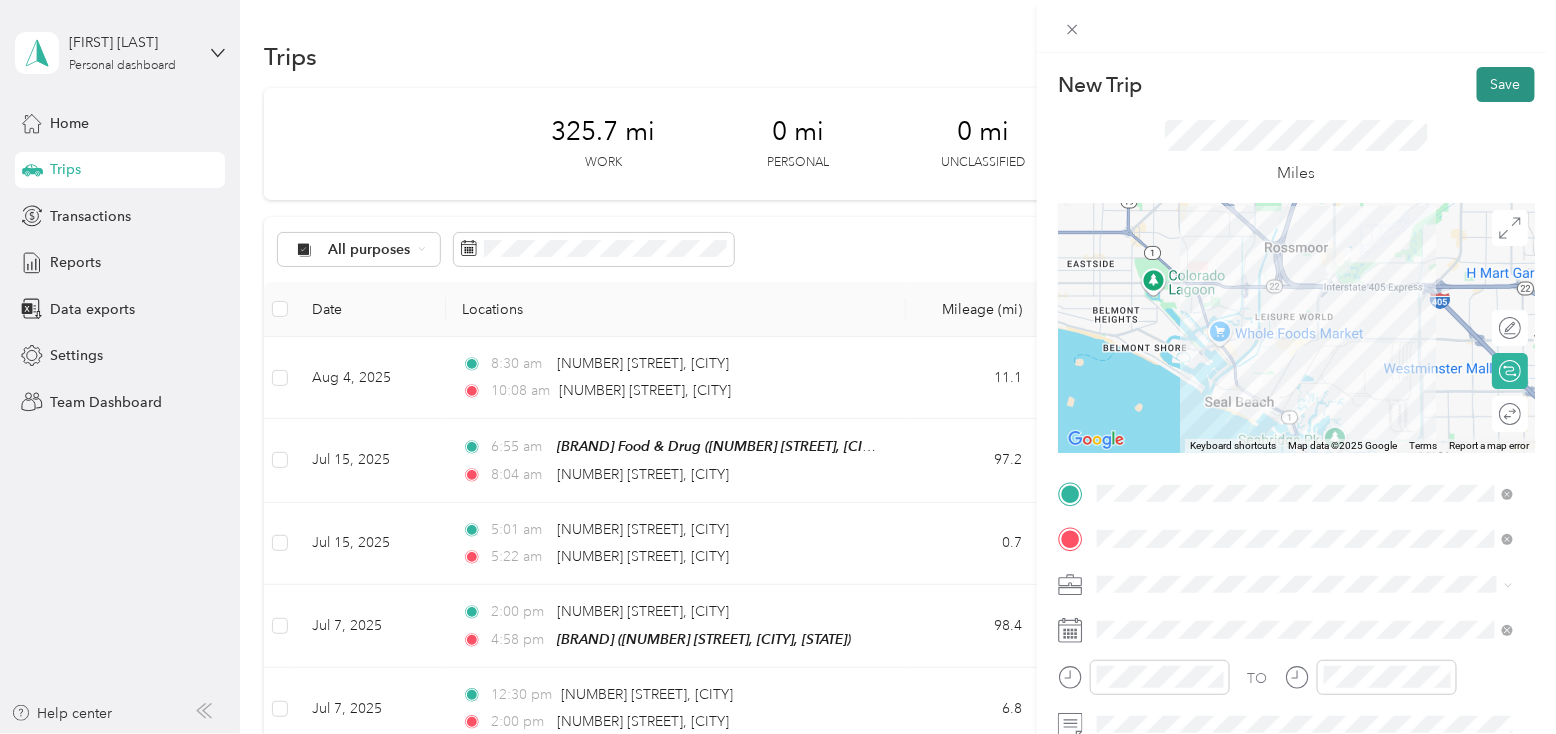 click on "Save" at bounding box center [1506, 84] 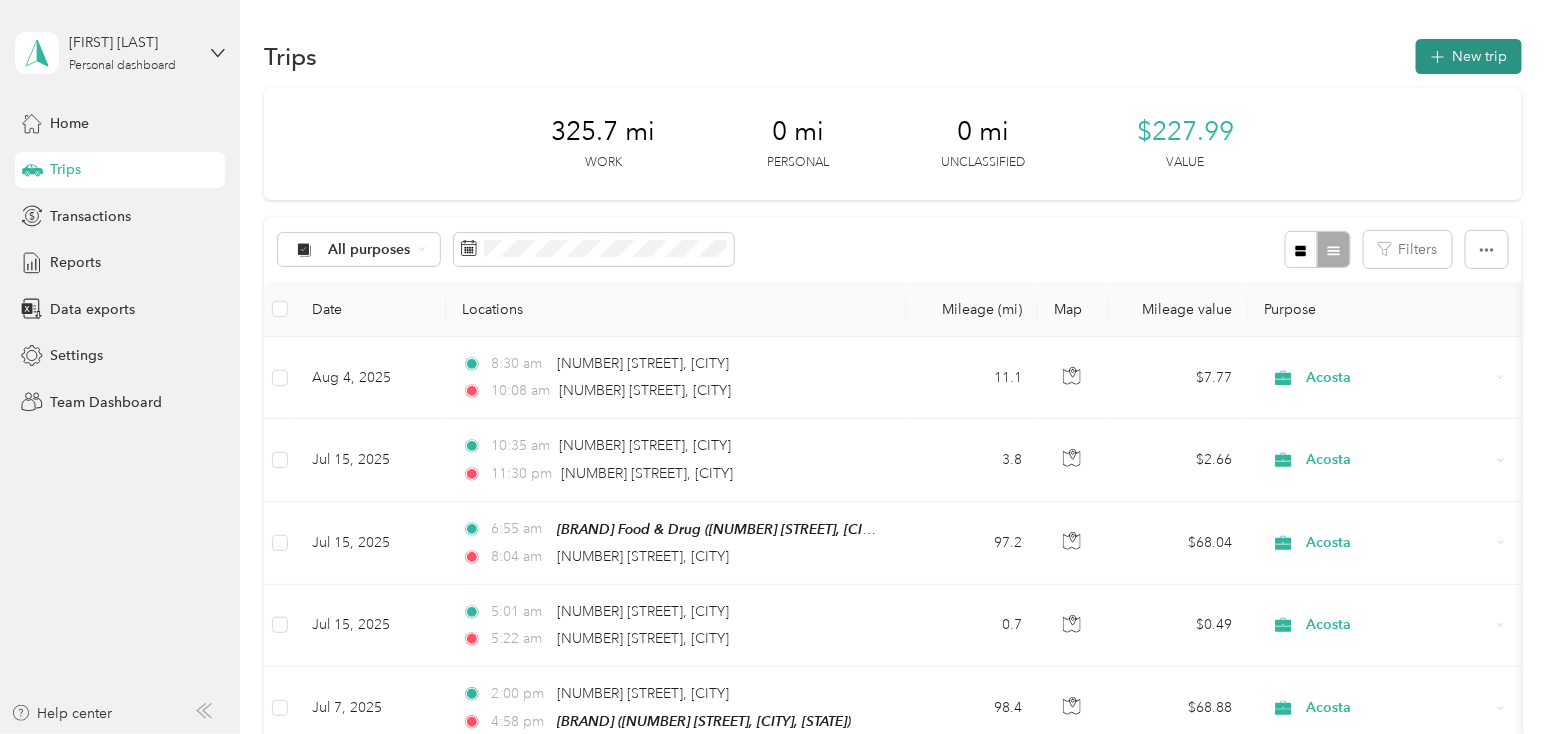 click on "New trip" at bounding box center (1469, 56) 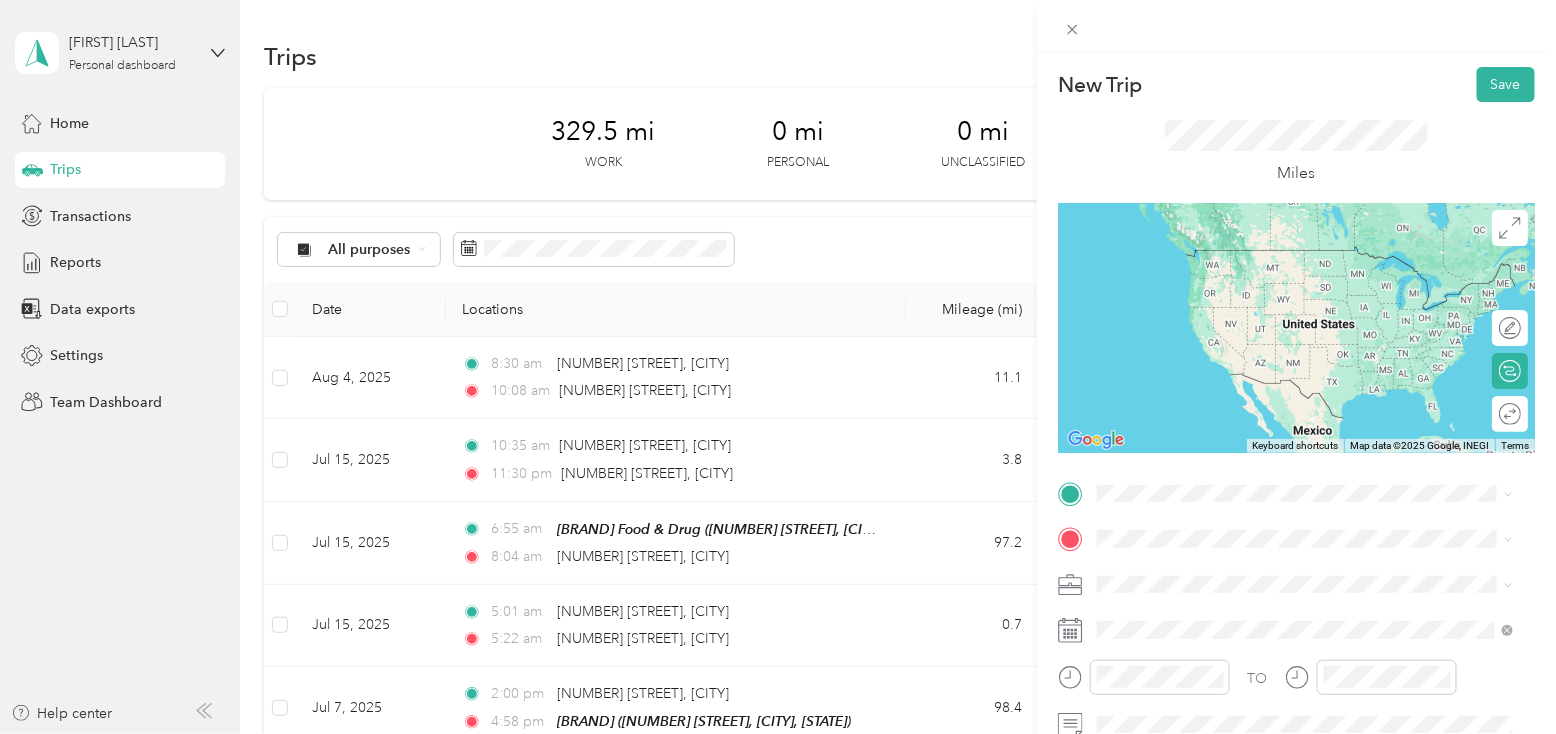 click on "[NUMBER] [STREET]
[CITY], [STATE] [POSTAL_CODE], [COUNTRY]" at bounding box center [1279, 256] 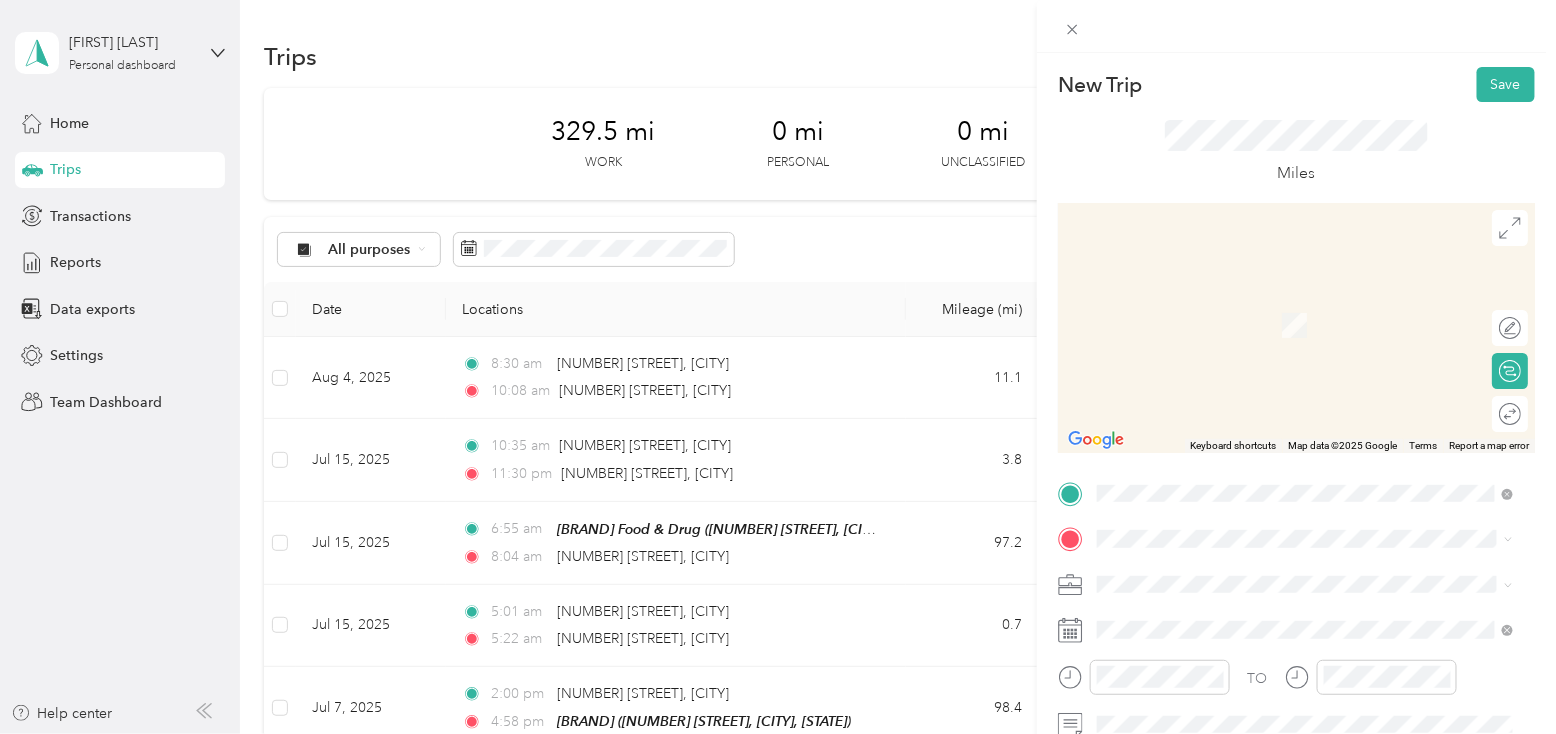 click on "[NUMBER] [STREET]
[CITY], [STATE] [POSTAL_CODE], [COUNTRY]" at bounding box center (1279, 302) 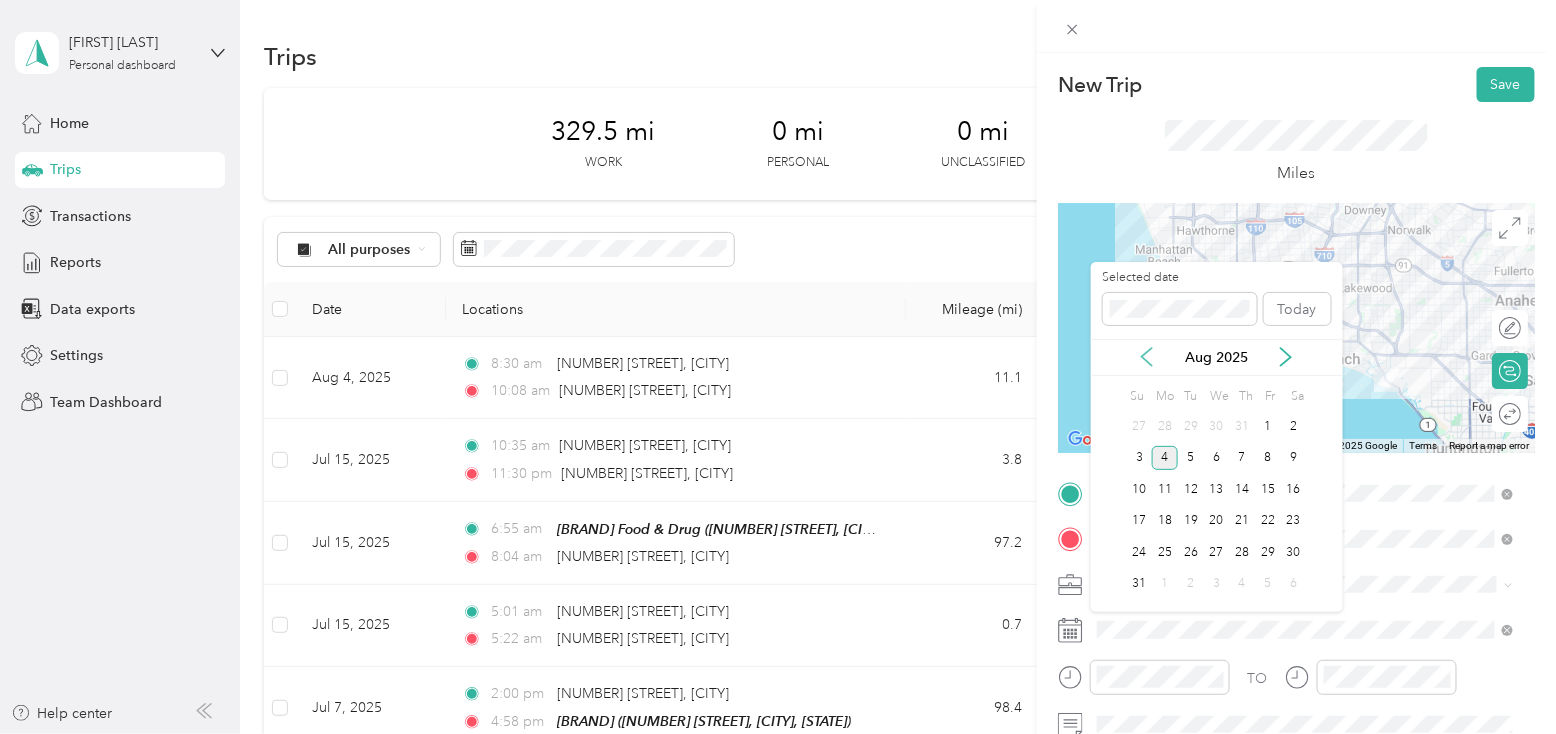 click 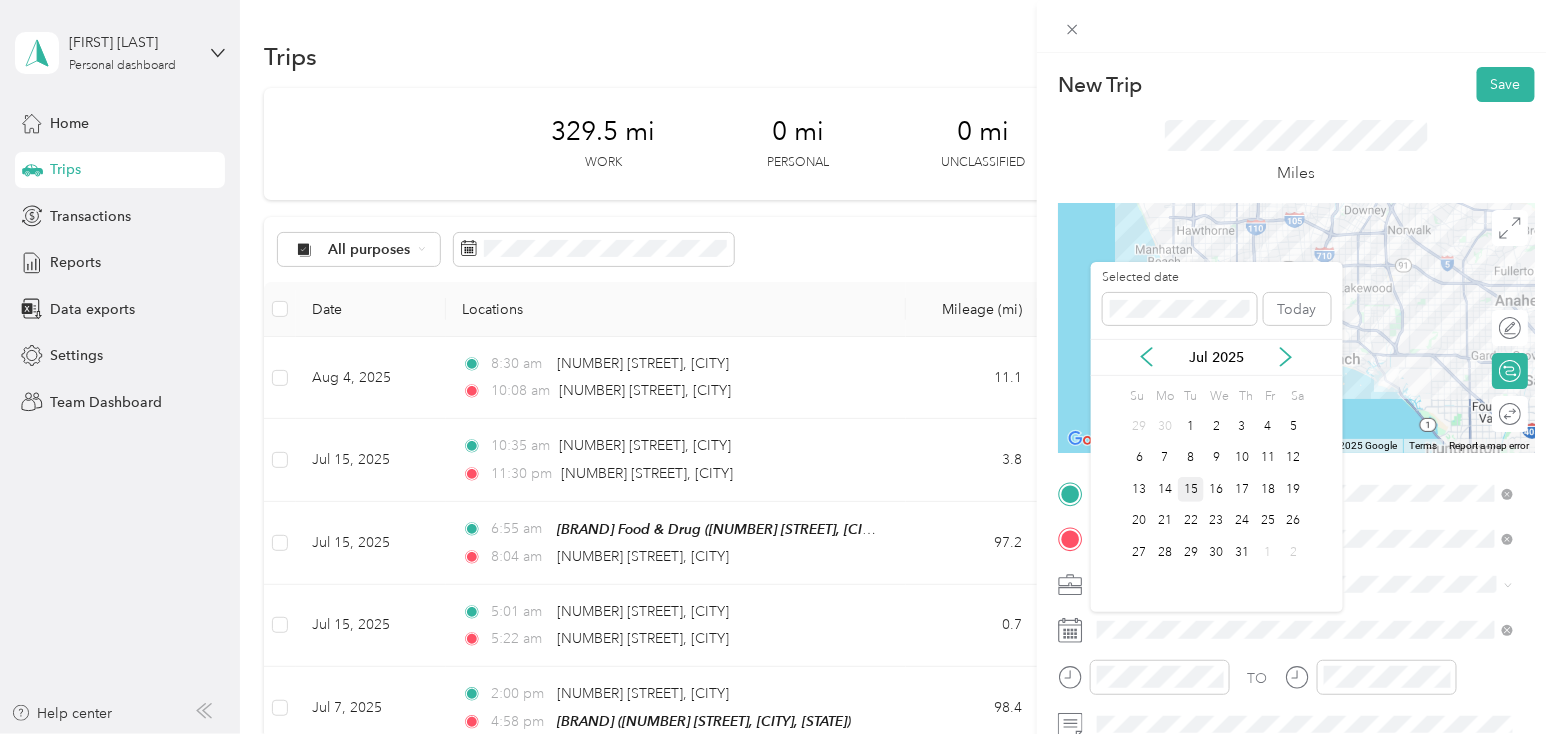 click on "15" at bounding box center (1191, 489) 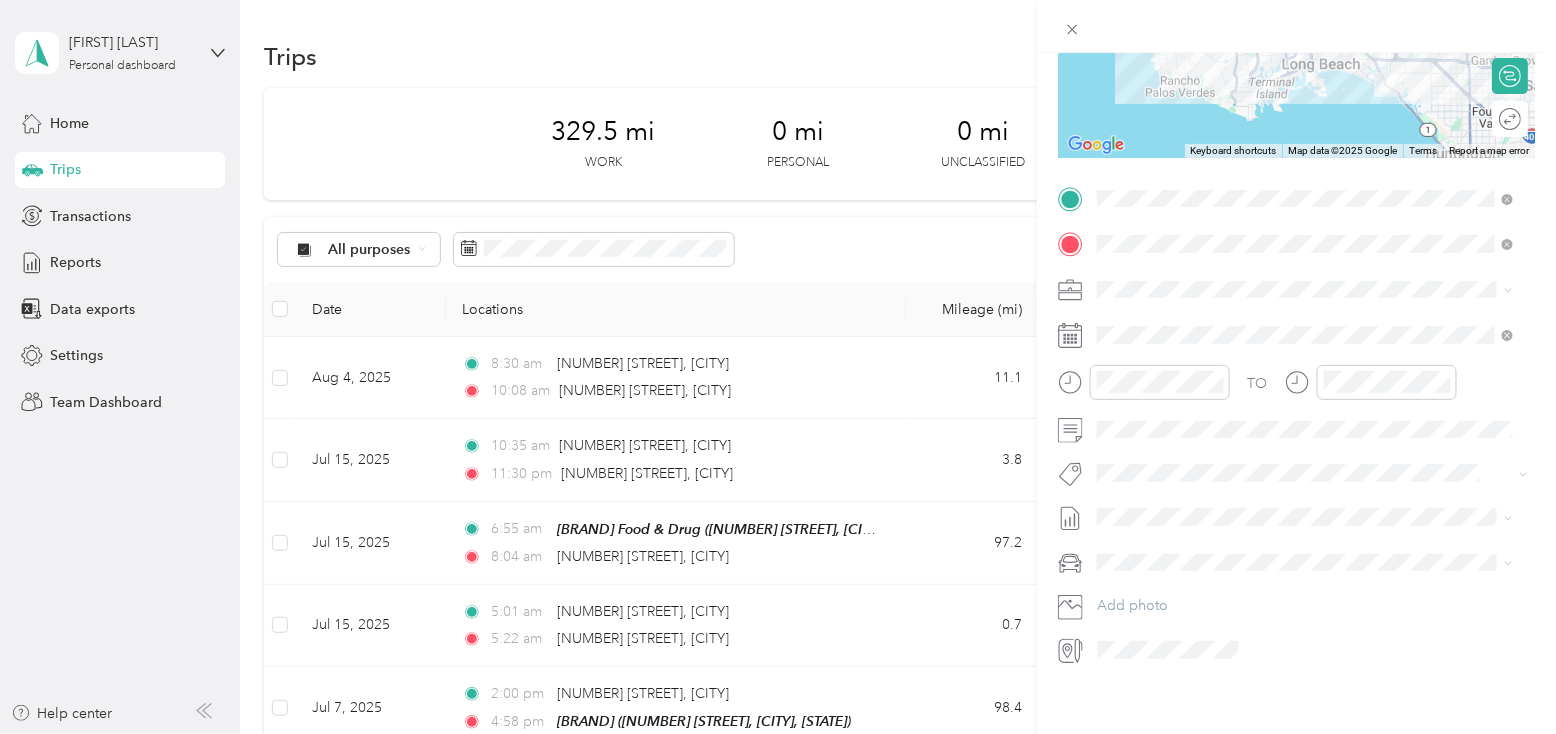 scroll, scrollTop: 300, scrollLeft: 0, axis: vertical 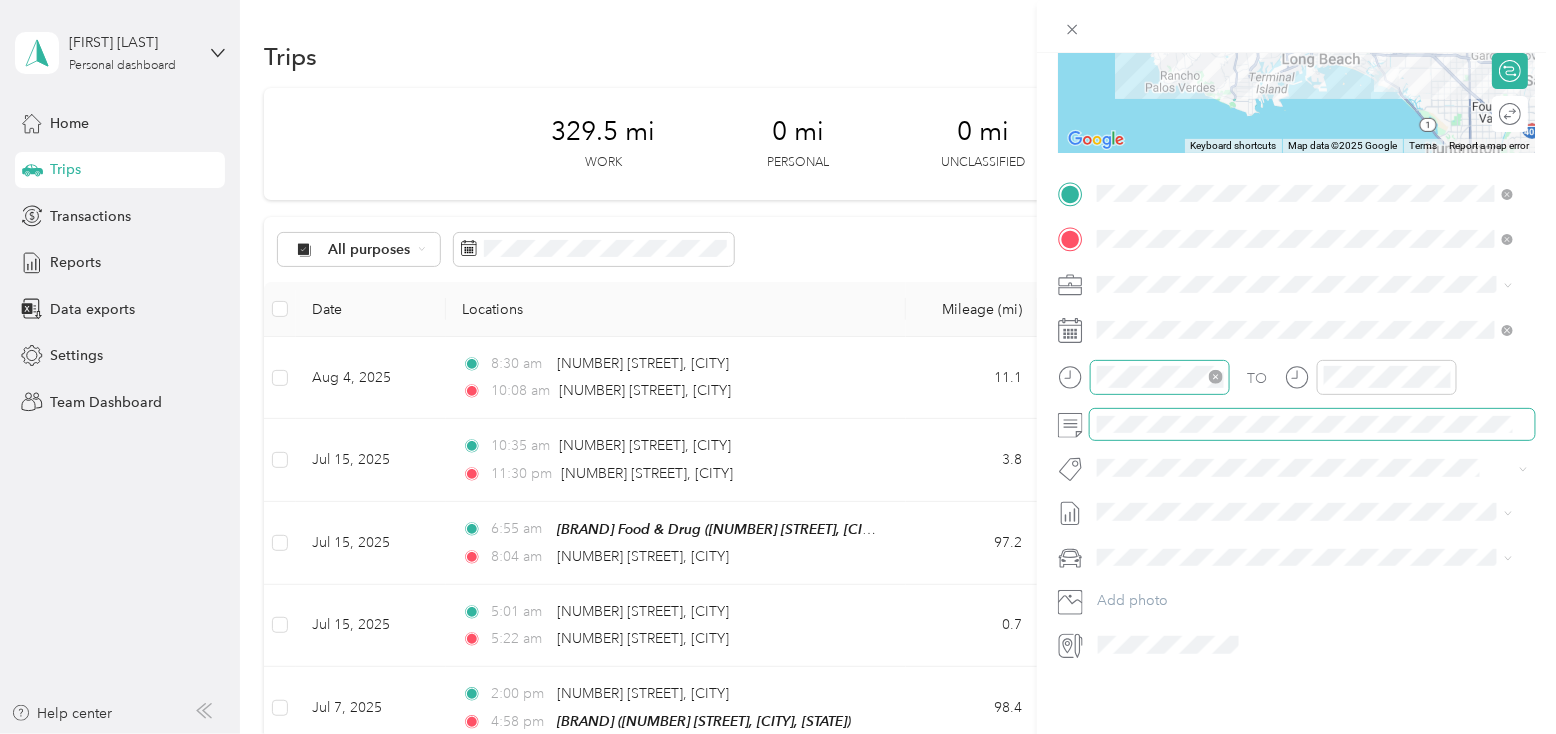 click at bounding box center (1160, 377) 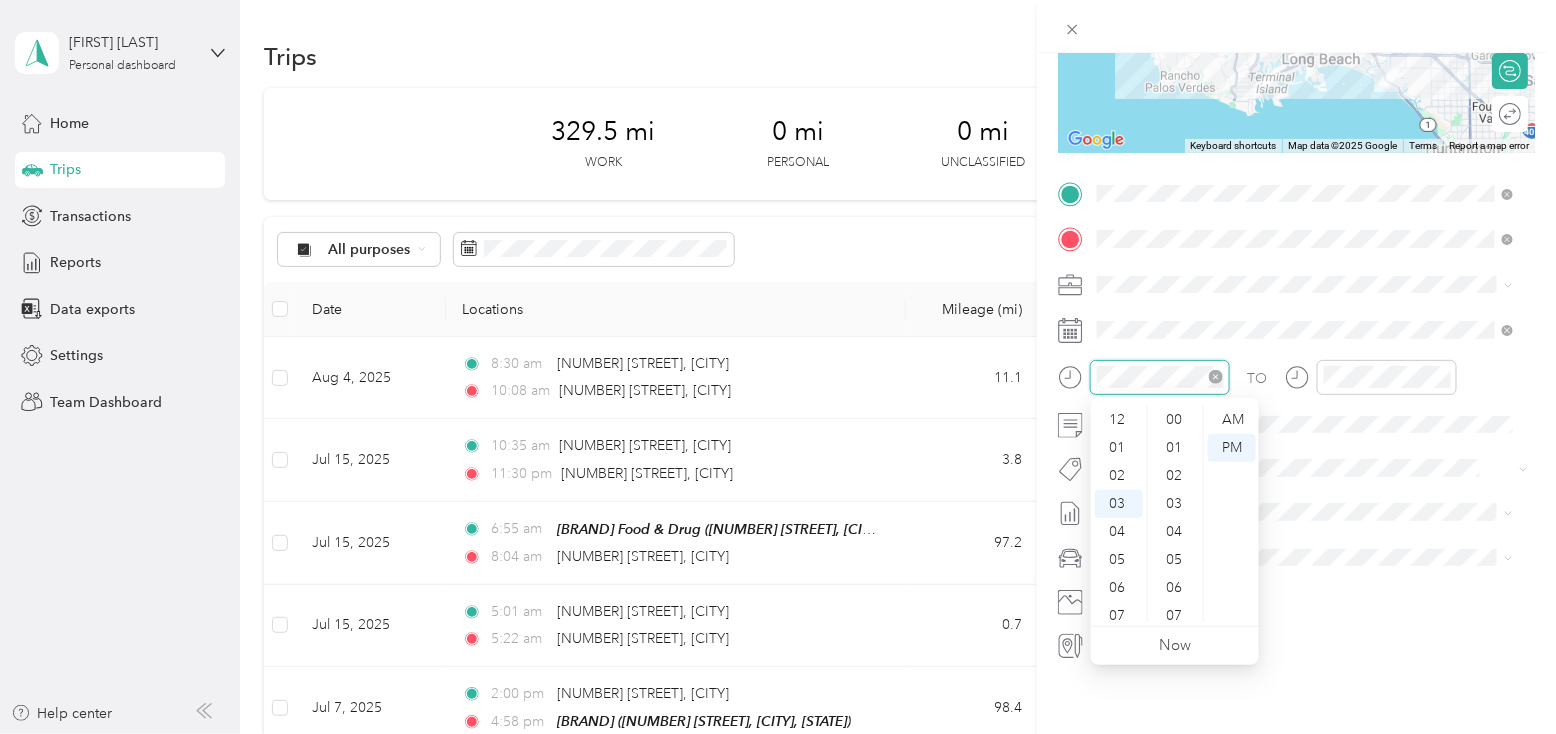 scroll, scrollTop: 391, scrollLeft: 0, axis: vertical 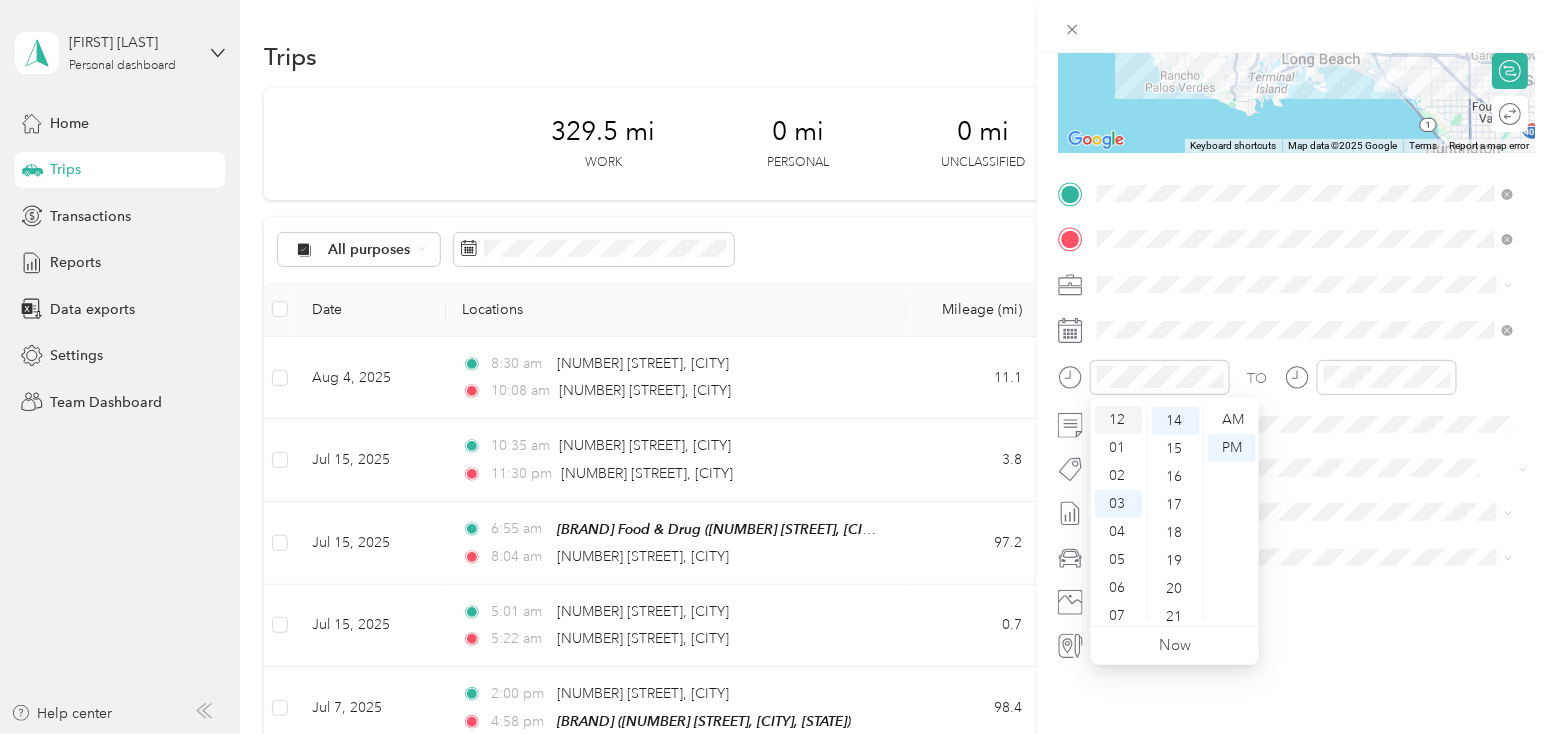 click on "12" at bounding box center (1119, 420) 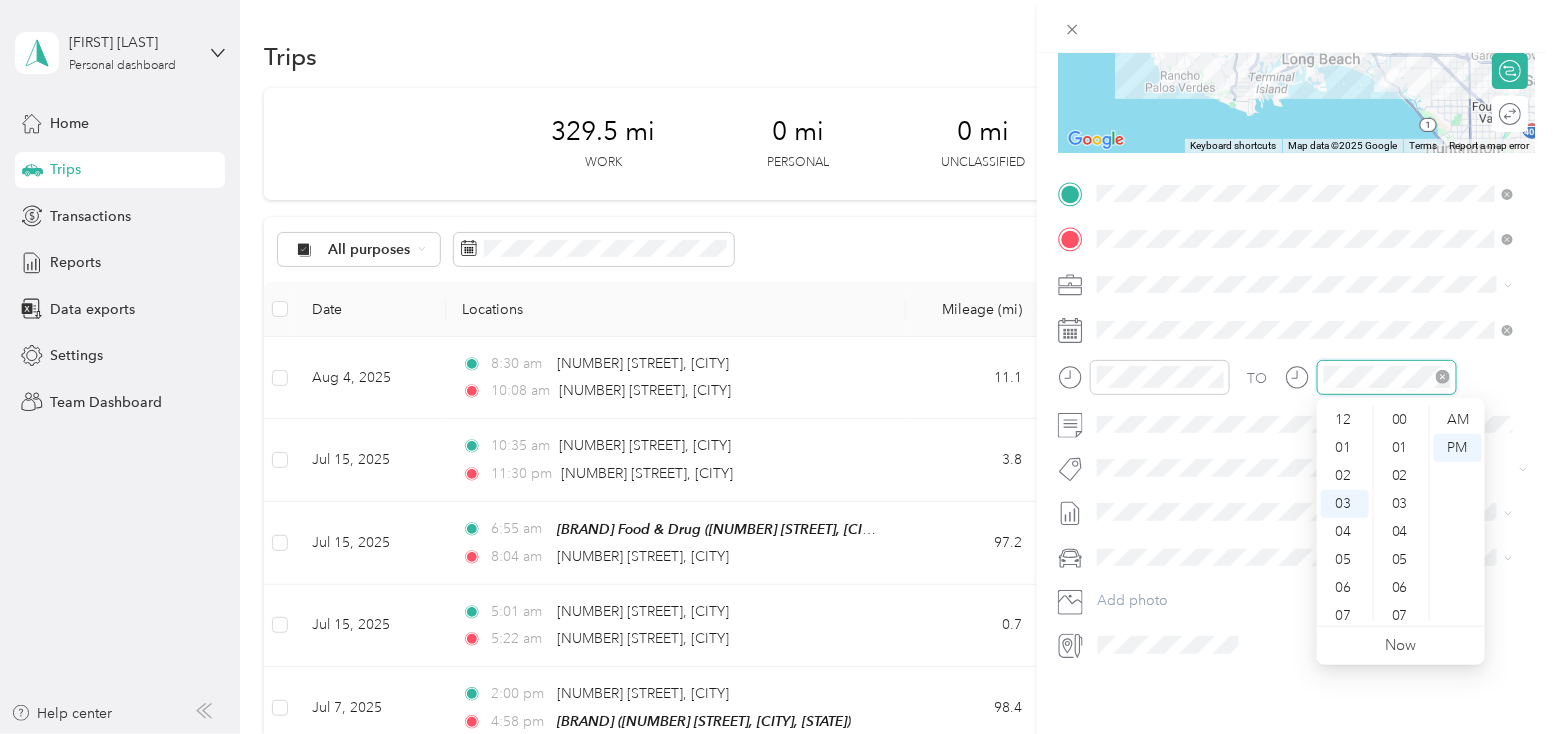 scroll, scrollTop: 83, scrollLeft: 0, axis: vertical 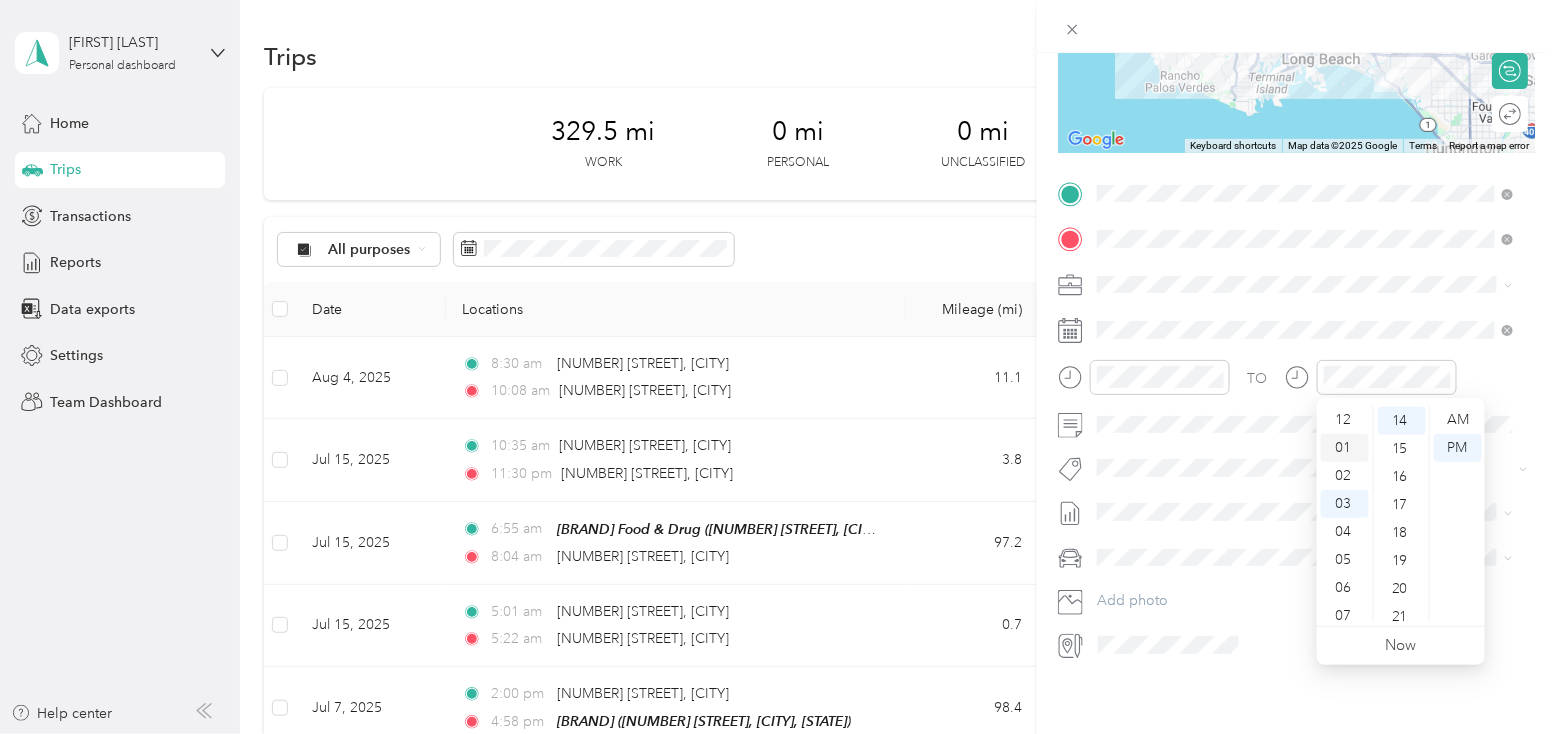 click on "01" at bounding box center [1345, 448] 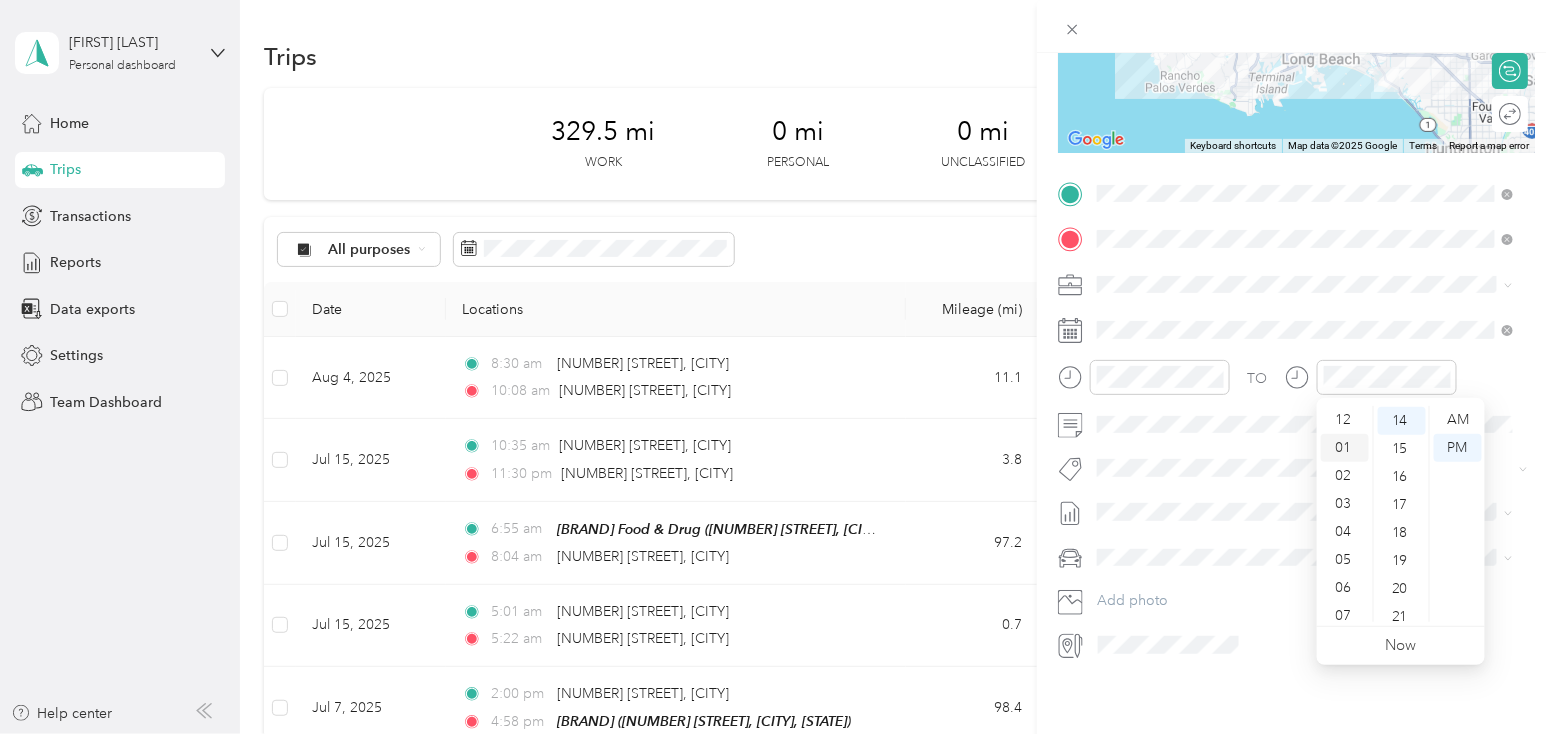 scroll, scrollTop: 27, scrollLeft: 0, axis: vertical 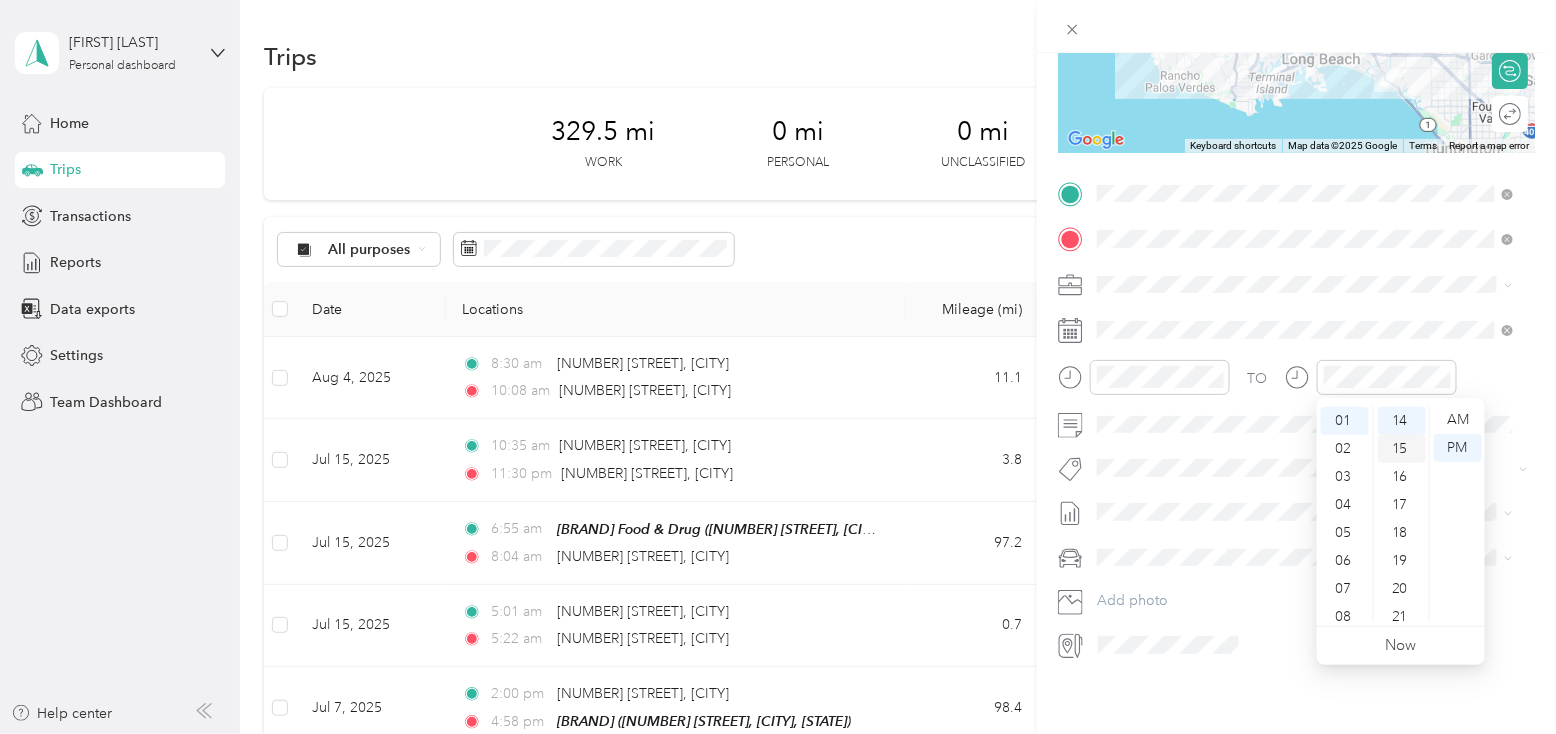 click on "15" at bounding box center (1402, 449) 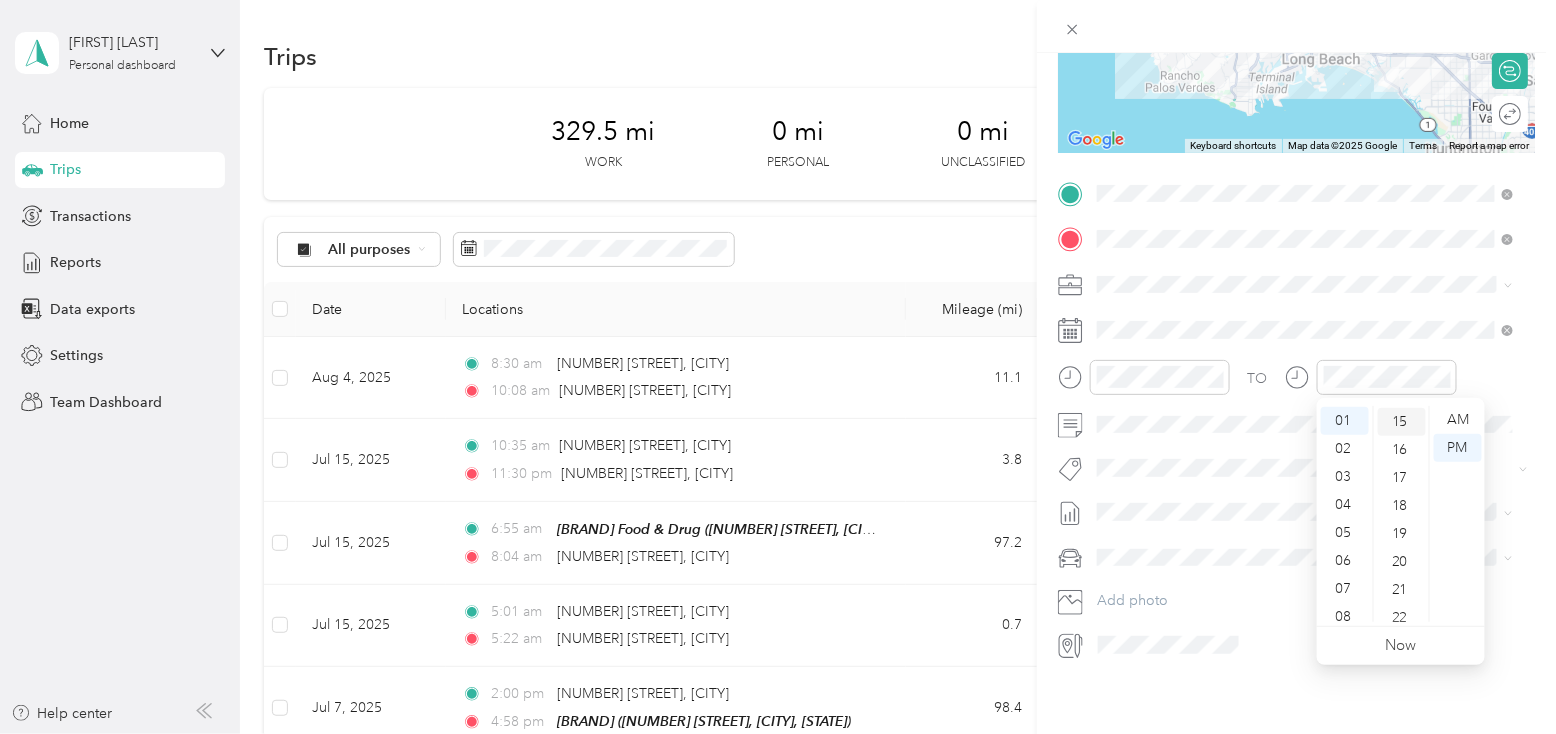 scroll, scrollTop: 419, scrollLeft: 0, axis: vertical 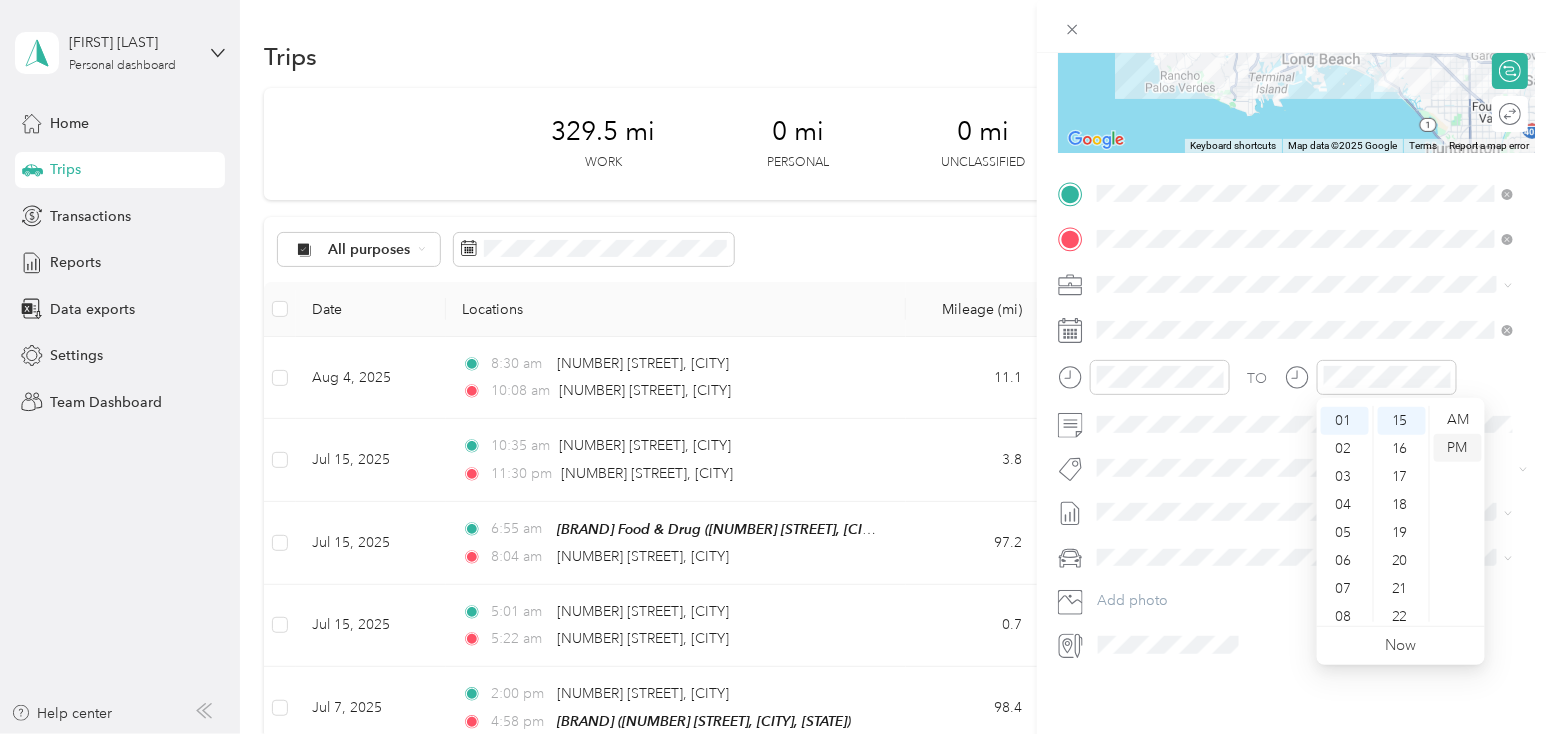 click on "PM" at bounding box center (1458, 448) 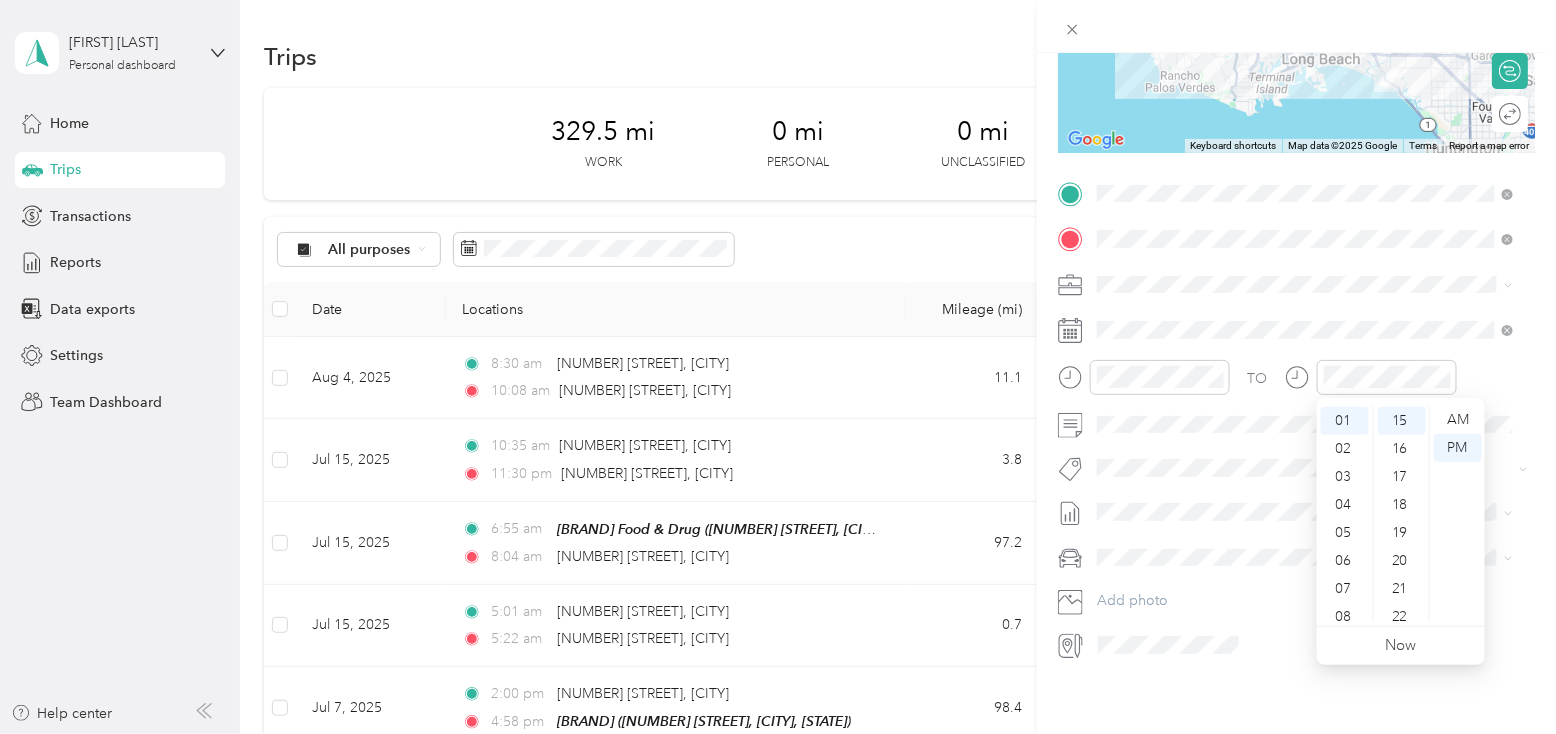 click on "New Trip Save This trip cannot be edited because it is either under review, approved, or paid. Contact your Team Manager to edit it. Miles ← Move left → Move right ↑ Move up ↓ Move down + Zoom in - Zoom out Home Jump left by 75% End Jump right by 75% Page Up Jump up by 75% Page Down Jump down by 75% Keyboard shortcuts Map Data Map data ©2025 Google Map data ©2025 Google 10 km  Click to toggle between metric and imperial units Terms Report a map error Edit route Calculate route Round trip TO Add photo" at bounding box center [1296, 214] 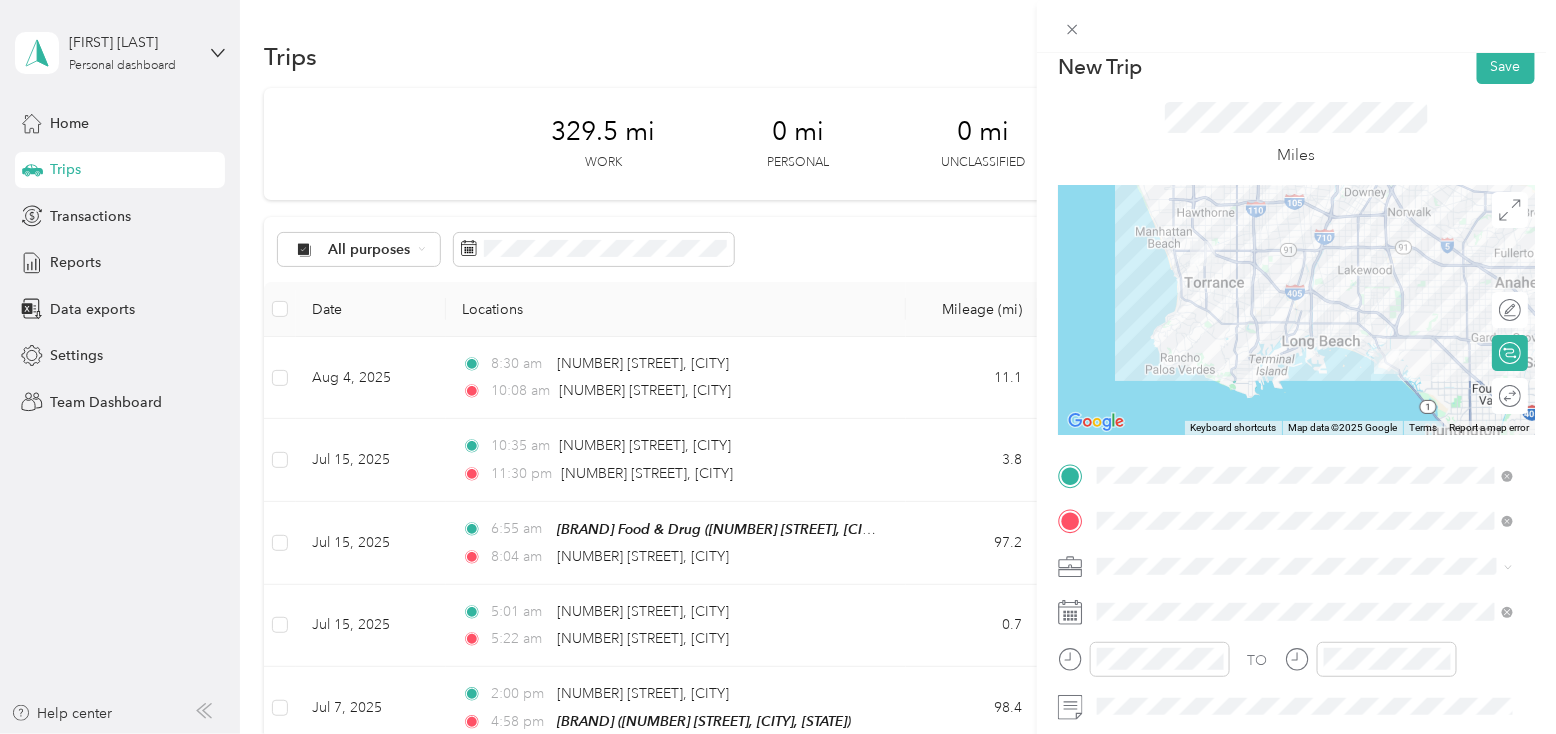 scroll, scrollTop: 13, scrollLeft: 0, axis: vertical 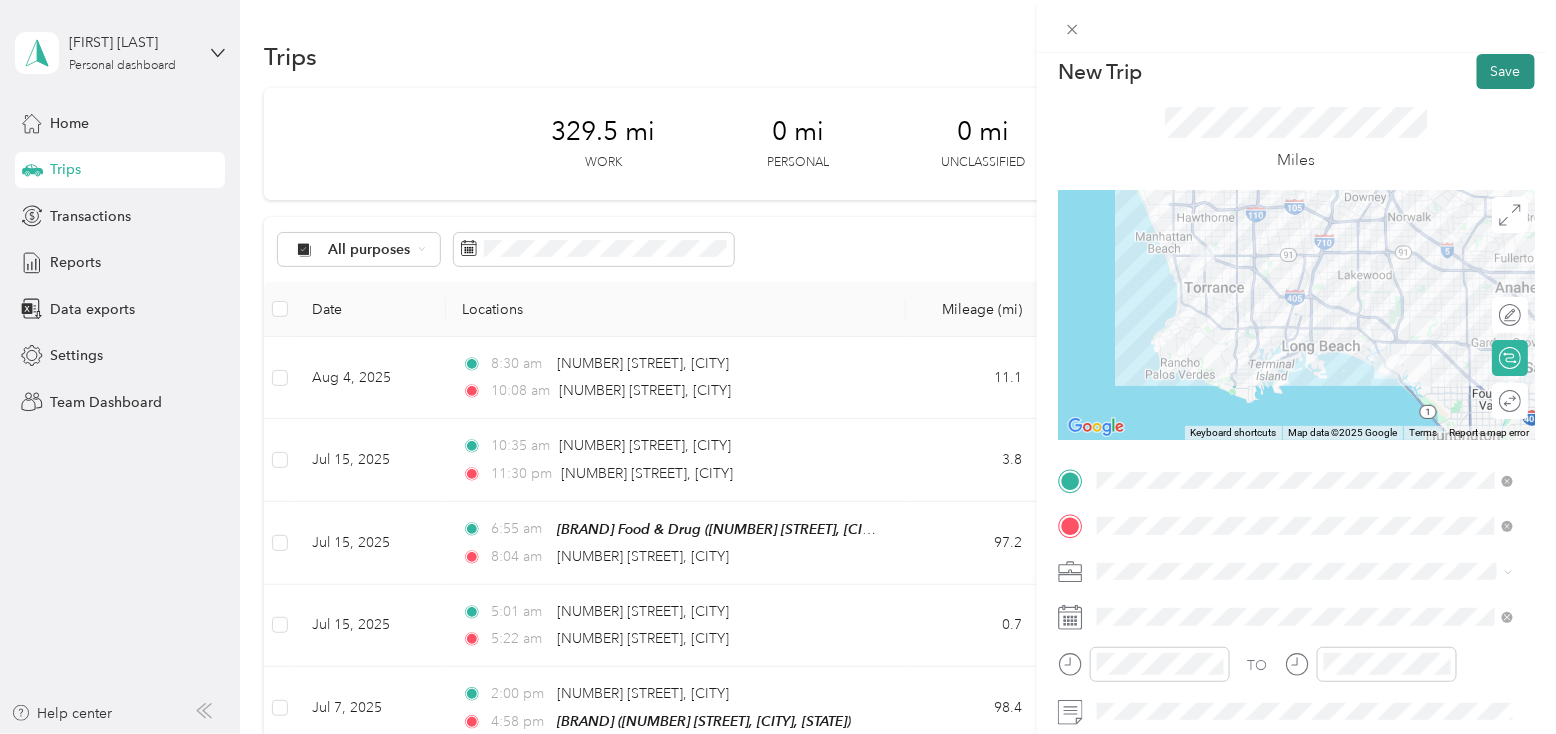 click on "Save" at bounding box center (1506, 71) 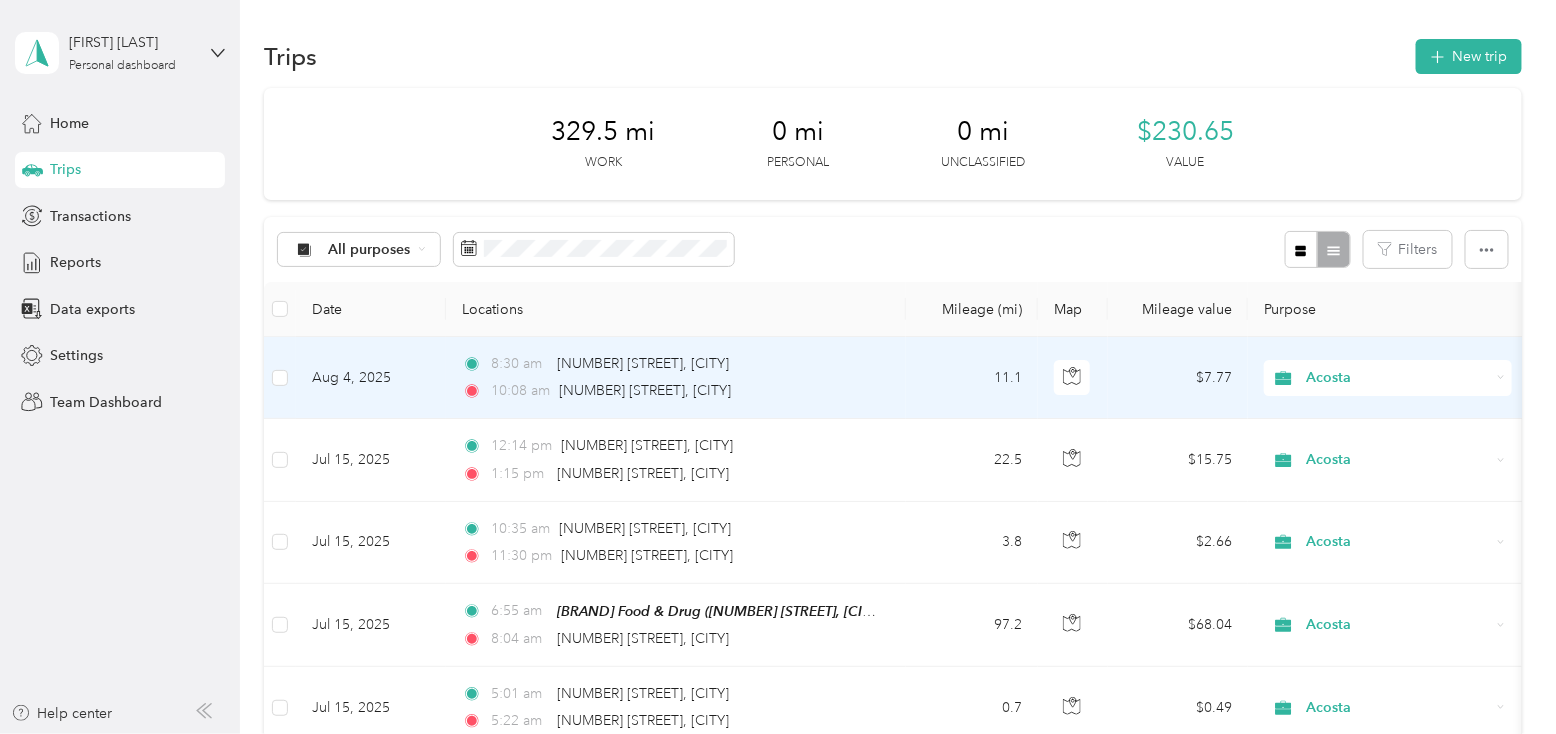 click on "Aug 4, 2025" at bounding box center (371, 378) 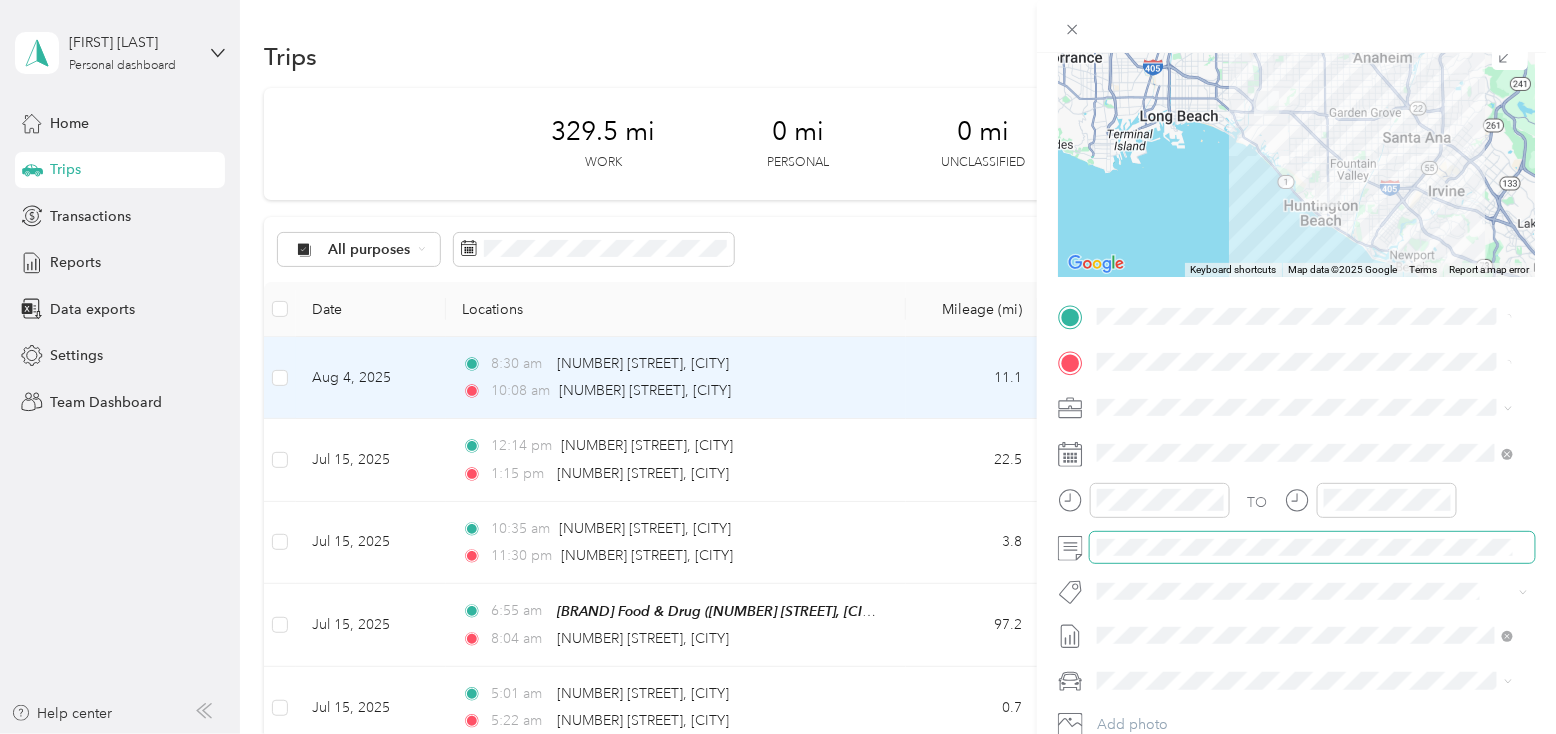 scroll, scrollTop: 200, scrollLeft: 0, axis: vertical 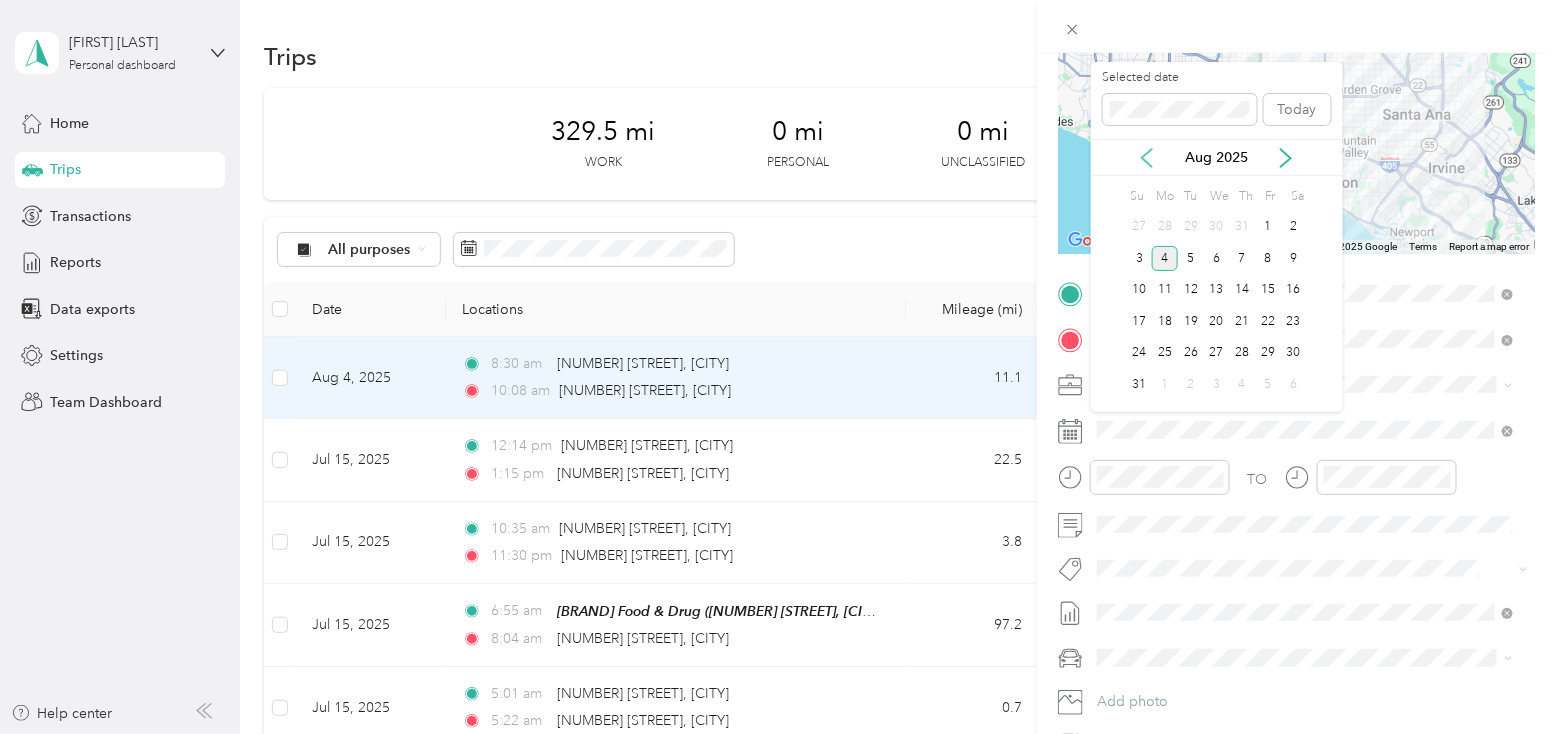 click 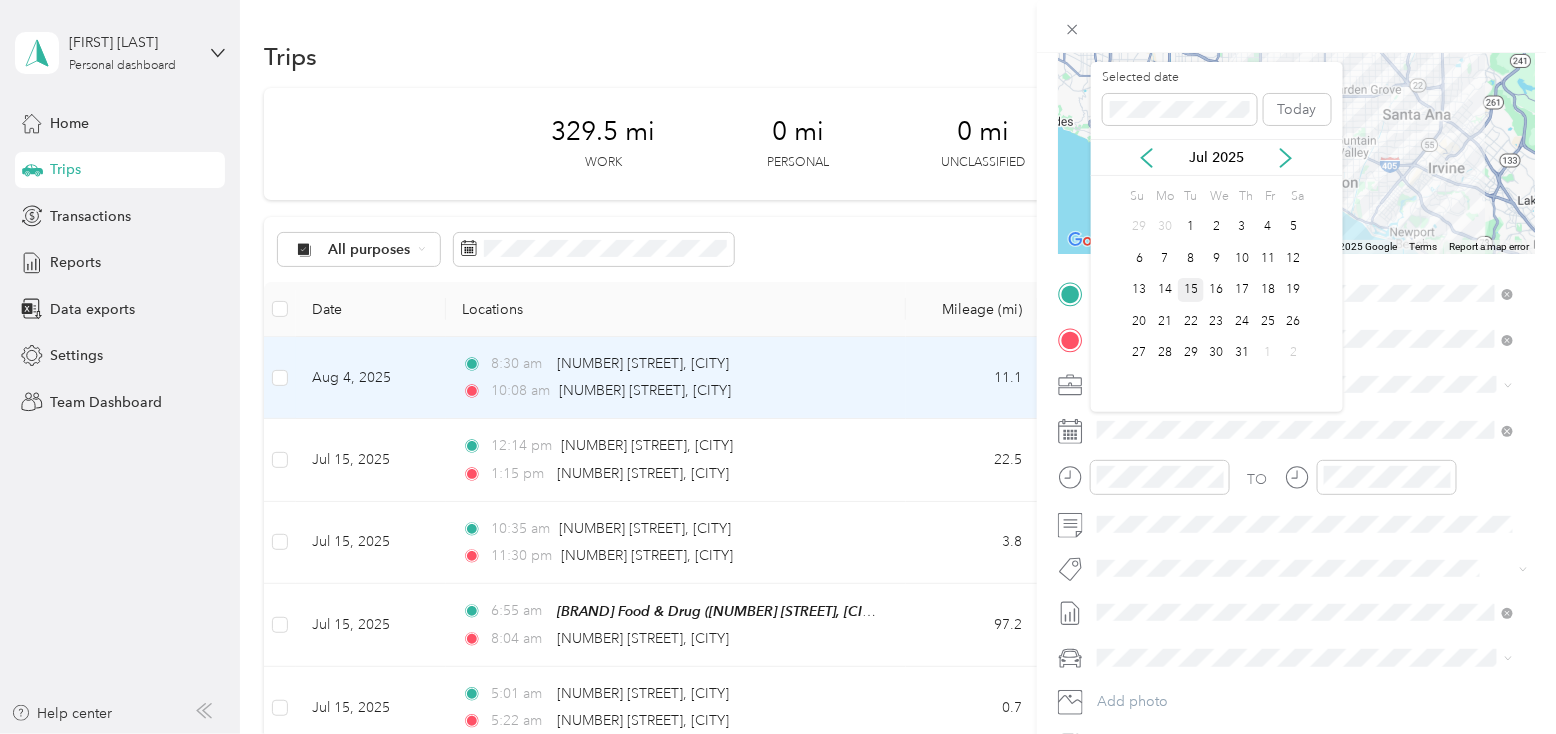 click on "15" at bounding box center (1191, 290) 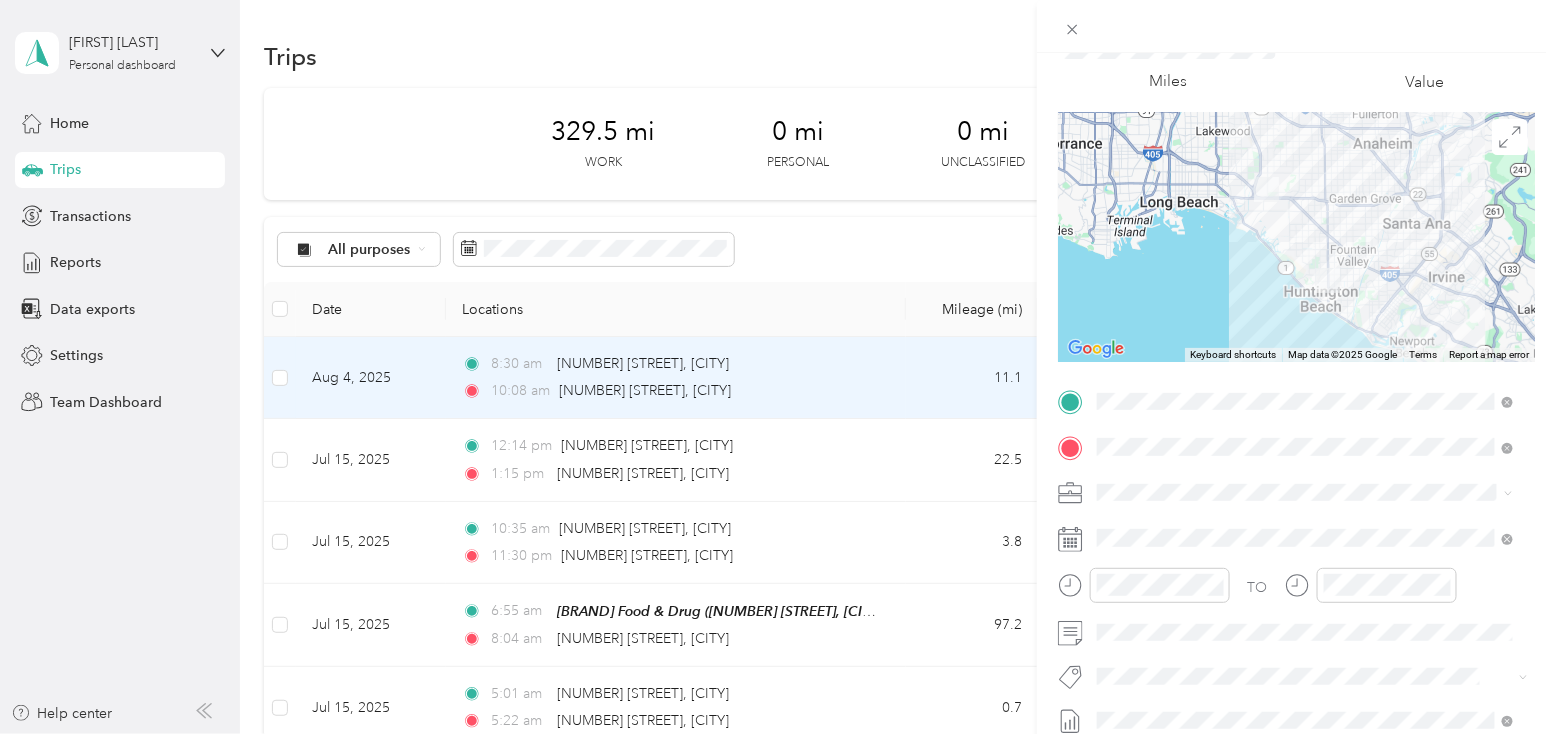 scroll, scrollTop: 0, scrollLeft: 0, axis: both 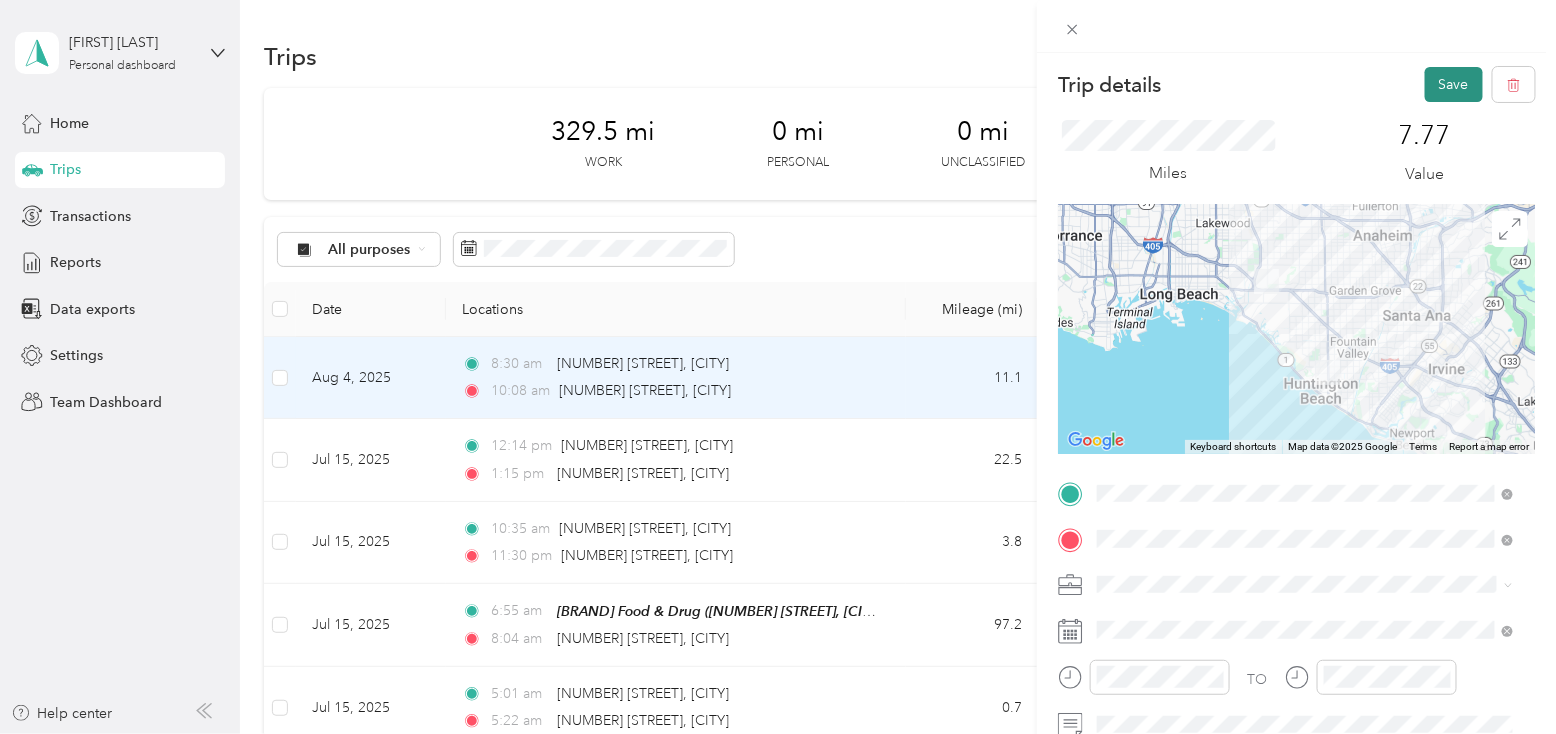 click on "Save" at bounding box center (1454, 84) 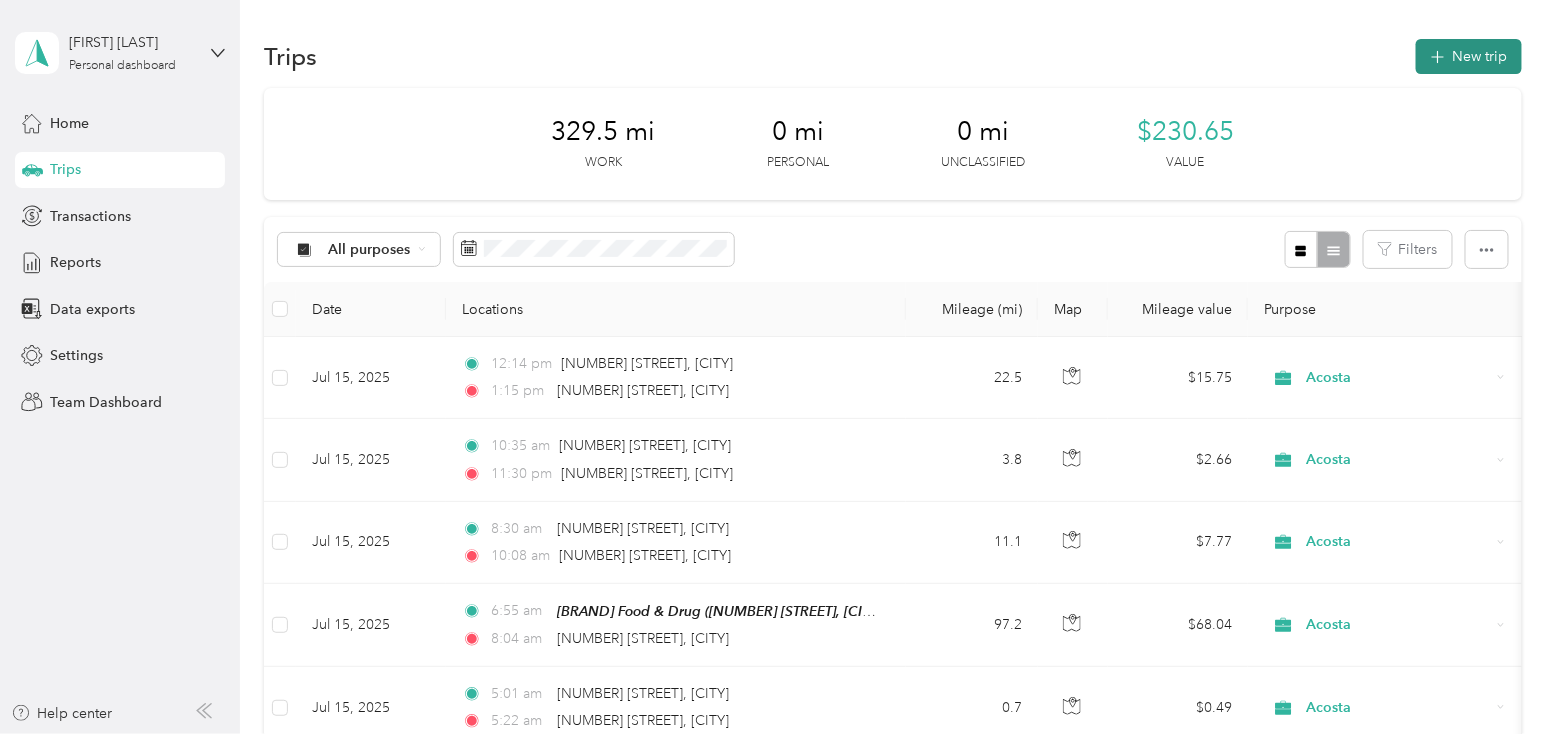click on "New trip" at bounding box center (1469, 56) 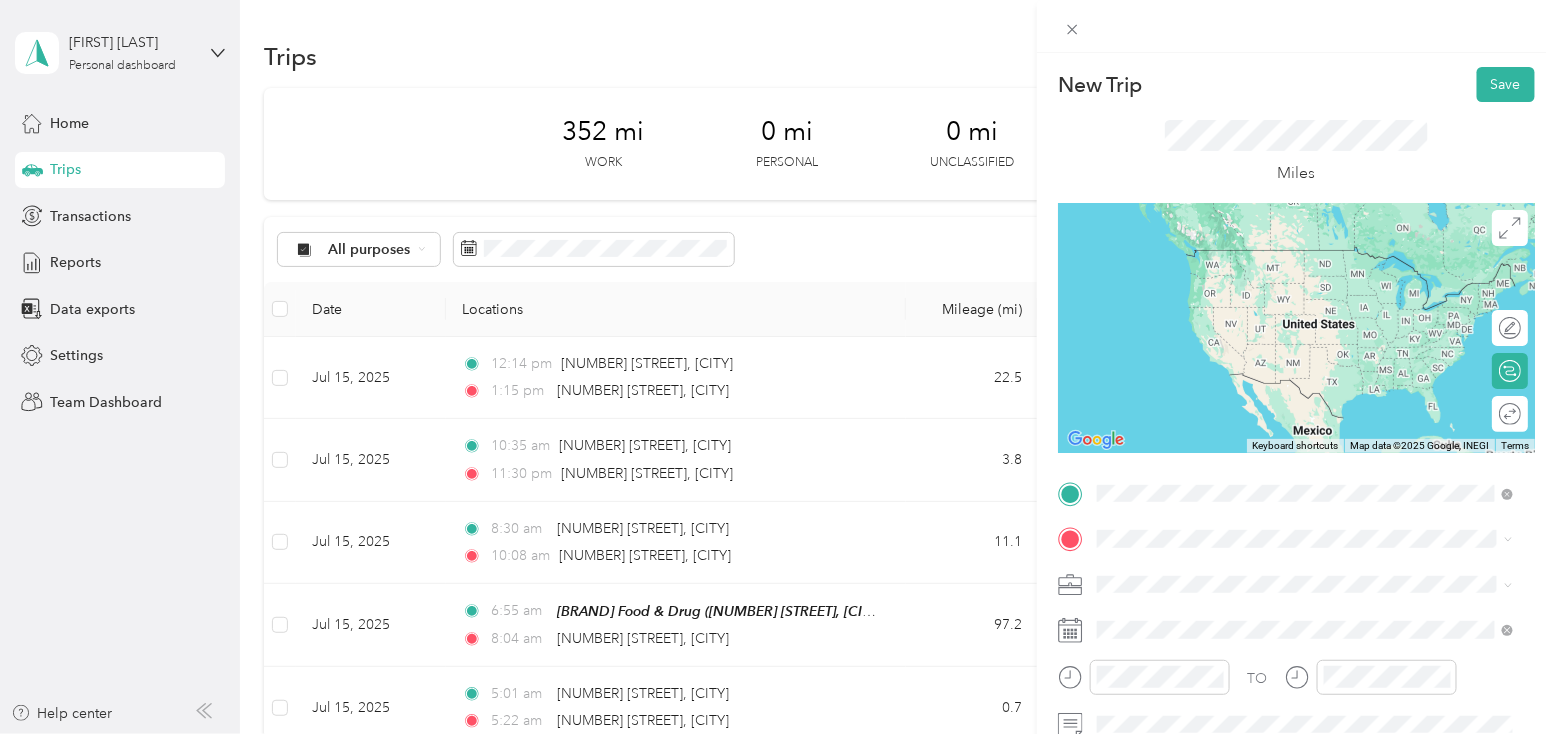 click on "[NUMBER] [STREET]
[CITY], [STATE] [POSTAL_CODE], [COUNTRY]" at bounding box center [1306, 258] 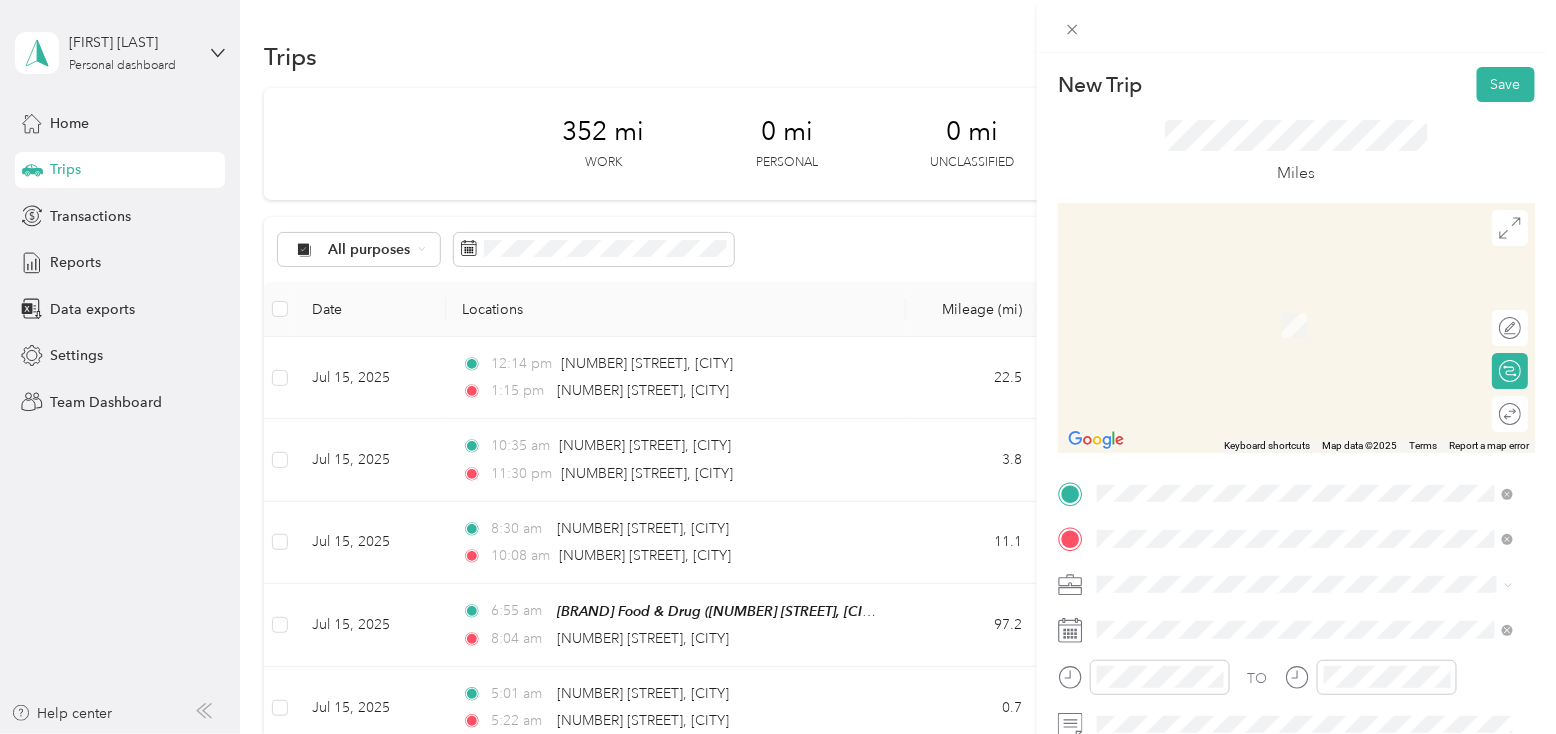 click on "[NUMBER] [STREET]
[CITY], [STATE] [POSTAL_CODE], [COUNTRY]" at bounding box center [1279, 325] 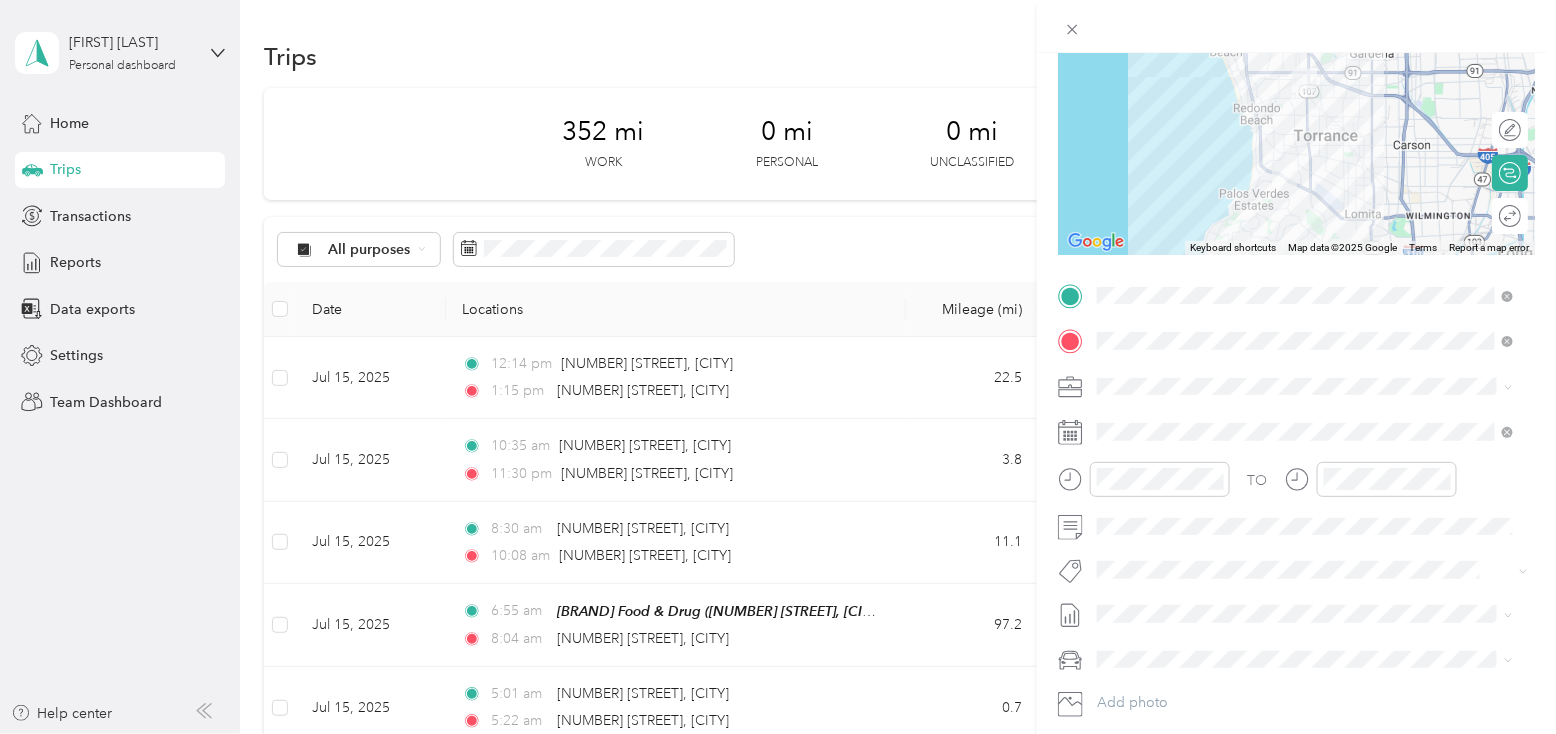 scroll, scrollTop: 200, scrollLeft: 0, axis: vertical 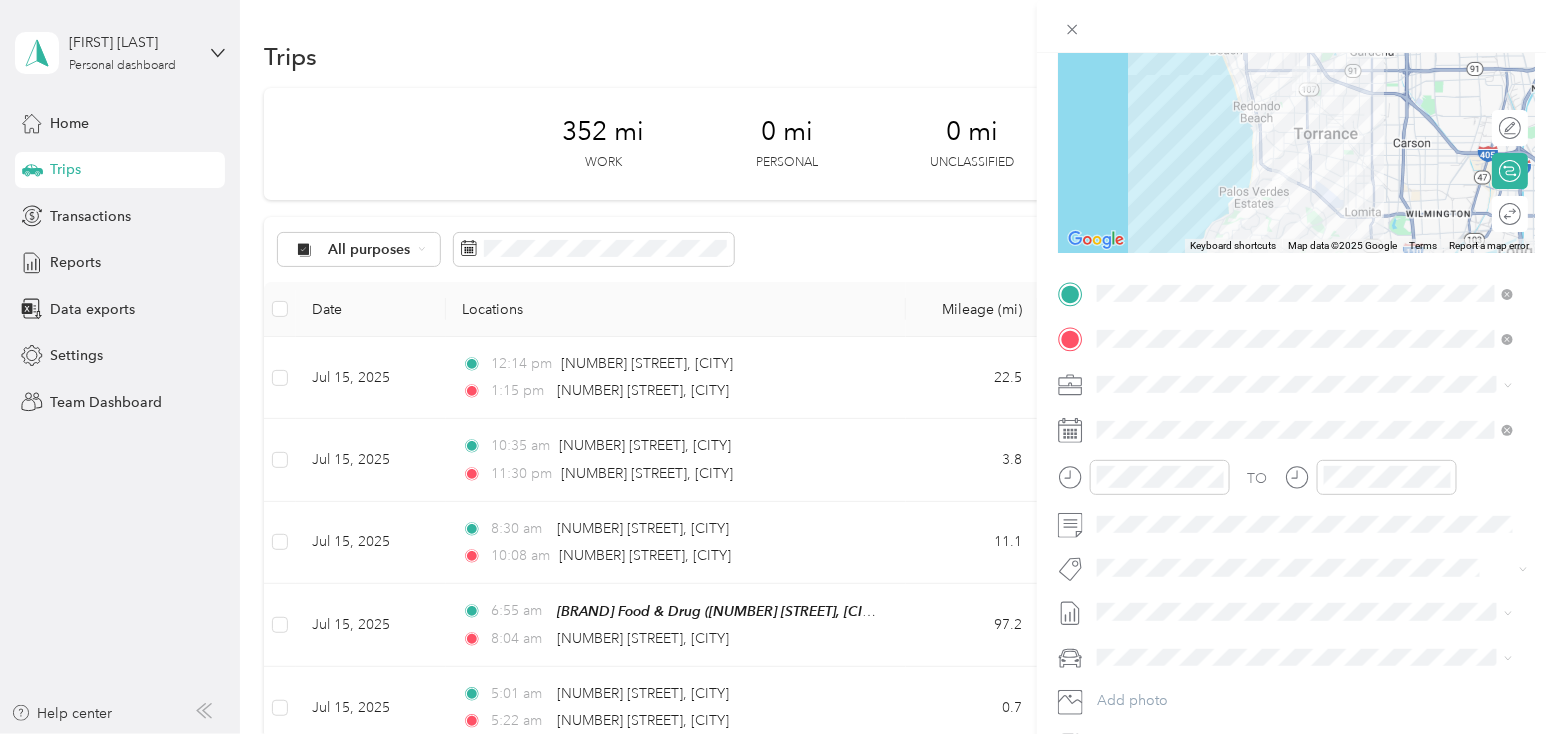 click 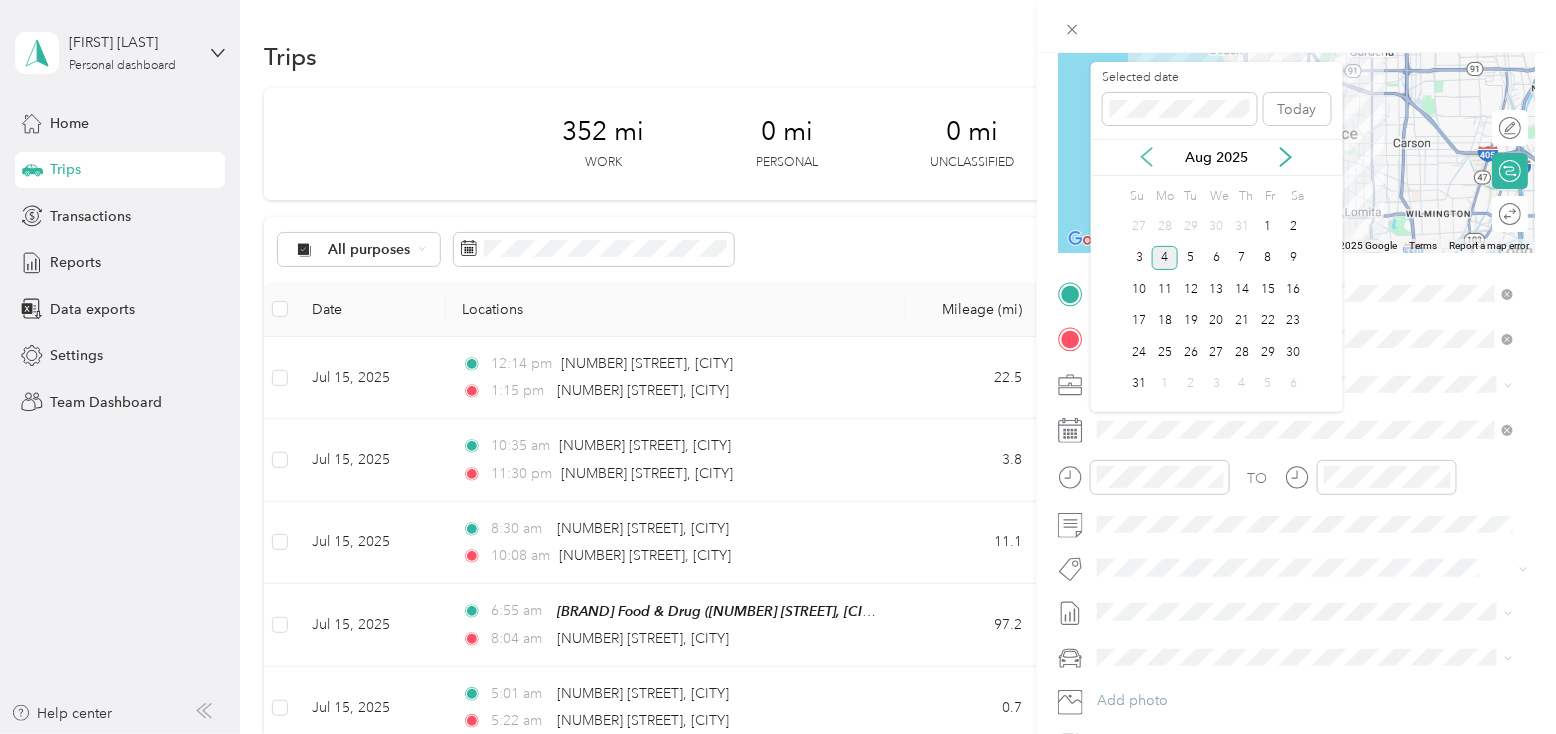 click 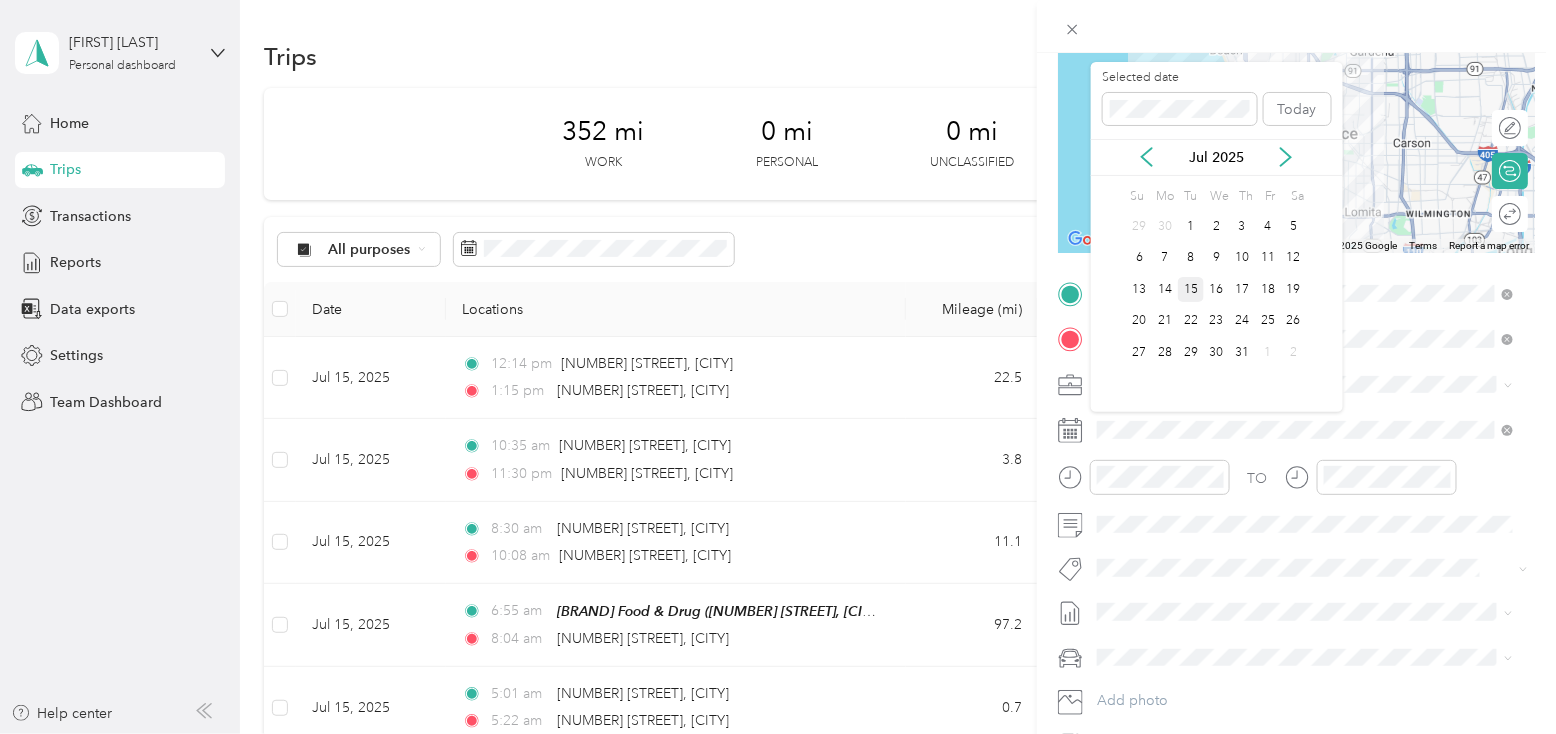 click on "15" at bounding box center [1191, 289] 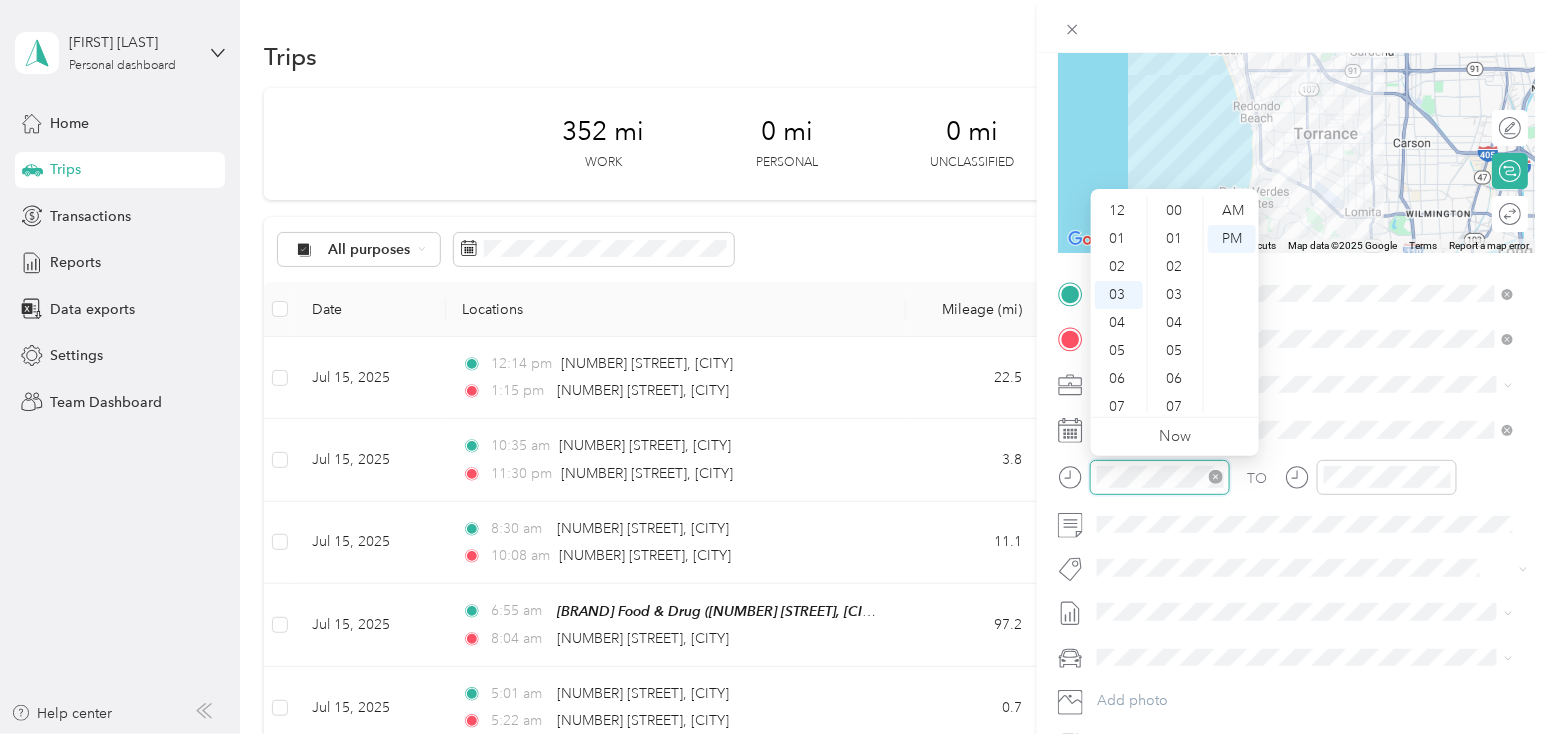 scroll, scrollTop: 476, scrollLeft: 0, axis: vertical 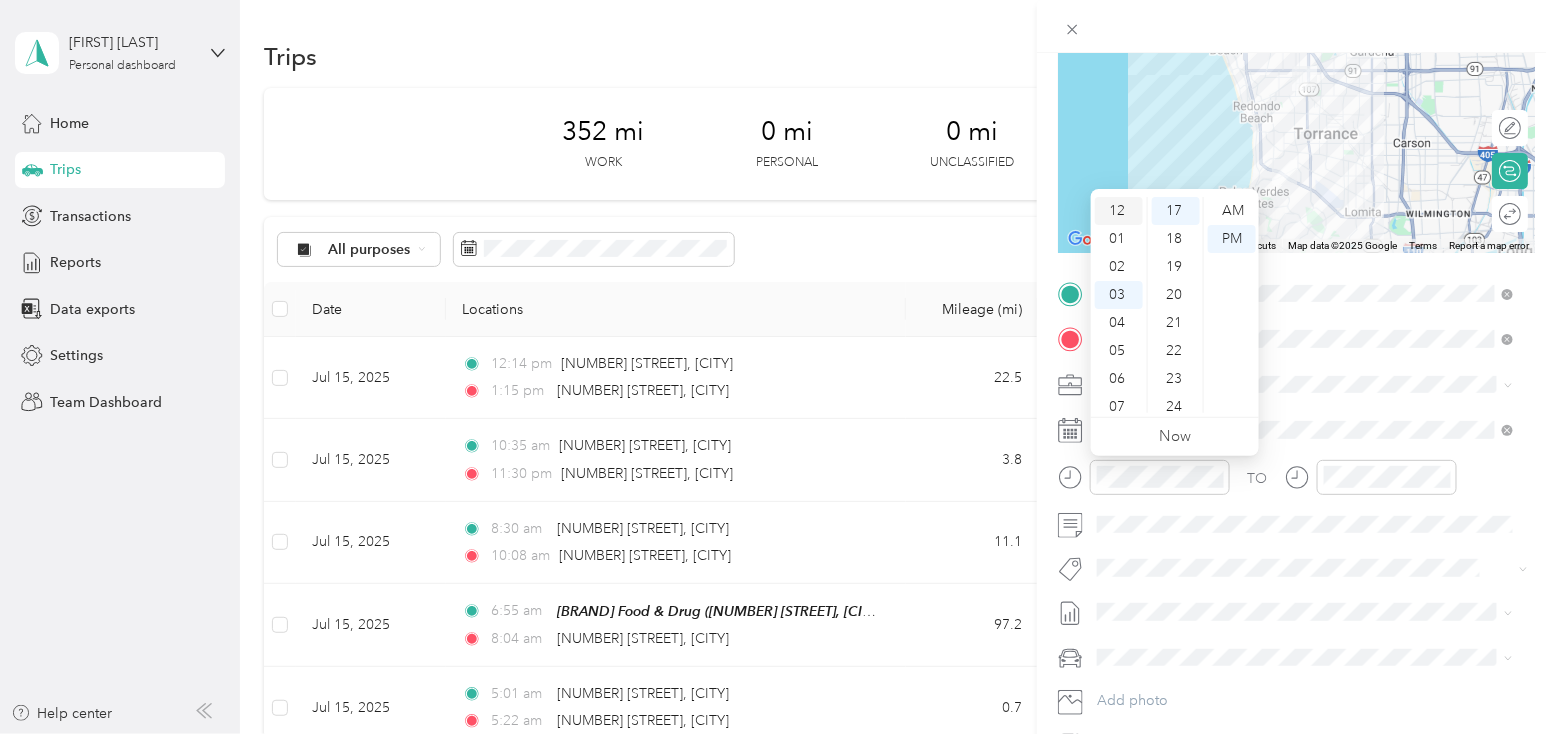 click on "12" at bounding box center (1119, 211) 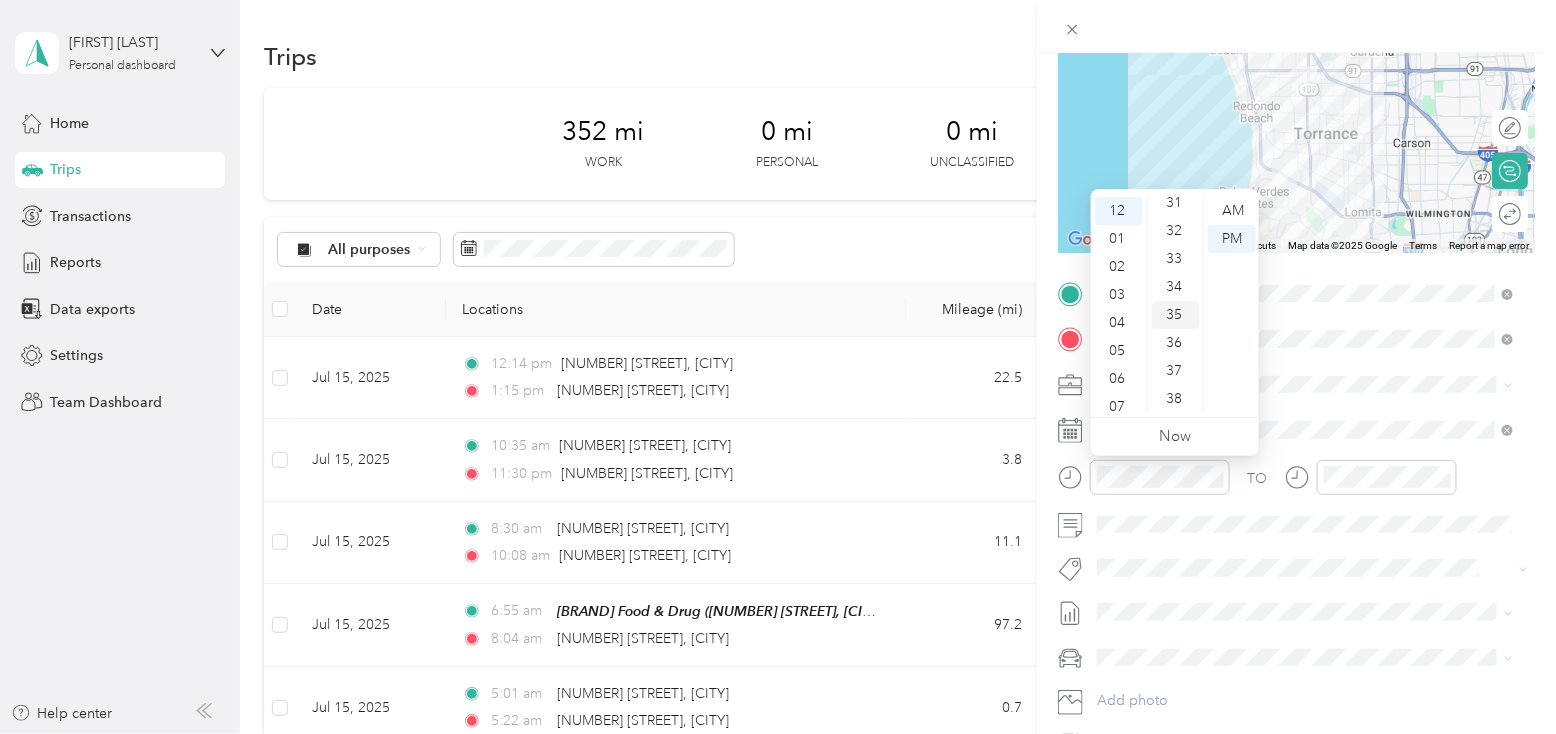 click on "35" at bounding box center (1176, 315) 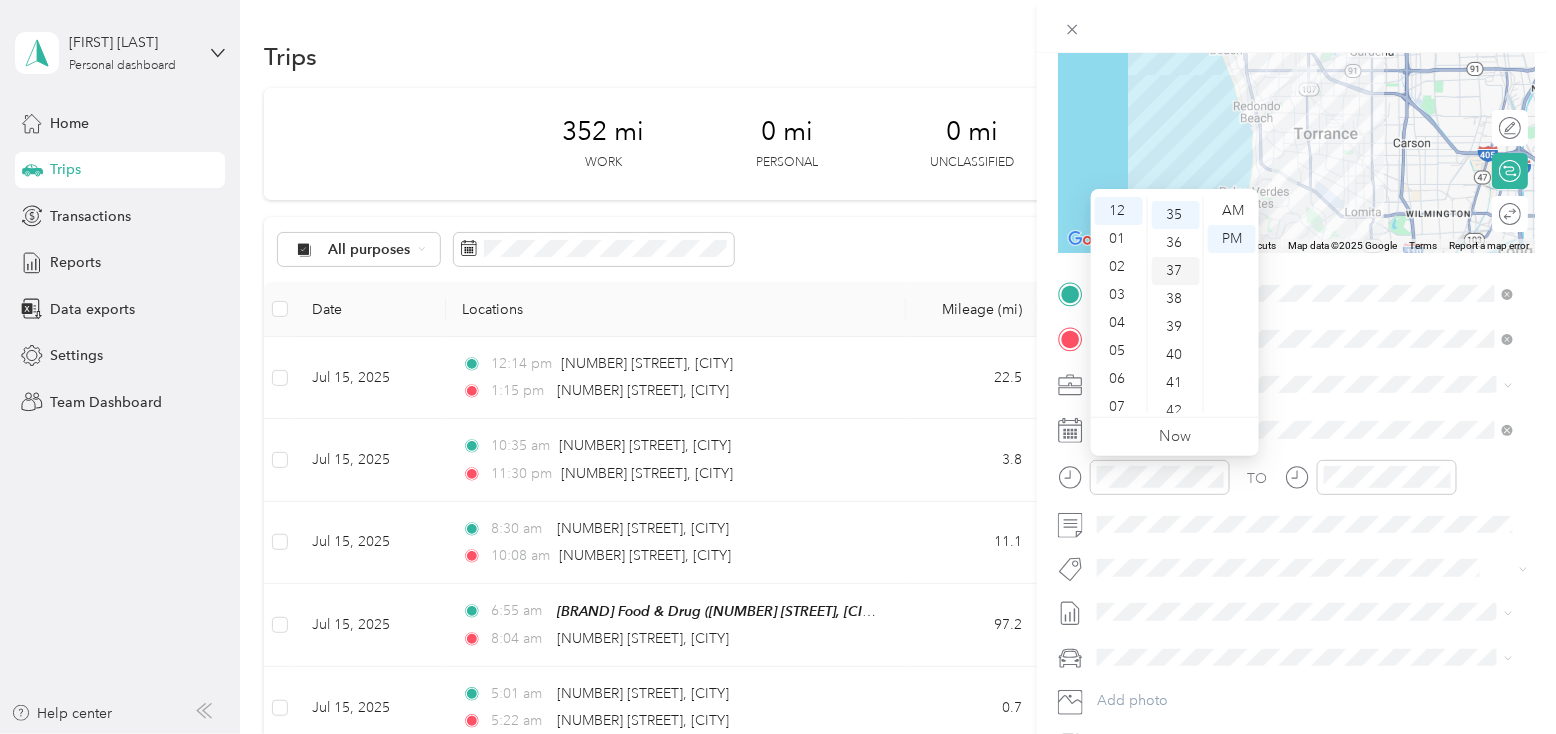 scroll, scrollTop: 980, scrollLeft: 0, axis: vertical 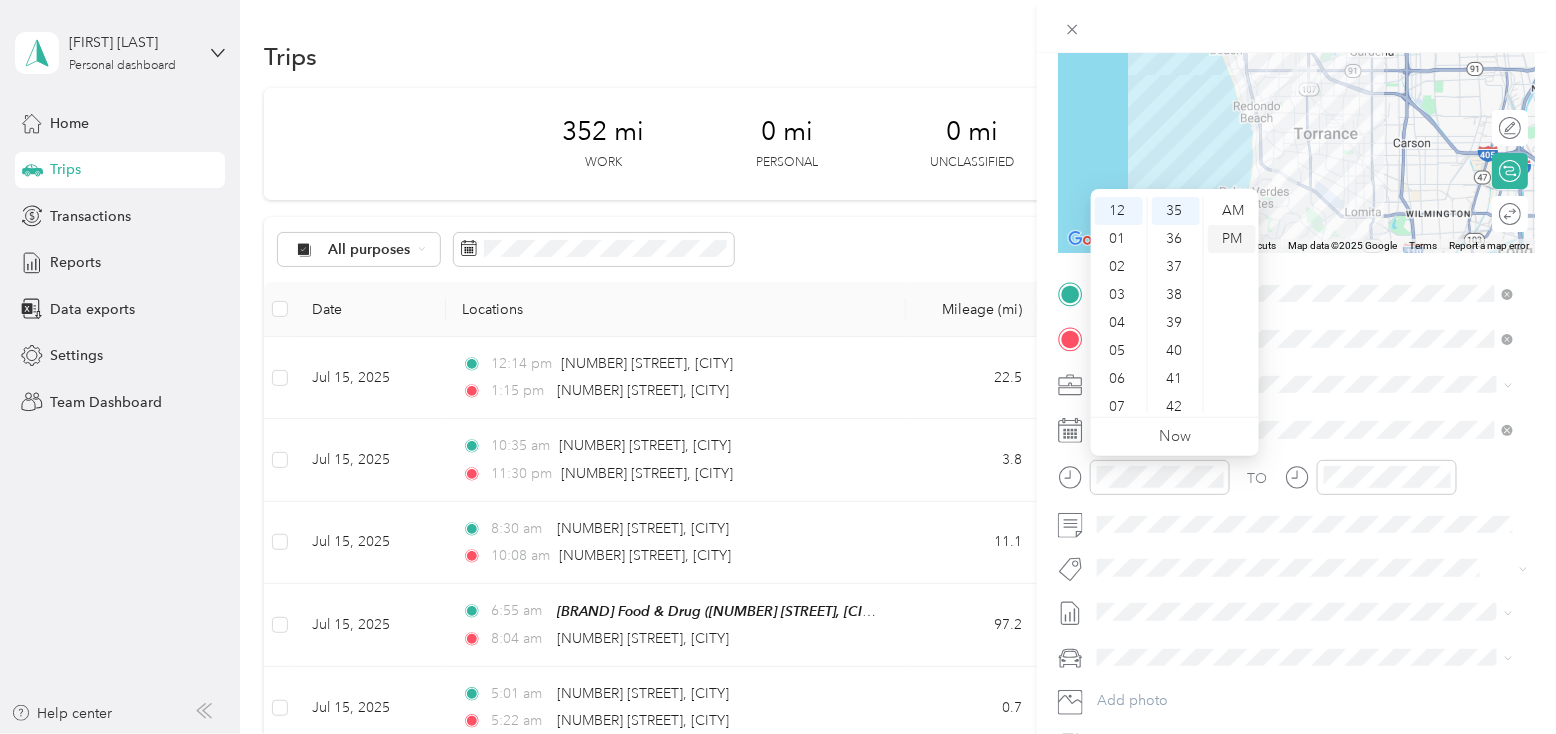 click on "PM" at bounding box center (1232, 239) 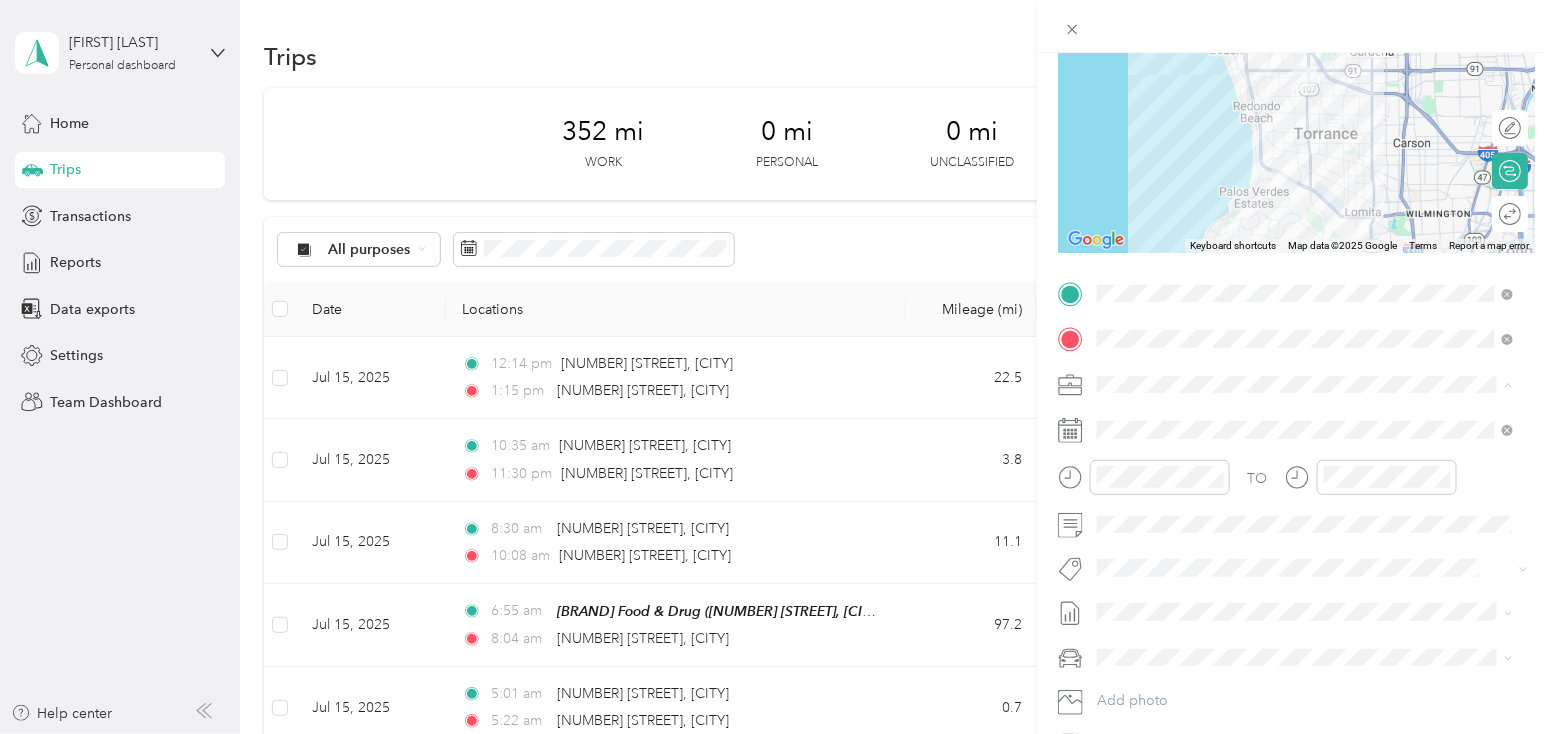 click on "New Trip Save This trip cannot be edited because it is either under review, approved, or paid. Contact your Team Manager to edit it. Miles ← Move left → Move right ↑ Move up ↓ Move down + Zoom in - Zoom out Home Jump left by 75% End Jump right by 75% Page Up Jump up by 75% Page Down Jump down by 75% Keyboard shortcuts Map Data Map data ©2025 Google Map data ©2025 Google 5 km  Click to toggle between metric and imperial units Terms Report a map error Edit route Calculate route Round trip TO Add photo" at bounding box center (1296, 314) 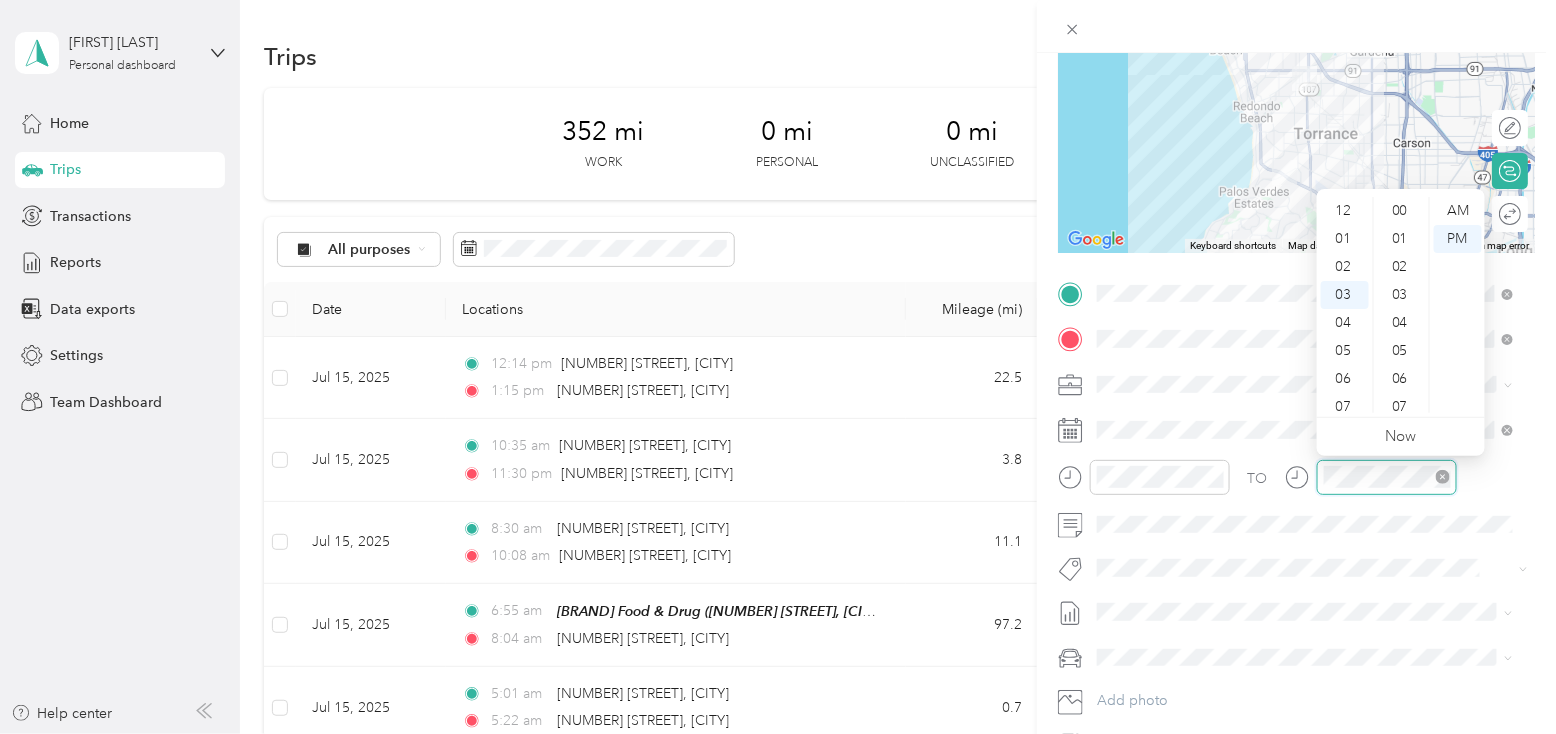 scroll, scrollTop: 83, scrollLeft: 0, axis: vertical 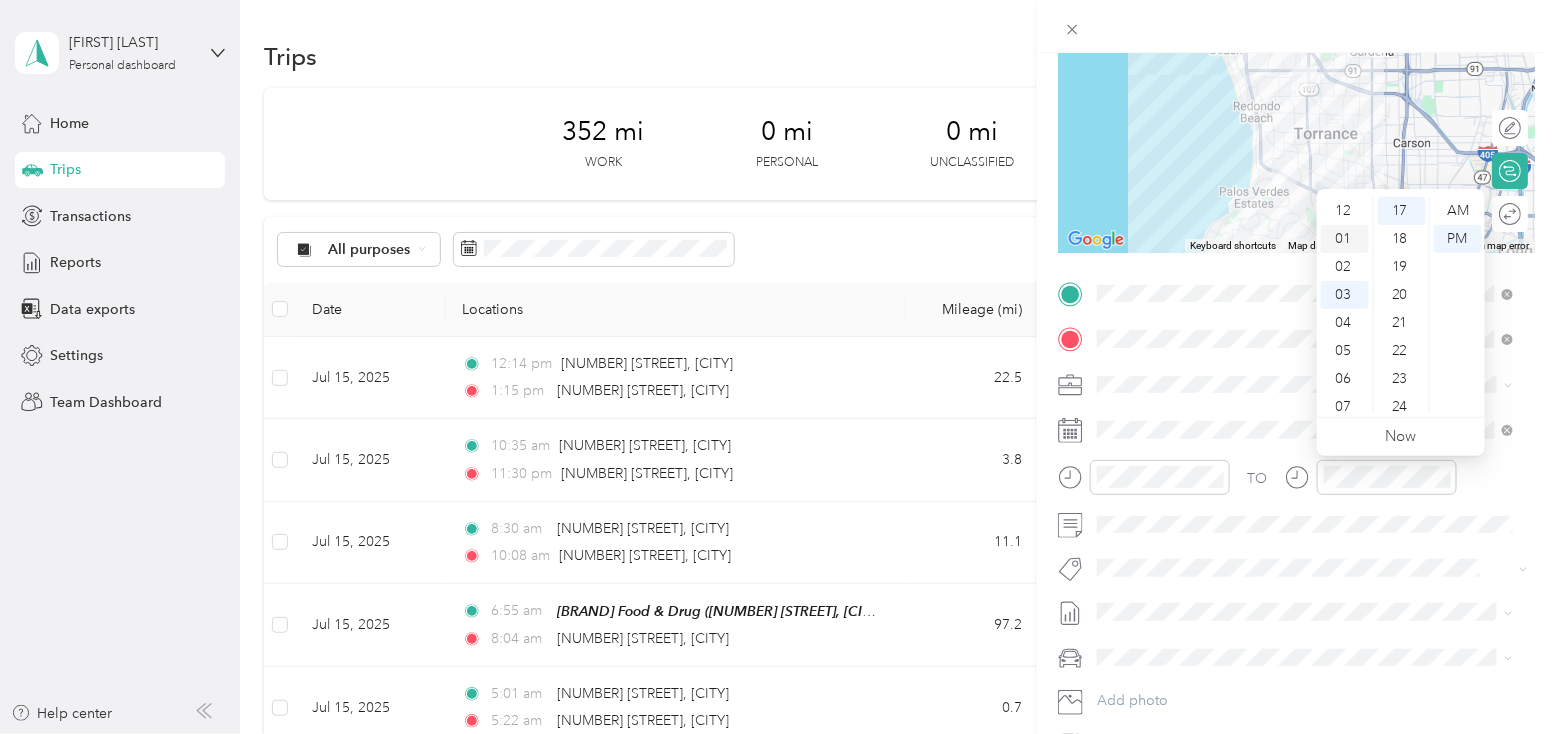 click on "01" at bounding box center (1345, 239) 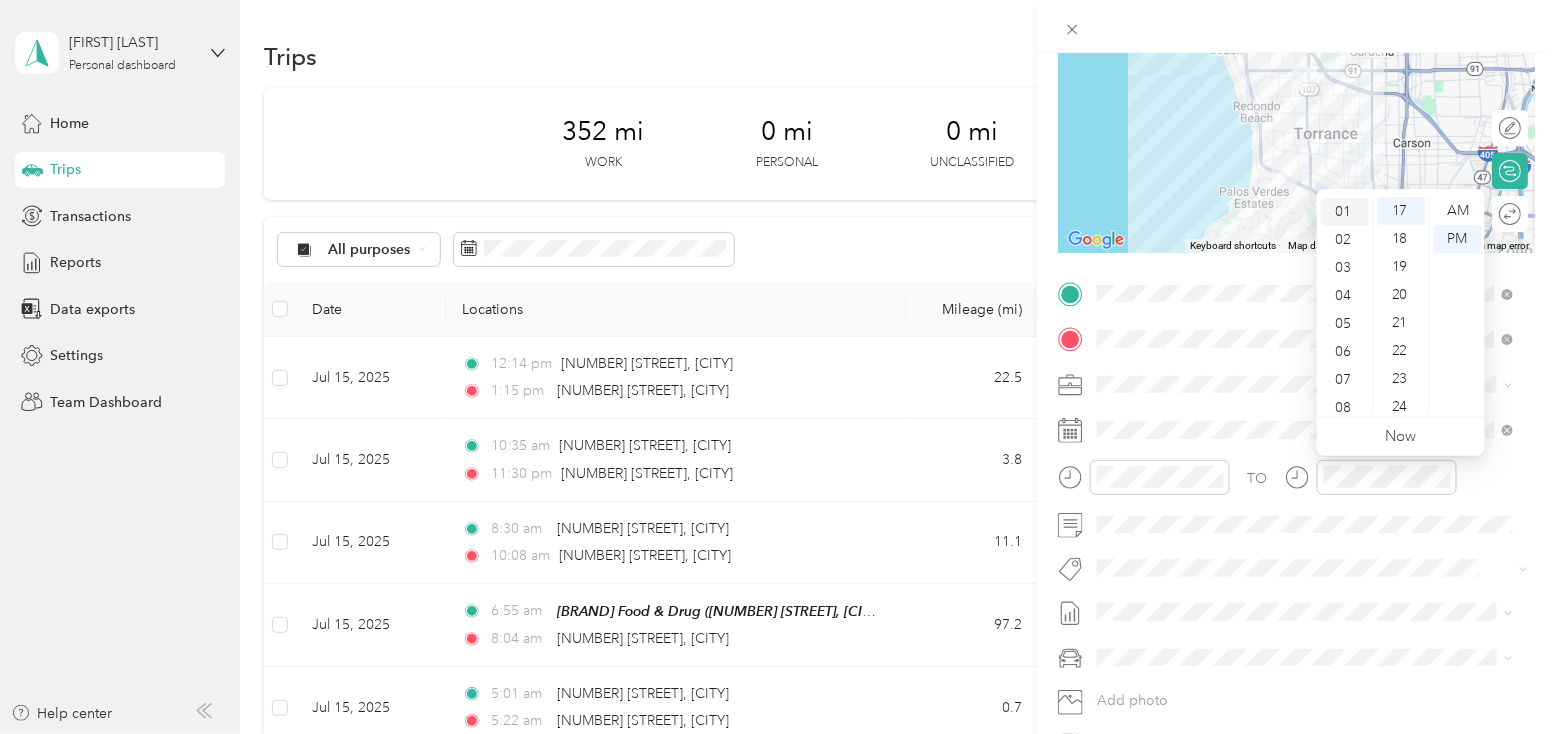 scroll, scrollTop: 27, scrollLeft: 0, axis: vertical 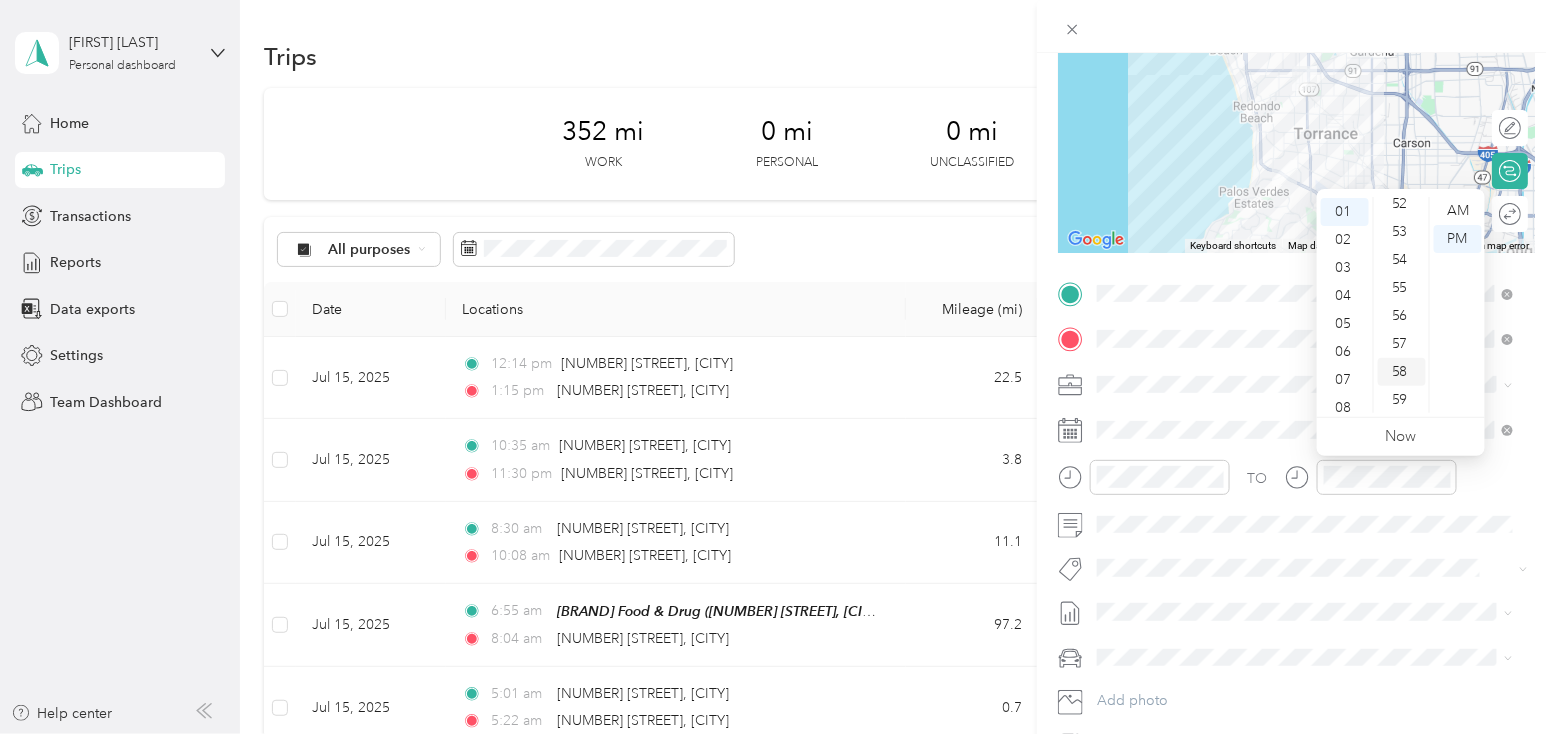 click on "58" at bounding box center (1402, 372) 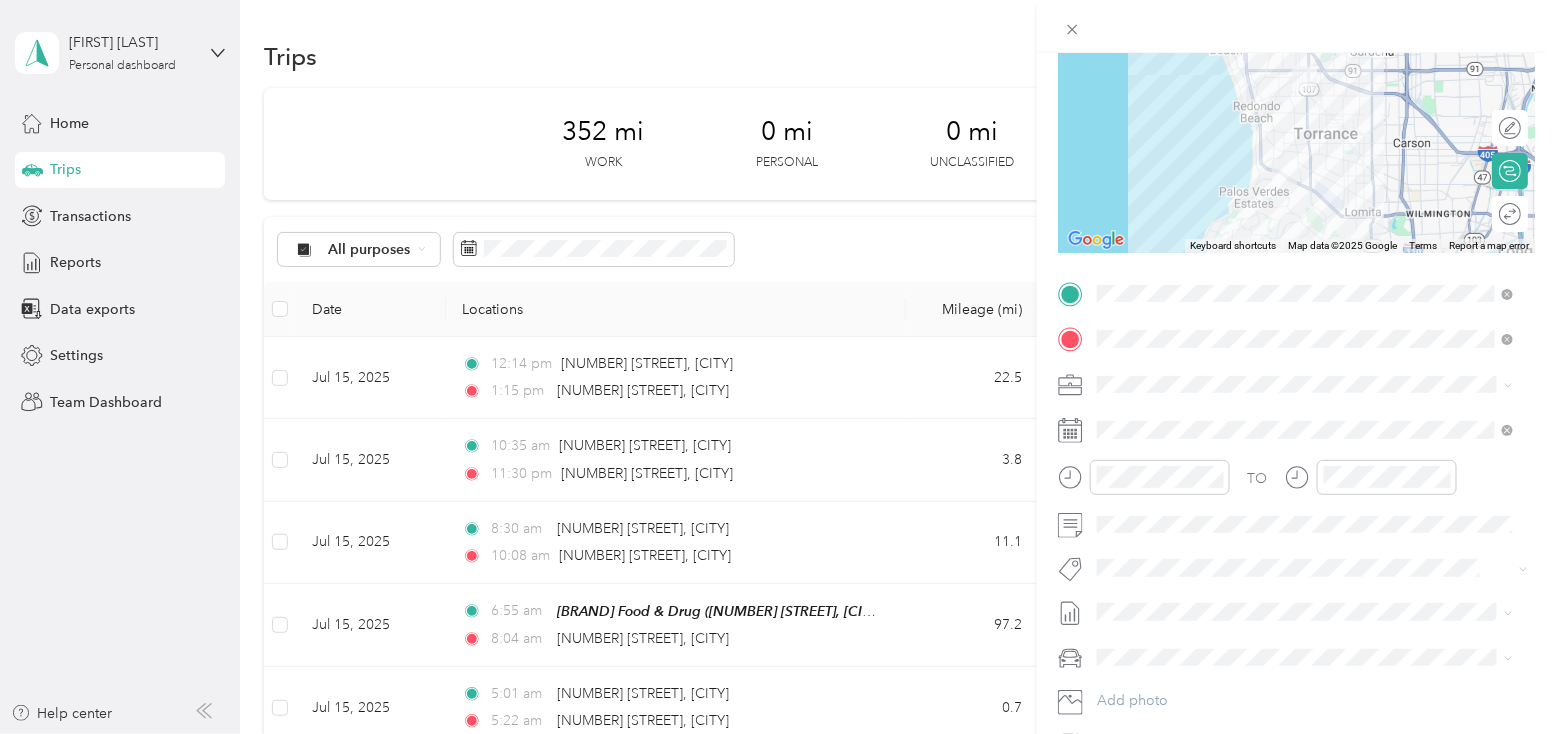 click on "TO" at bounding box center [1296, 484] 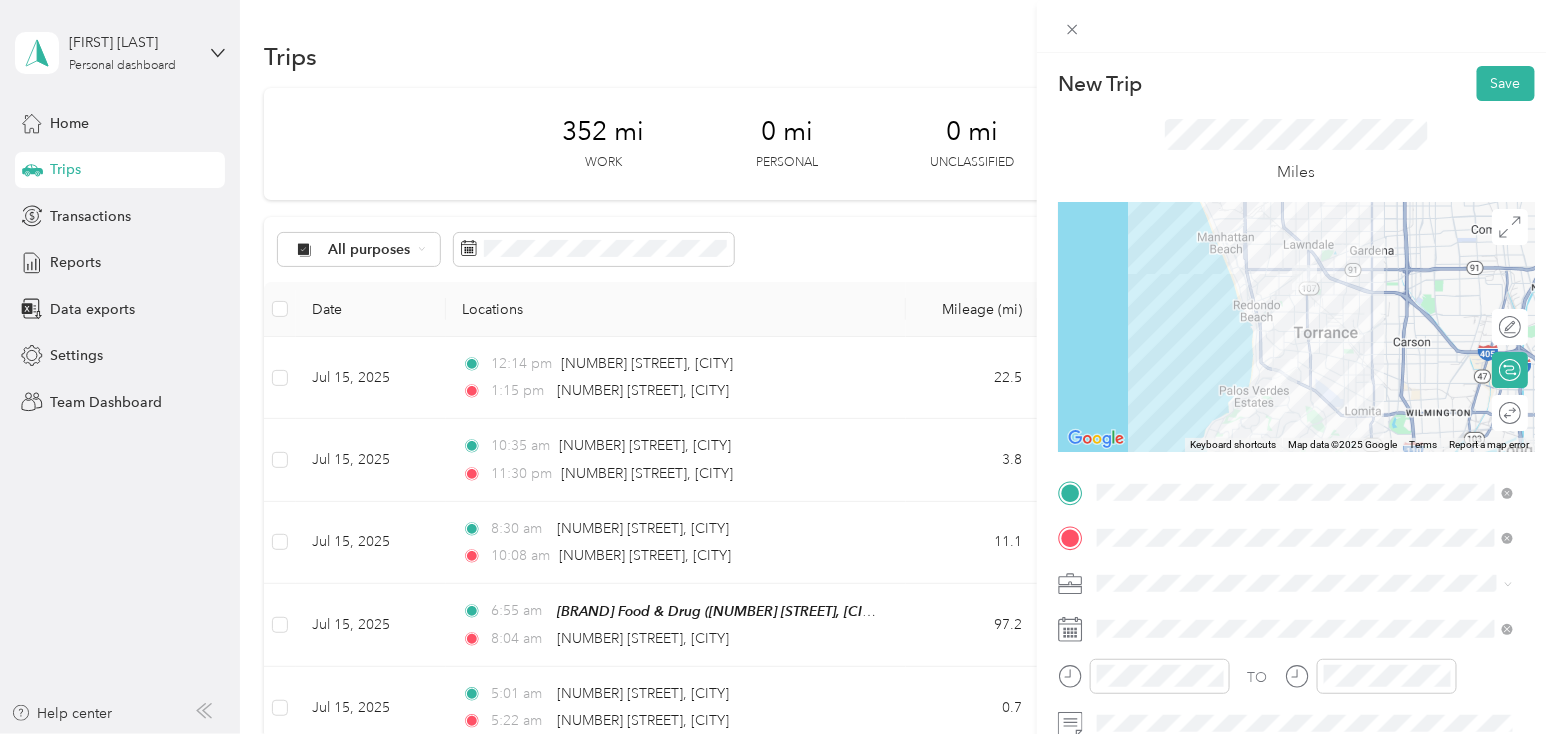 scroll, scrollTop: 0, scrollLeft: 0, axis: both 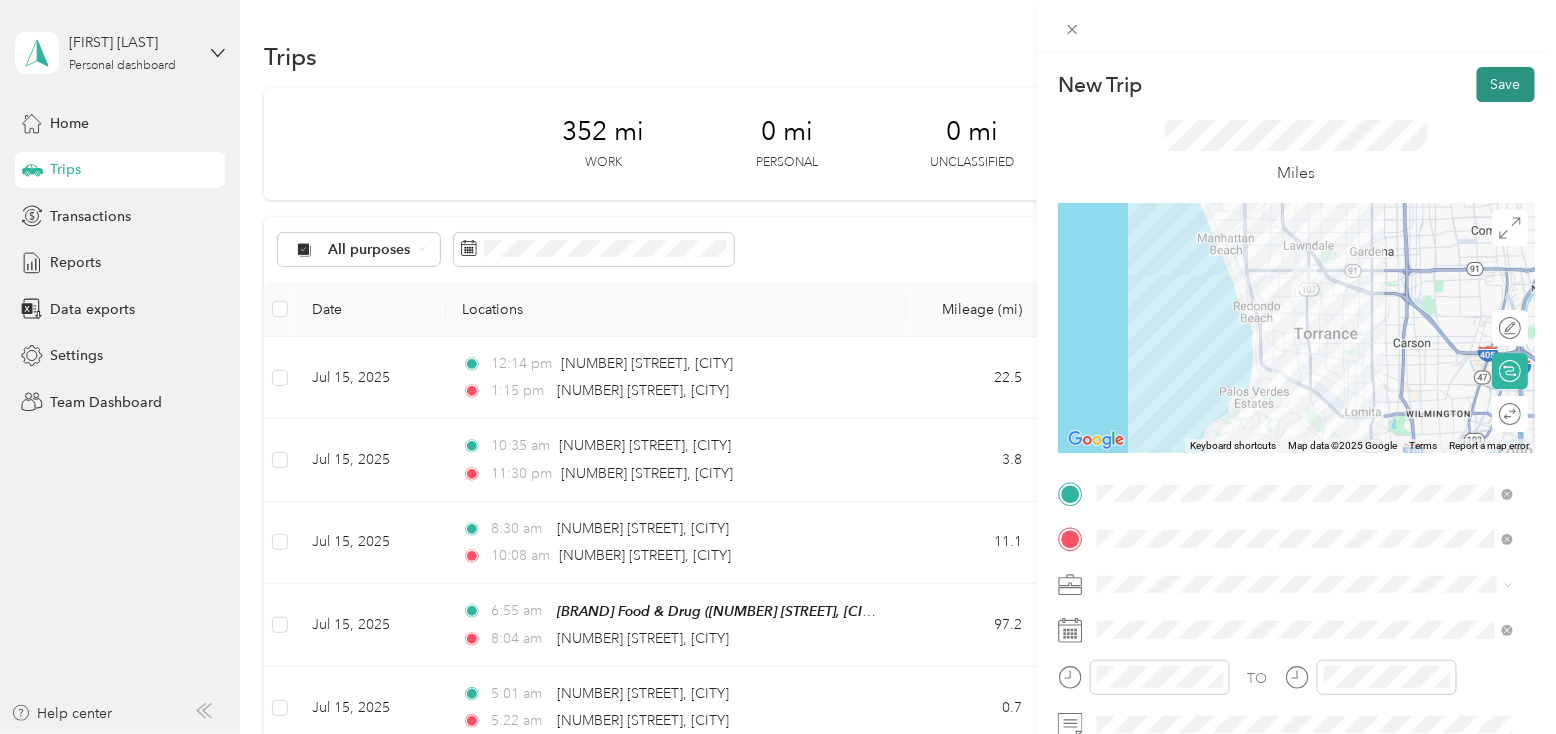 click on "Save" at bounding box center (1506, 84) 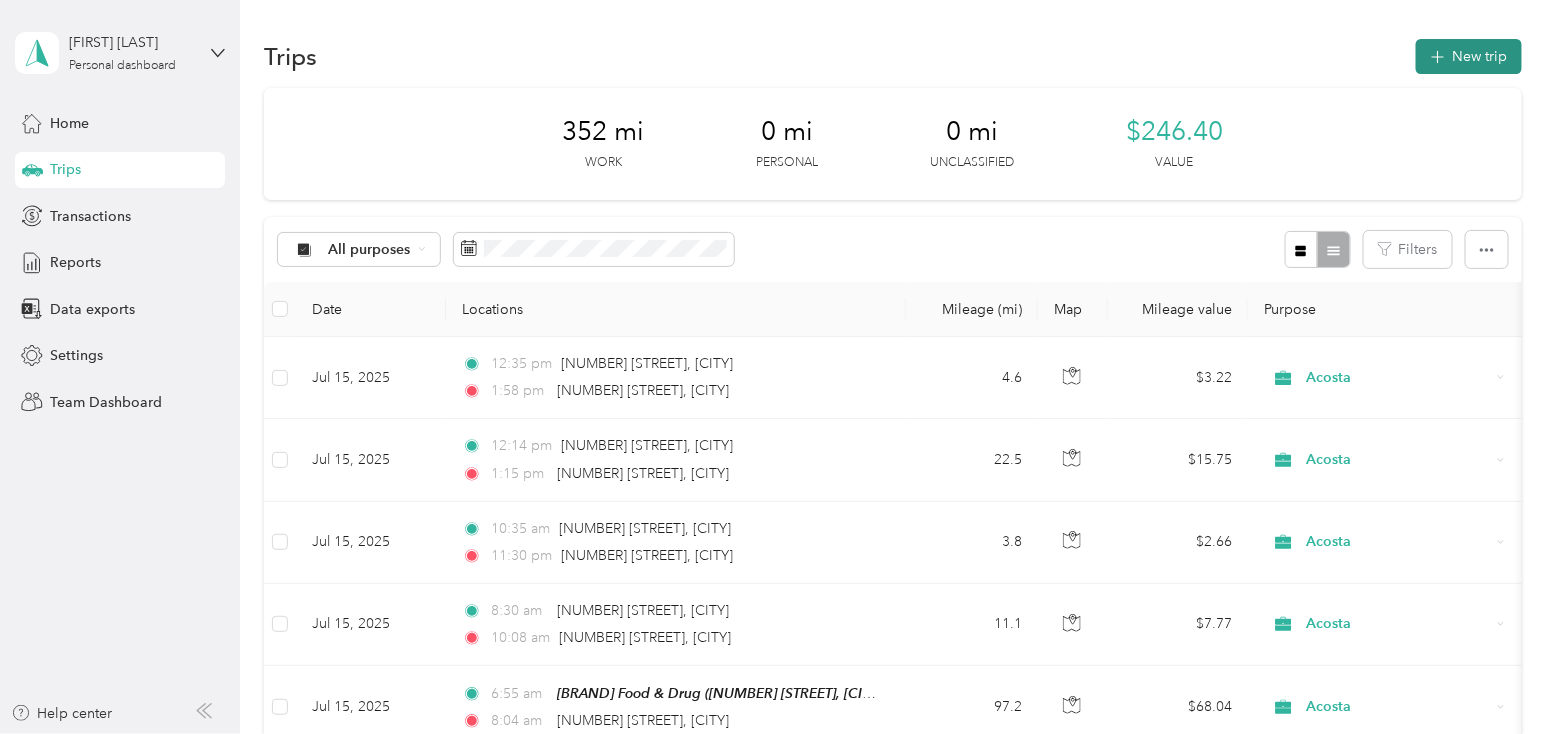 click on "New trip" at bounding box center (1469, 56) 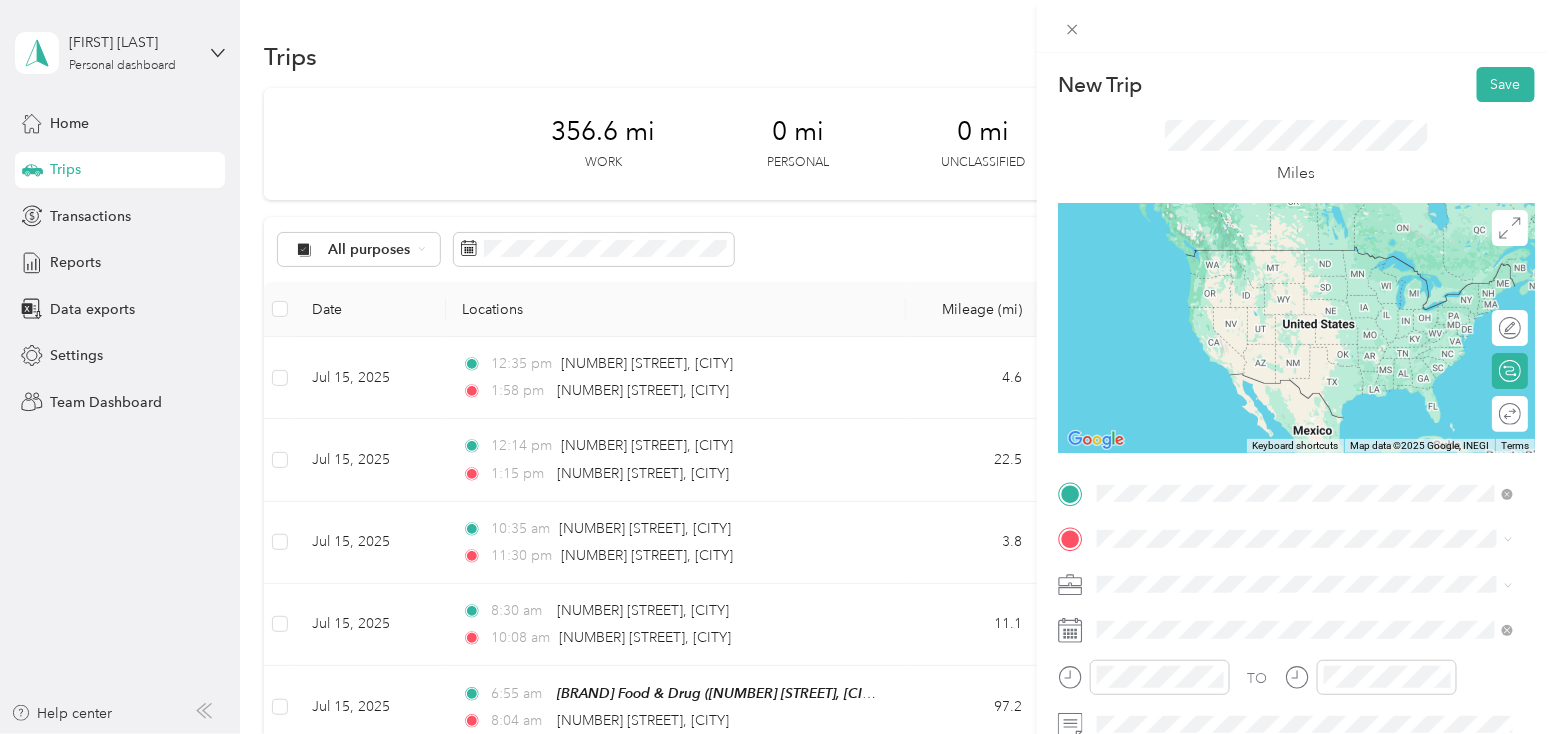 click on "[NUMBER] [STREET]
[CITY], [STATE] [POSTAL_CODE], [COUNTRY]" at bounding box center (1279, 279) 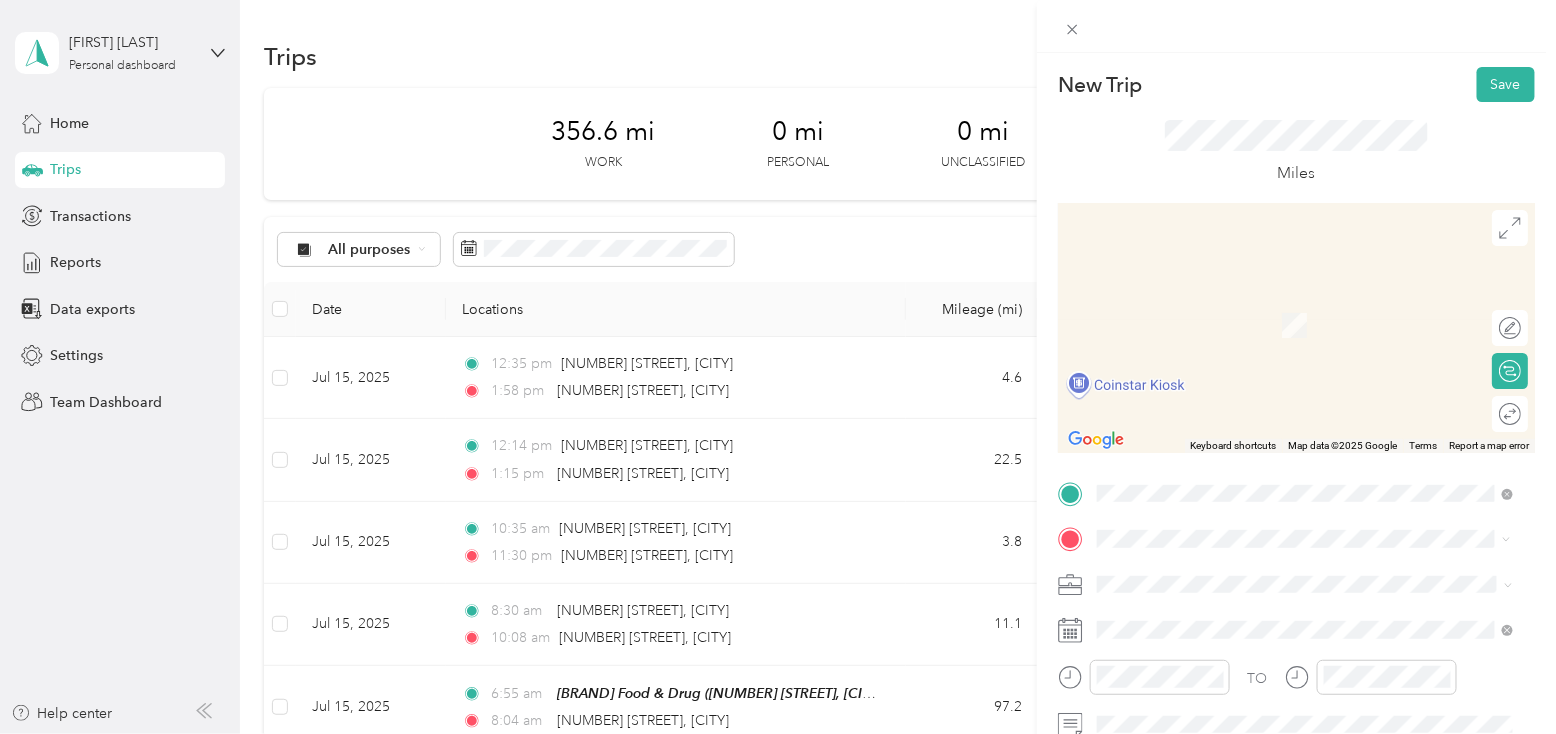click on "[NUMBER] [STREET], [CITY], [STATE], [COUNTRY]" at bounding box center (1290, 387) 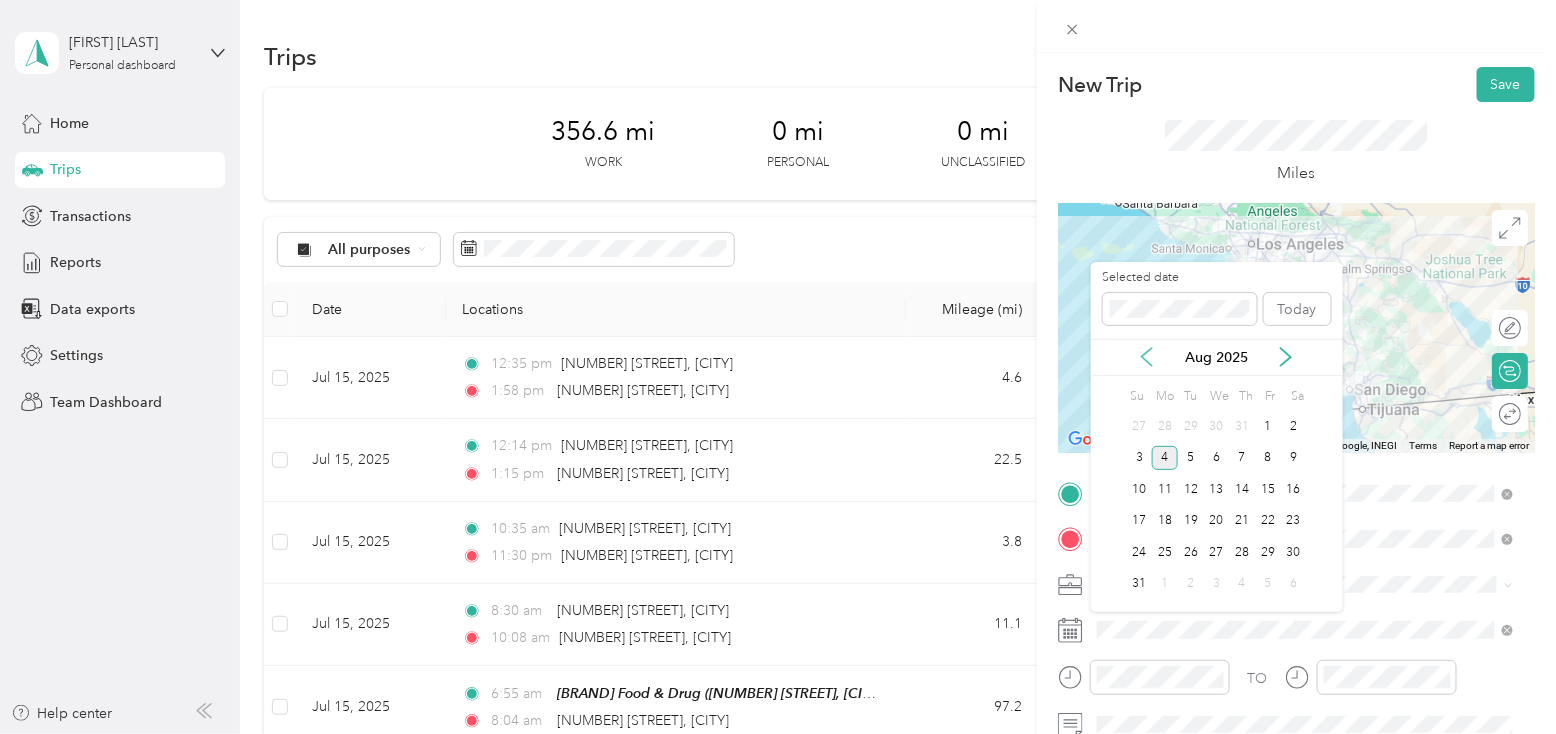 click 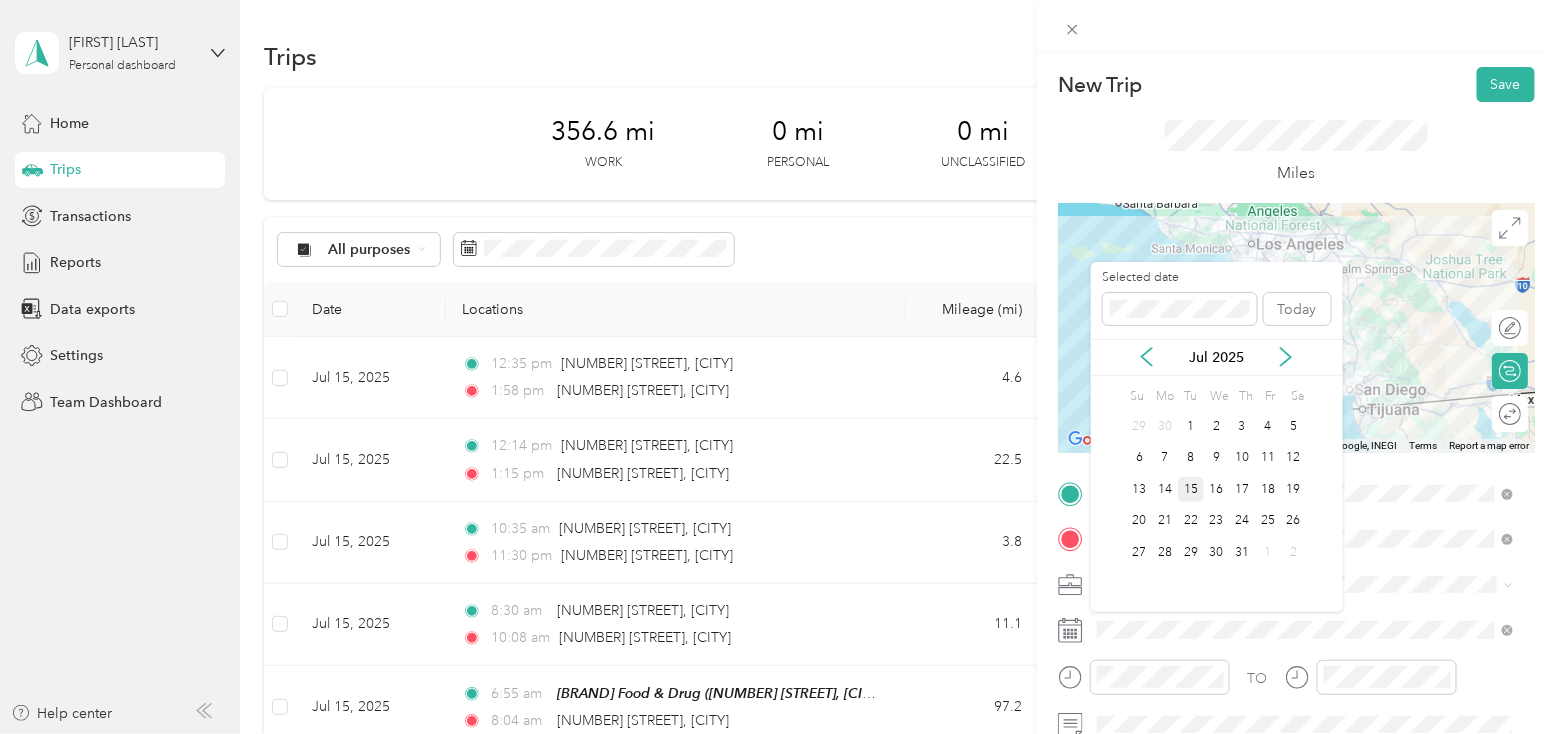 click on "15" at bounding box center [1191, 489] 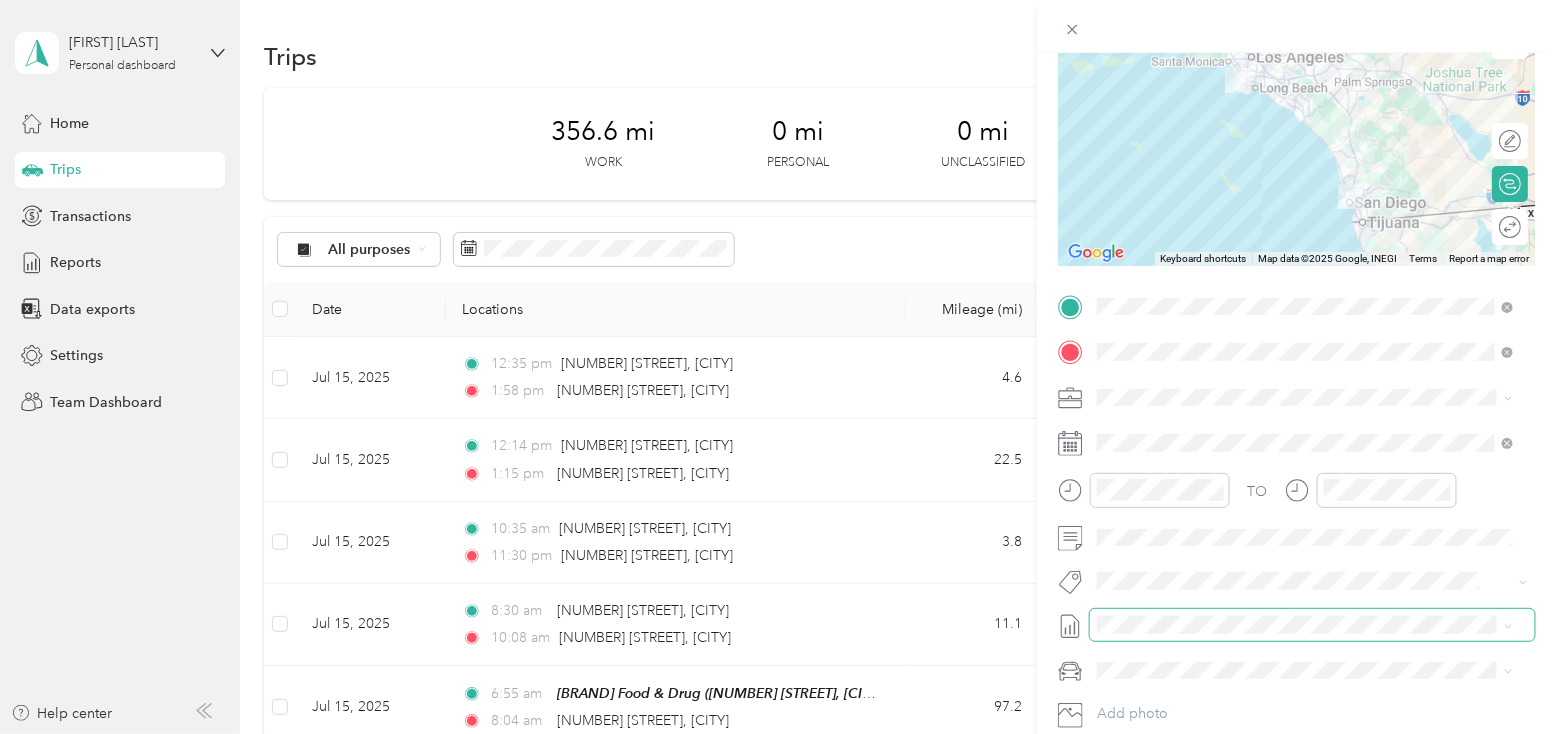 scroll, scrollTop: 200, scrollLeft: 0, axis: vertical 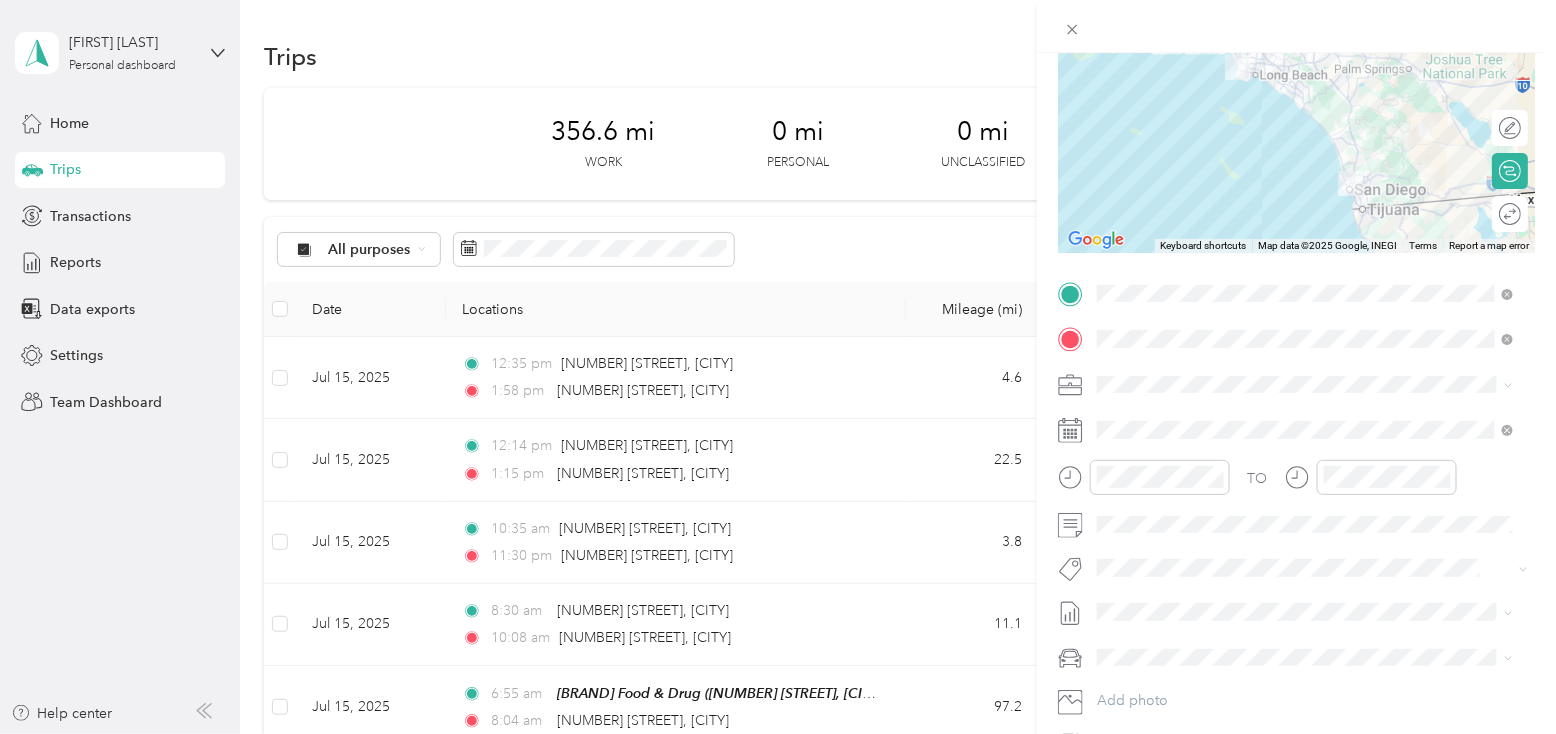 click 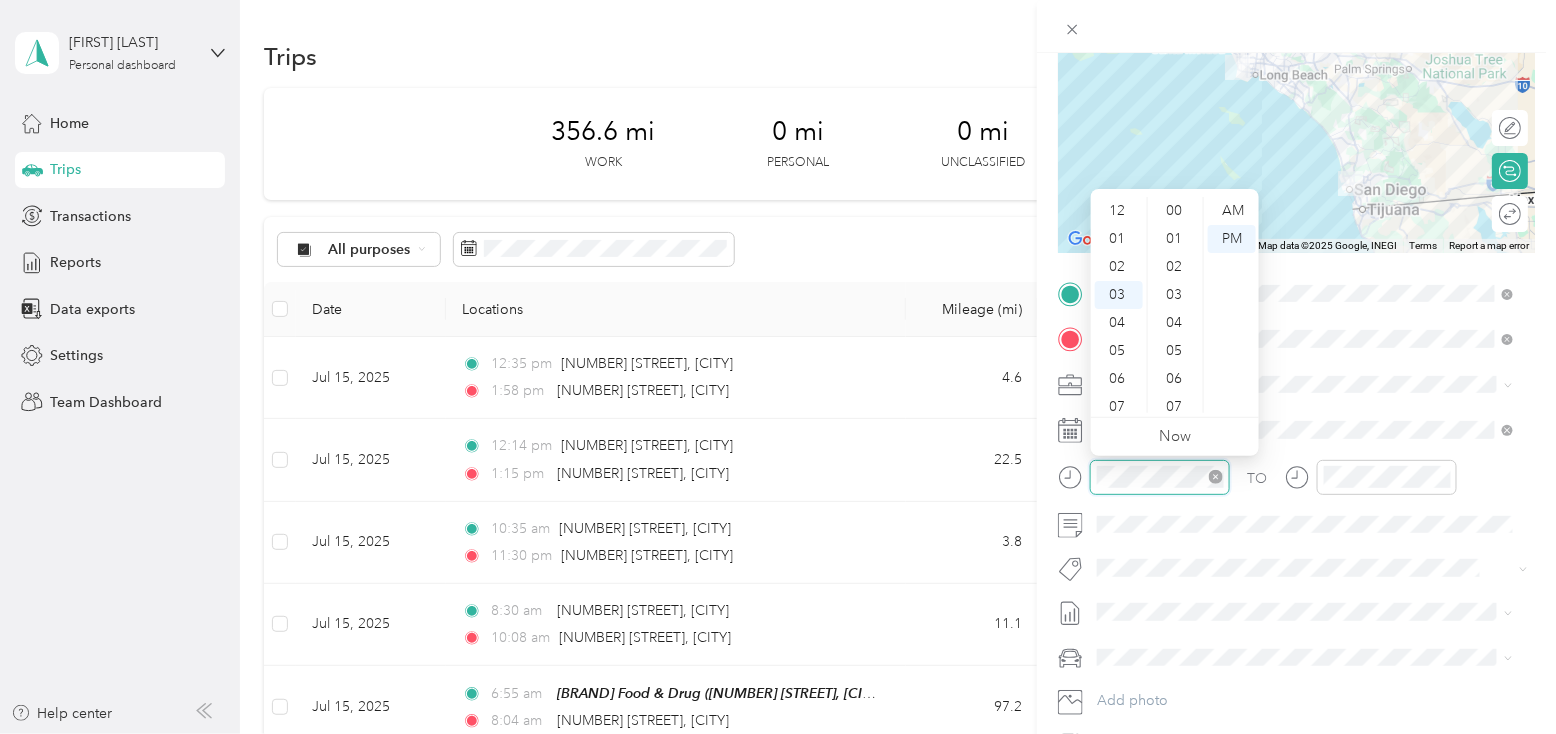 scroll, scrollTop: 504, scrollLeft: 0, axis: vertical 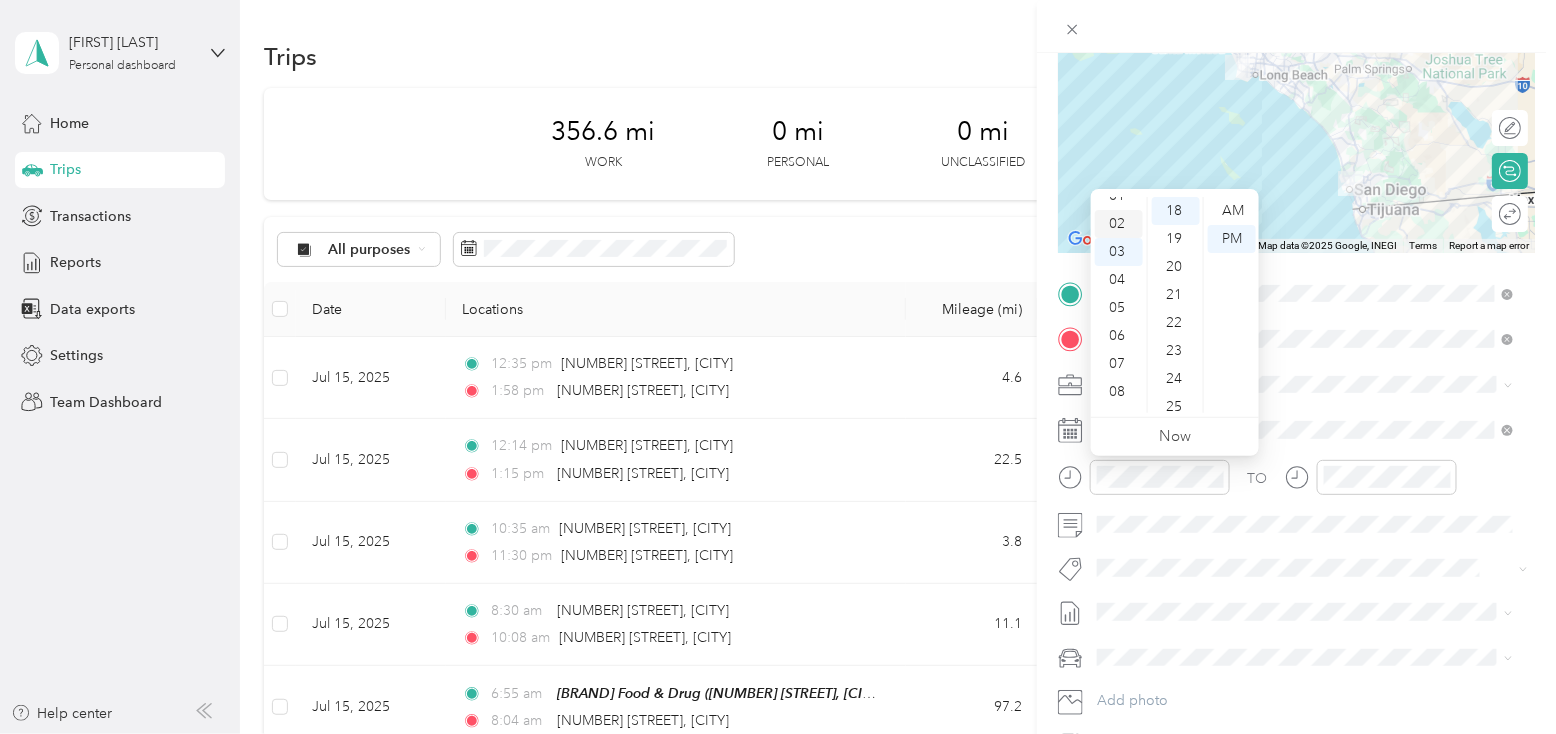 click on "02" at bounding box center (1119, 224) 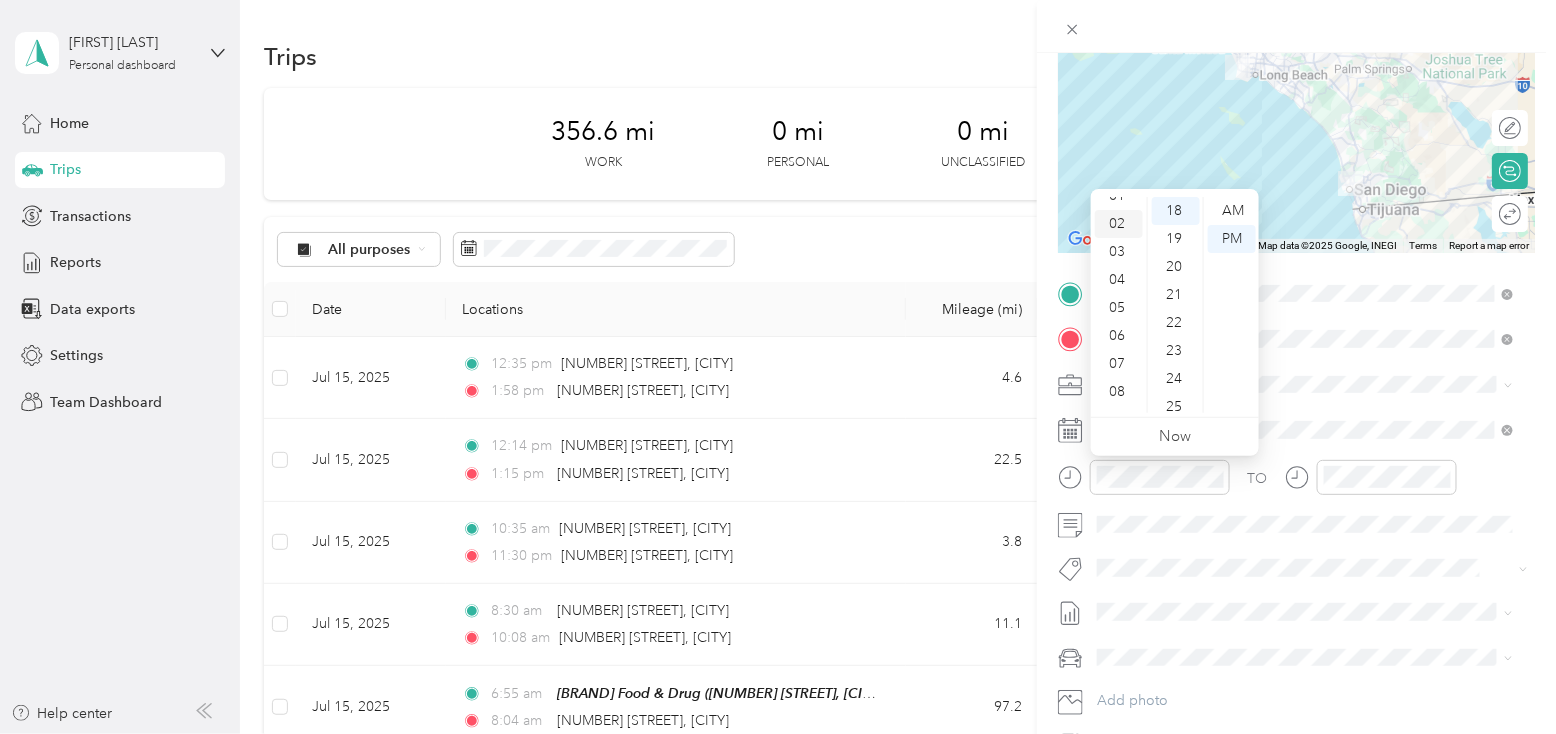 scroll, scrollTop: 55, scrollLeft: 0, axis: vertical 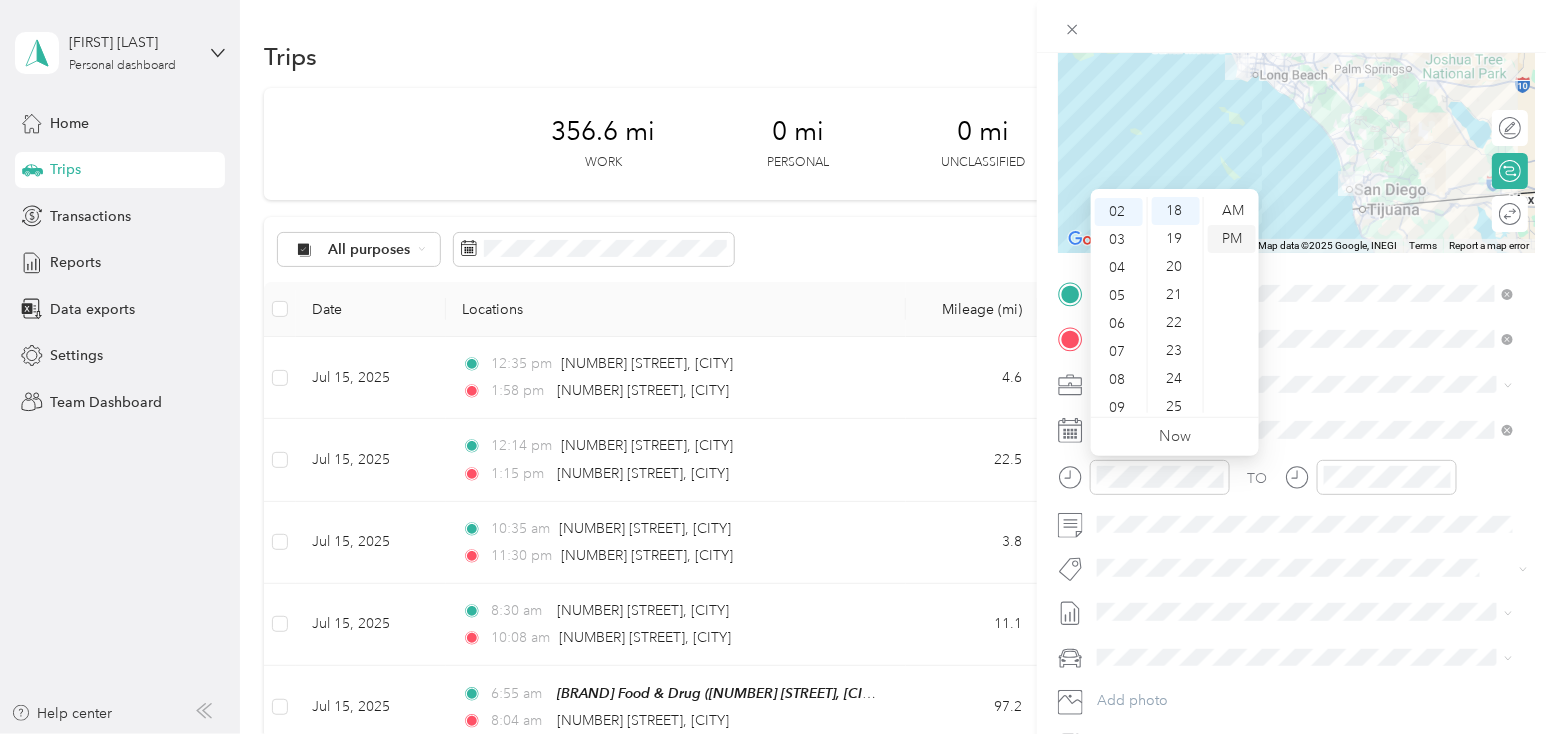 click on "PM" at bounding box center (1232, 239) 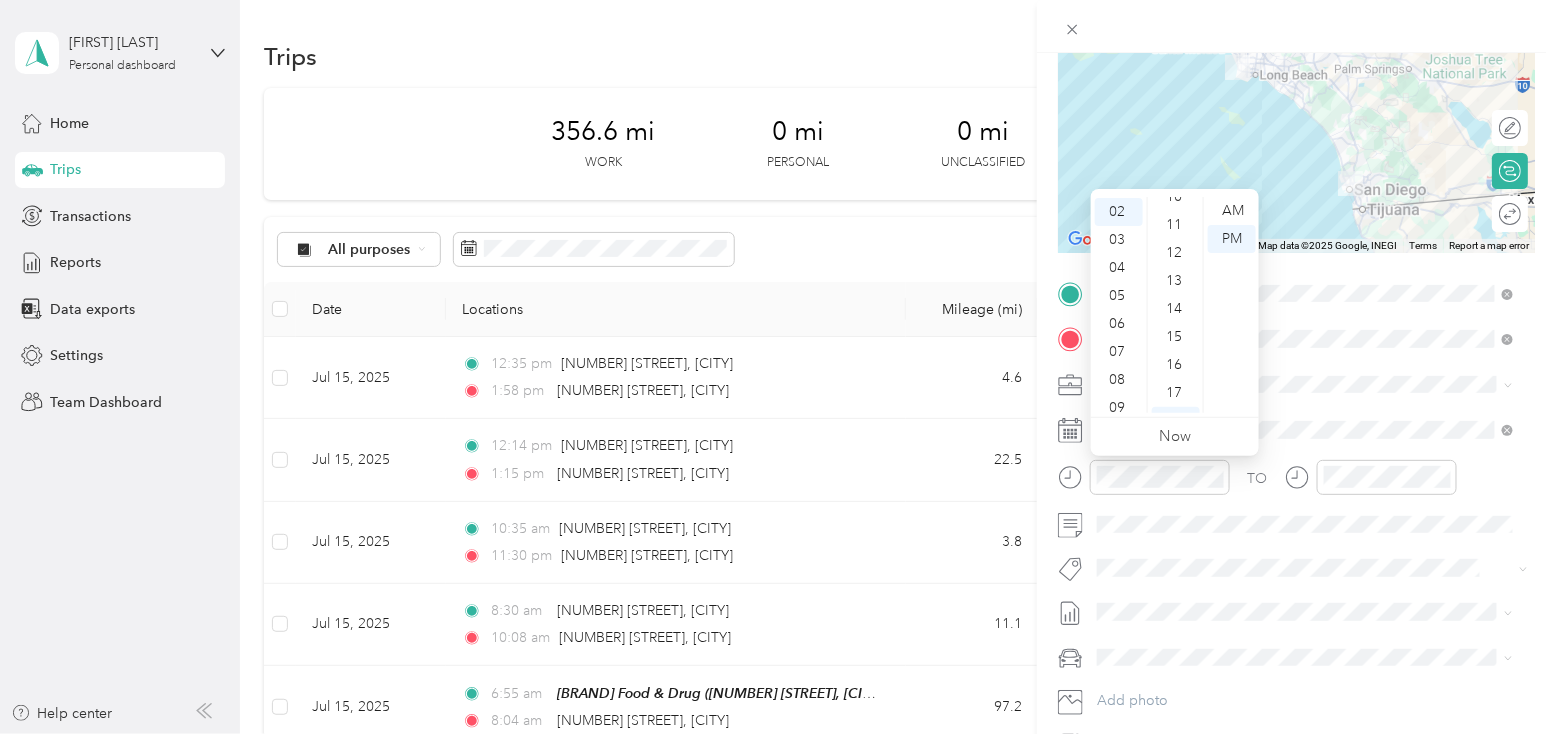 scroll, scrollTop: 250, scrollLeft: 0, axis: vertical 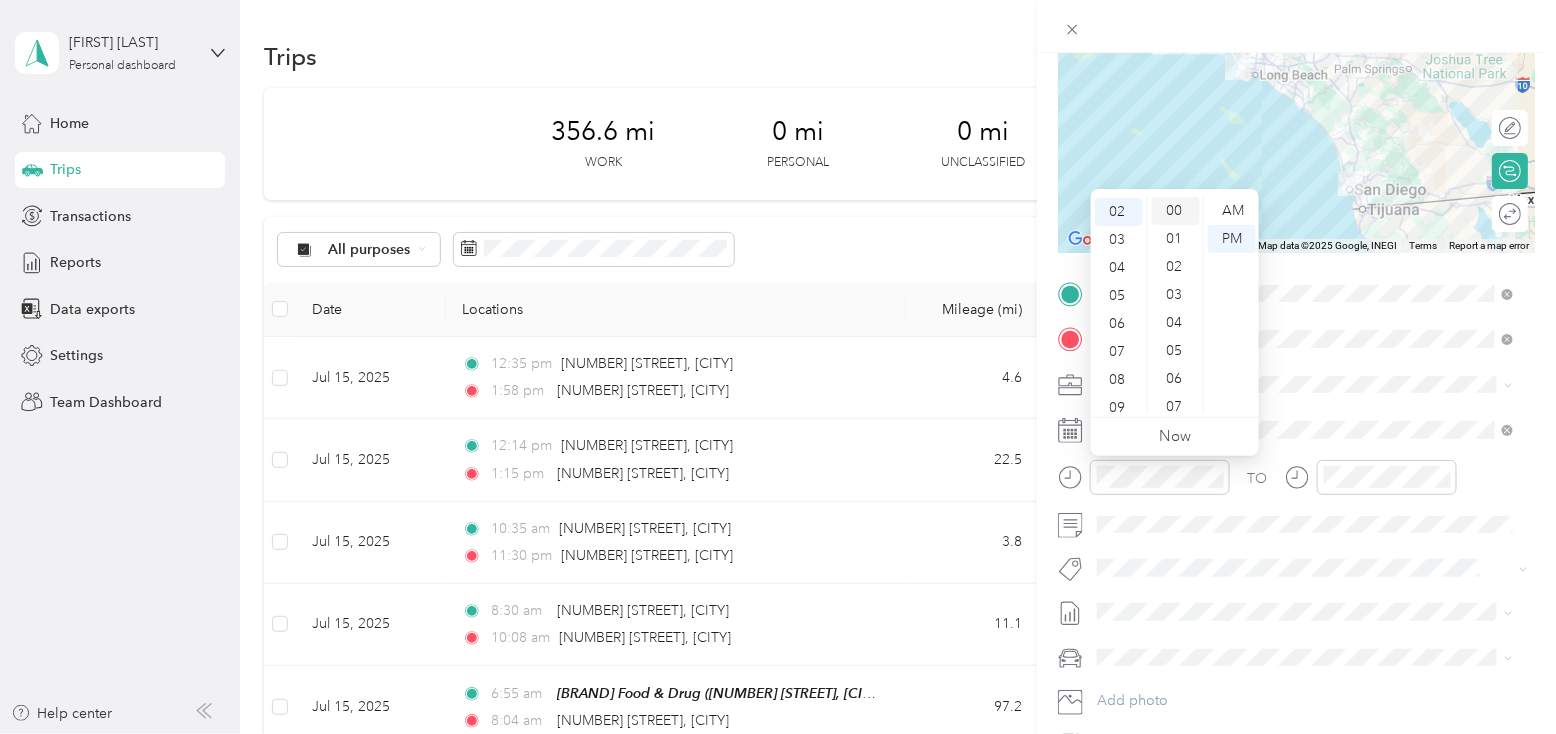 click on "00" at bounding box center [1176, 211] 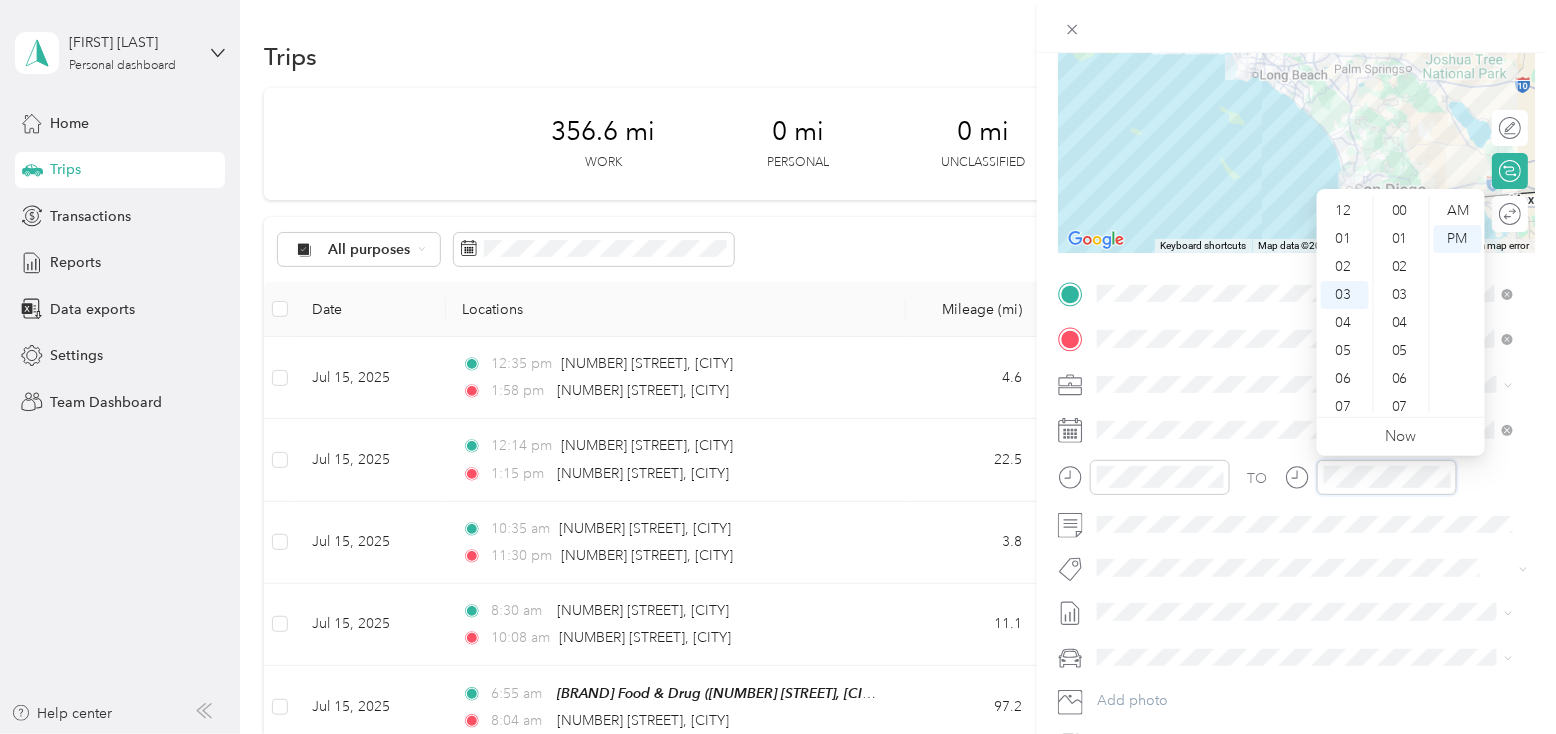 scroll, scrollTop: 504, scrollLeft: 0, axis: vertical 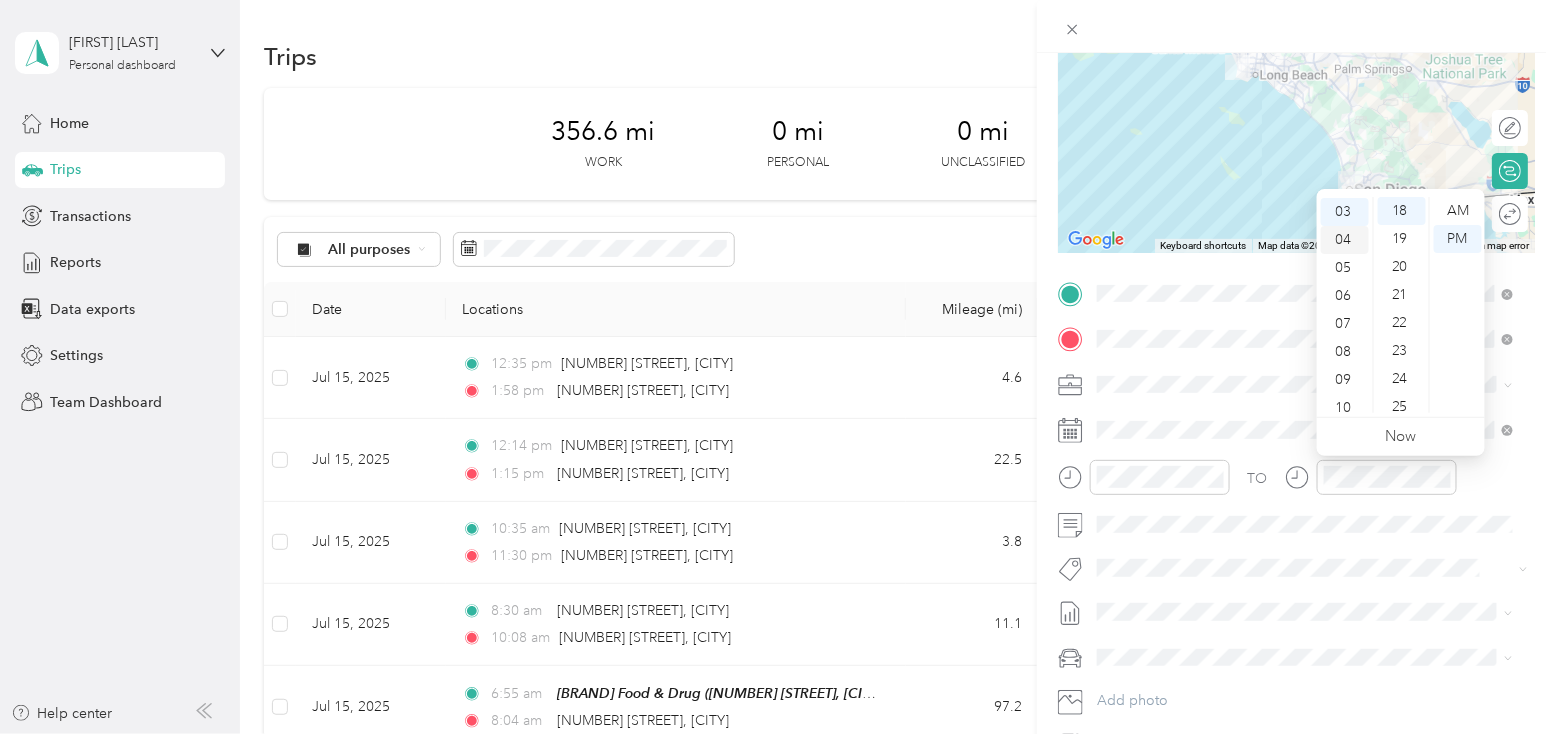 click on "04" at bounding box center (1345, 240) 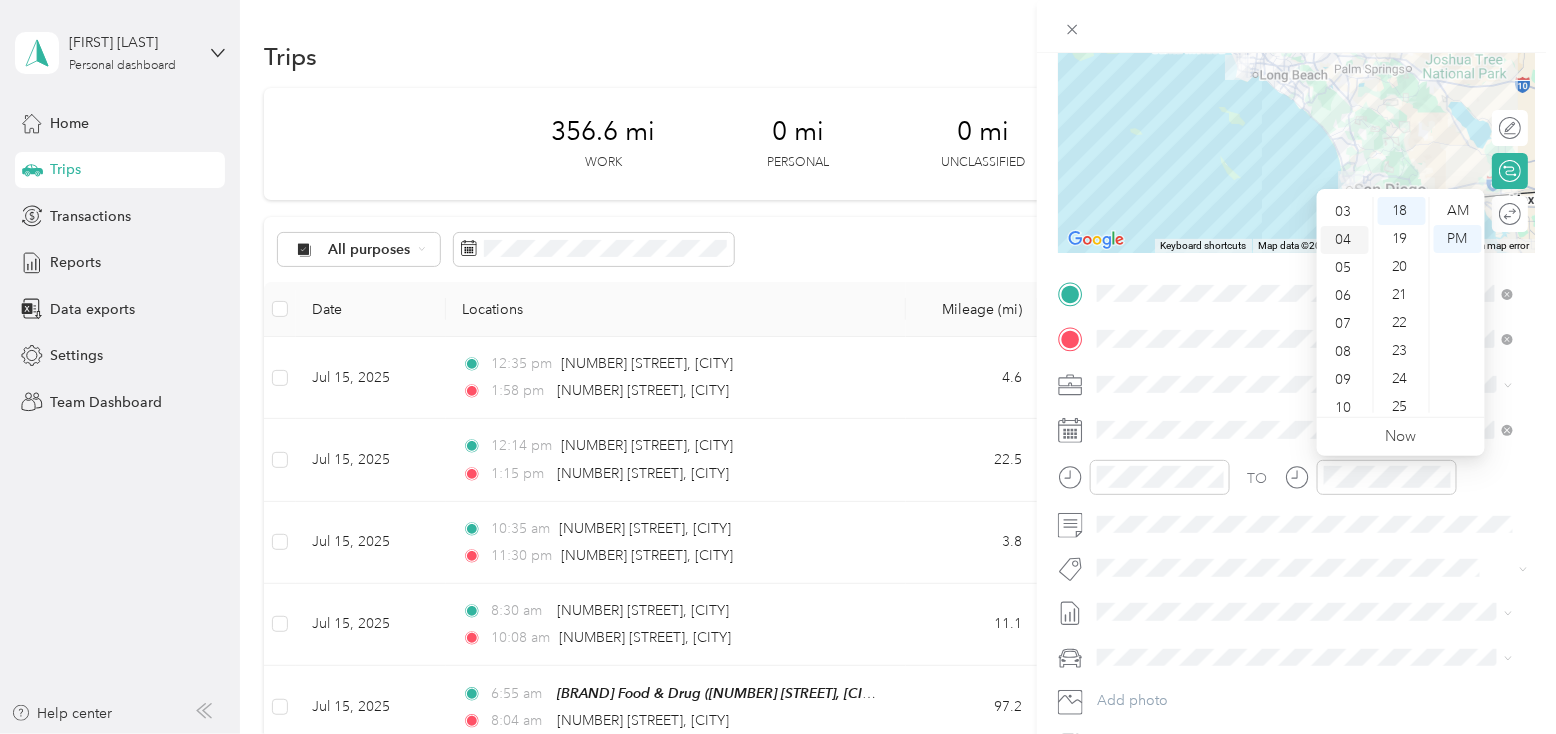 scroll, scrollTop: 112, scrollLeft: 0, axis: vertical 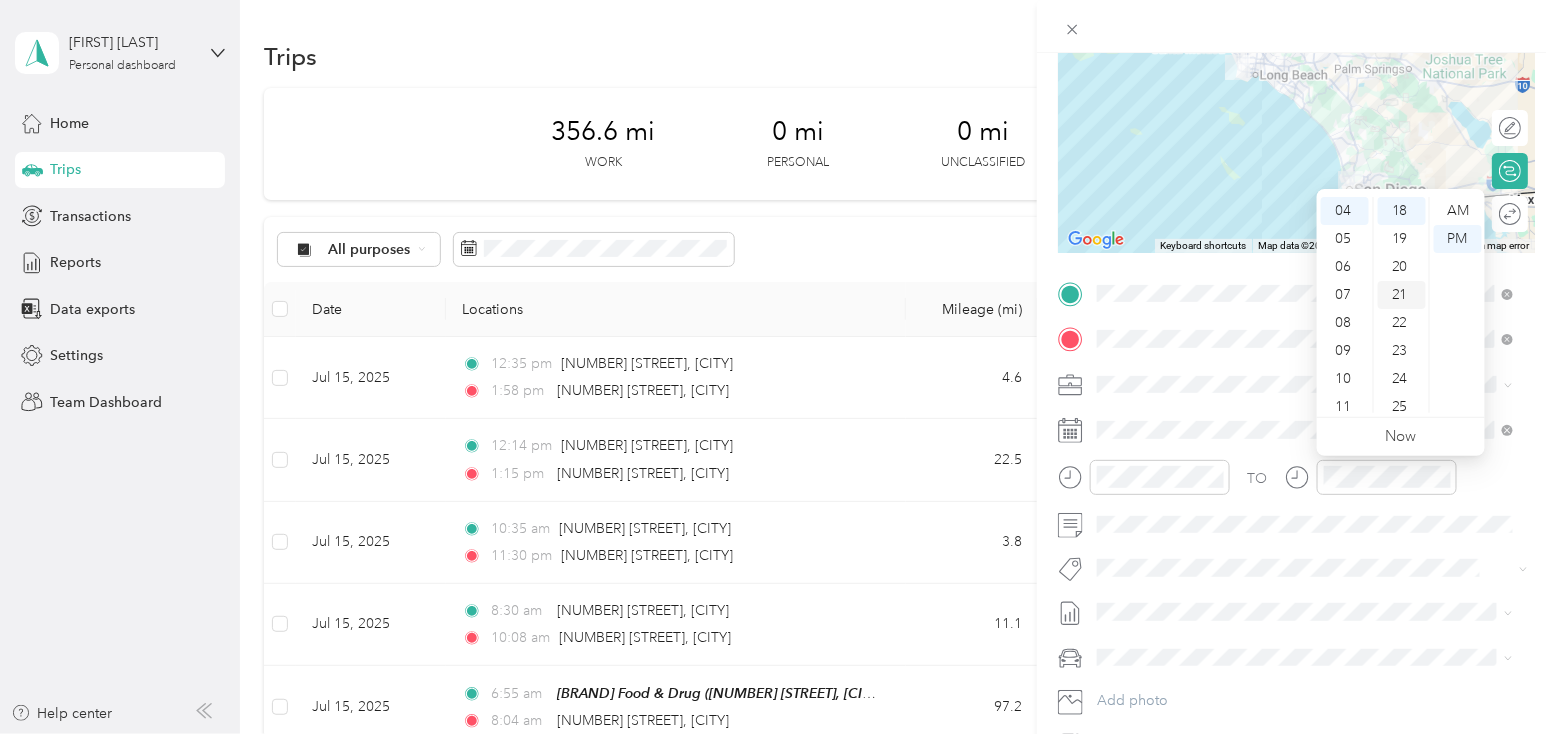 click on "20" at bounding box center (1402, 267) 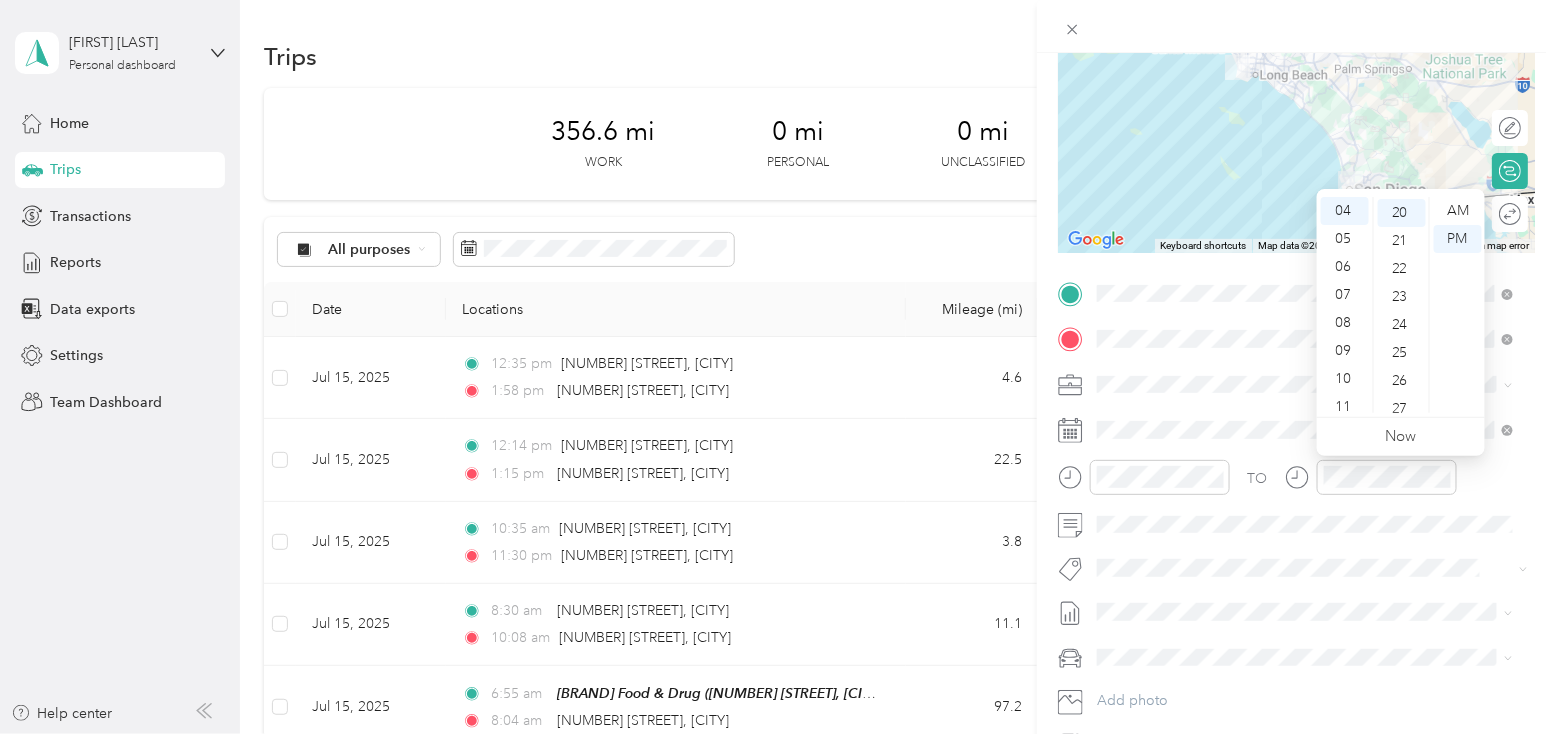 scroll, scrollTop: 559, scrollLeft: 0, axis: vertical 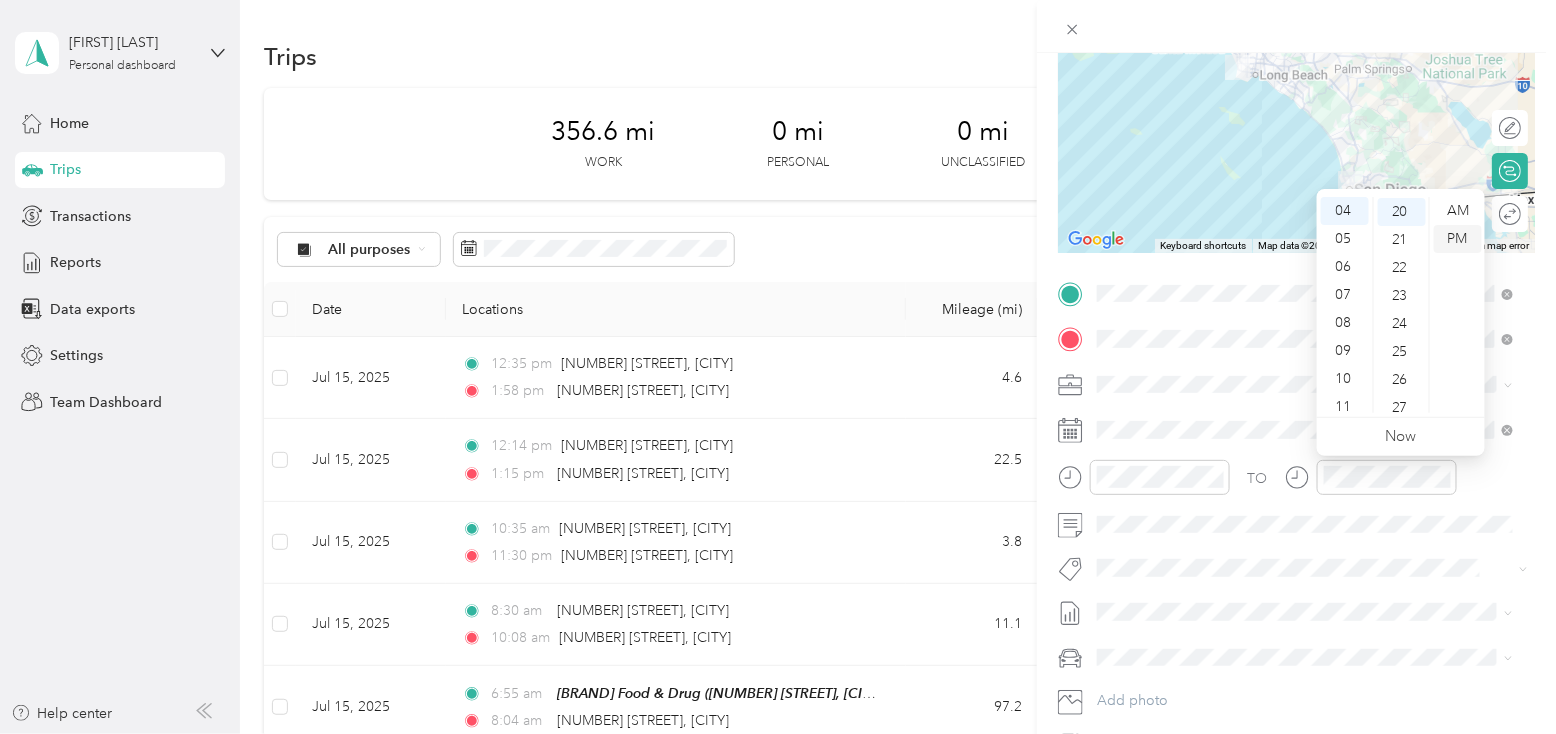 click on "PM" at bounding box center (1458, 239) 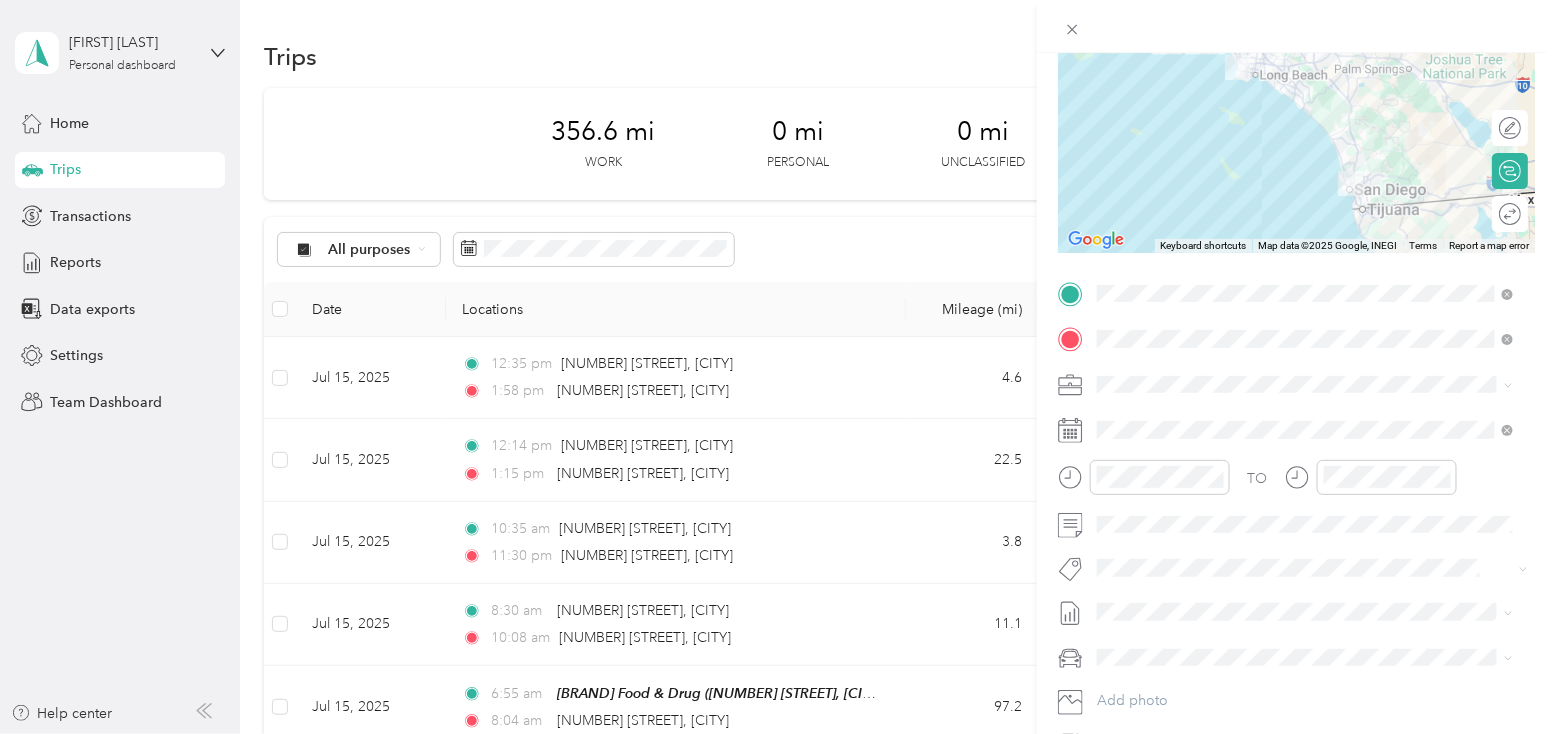 click on "New Trip Save This trip cannot be edited because it is either under review, approved, or paid. Contact your Team Manager to edit it. Miles ← Move left → Move right ↑ Move up ↓ Move down + Zoom in - Zoom out Home Jump left by 75% End Jump right by 75% Page Up Jump up by 75% Page Down Jump down by 75% Keyboard shortcuts Map Data Map data ©2025 Google, INEGI Map data ©2025 Google, INEGI 50 km  Click to toggle between metric and imperial units Terms Report a map error Edit route Calculate route Round trip TO Add photo" at bounding box center [1296, 314] 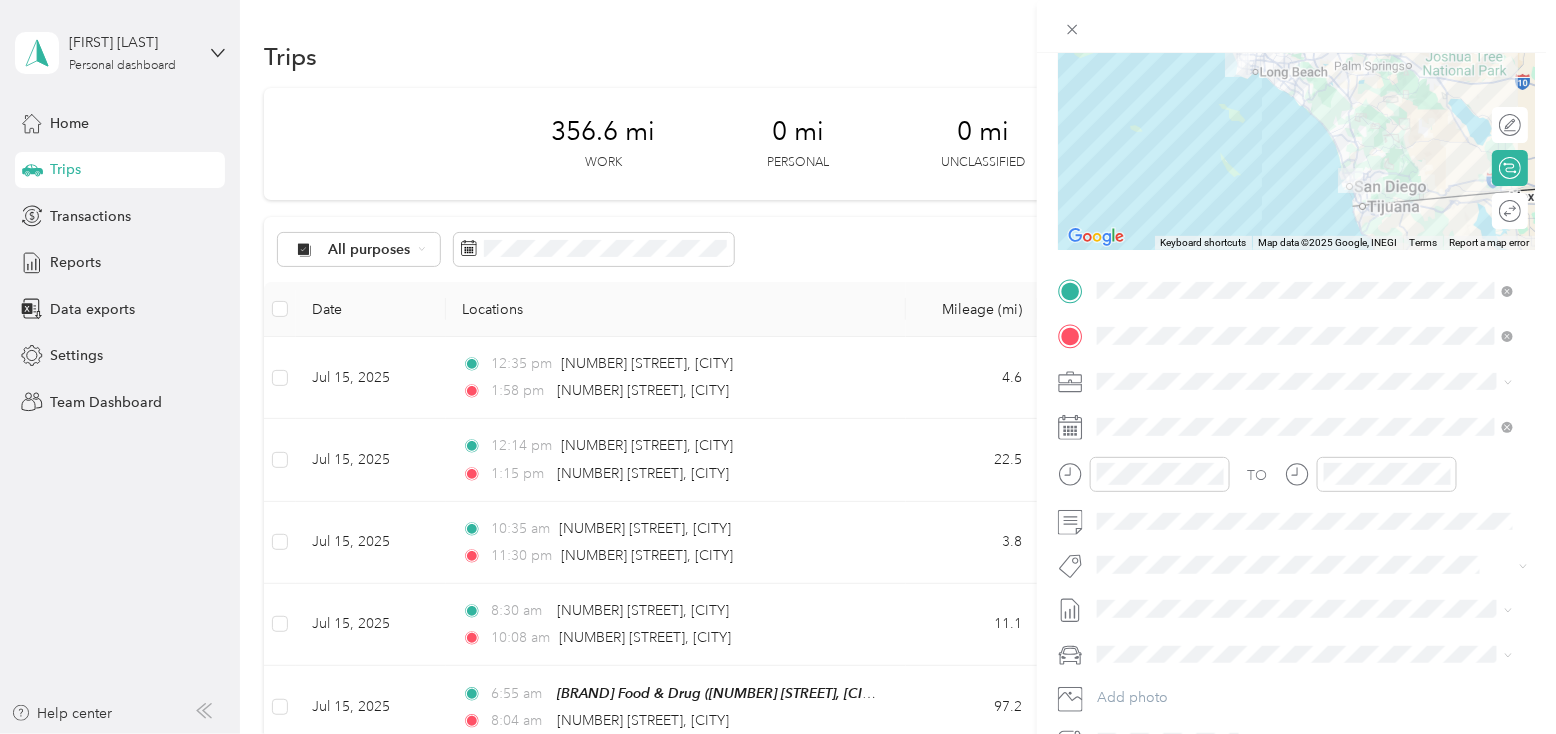 scroll, scrollTop: 0, scrollLeft: 0, axis: both 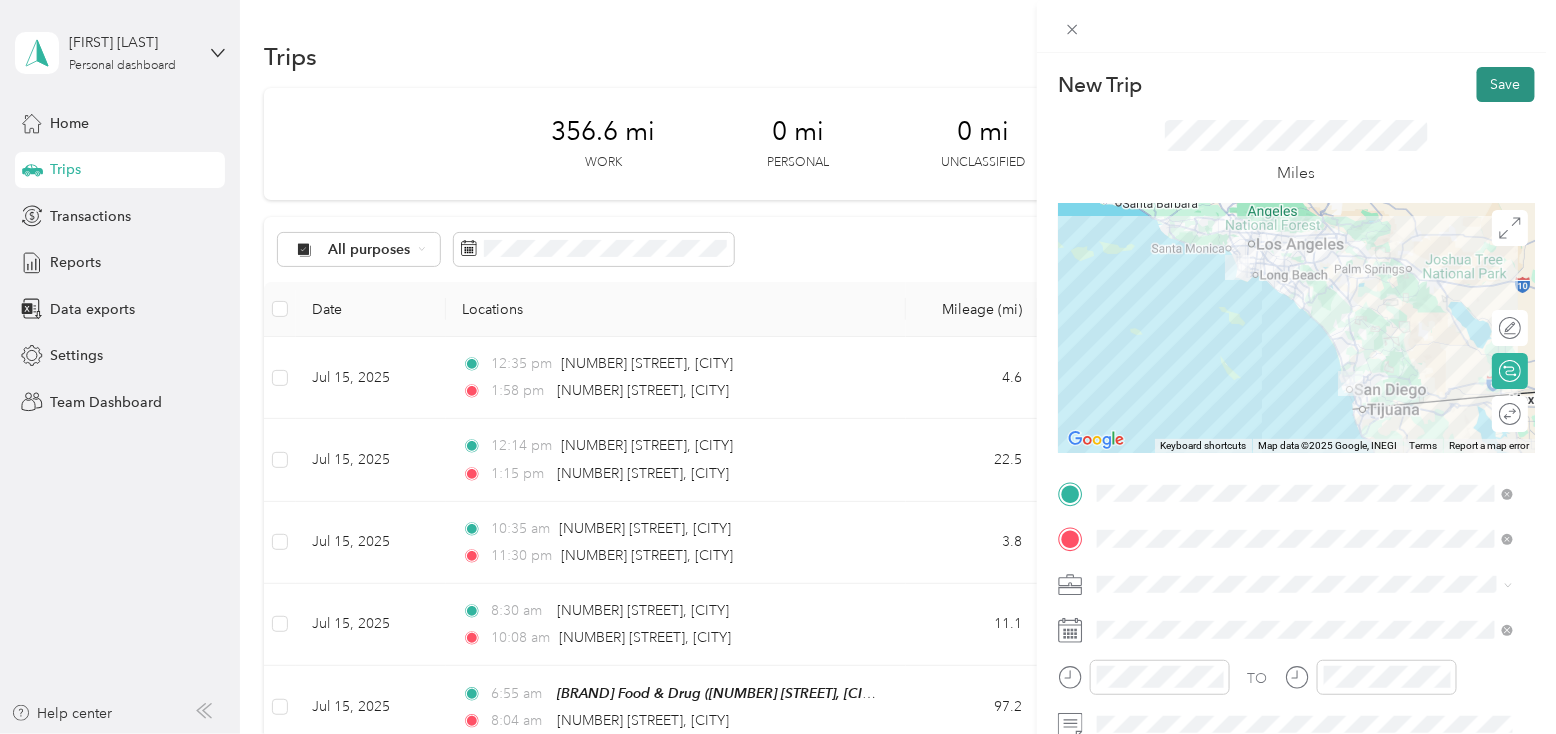 click on "Save" at bounding box center [1506, 84] 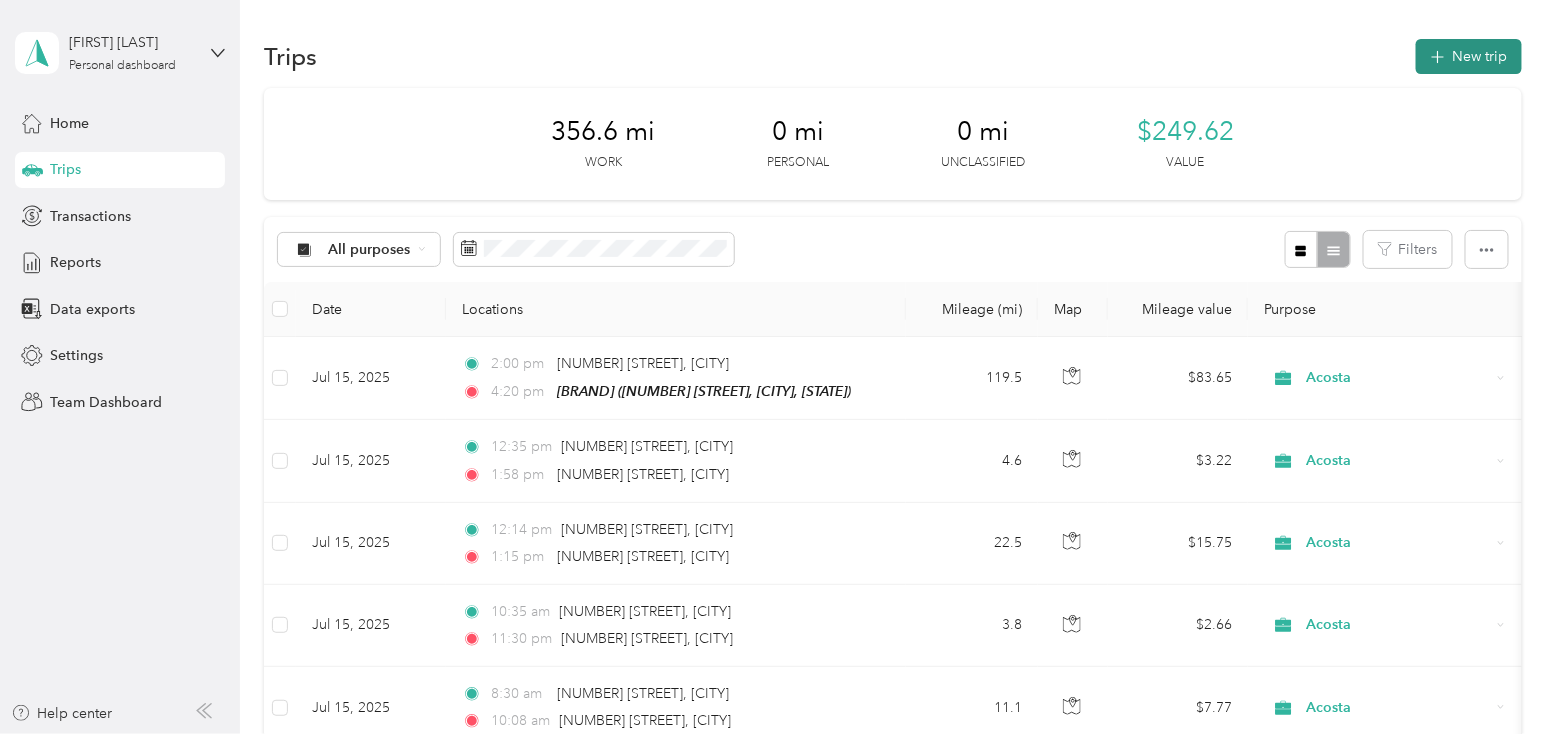 click on "New trip" at bounding box center [1469, 56] 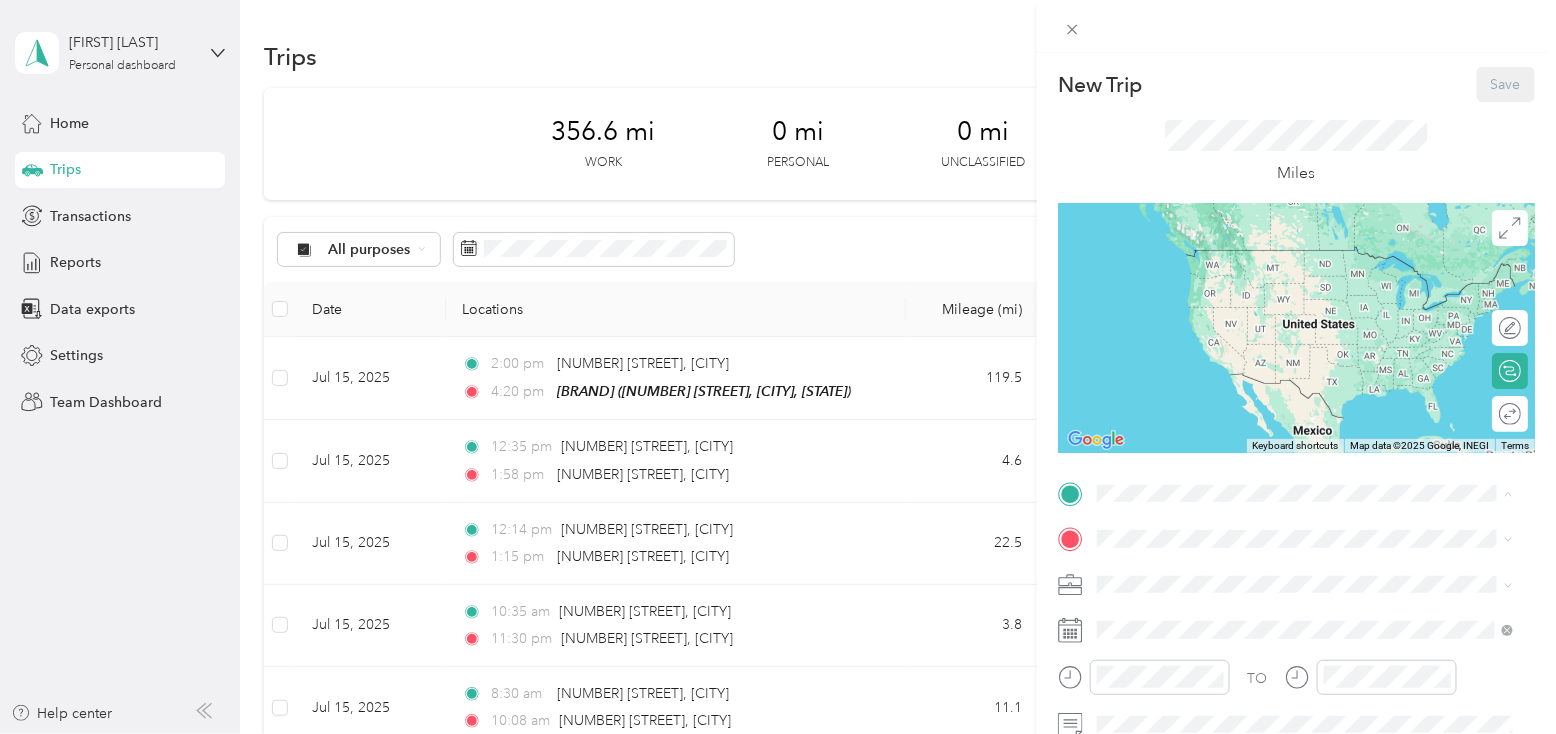 click on "Miles" at bounding box center [1296, 152] 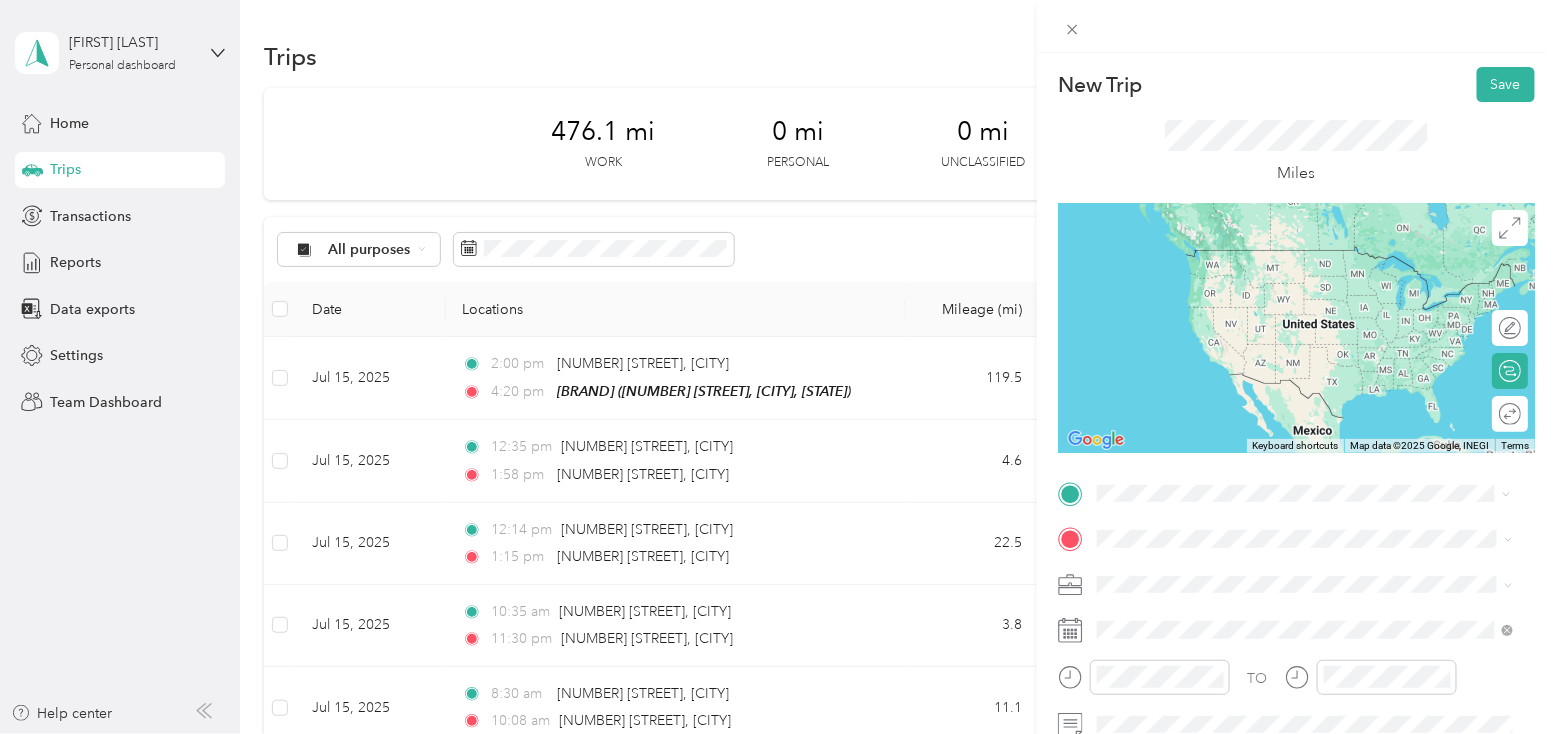 click on "Home [NUMBER] [STREET], [CITY], [STATE], [COUNTRY]" at bounding box center (1290, 269) 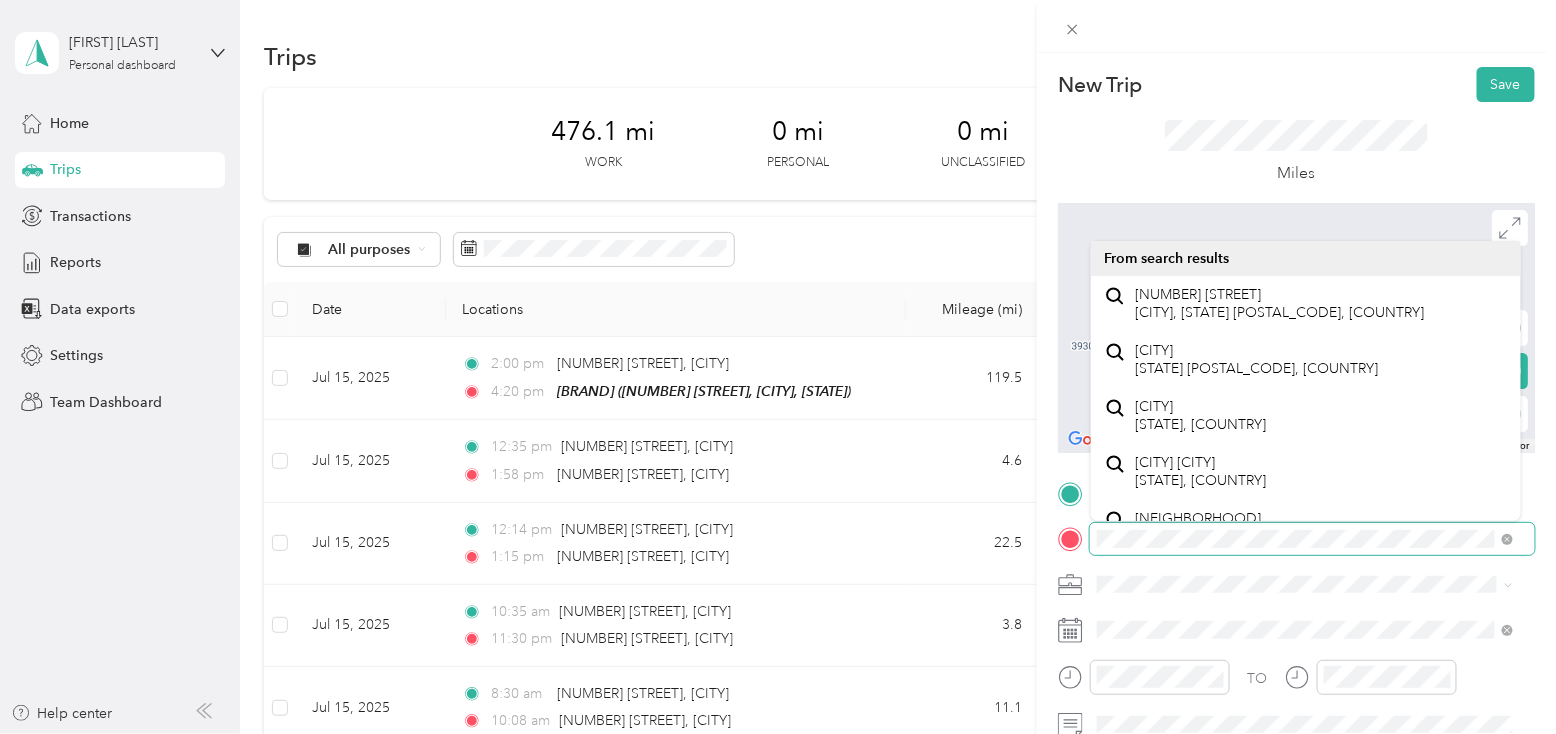 scroll, scrollTop: 313, scrollLeft: 0, axis: vertical 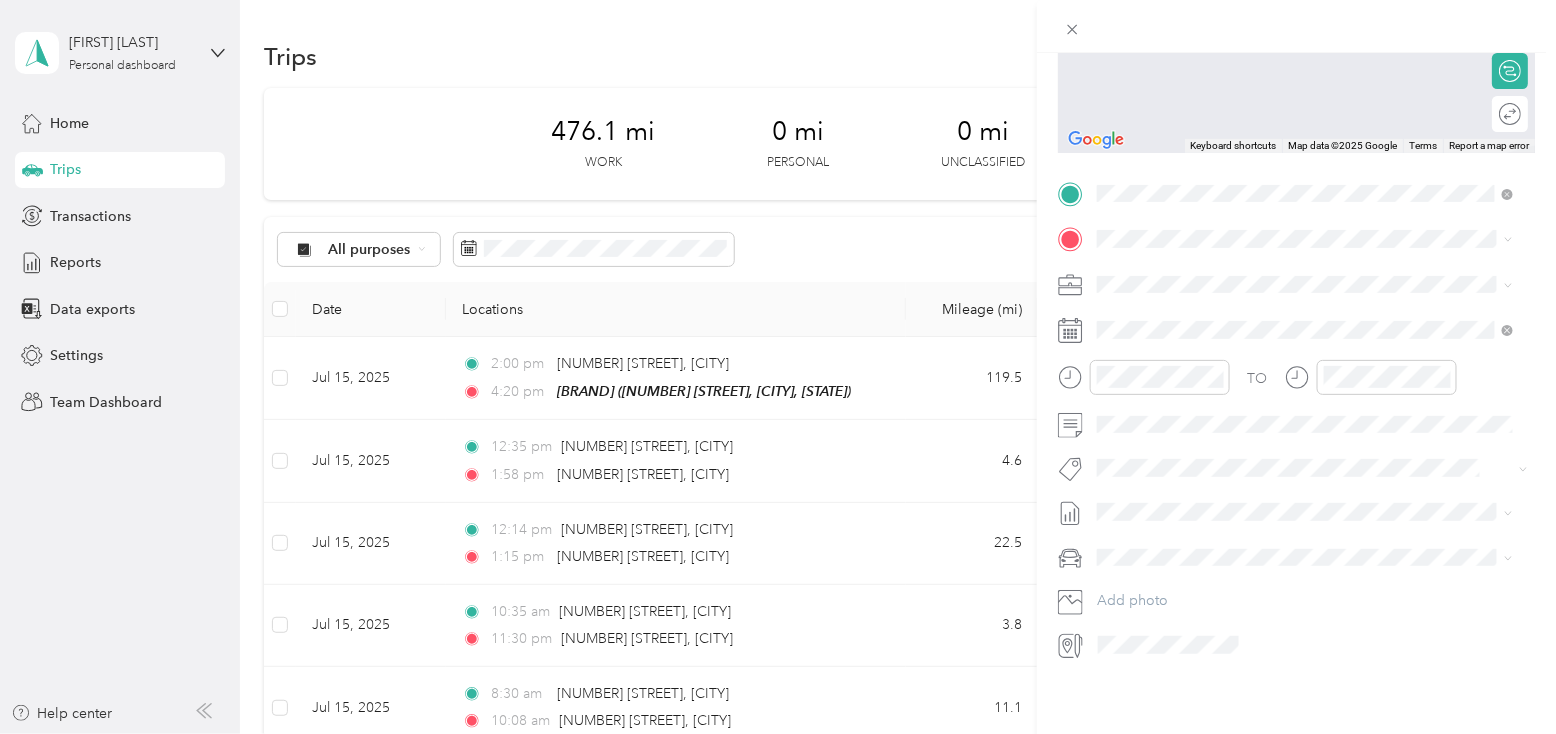 click on "[NUMBER] [STREET]
[CITY], [STATE] [POSTAL_CODE], [COUNTRY]" at bounding box center [1279, 302] 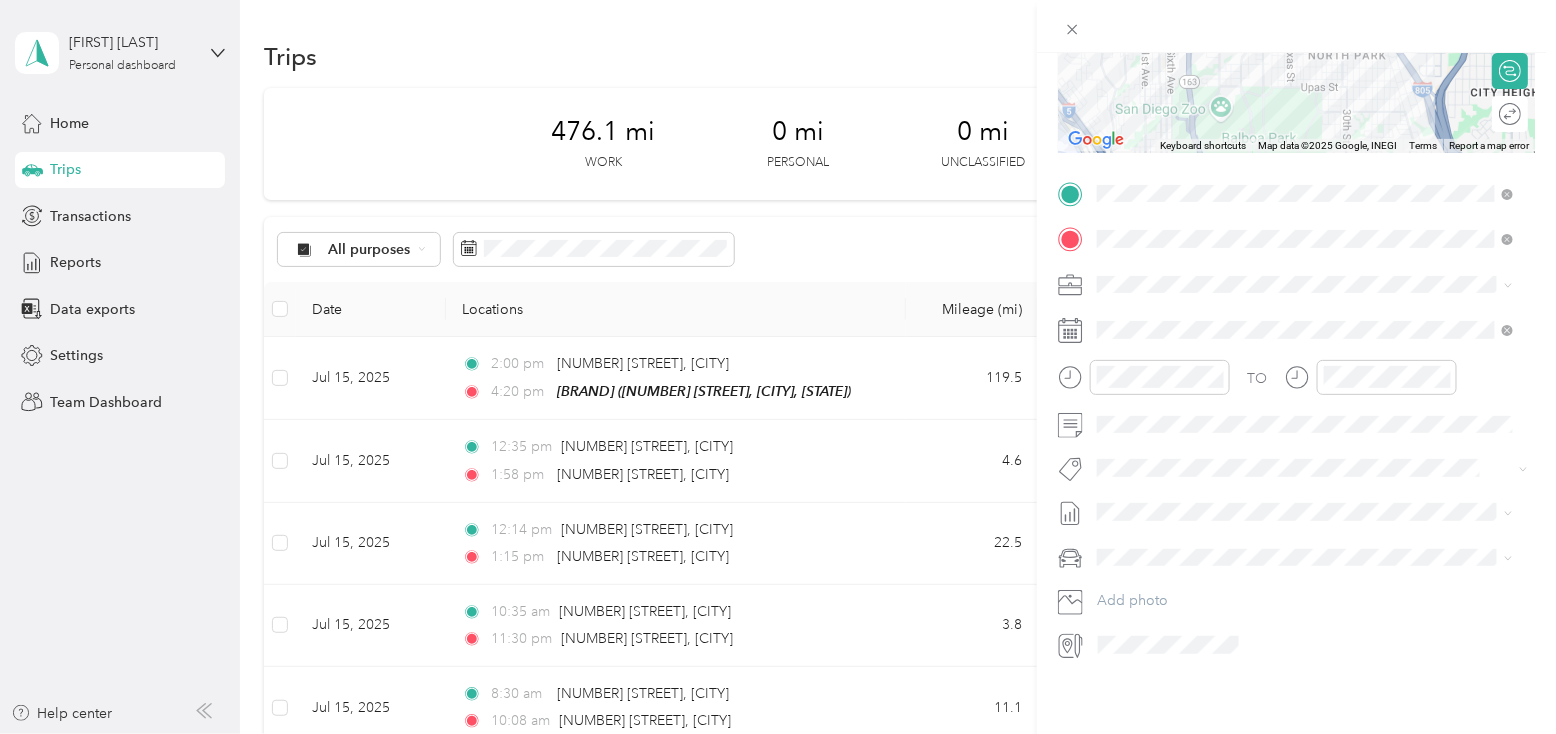 click on "New Trip Save This trip cannot be edited because it is either under review, approved, or paid. Contact your Team Manager to edit it. Miles ← Move left → Move right ↑ Move up ↓ Move down + Zoom in - Zoom out Home Jump left by 75% End Jump right by 75% Page Up Jump up by 75% Page Down Jump down by 75% Keyboard shortcuts Map Data Map data ©2025 Google, INEGI Map data ©2025 Google 1 km  Click to toggle between metric and imperial units Terms Report a map error Edit route Calculate route Round trip TO Add photo" at bounding box center (1296, 214) 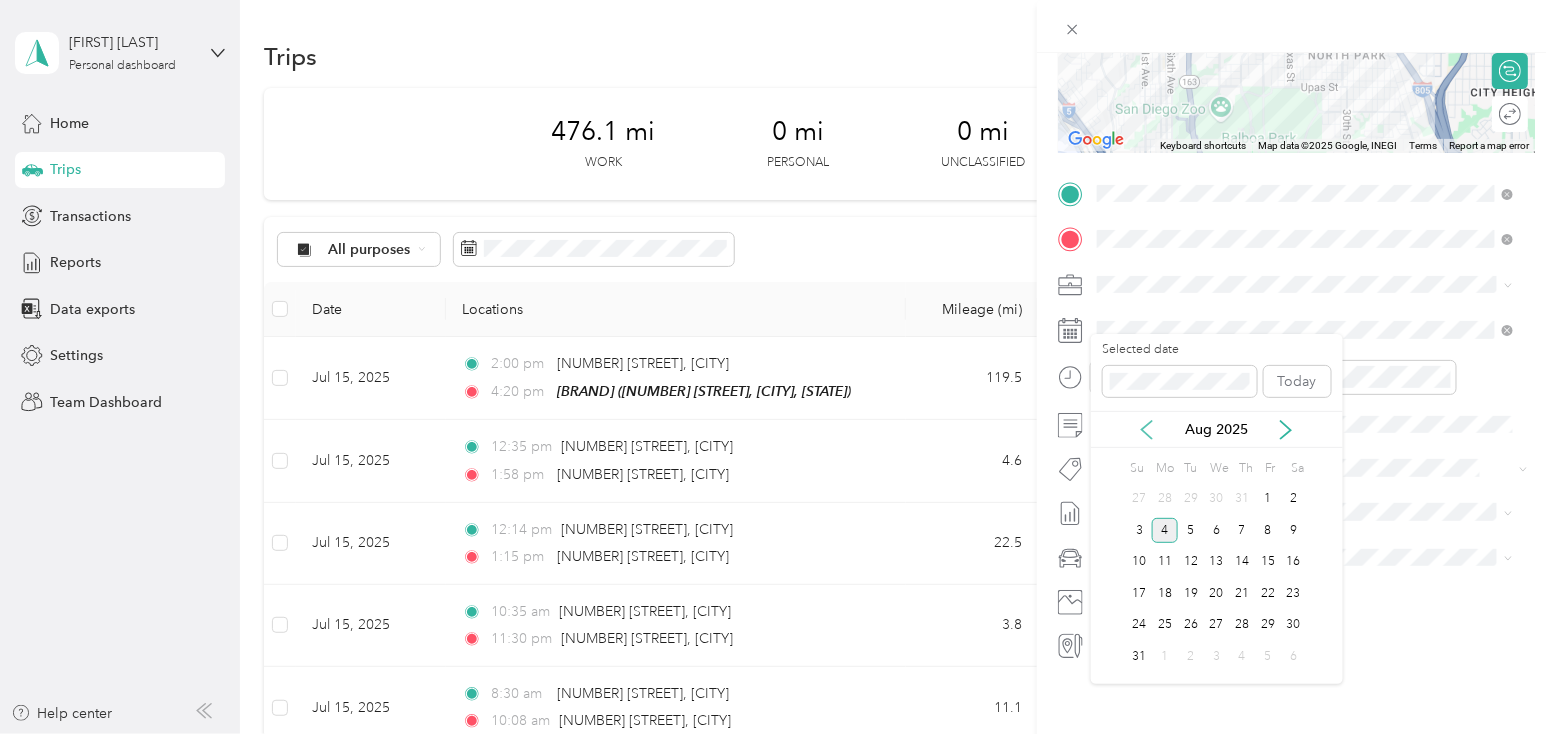 click 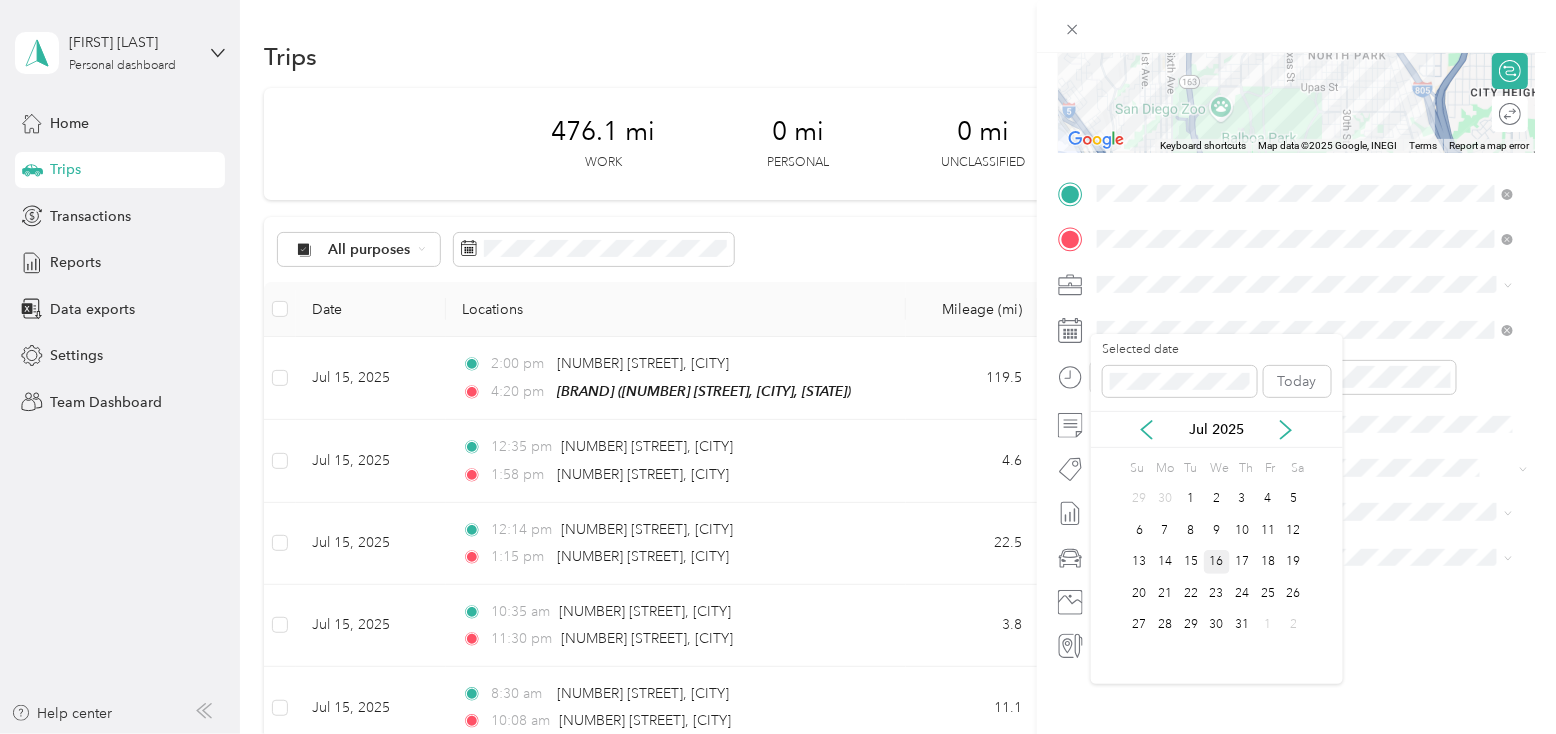 click on "16" at bounding box center (1217, 562) 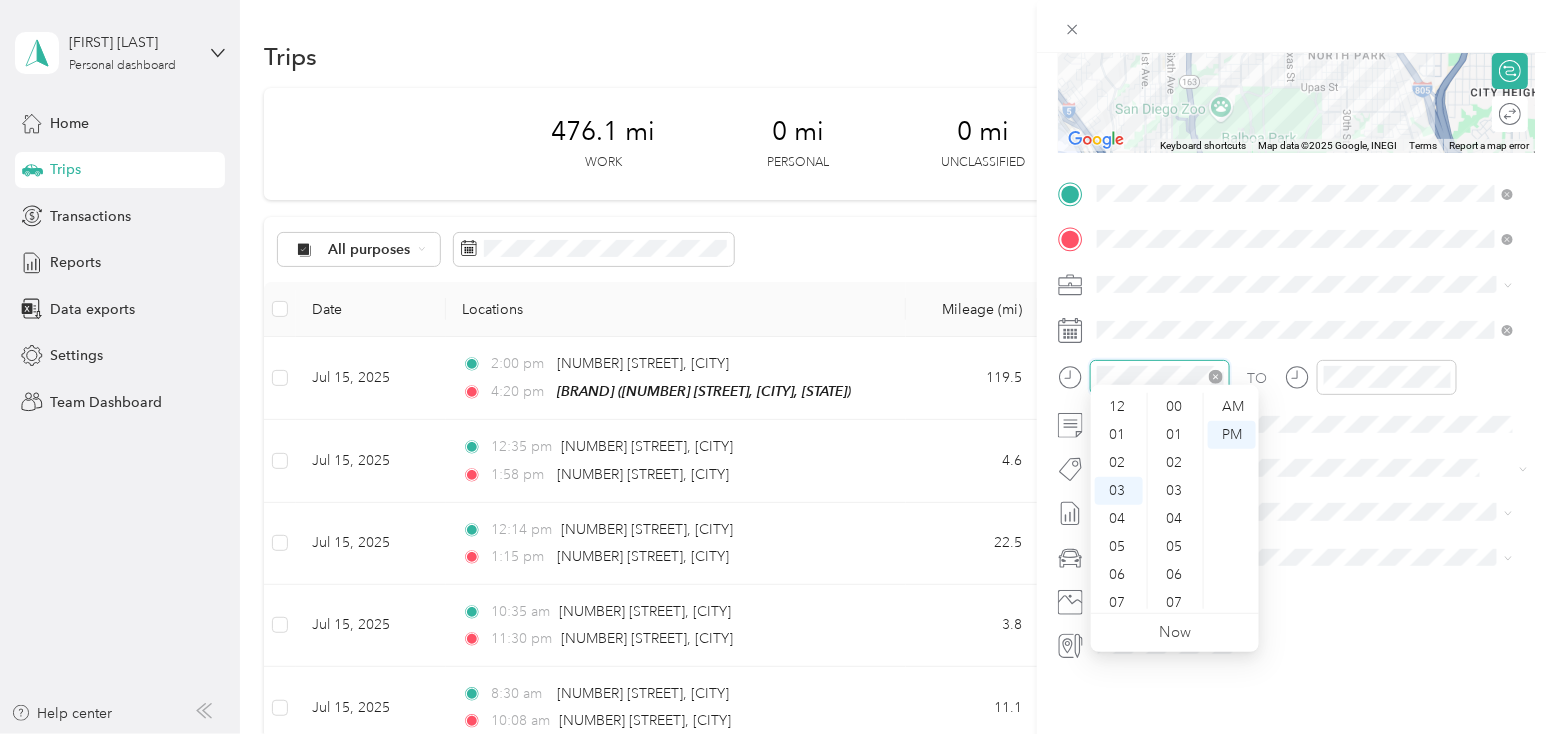 scroll, scrollTop: 83, scrollLeft: 0, axis: vertical 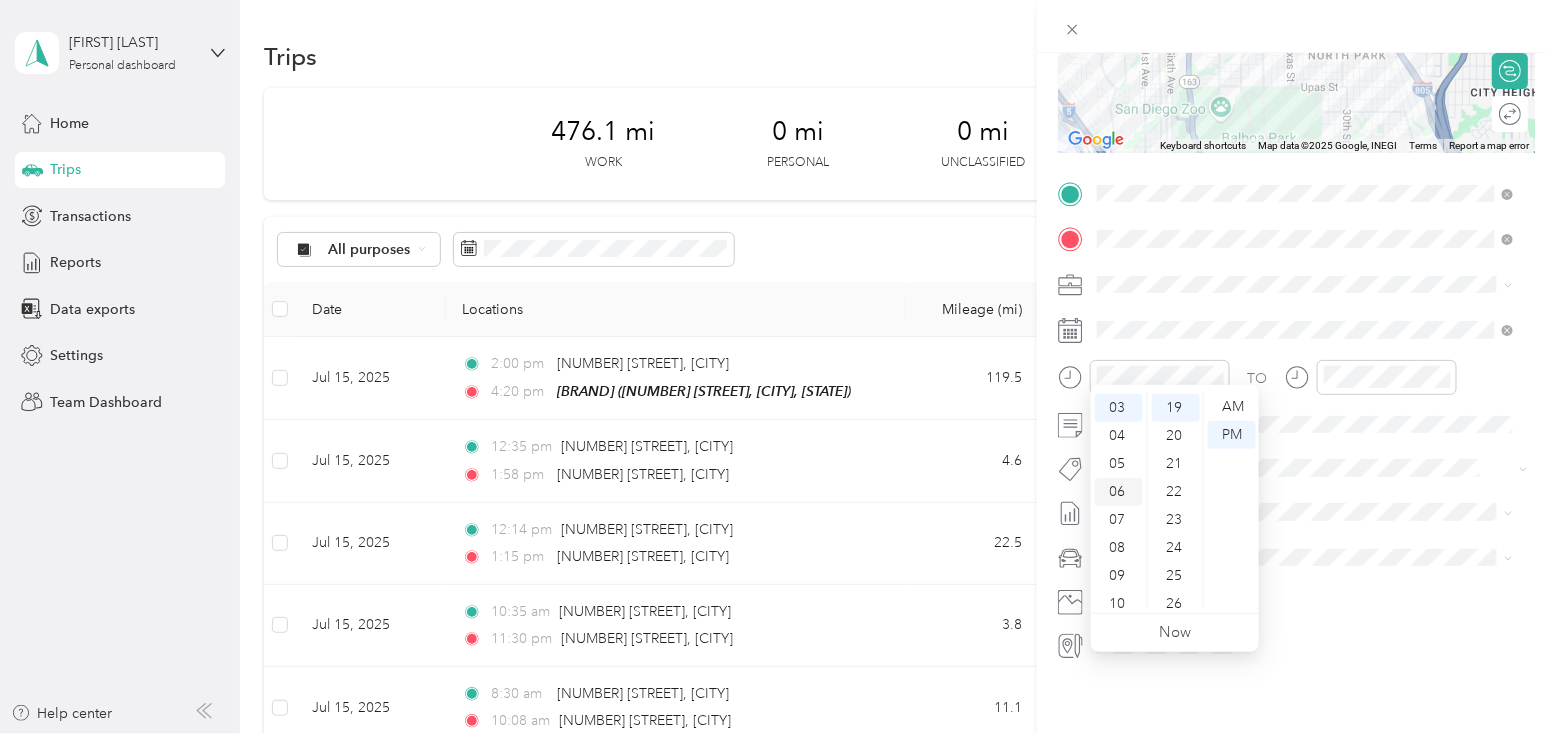 click on "06" at bounding box center [1119, 492] 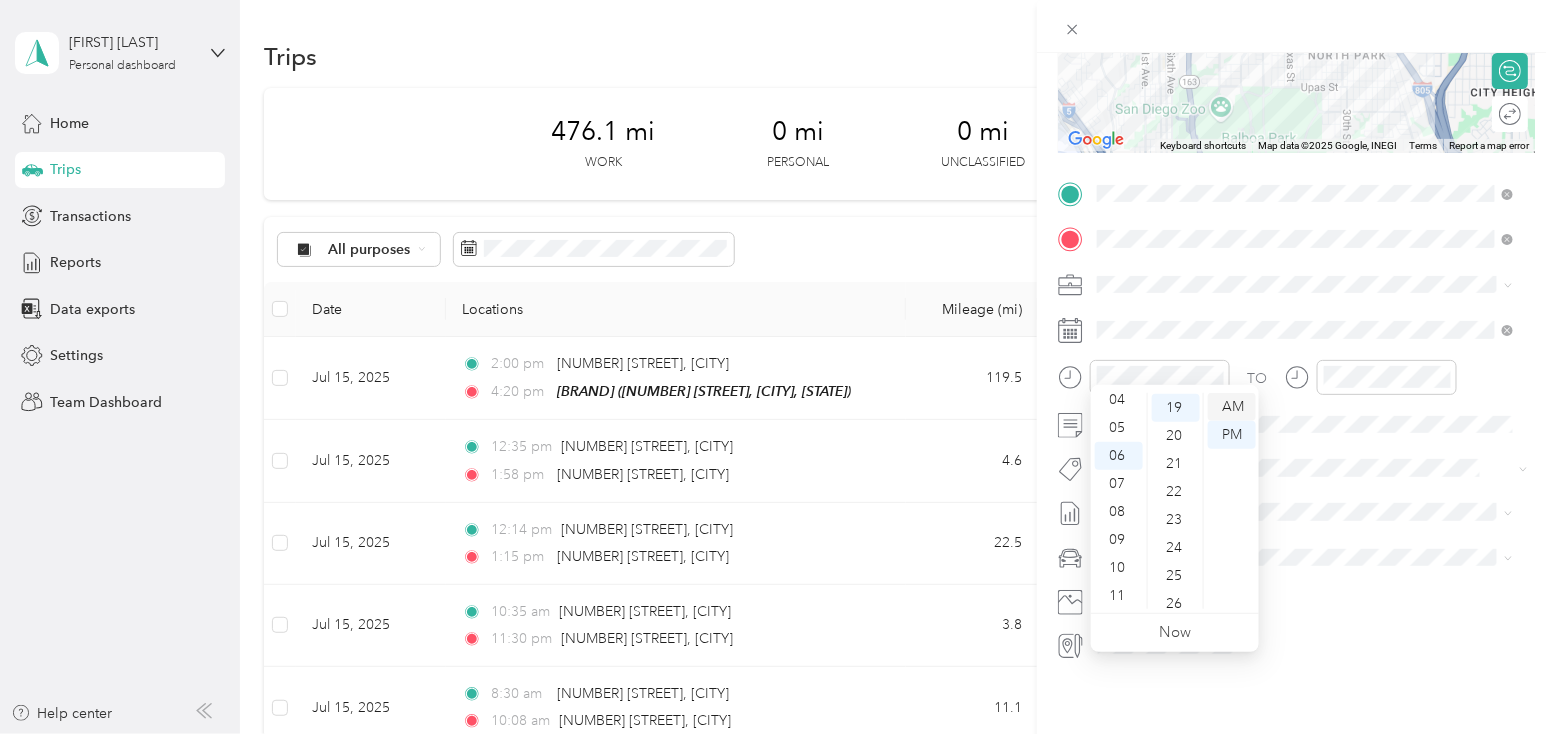 click on "AM" at bounding box center [1232, 407] 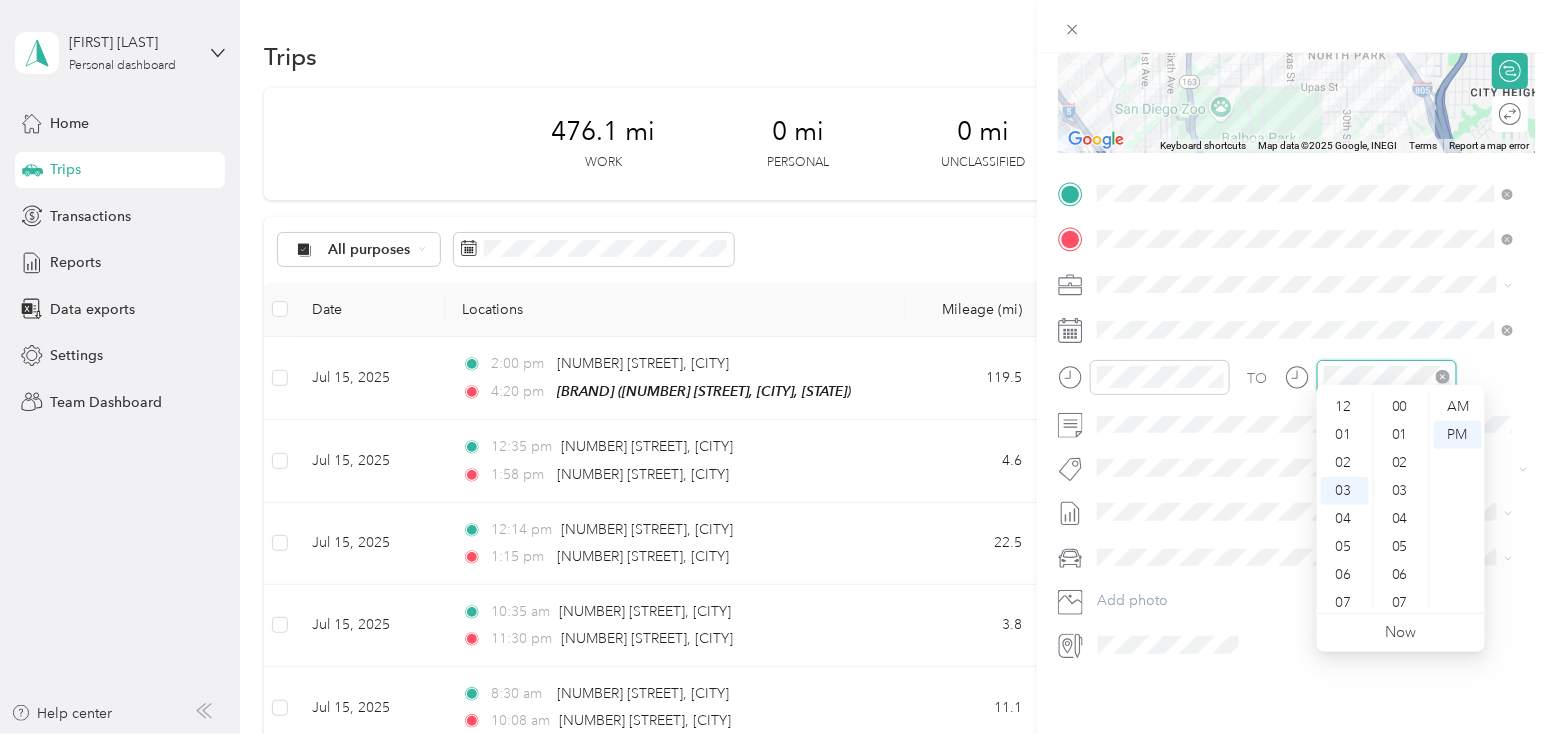 scroll, scrollTop: 531, scrollLeft: 0, axis: vertical 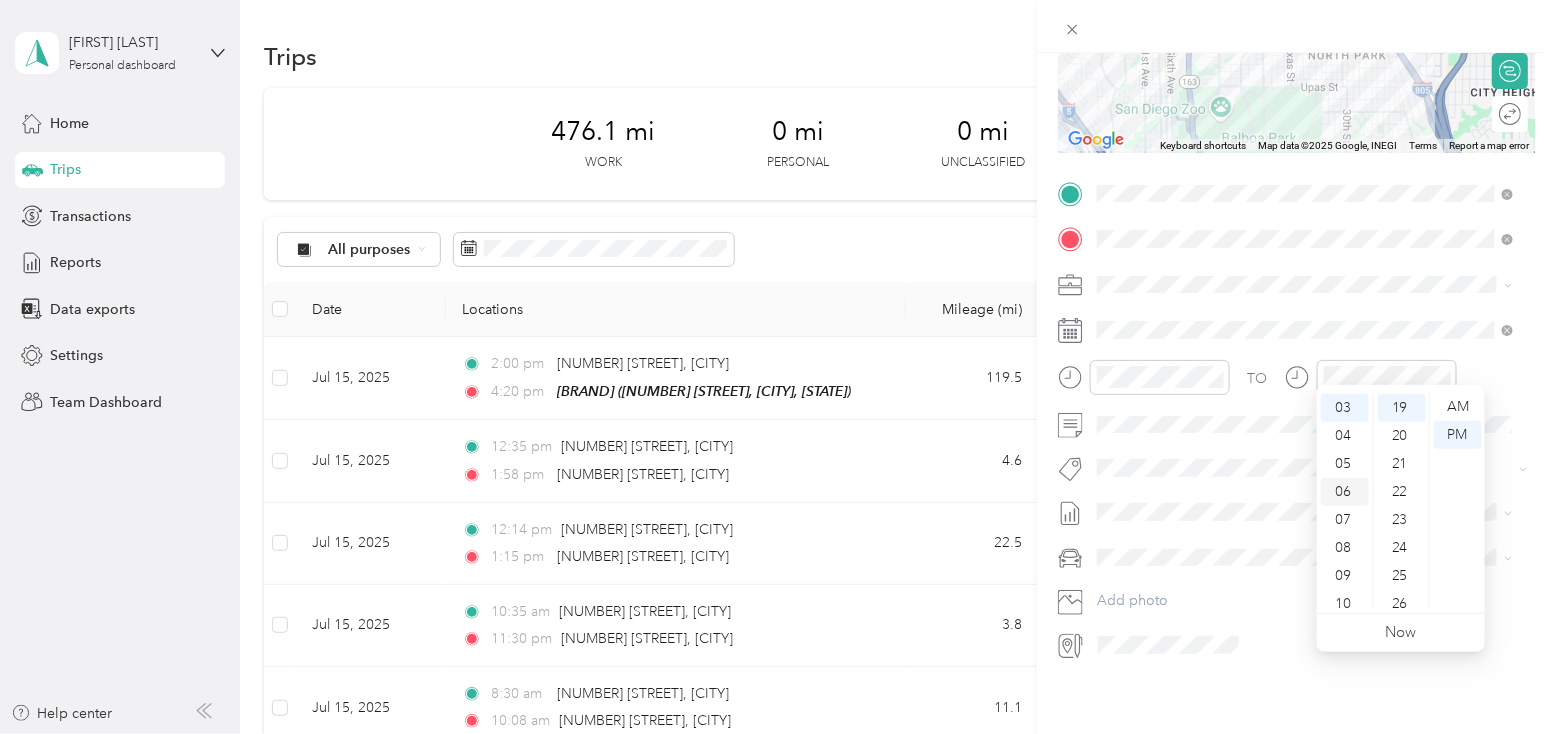 click on "06" at bounding box center (1345, 492) 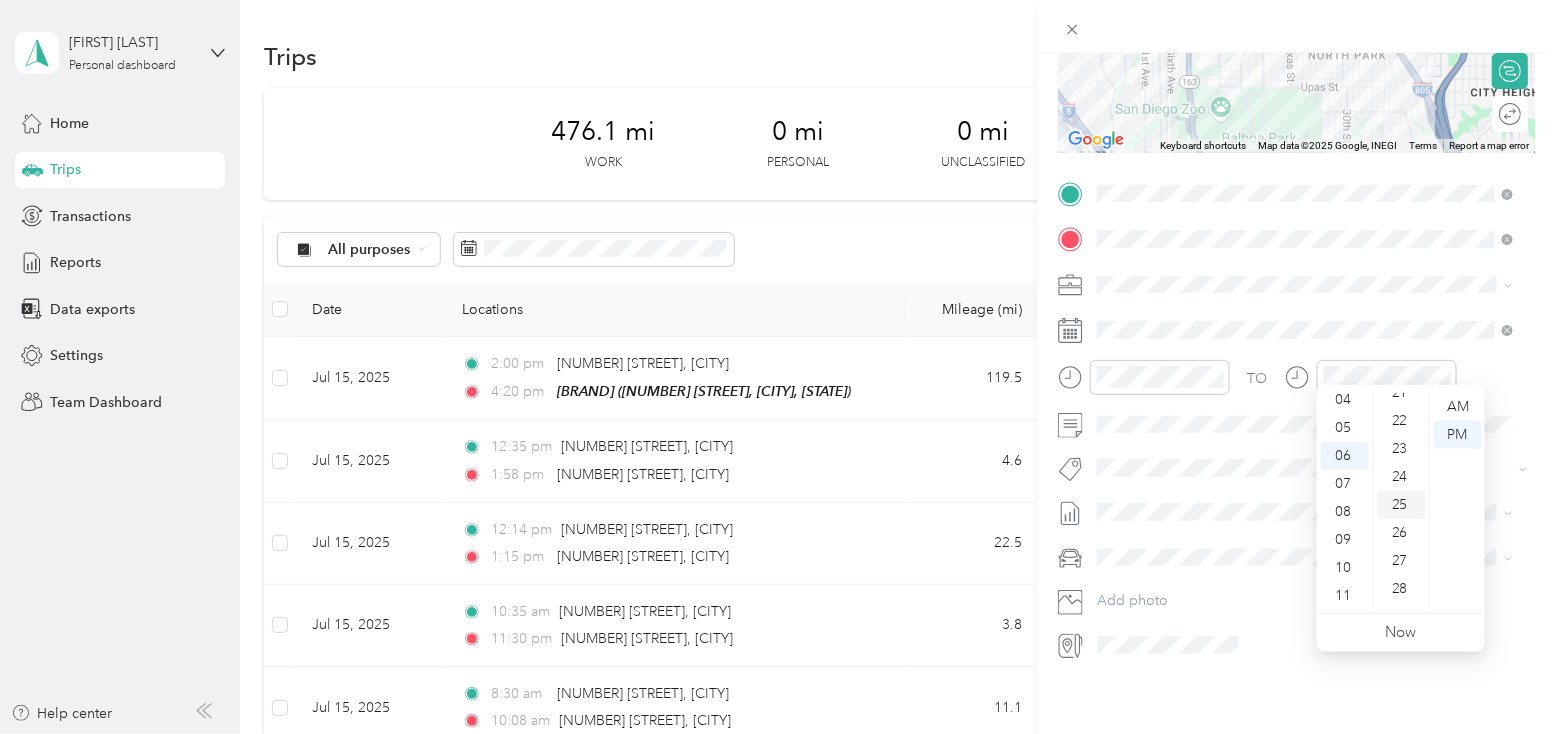 scroll, scrollTop: 731, scrollLeft: 0, axis: vertical 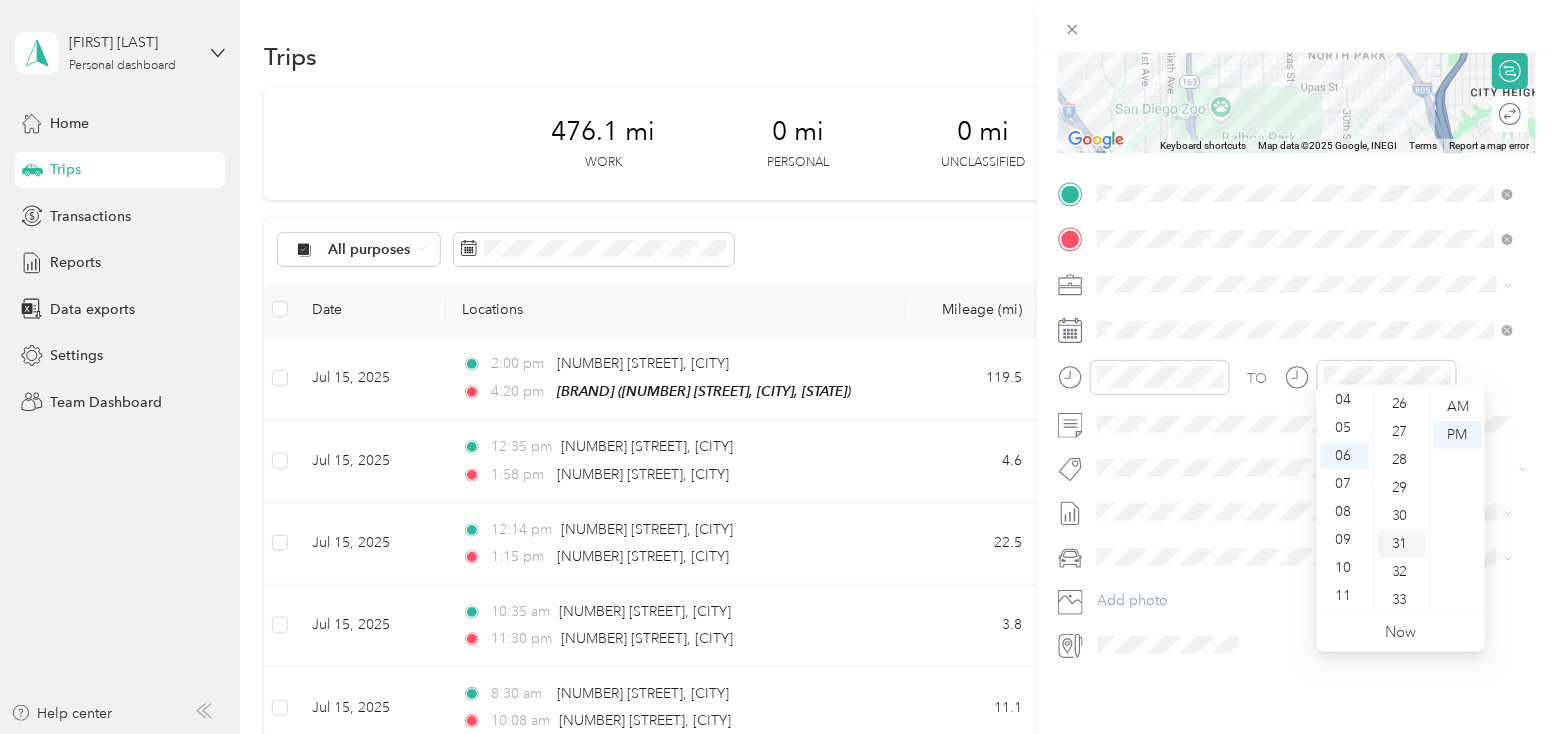 click on "31" at bounding box center (1402, 544) 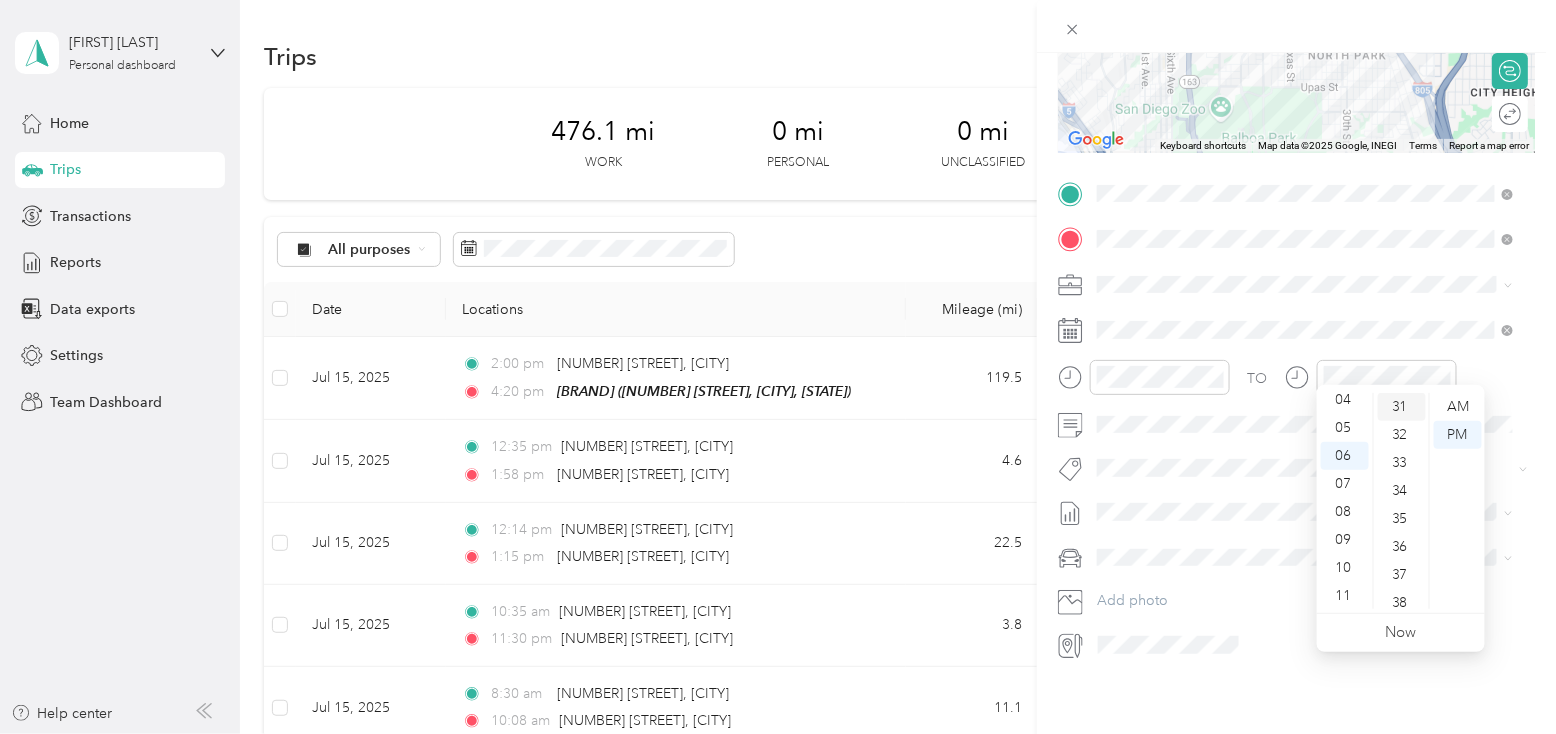 scroll, scrollTop: 868, scrollLeft: 0, axis: vertical 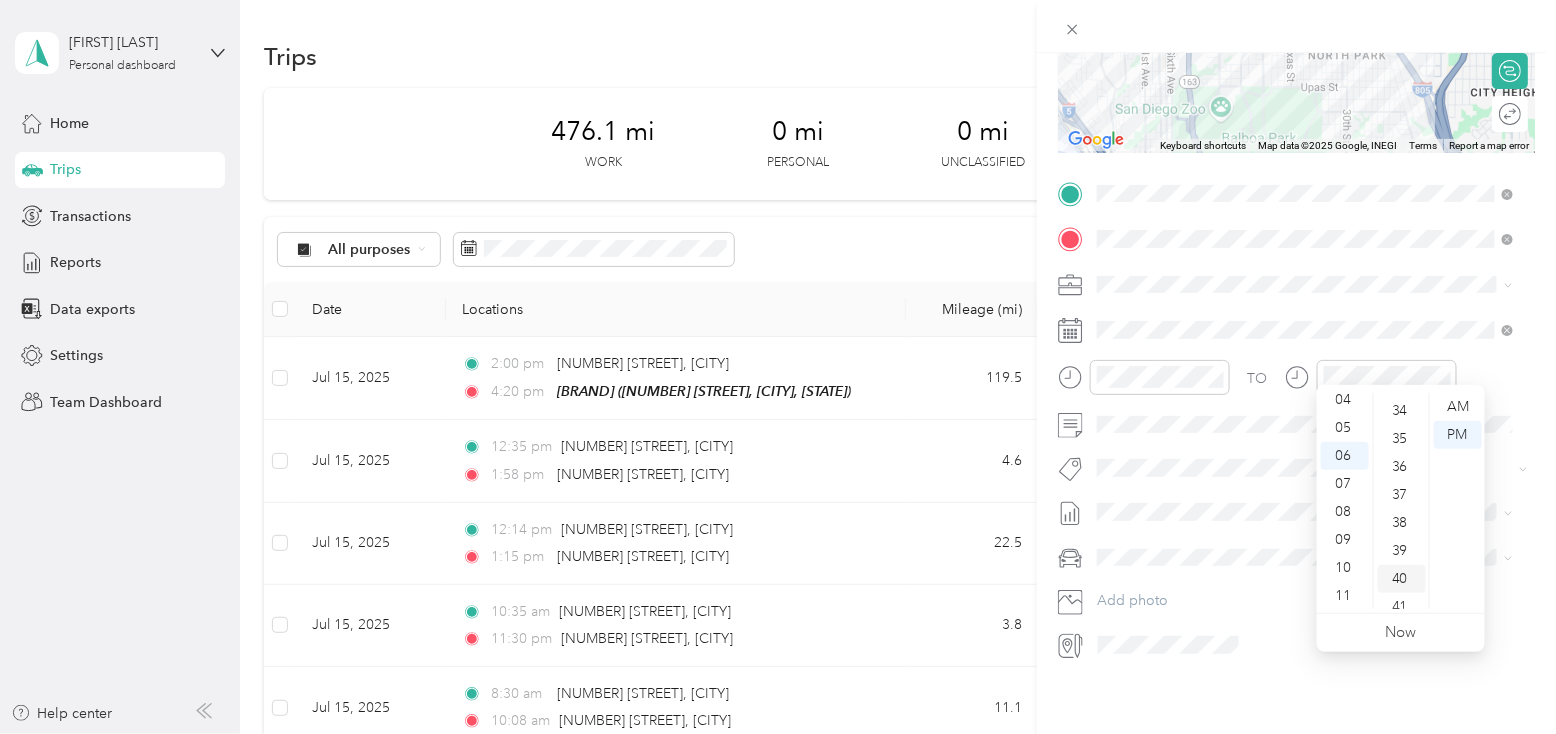click on "40" at bounding box center [1402, 579] 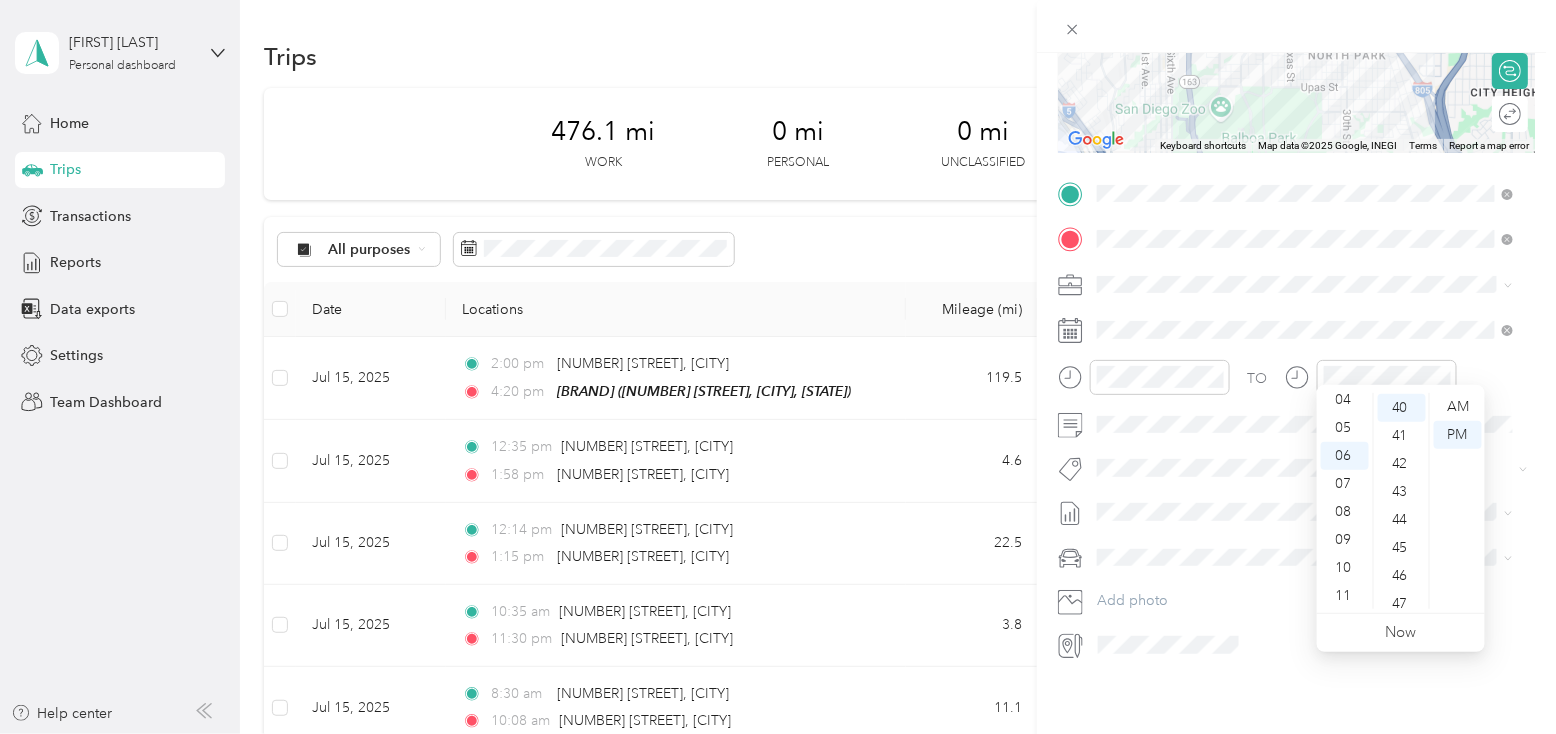 scroll, scrollTop: 1119, scrollLeft: 0, axis: vertical 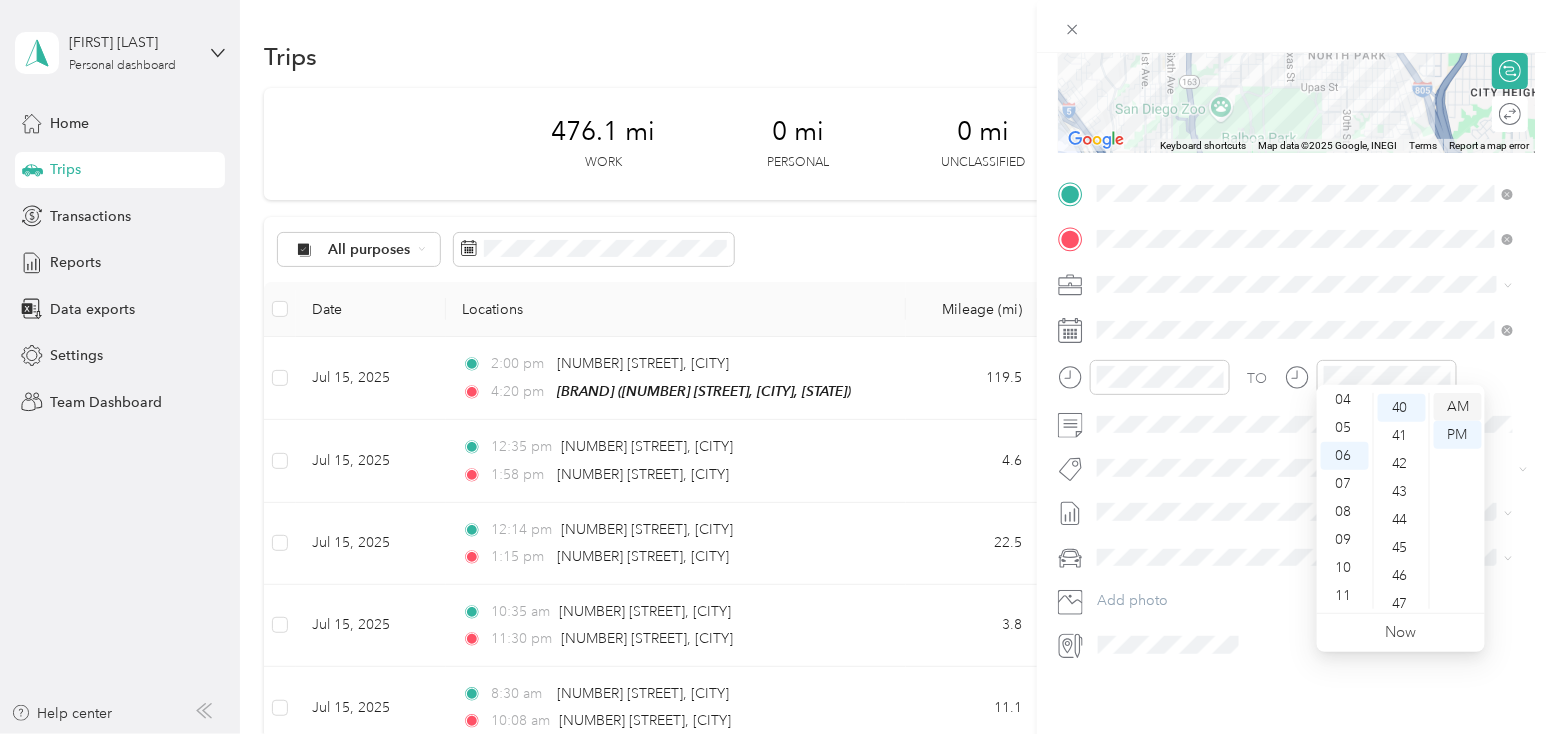 click on "AM" at bounding box center [1458, 407] 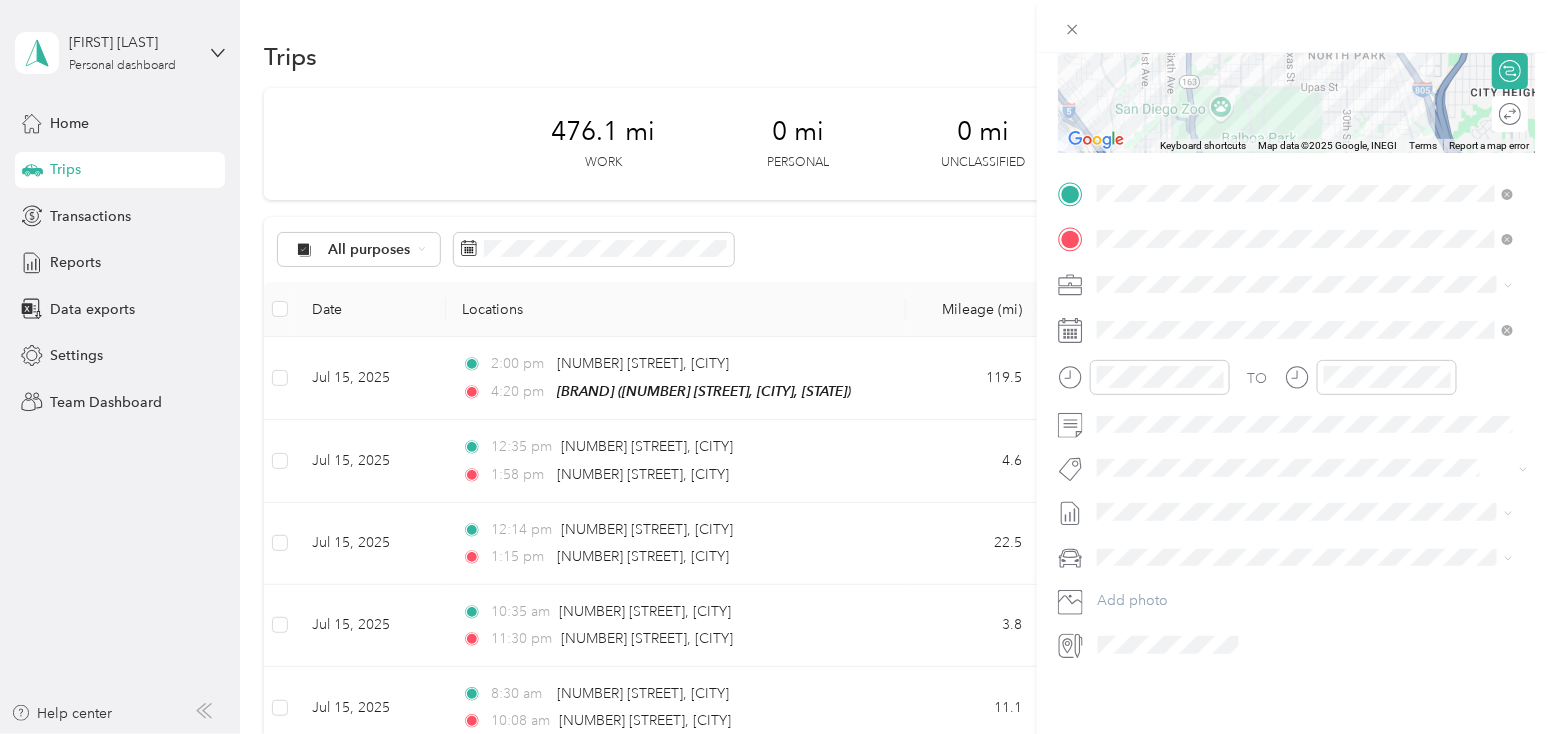 click on "TO" at bounding box center (1296, 384) 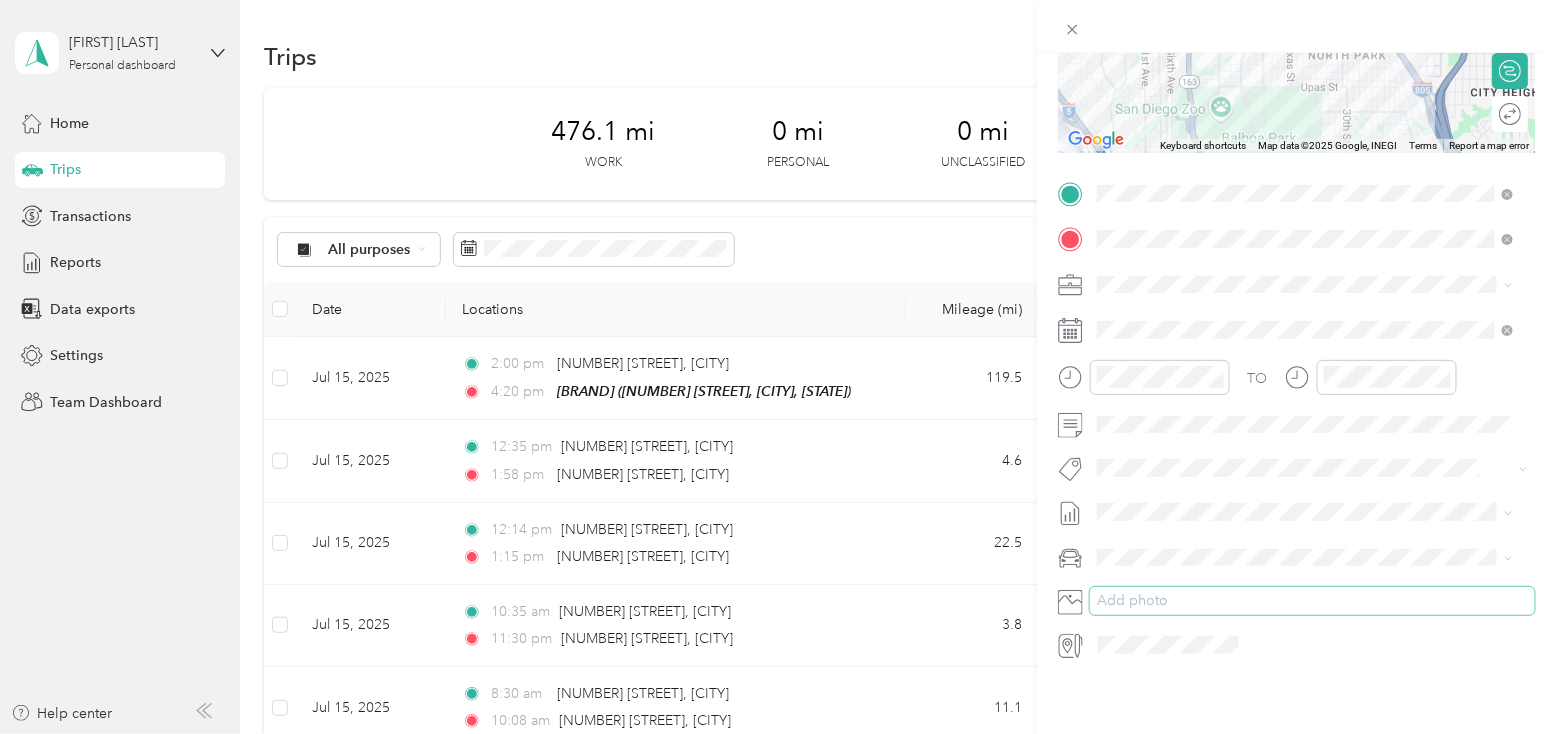scroll, scrollTop: 0, scrollLeft: 0, axis: both 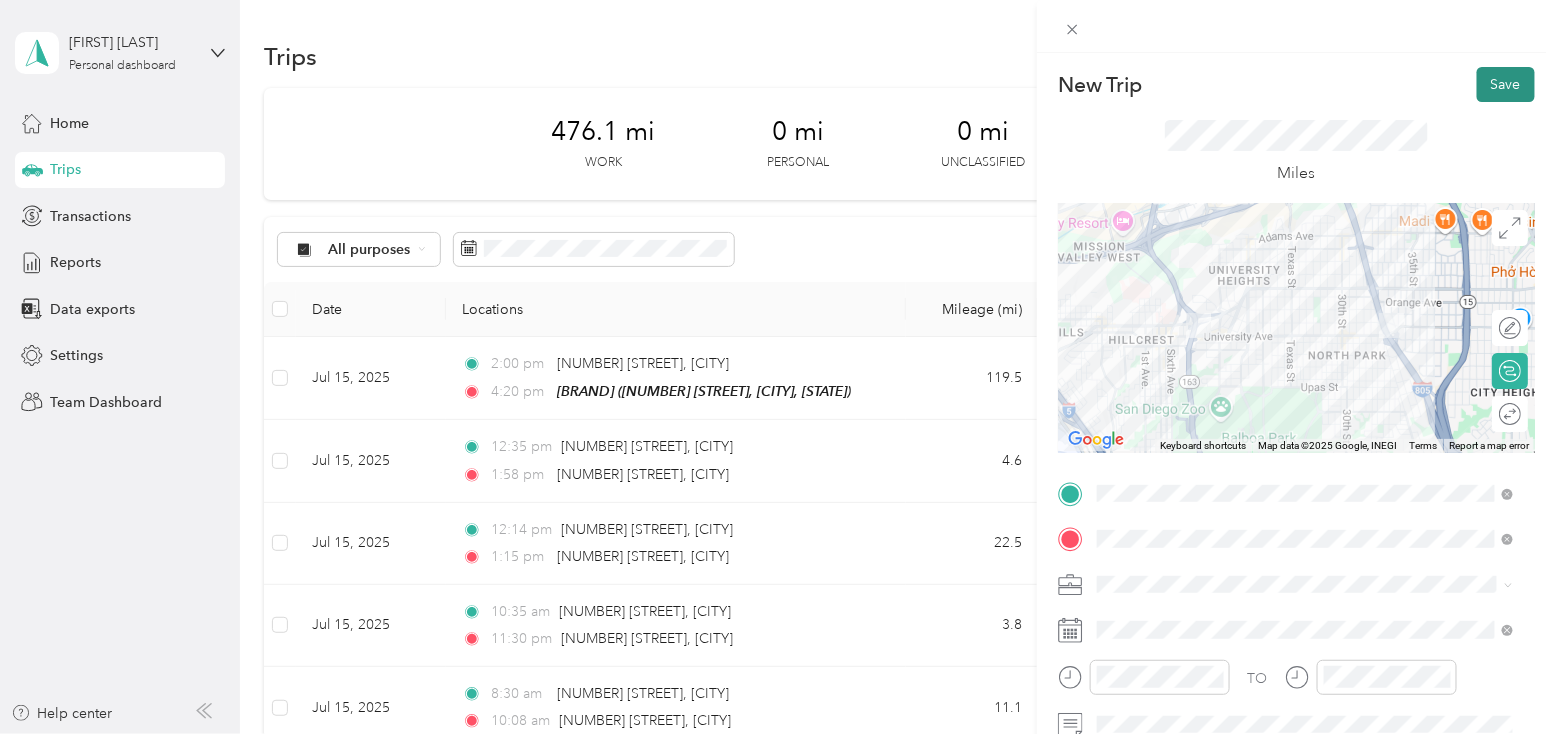 click on "Save" at bounding box center (1506, 84) 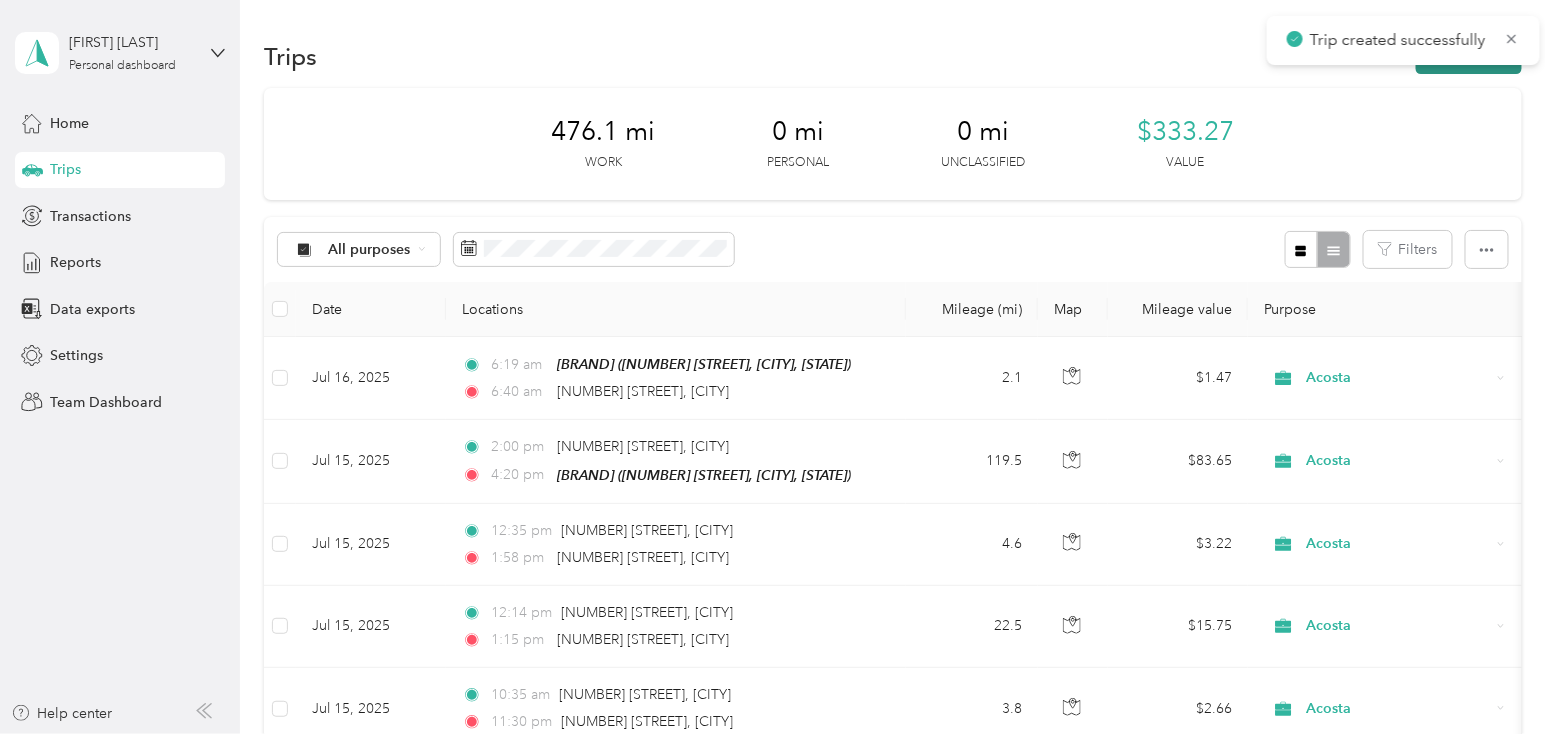 click on "New trip" at bounding box center [1469, 56] 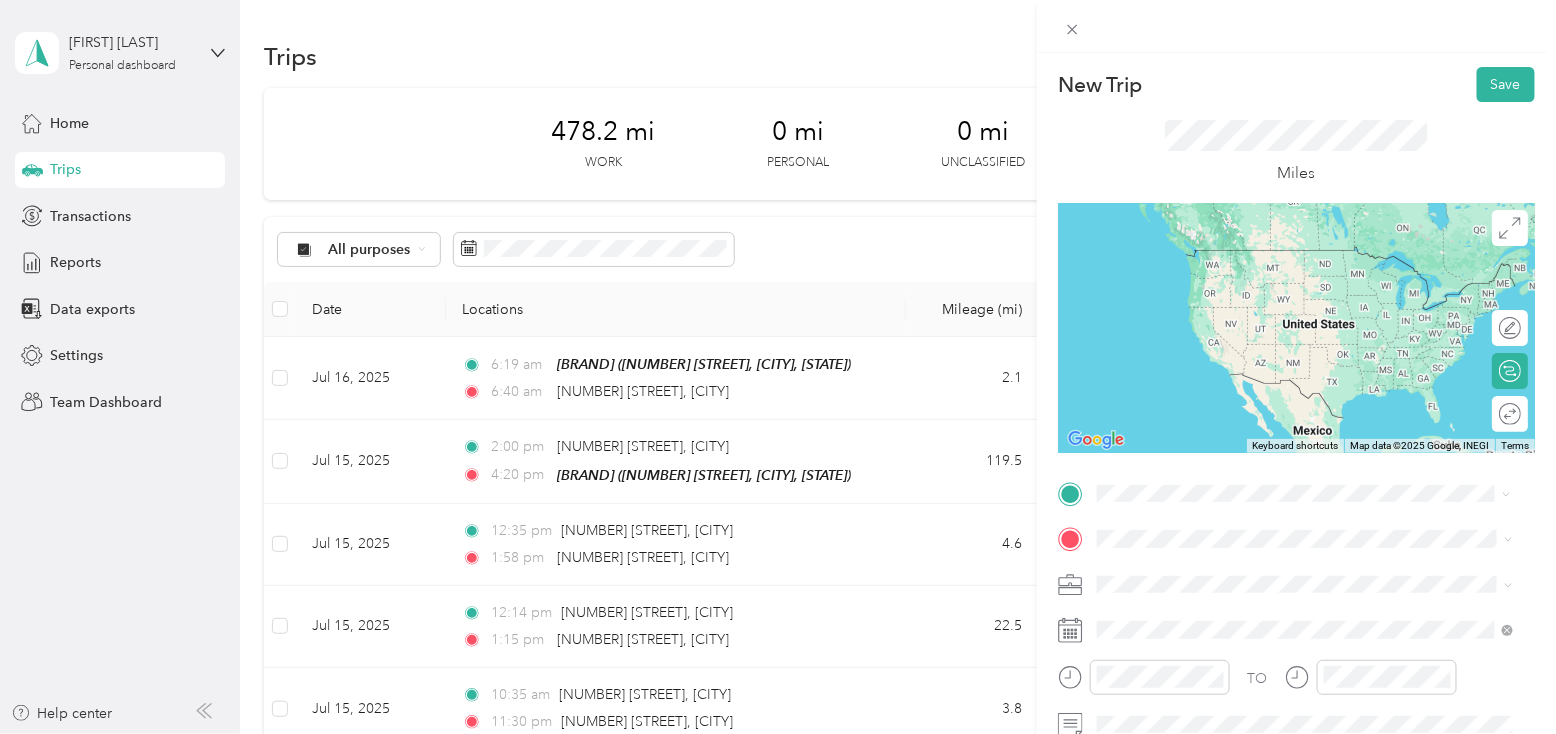 click on "[NUMBER] [STREET]
[CITY], [STATE] [POSTAL_CODE], [COUNTRY]" at bounding box center [1279, 257] 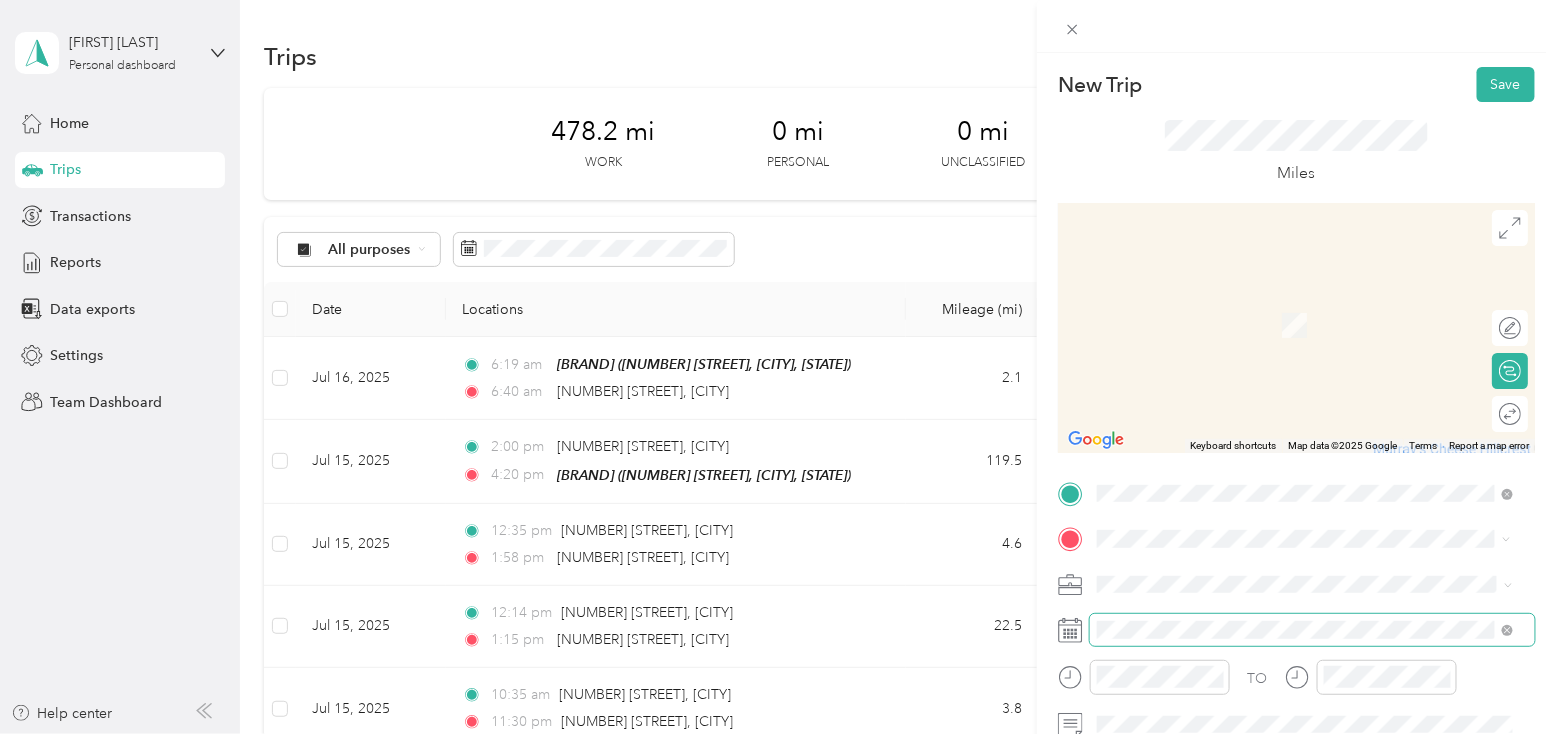 click at bounding box center [1312, 629] 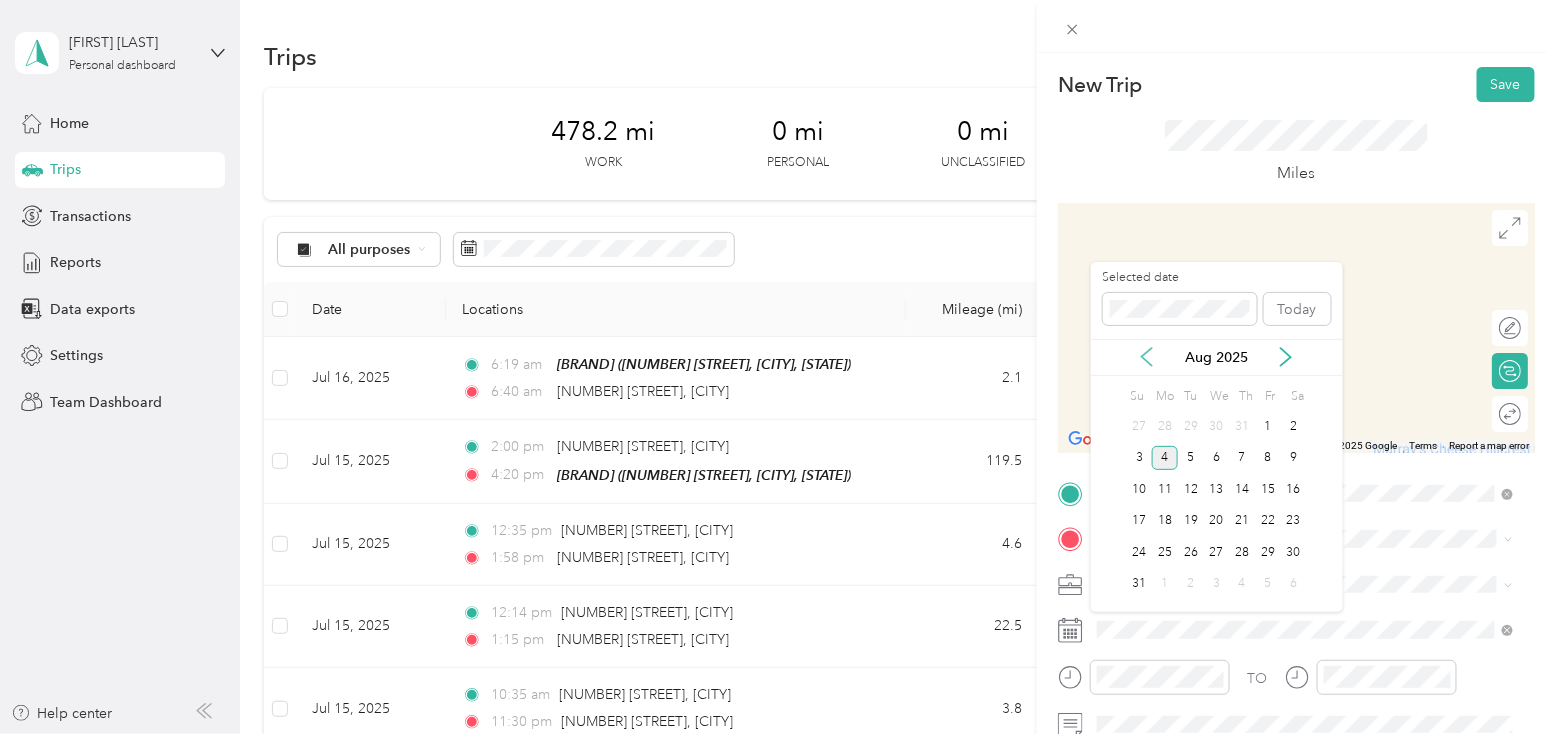 click 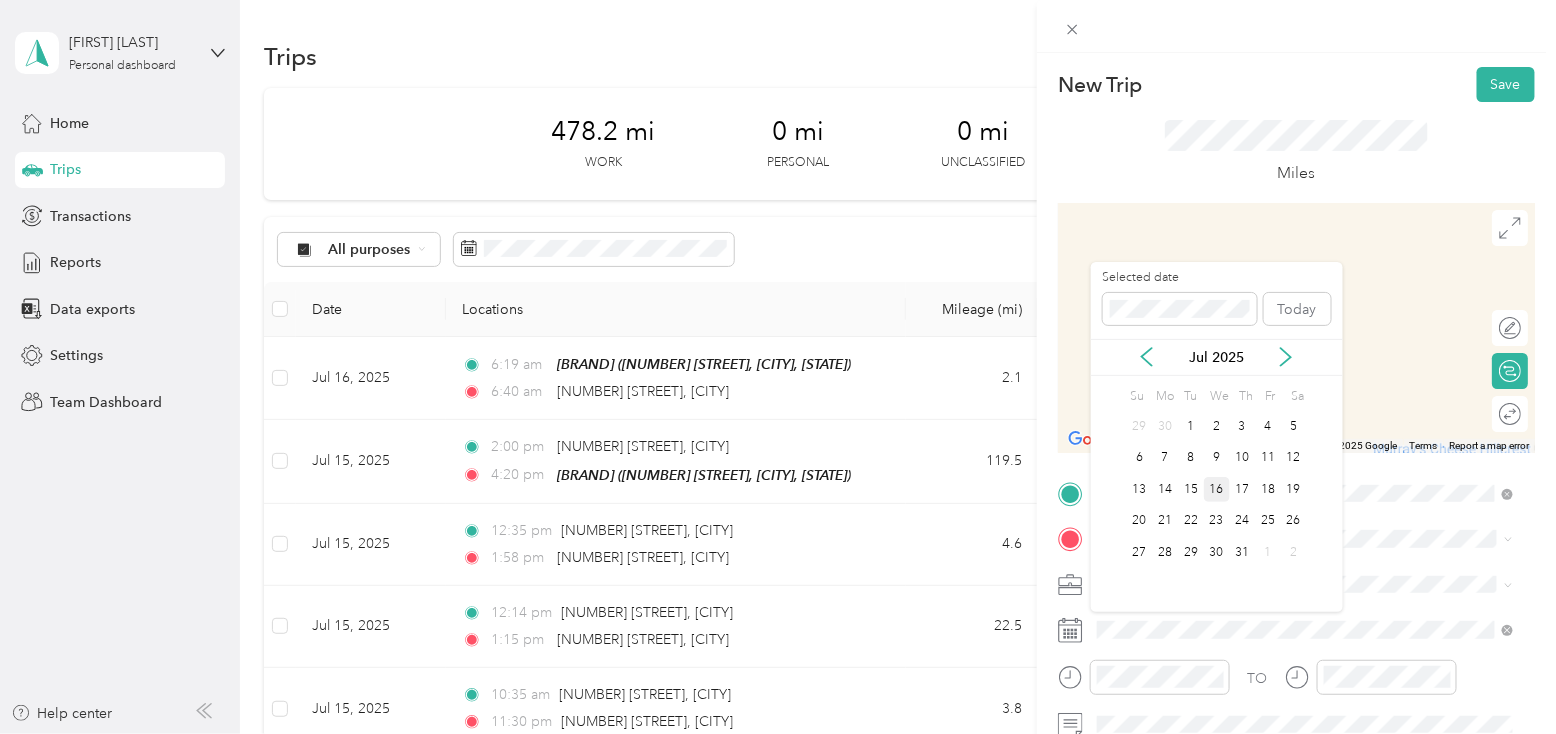 click on "16" at bounding box center [1217, 489] 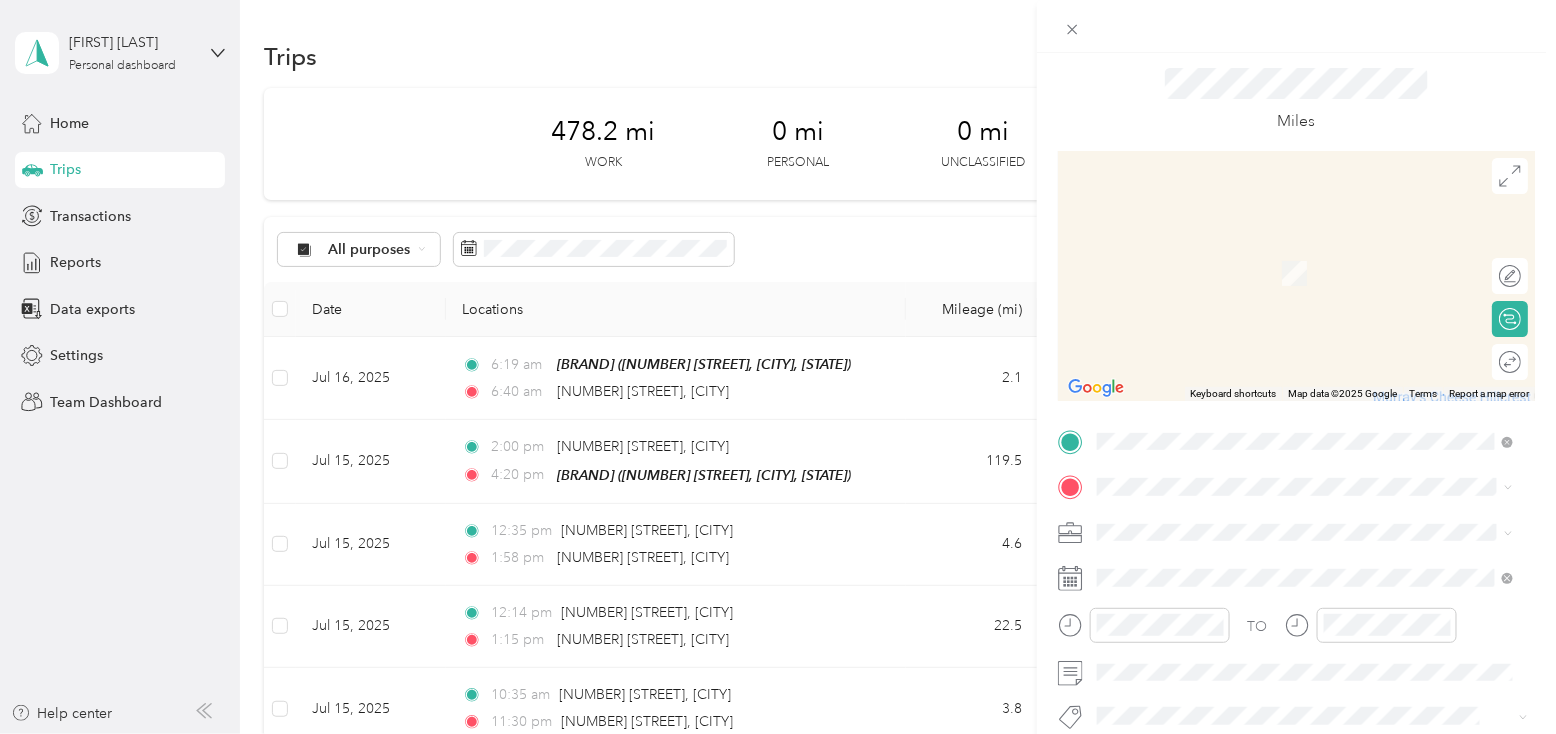 scroll, scrollTop: 200, scrollLeft: 0, axis: vertical 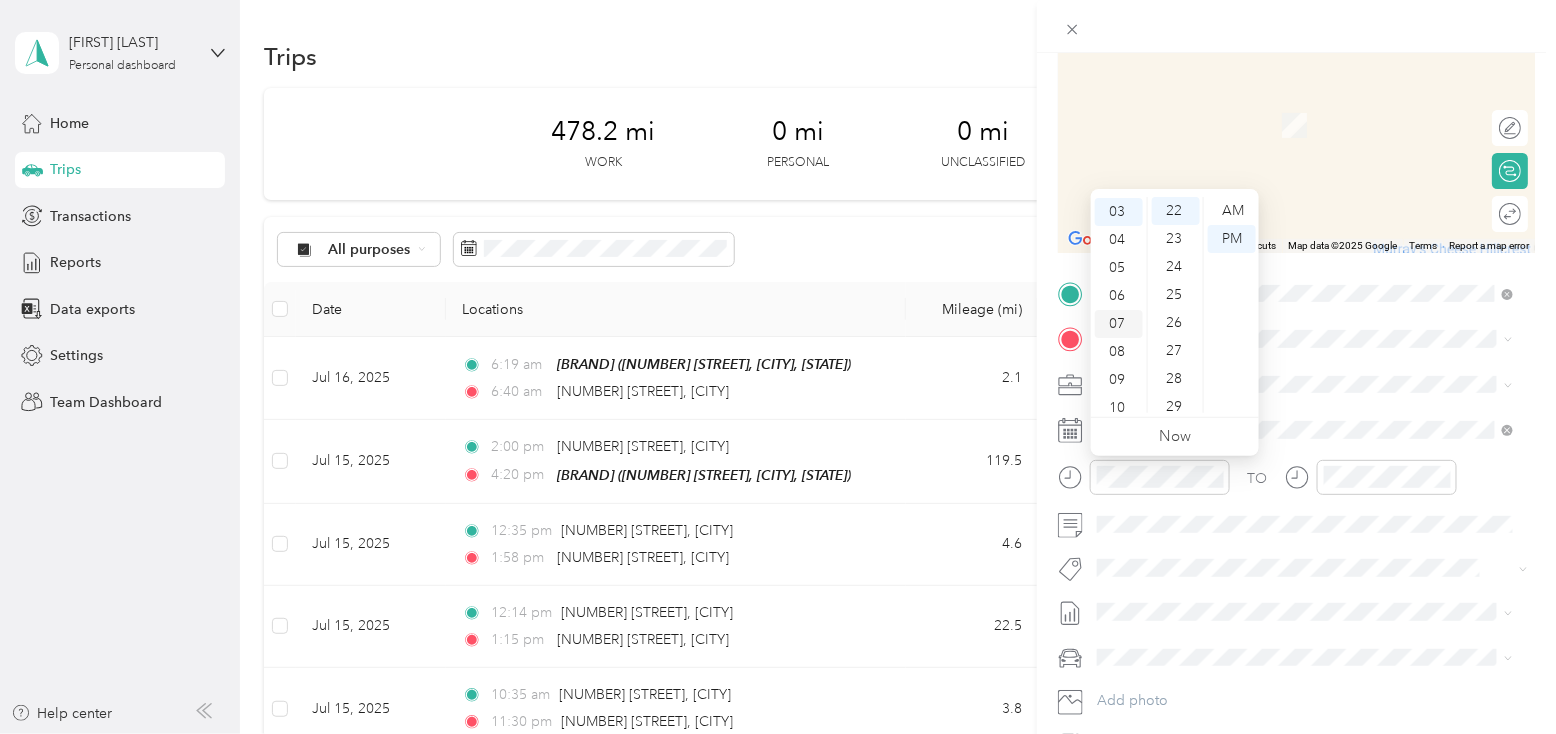click on "07" at bounding box center (1119, 324) 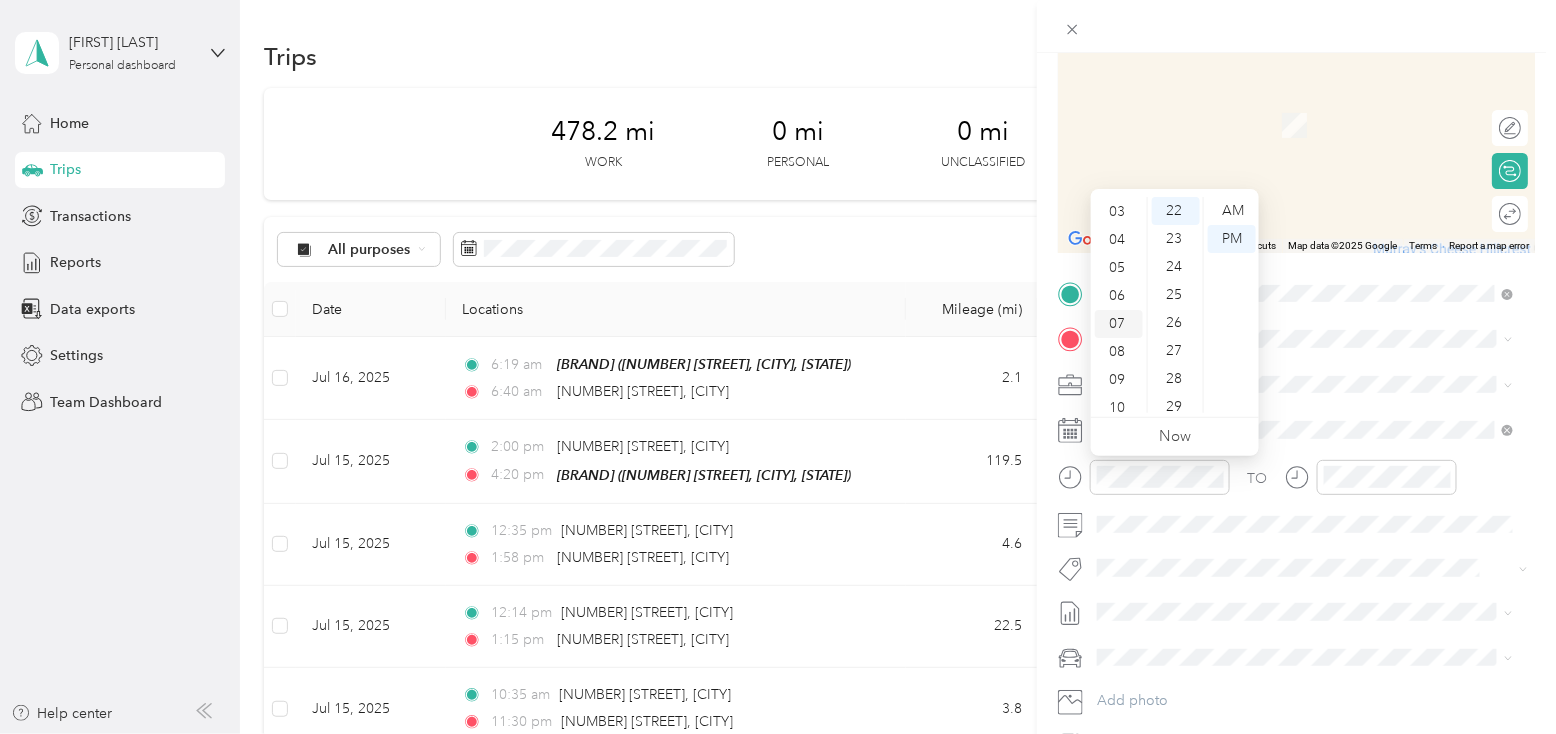 scroll, scrollTop: 119, scrollLeft: 0, axis: vertical 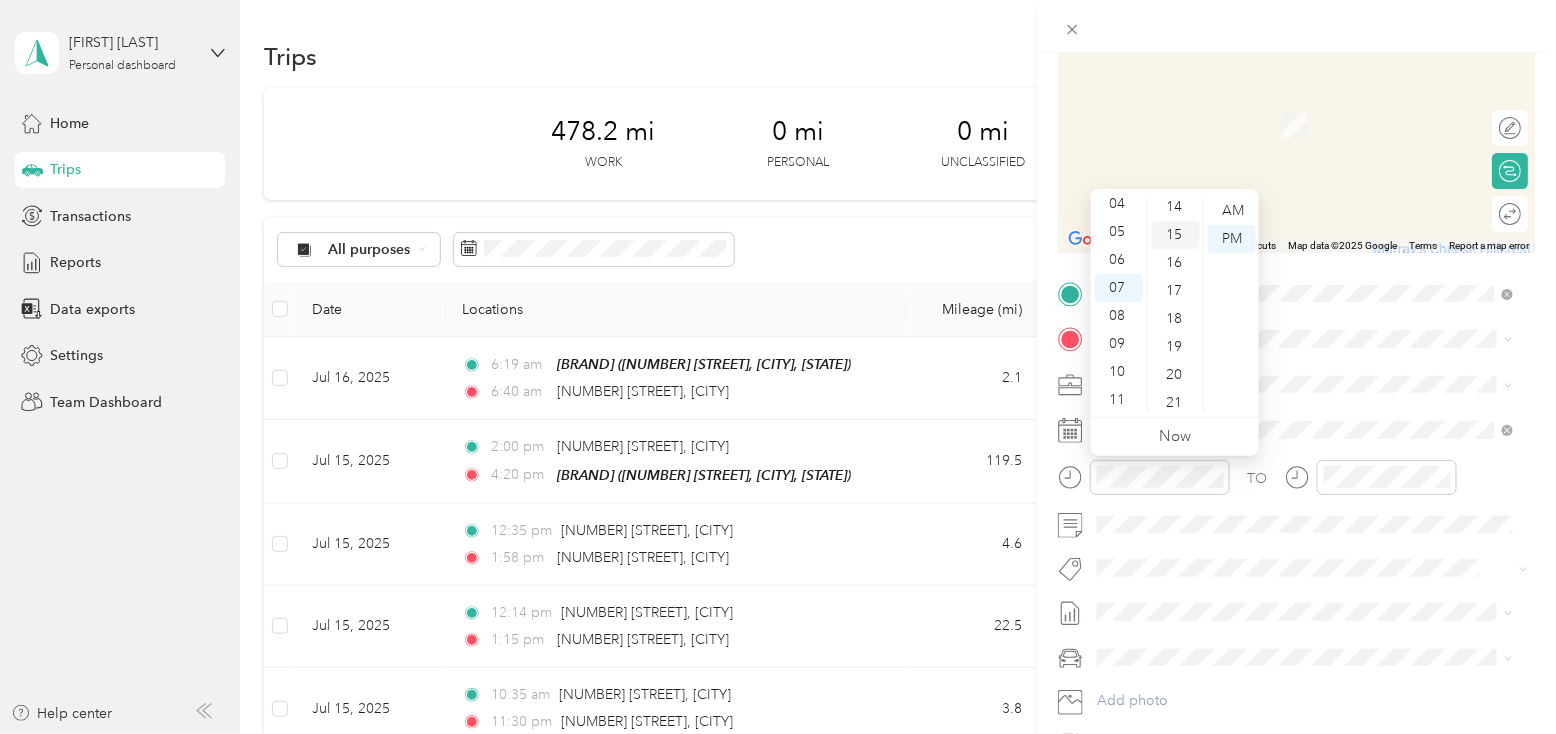 click on "15" at bounding box center (1176, 235) 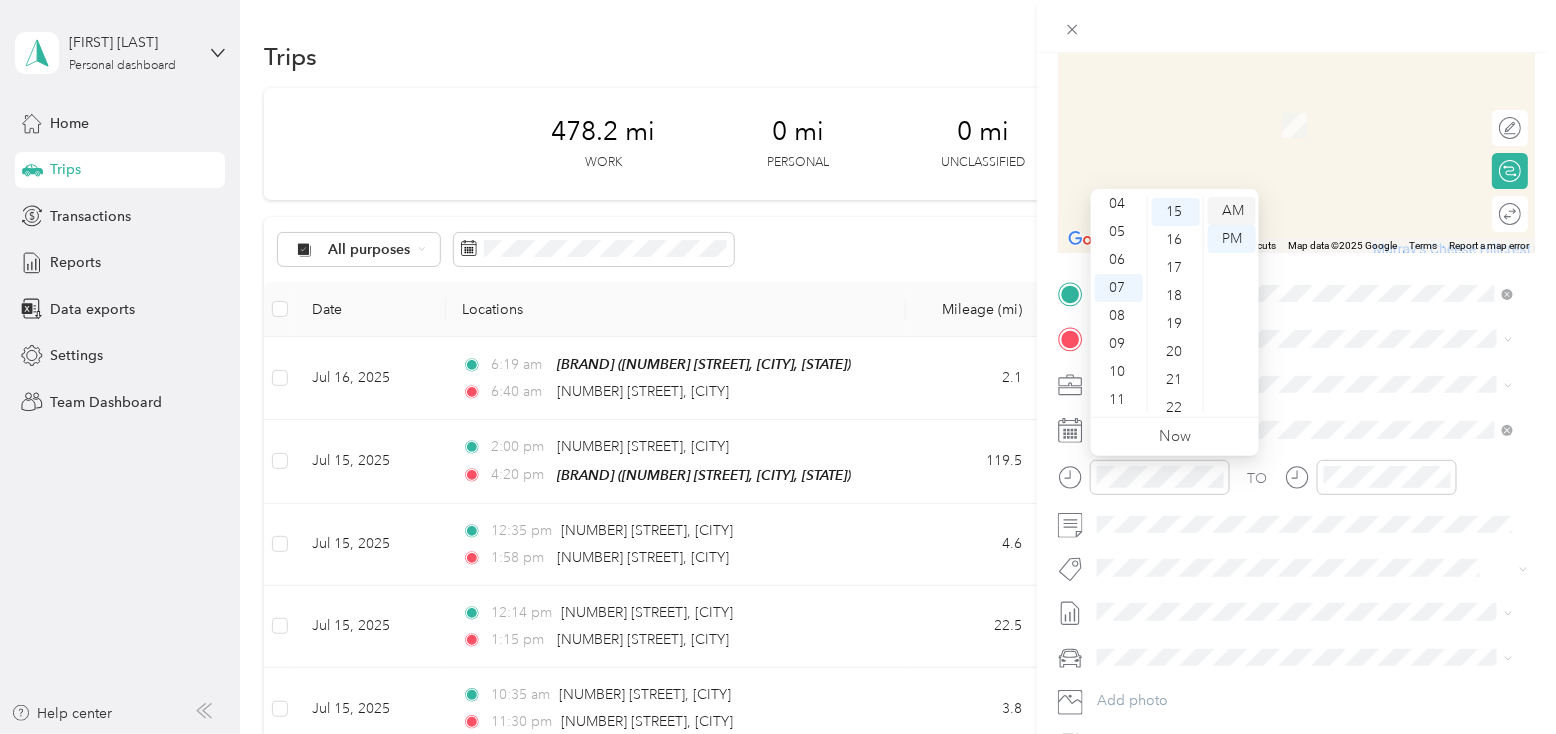 click on "AM" at bounding box center [1232, 211] 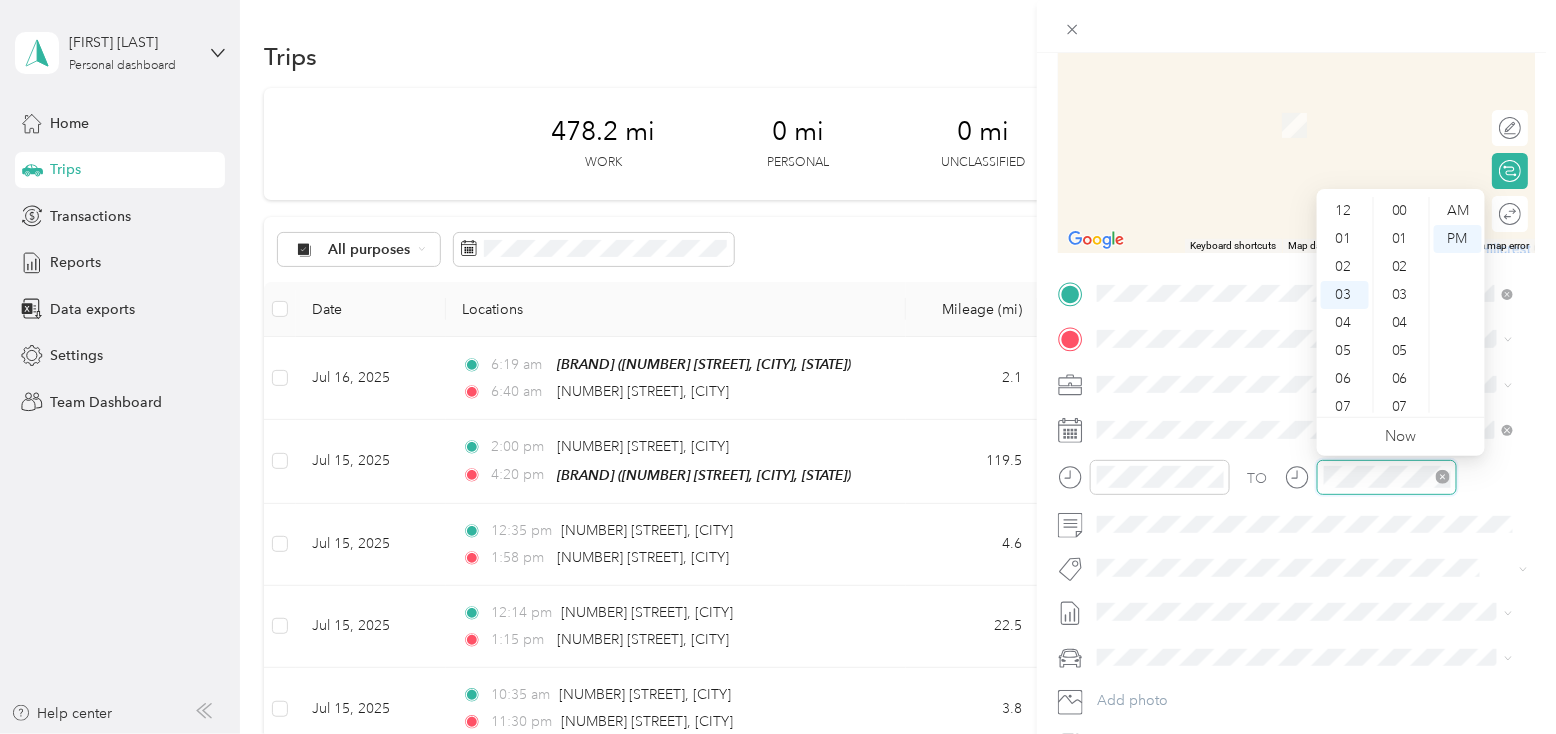 scroll, scrollTop: 83, scrollLeft: 0, axis: vertical 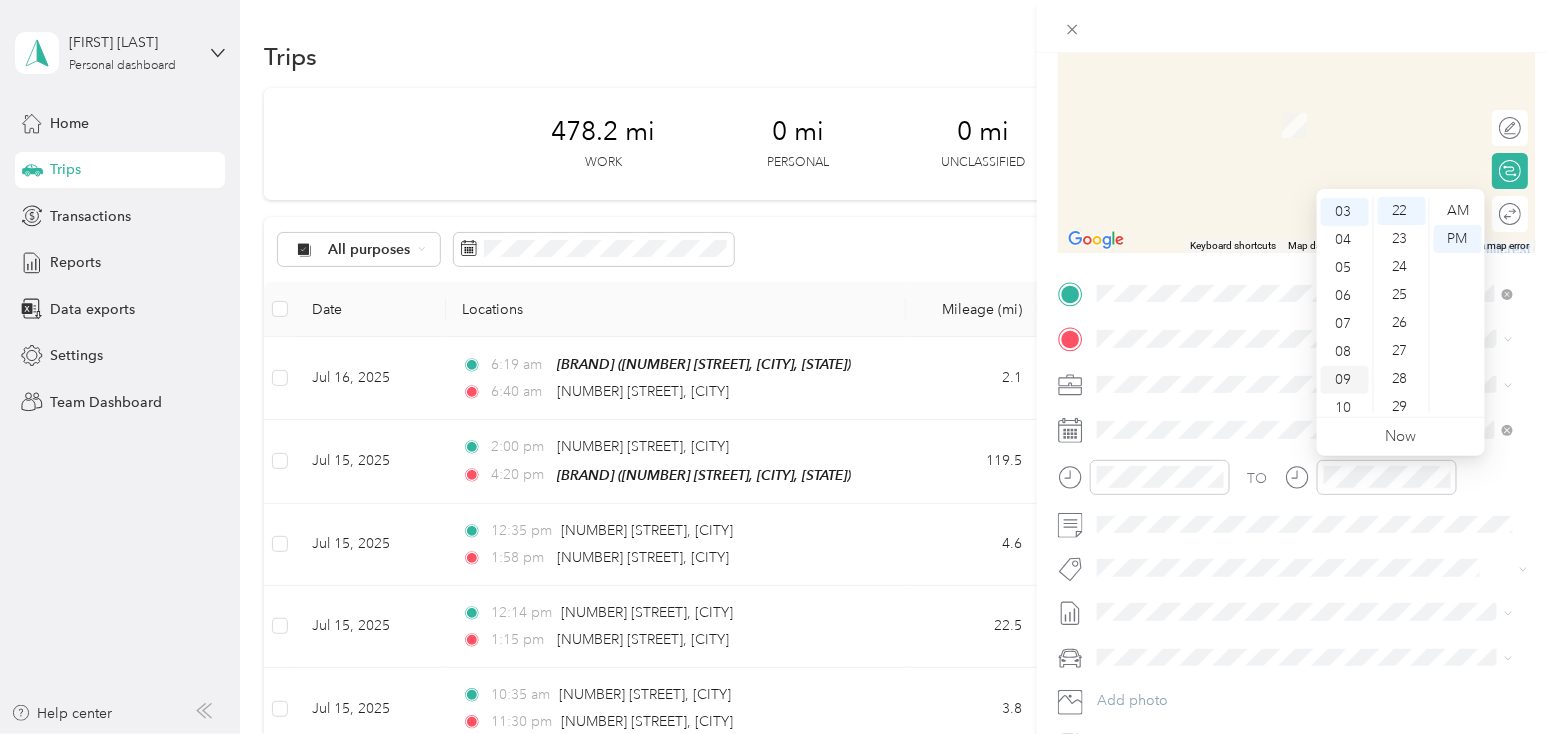 click on "09" at bounding box center [1345, 380] 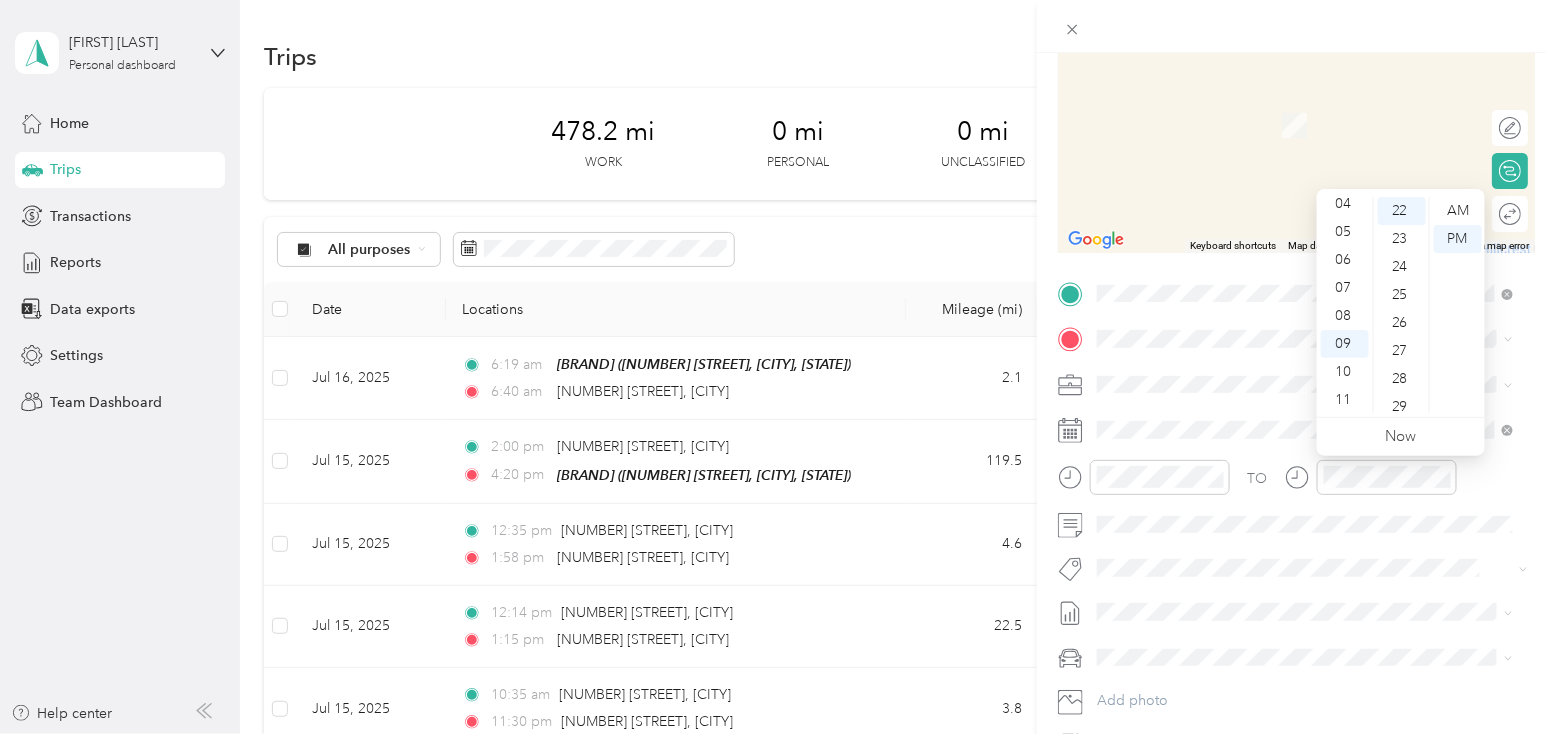scroll, scrollTop: 0, scrollLeft: 0, axis: both 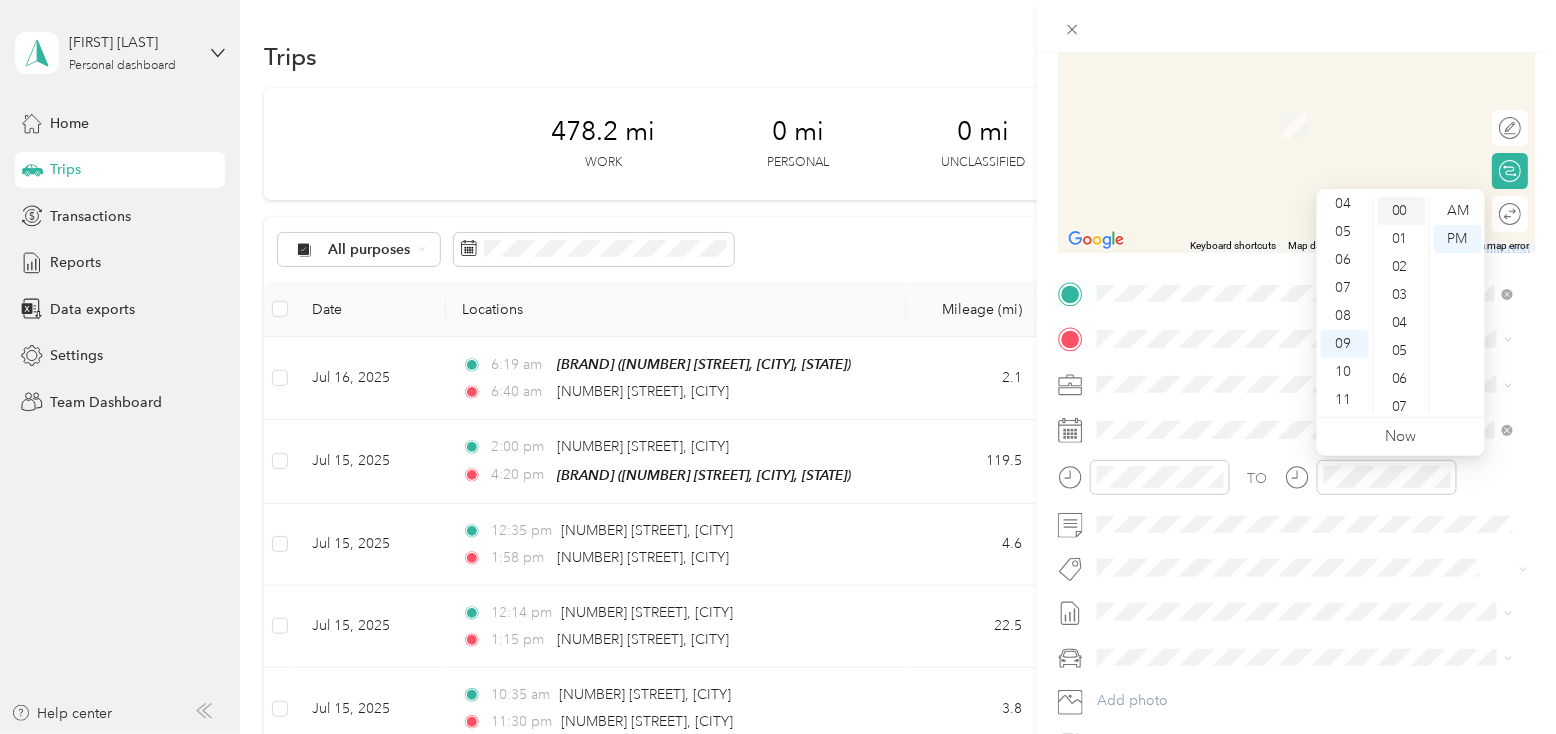 click on "00" at bounding box center [1402, 211] 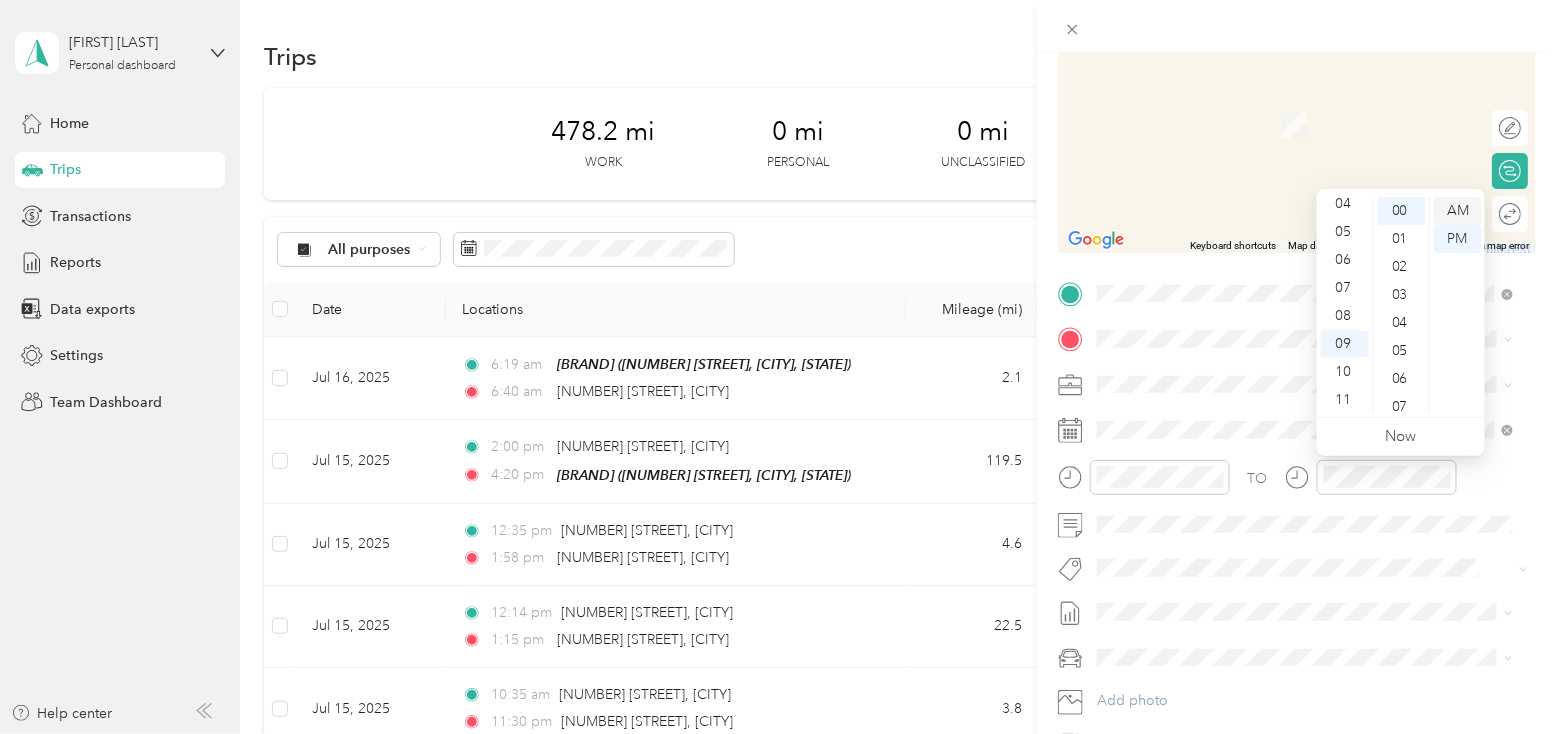 click on "AM" at bounding box center [1458, 211] 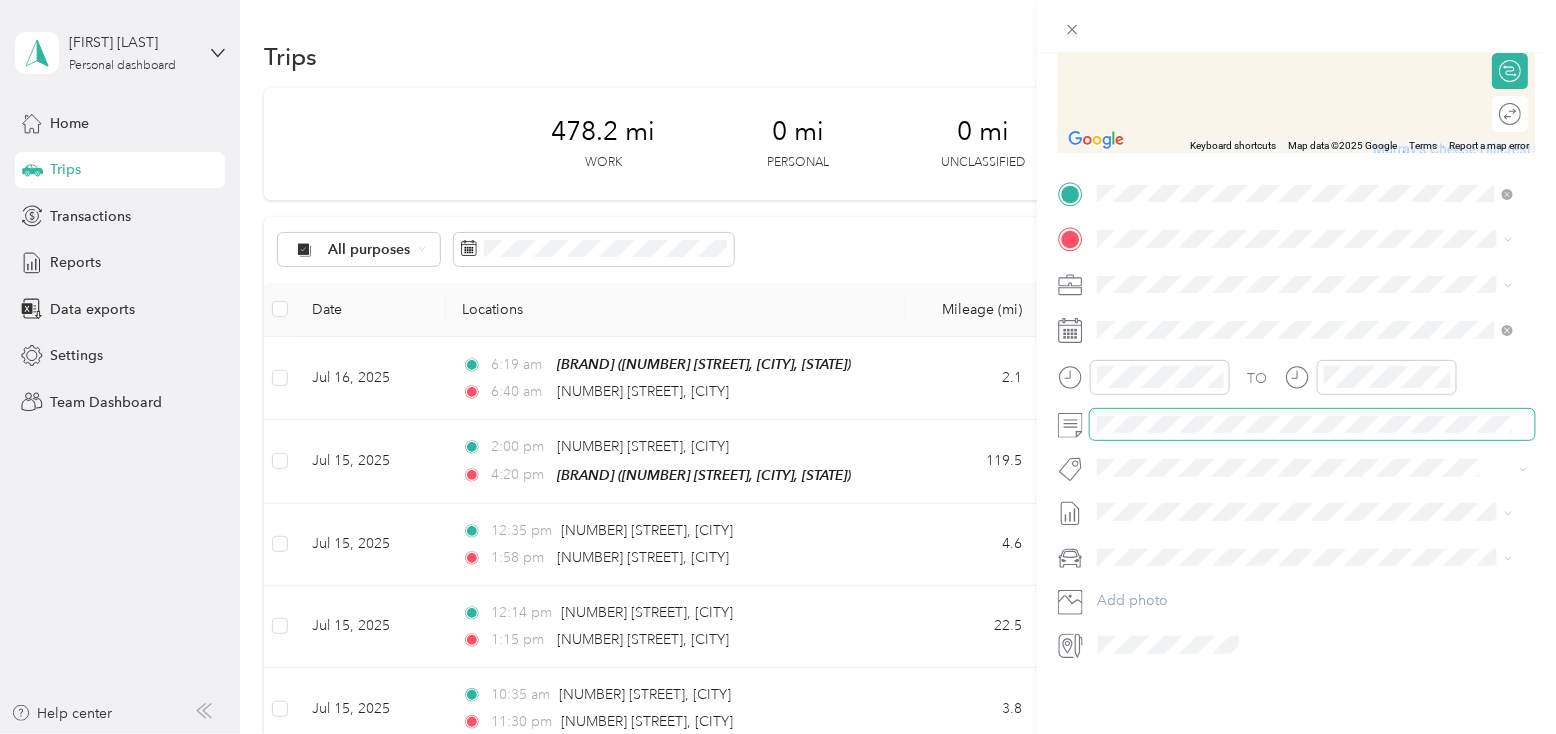 scroll, scrollTop: 0, scrollLeft: 0, axis: both 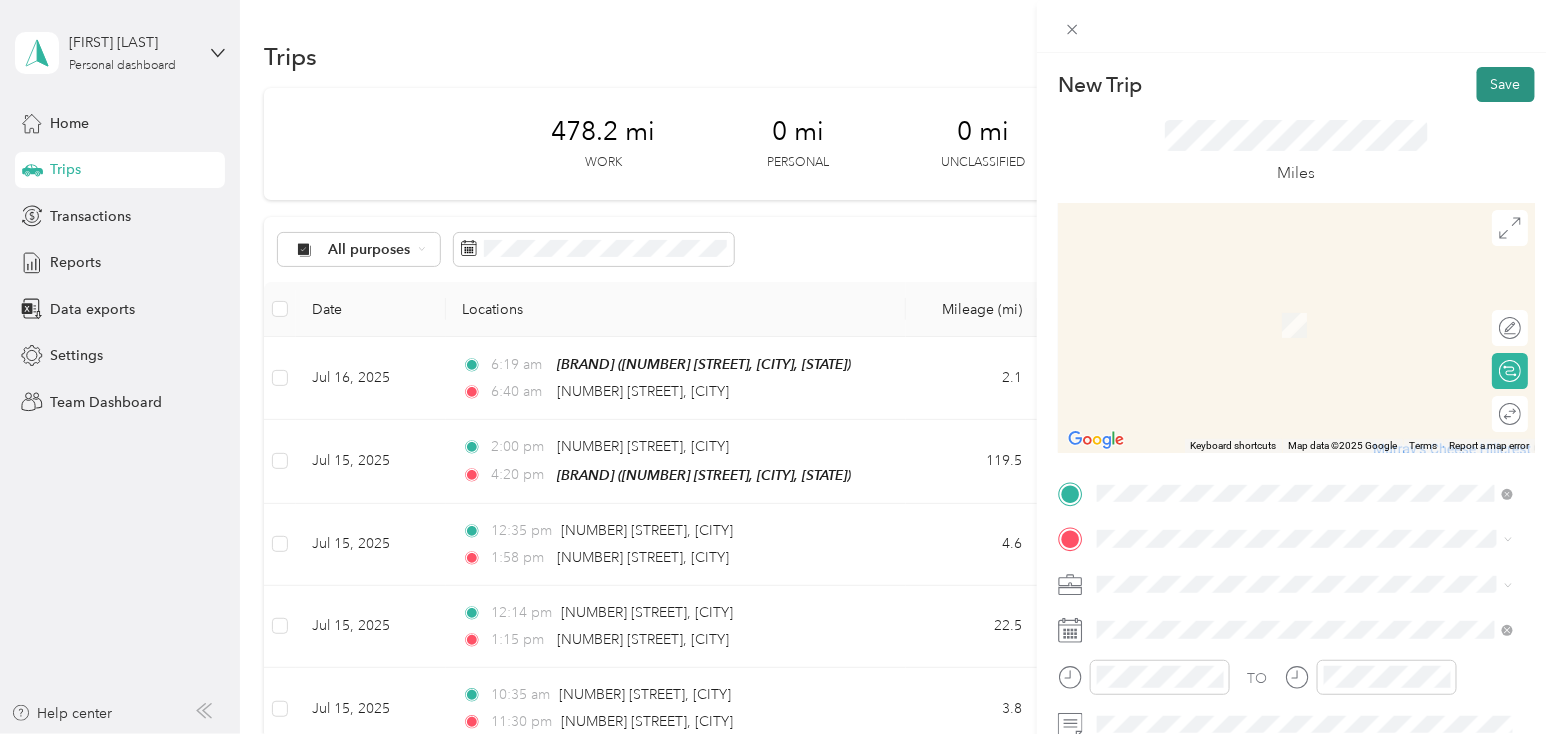 click on "Save" at bounding box center (1506, 84) 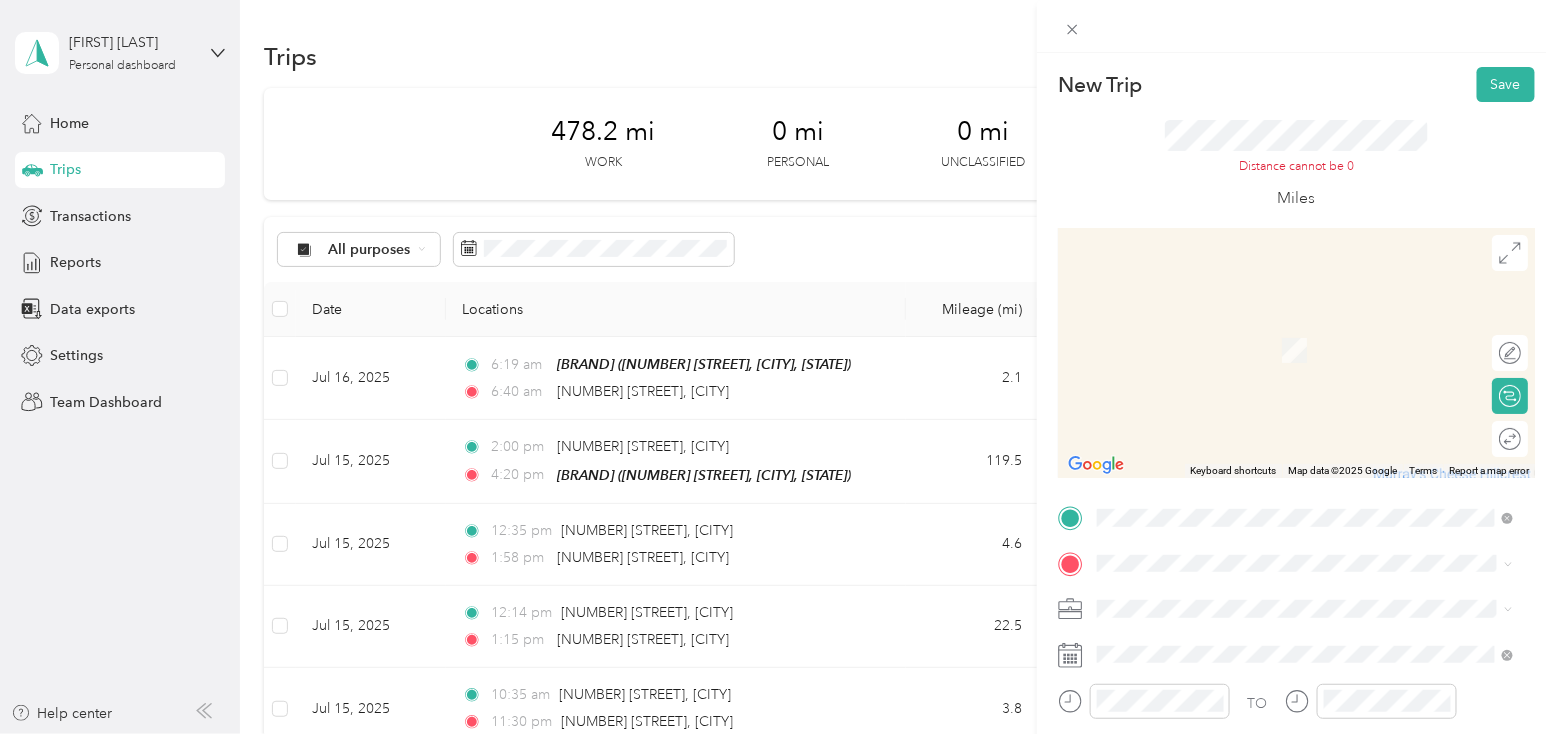click on "[NUMBER] [STREET]
[CITY], [STATE] [POSTAL_CODE], [COUNTRY]" at bounding box center (1279, 327) 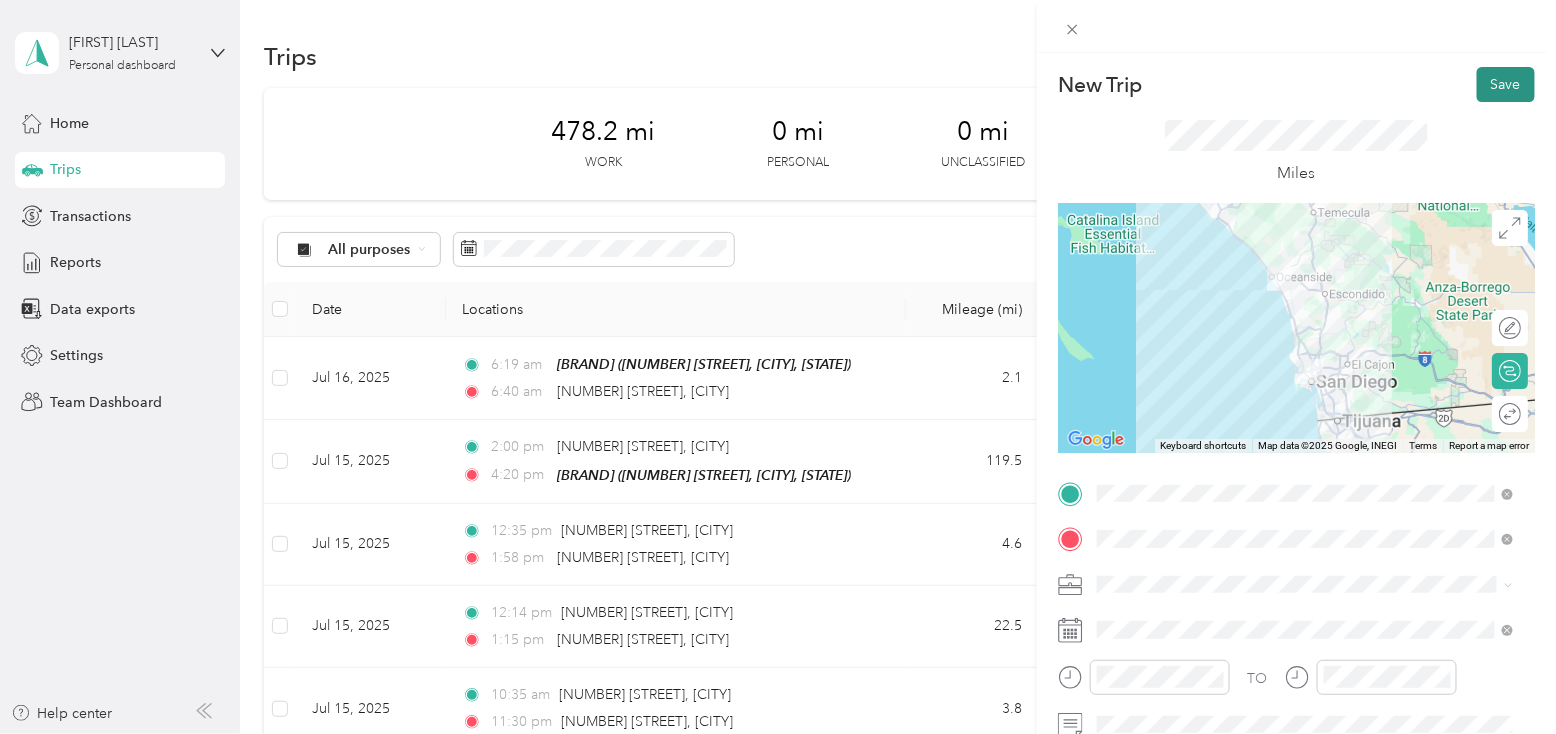 click on "Save" at bounding box center (1506, 84) 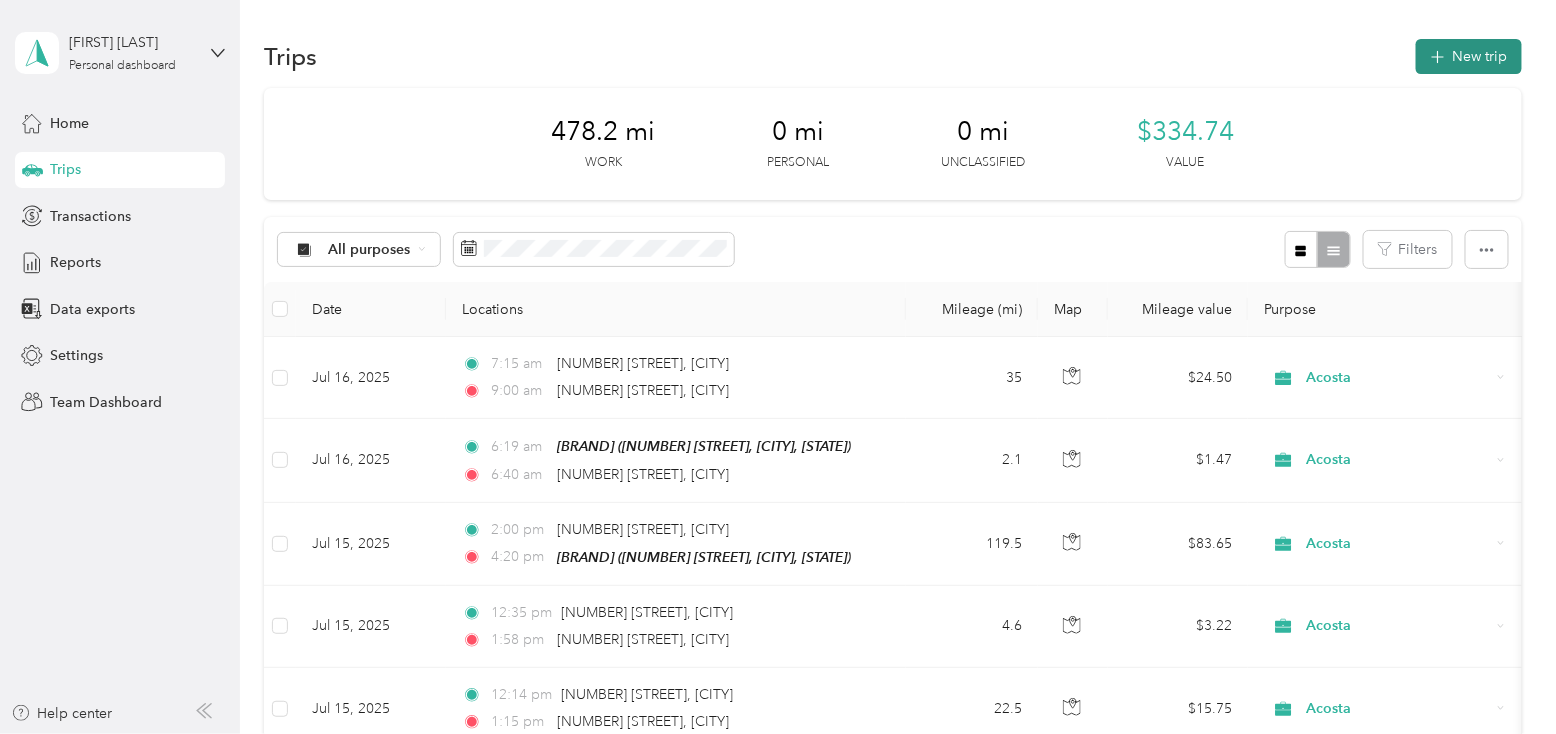click on "New trip" at bounding box center (1469, 56) 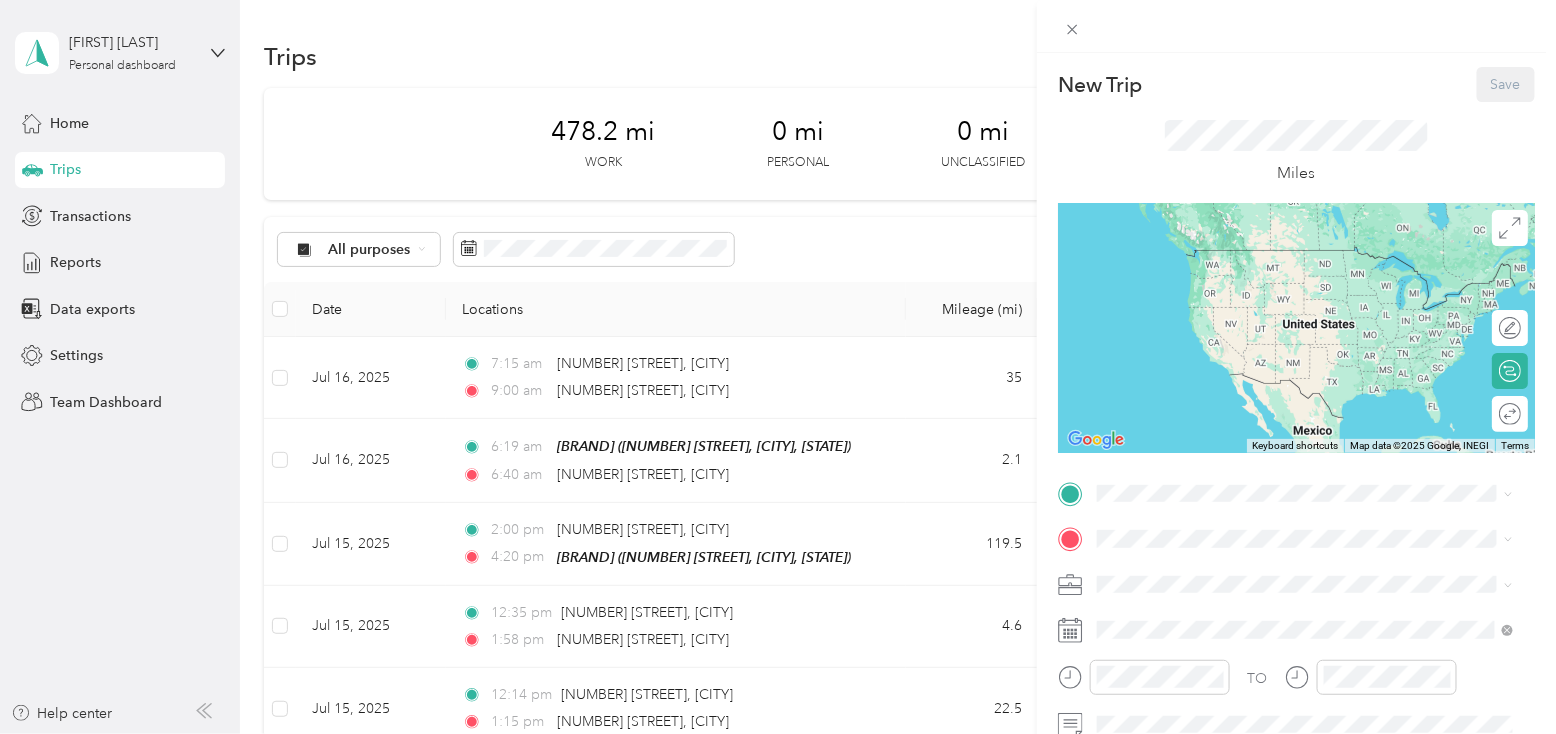 drag, startPoint x: 554, startPoint y: 389, endPoint x: 852, endPoint y: 382, distance: 298.0822 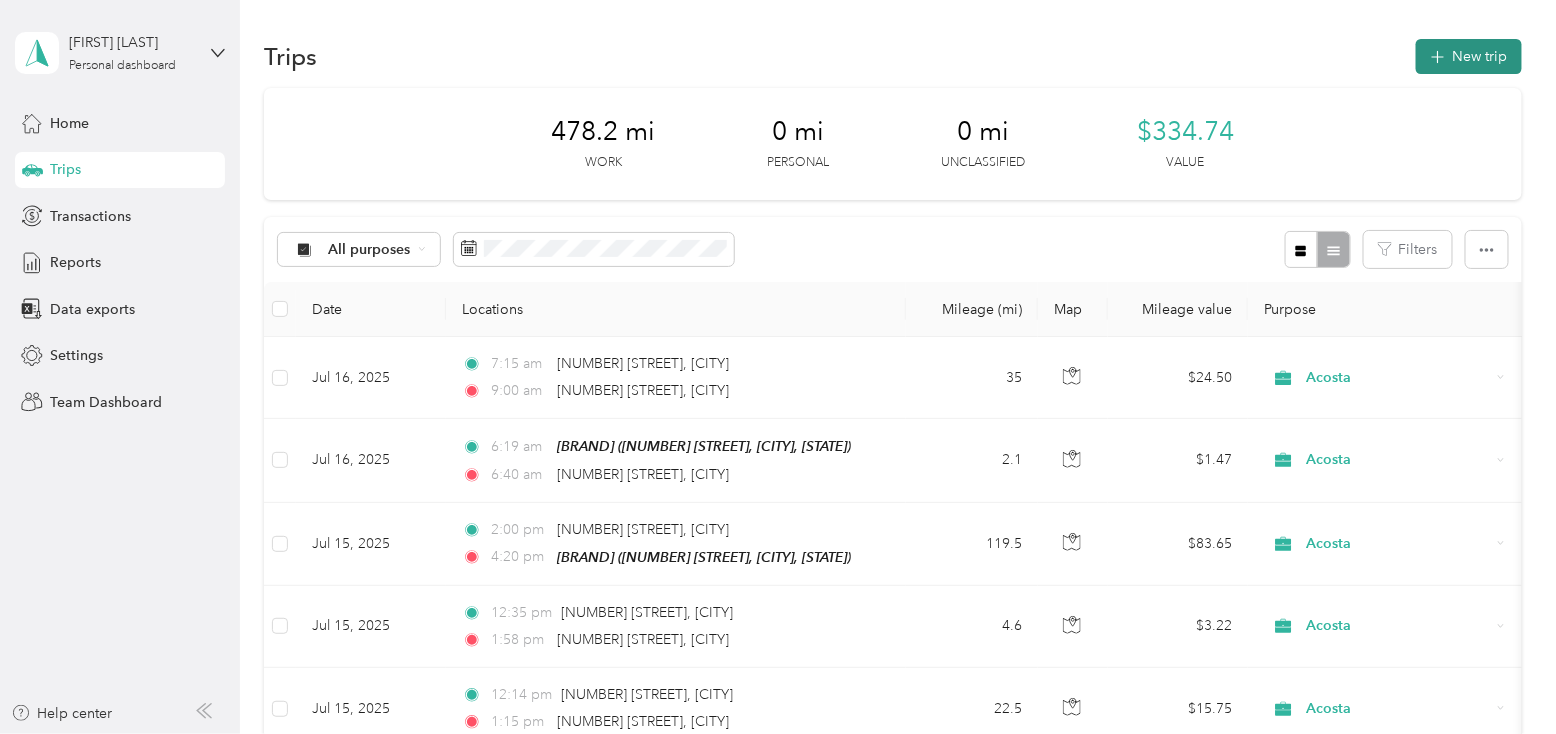 click on "New trip" at bounding box center (1469, 56) 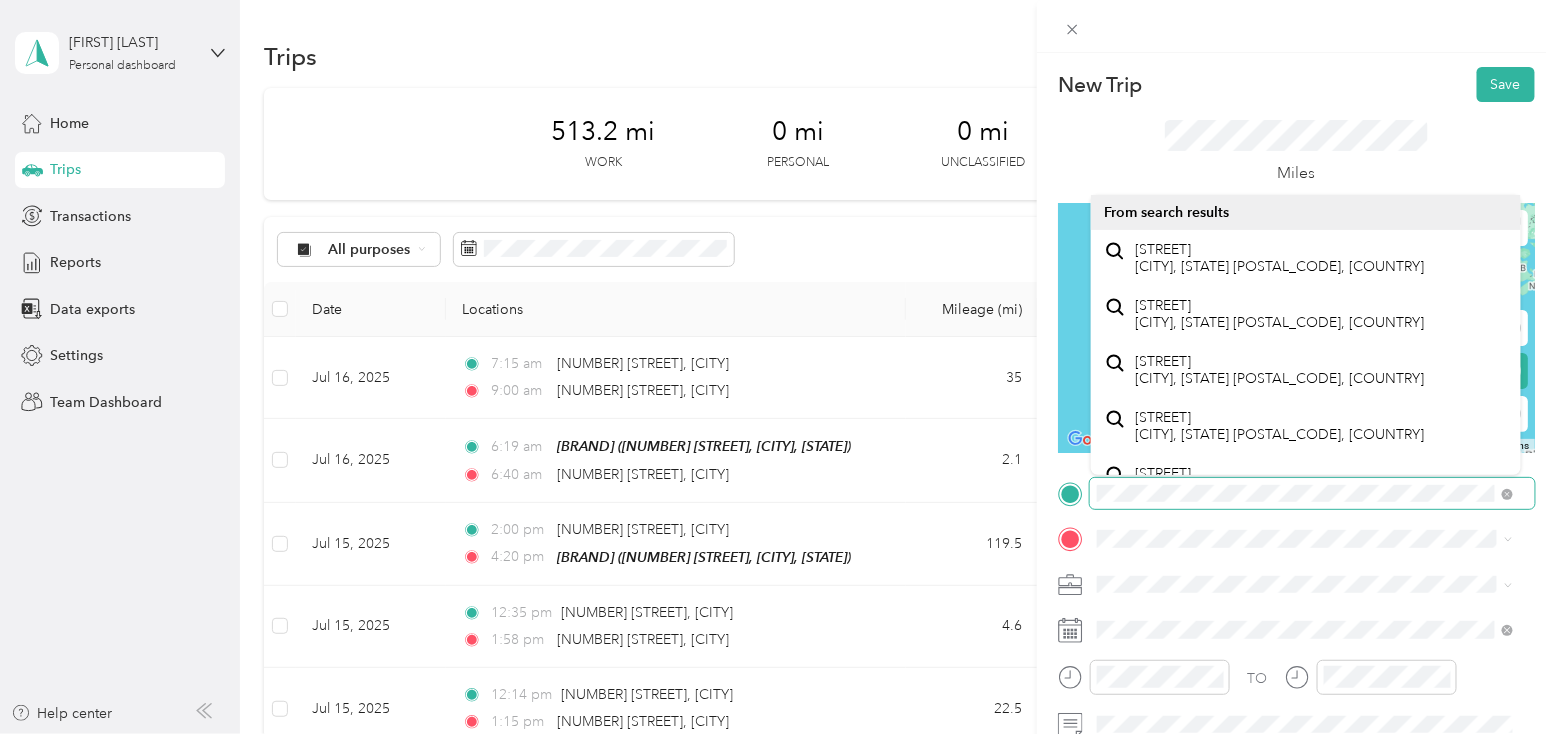 click at bounding box center (1296, 493) 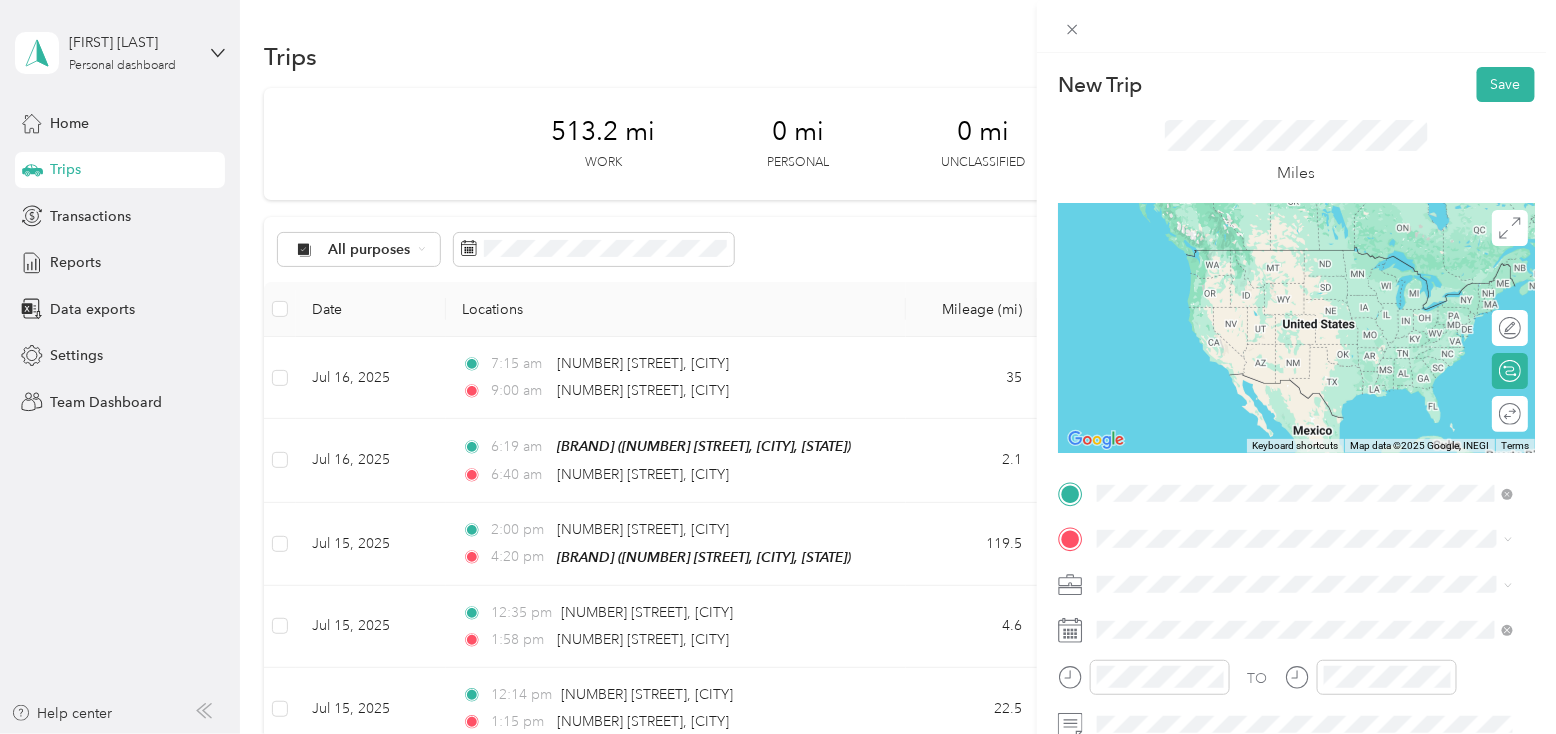 click on "[NUMBER] [STREET]
[CITY], [STATE] [POSTAL_CODE], [COUNTRY]" at bounding box center [1279, 258] 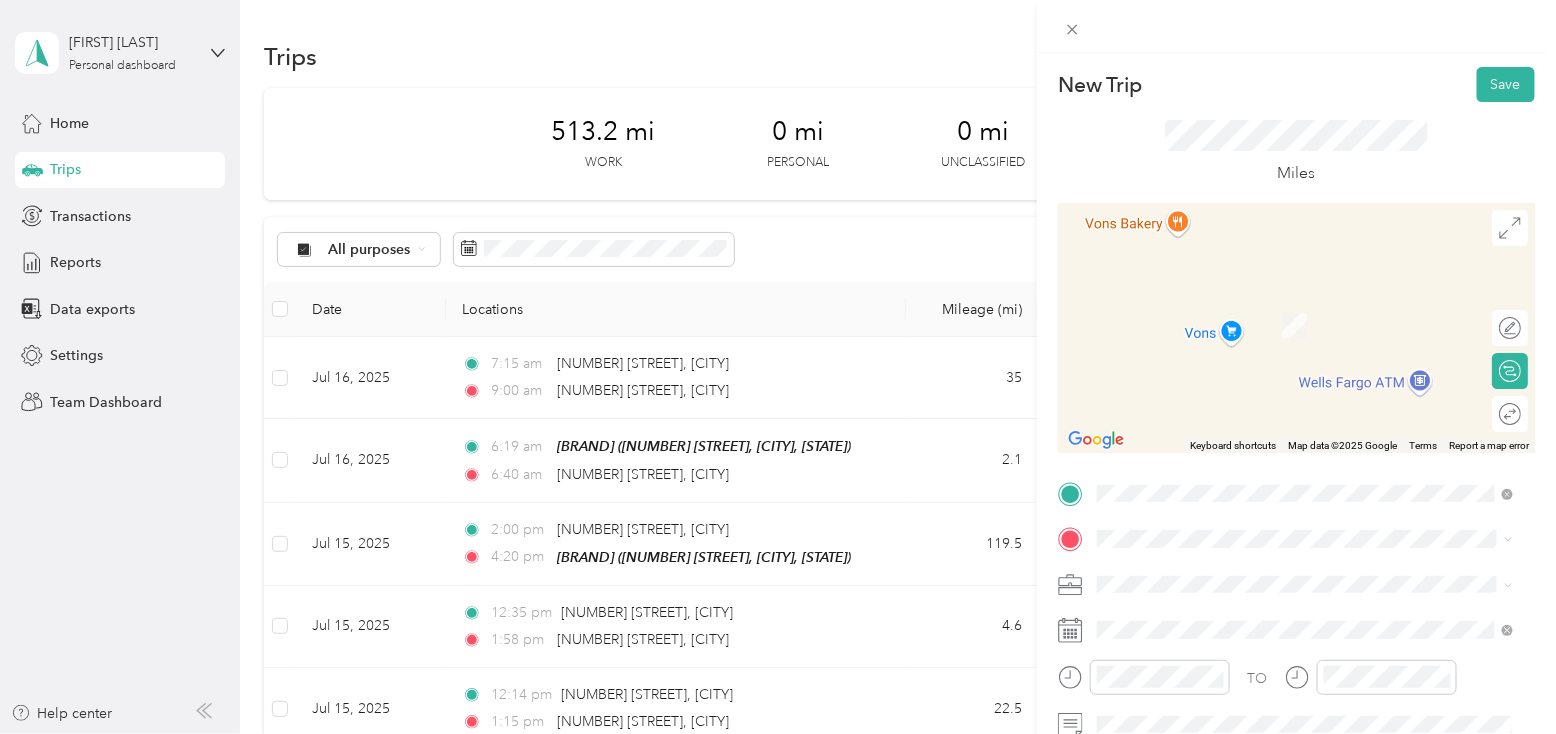 drag, startPoint x: 1150, startPoint y: 389, endPoint x: 1181, endPoint y: 562, distance: 175.75551 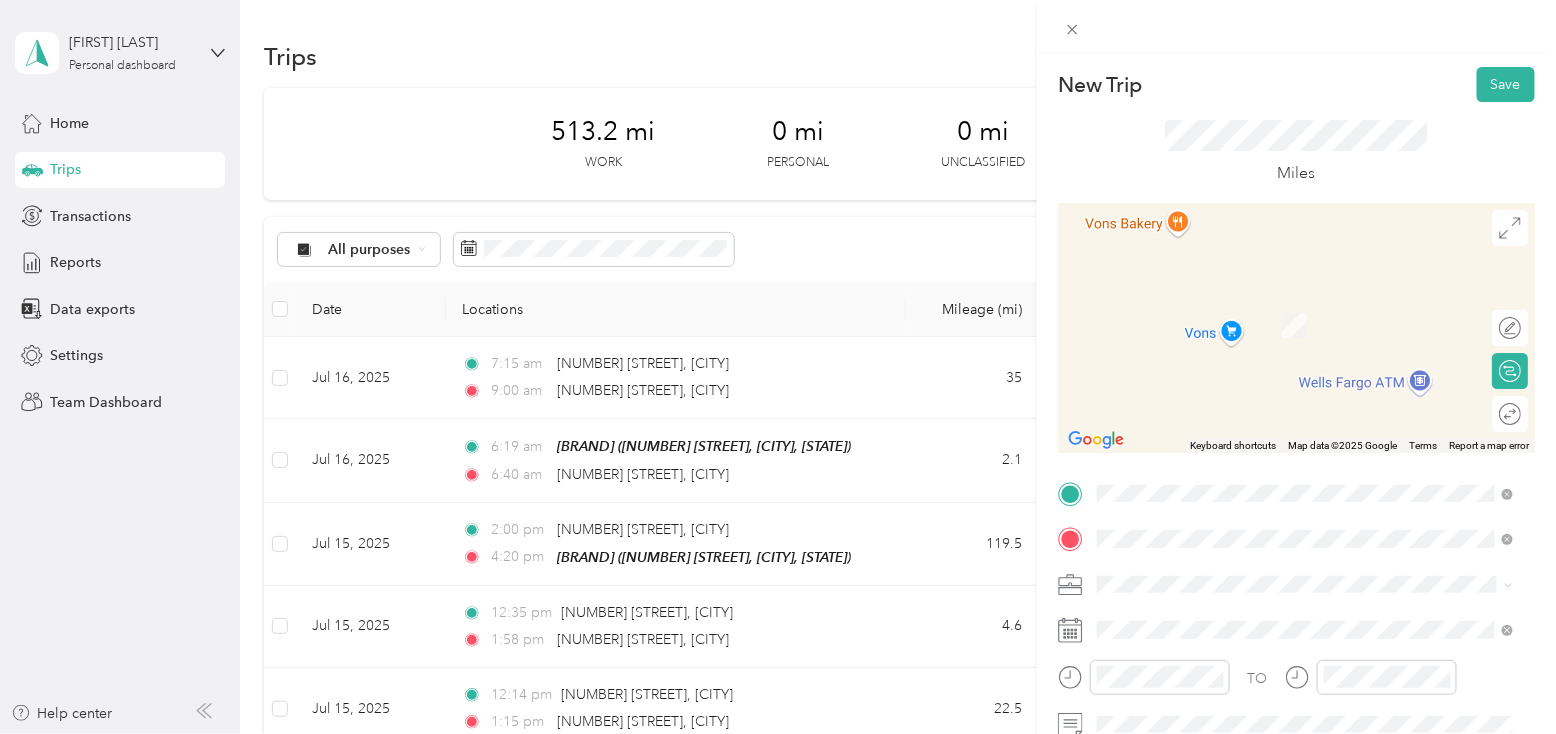 click on "Home [NUMBER] [STREET], [CITY], [STATE], [COUNTRY]" at bounding box center (1290, 314) 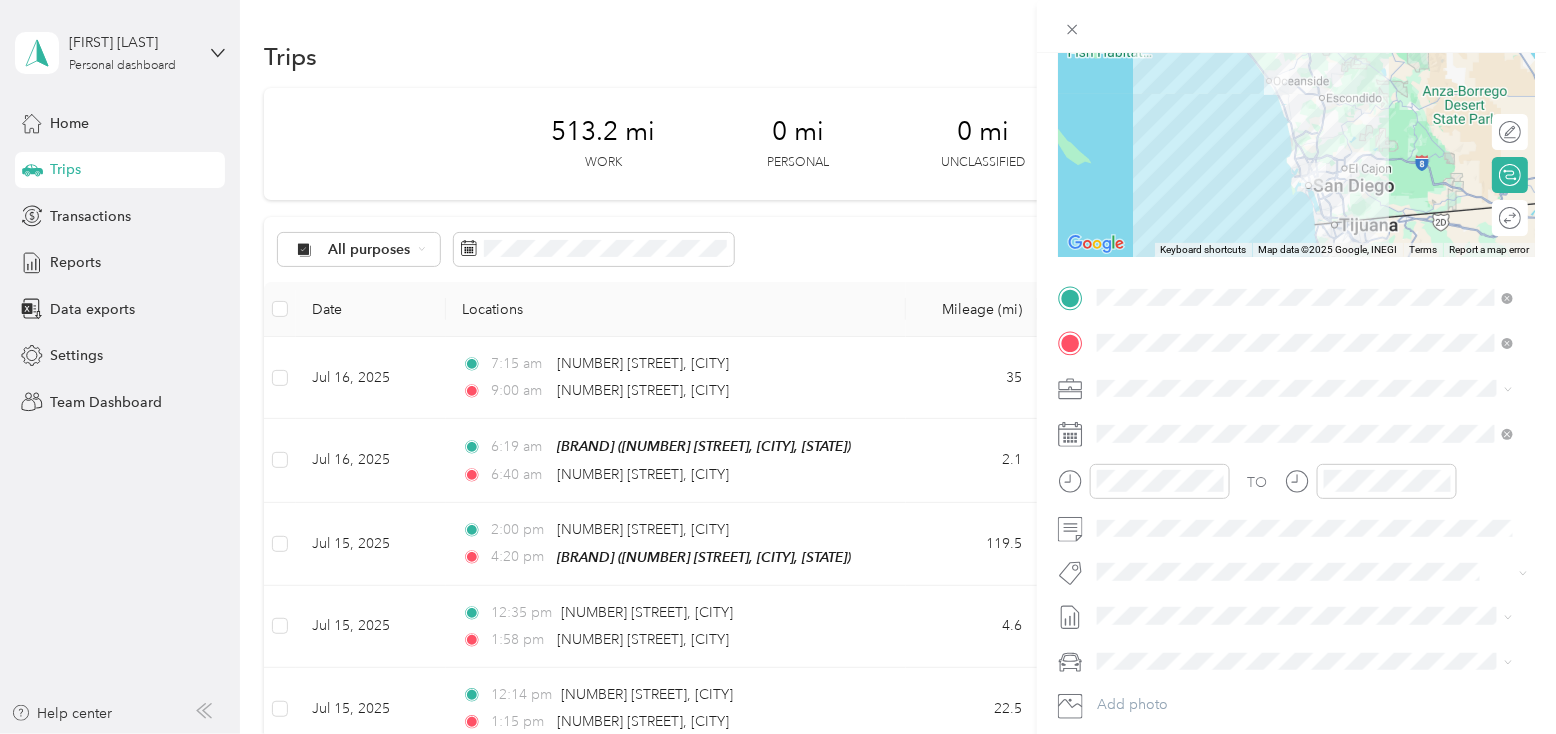scroll, scrollTop: 200, scrollLeft: 0, axis: vertical 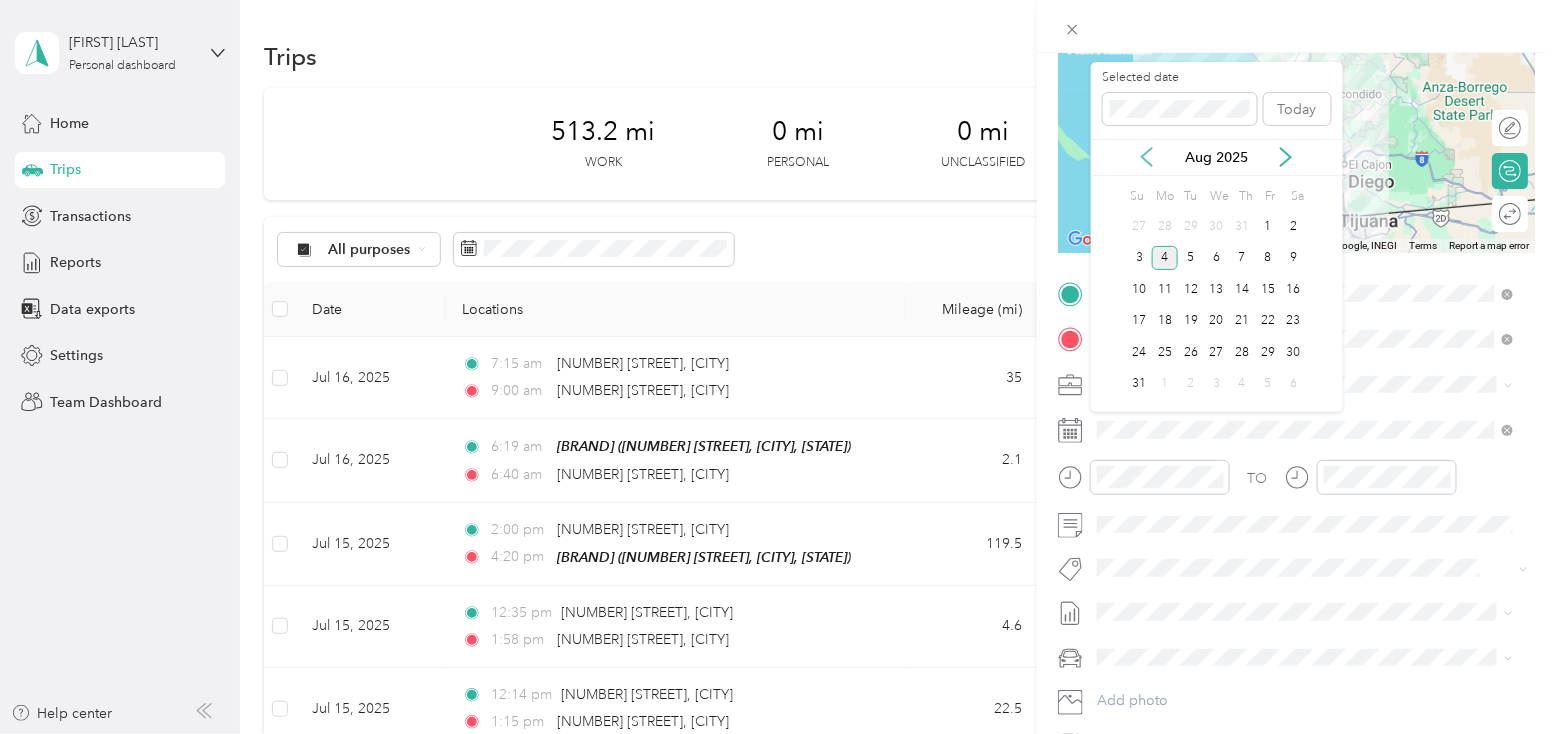 click 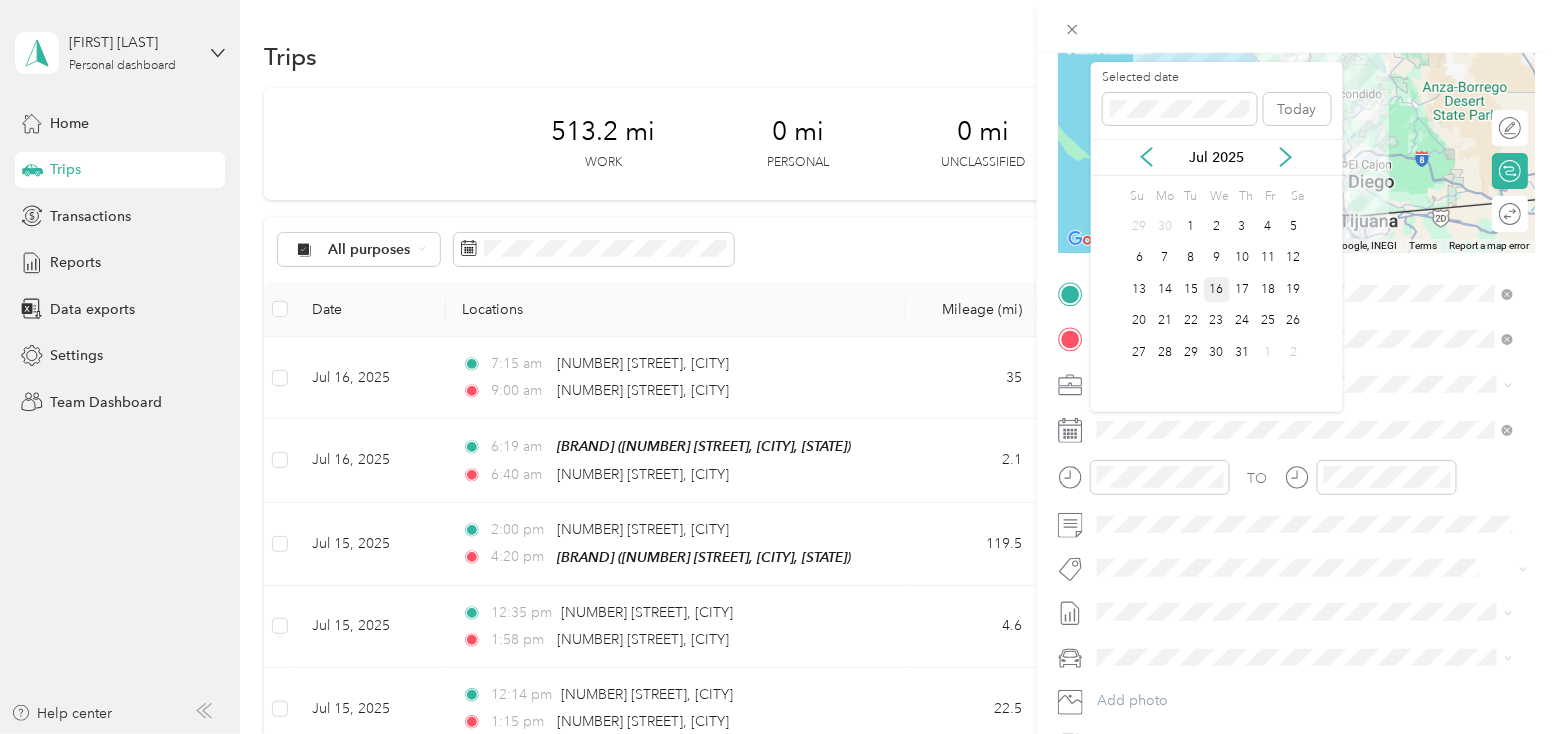 click on "16" at bounding box center (1217, 289) 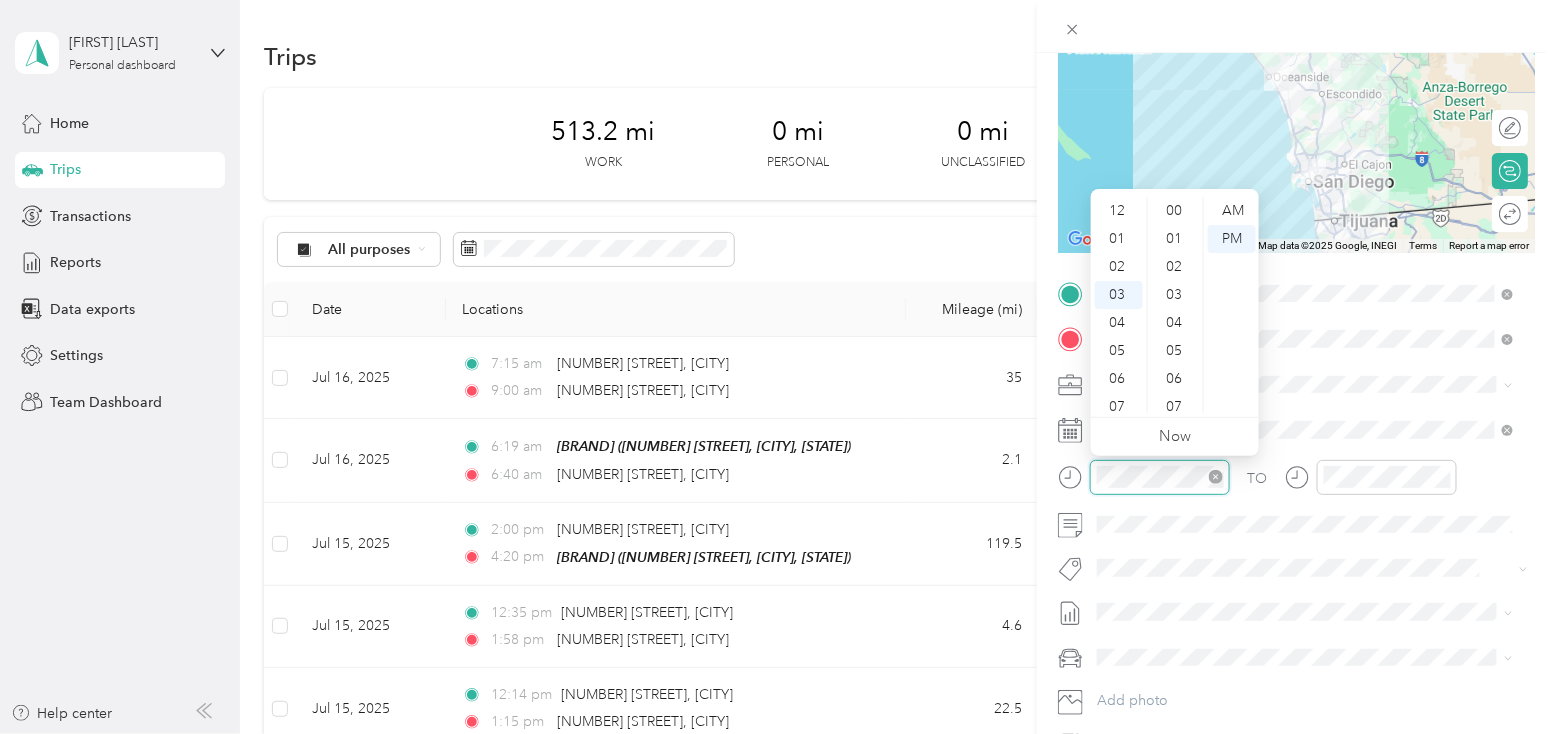 scroll, scrollTop: 83, scrollLeft: 0, axis: vertical 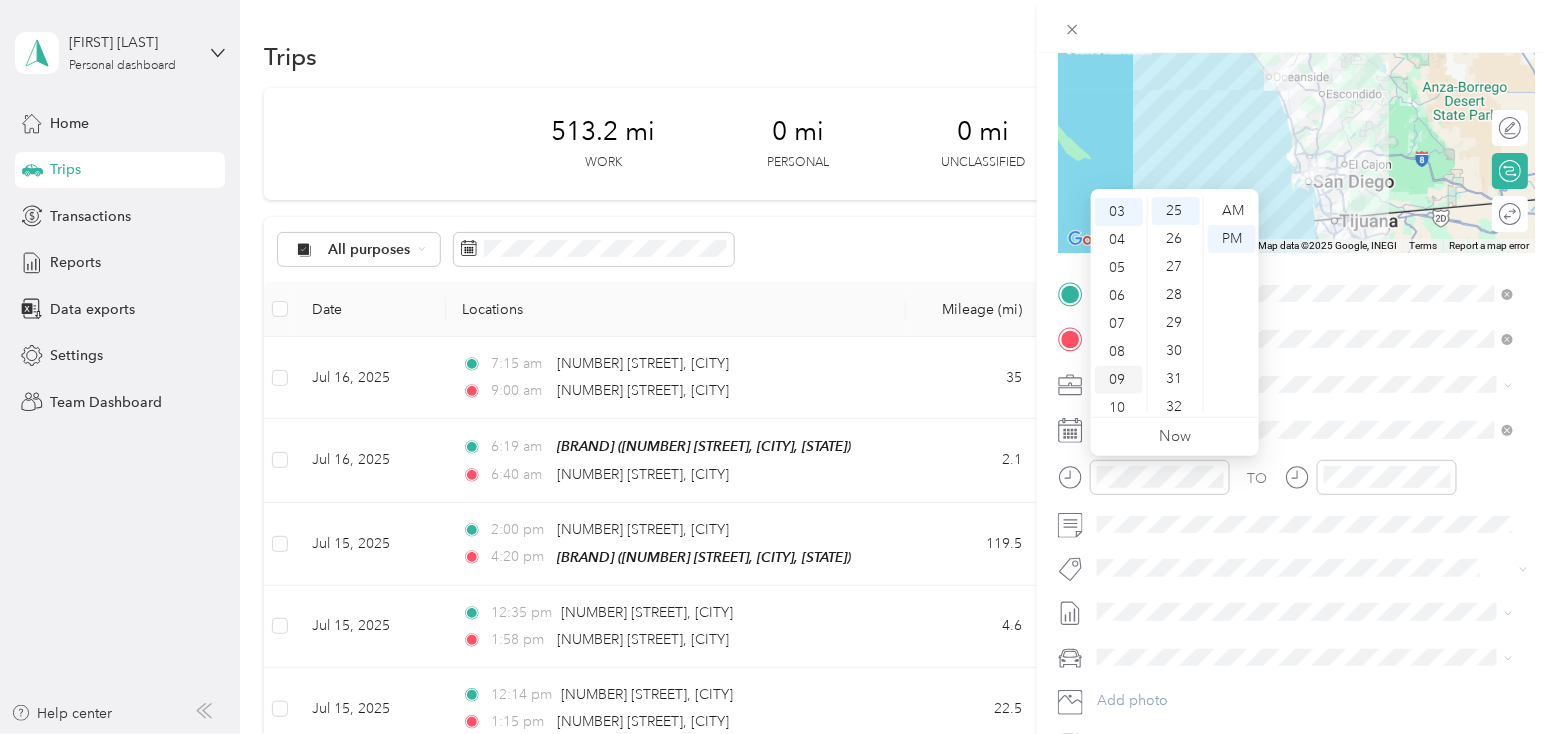 click on "09" at bounding box center (1119, 380) 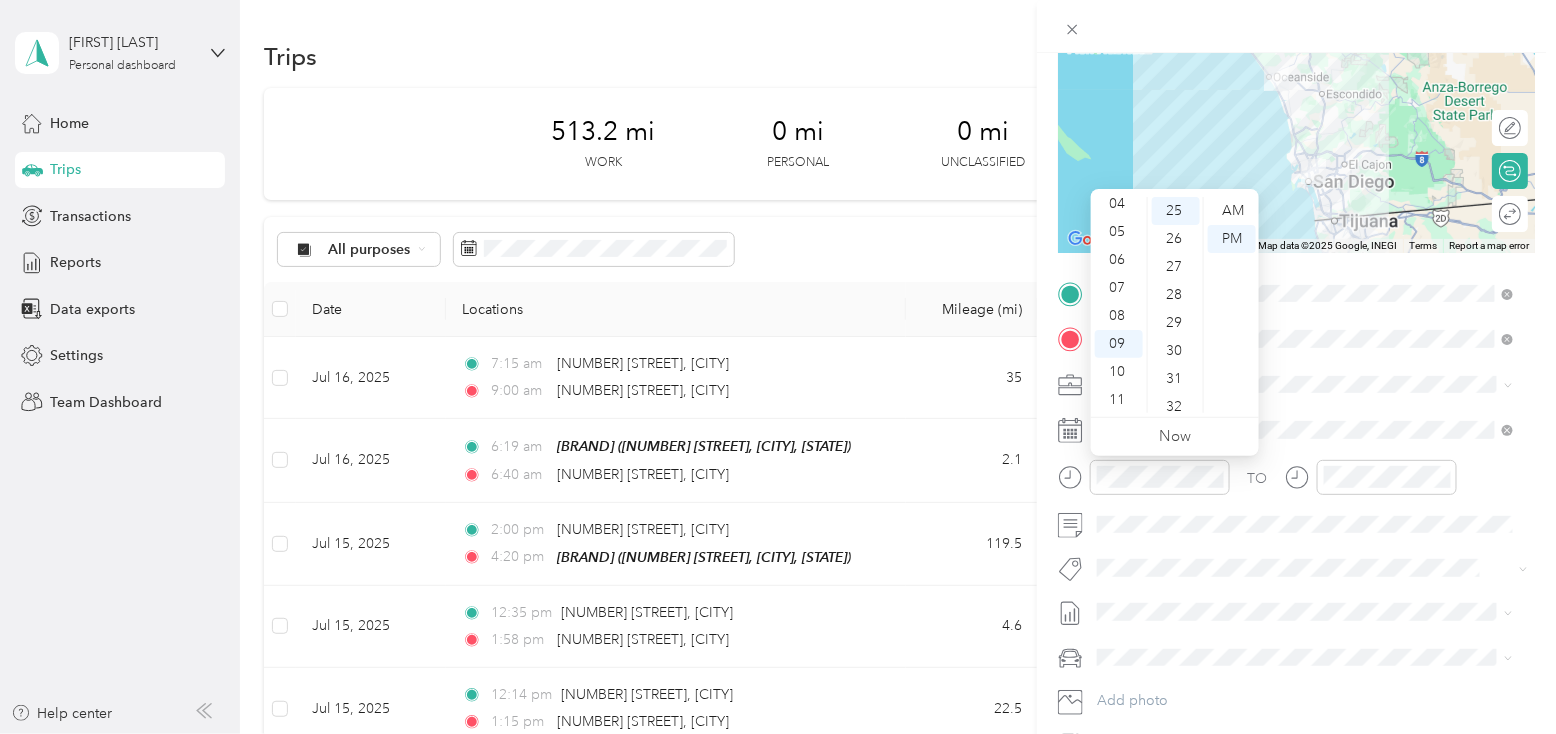 scroll, scrollTop: 0, scrollLeft: 0, axis: both 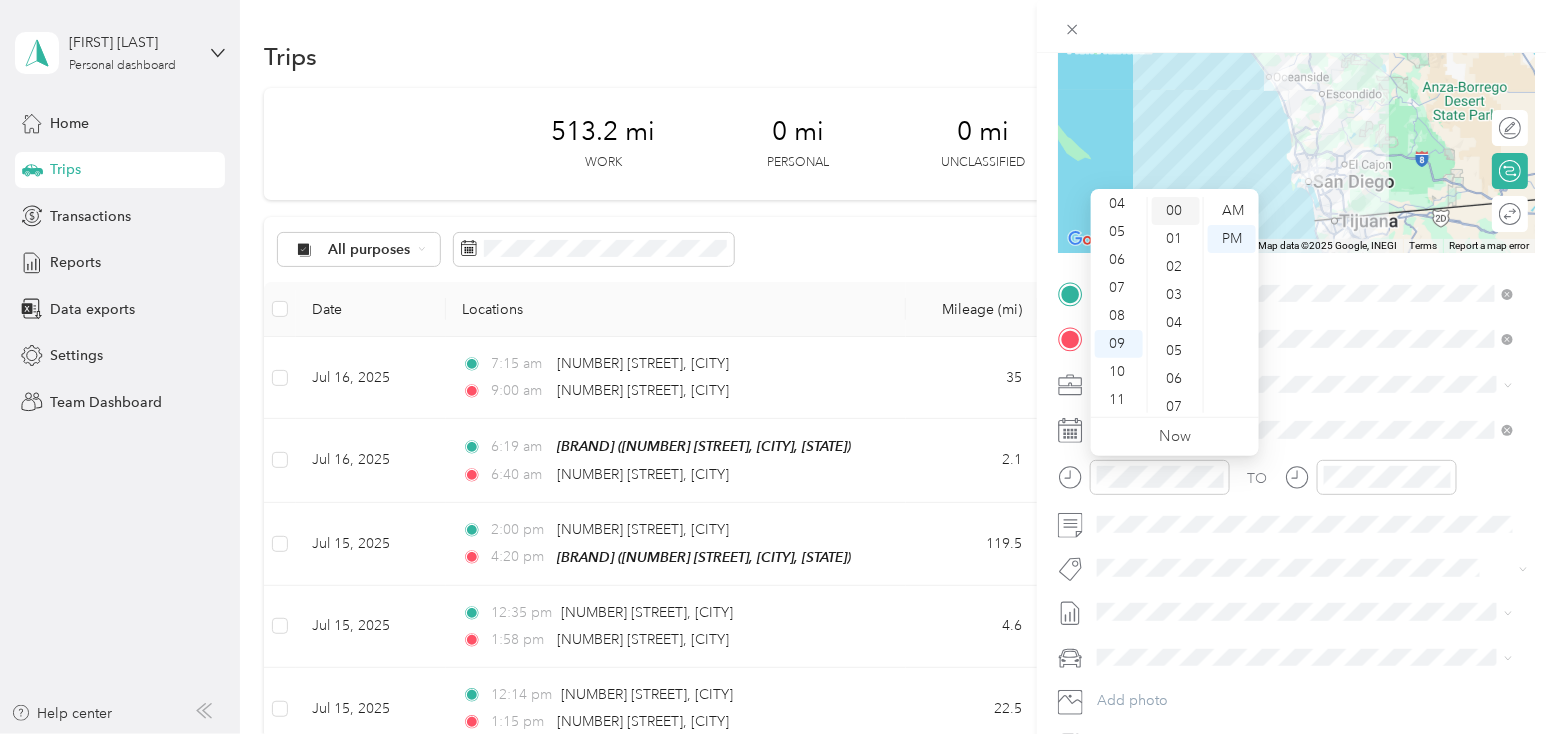 click on "00" at bounding box center [1176, 211] 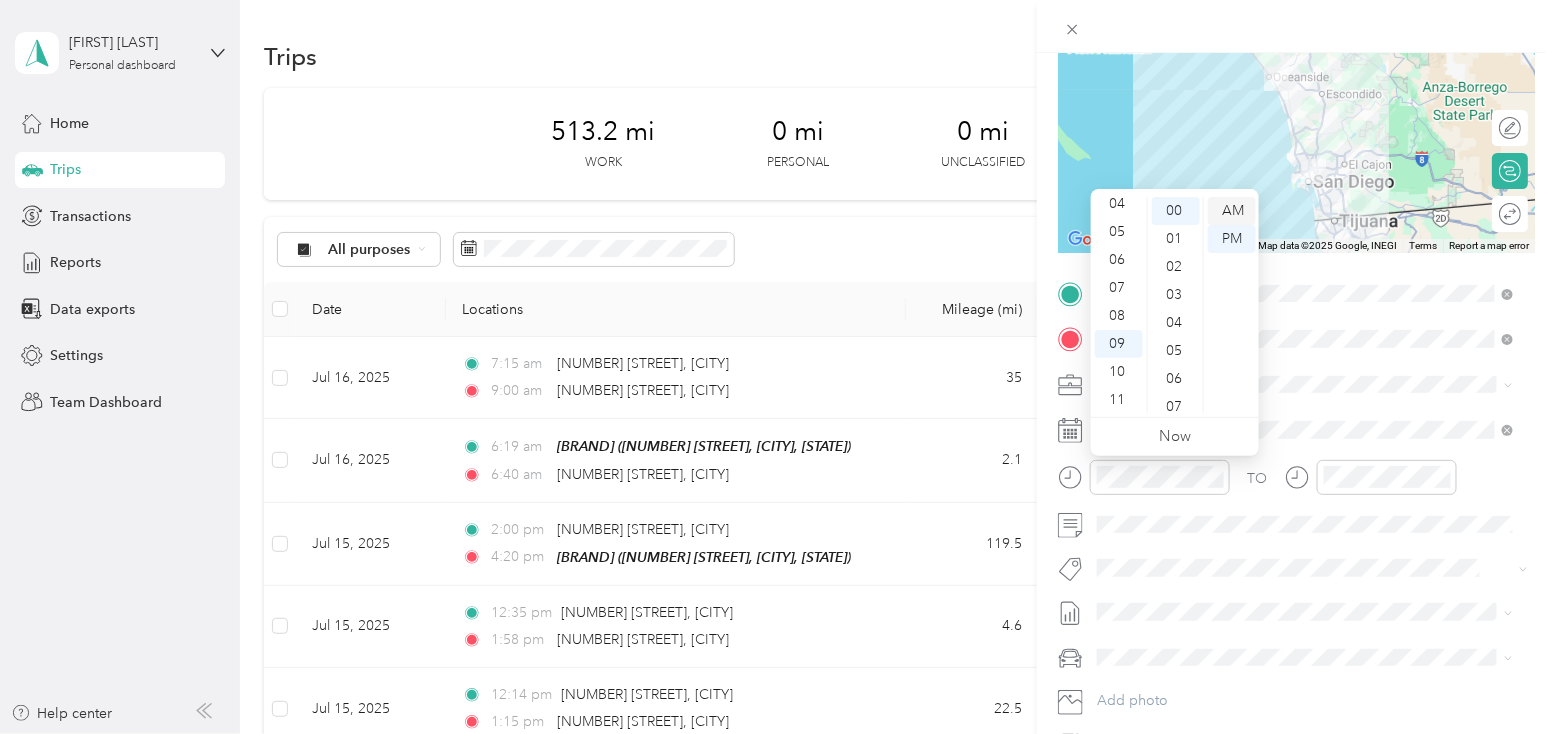 click on "AM" at bounding box center (1232, 211) 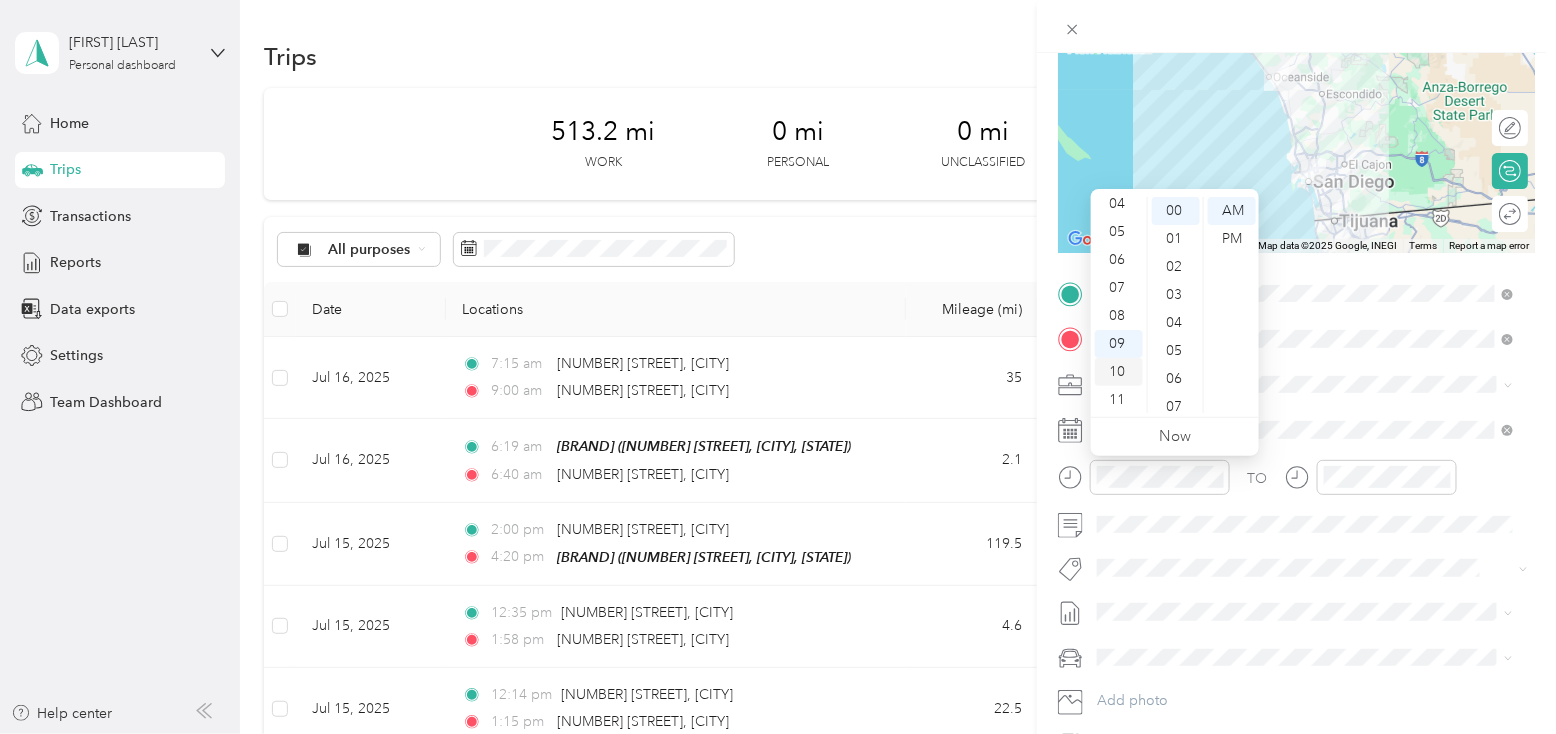 click on "10" at bounding box center (1119, 372) 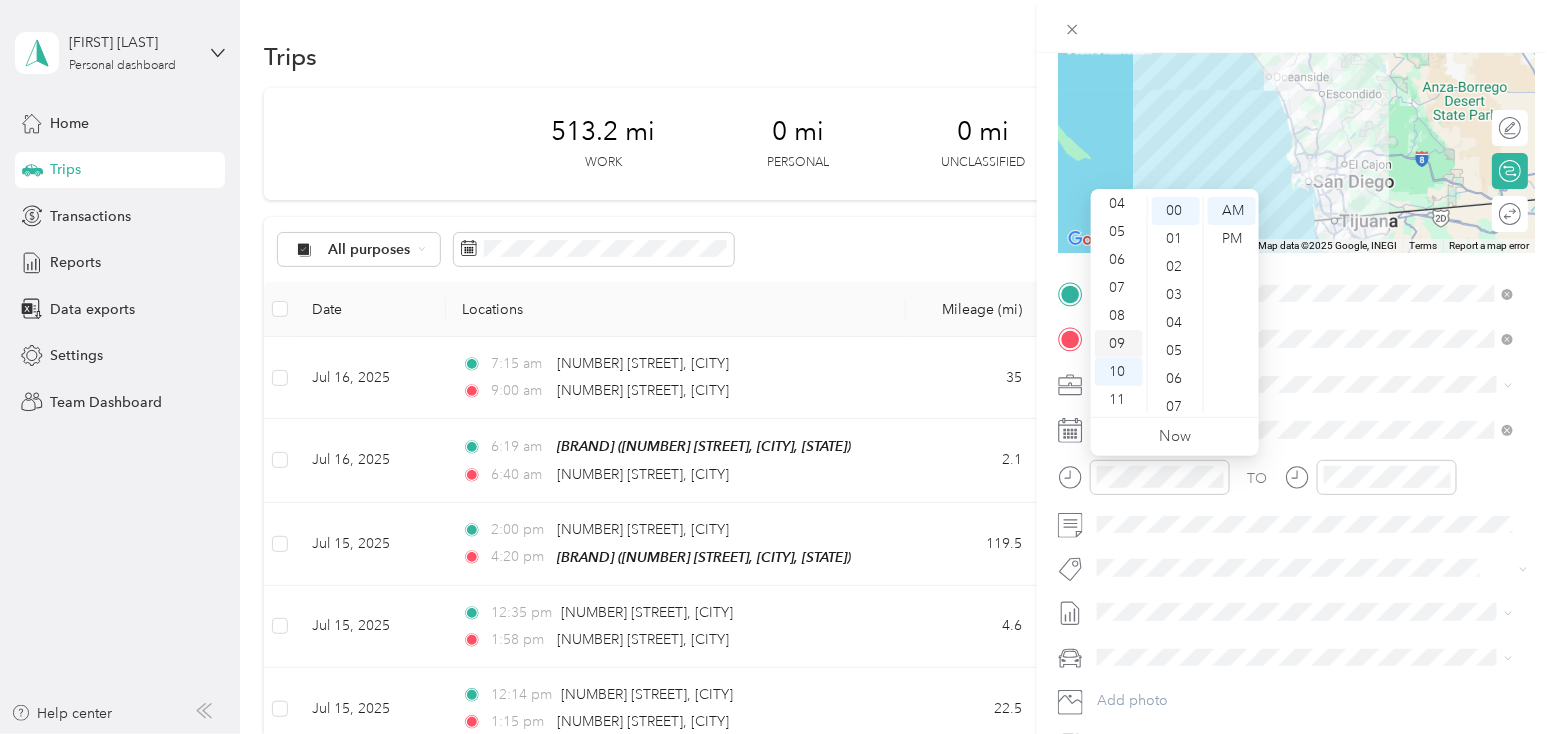click on "09" at bounding box center (1119, 344) 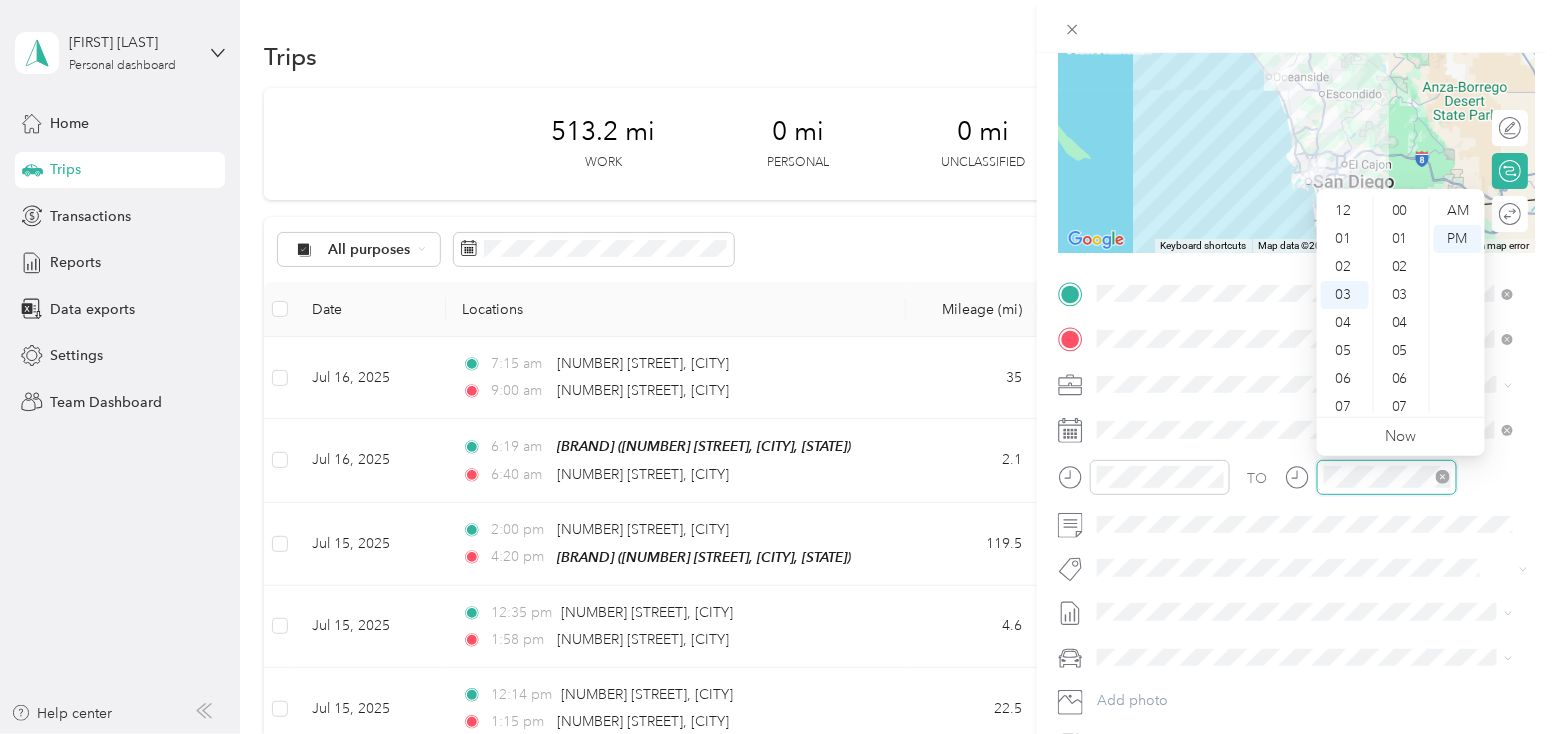scroll, scrollTop: 83, scrollLeft: 0, axis: vertical 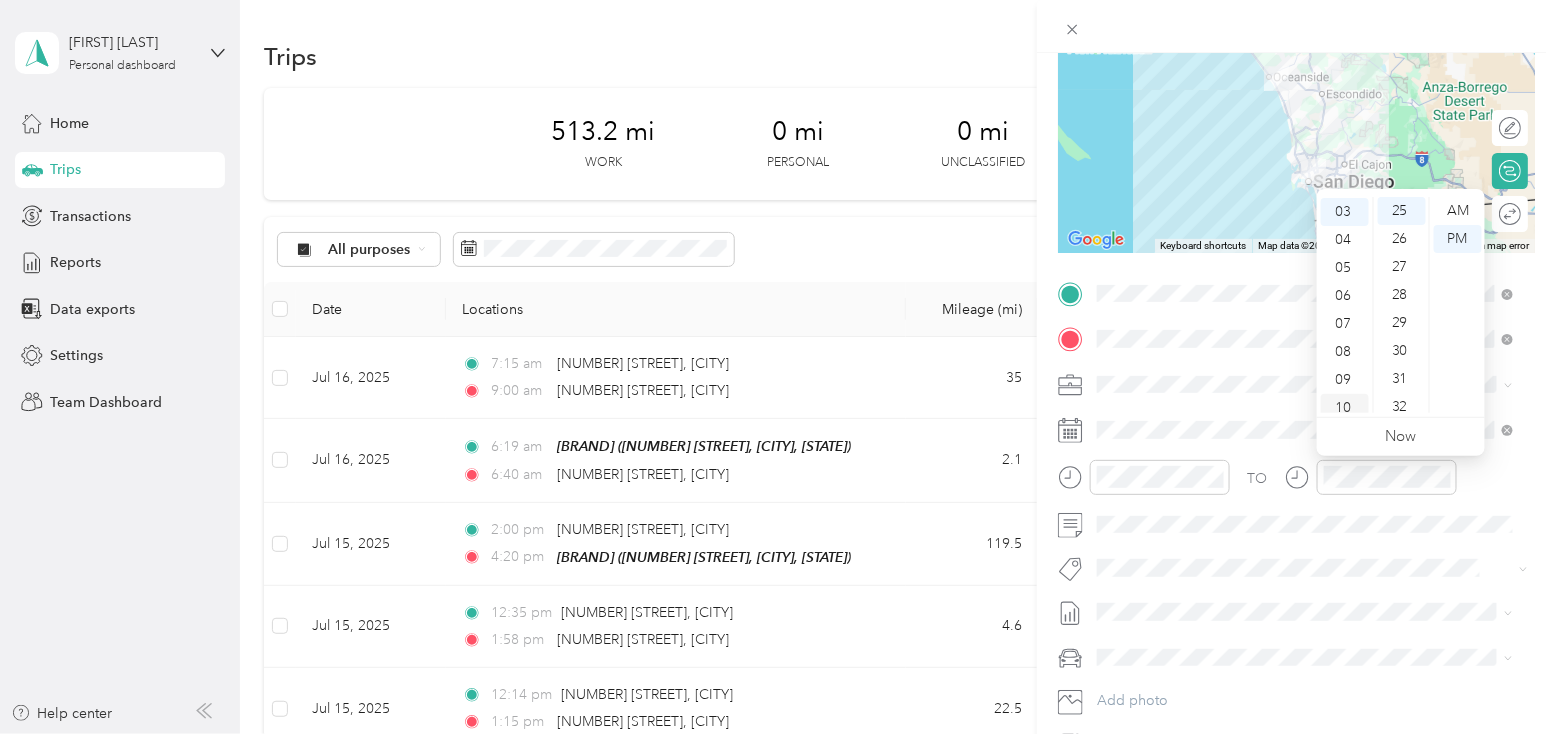 click on "10" at bounding box center (1345, 408) 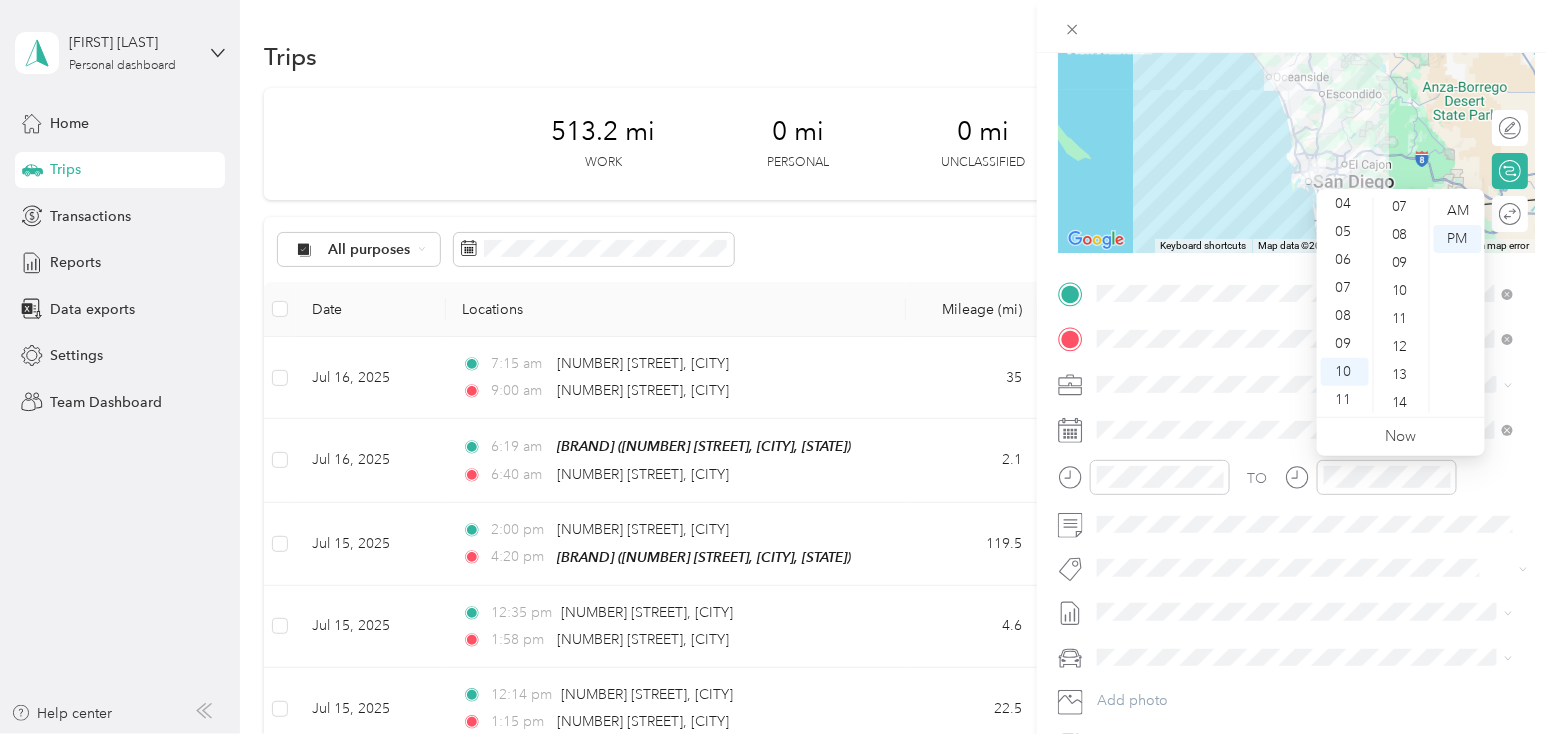 scroll, scrollTop: 0, scrollLeft: 0, axis: both 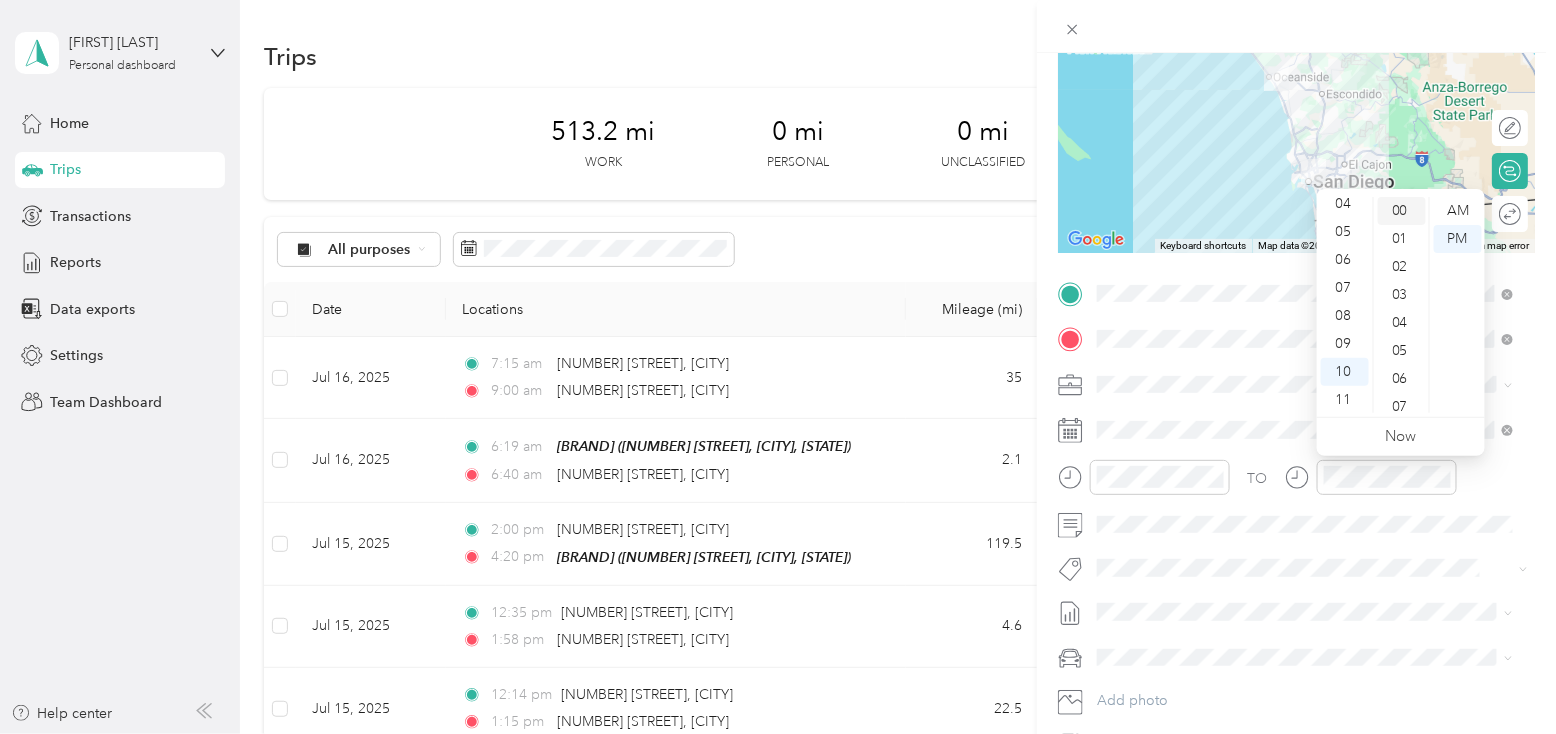 click on "00" at bounding box center (1402, 211) 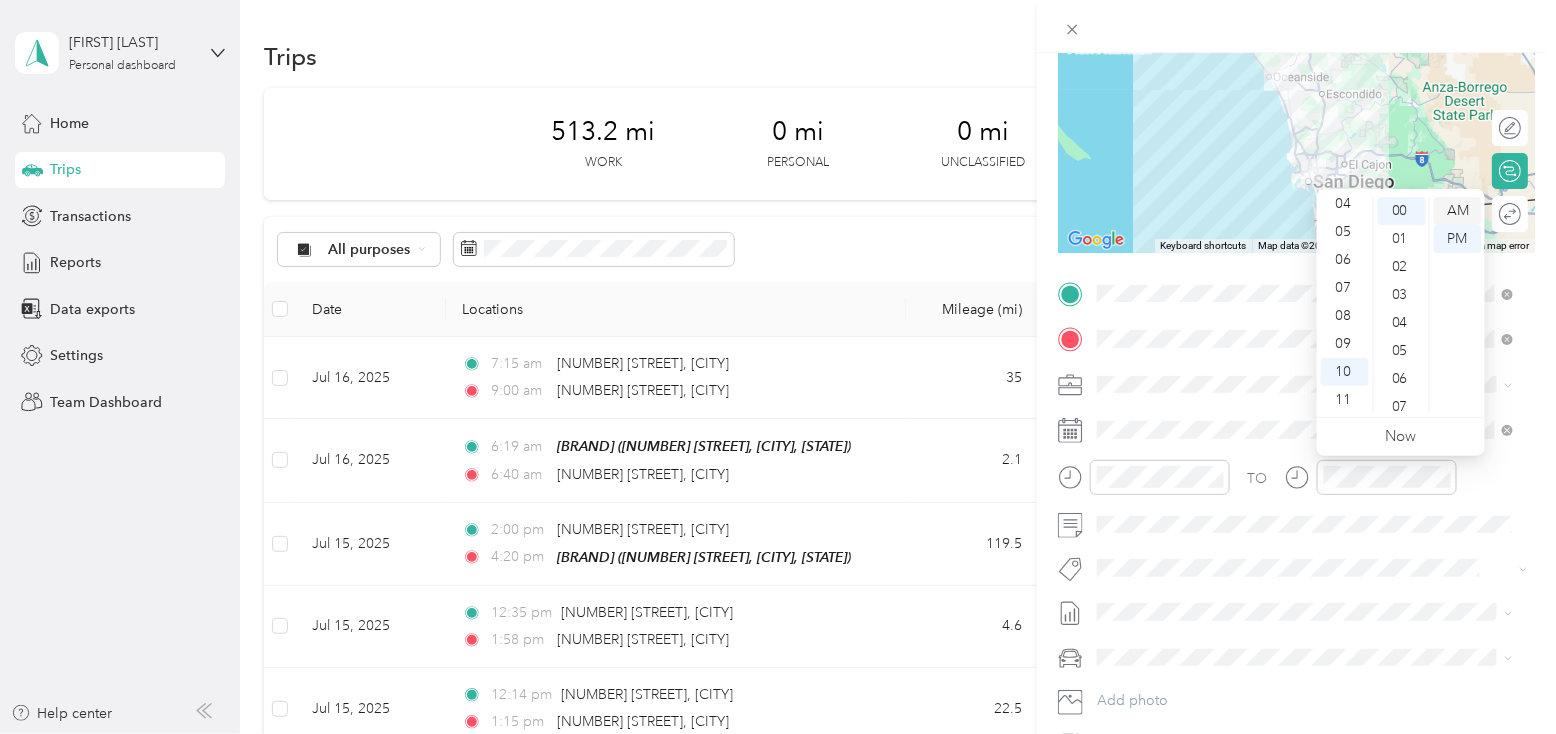 click on "AM" at bounding box center [1458, 211] 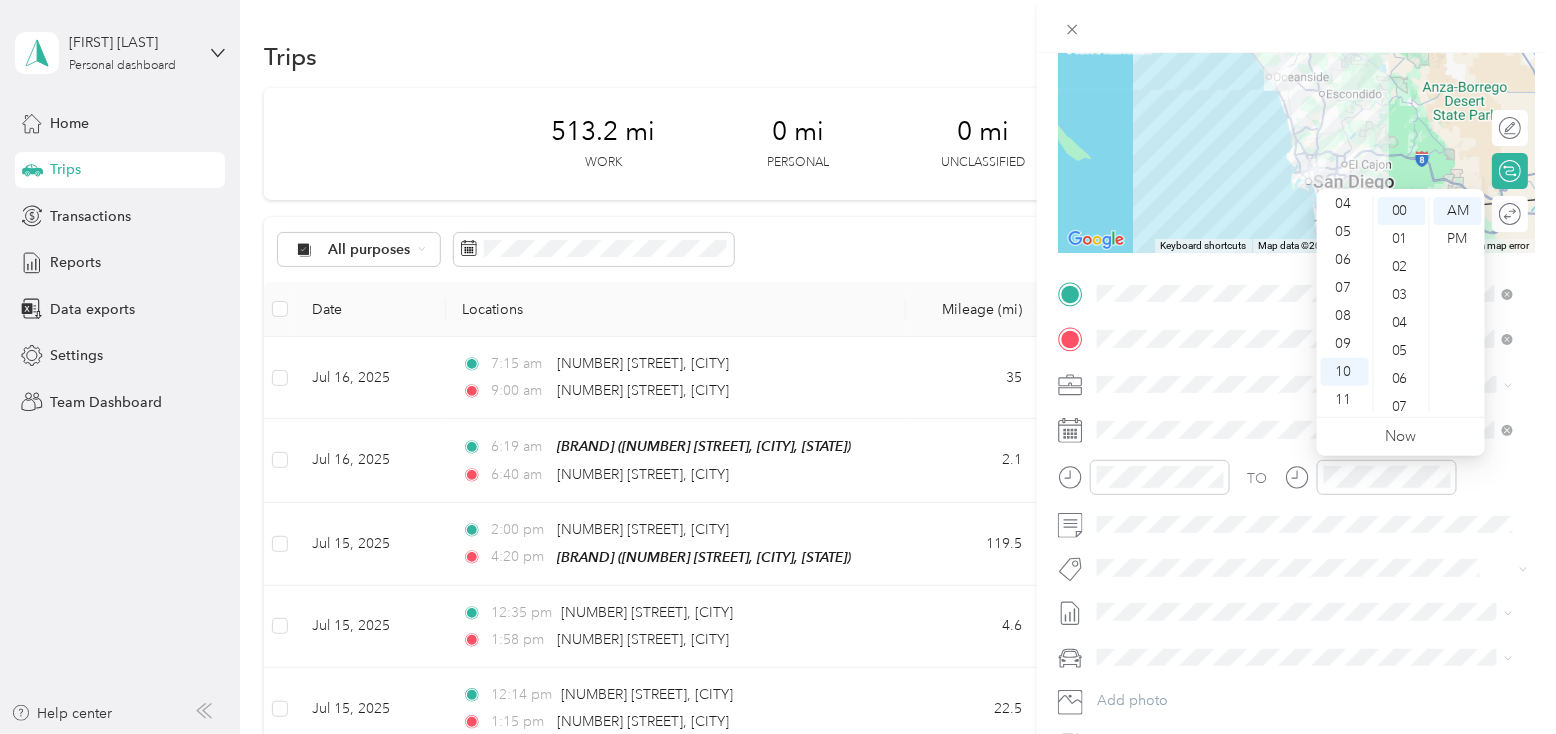 click on "New Trip Save This trip cannot be edited because it is either under review, approved, or paid. Contact your Team Manager to edit it. Miles ← Move left → Move right ↑ Move up ↓ Move down + Zoom in - Zoom out Home Jump left by 75% End Jump right by 75% Page Up Jump up by 75% Page Down Jump down by 75% Keyboard shortcuts Map Data Map data ©2025 Google, INEGI Map data ©2025 Google, INEGI 20 km  Click to toggle between metric and imperial units Terms Report a map error Edit route Calculate route Round trip TO Add photo" at bounding box center (1296, 314) 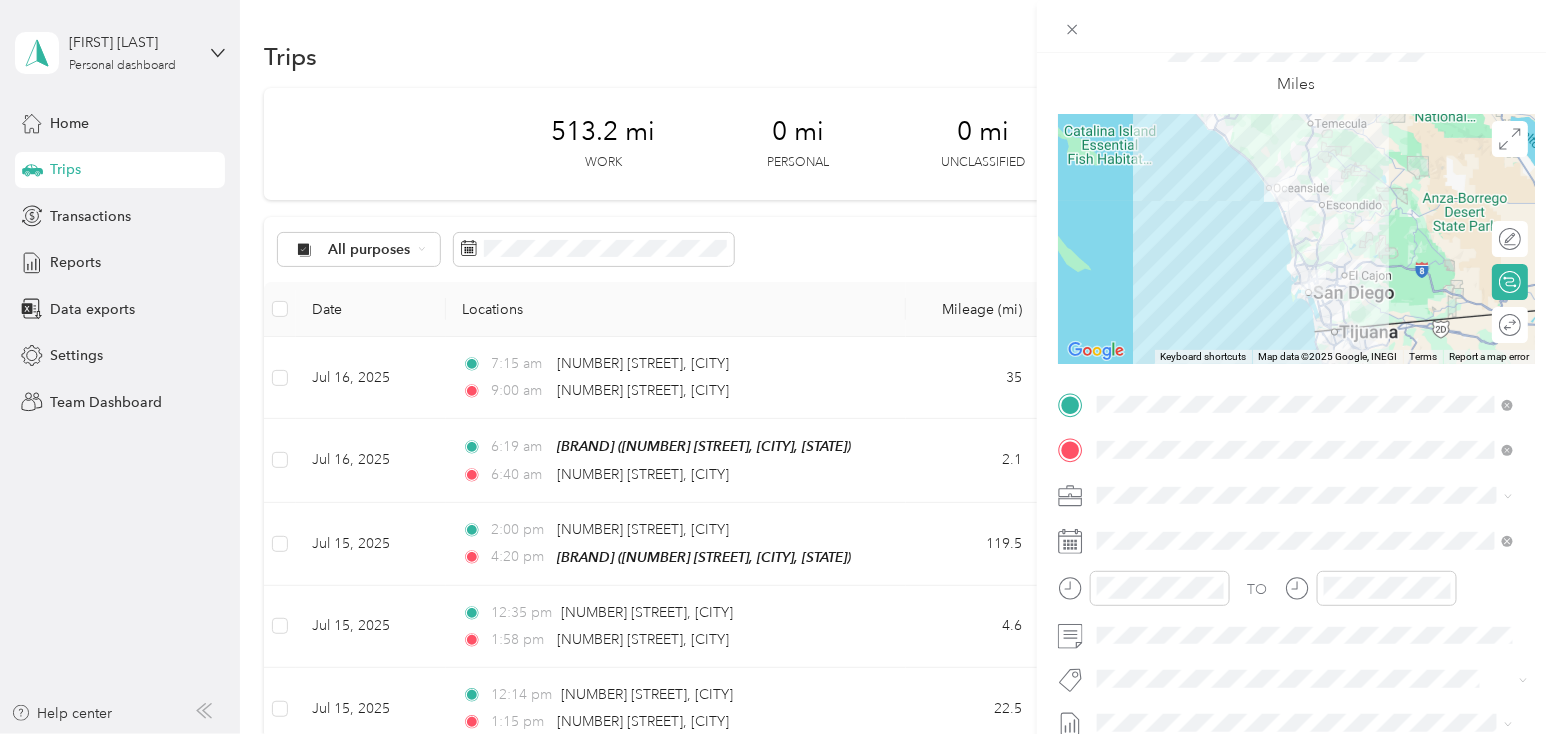 scroll, scrollTop: 0, scrollLeft: 0, axis: both 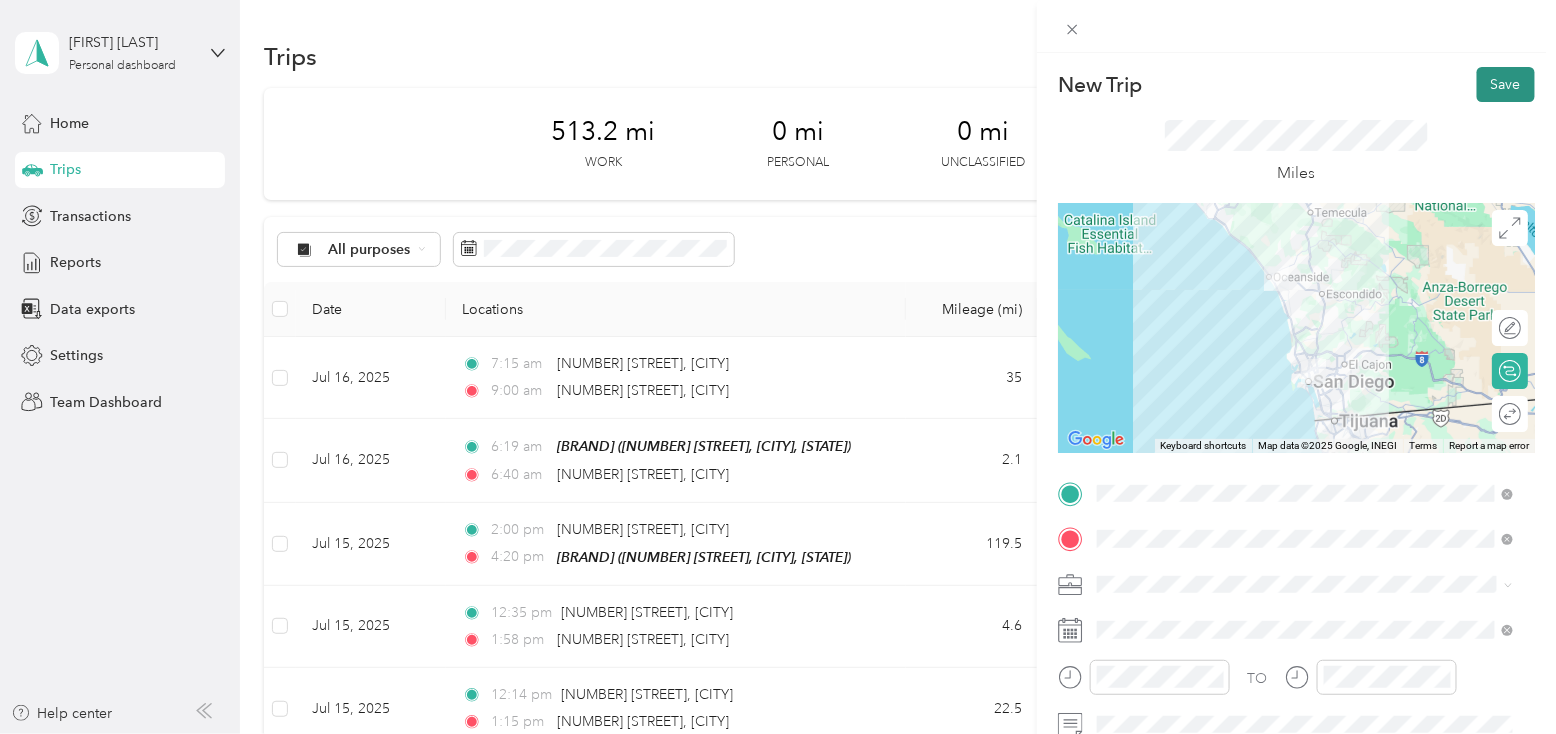 click on "Save" at bounding box center (1506, 84) 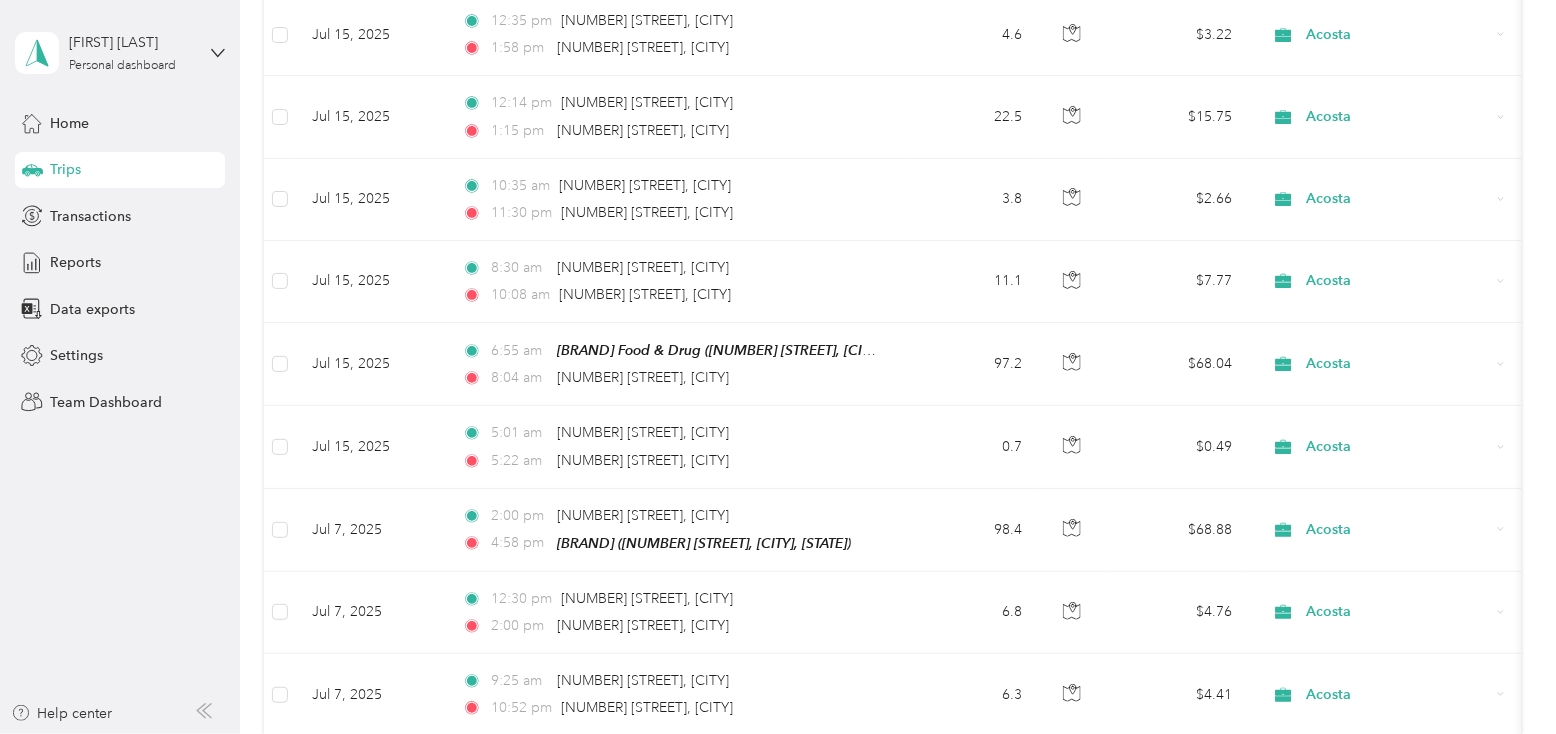 scroll, scrollTop: 0, scrollLeft: 0, axis: both 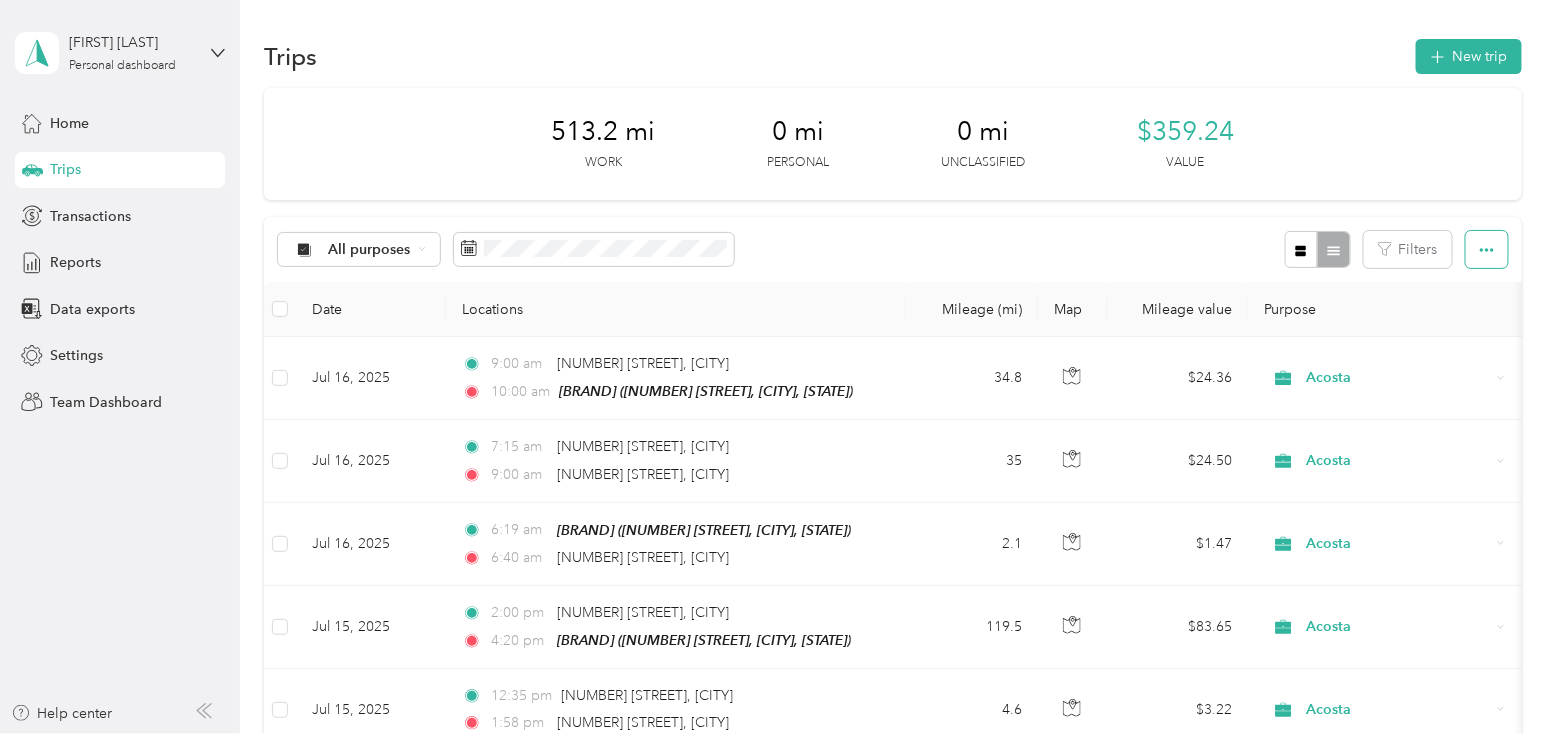 click 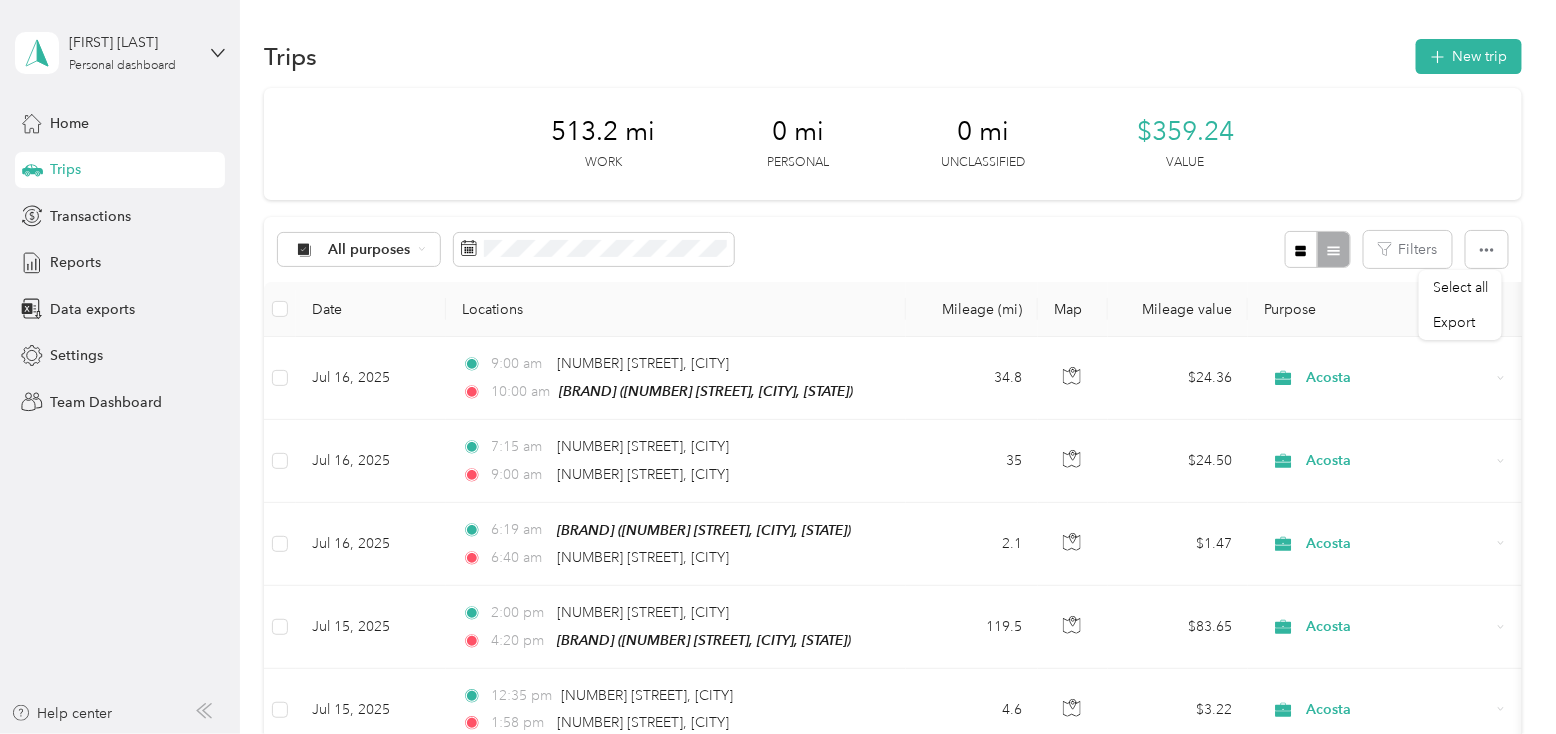 click 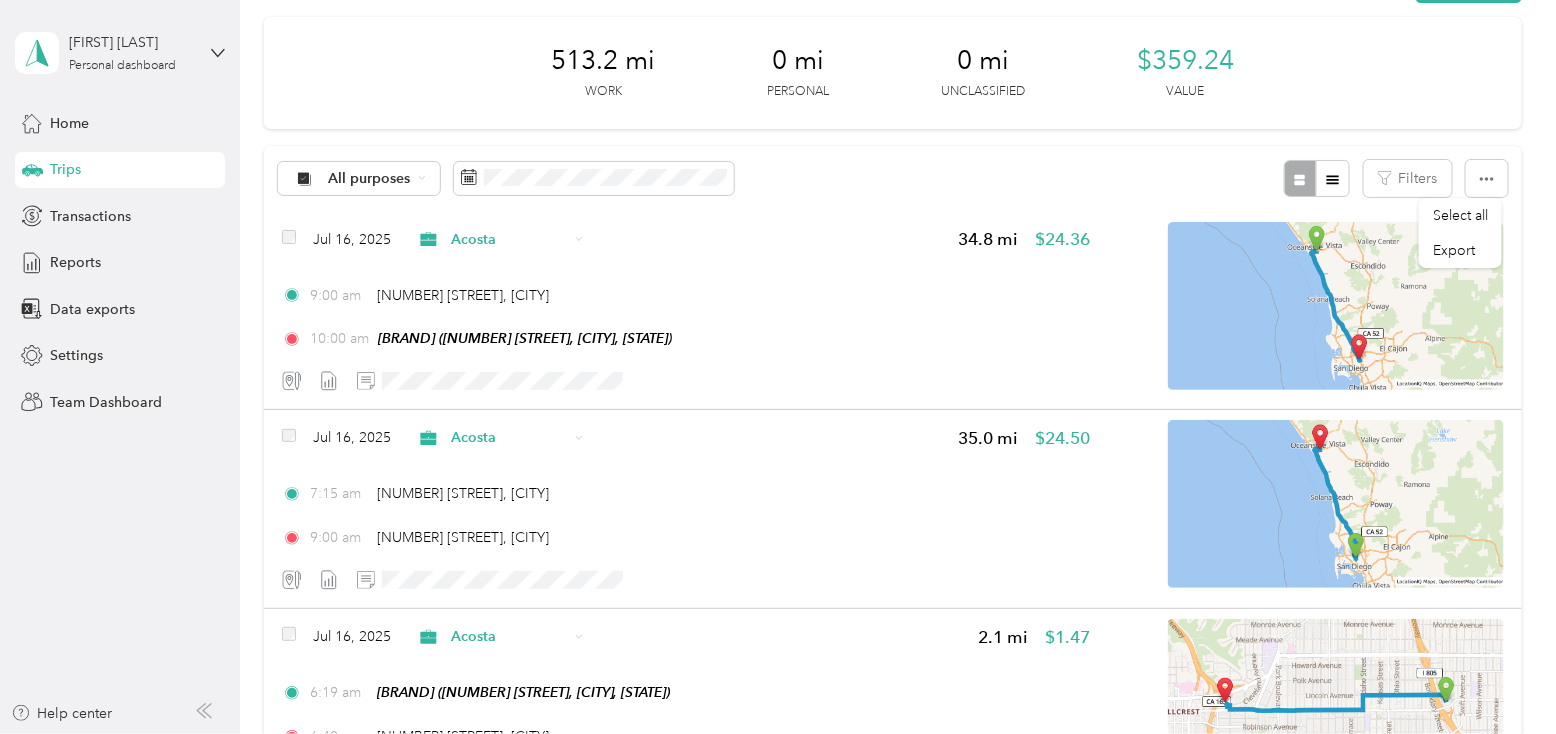 scroll, scrollTop: 76, scrollLeft: 0, axis: vertical 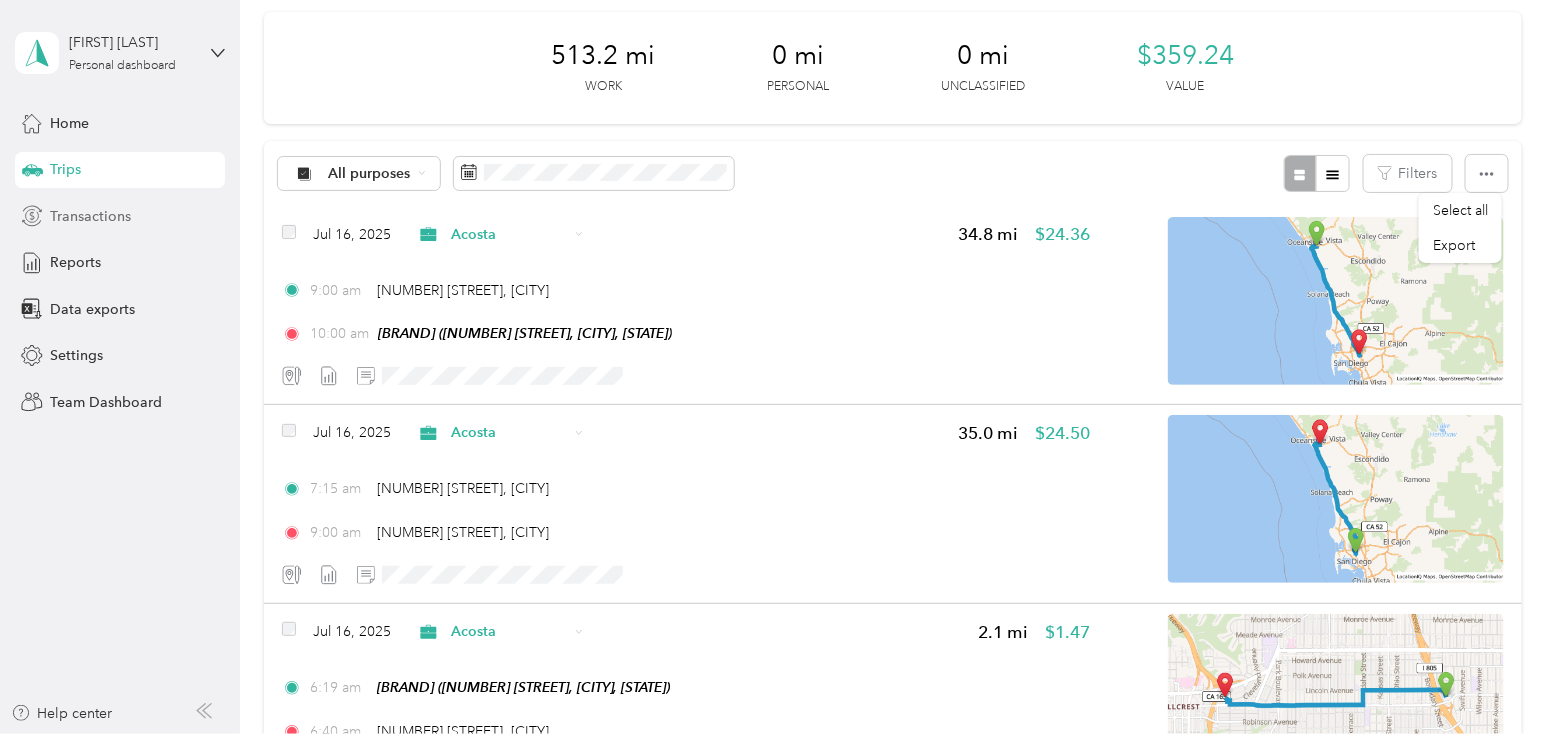 click on "Transactions" at bounding box center (90, 216) 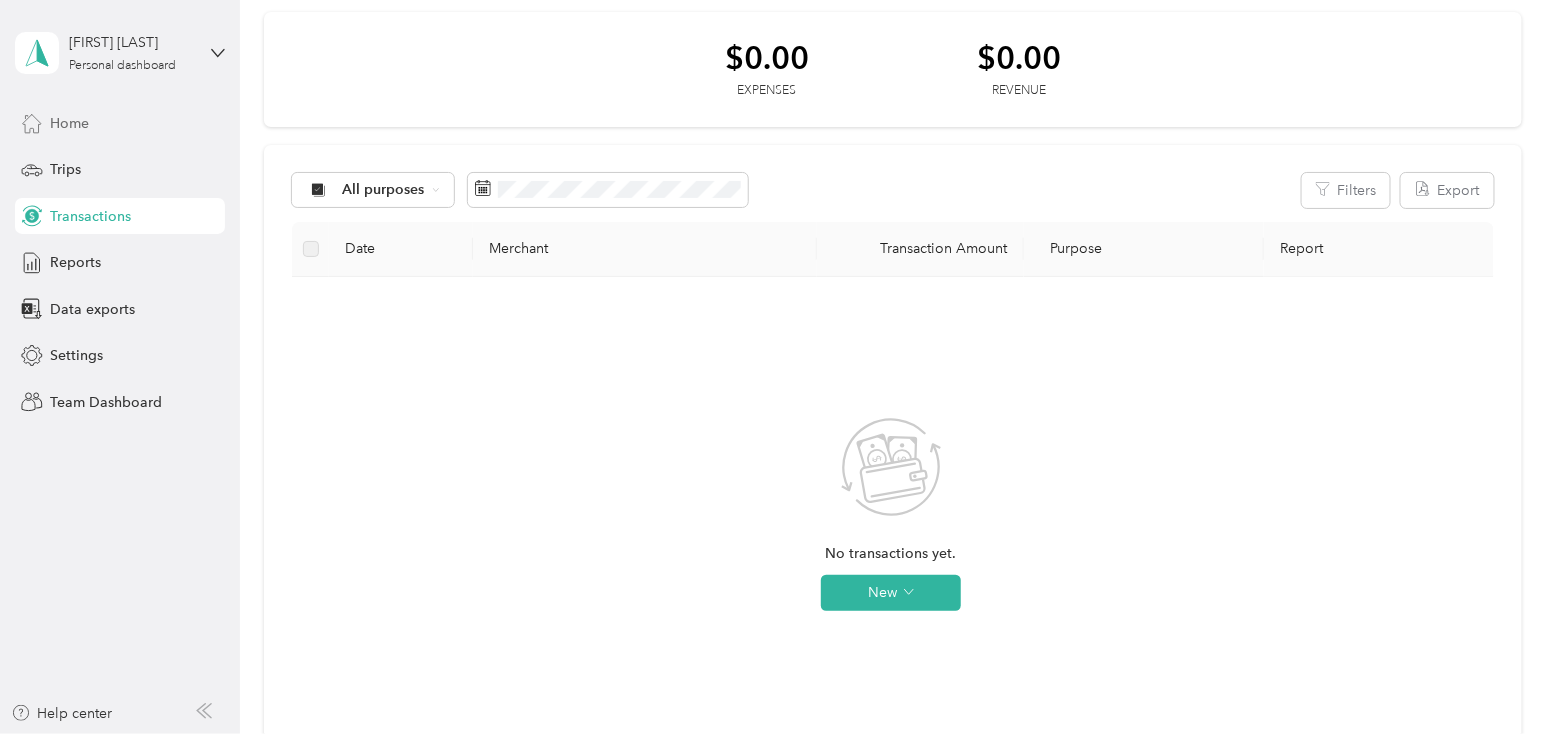click on "Home" at bounding box center [69, 123] 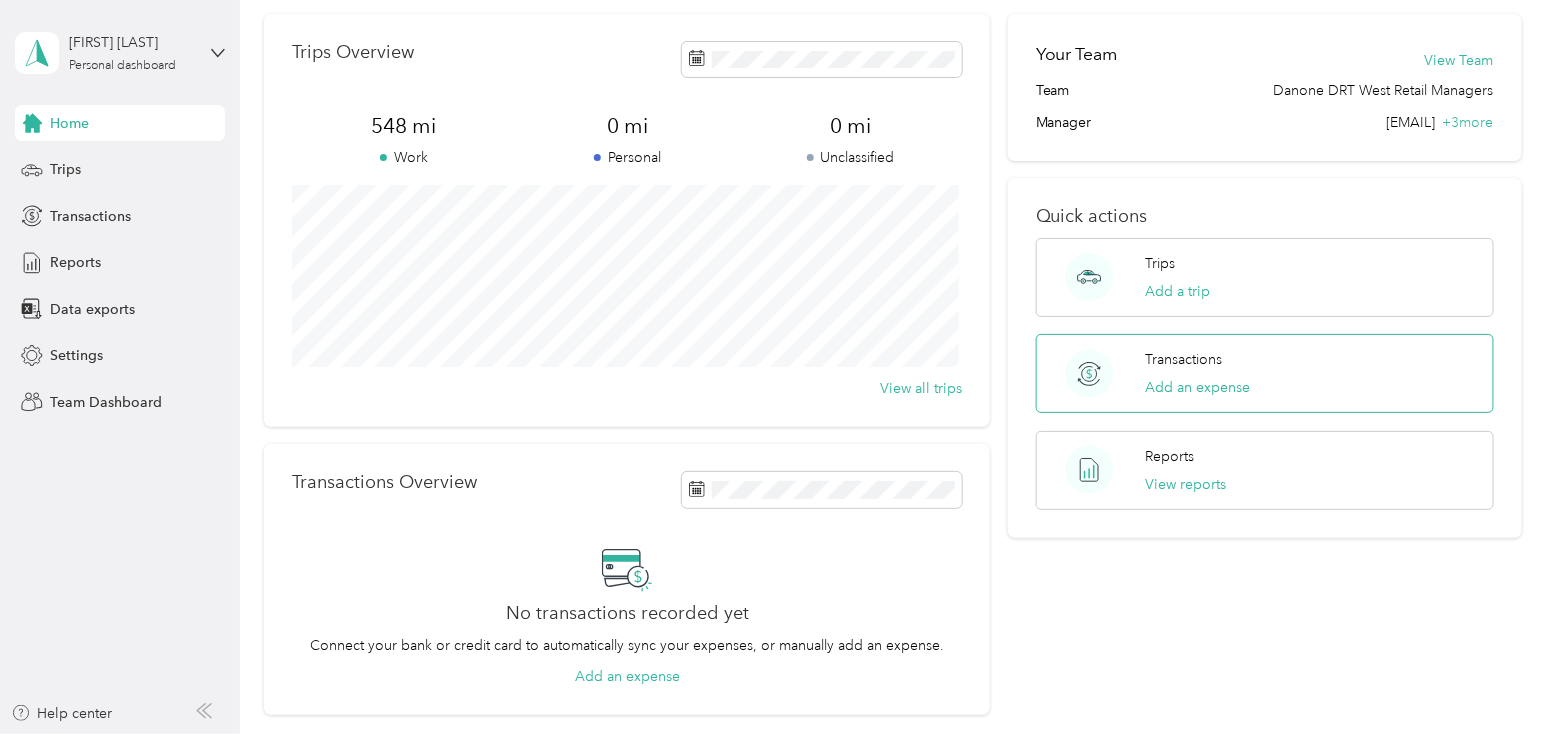 scroll, scrollTop: 260, scrollLeft: 0, axis: vertical 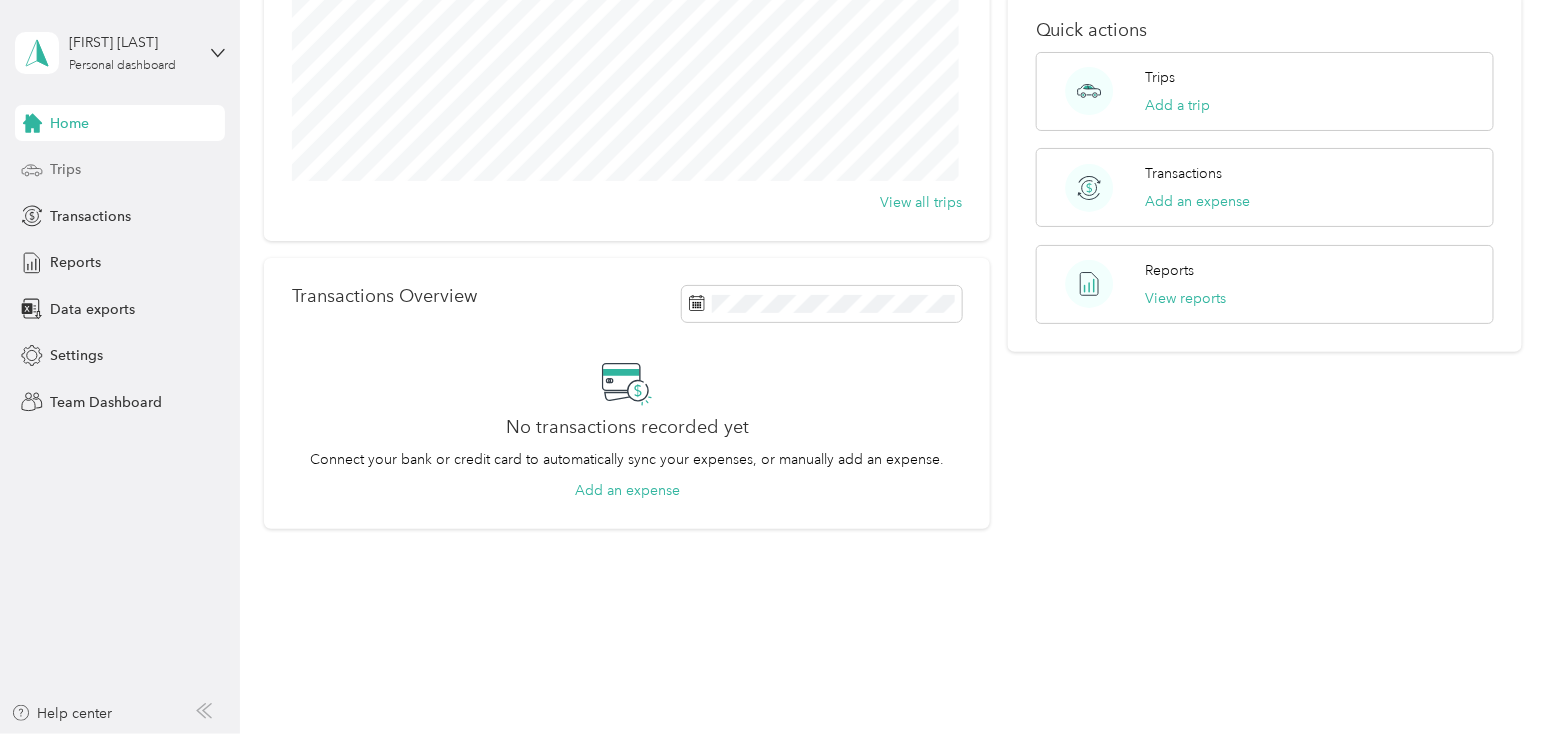 click on "Trips" at bounding box center (120, 170) 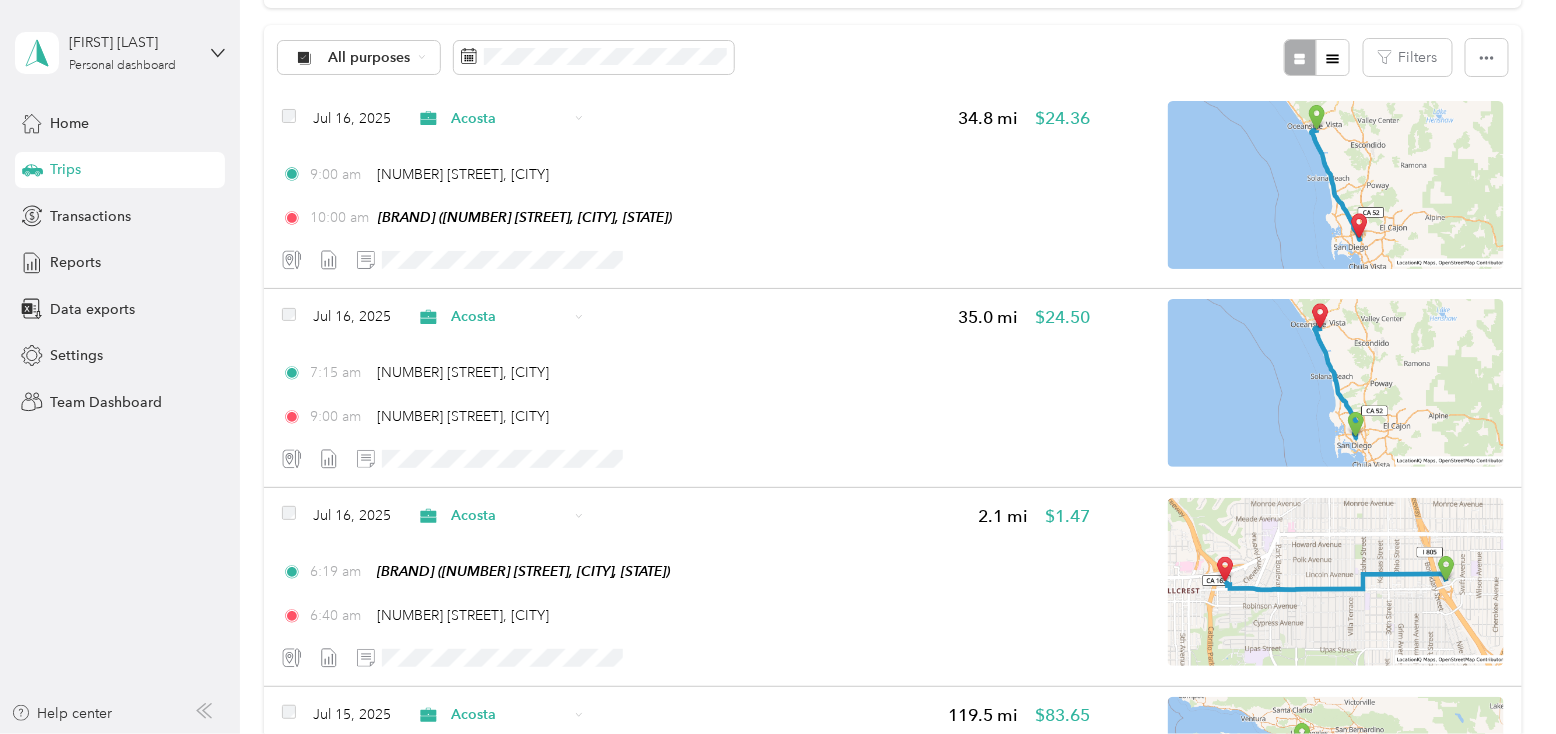 scroll, scrollTop: 0, scrollLeft: 0, axis: both 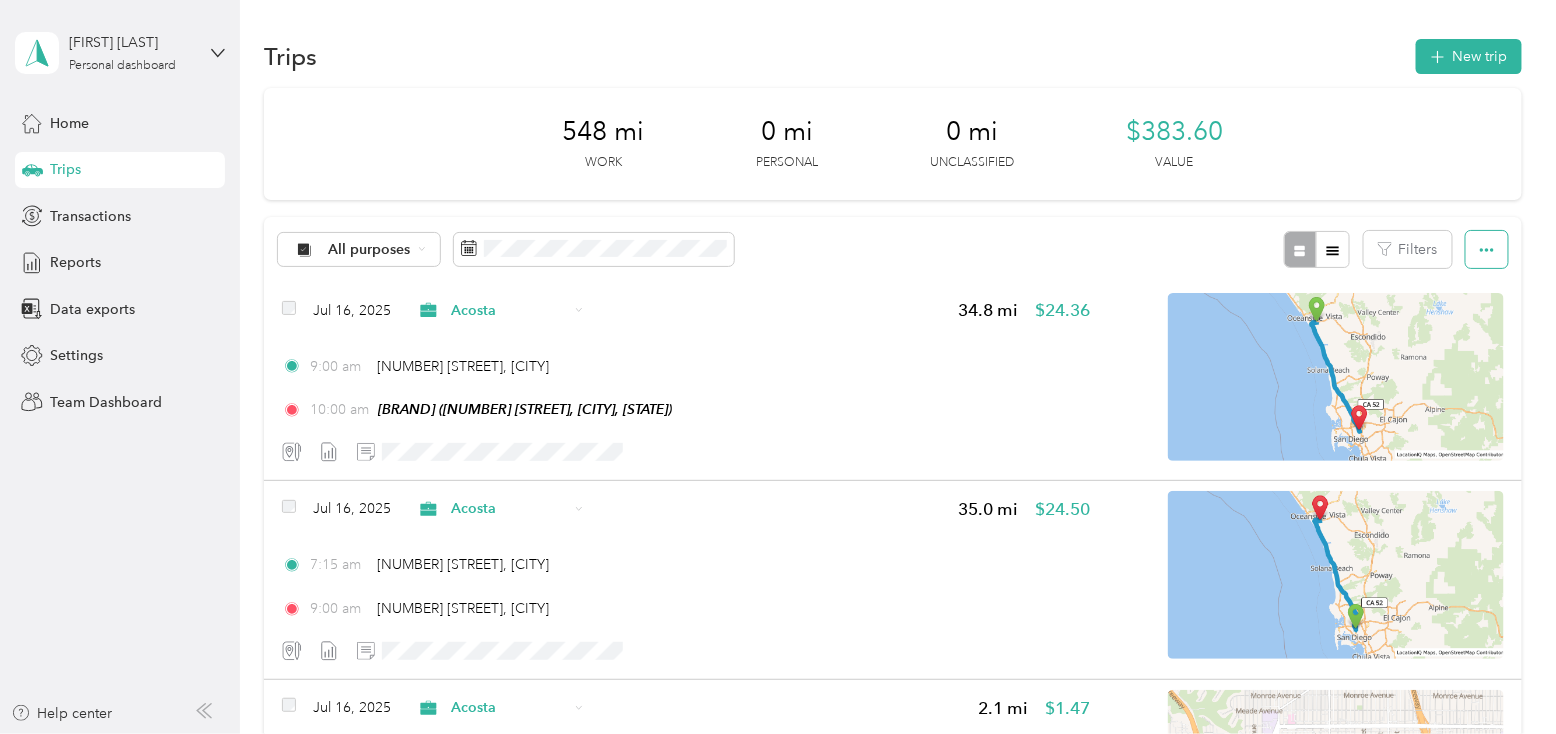 click 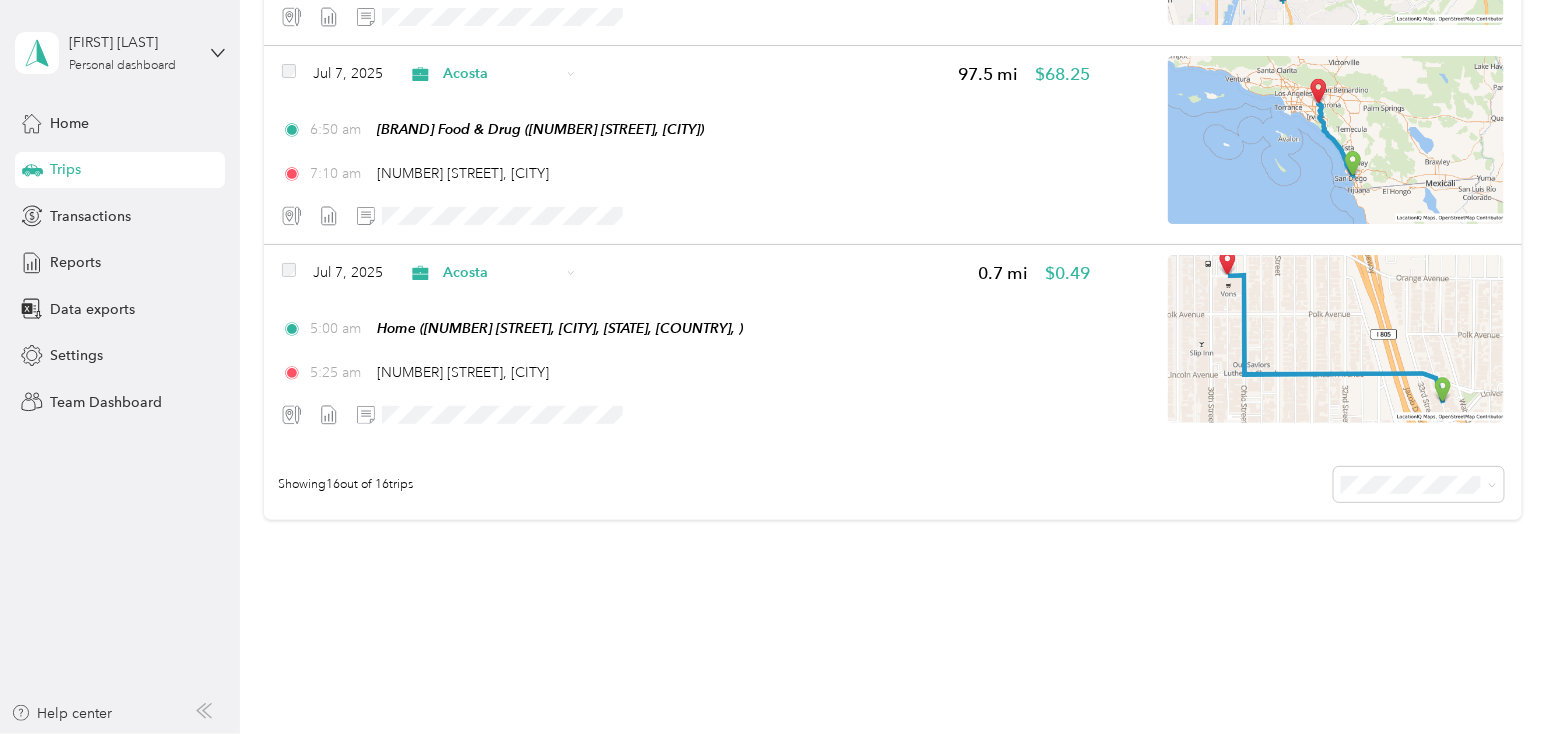scroll, scrollTop: 3075, scrollLeft: 0, axis: vertical 